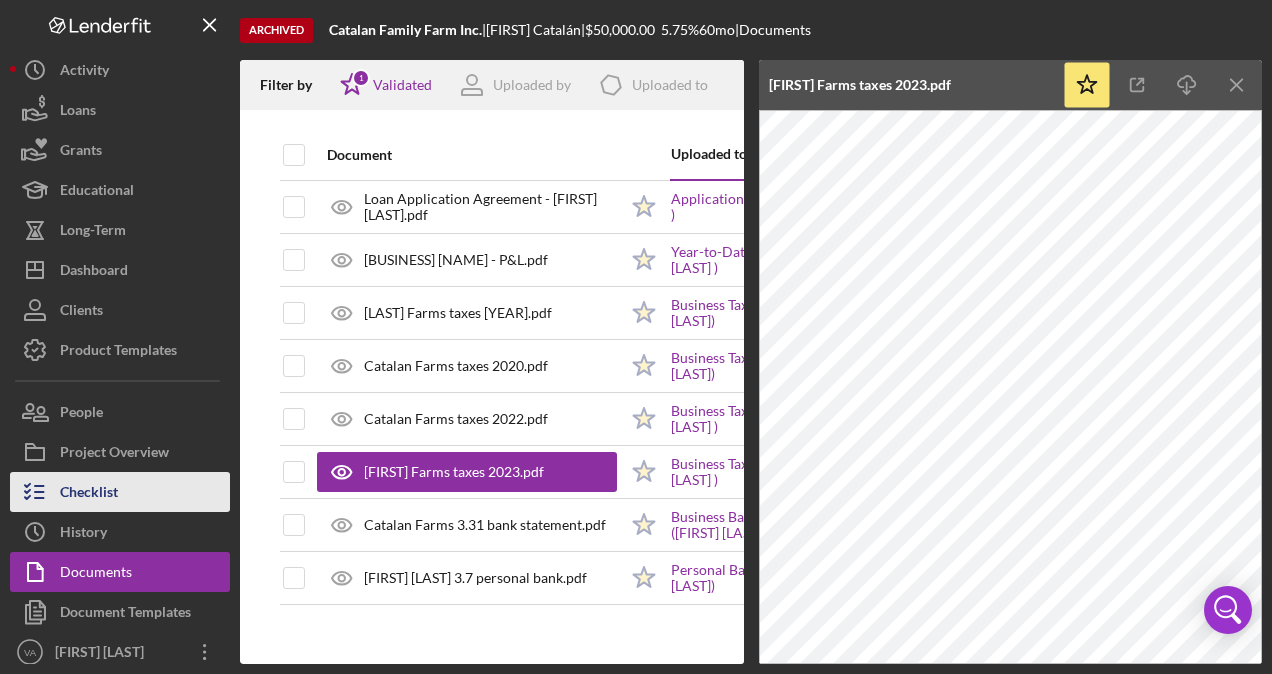 scroll, scrollTop: 0, scrollLeft: 0, axis: both 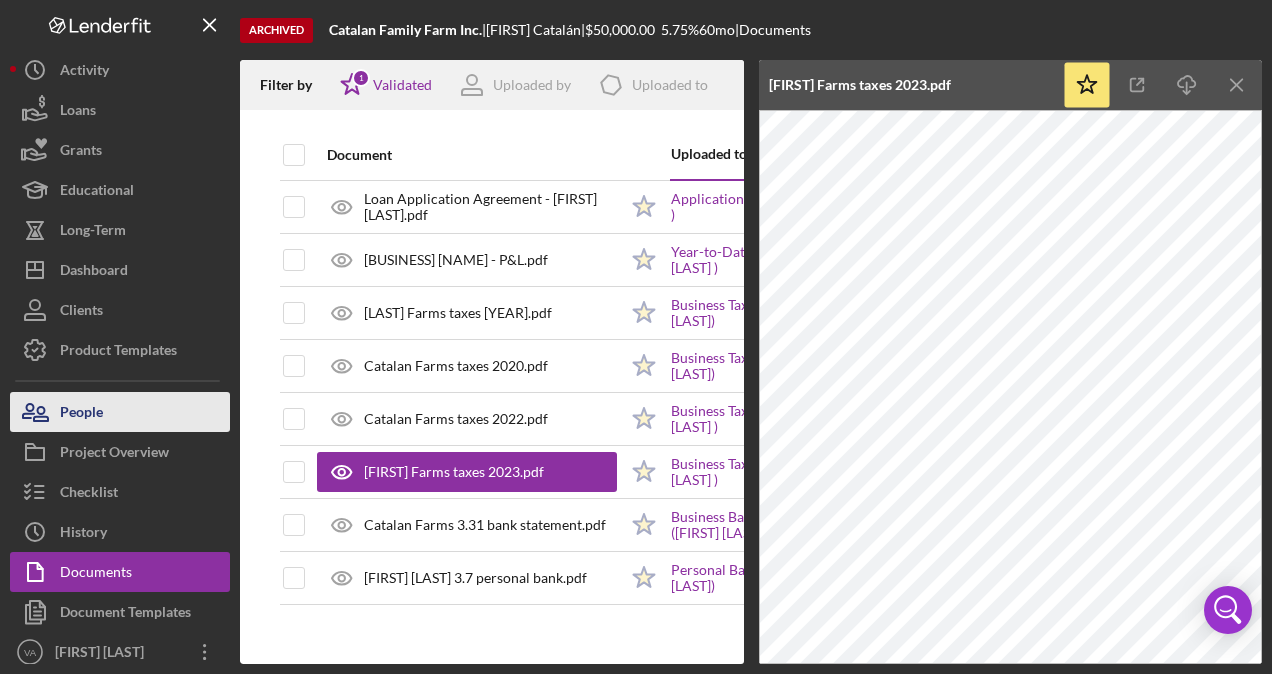 click on "People" at bounding box center (81, 414) 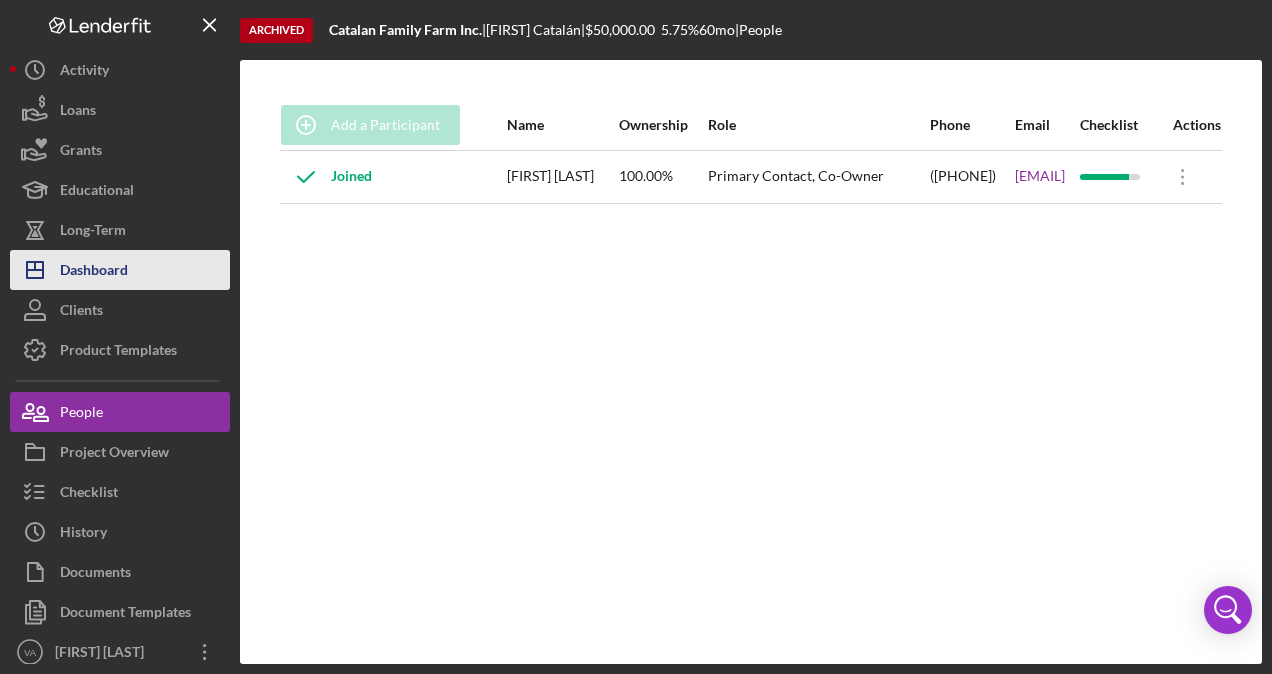 click on "Dashboard" at bounding box center (94, 272) 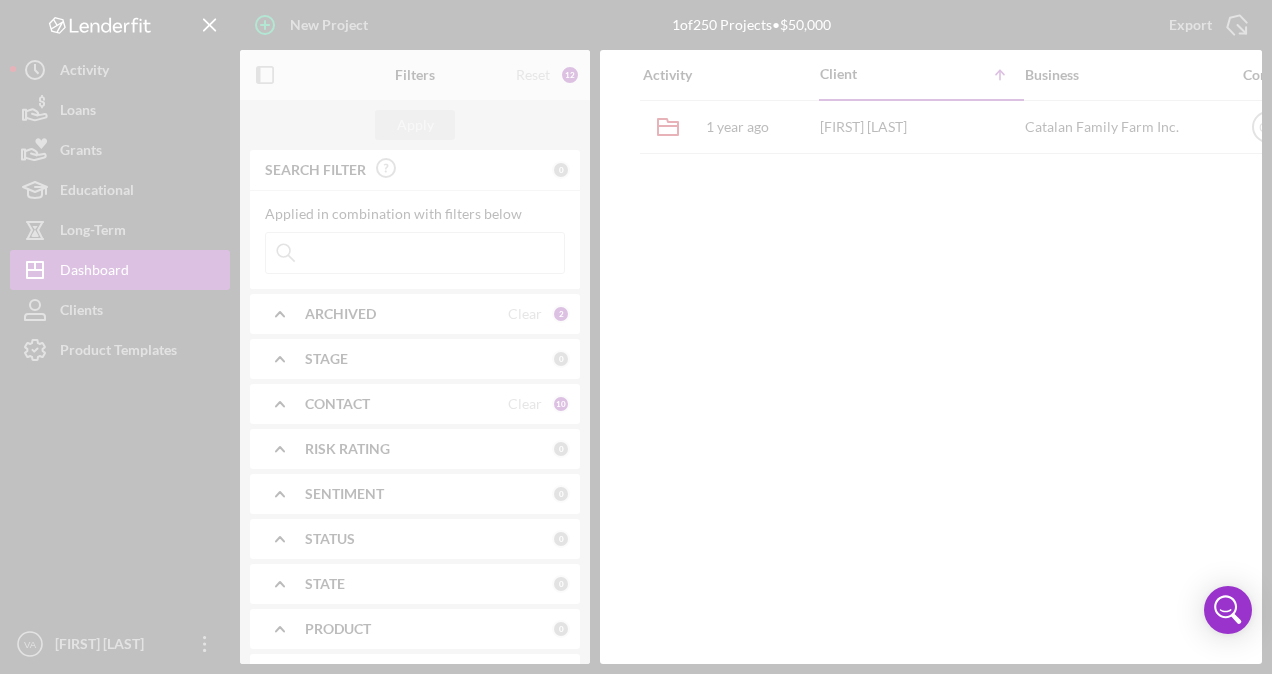 click at bounding box center (636, 337) 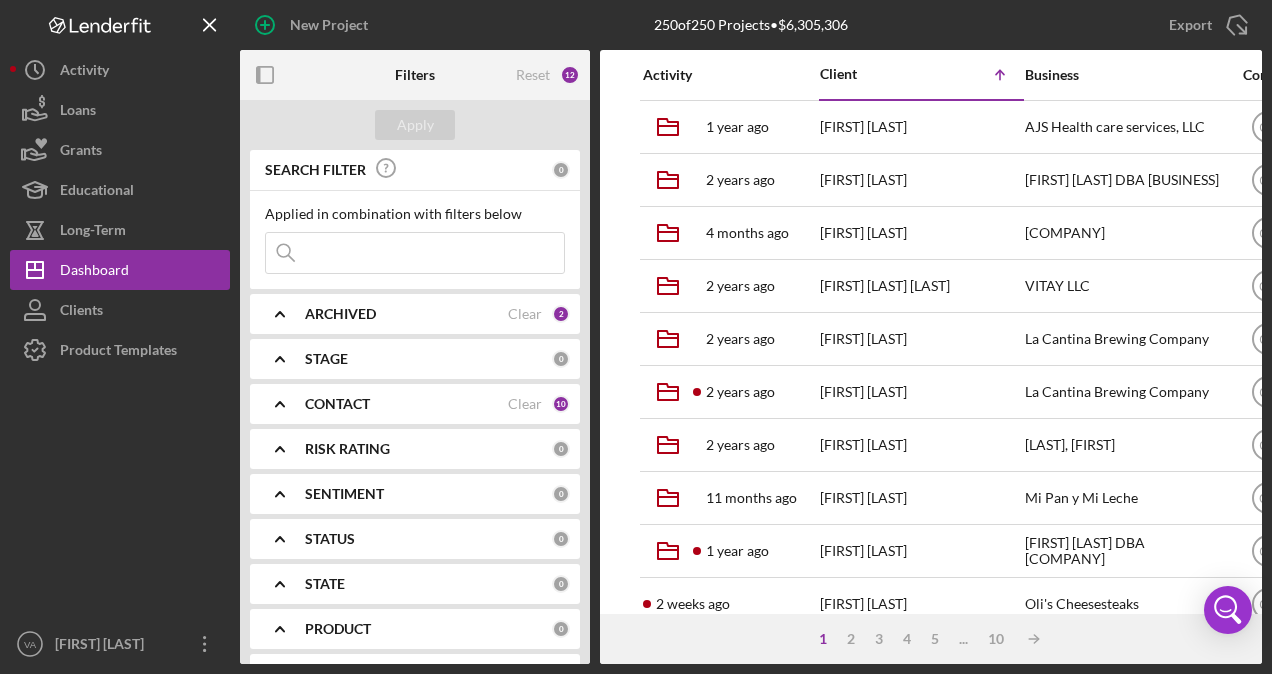 click at bounding box center [415, 253] 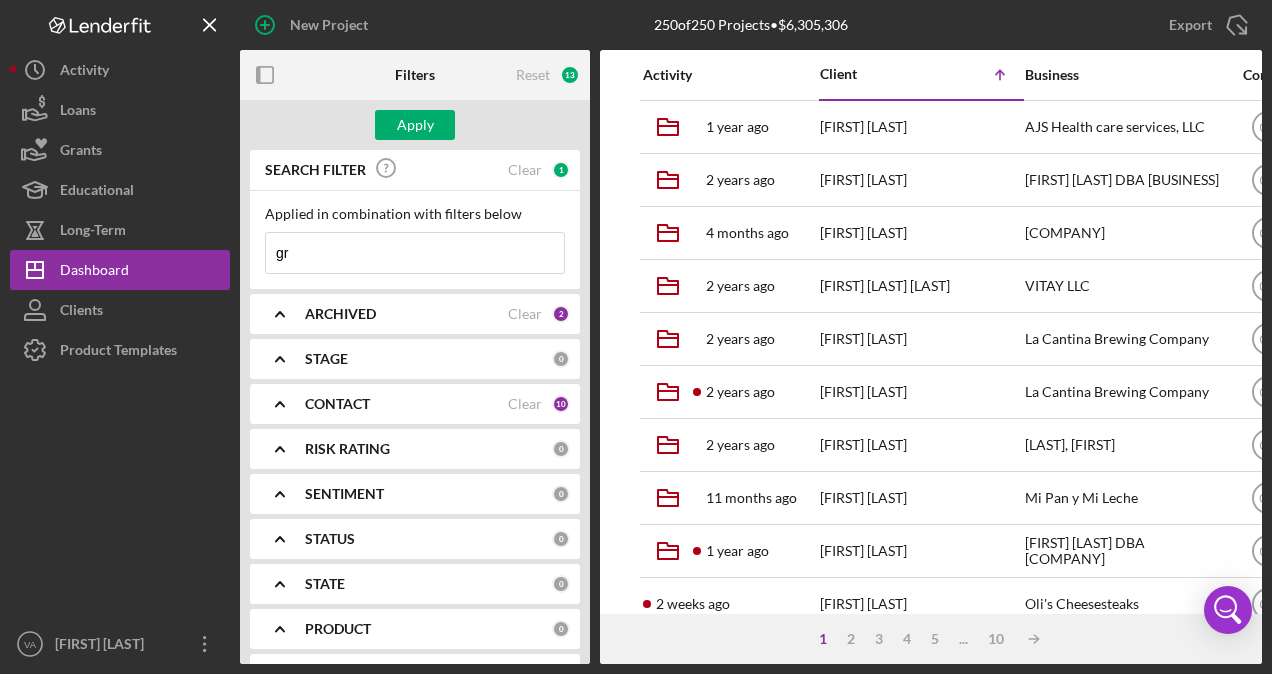 type on "g" 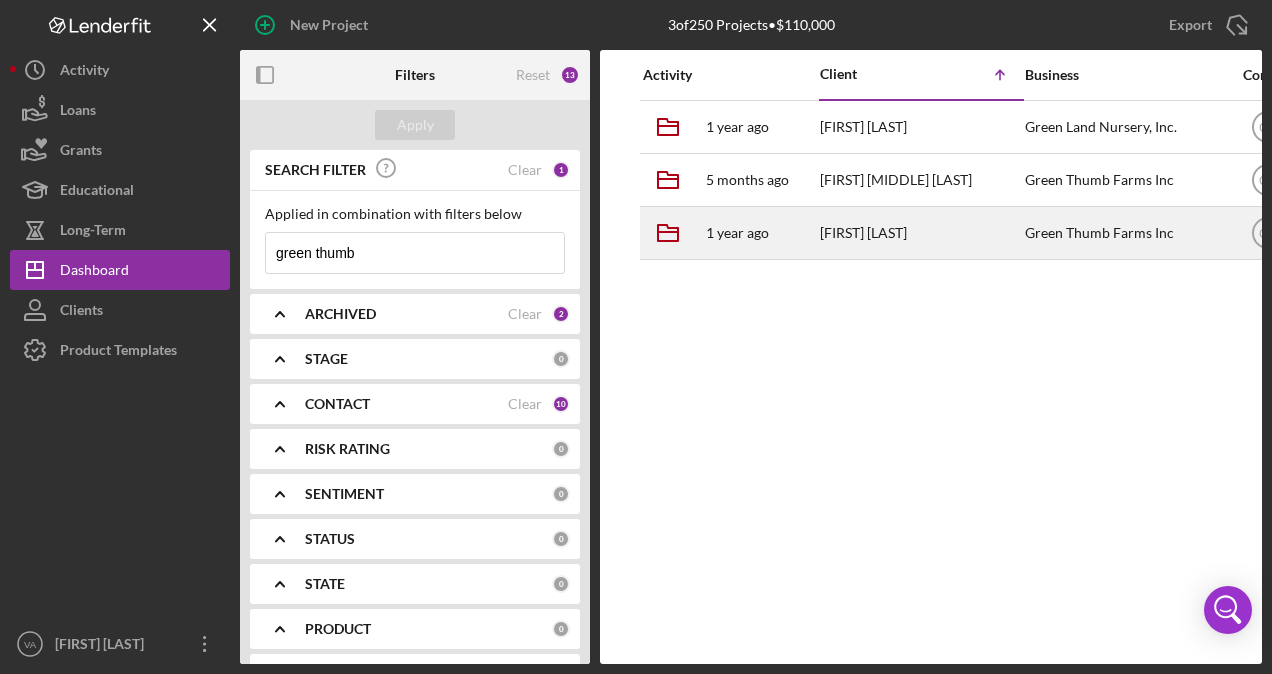 type on "green thumb" 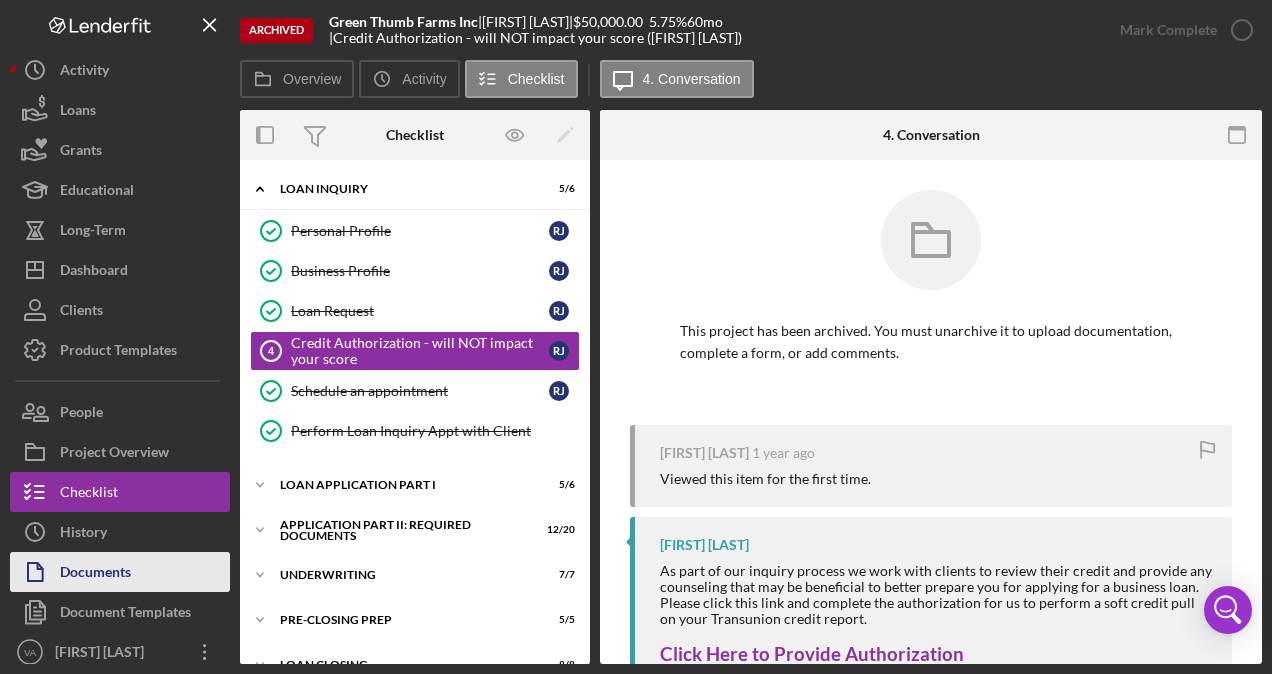 click on "Documents" at bounding box center (120, 572) 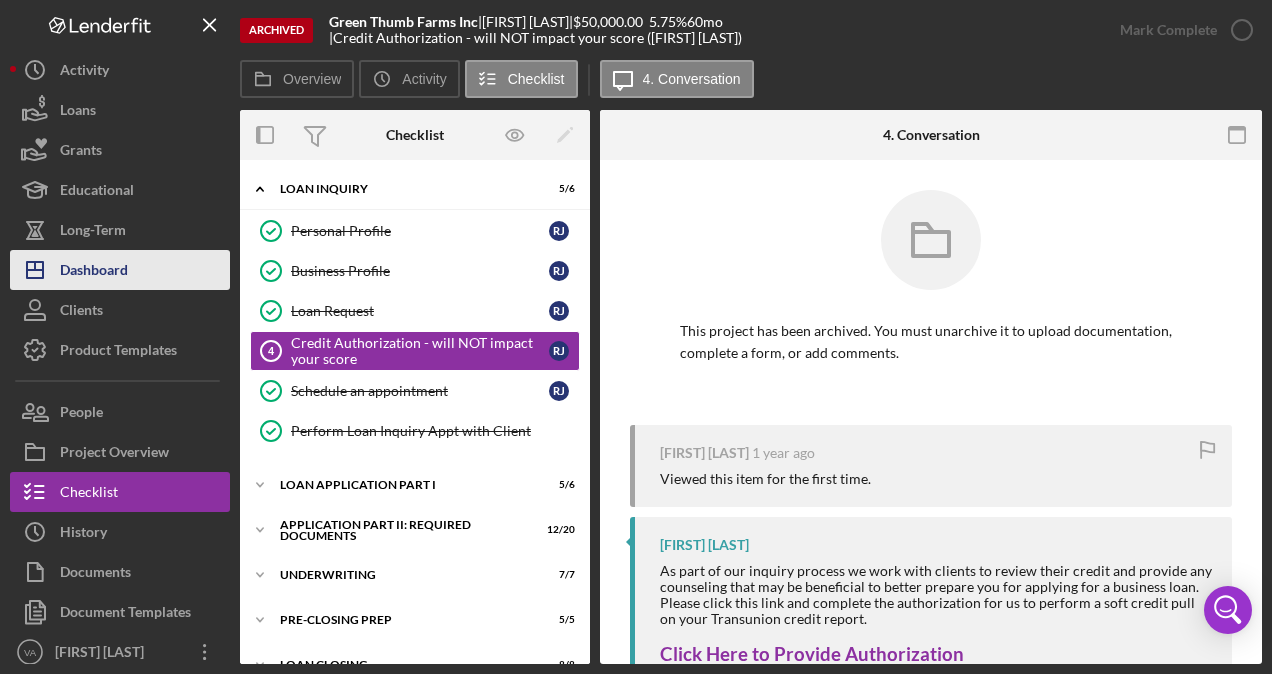 click on "Dashboard" at bounding box center (94, 272) 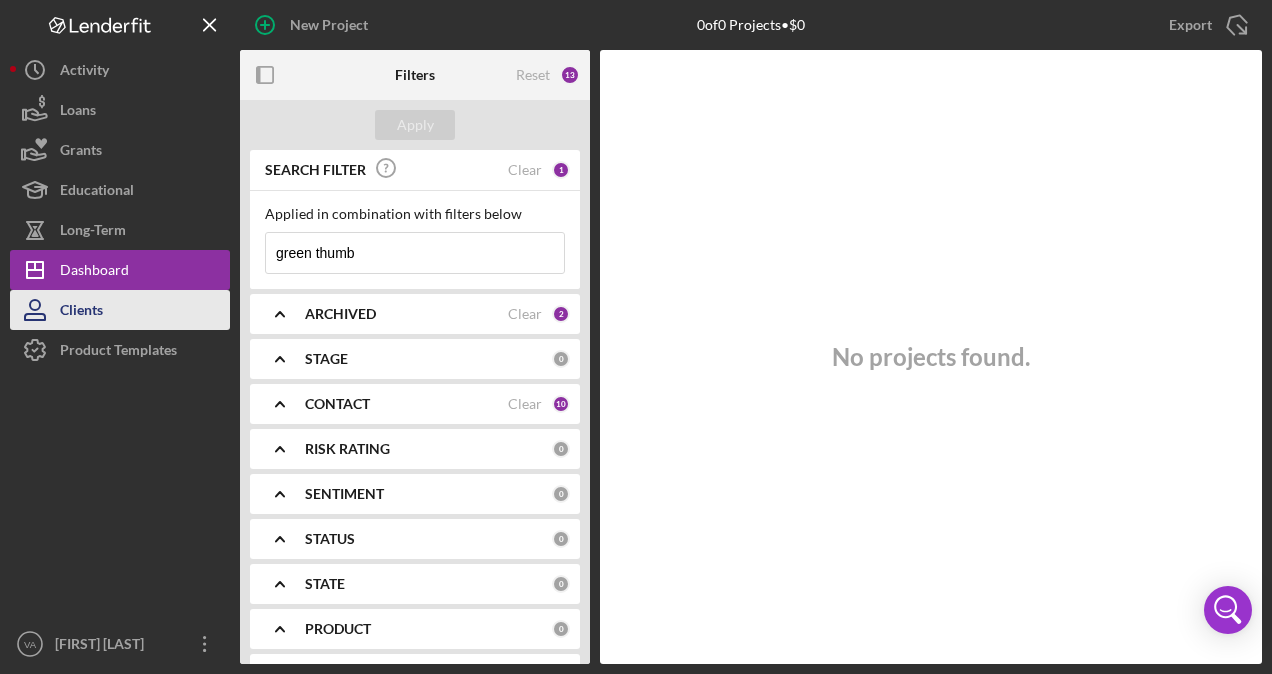 click on "Clients" at bounding box center (120, 310) 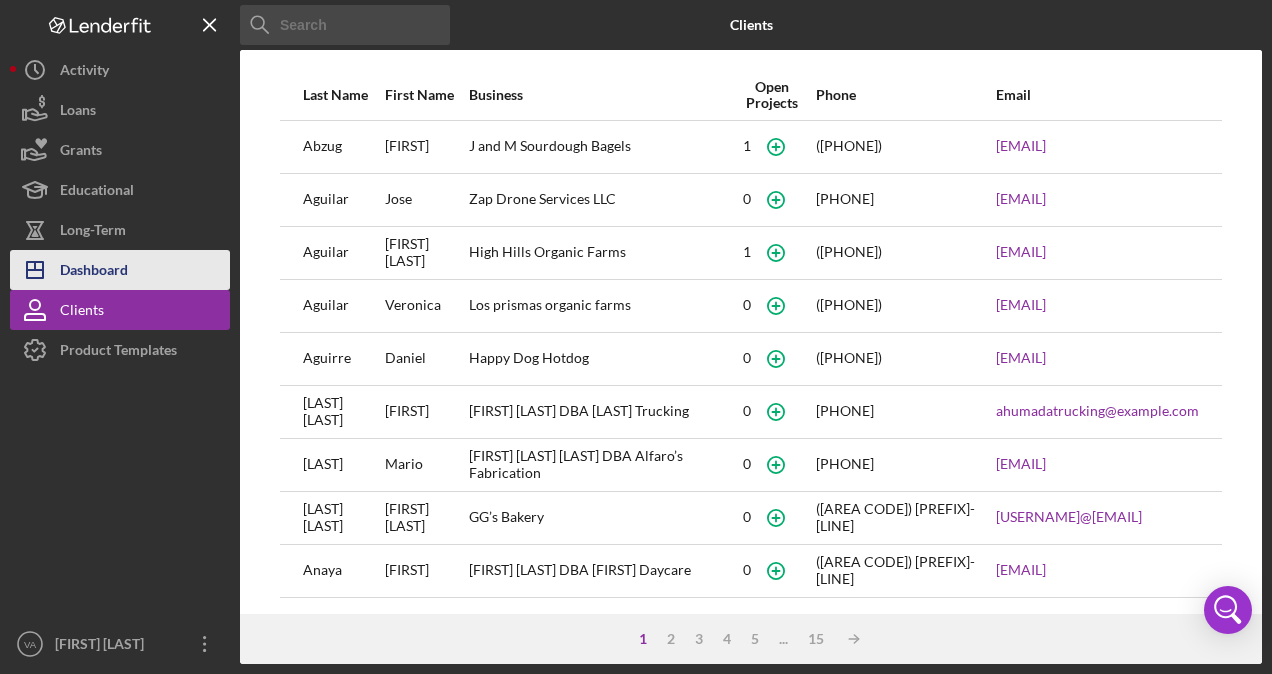 click on "Dashboard" at bounding box center (94, 272) 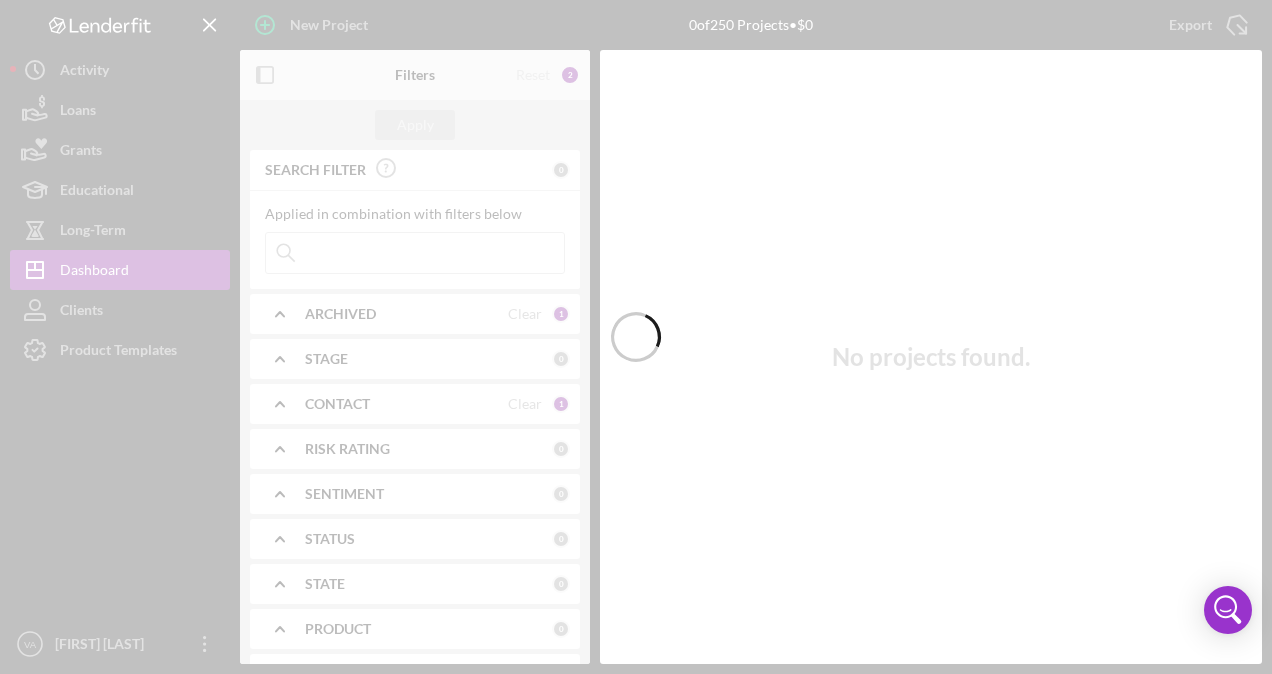 click at bounding box center [636, 337] 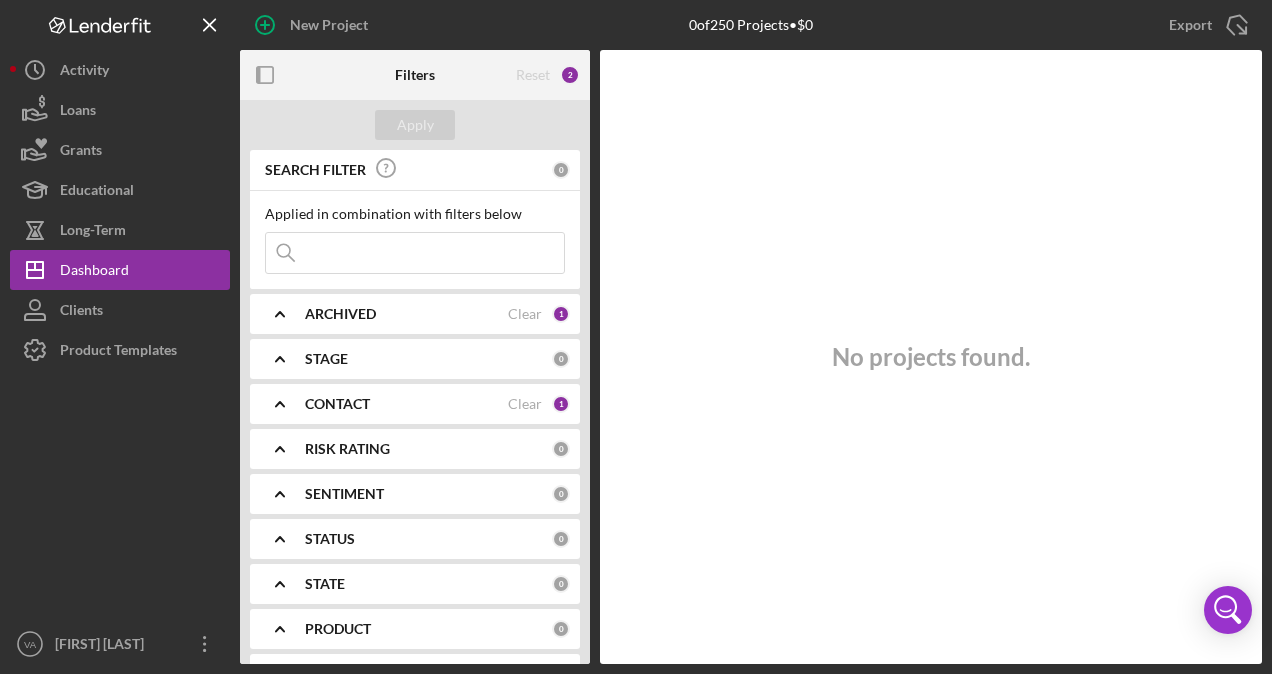 click at bounding box center (415, 253) 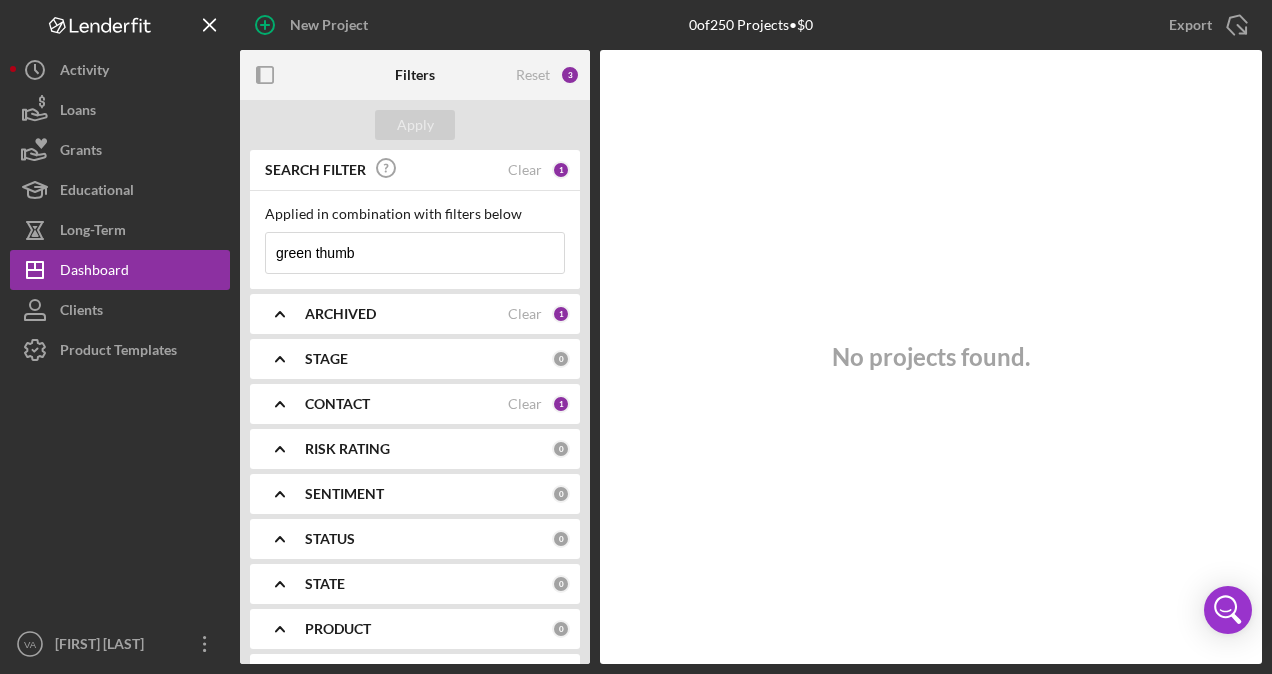 type on "green thumb" 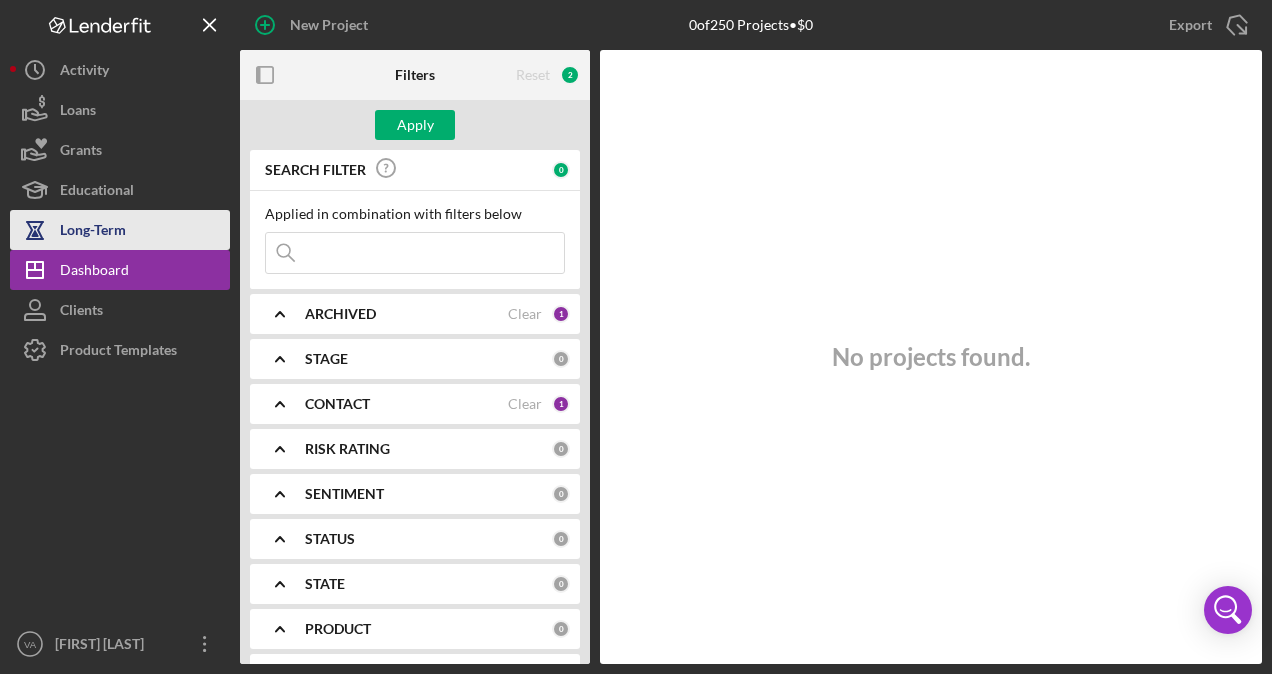 type 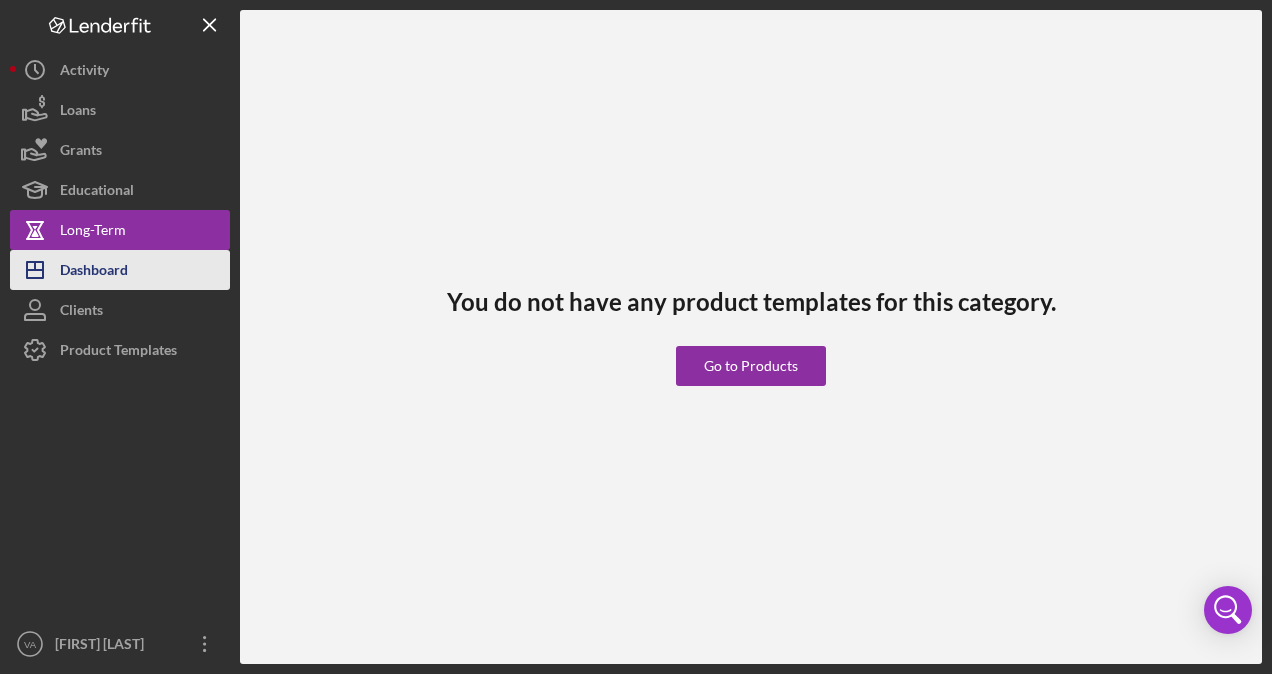 click on "Dashboard" at bounding box center (94, 272) 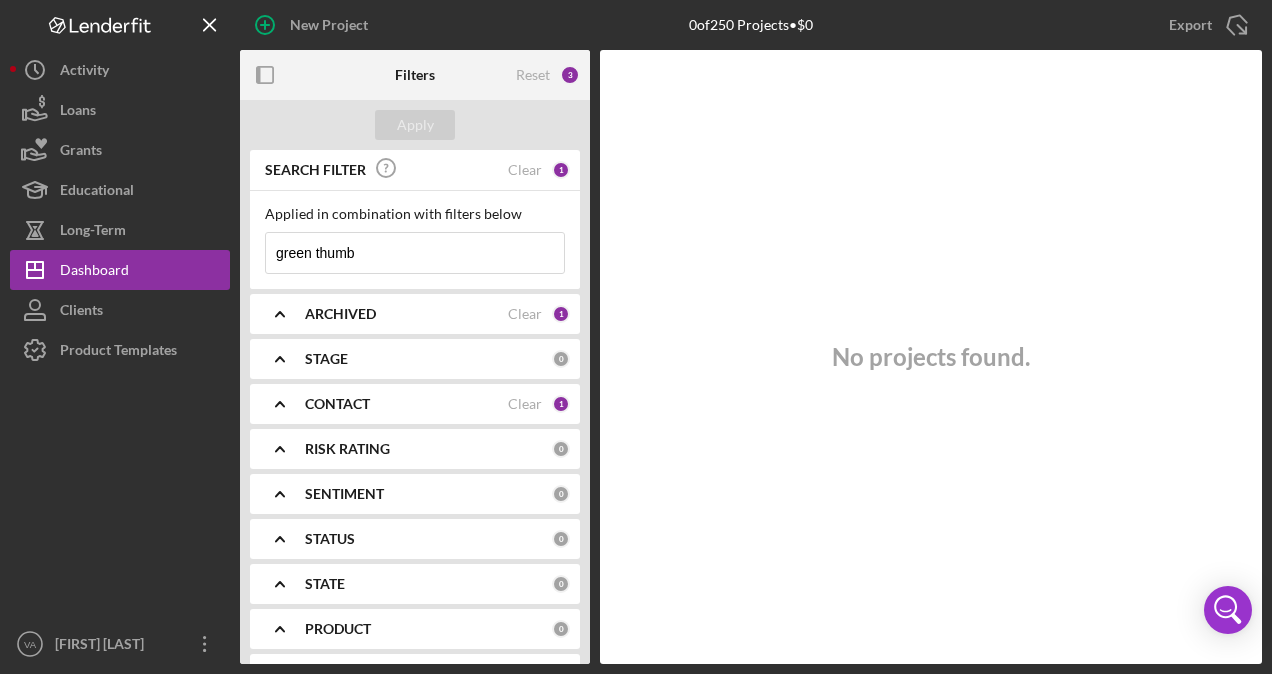 type 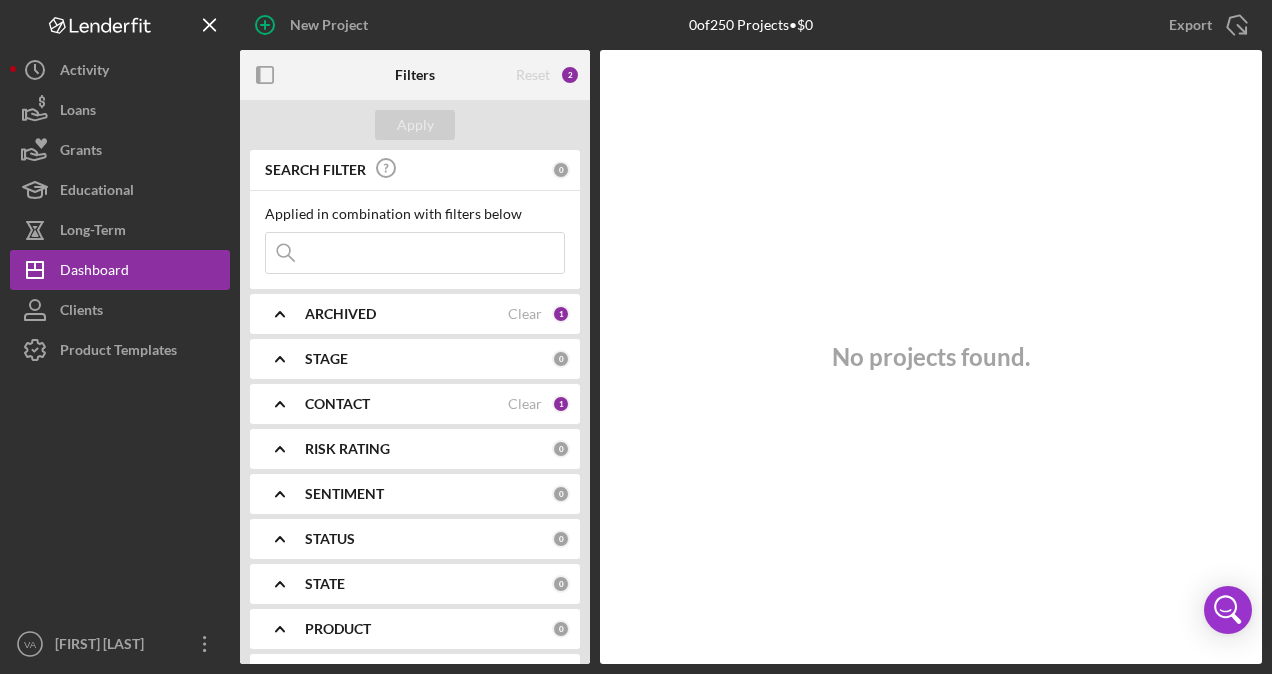 click on "ARCHIVED   Clear 1" at bounding box center [437, 314] 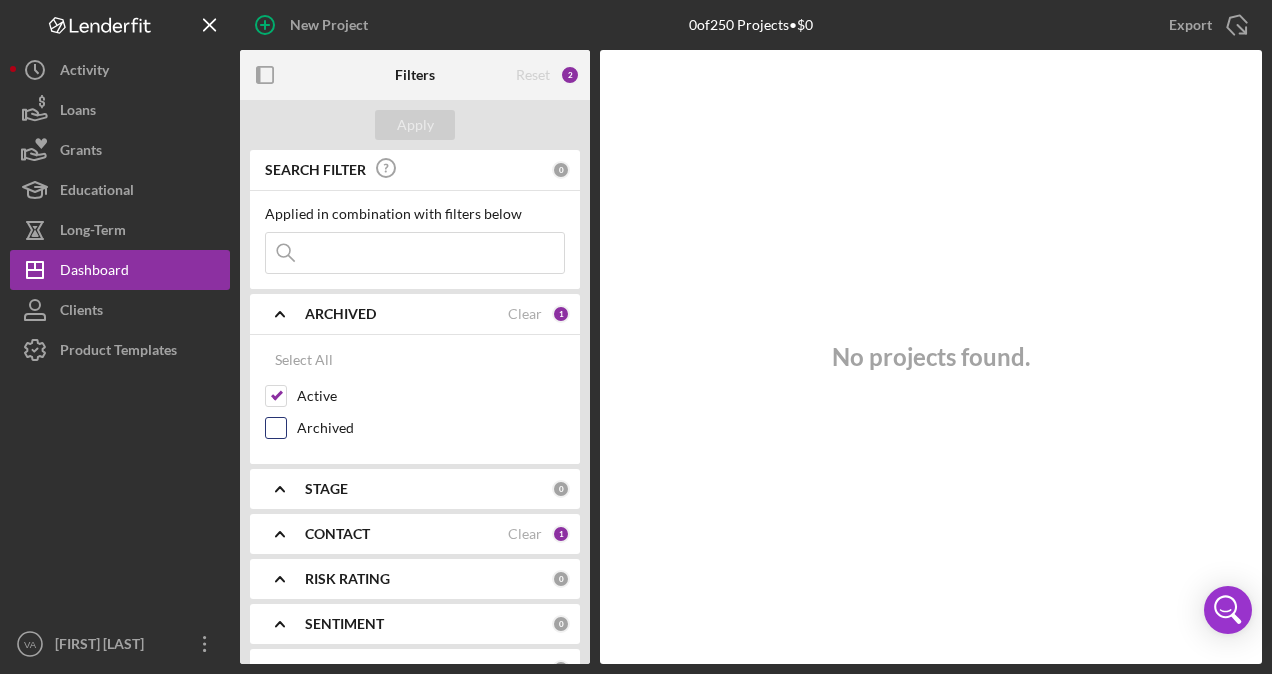 click on "Archived" at bounding box center [276, 428] 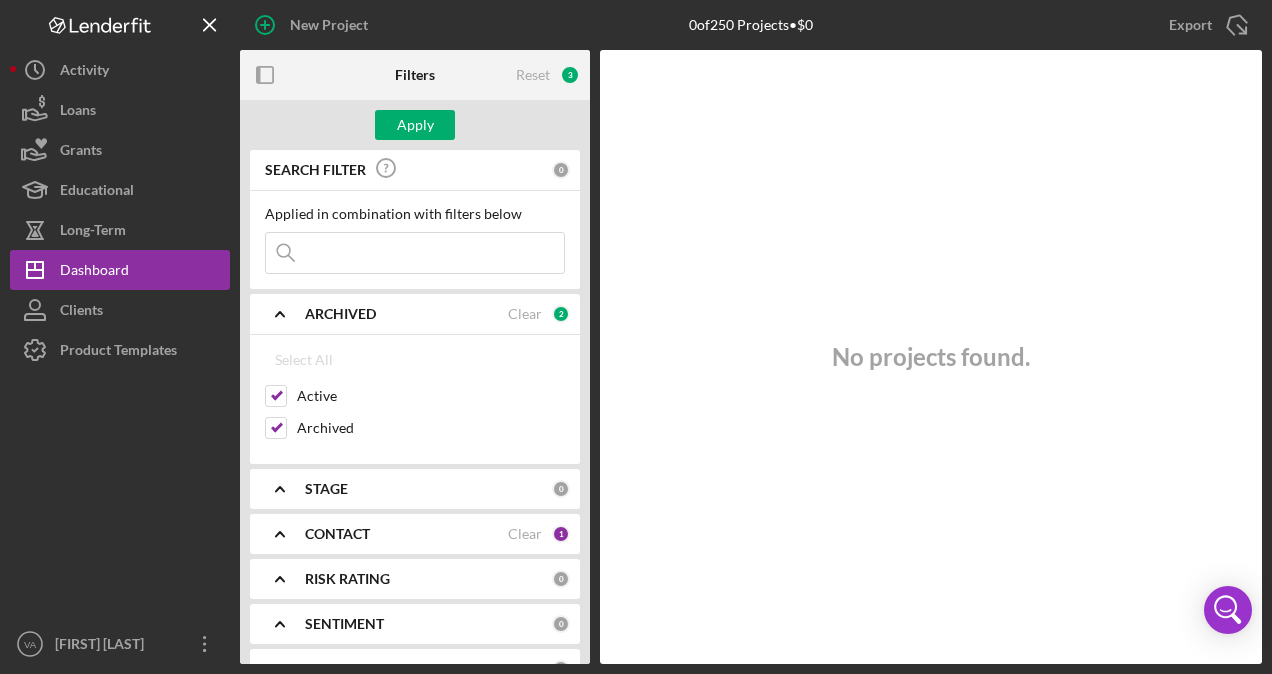 click at bounding box center [415, 253] 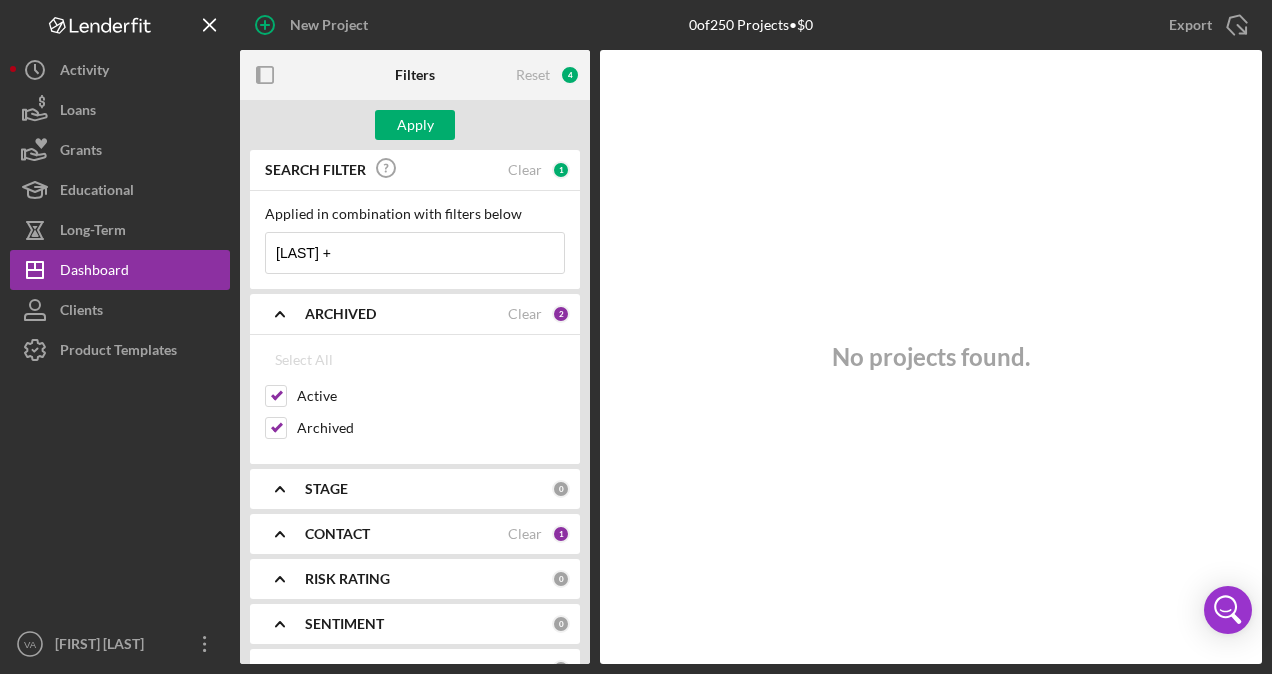 type on "[LAST]" 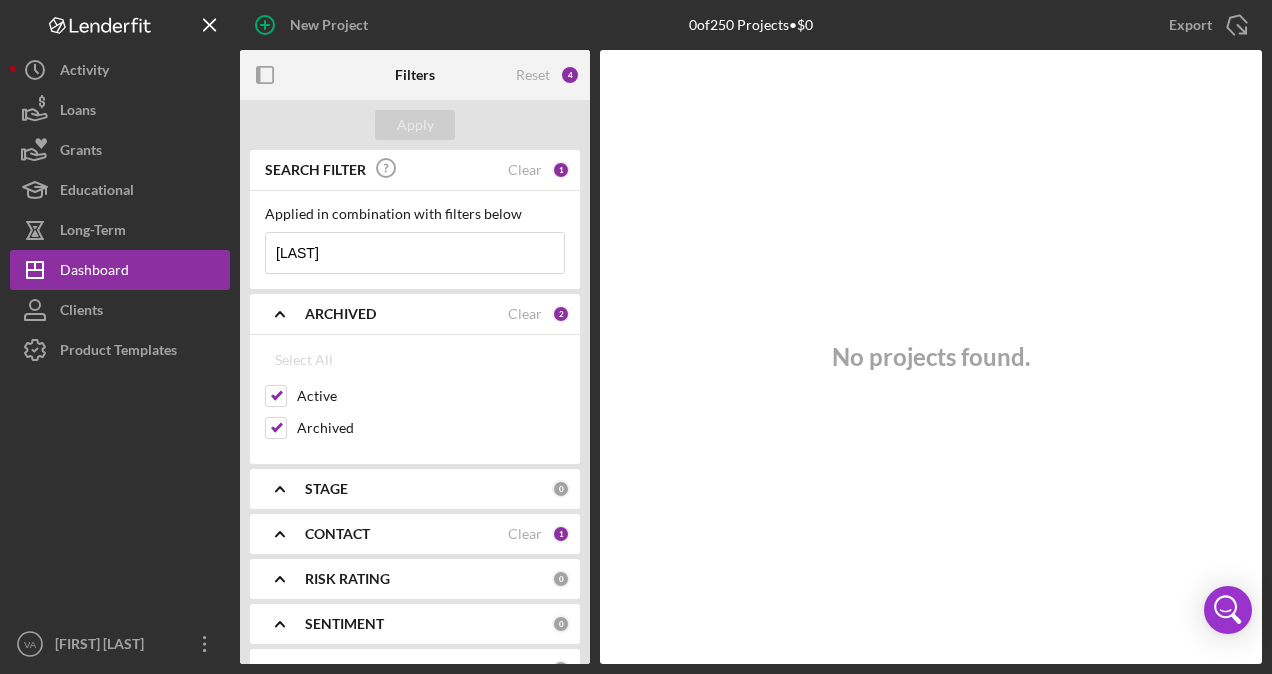 click on "Icon/Expander" 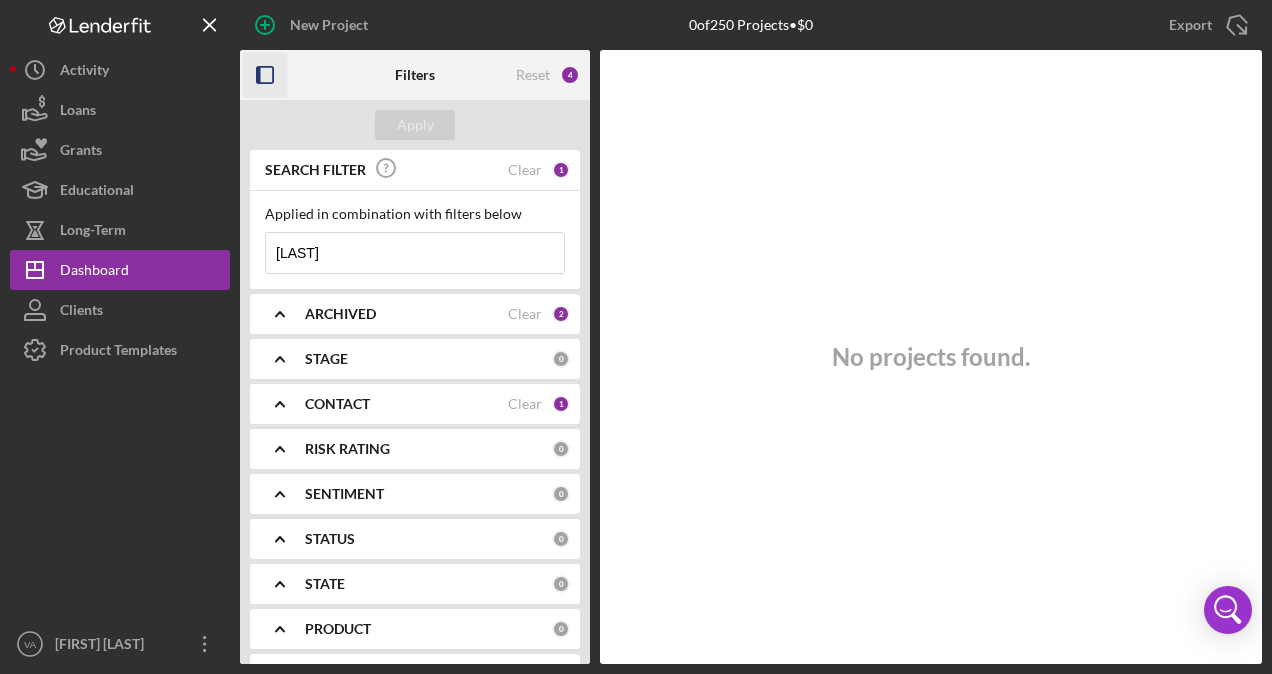 click 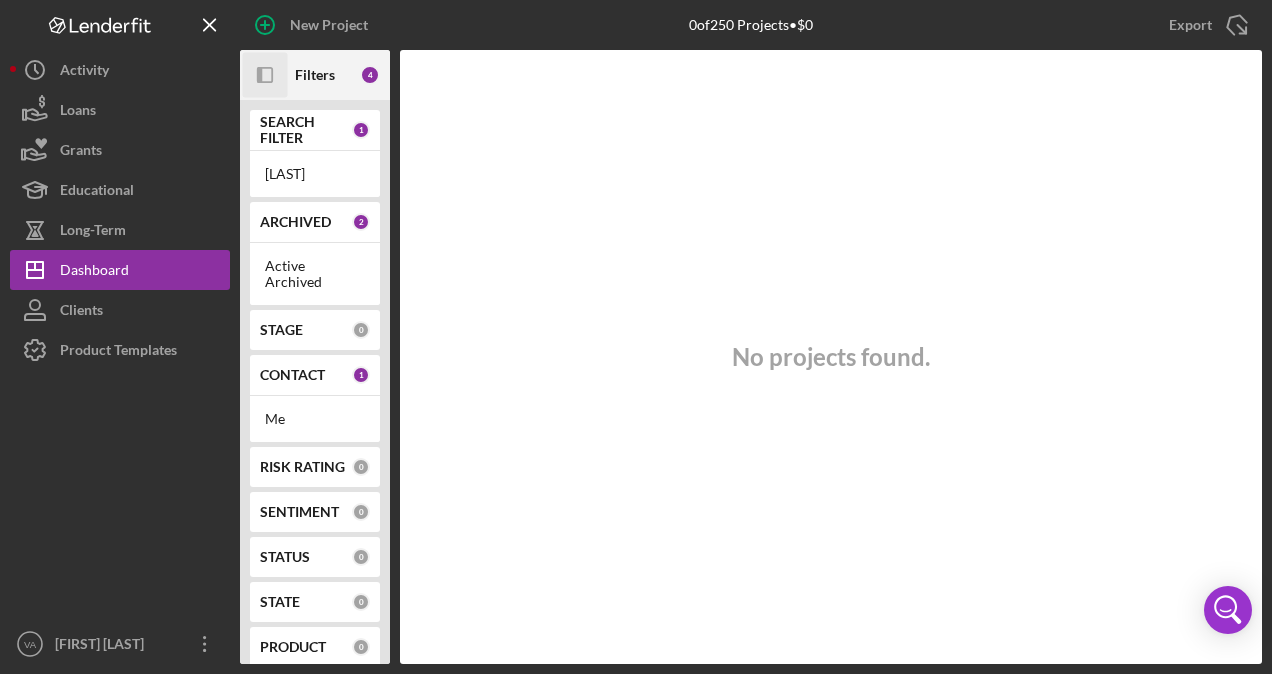 click on "Icon/Panel Side Expand" 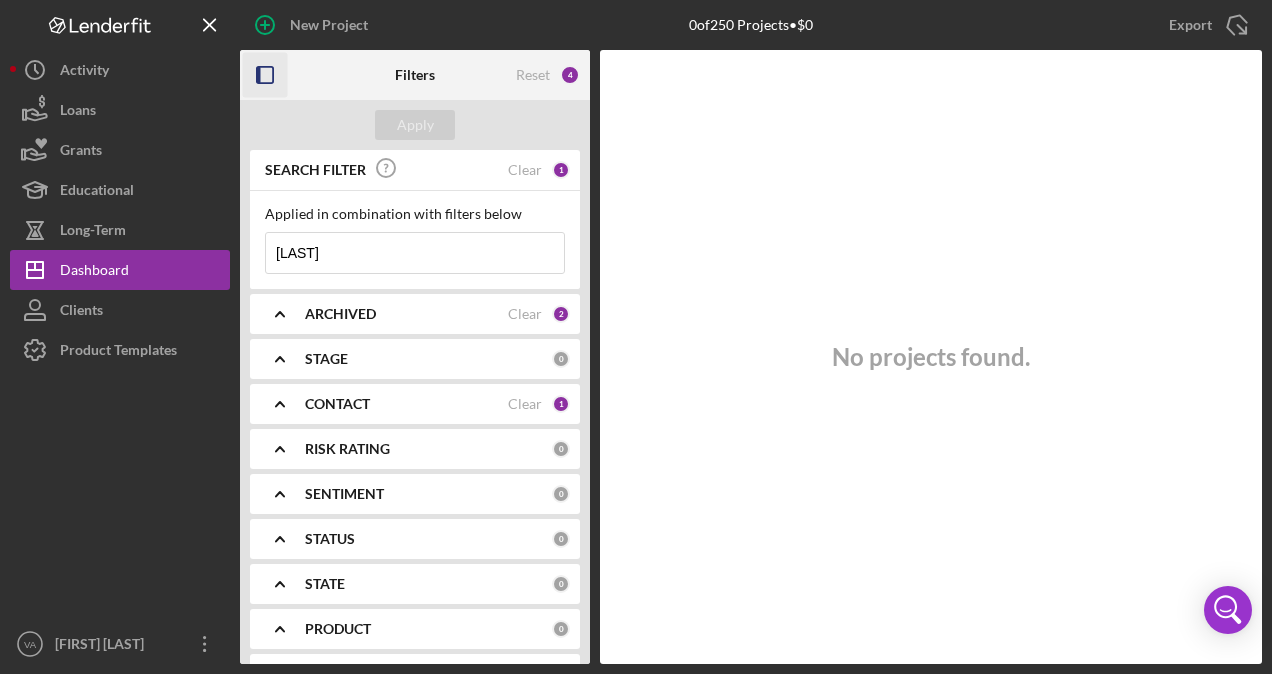 click on "Icon/Expander" 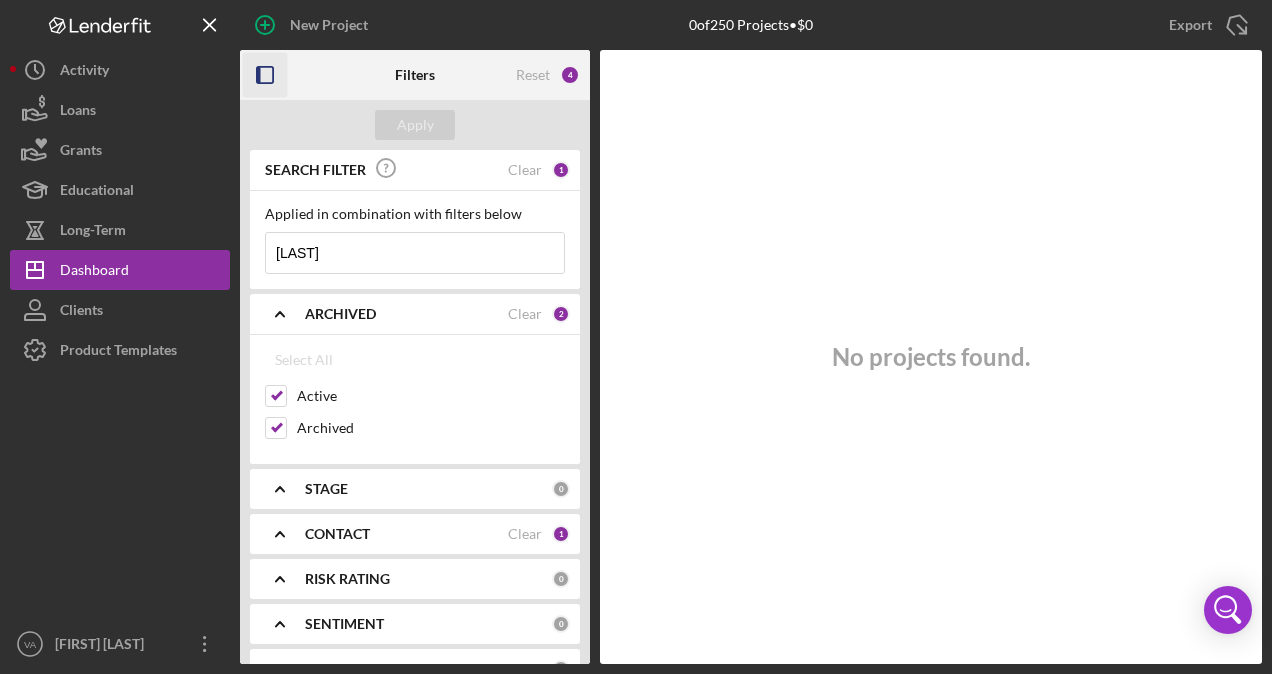 click on "Icon/Expander" 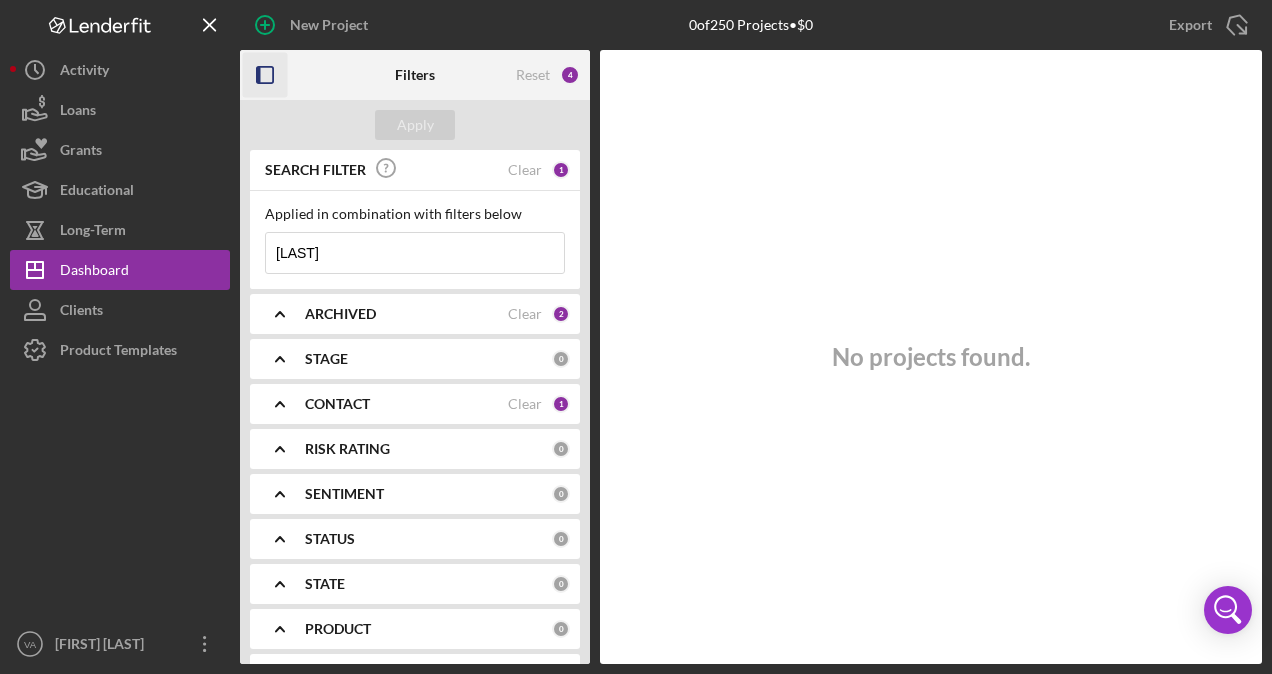 click on "STAGE   0" at bounding box center (437, 359) 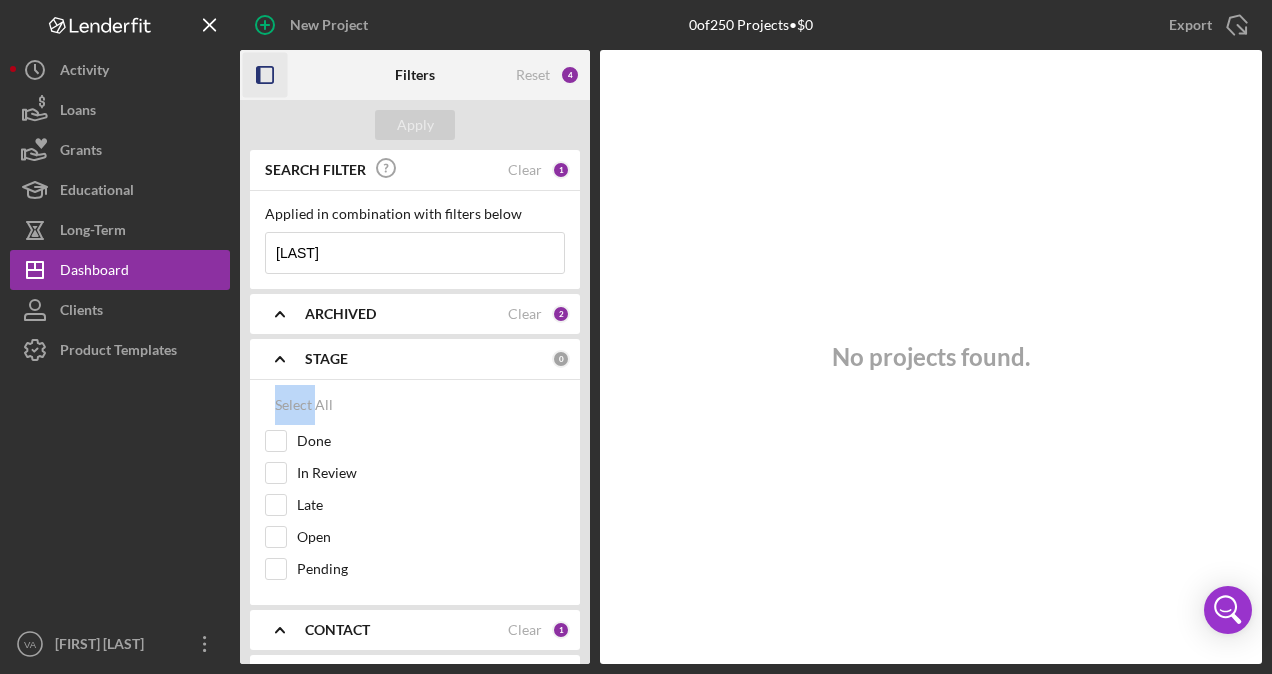 click on "STAGE   0" at bounding box center (437, 359) 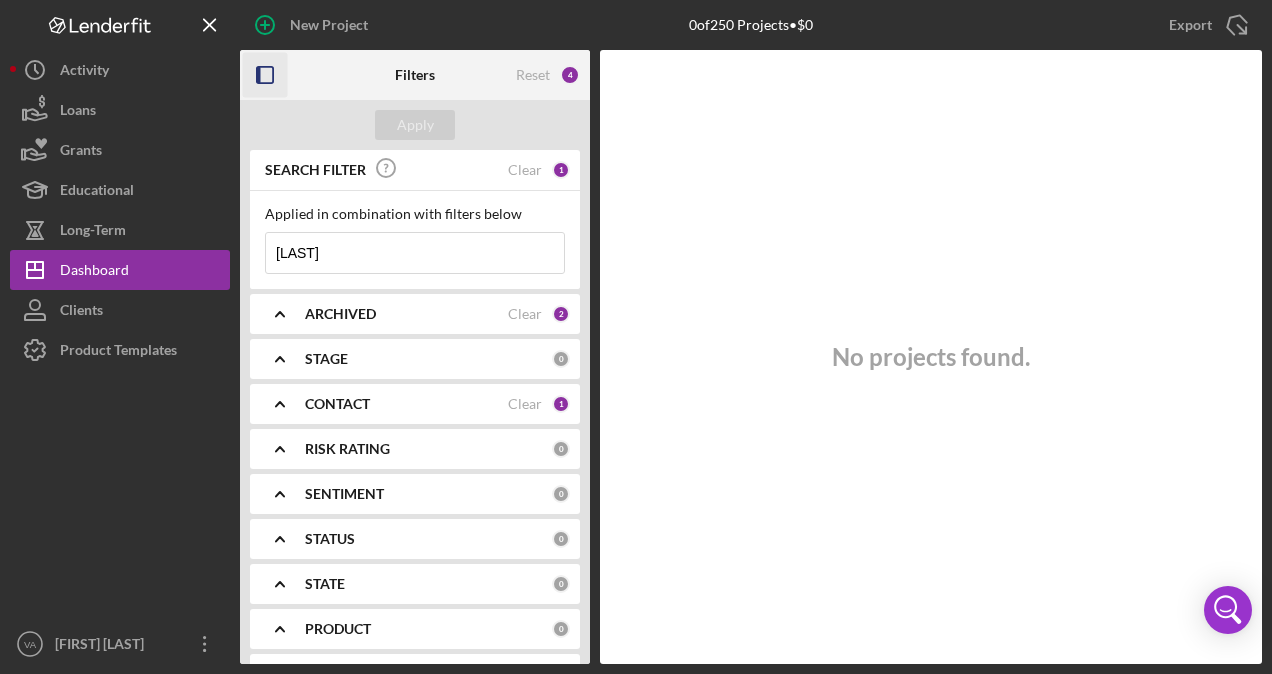 click on "STAGE   0" at bounding box center [437, 359] 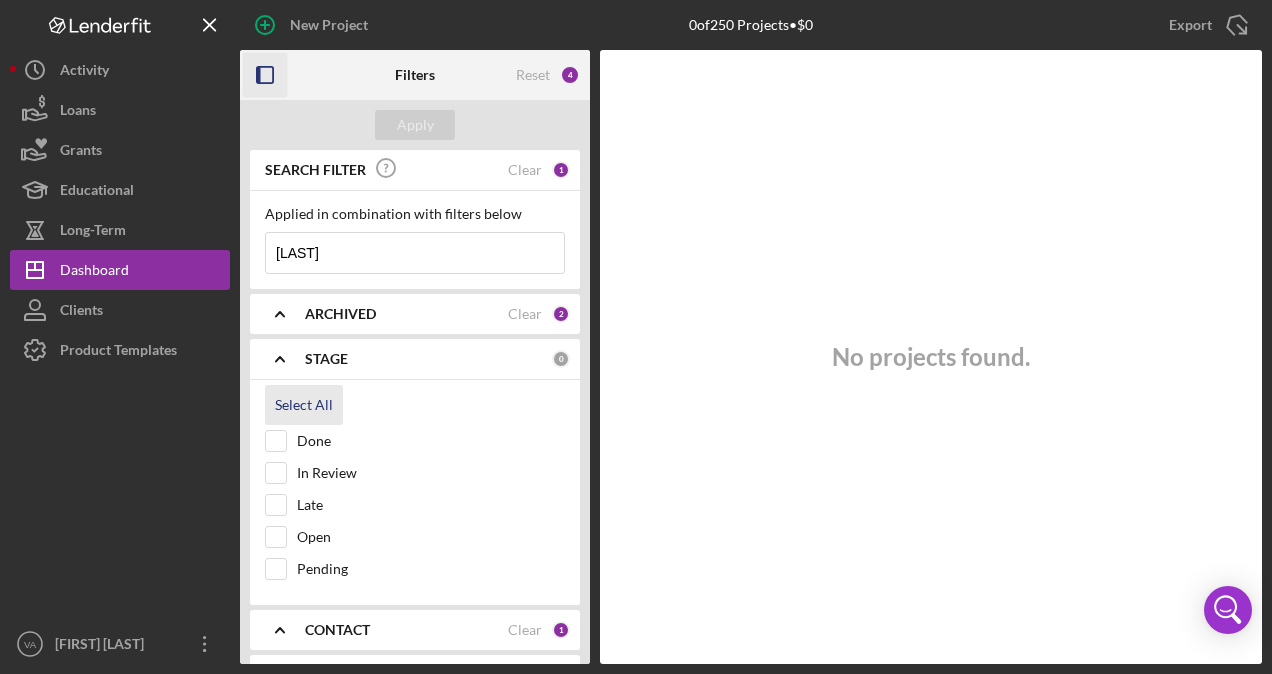 click on "Select All" at bounding box center (304, 405) 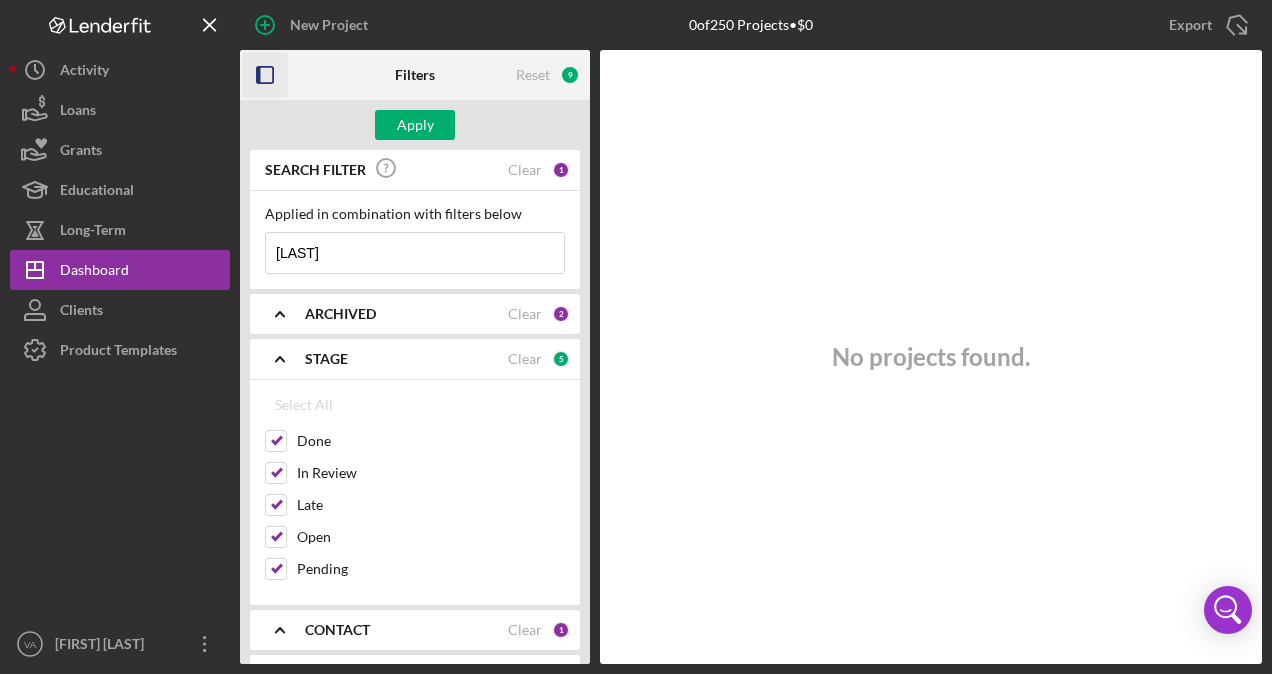 click on "Icon/Expander" 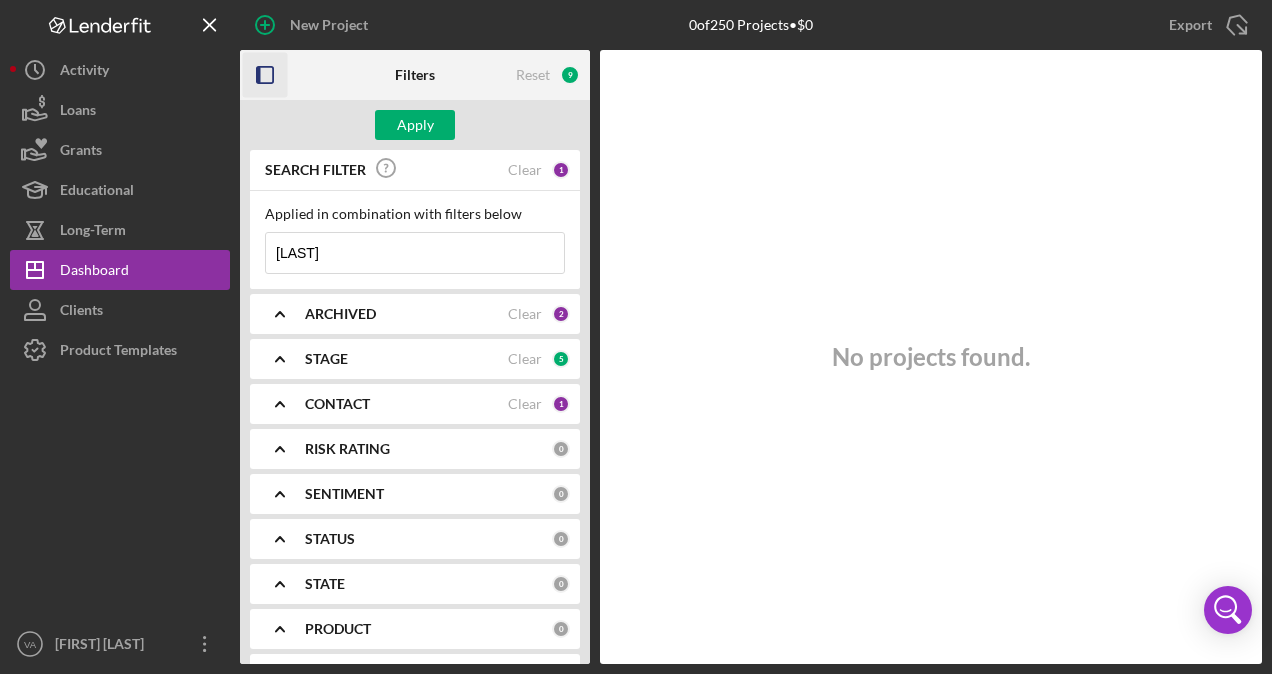 click on "Icon/Expander" 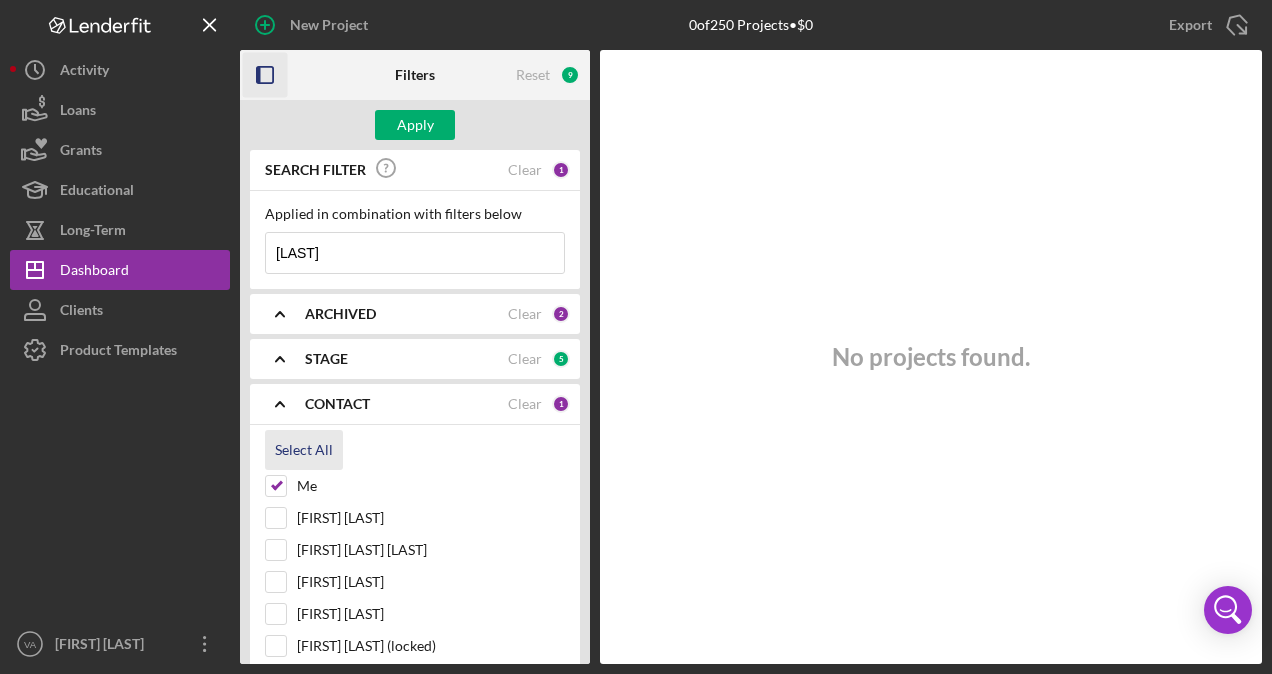 click on "Select All" at bounding box center (304, 450) 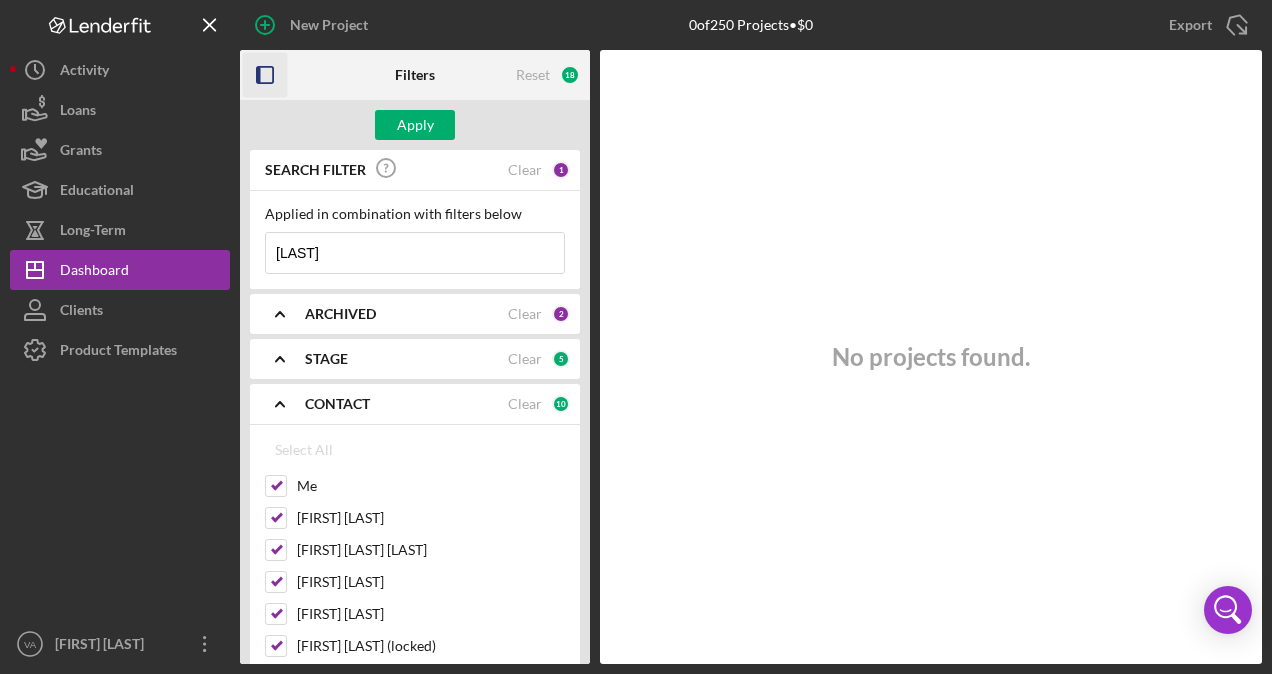 click on "Icon/Expander" 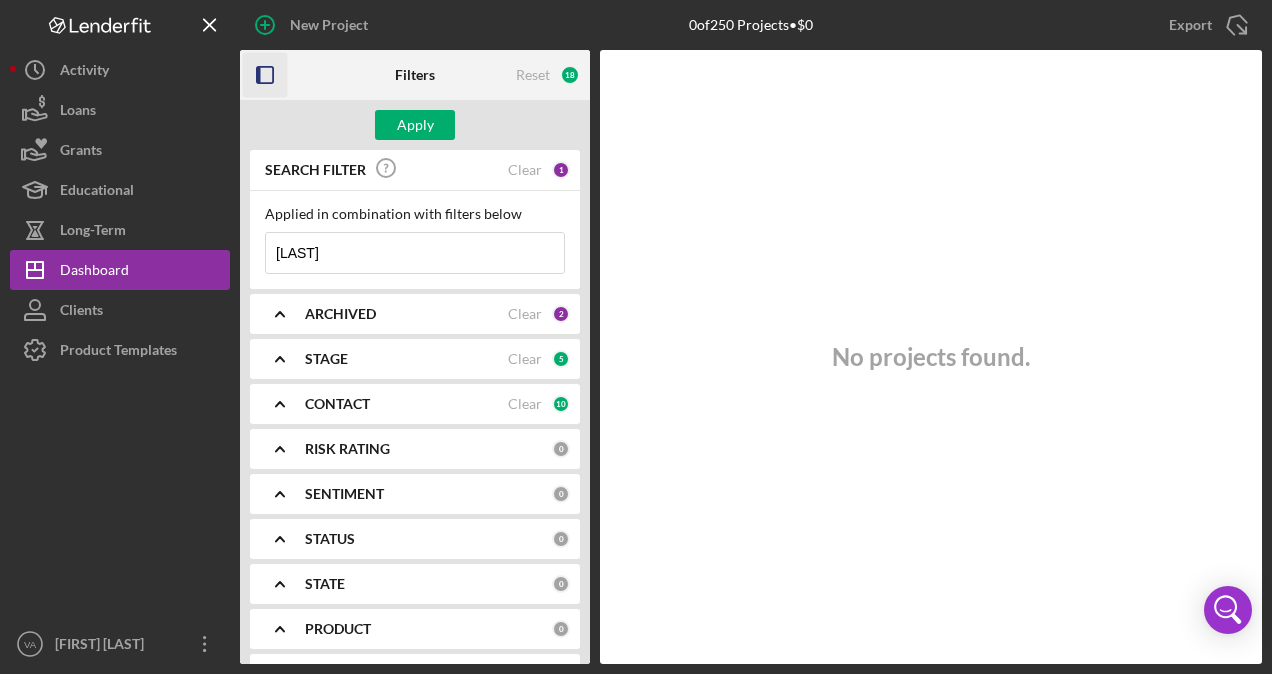 click on "Icon/Expander" 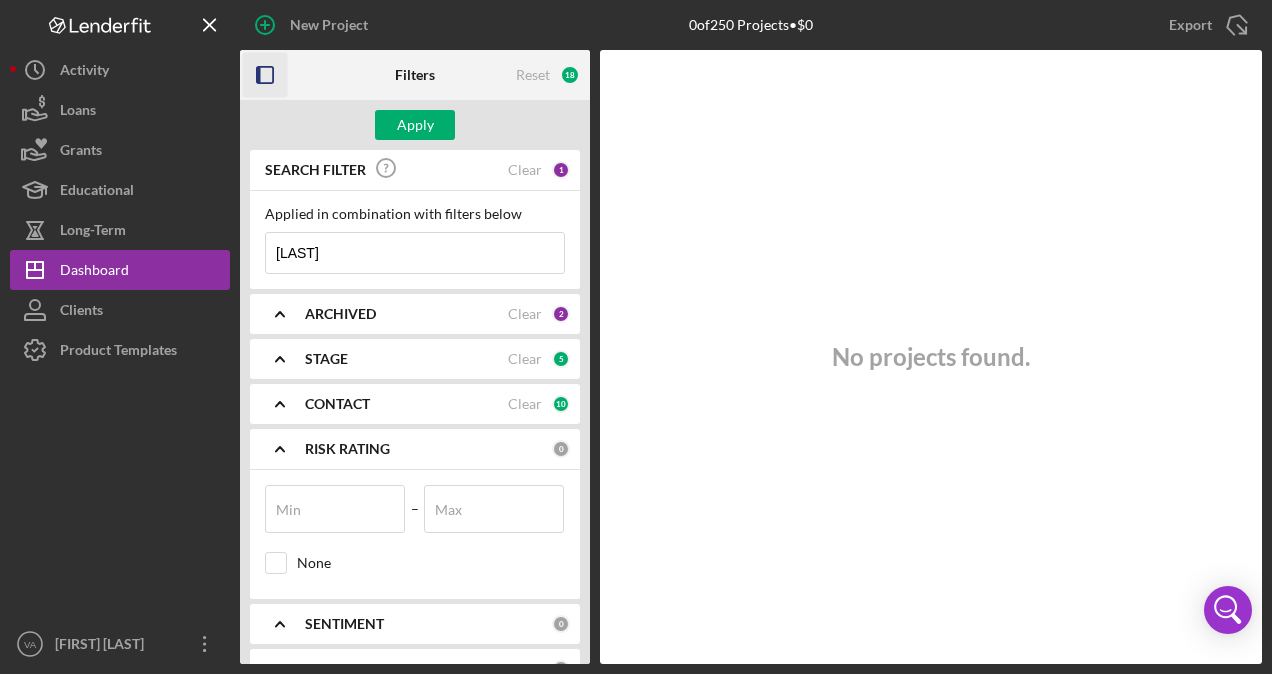 click on "Icon/Expander" 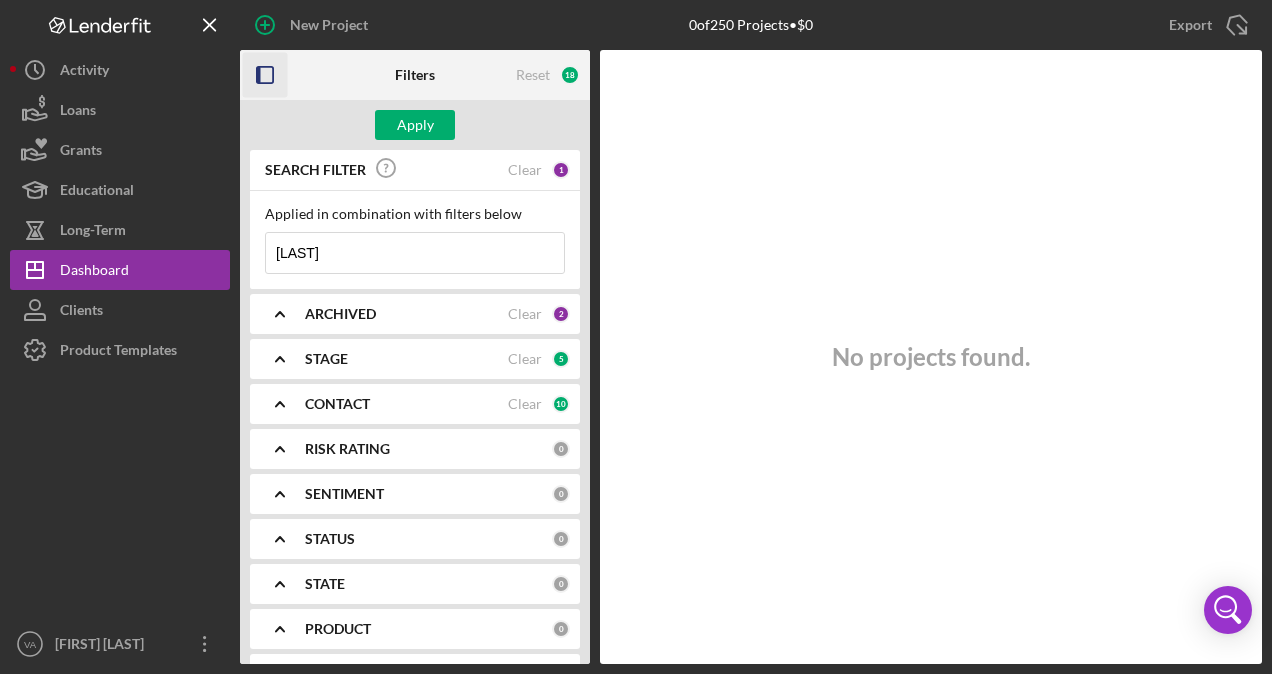 click on "Icon/Expander" 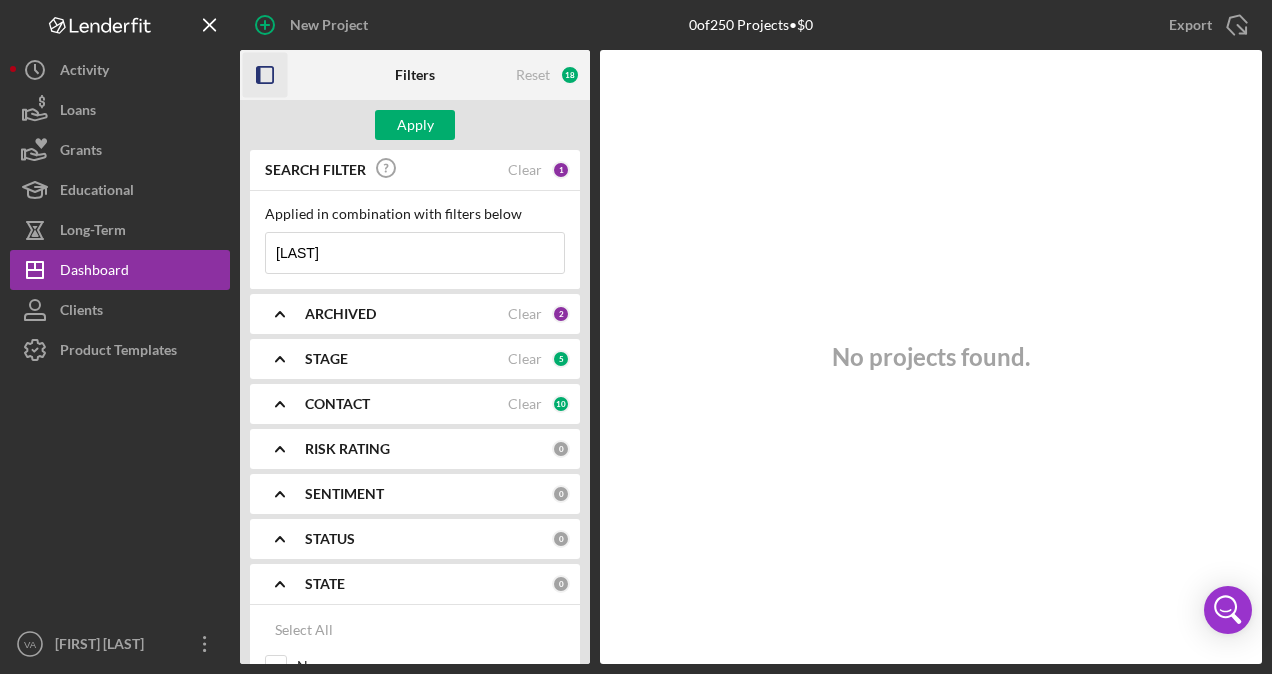 click on "Icon/Expander" 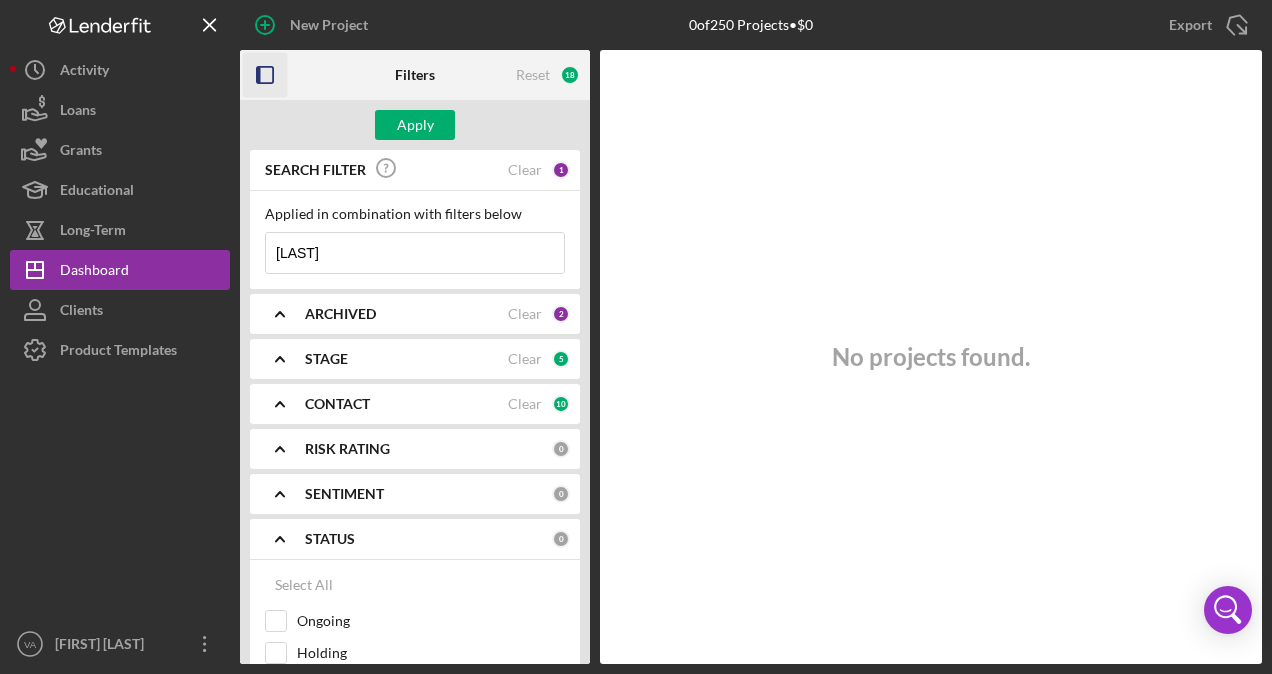 scroll, scrollTop: 100, scrollLeft: 0, axis: vertical 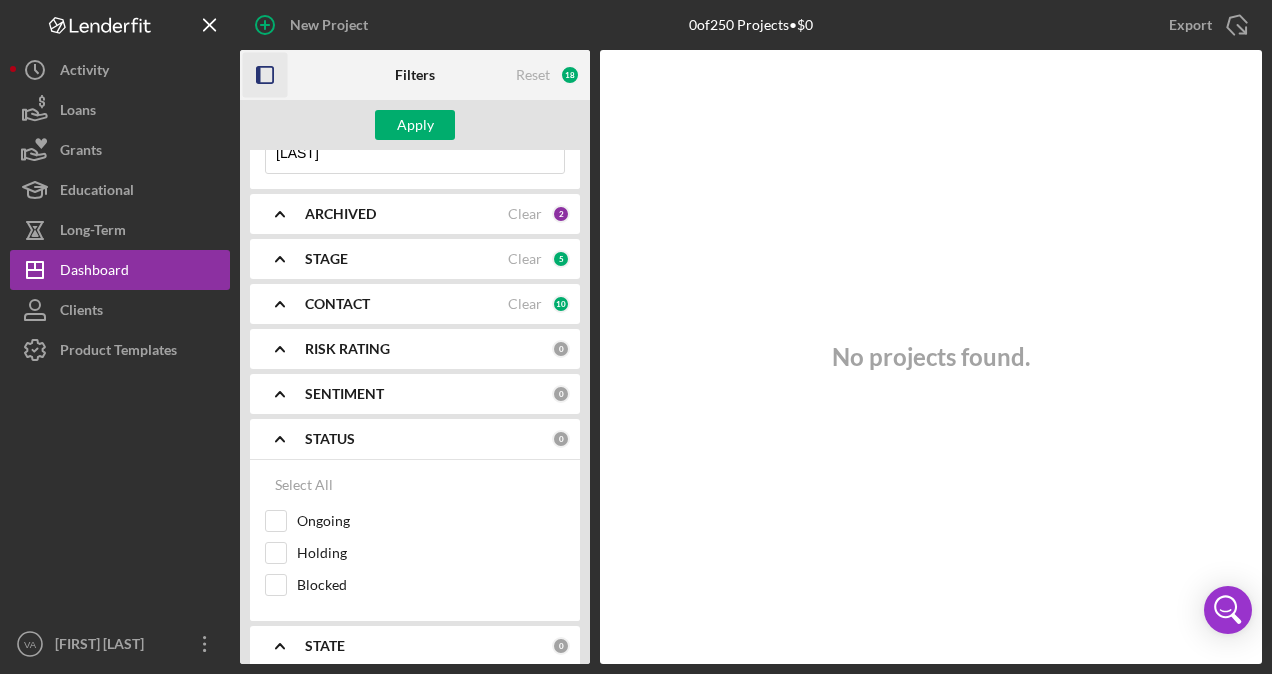 click on "Icon/Expander" 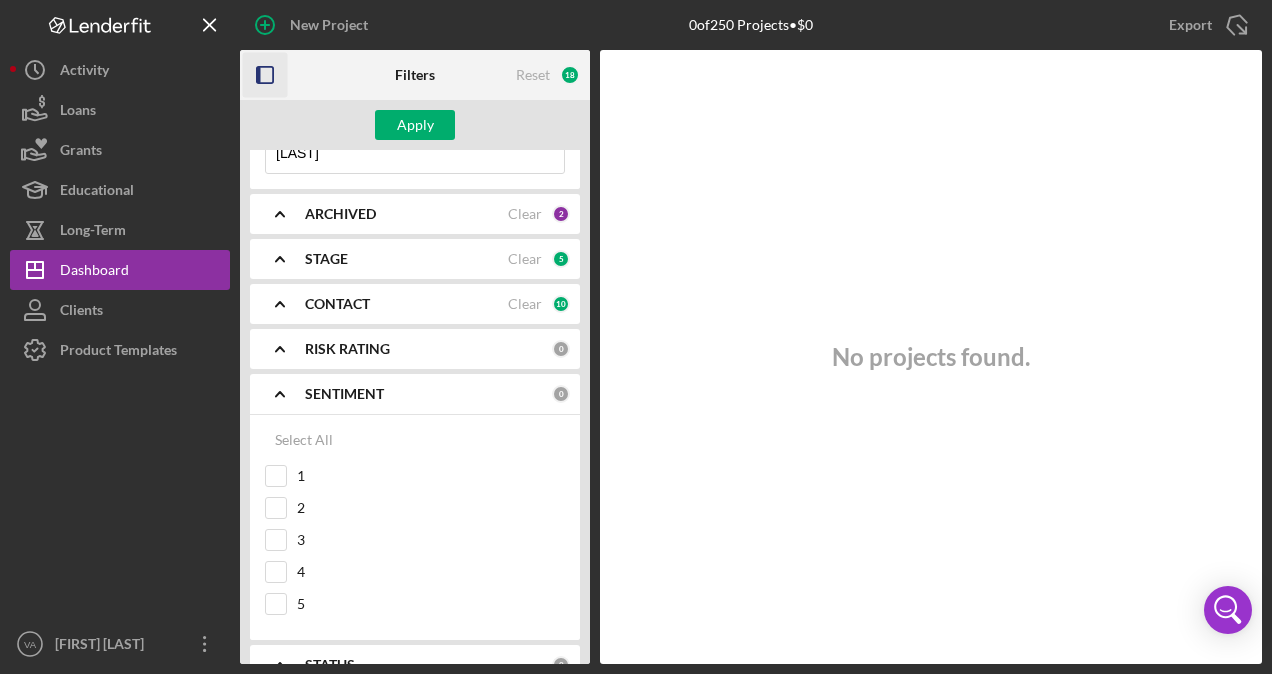 click on "Icon/Expander" 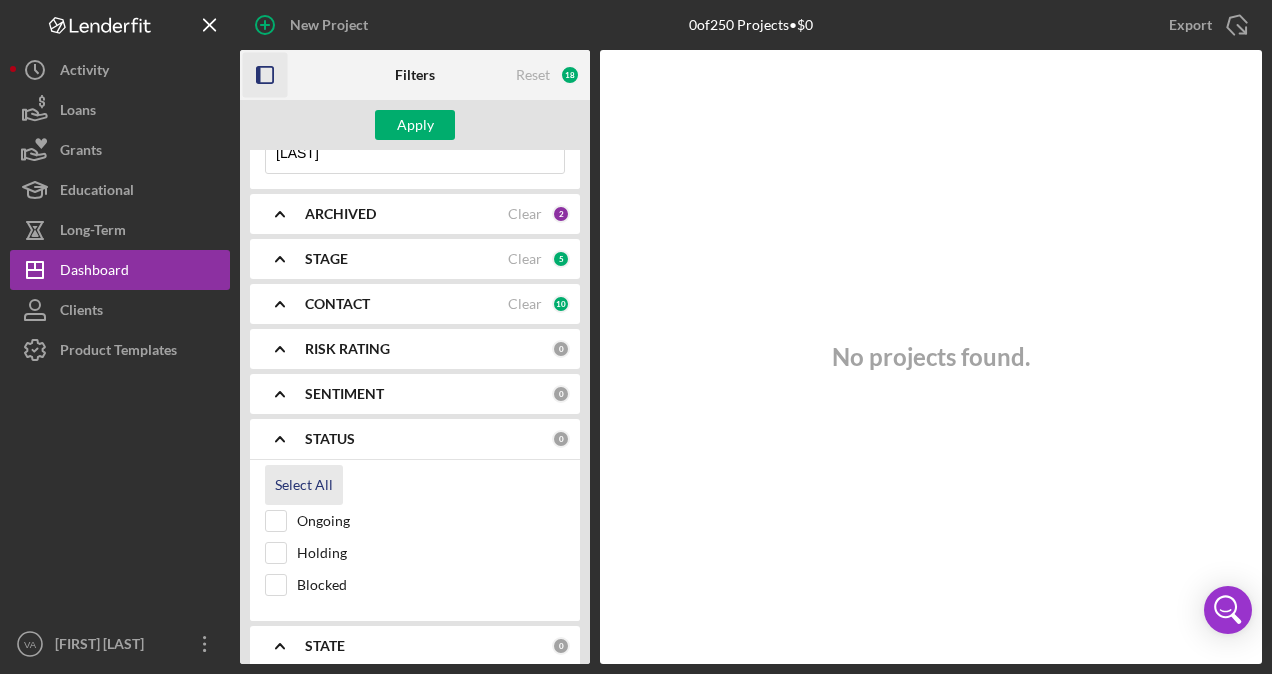 click on "Select All" at bounding box center (304, 485) 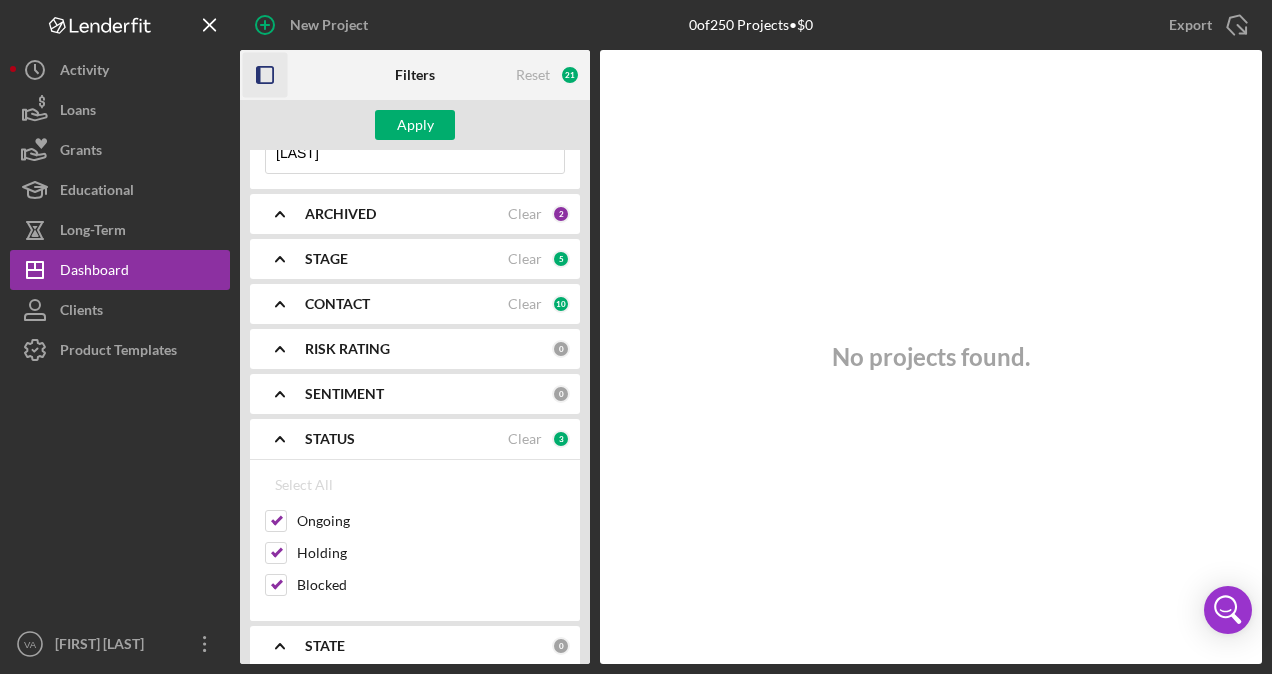 click on "Icon/Expander" 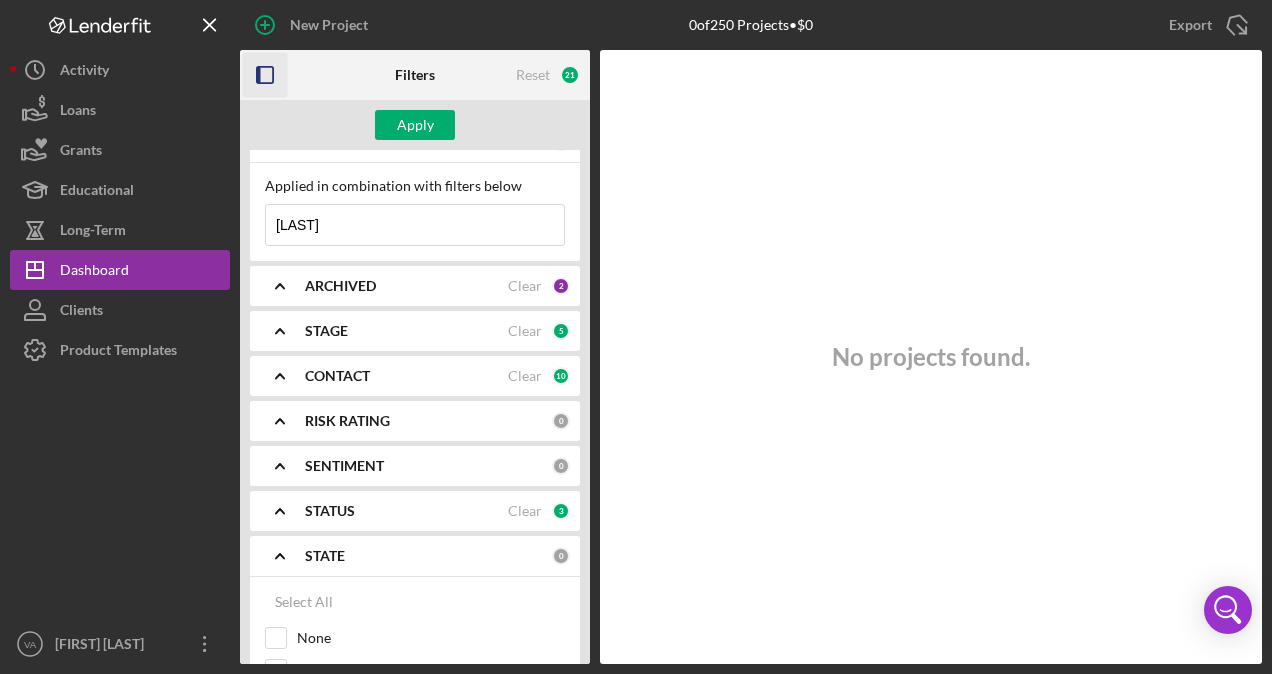 scroll, scrollTop: 0, scrollLeft: 0, axis: both 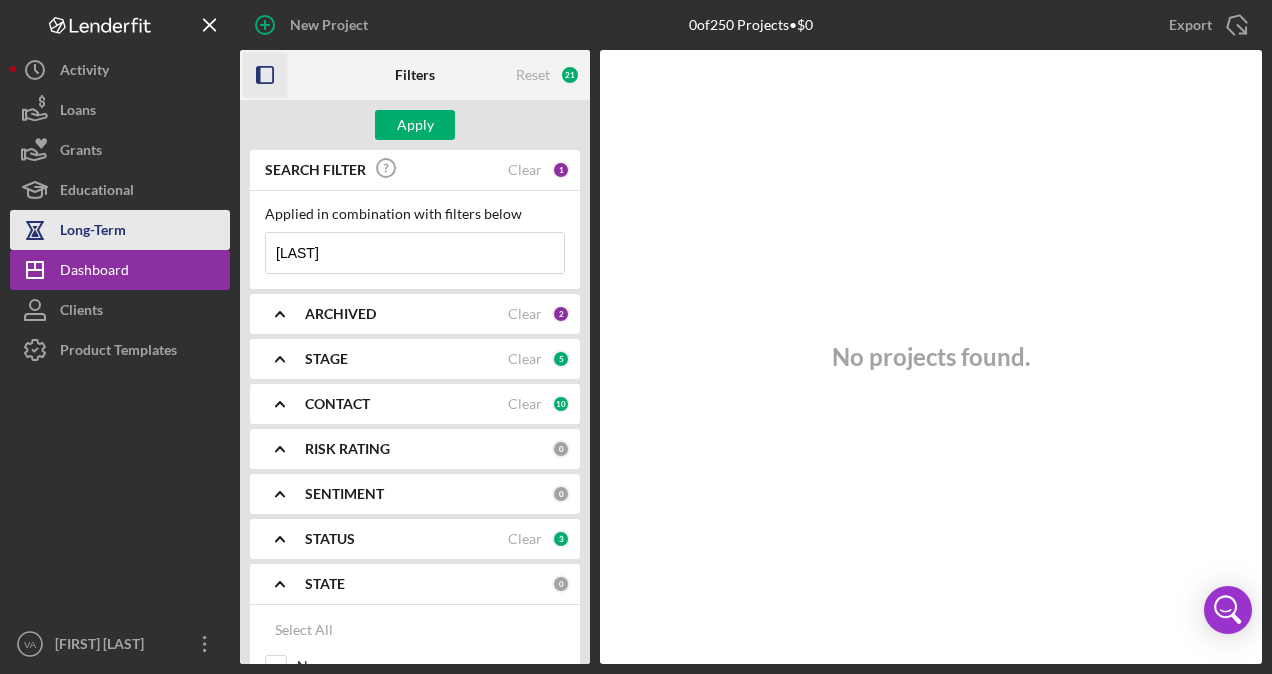 click on "Long-Term" at bounding box center [93, 232] 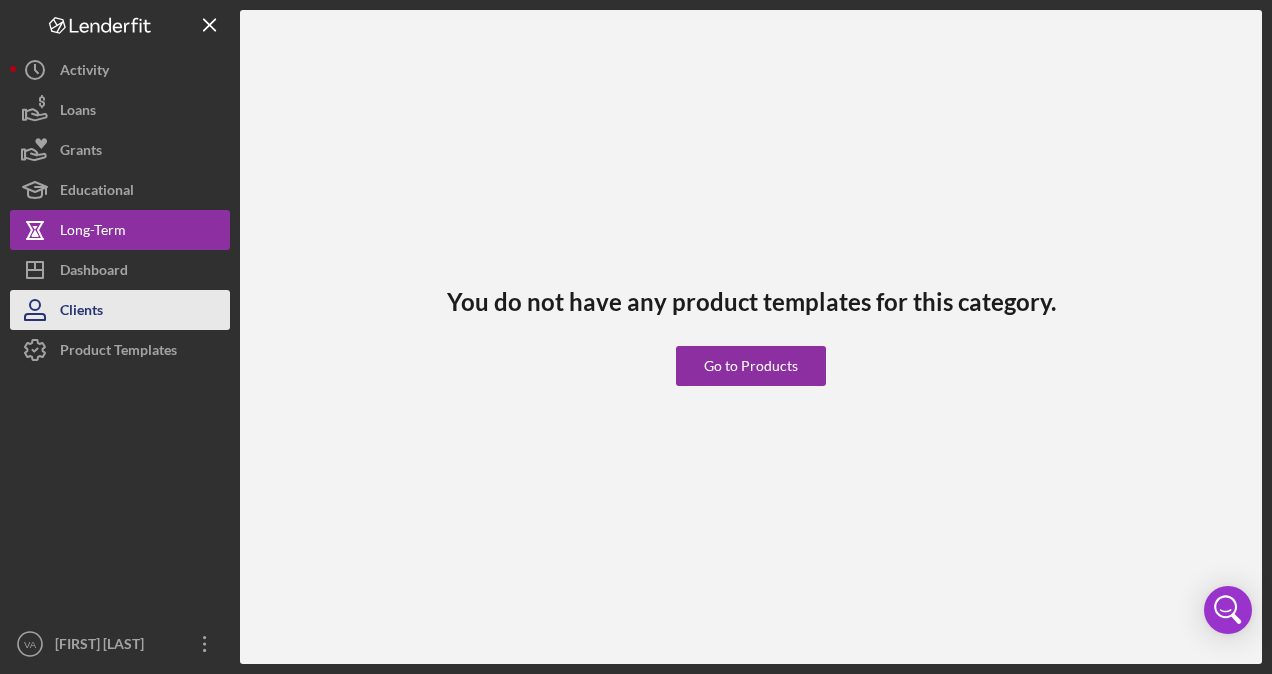 click on "Clients" at bounding box center [81, 312] 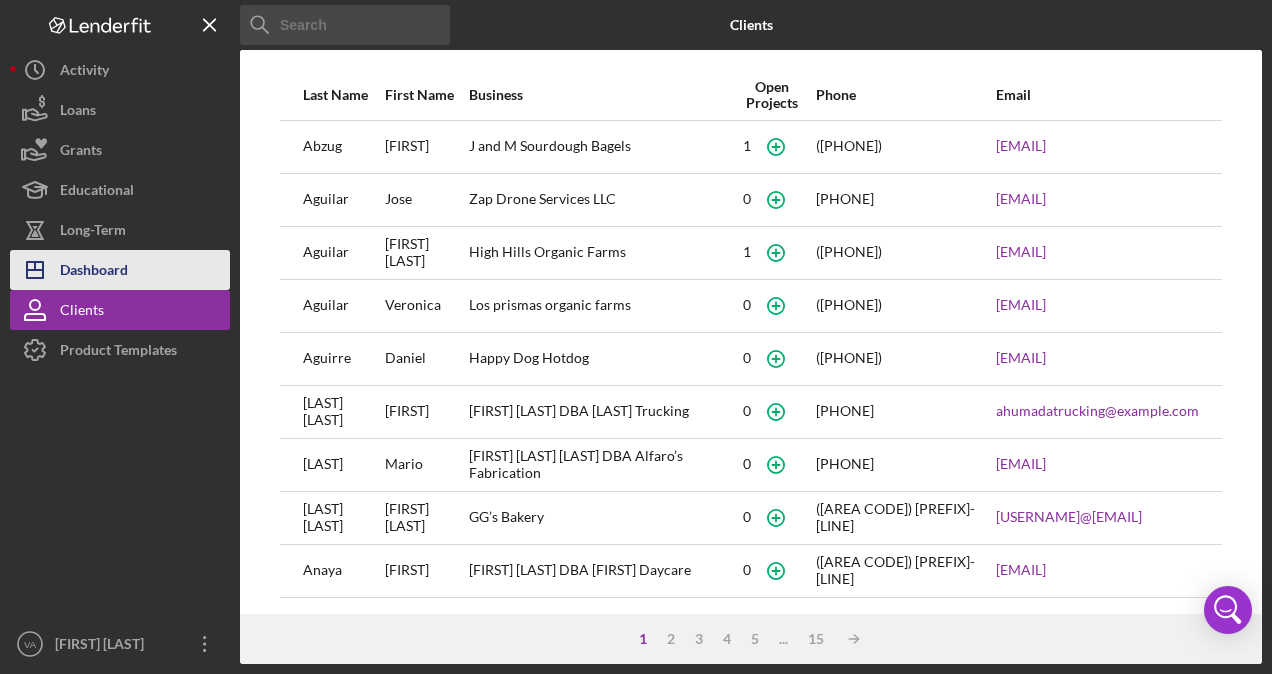 click on "Dashboard" at bounding box center [94, 272] 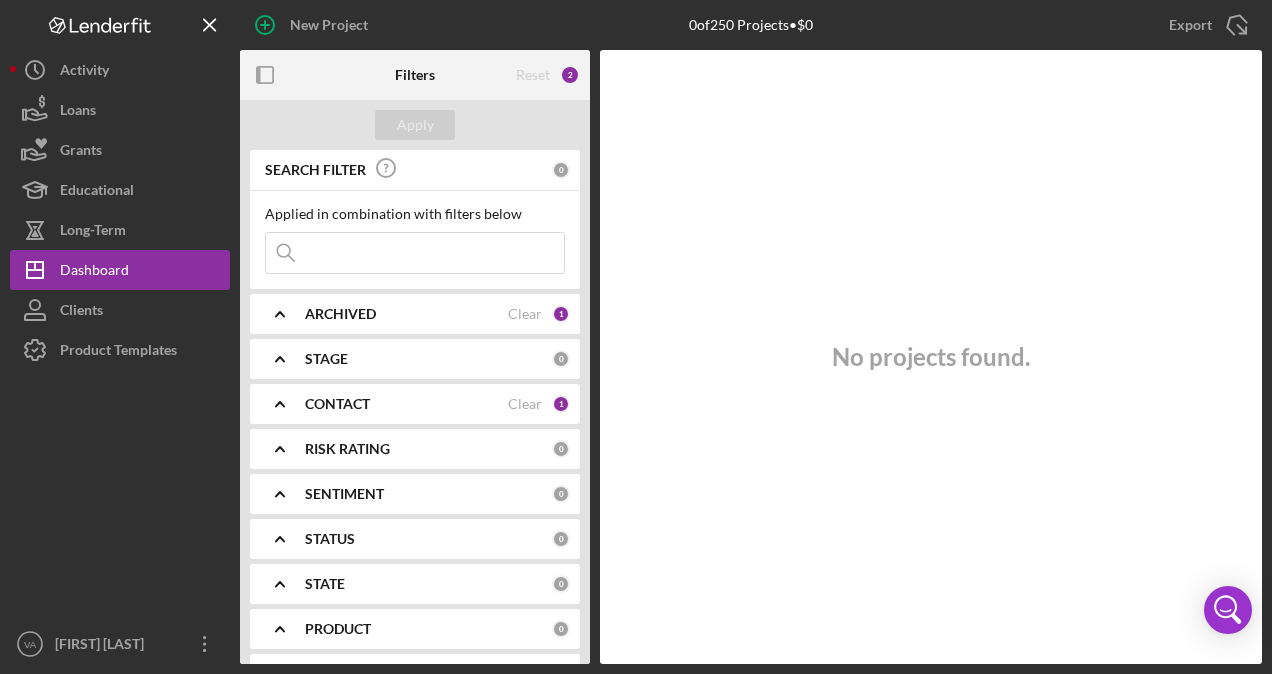 click at bounding box center [415, 253] 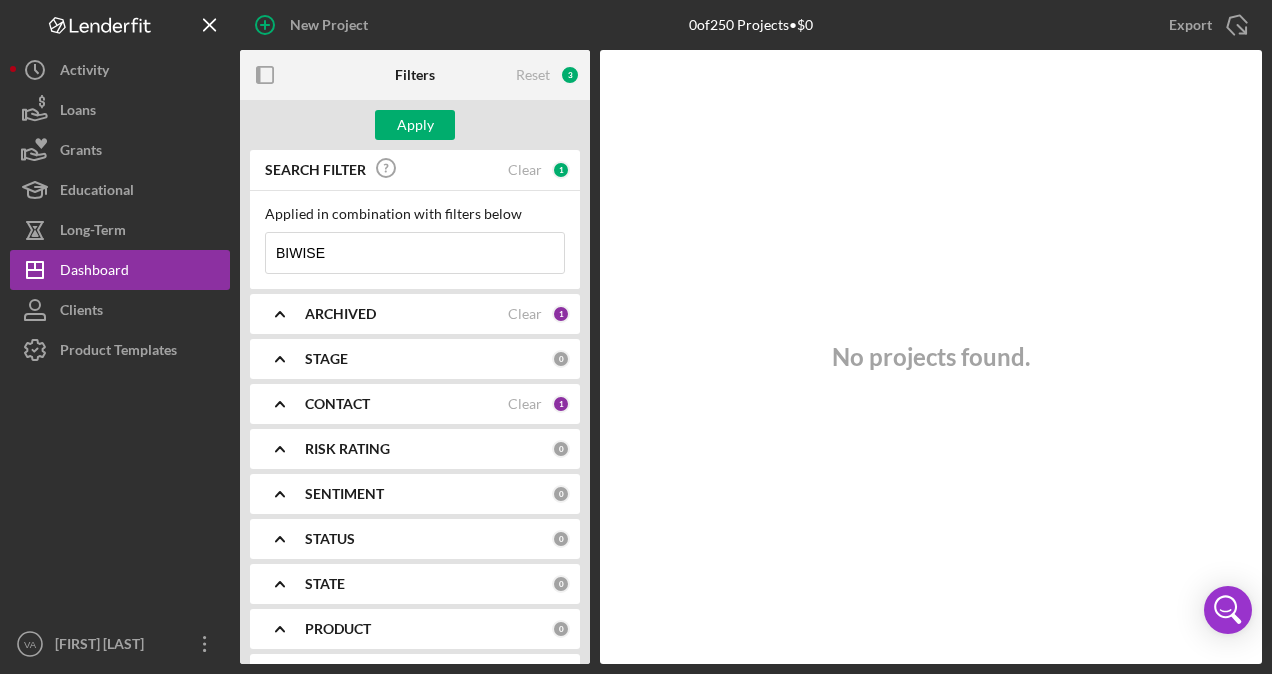 click on "Apply" at bounding box center (415, 125) 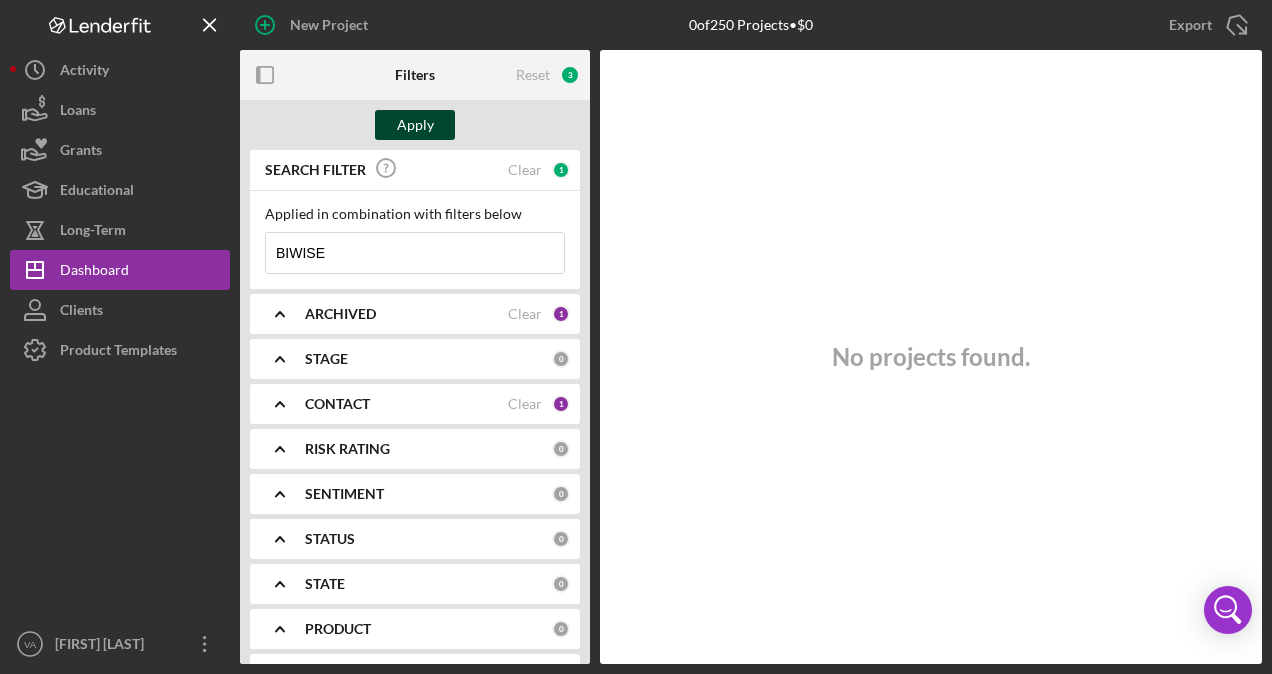 click on "Apply" at bounding box center [415, 125] 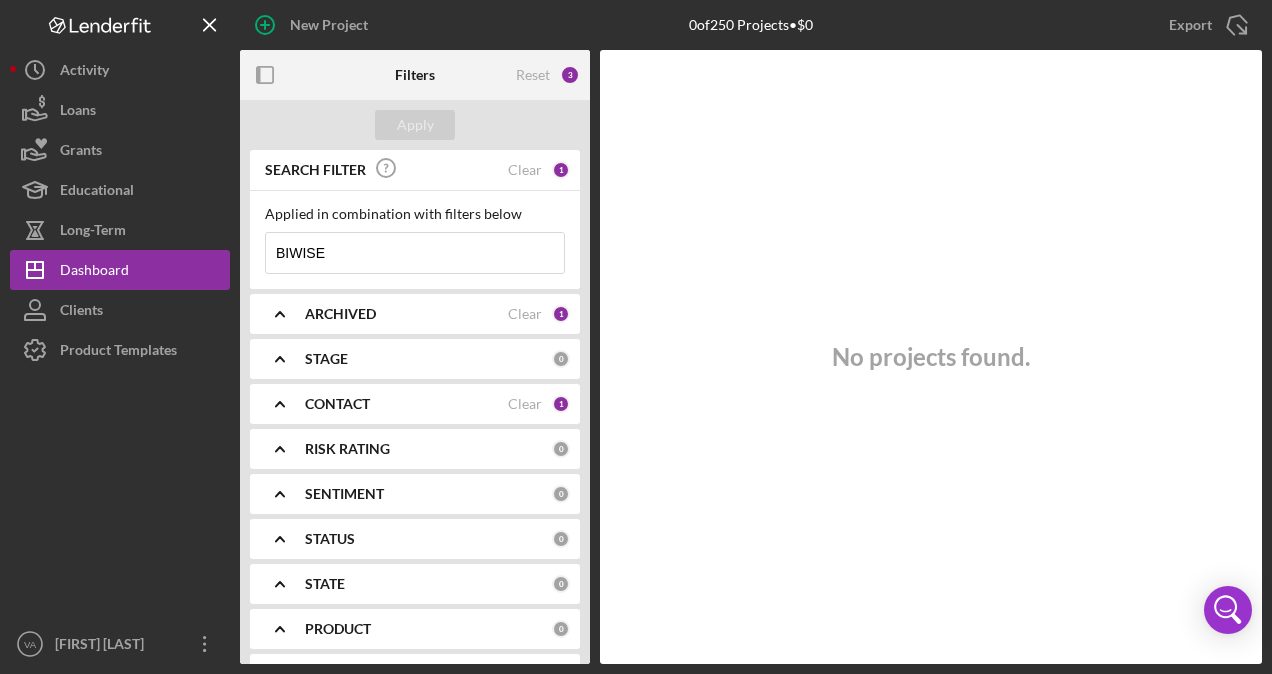 click on "ARCHIVED" at bounding box center [340, 314] 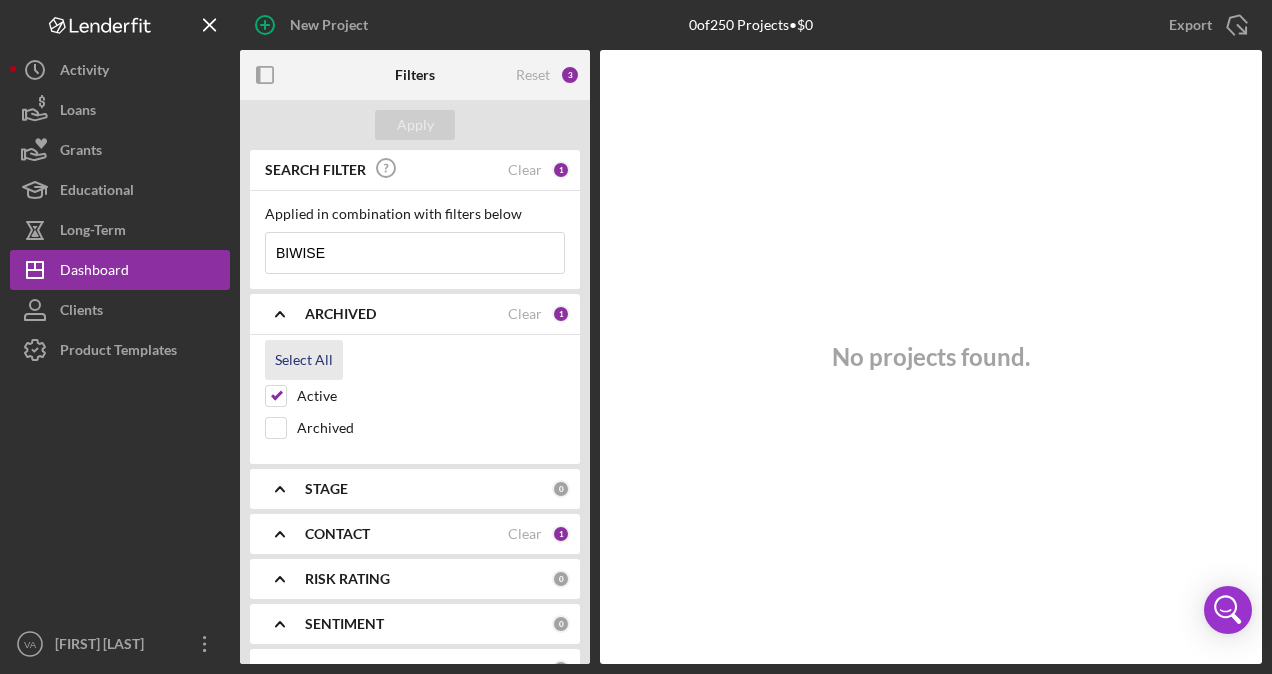 click on "Select All" at bounding box center (304, 360) 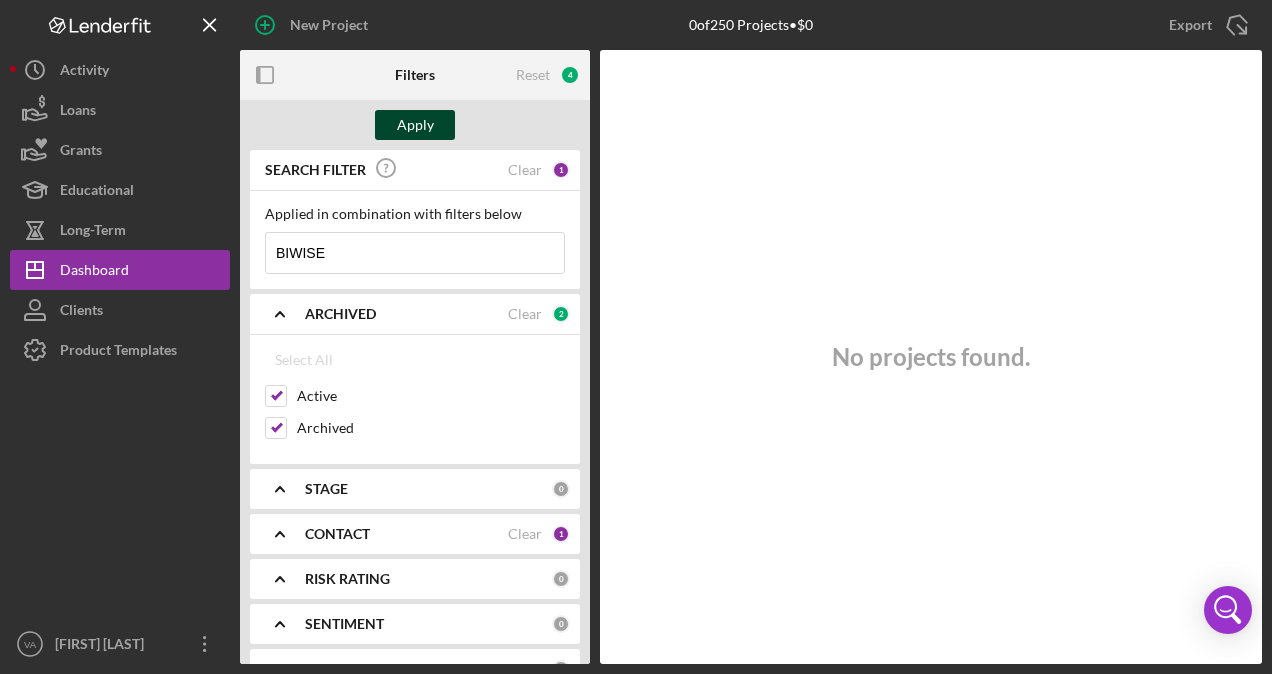 click on "Apply" at bounding box center [415, 125] 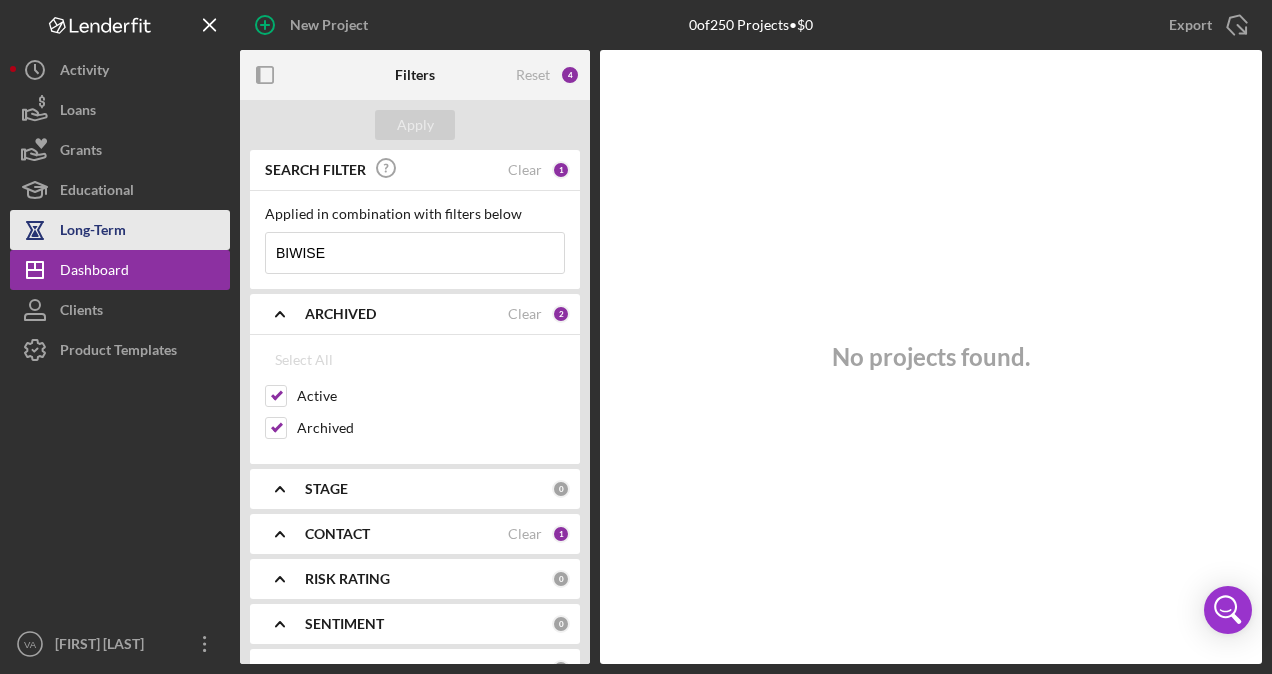 drag, startPoint x: 368, startPoint y: 248, endPoint x: 90, endPoint y: 238, distance: 278.1798 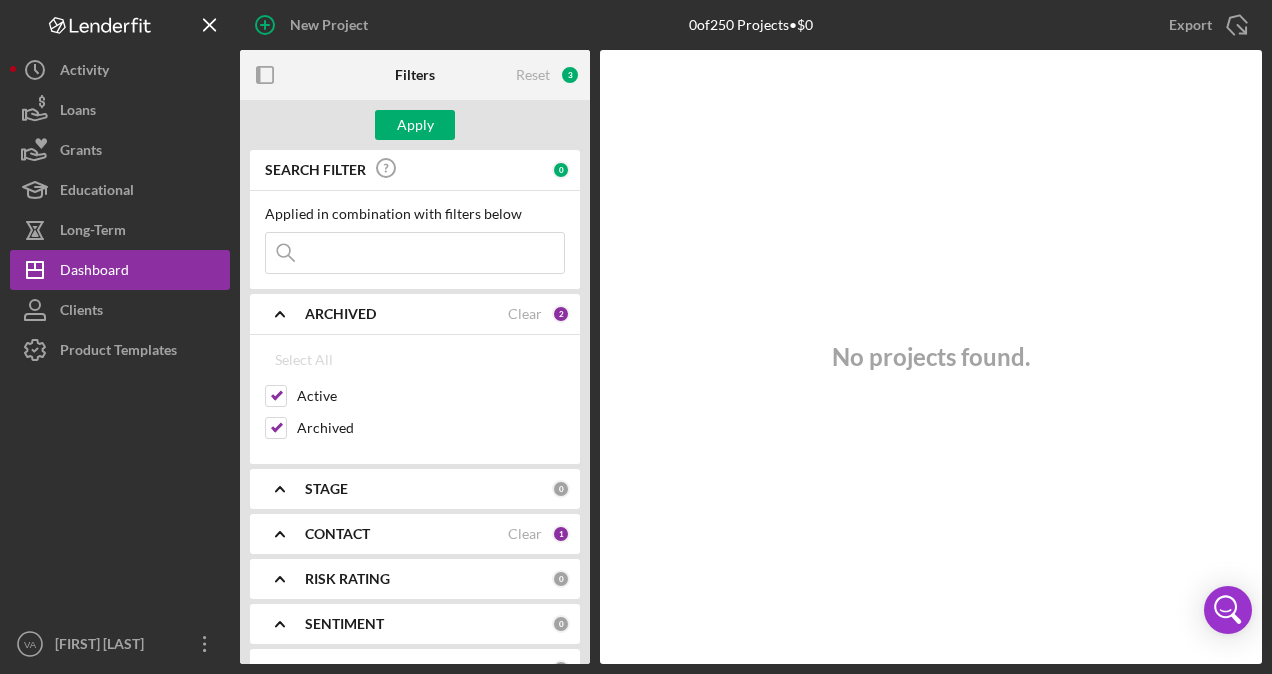 type 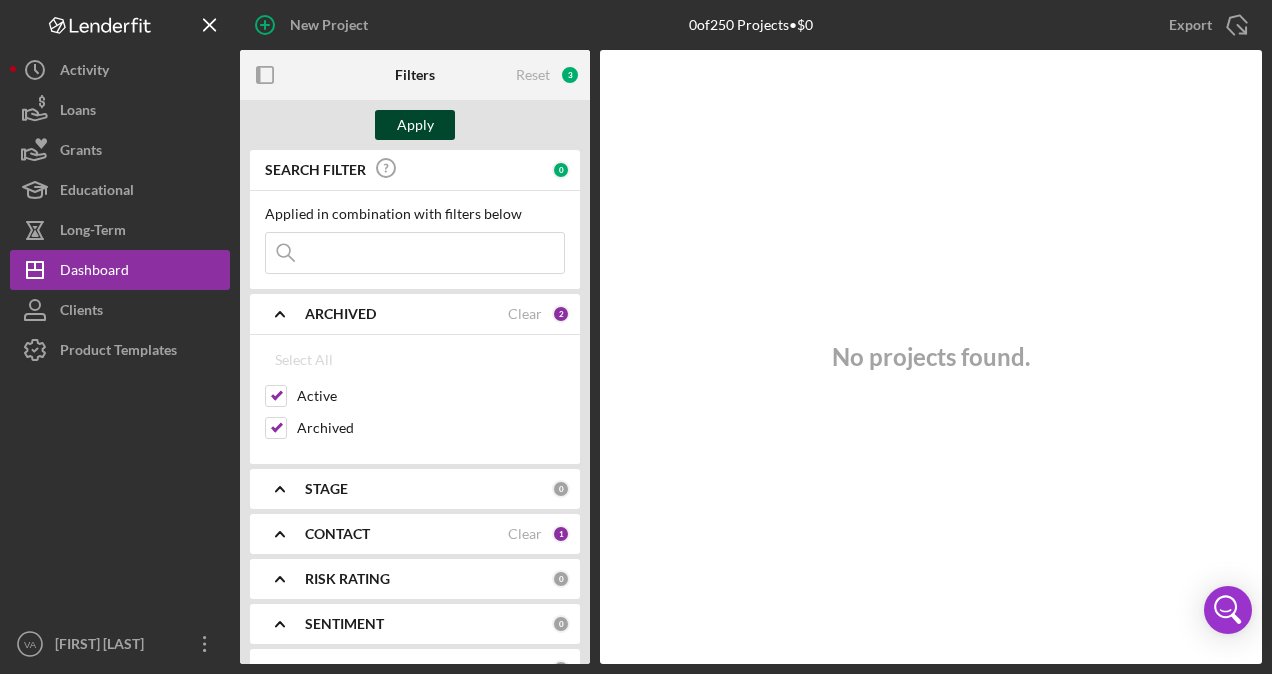 click on "Apply" at bounding box center (415, 125) 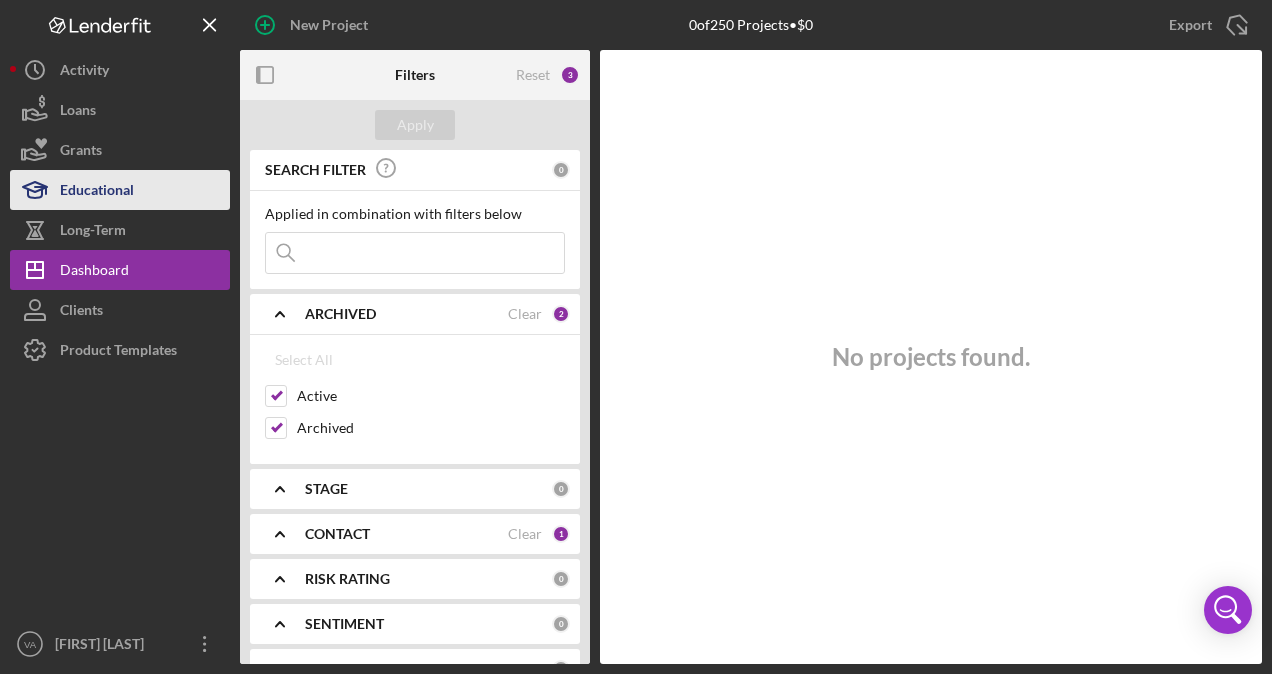 click on "Educational" at bounding box center (97, 192) 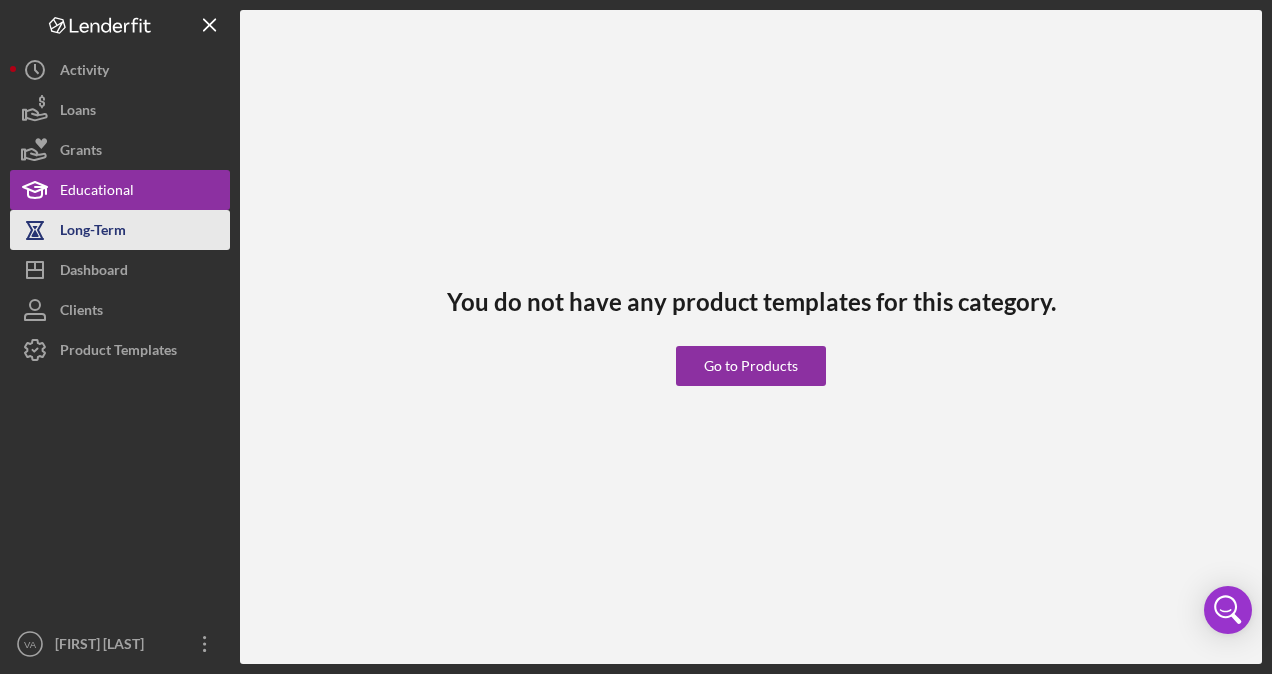 click on "Long-Term" at bounding box center (93, 232) 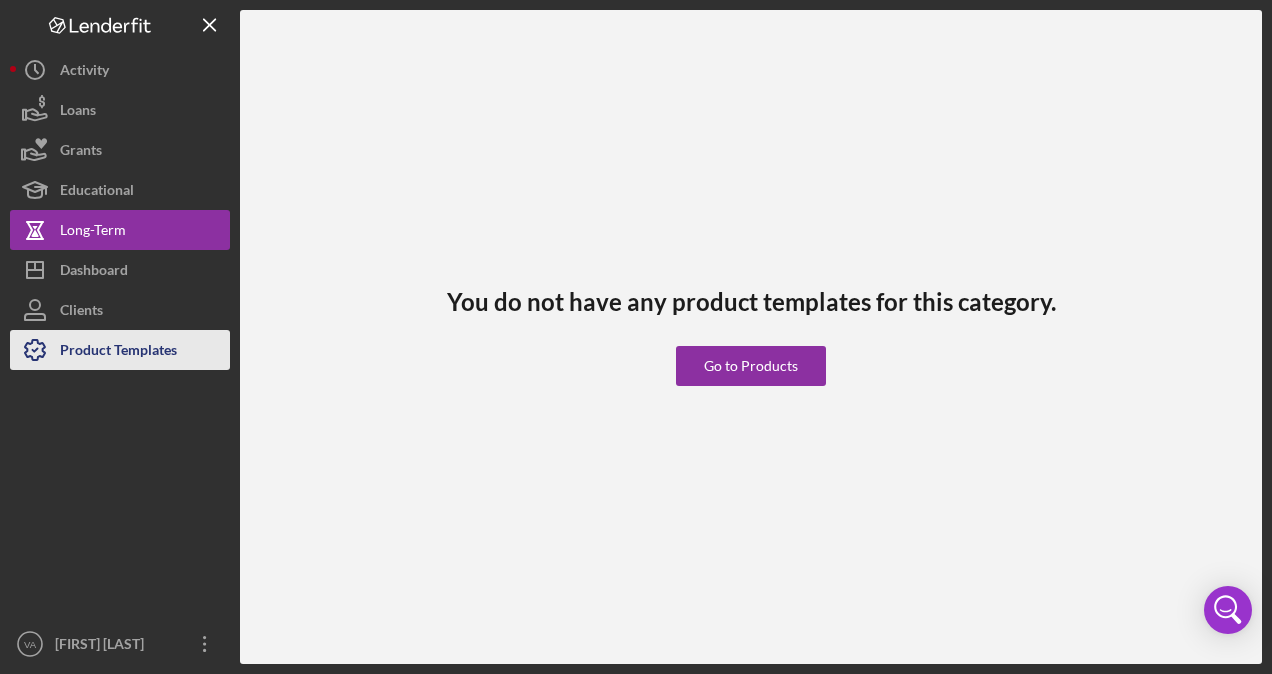 click on "Product Templates" at bounding box center [118, 352] 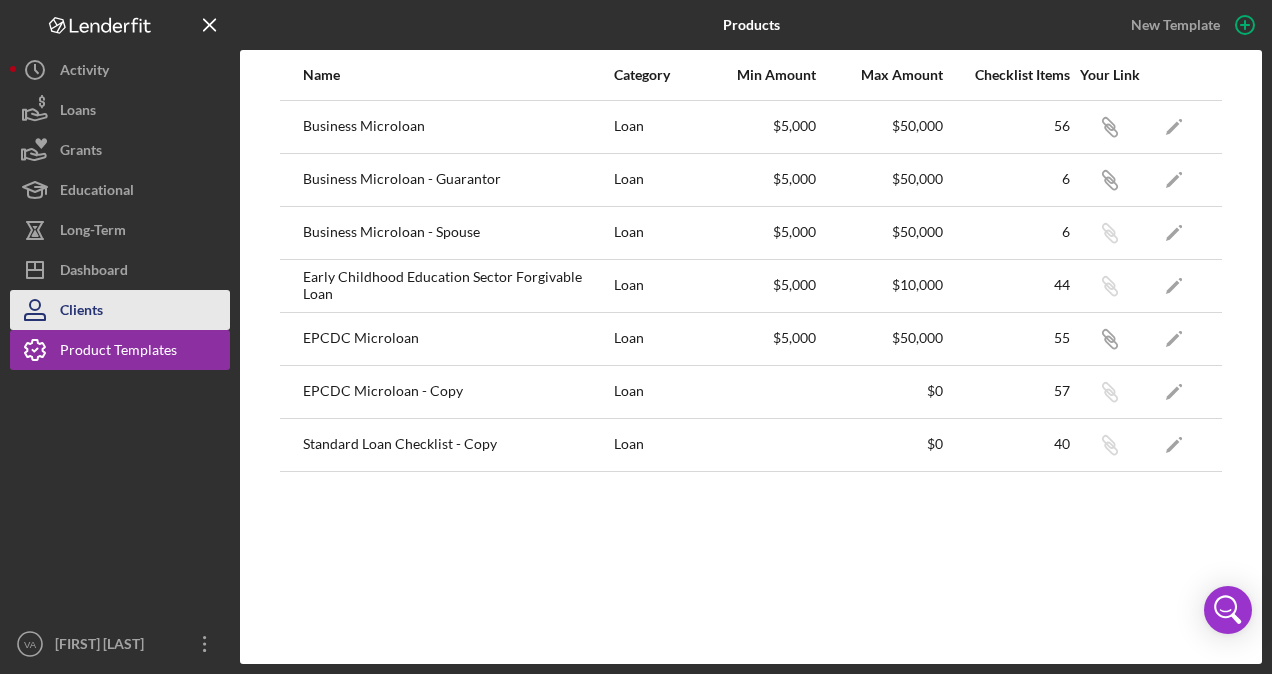 click on "Clients" at bounding box center (120, 310) 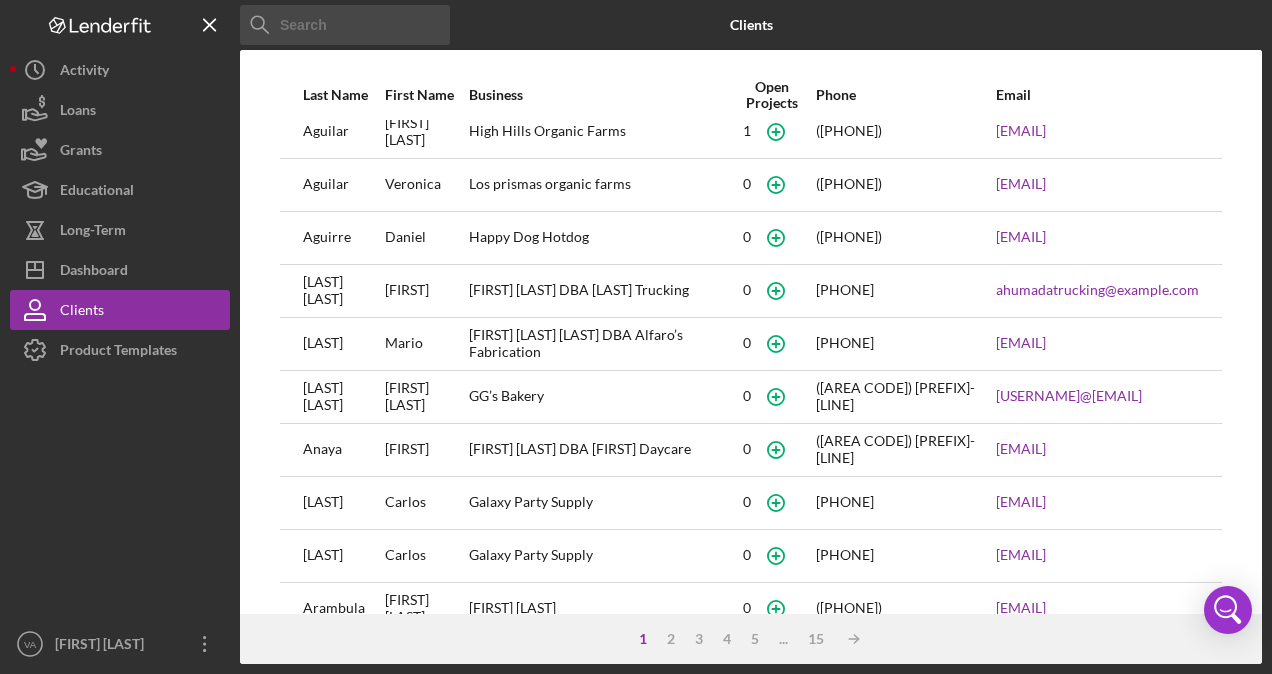 scroll, scrollTop: 0, scrollLeft: 0, axis: both 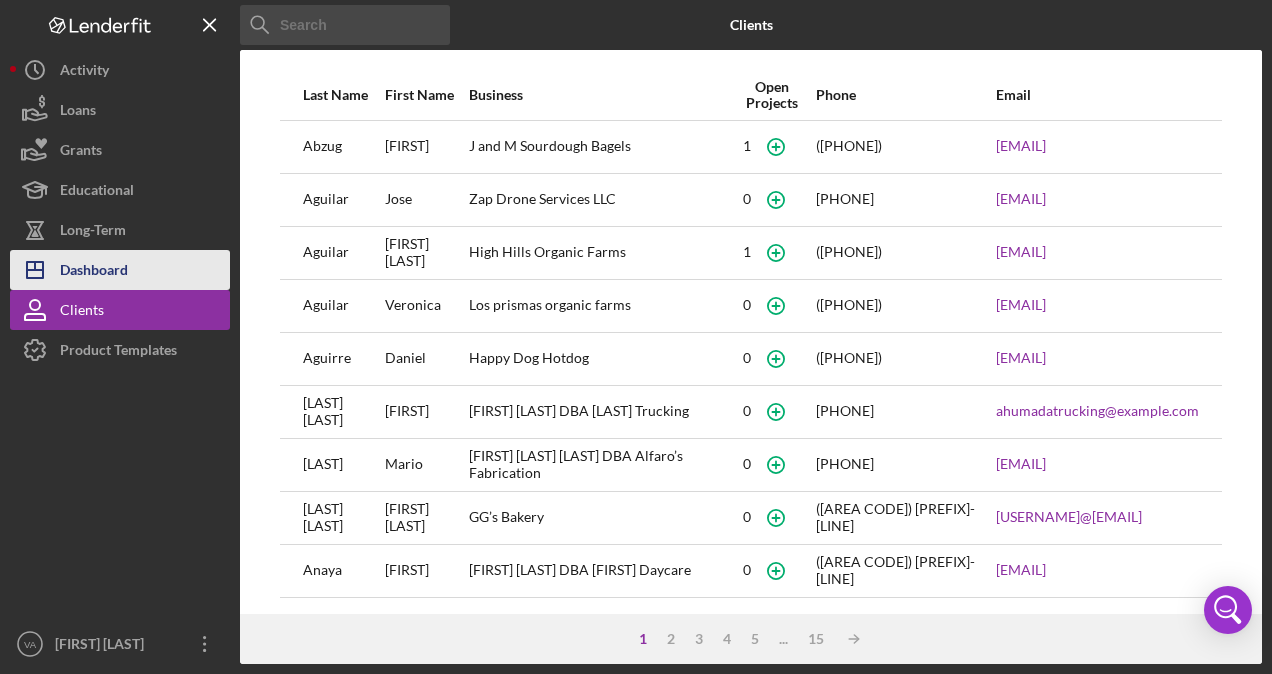 click on "Dashboard" at bounding box center (94, 272) 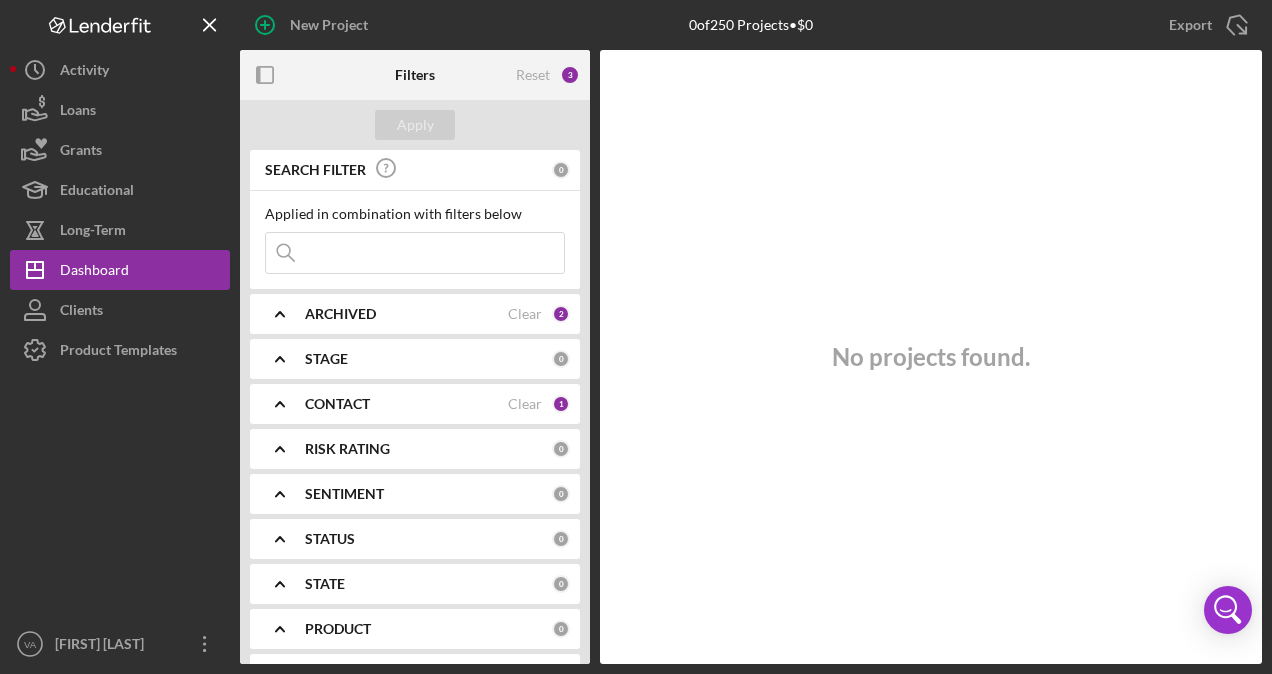click at bounding box center [415, 253] 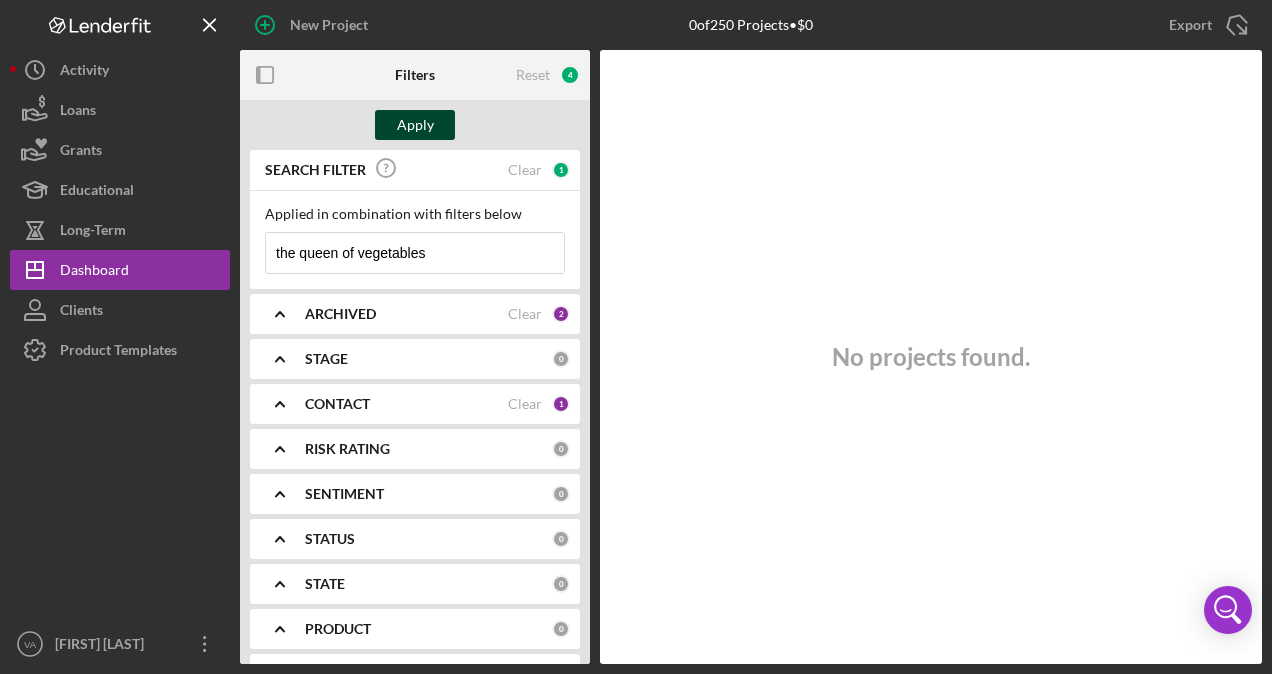 click on "Apply" at bounding box center [415, 125] 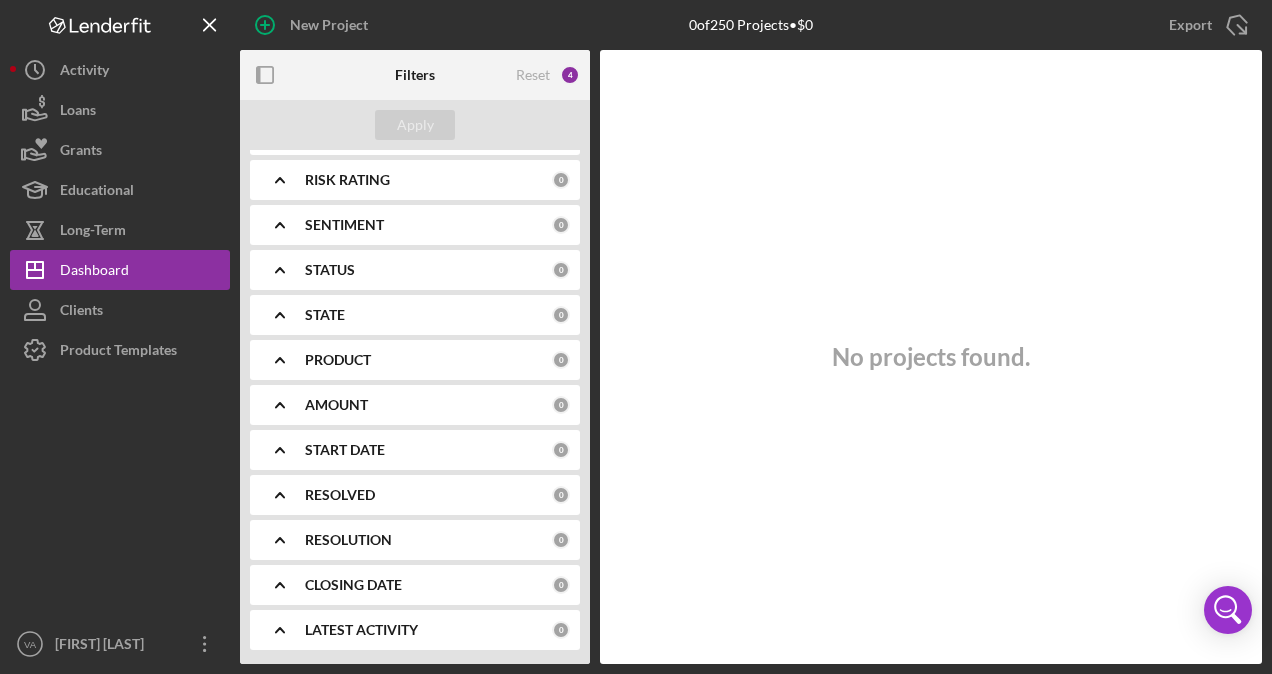 scroll, scrollTop: 0, scrollLeft: 0, axis: both 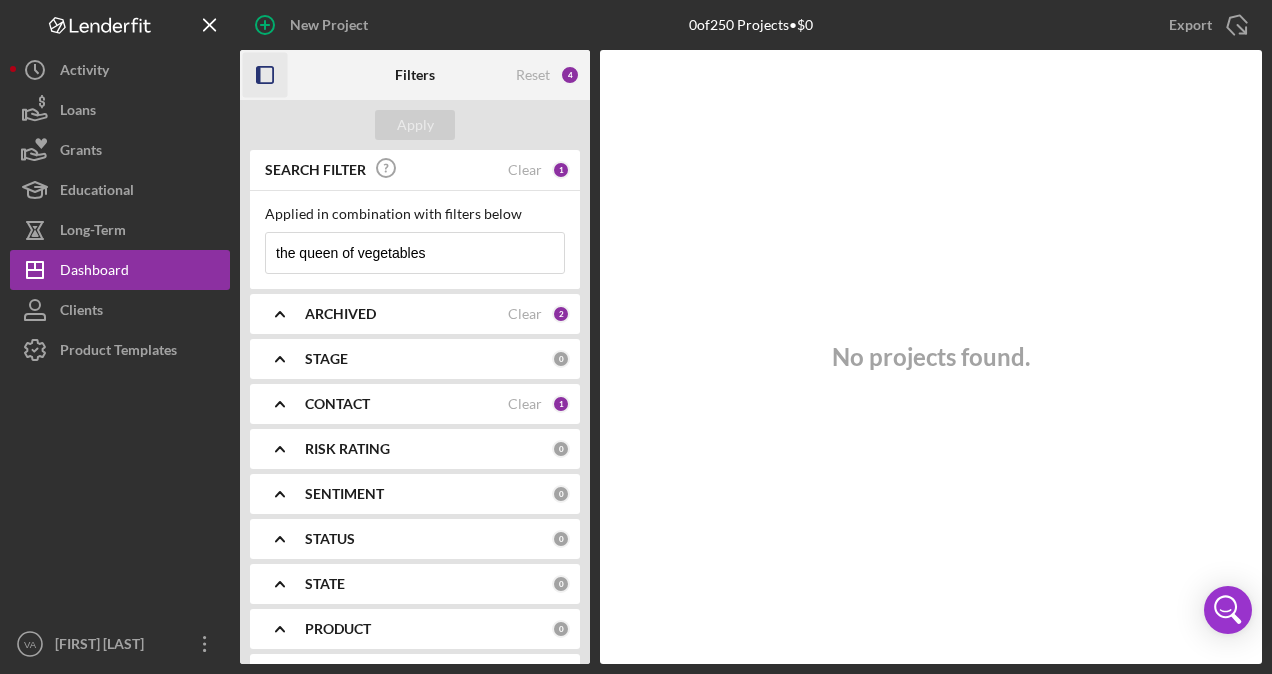 click 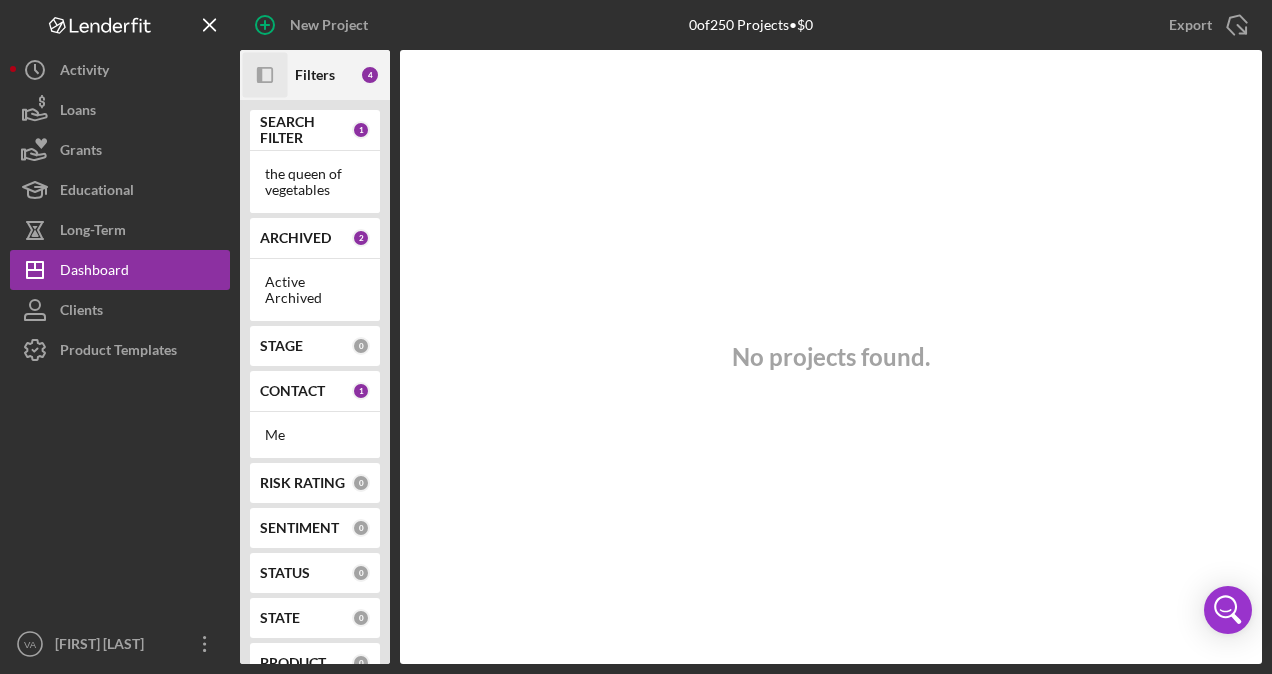 click on "Icon/Panel Side Expand" 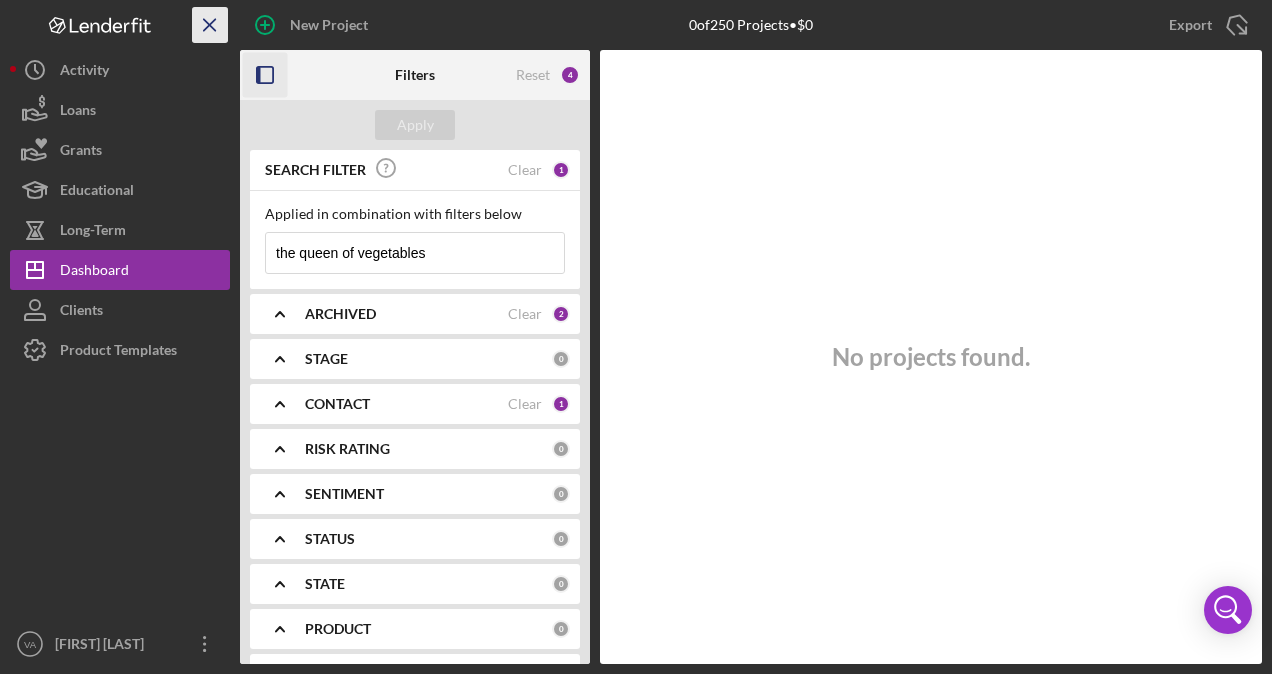 click on "Icon/Menu Close" 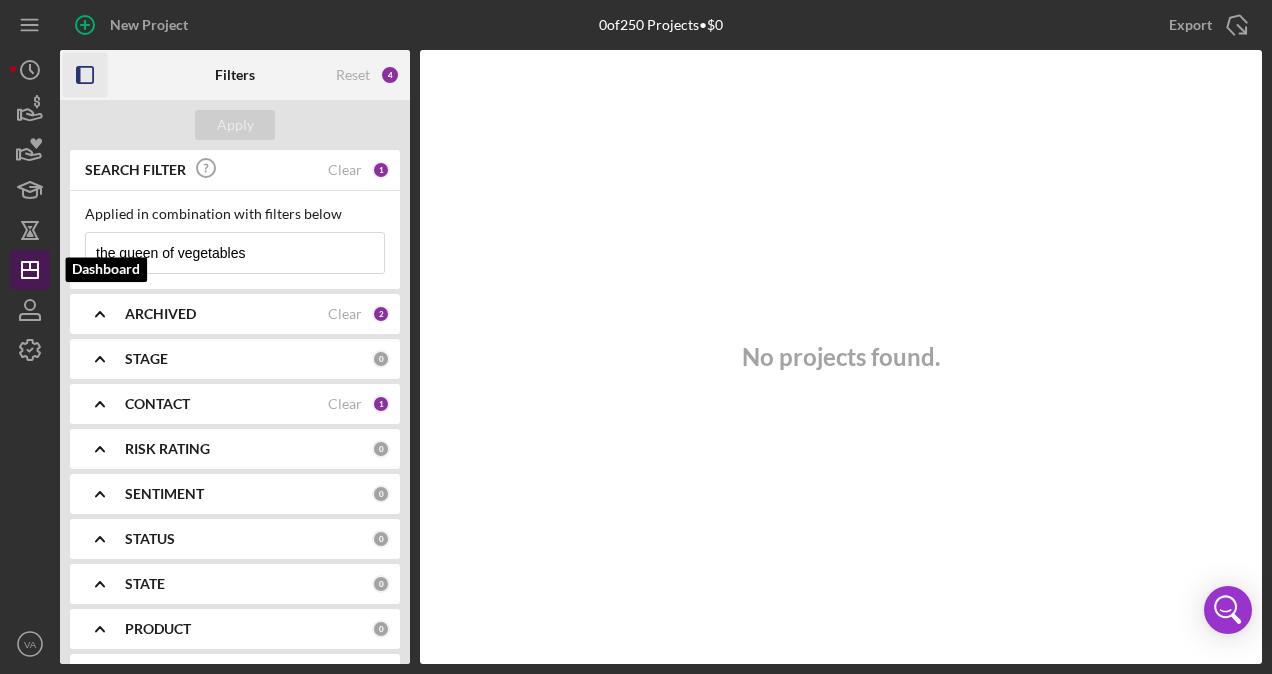 click 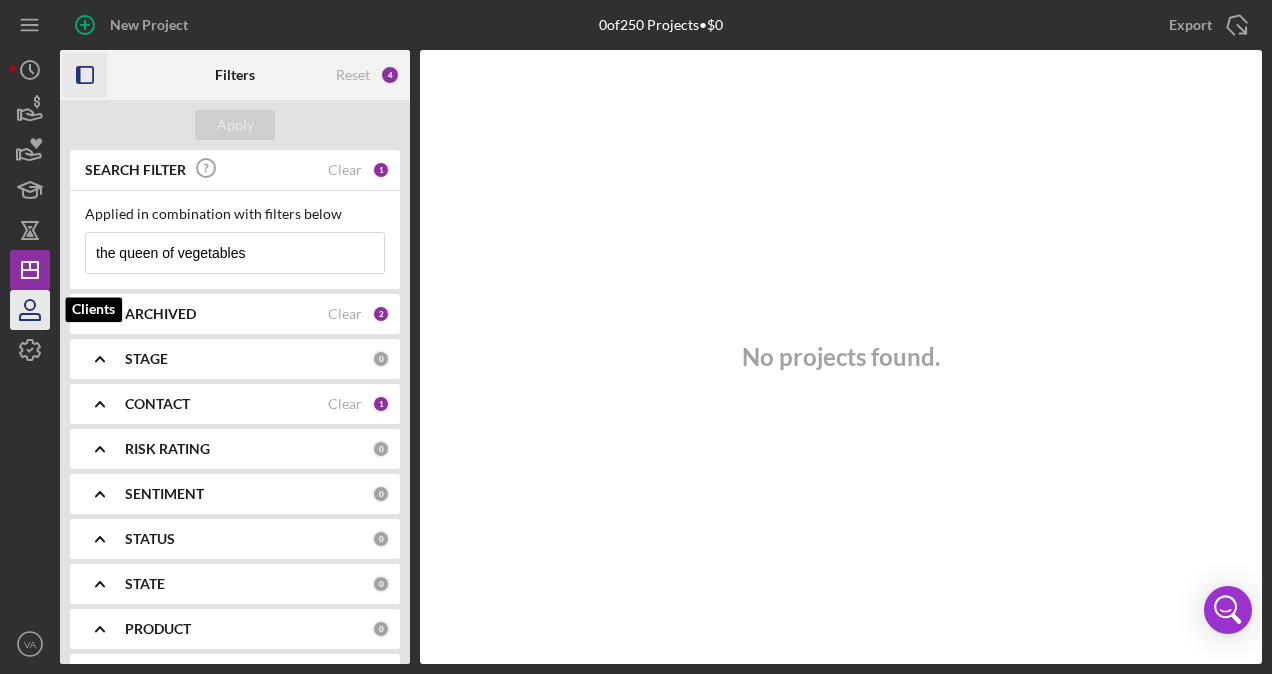 click 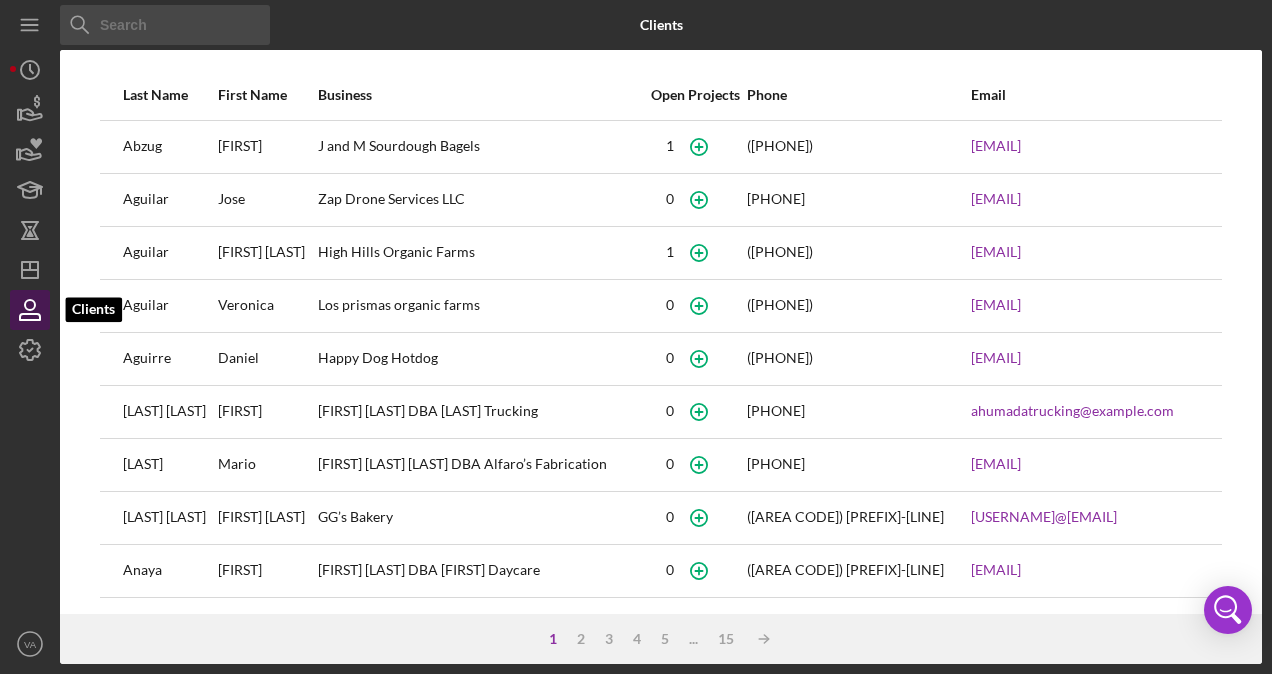 click 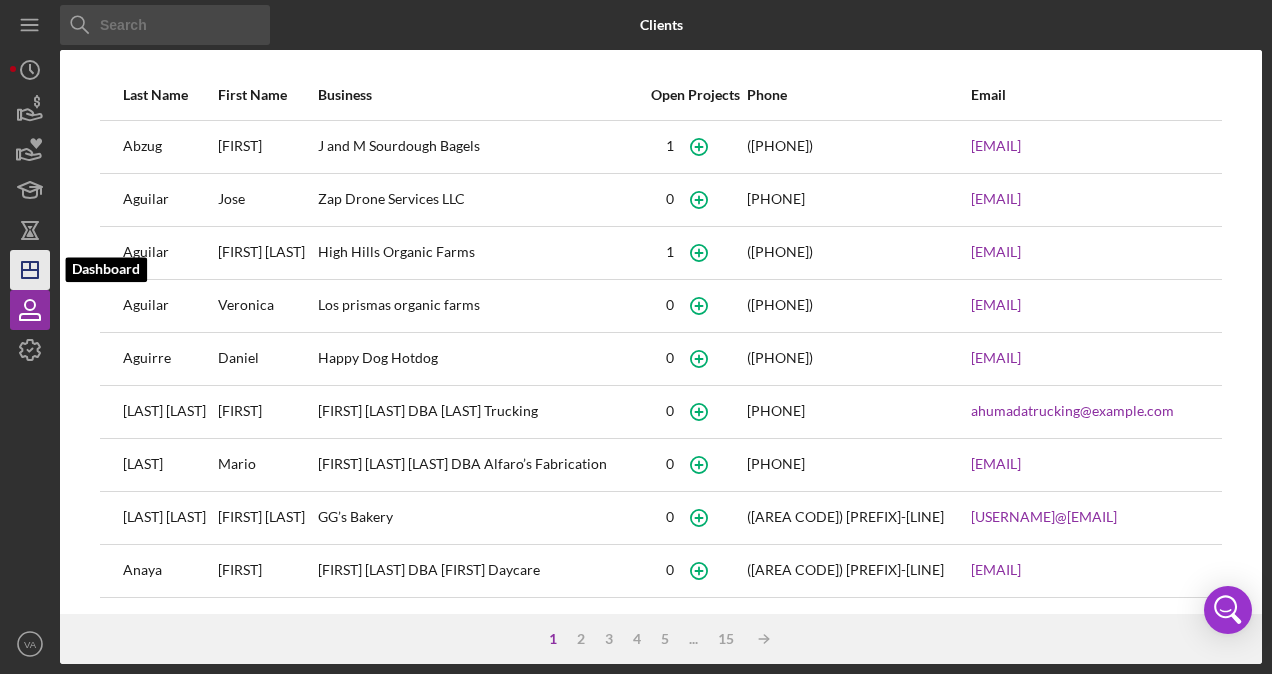 click on "Icon/Dashboard" 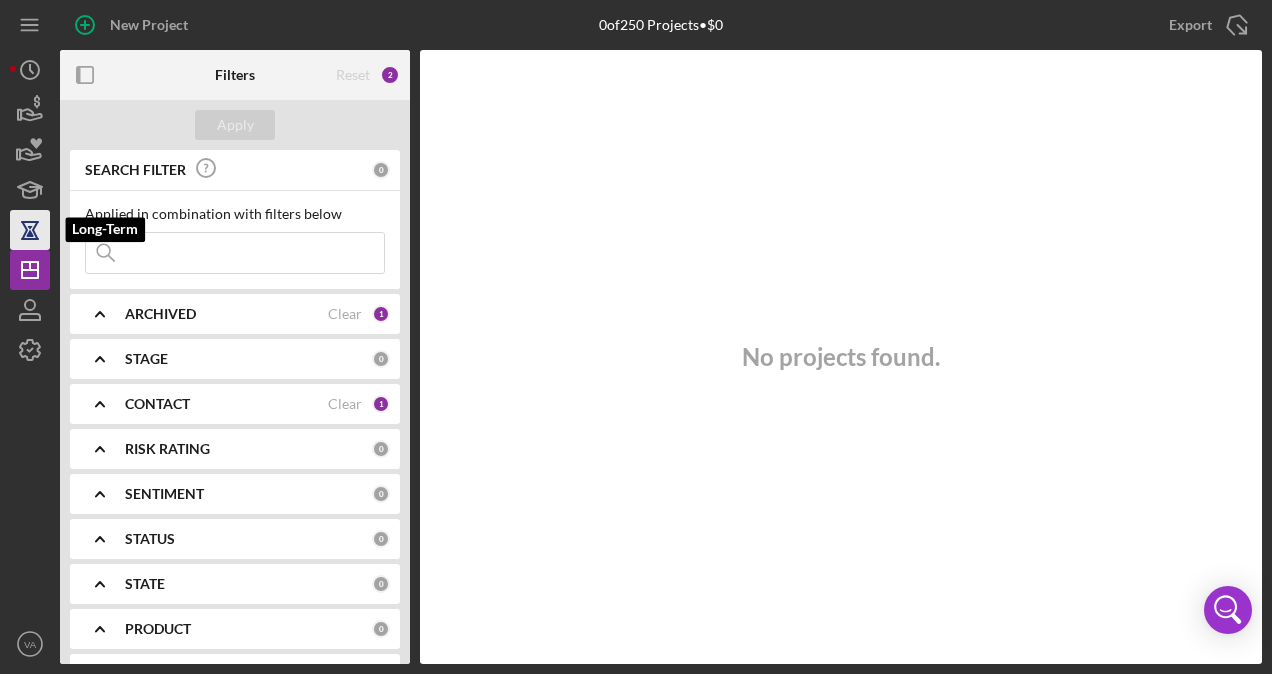 click 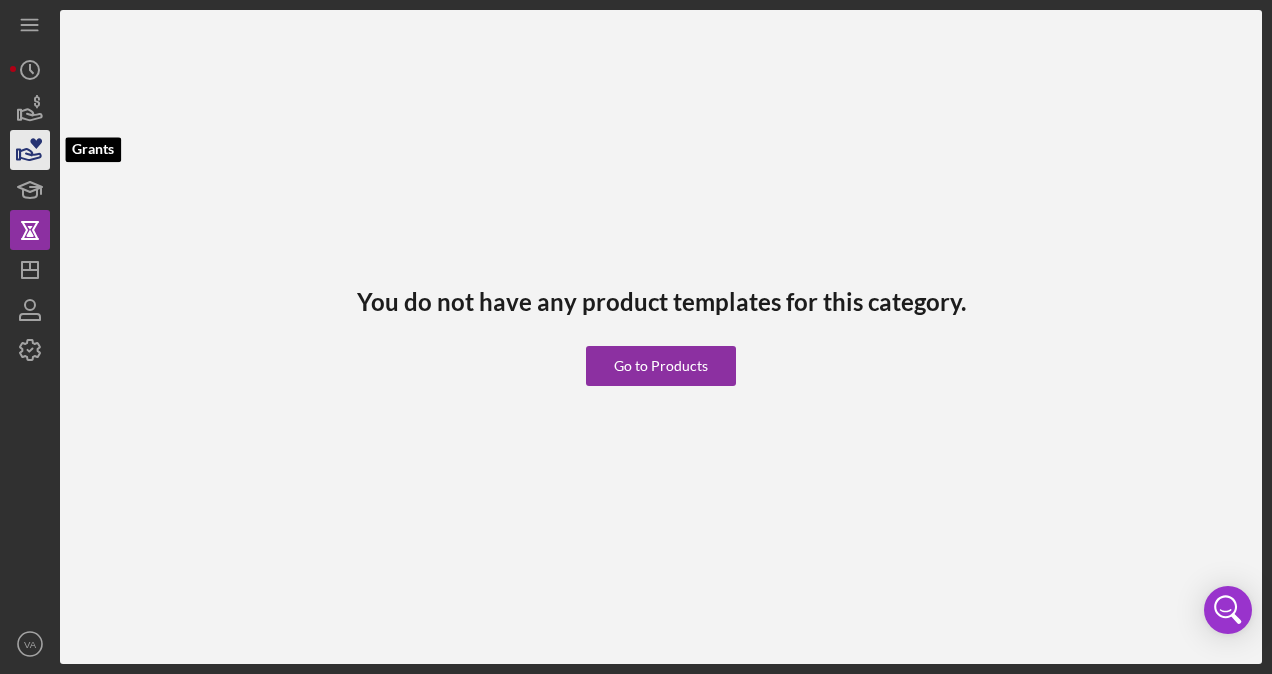click 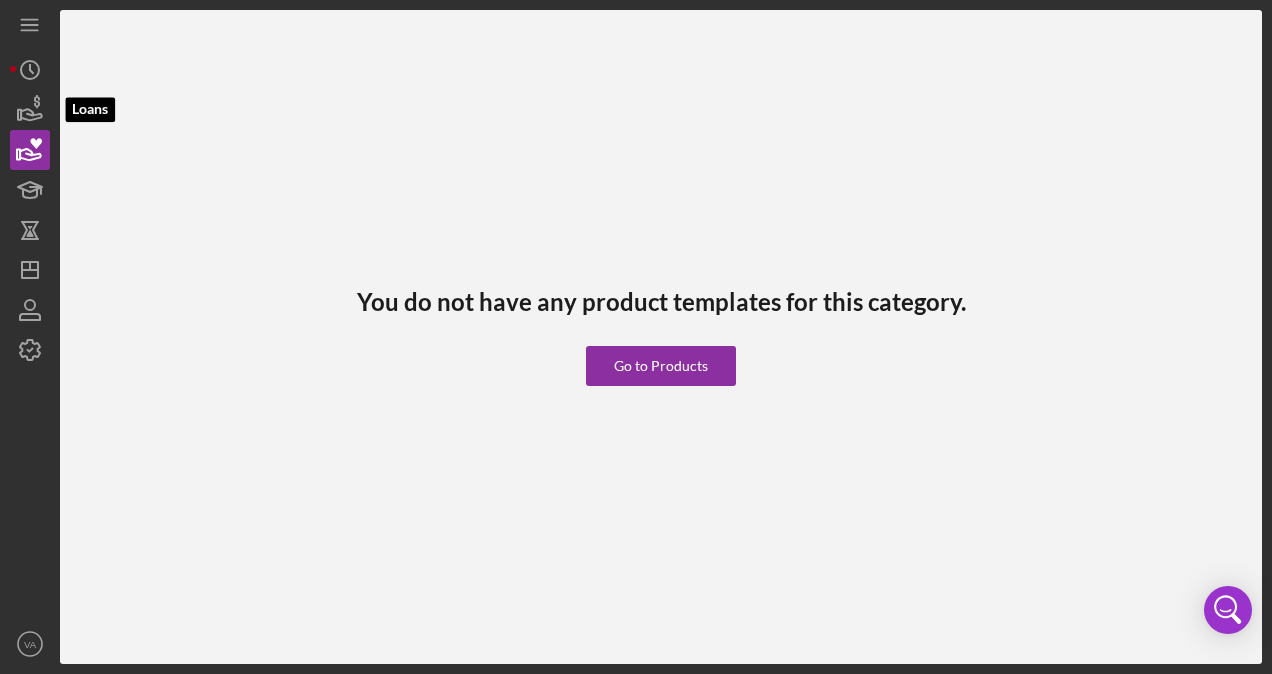 click on "Icon/Menu Icon/Dashboard Dashboard Clients Product Templates Icon/User Photo VA [FIRST] [LAST] Icon/Overflow Account Settings Chat with Support Support Articles Logout Icon/Menu Close  Close Account Settings Chat with Support Support Articles Logout" at bounding box center (35, 332) 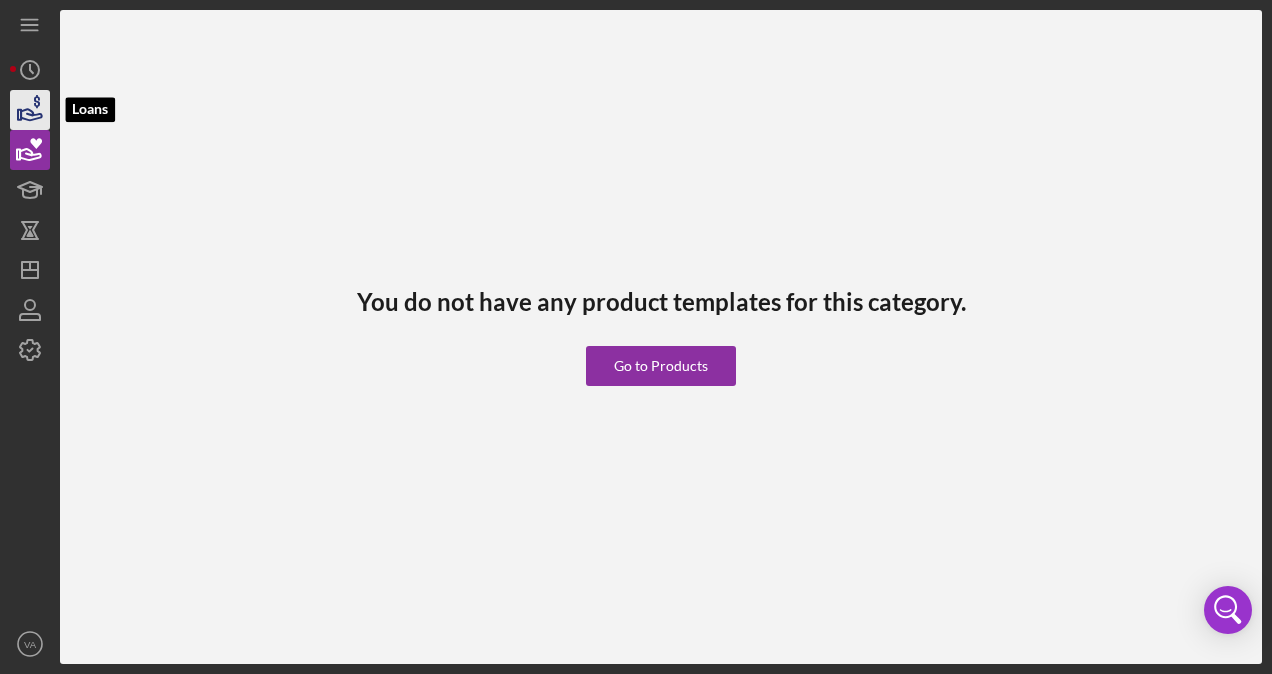 click 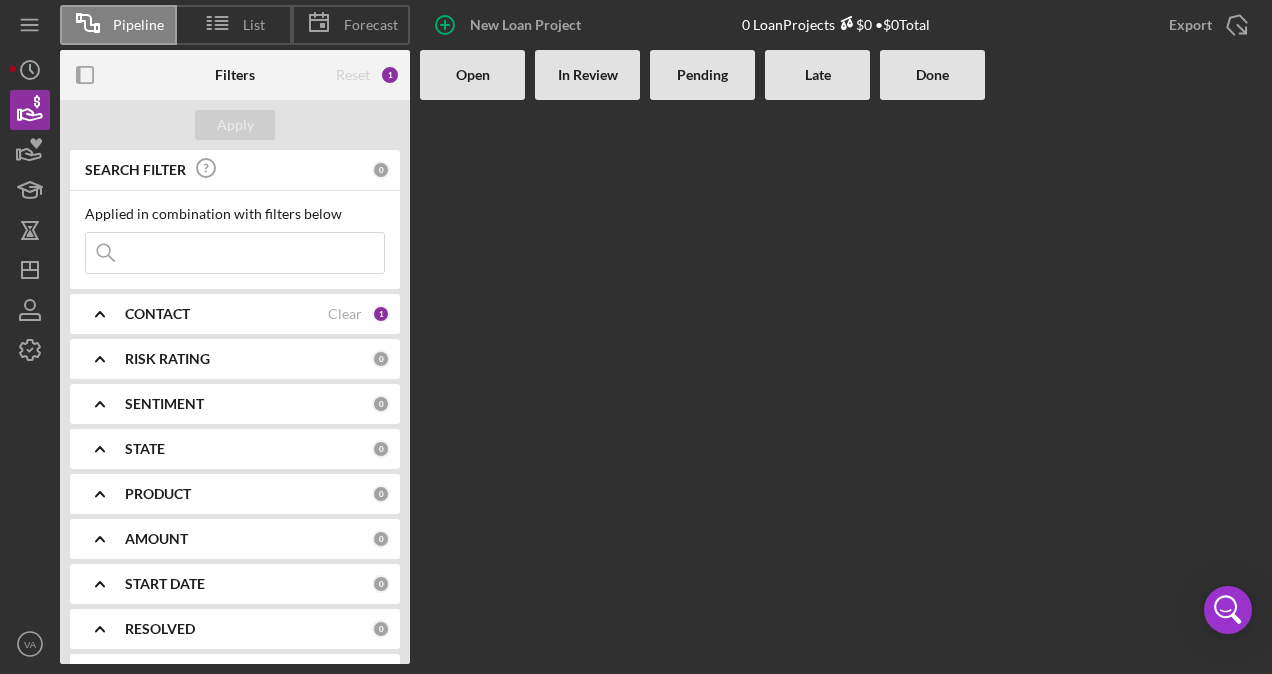 click at bounding box center [235, 253] 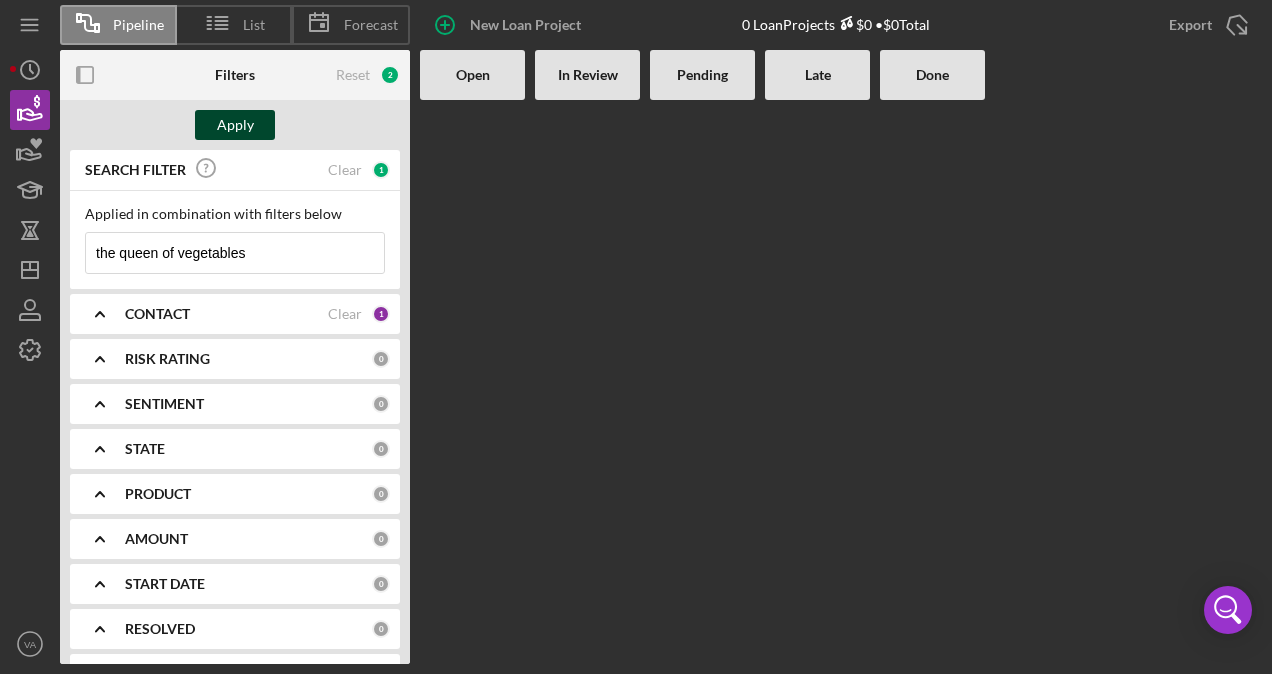 click on "Apply" at bounding box center [235, 125] 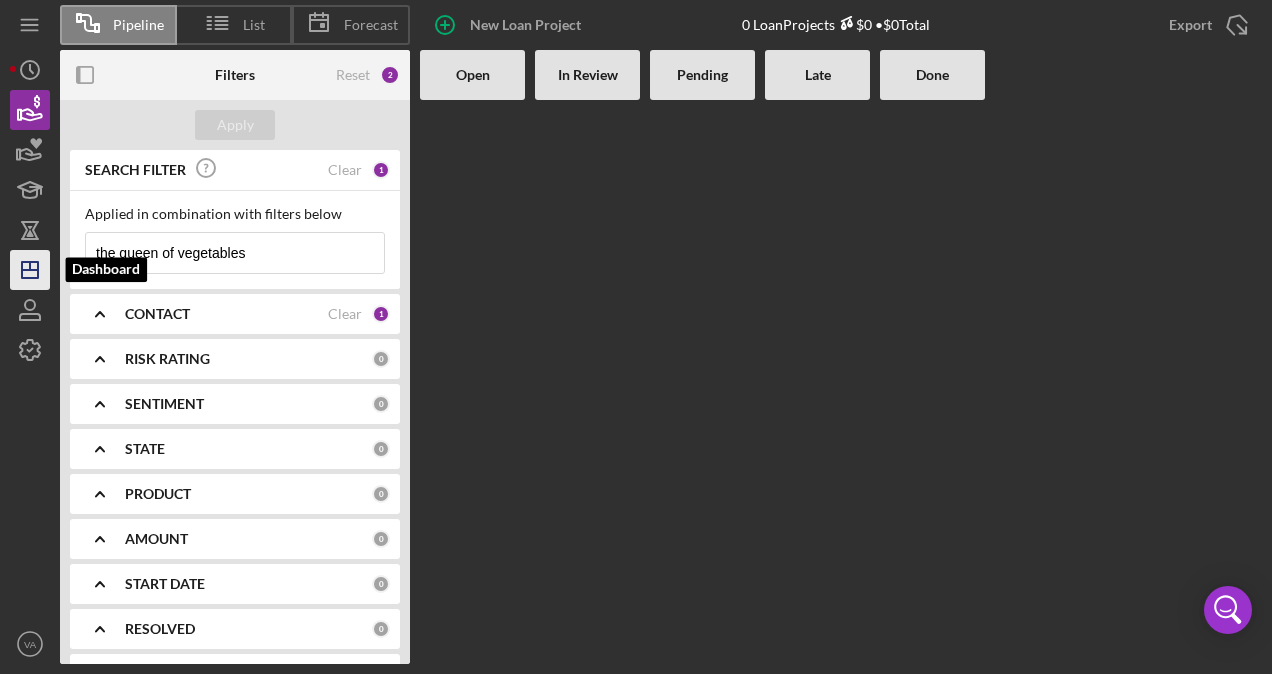 click on "Icon/Dashboard" 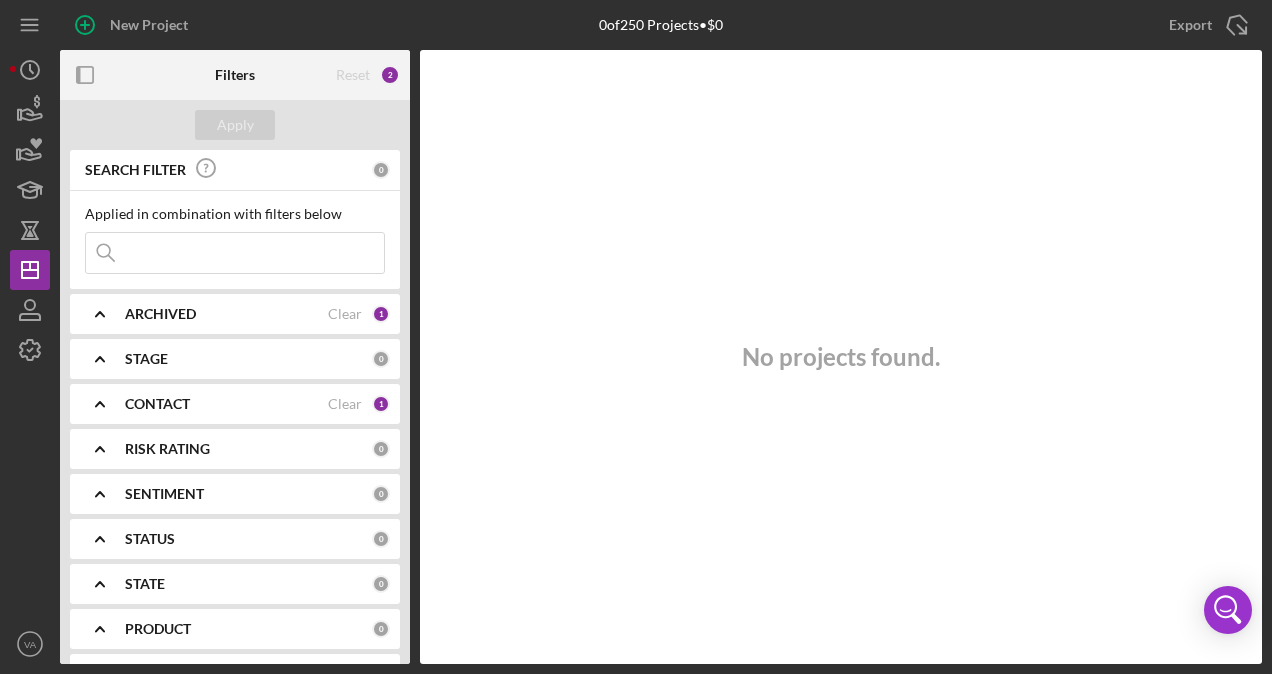 click on "ARCHIVED" at bounding box center (226, 314) 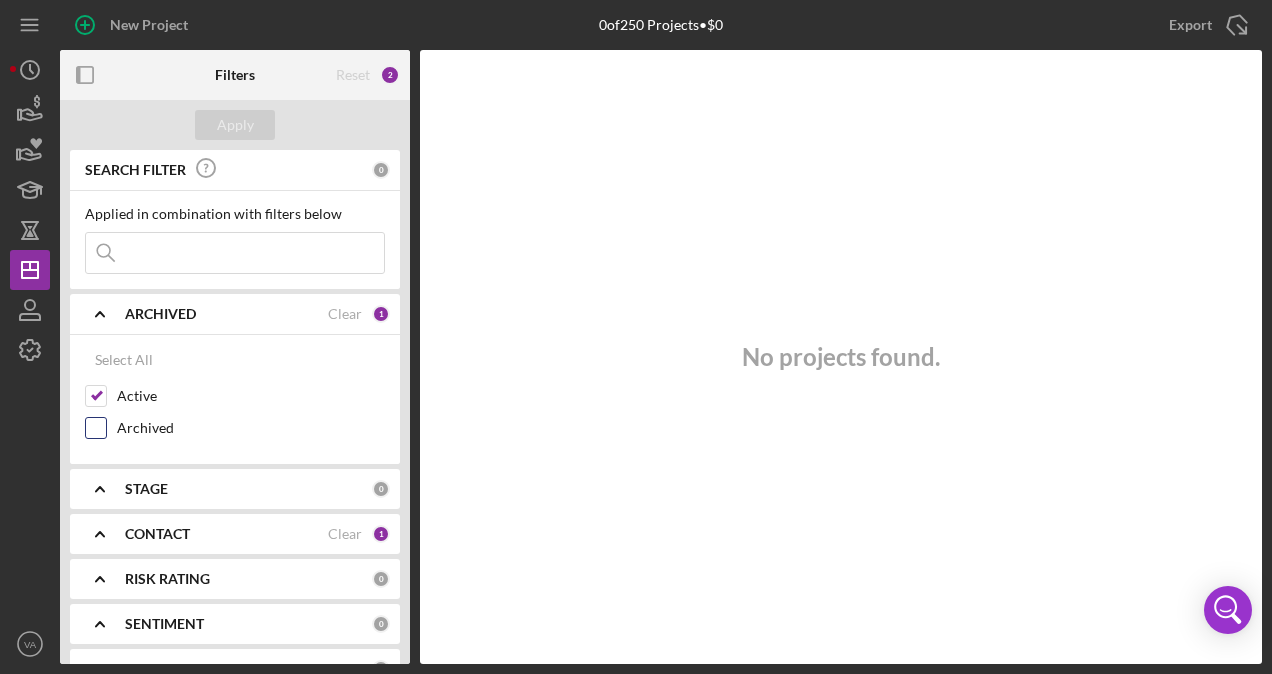 click on "Archived" at bounding box center [251, 428] 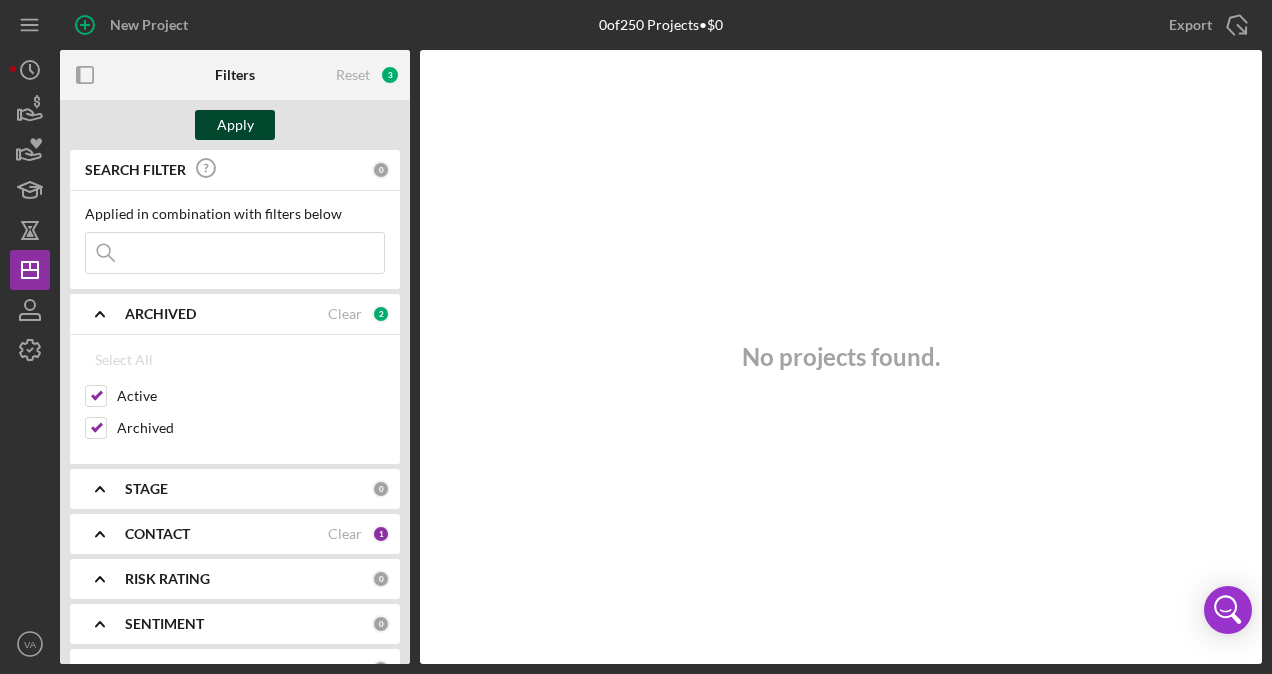 click on "Apply" at bounding box center [235, 125] 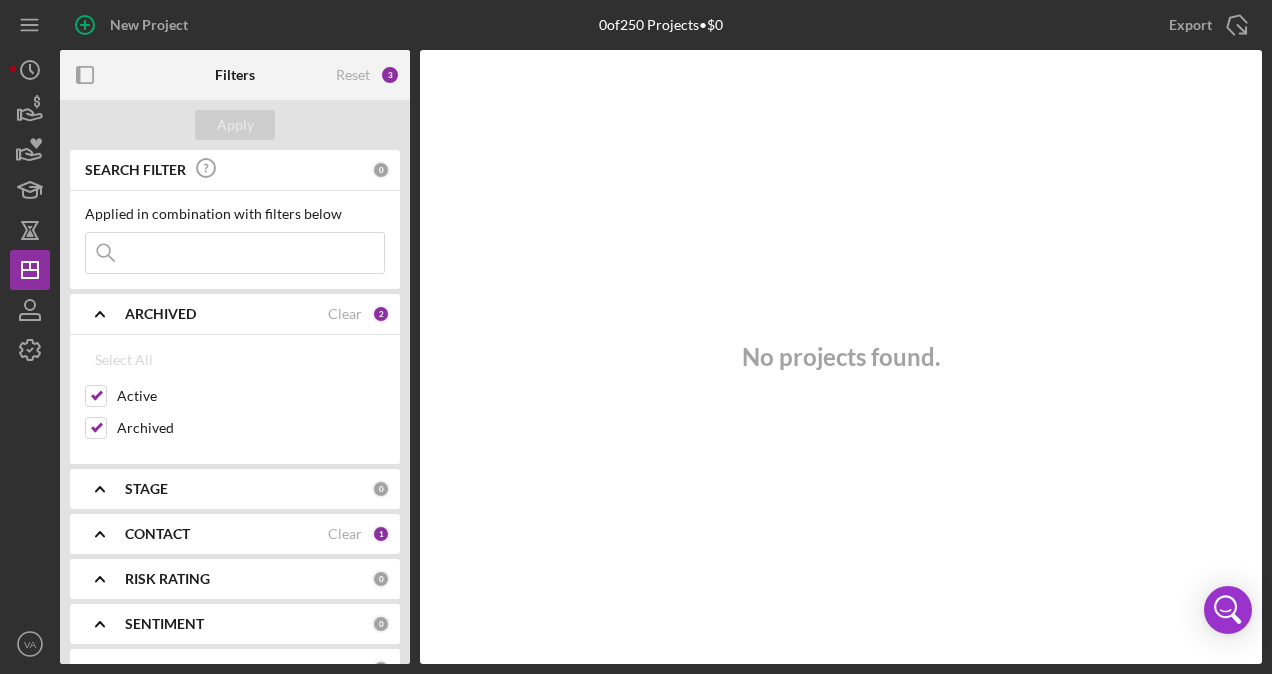 click at bounding box center (235, 253) 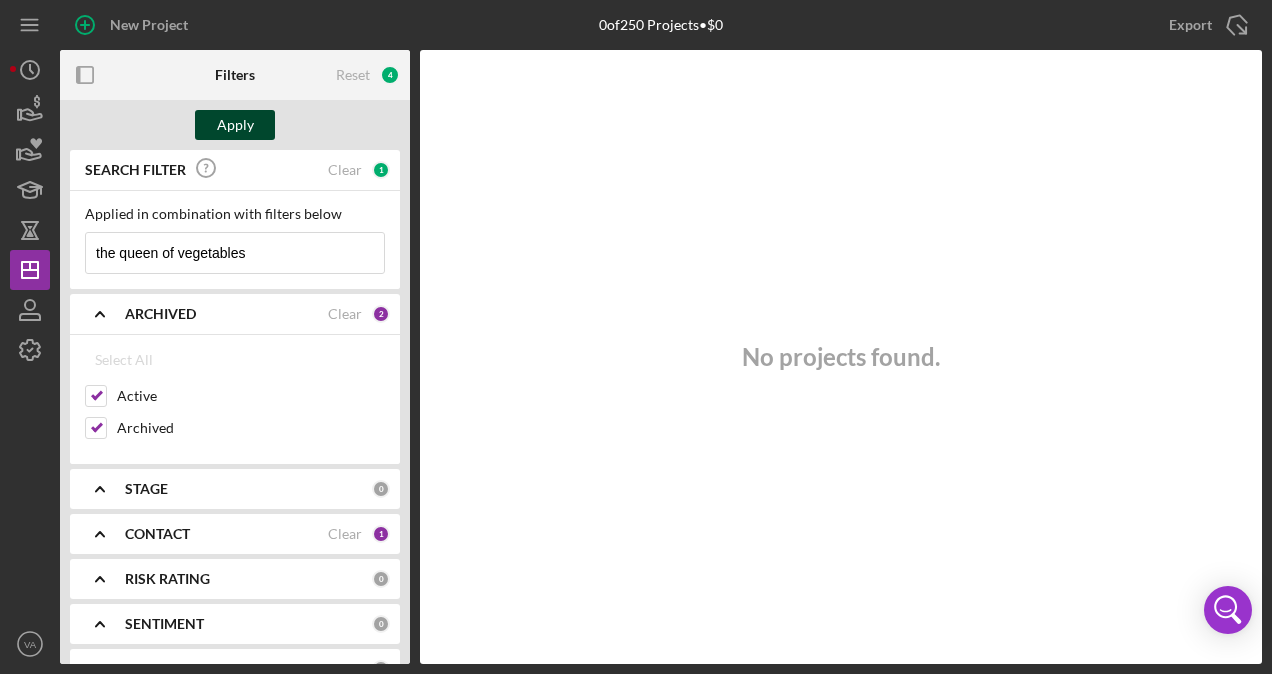click on "Apply" at bounding box center (235, 125) 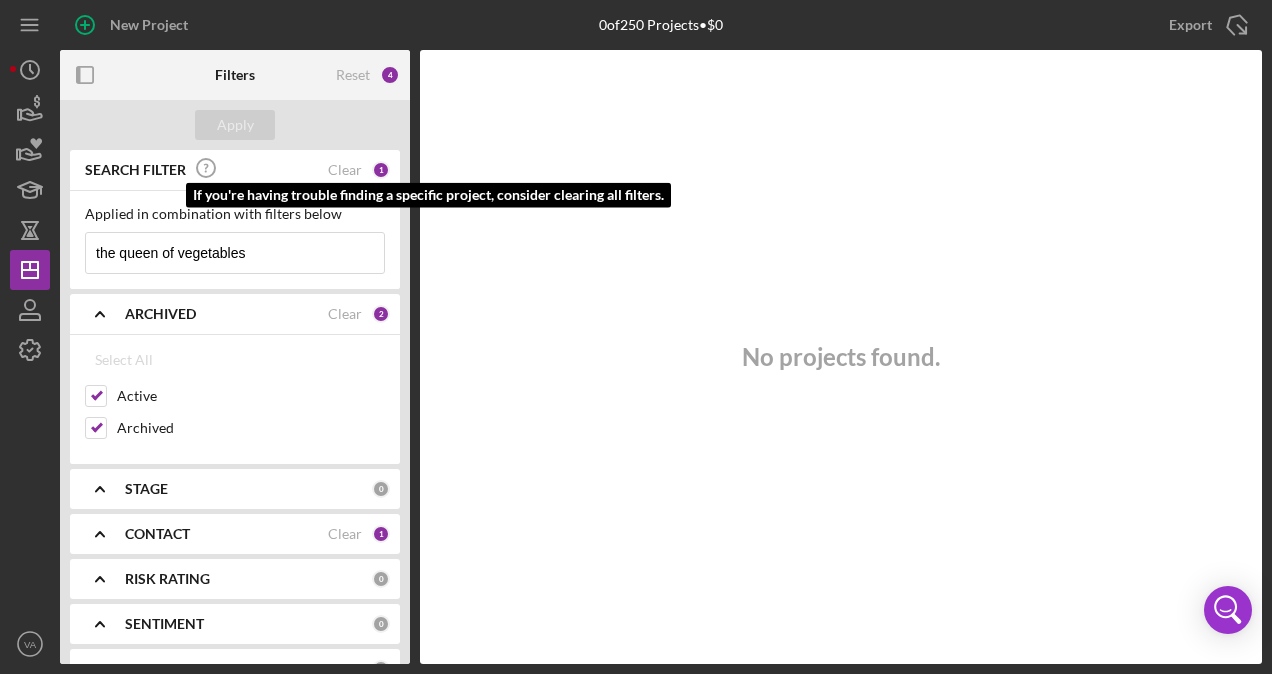 click 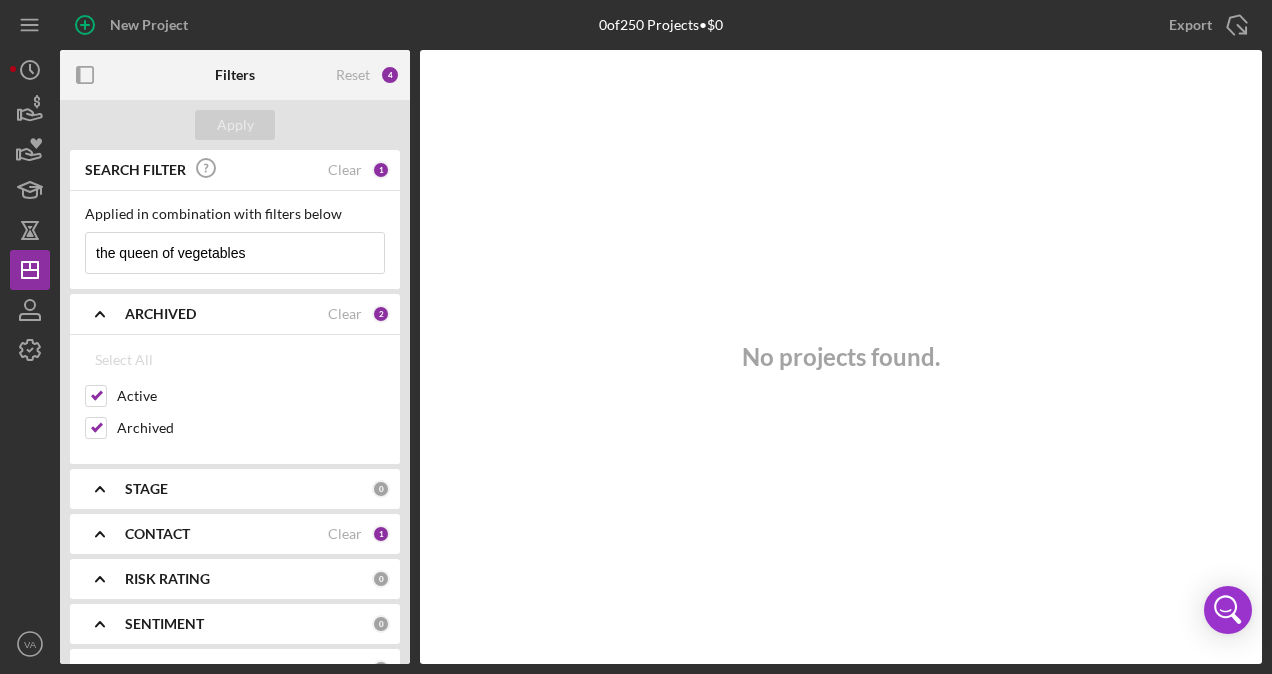 click on "the queen of vegetables" at bounding box center (235, 253) 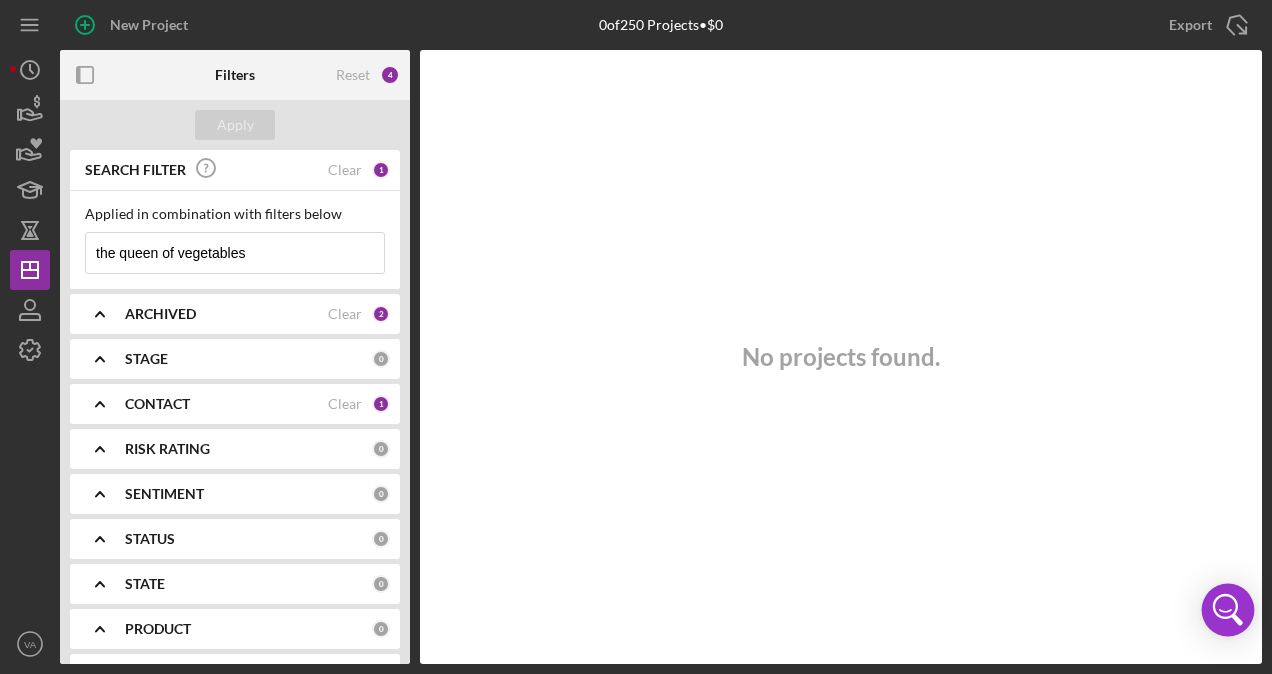 click 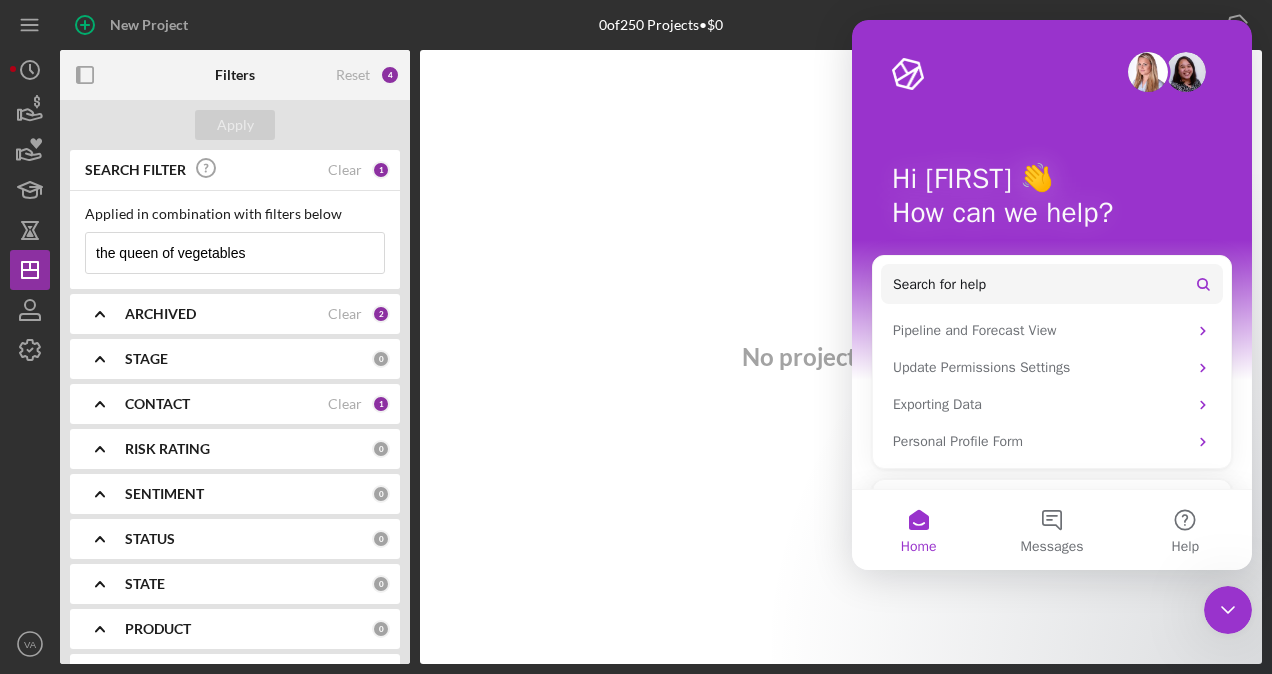 scroll, scrollTop: 0, scrollLeft: 0, axis: both 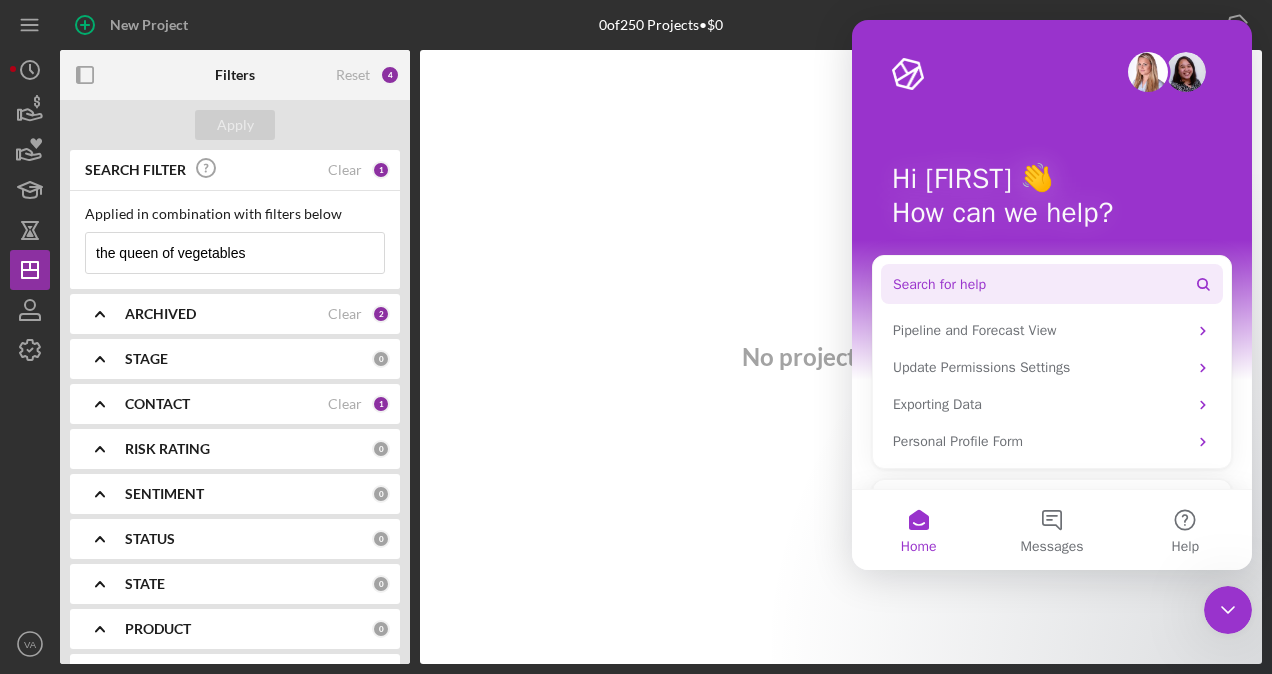 click on "Search for help" at bounding box center (939, 284) 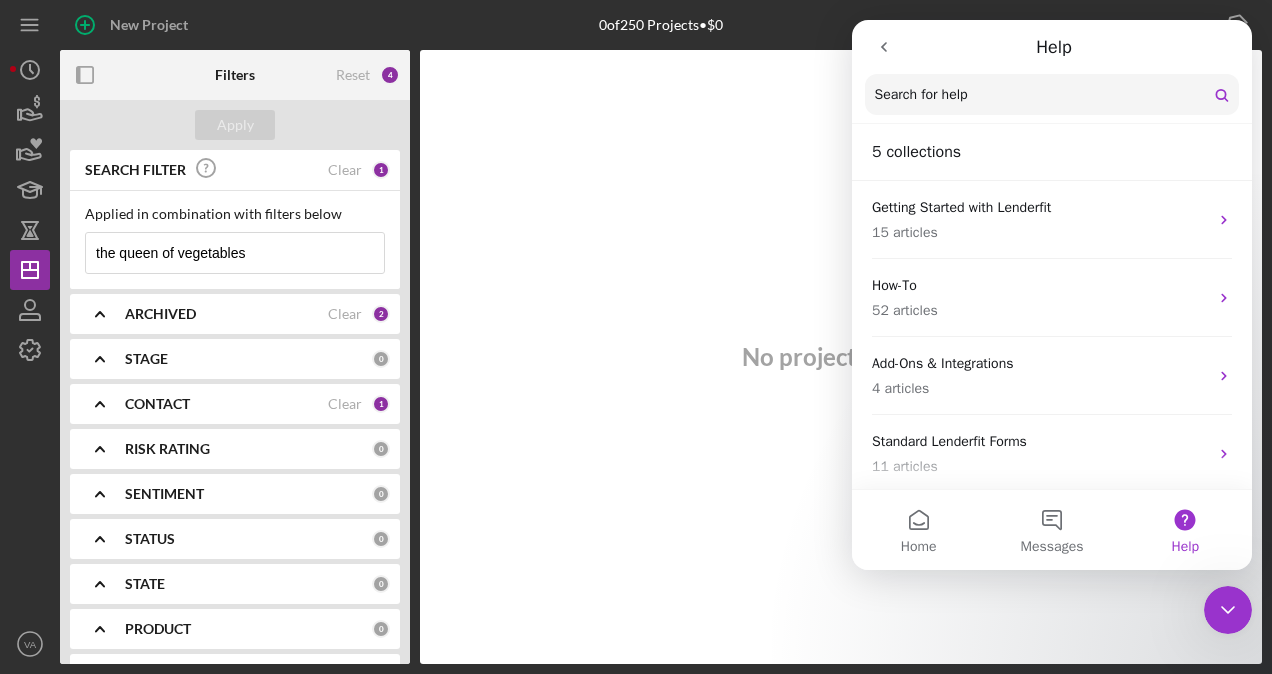 click on "5 collections" at bounding box center [1052, 152] 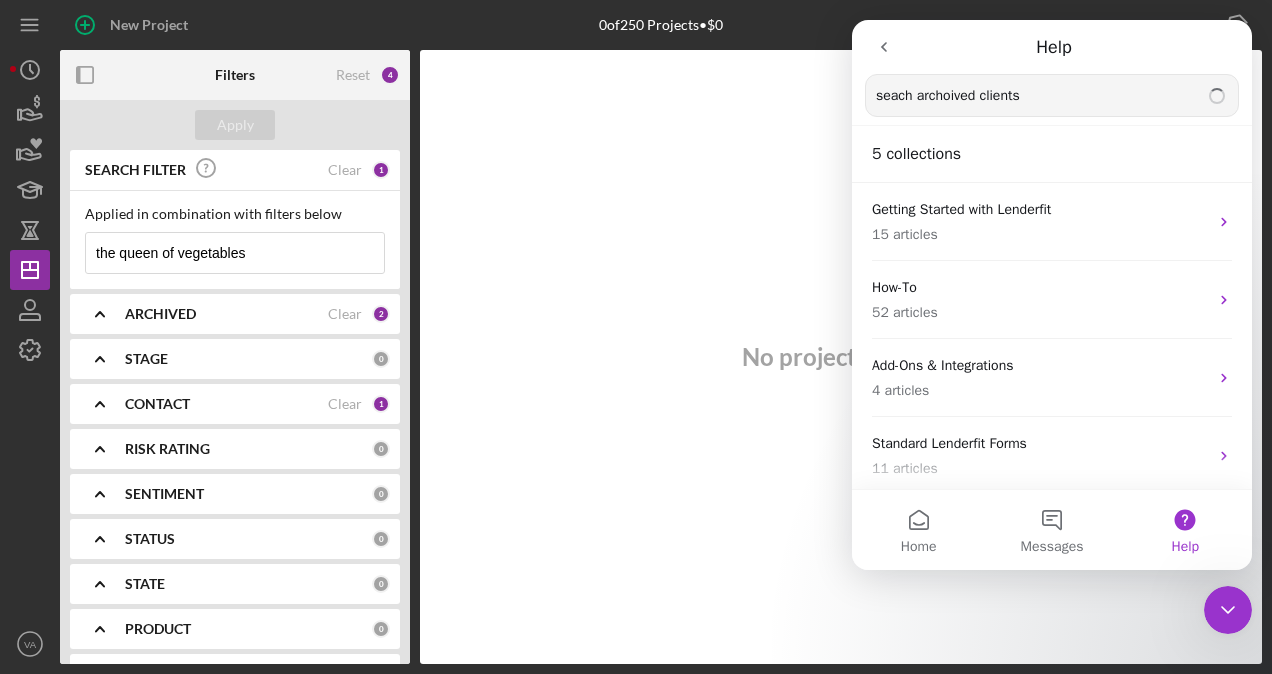 type on "seach archoived clients" 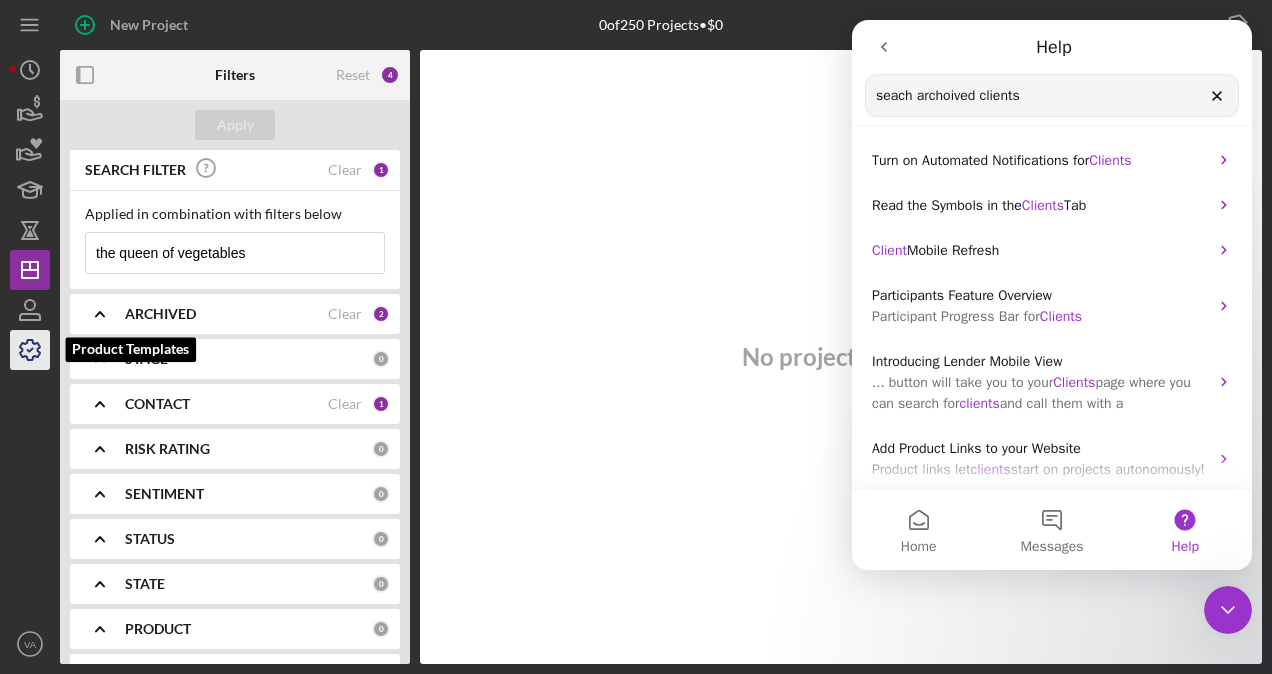 click 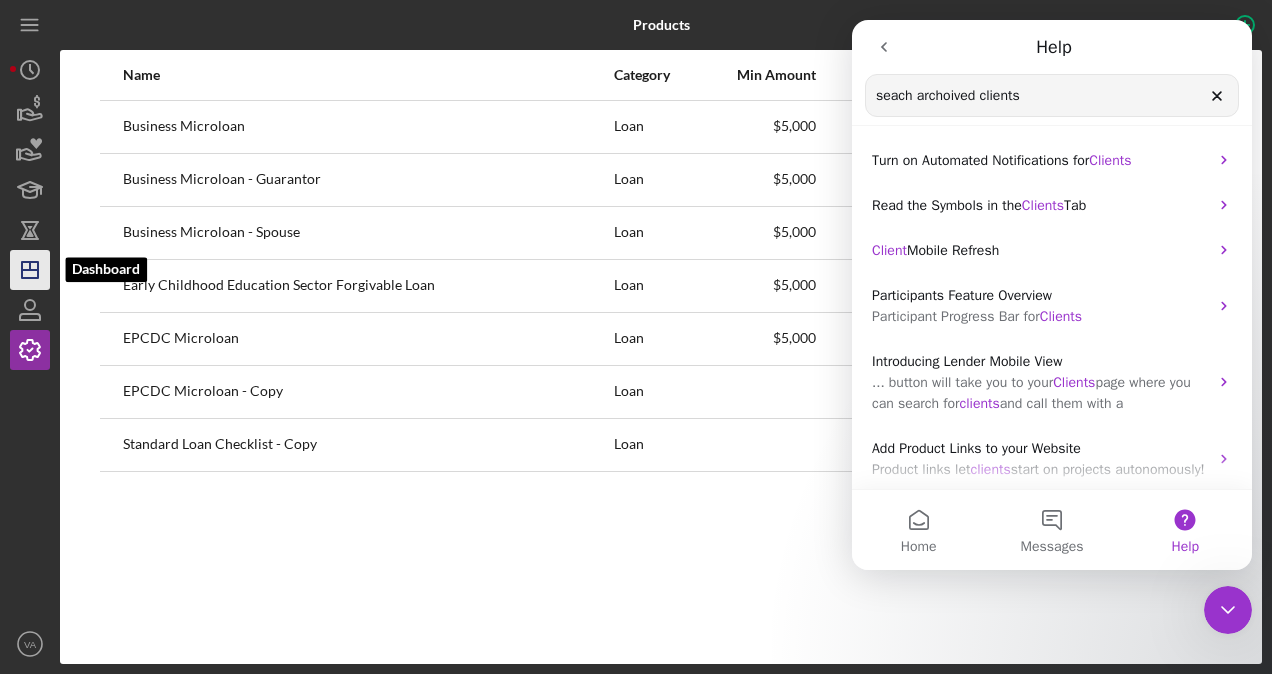 click on "Icon/Dashboard" 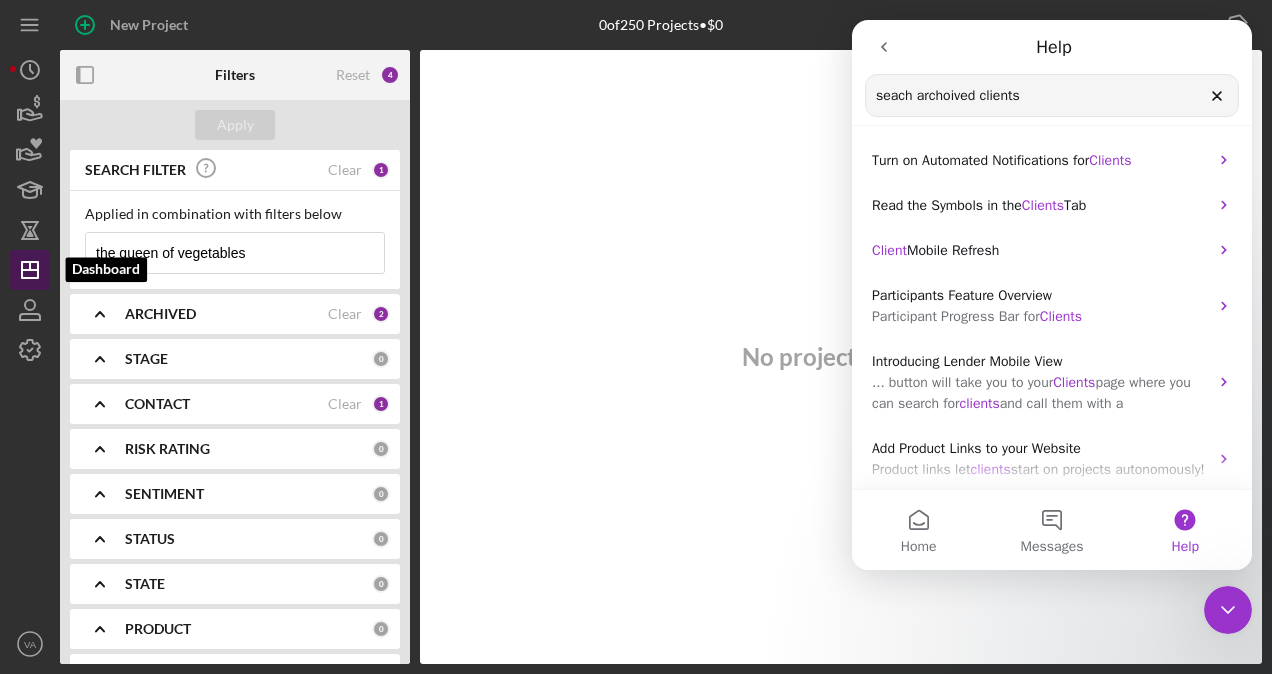type 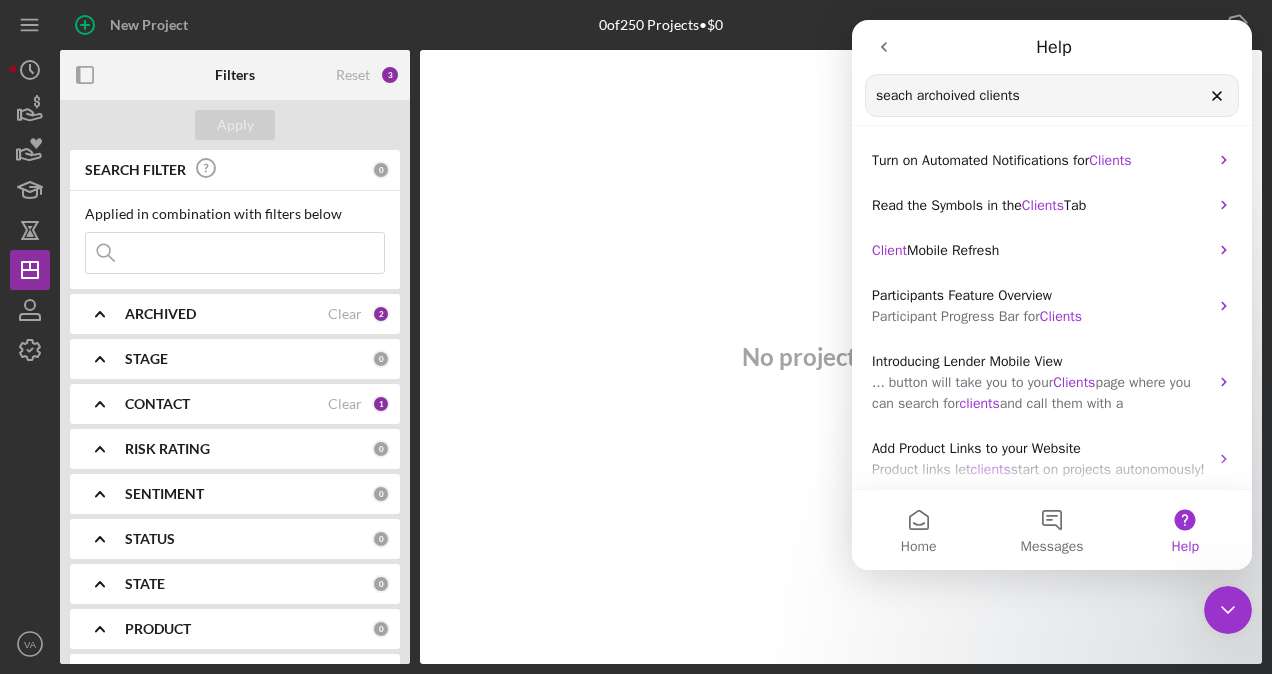 click 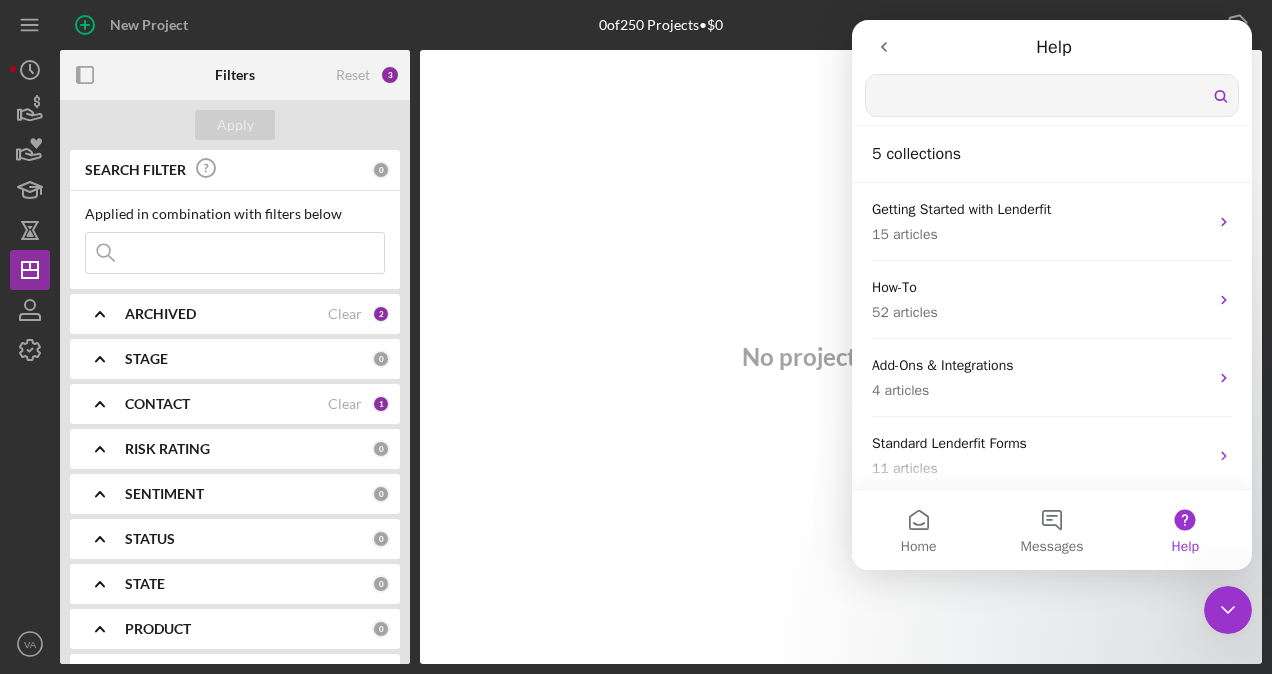 click 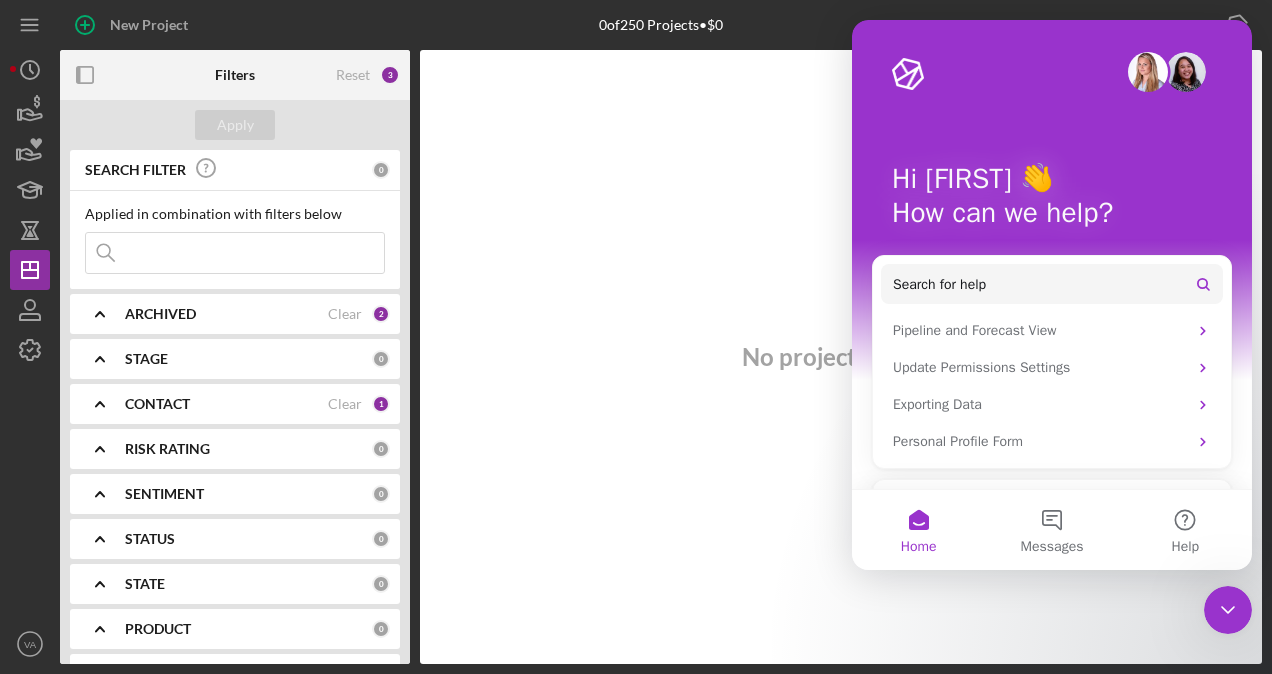 click at bounding box center (235, 253) 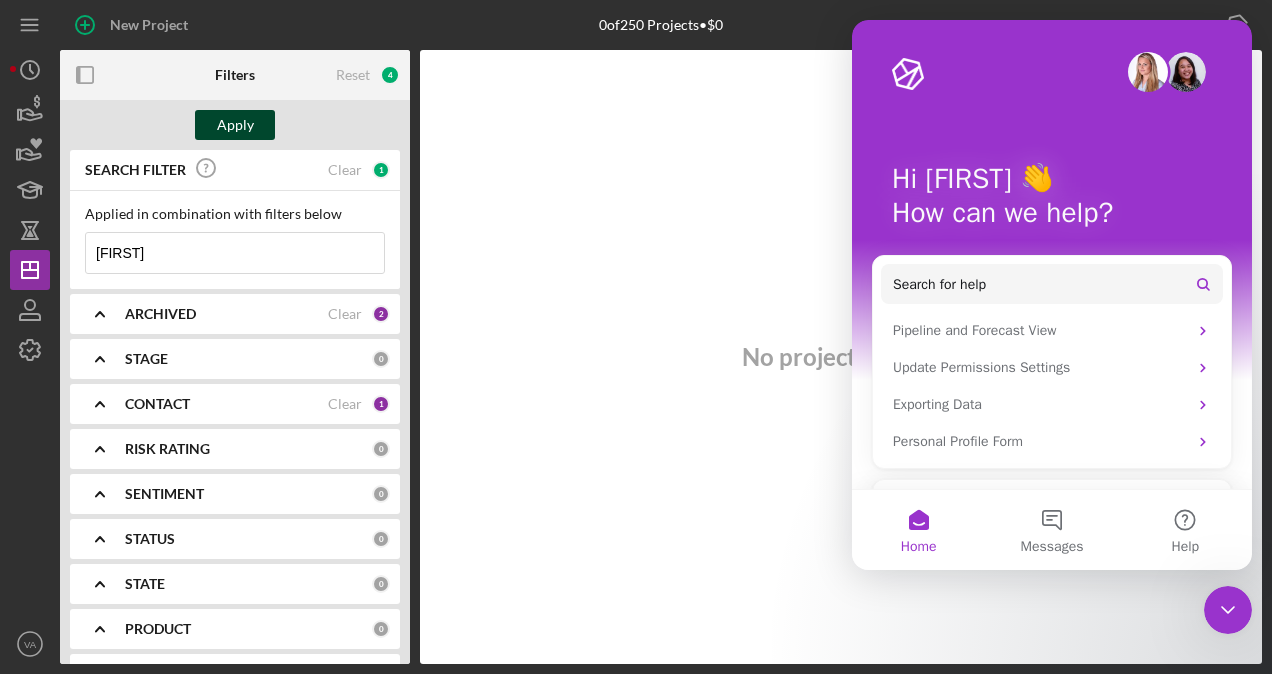 click on "Apply" at bounding box center [235, 125] 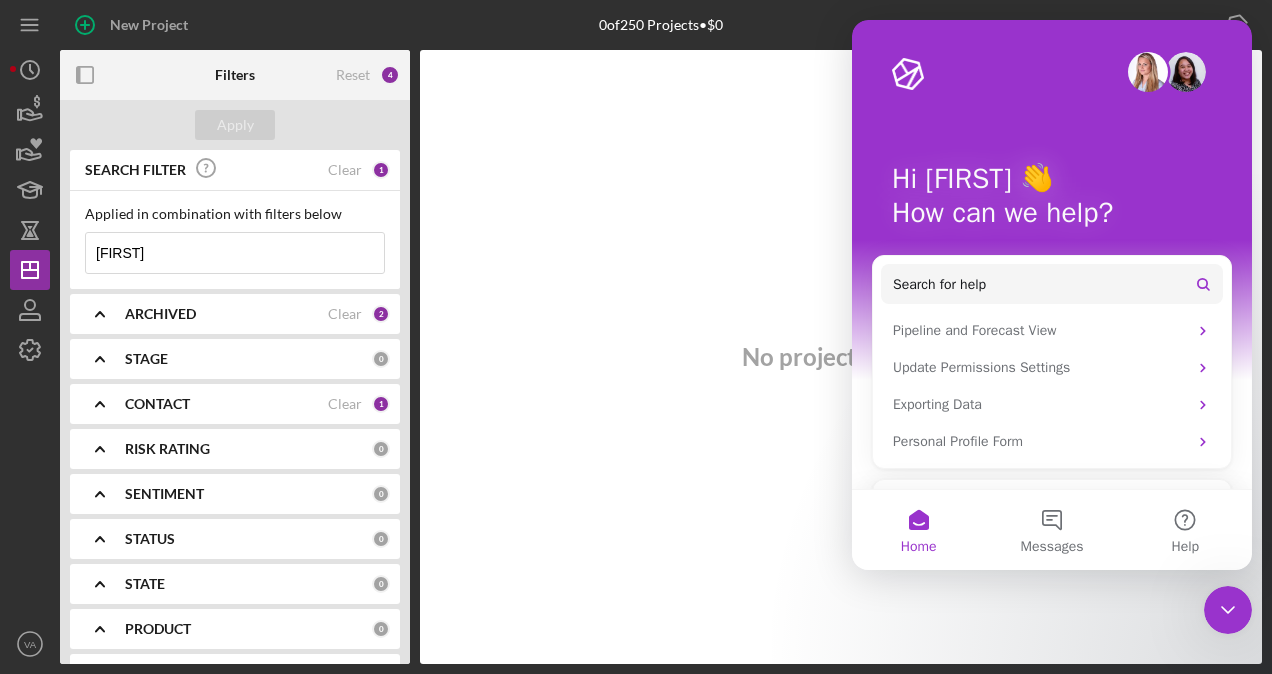 click on "No projects found." at bounding box center (841, 357) 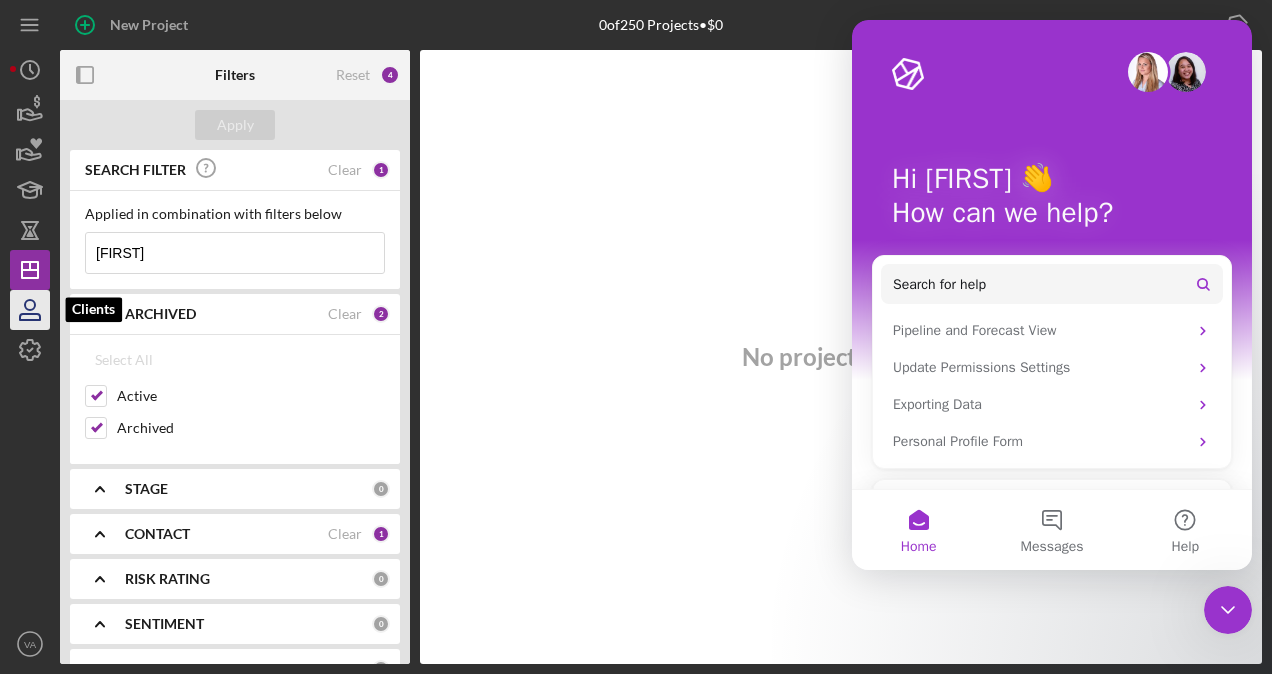 click 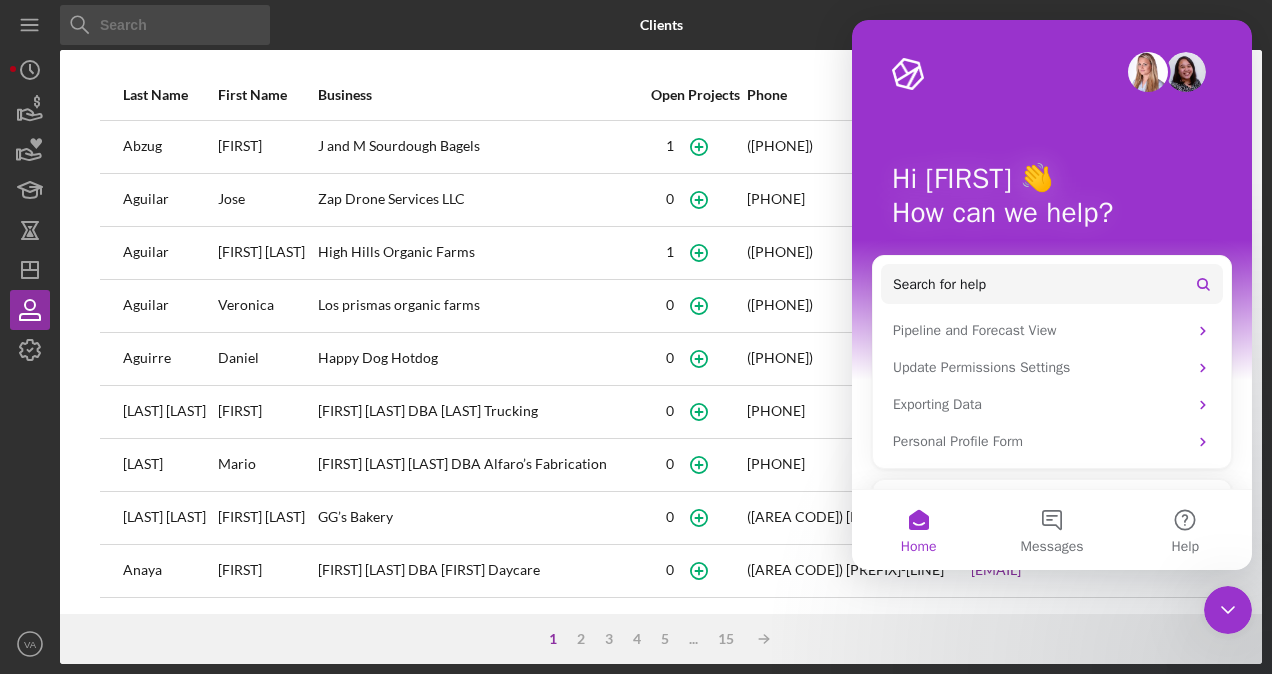 click on "1" at bounding box center (695, 146) 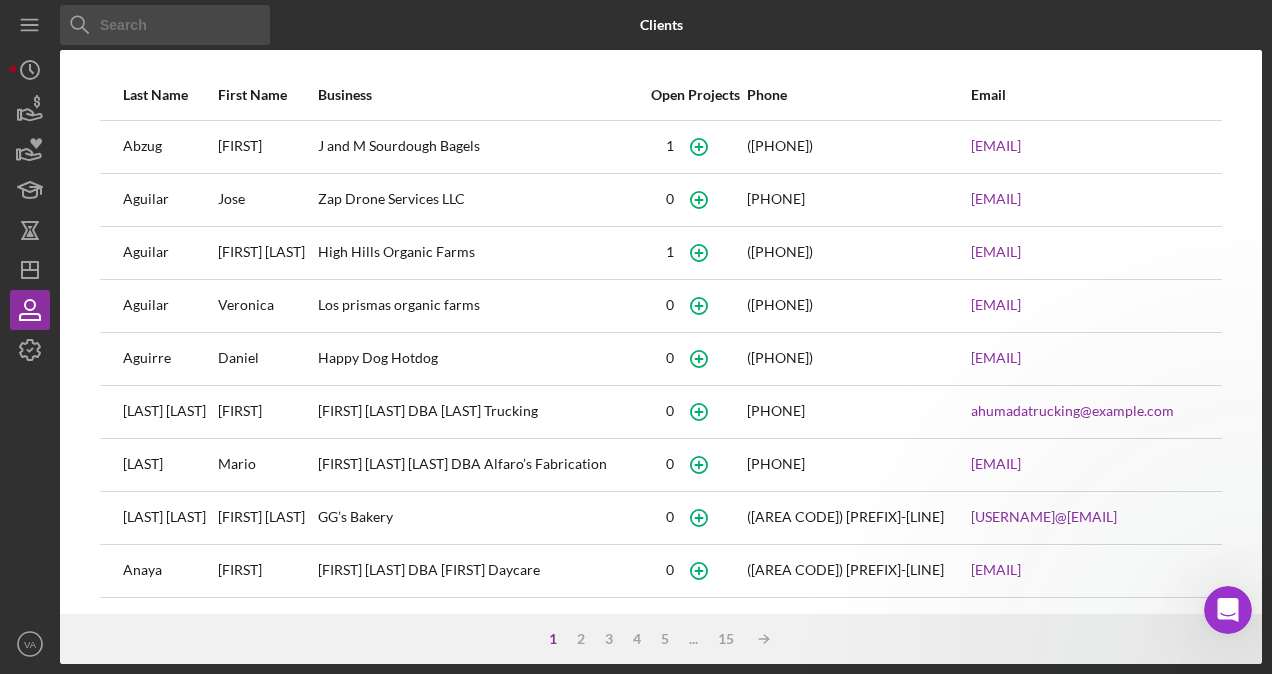 scroll, scrollTop: 0, scrollLeft: 0, axis: both 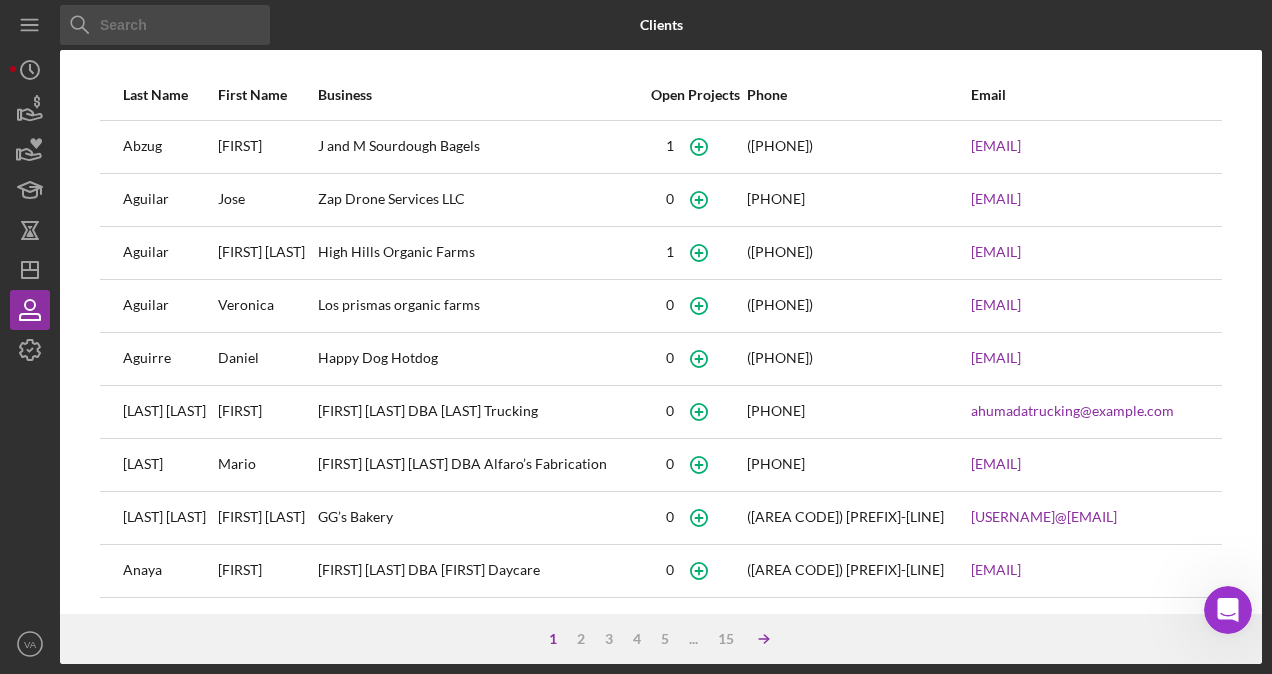 click on "Icon/Table Sort Arrow" 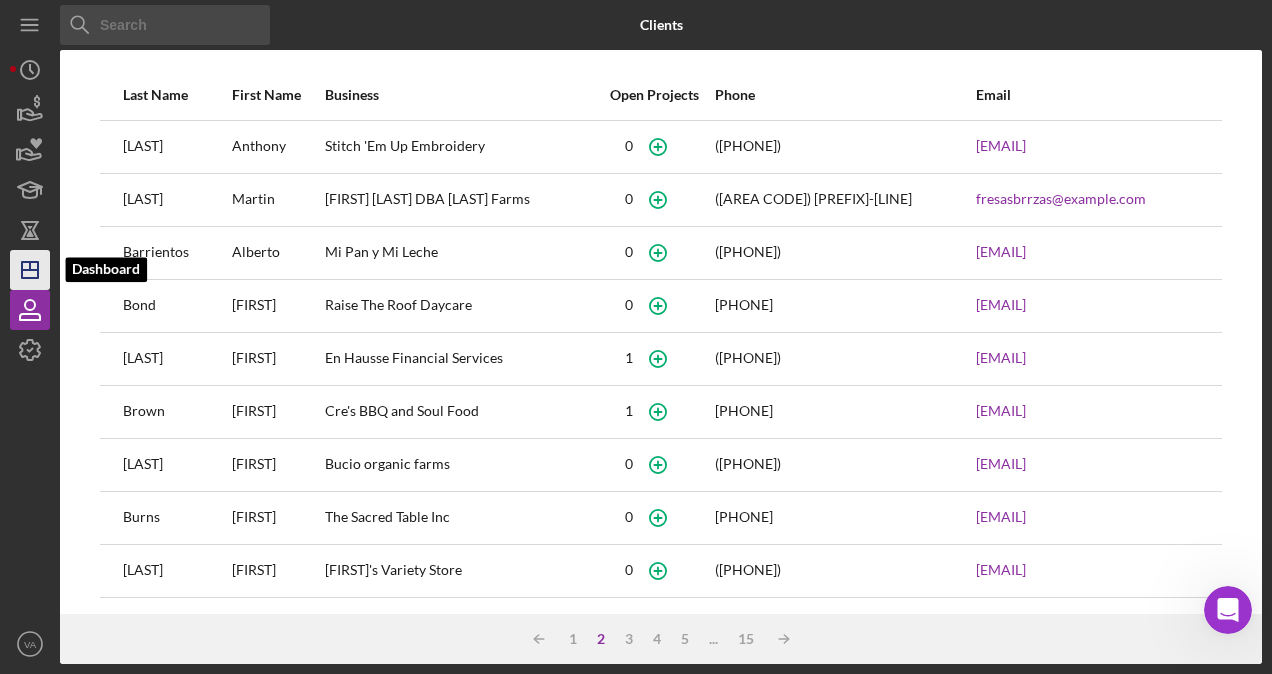 click on "Icon/Dashboard" 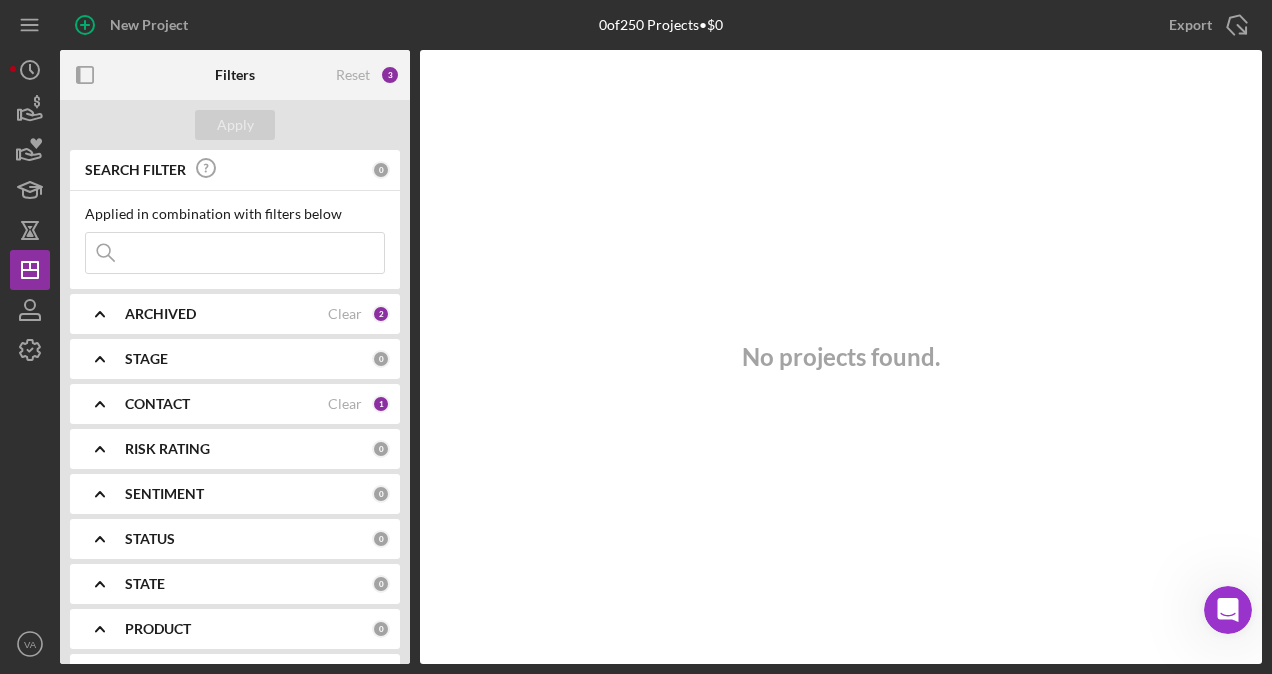 click on "No projects found." at bounding box center [841, 357] 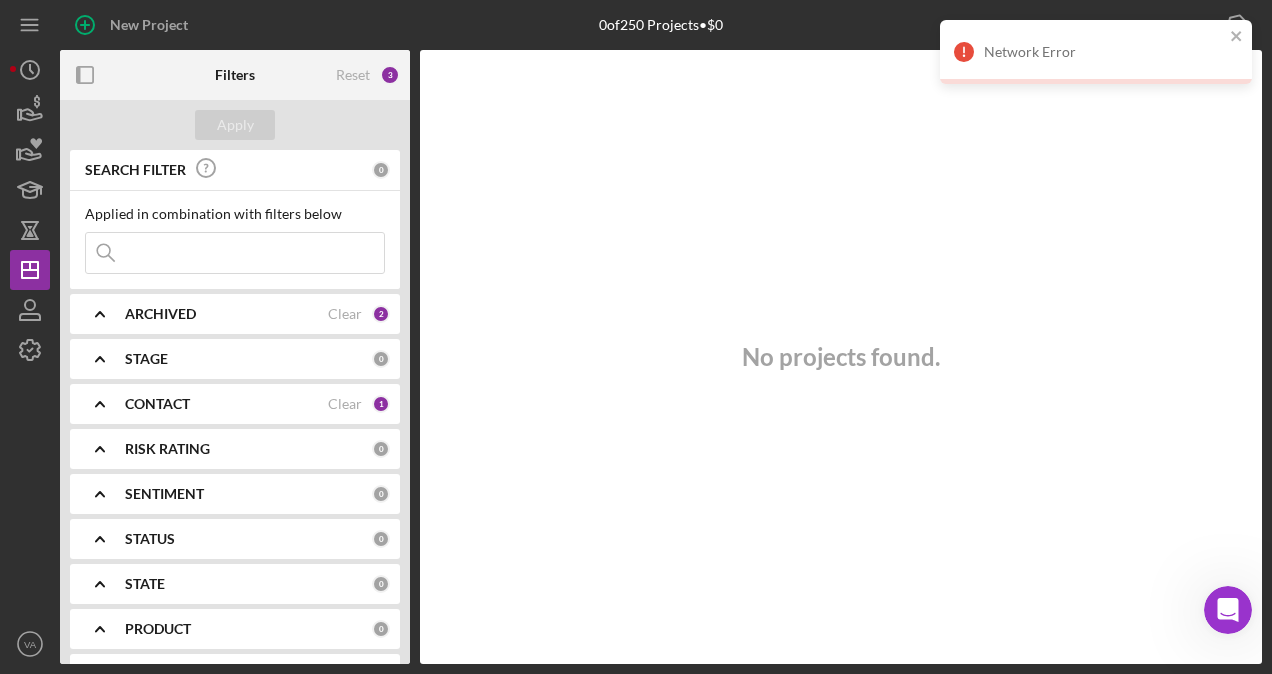 click at bounding box center [235, 253] 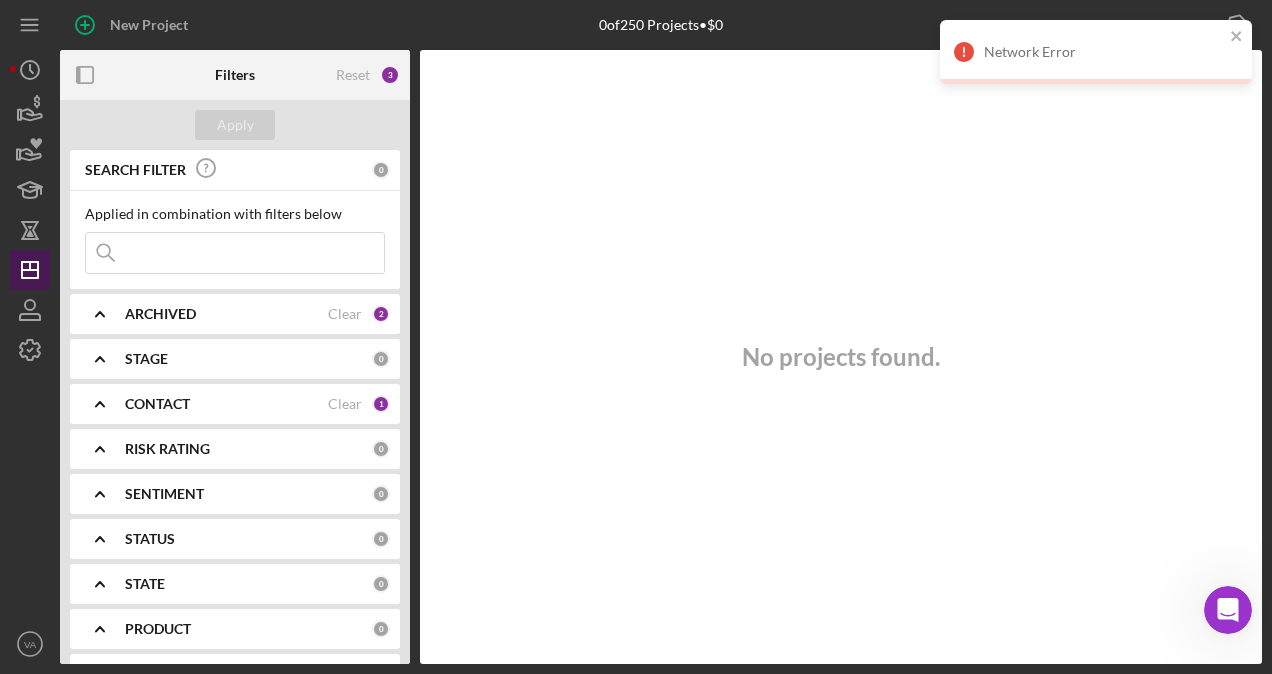 click on "Icon/Dashboard" 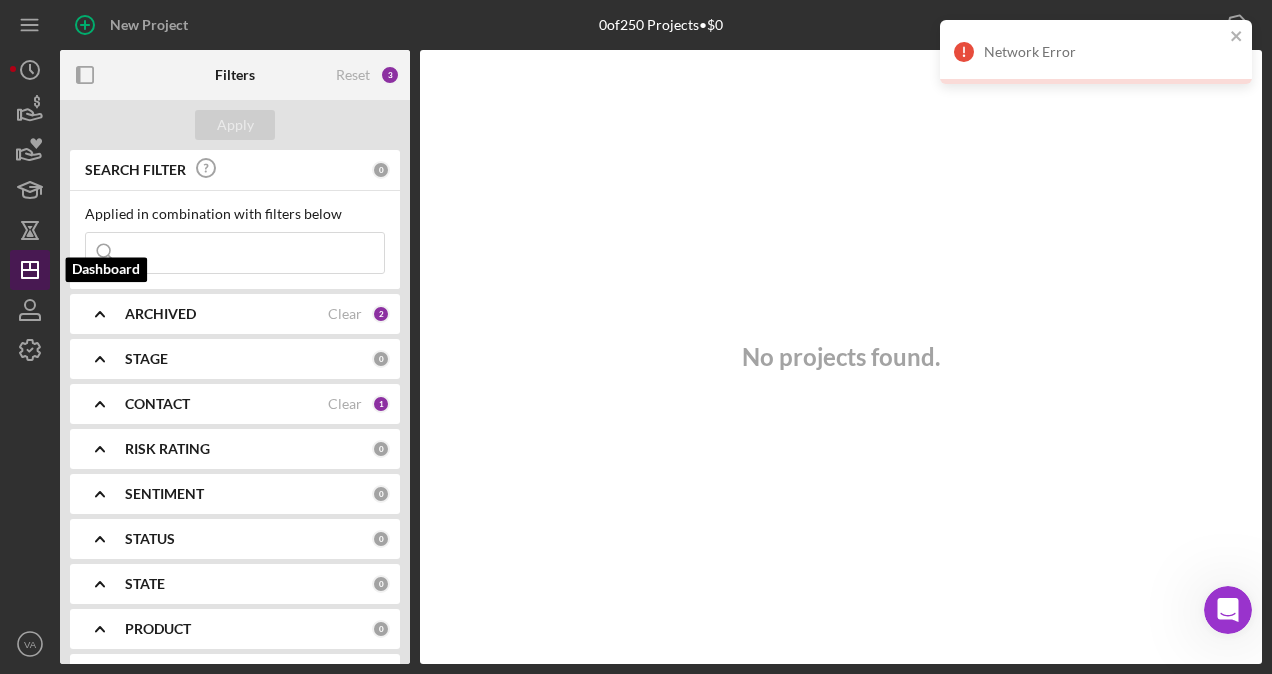 click on "Icon/Dashboard" 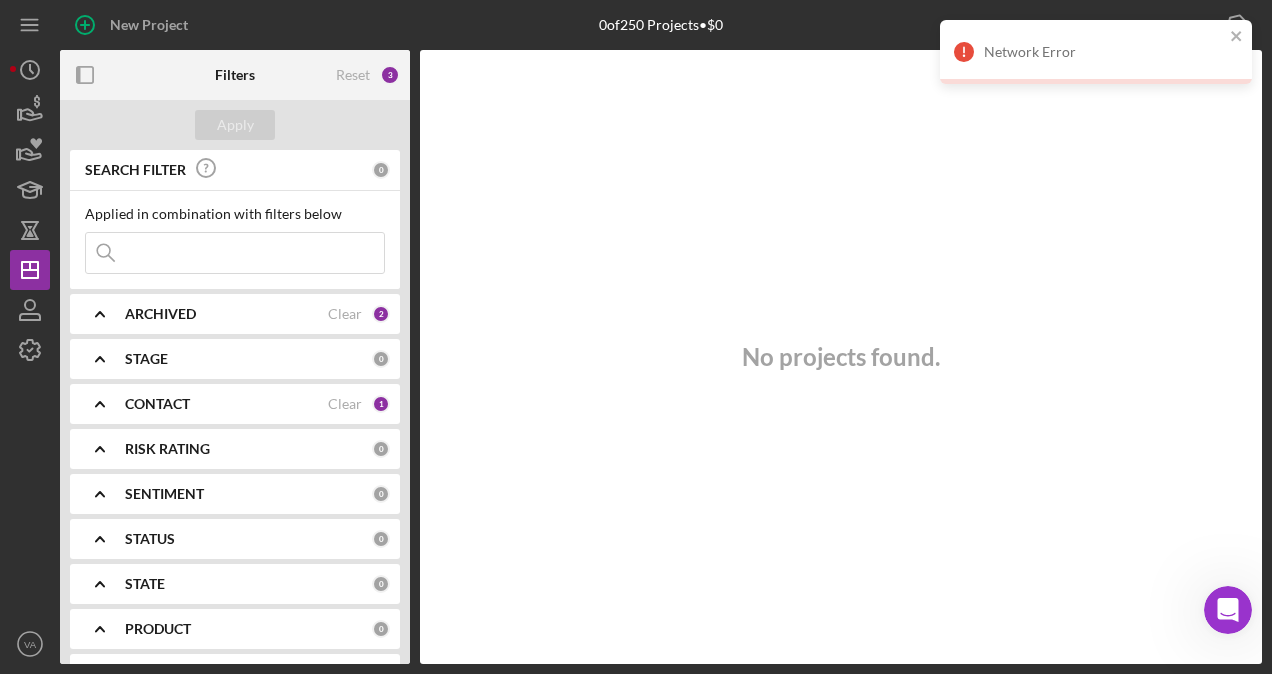 click on "Icon/Expander" 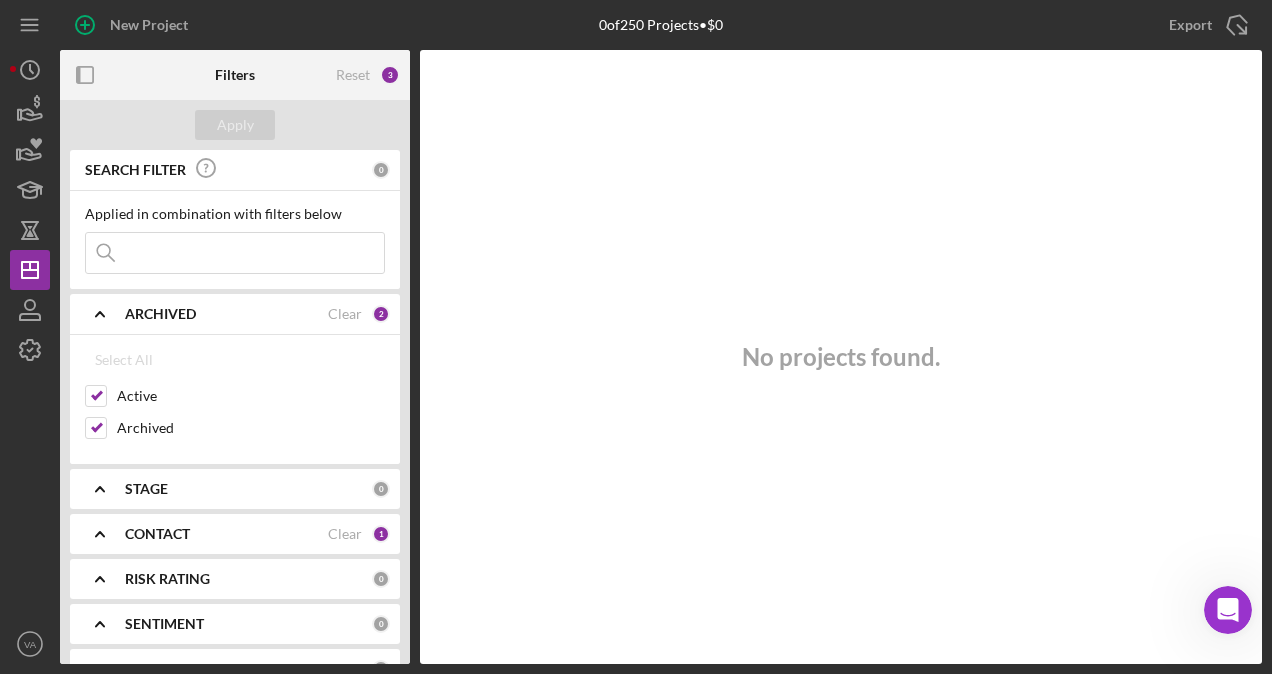 click at bounding box center [235, 253] 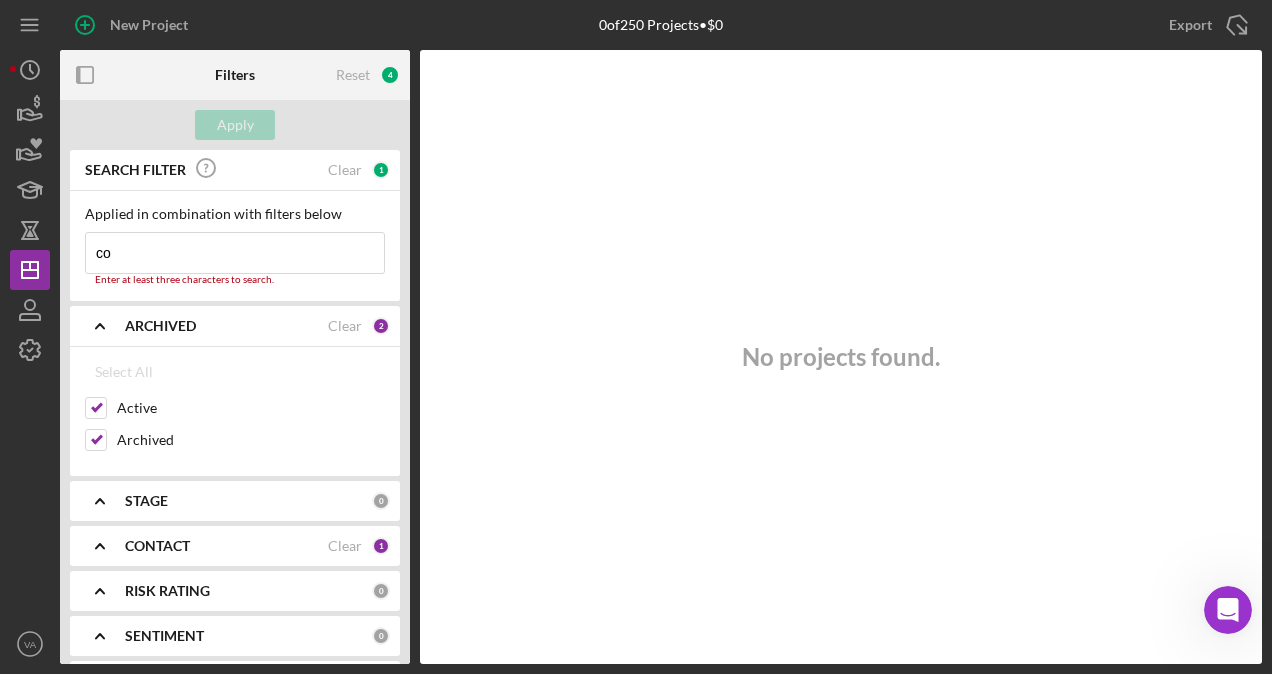 type on "c" 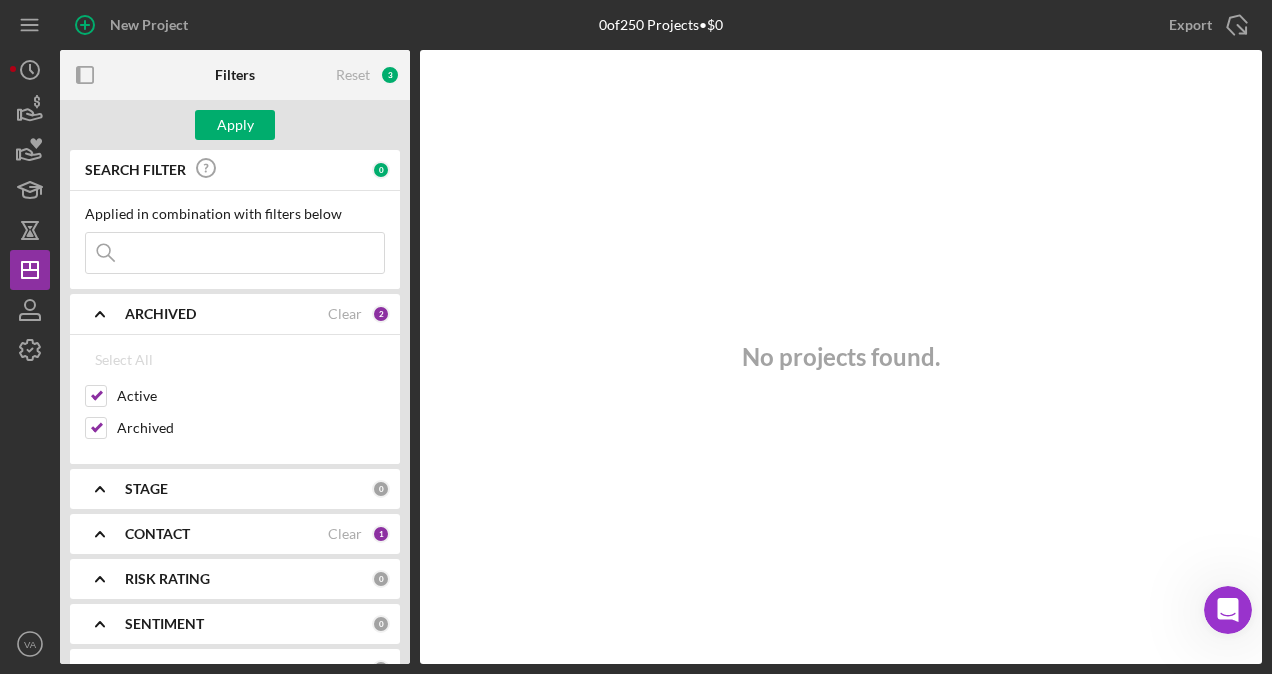 type 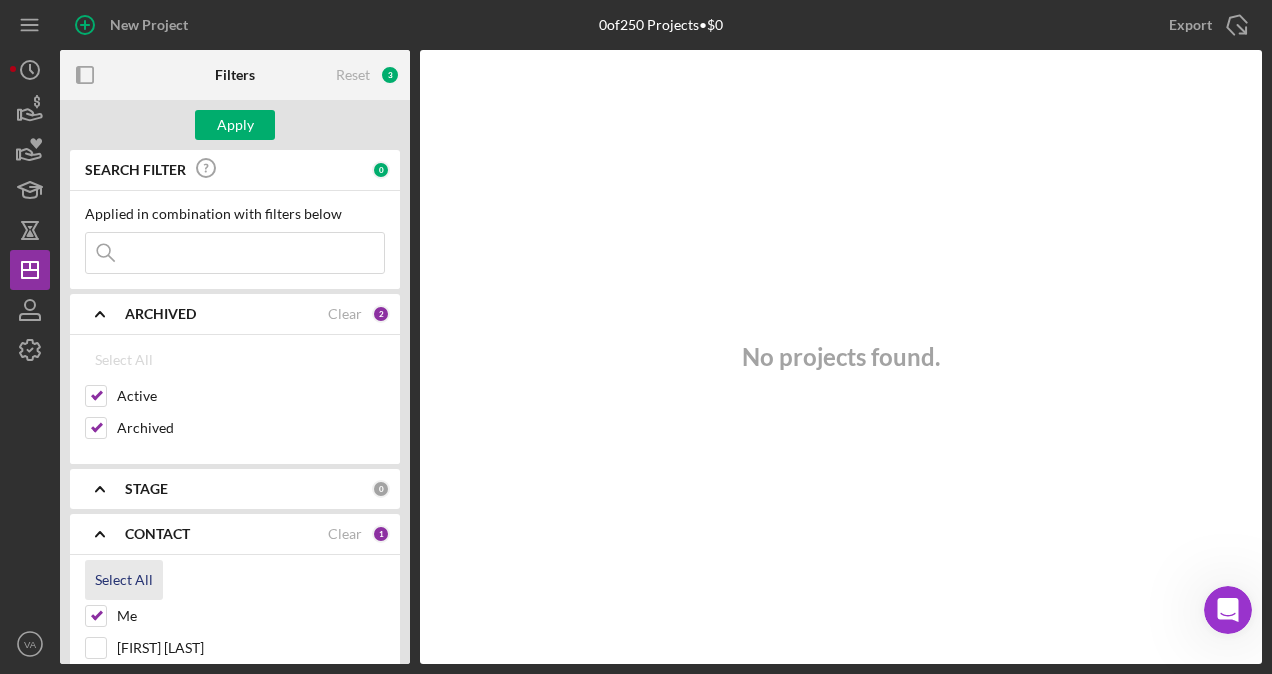 click on "Select All" at bounding box center [124, 580] 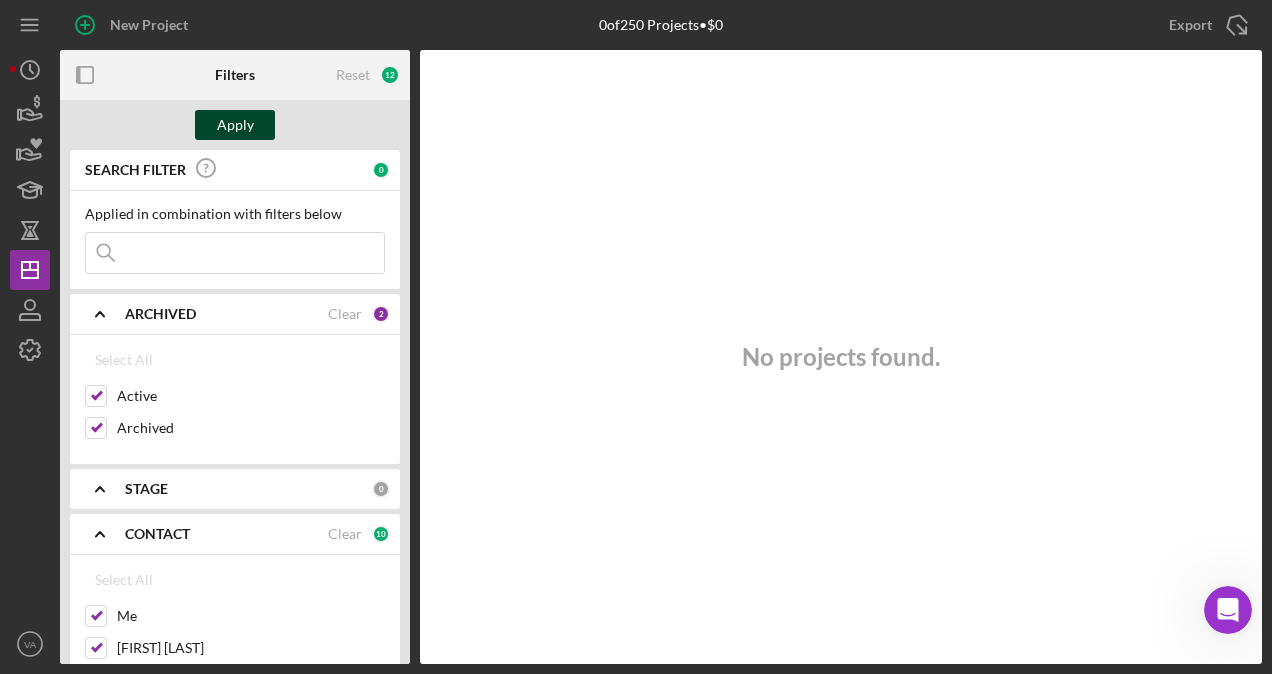 click on "Apply" at bounding box center [235, 125] 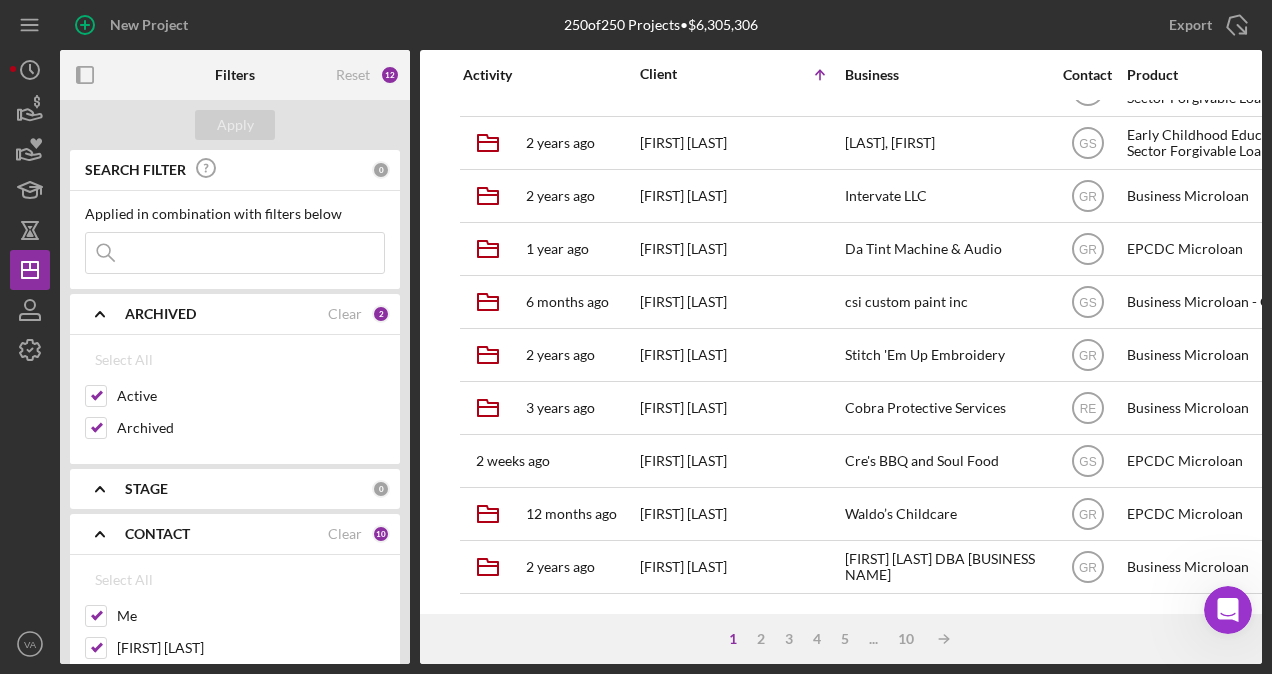 scroll, scrollTop: 0, scrollLeft: 0, axis: both 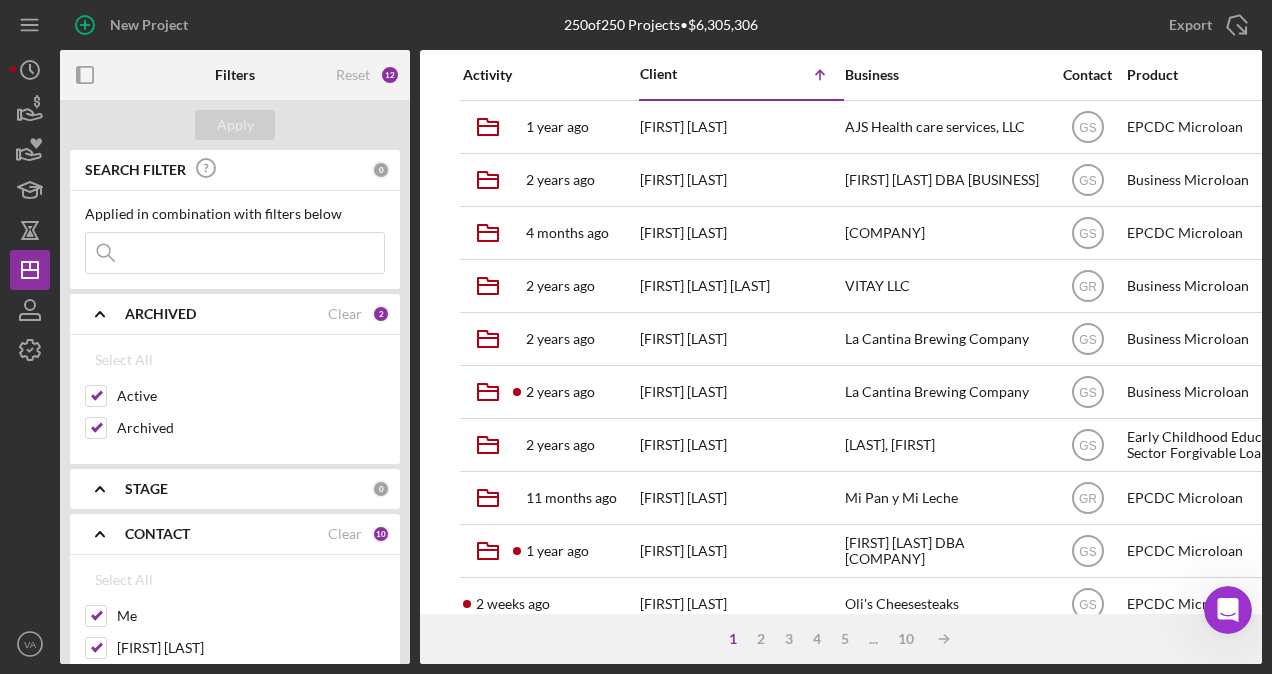 click at bounding box center [235, 253] 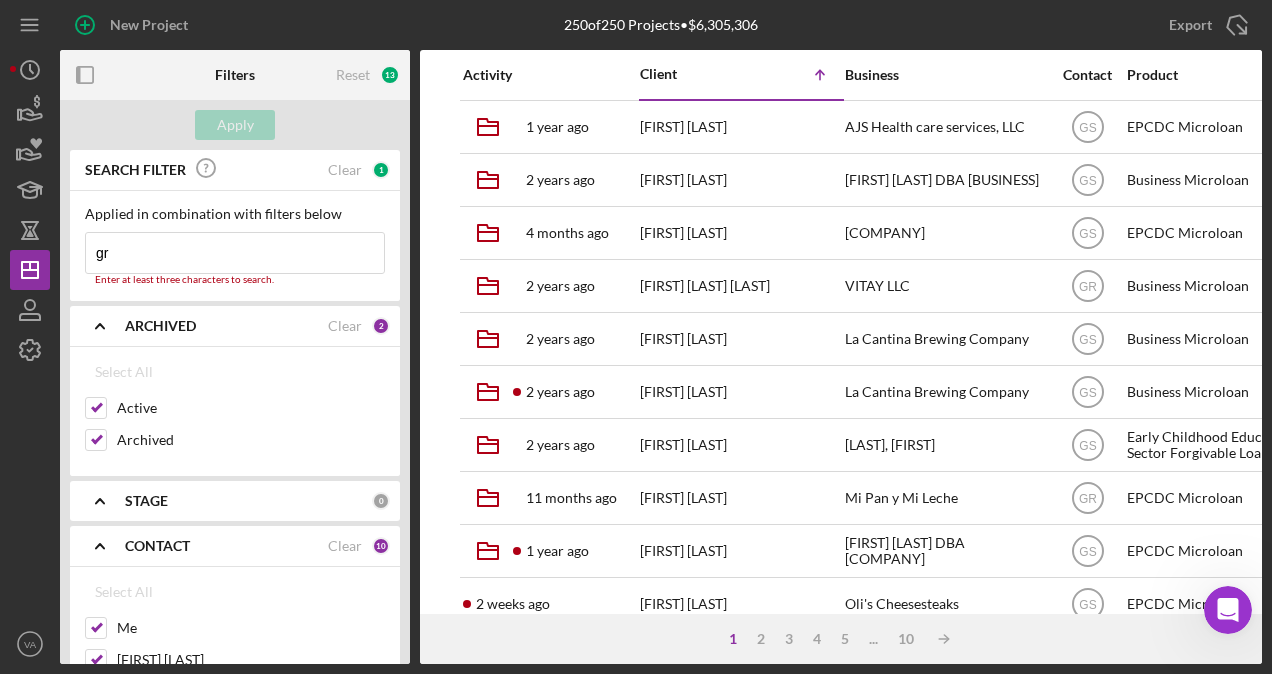 type on "g" 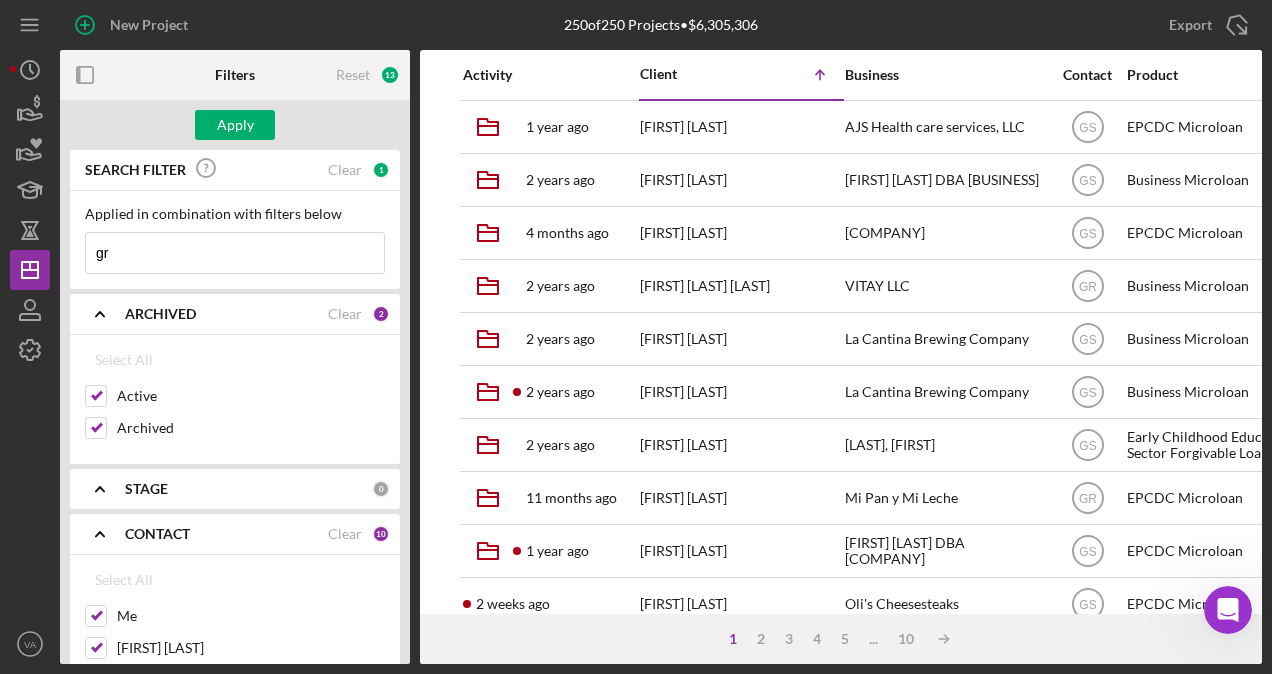 type on "g" 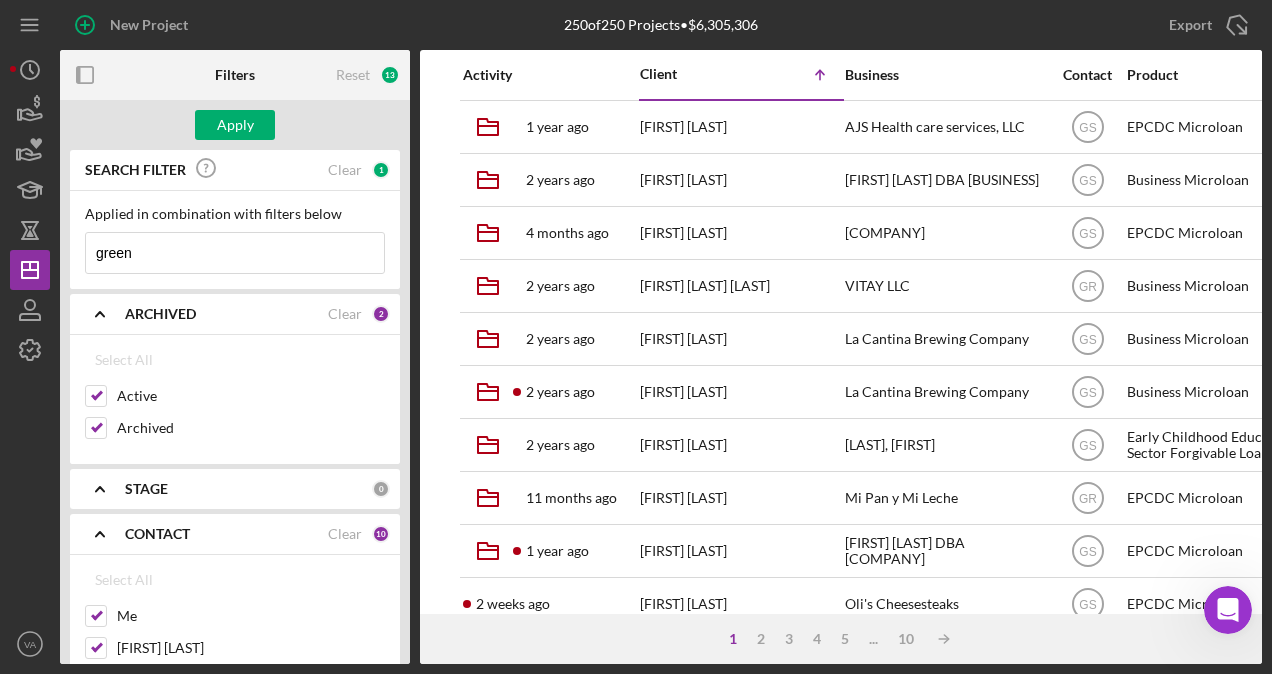 click on "green" at bounding box center (235, 253) 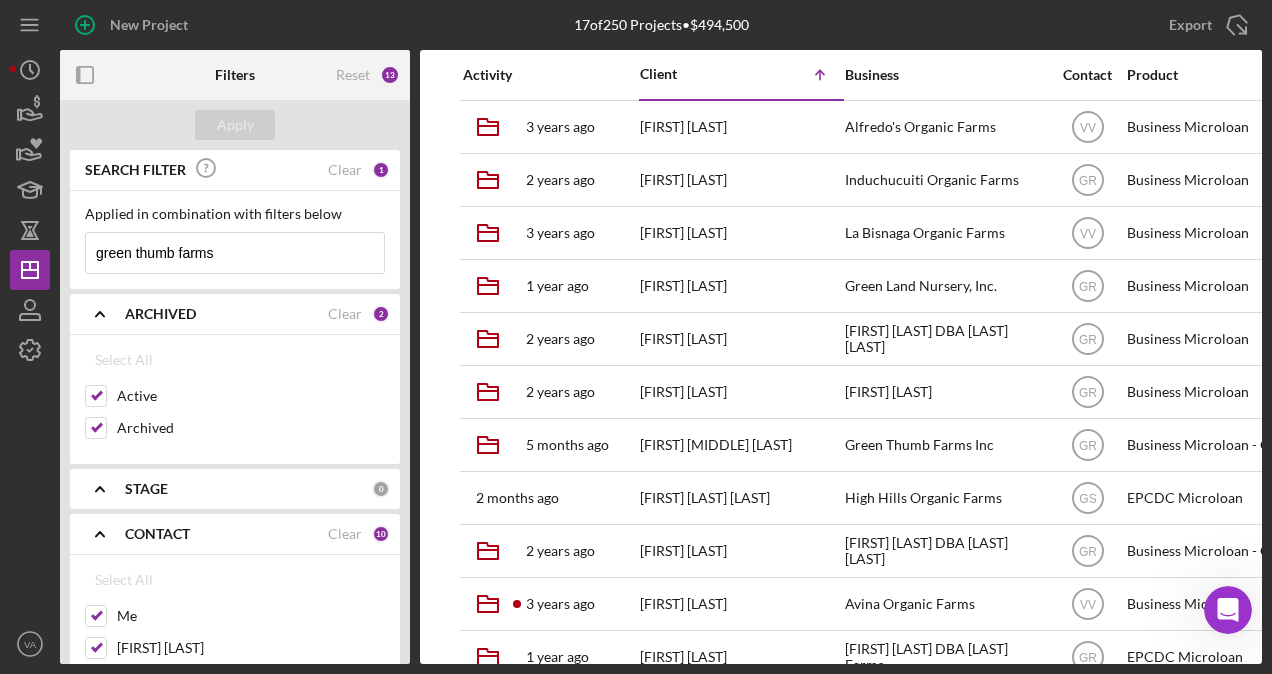 click on "green thumb farms" at bounding box center (235, 253) 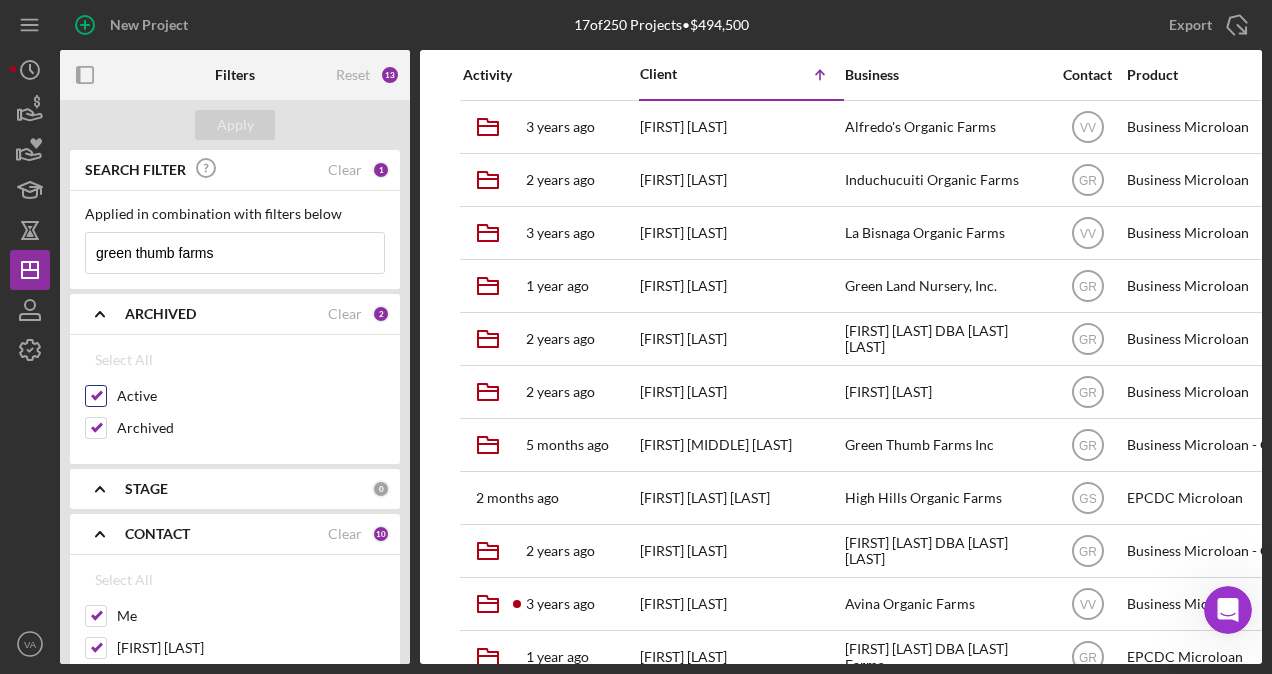 scroll, scrollTop: 200, scrollLeft: 0, axis: vertical 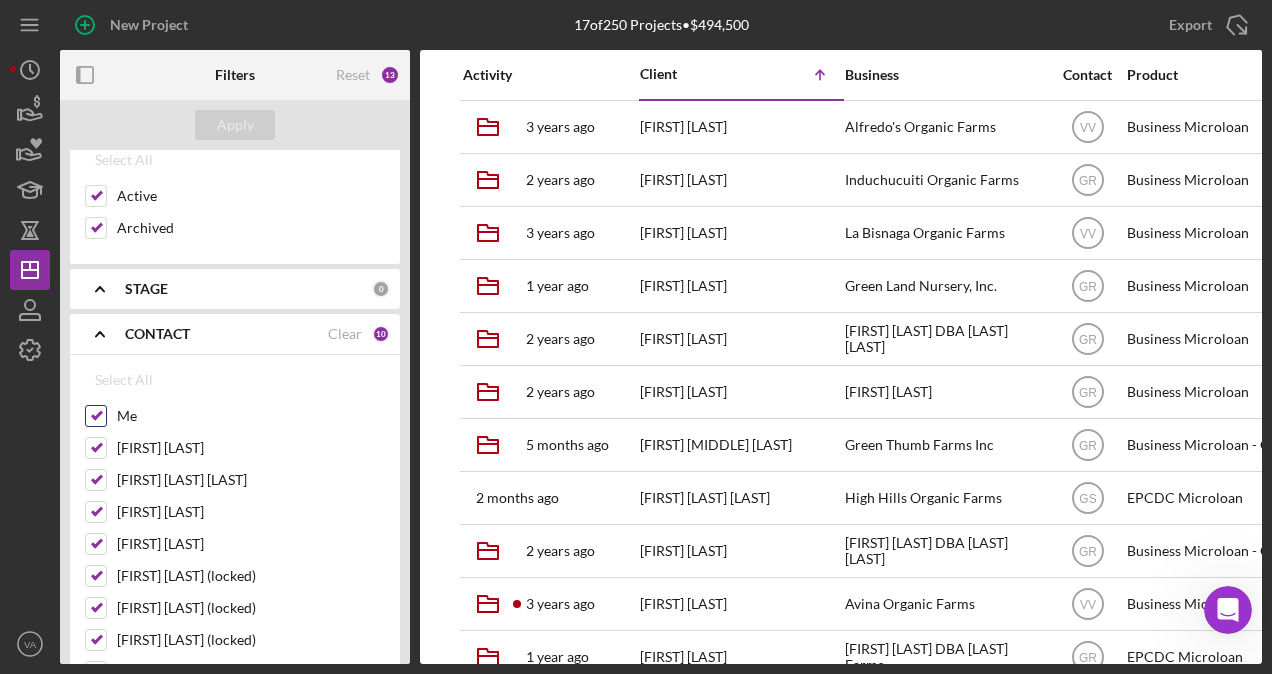 type on "green thumb farms" 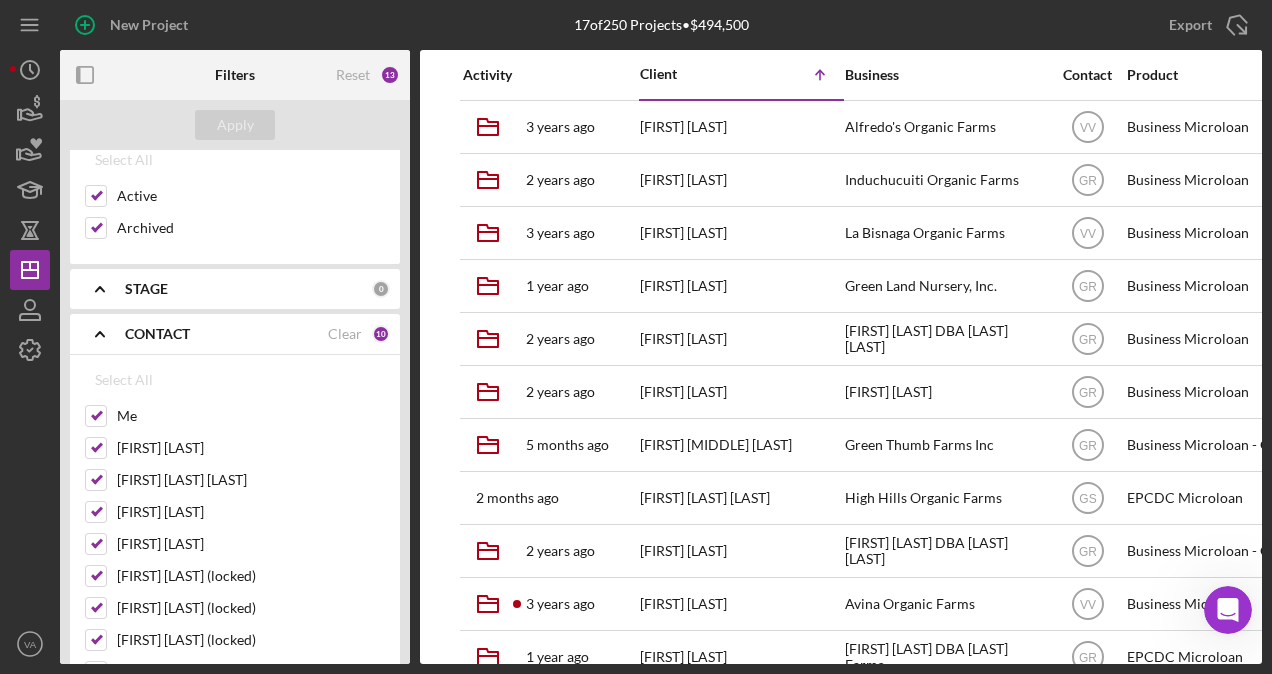 click on "STAGE" at bounding box center (146, 289) 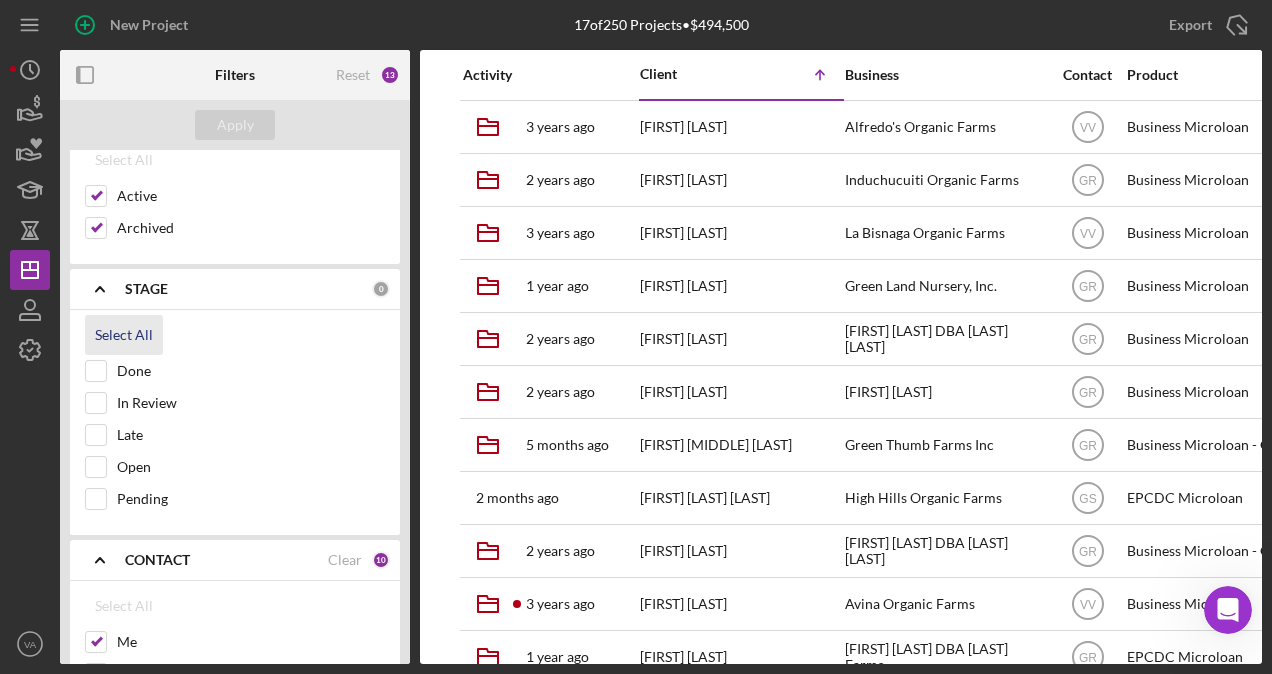 click on "Select All" at bounding box center [124, 335] 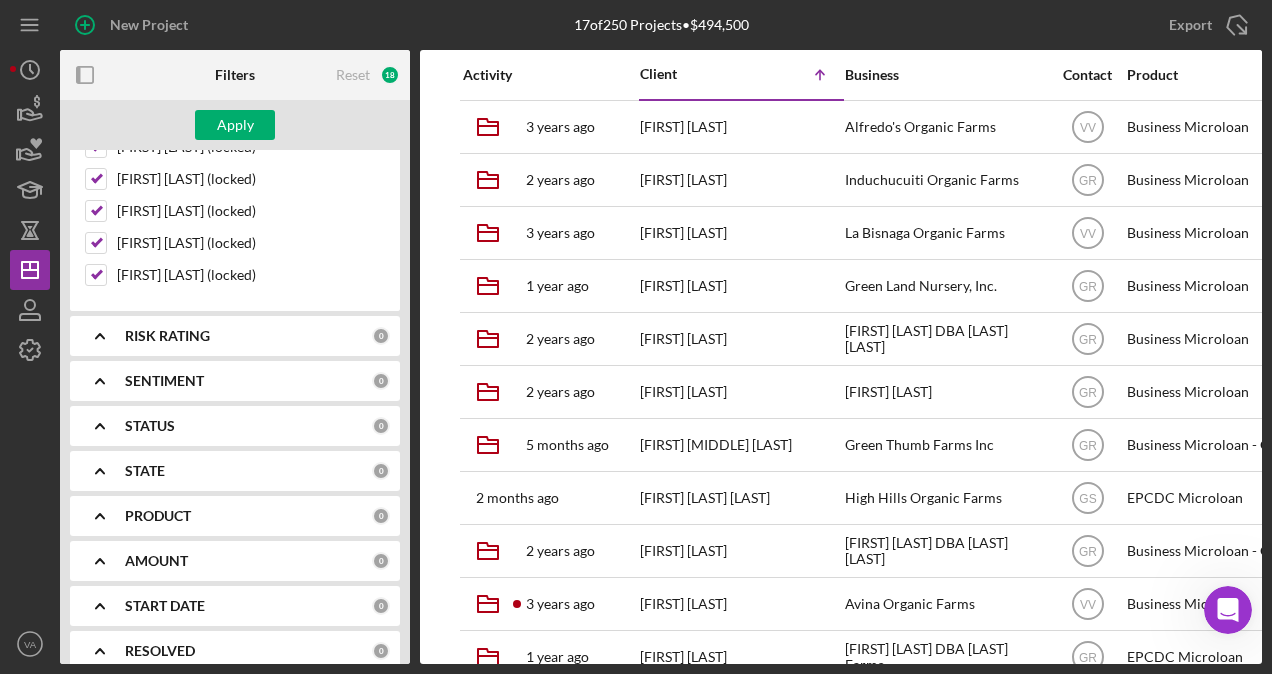 scroll, scrollTop: 900, scrollLeft: 0, axis: vertical 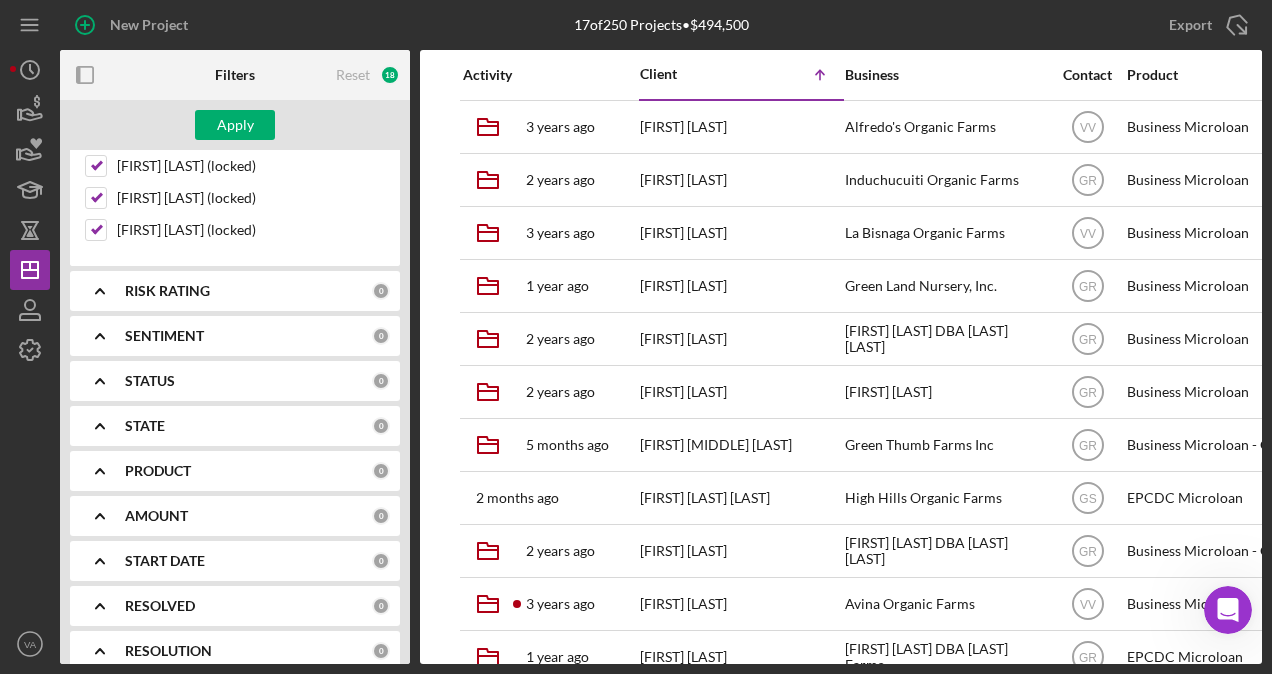 click on "RISK RATING" at bounding box center (167, 291) 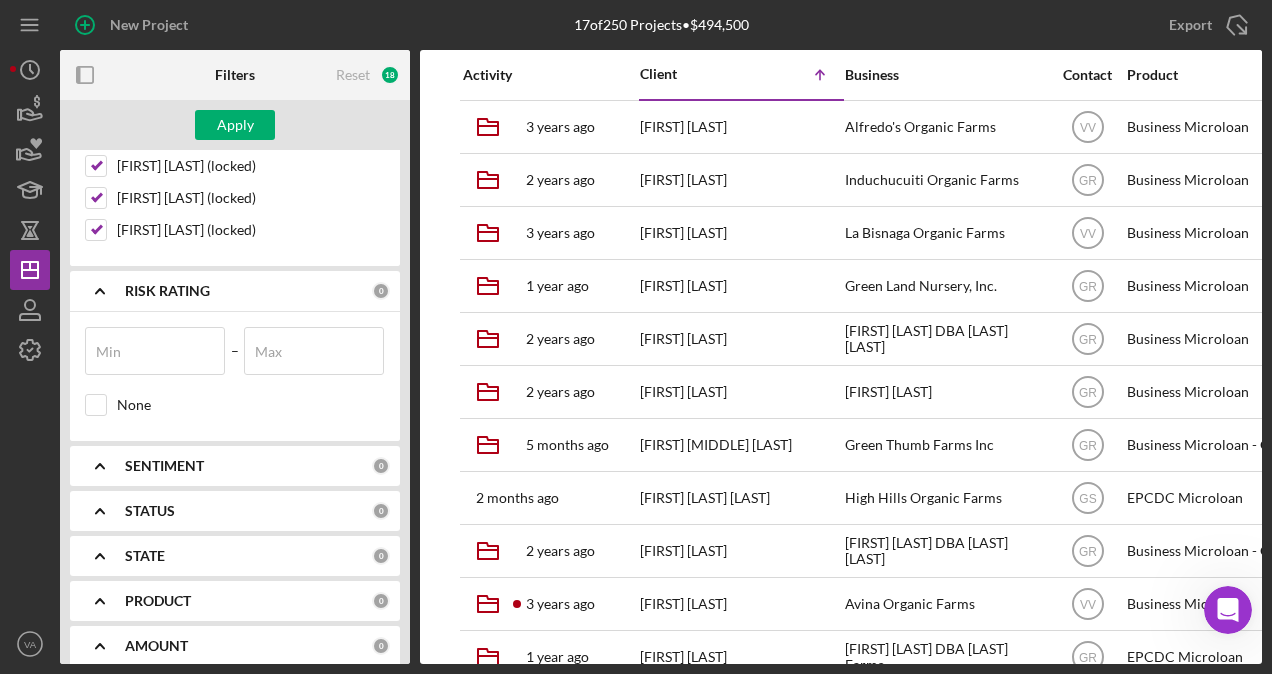 click on "RISK RATING" at bounding box center (167, 291) 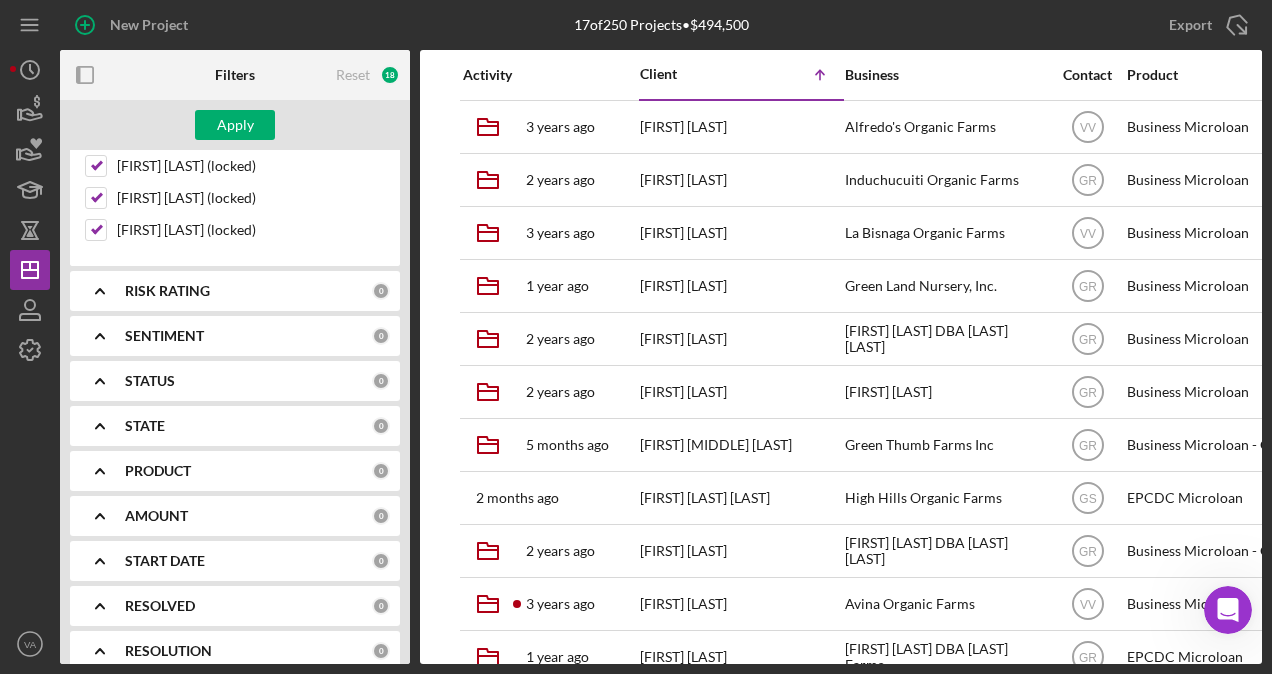 click on "SENTIMENT   0" at bounding box center [257, 336] 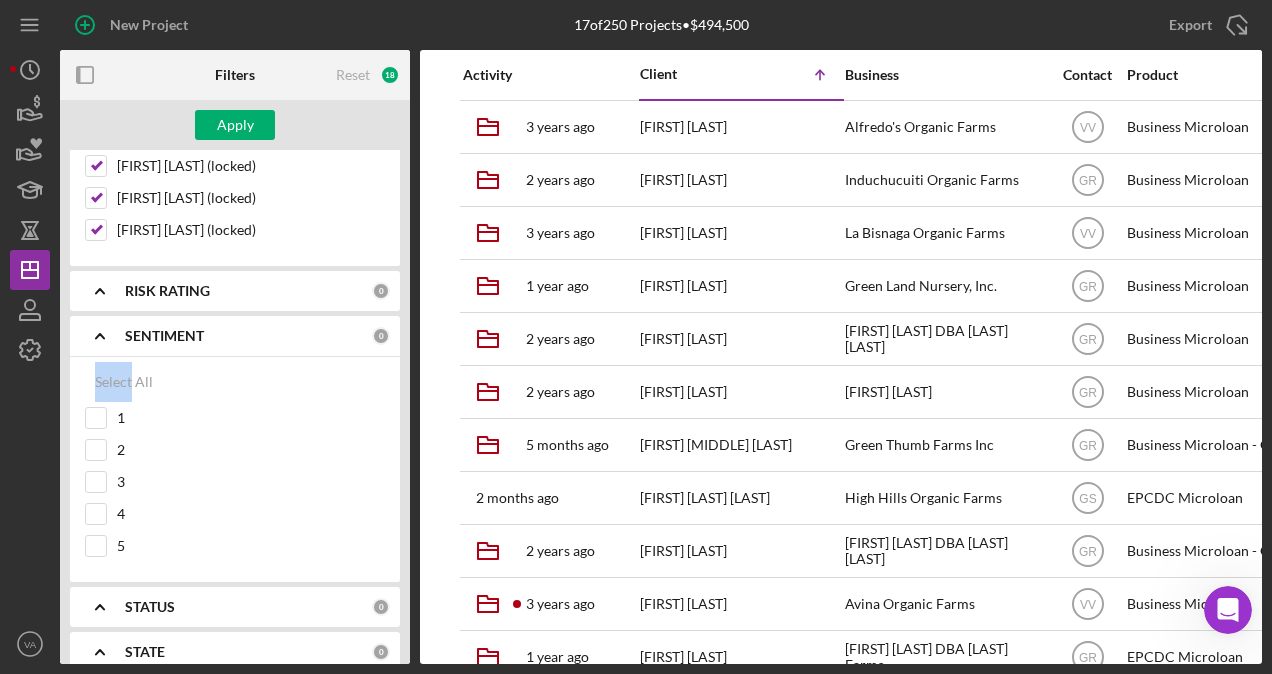 click on "SENTIMENT   0" at bounding box center [257, 336] 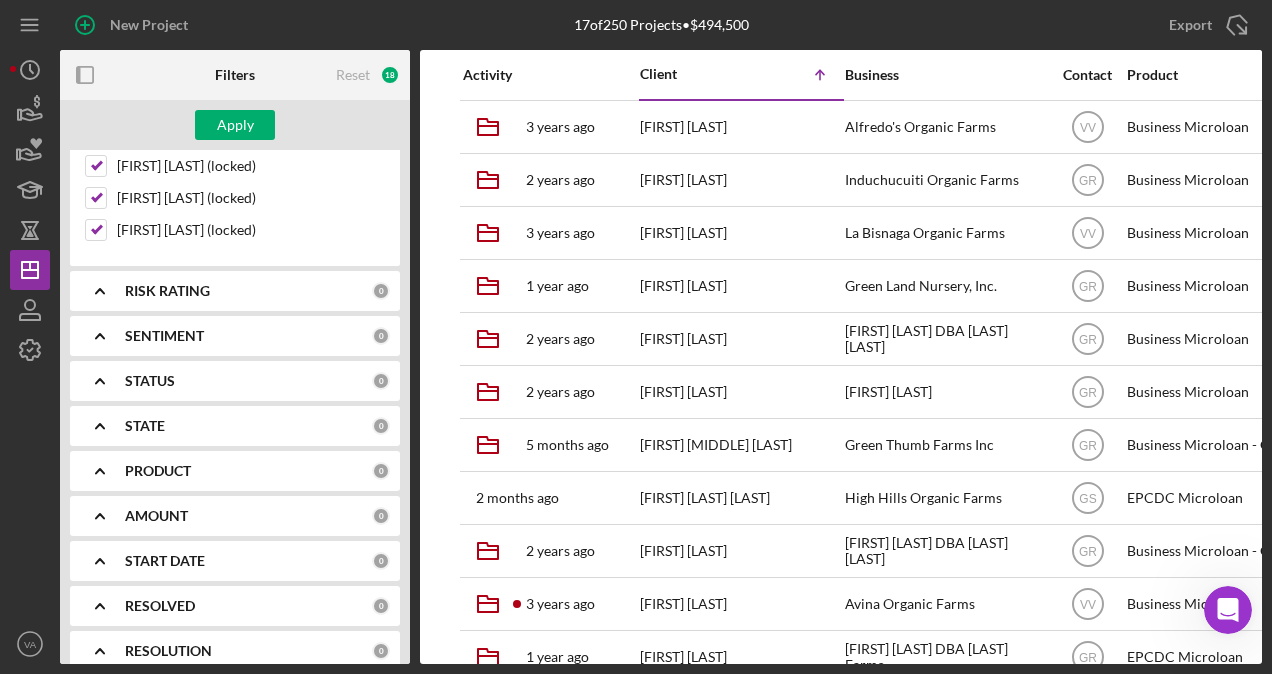 click on "STATUS" at bounding box center [248, 381] 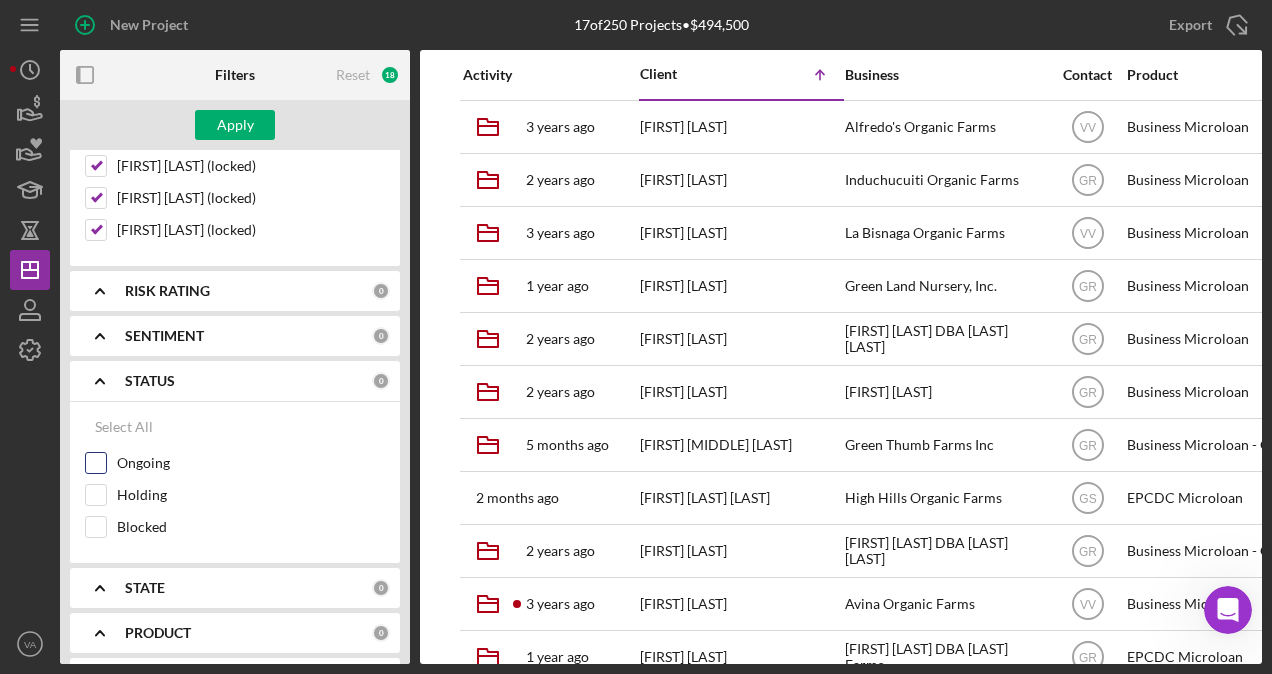 click on "Ongoing" at bounding box center (251, 463) 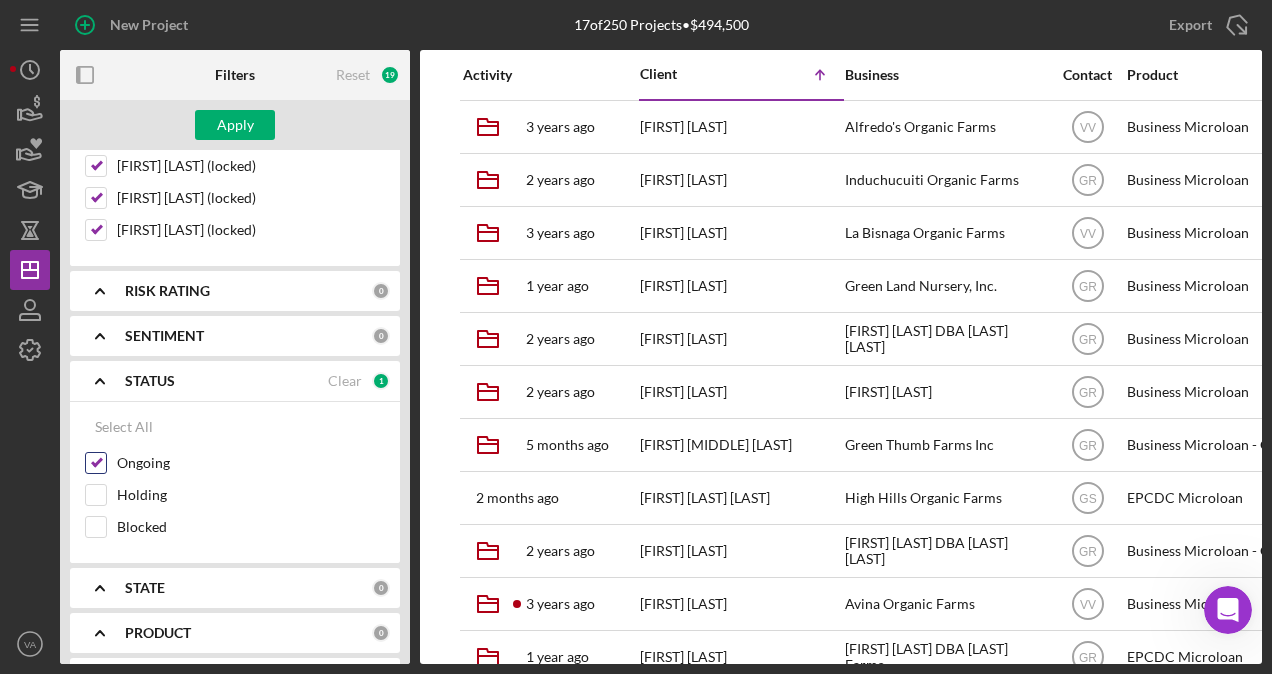click on "Select All Ongoing Holding Blocked" at bounding box center (235, 477) 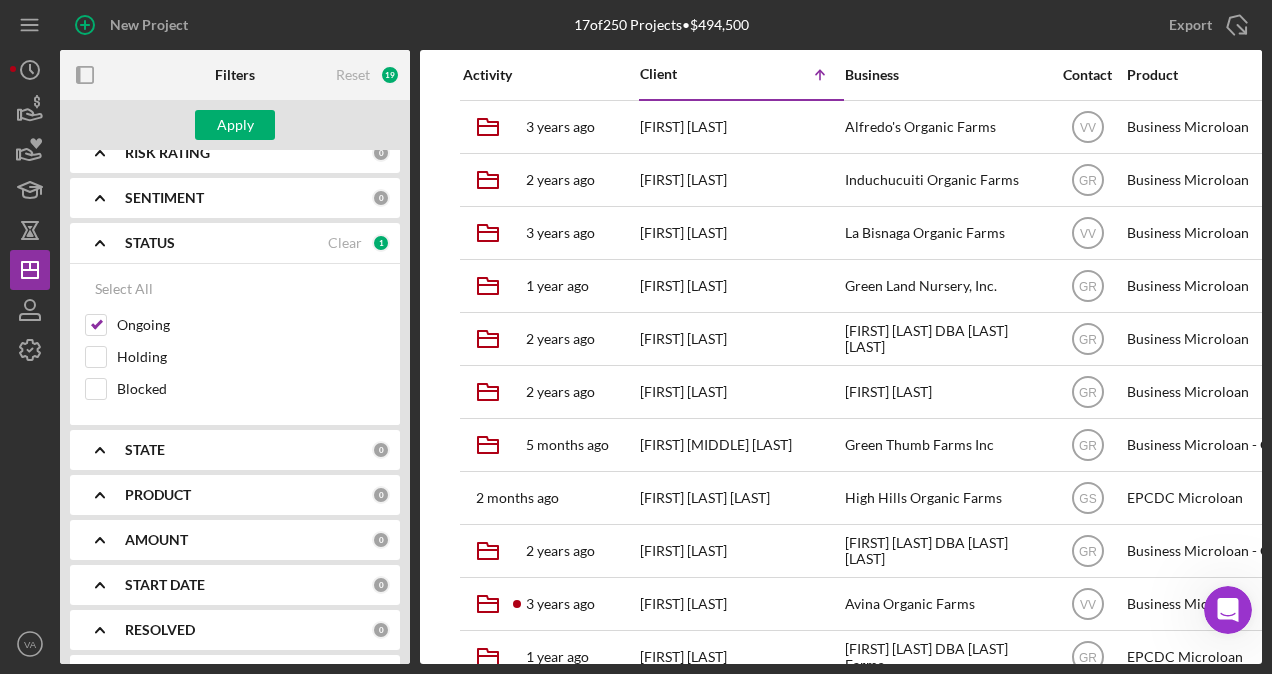 scroll, scrollTop: 1158, scrollLeft: 0, axis: vertical 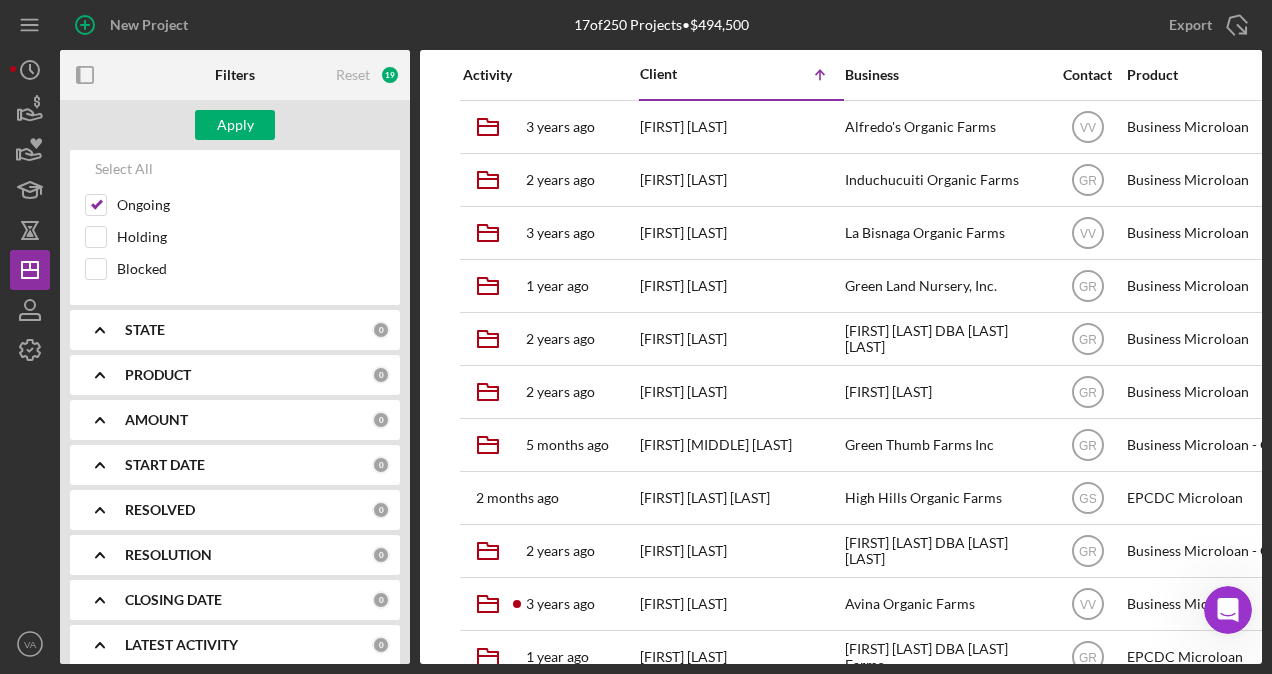 click on "PRODUCT" at bounding box center [248, 375] 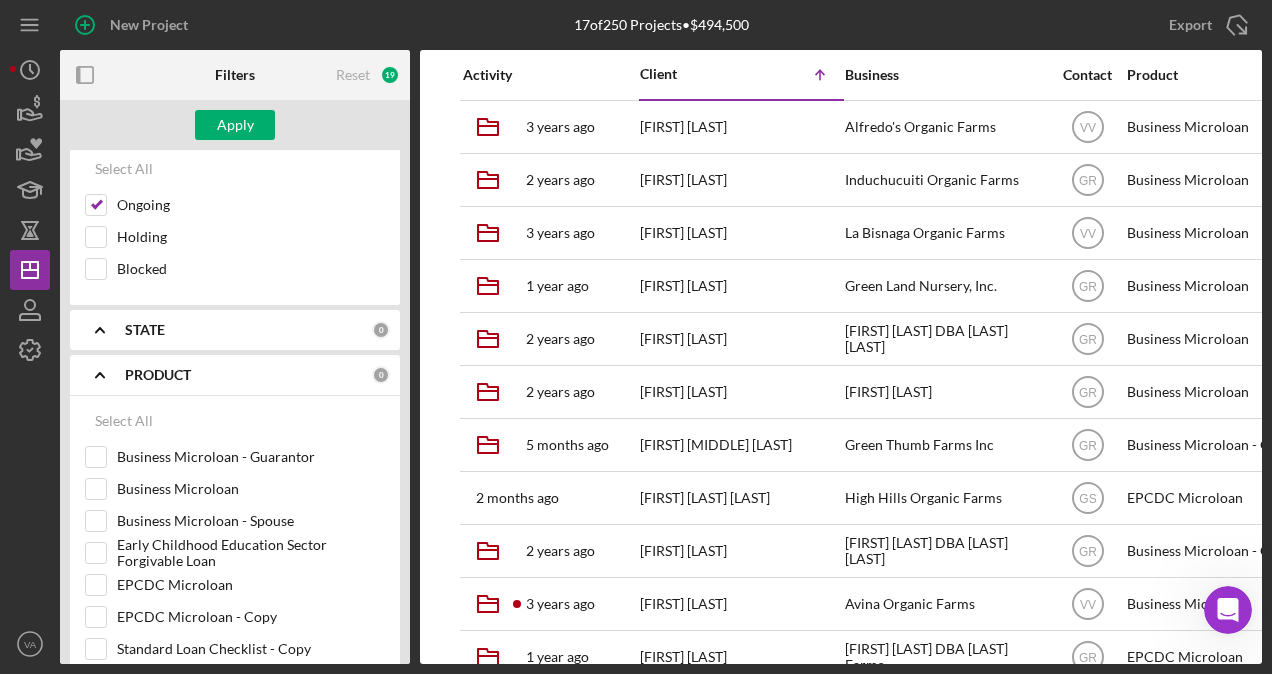 click on "PRODUCT" at bounding box center [248, 375] 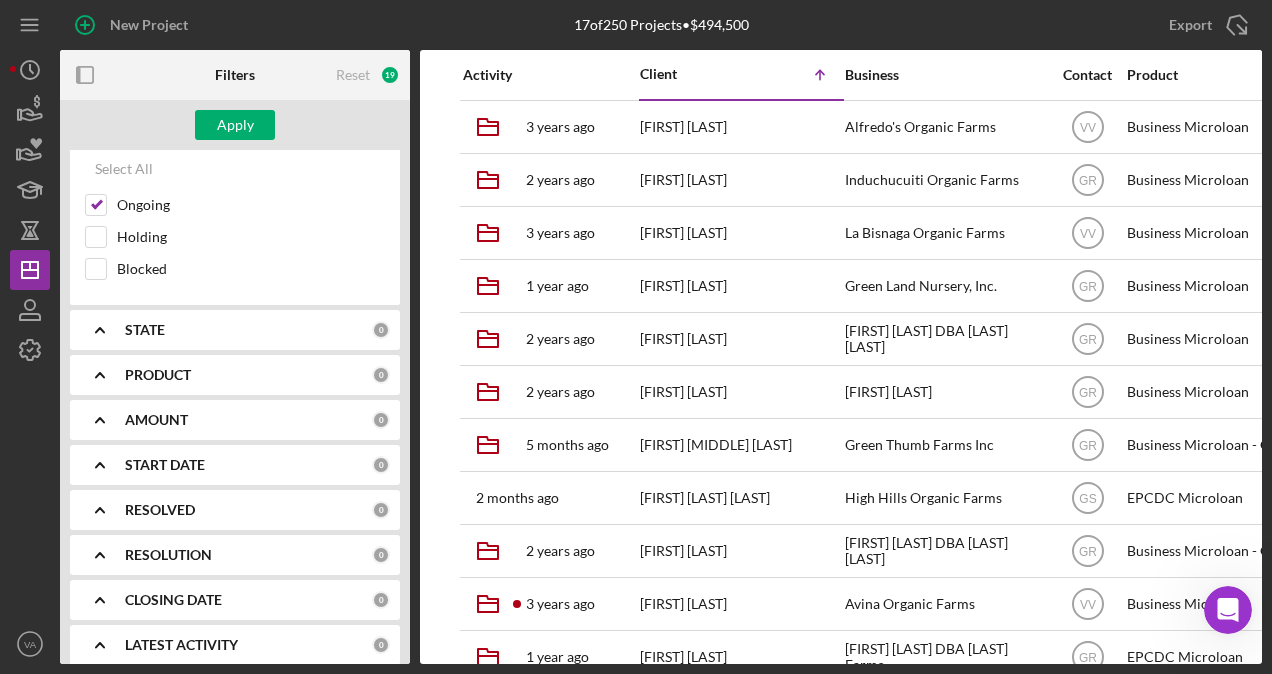 click on "AMOUNT" at bounding box center (248, 420) 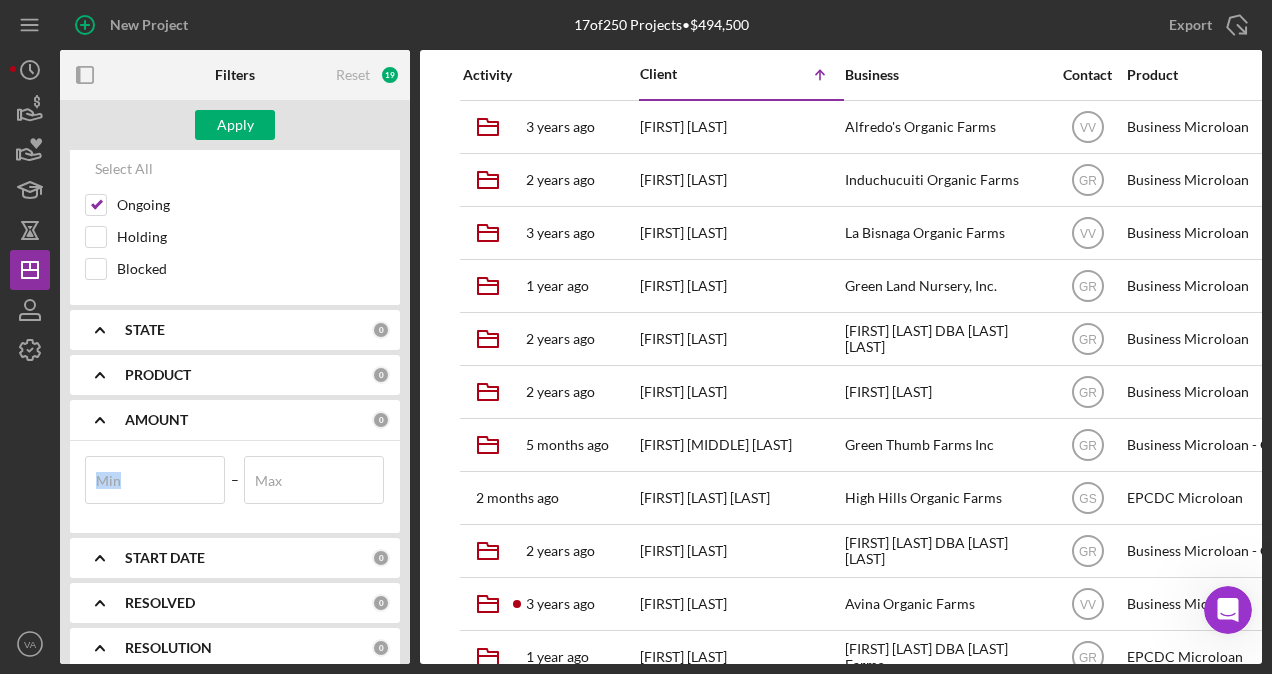 click on "AMOUNT" at bounding box center (248, 420) 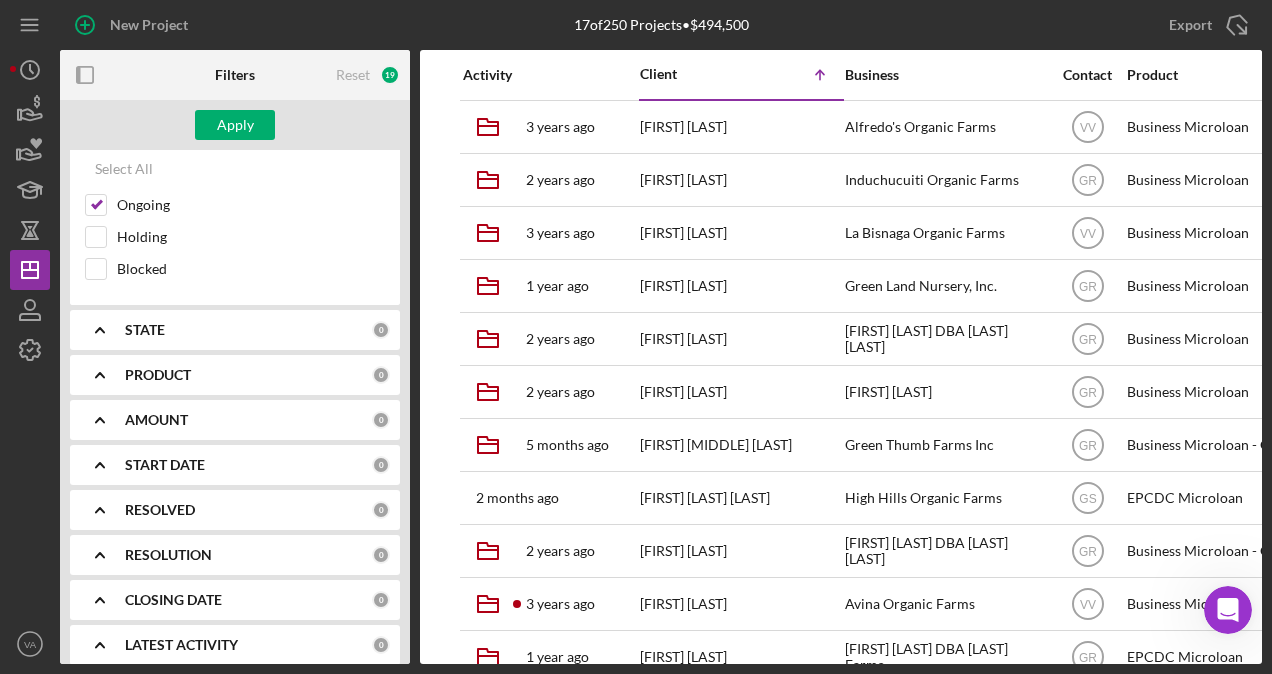 click on "CLOSING DATE" at bounding box center [248, 600] 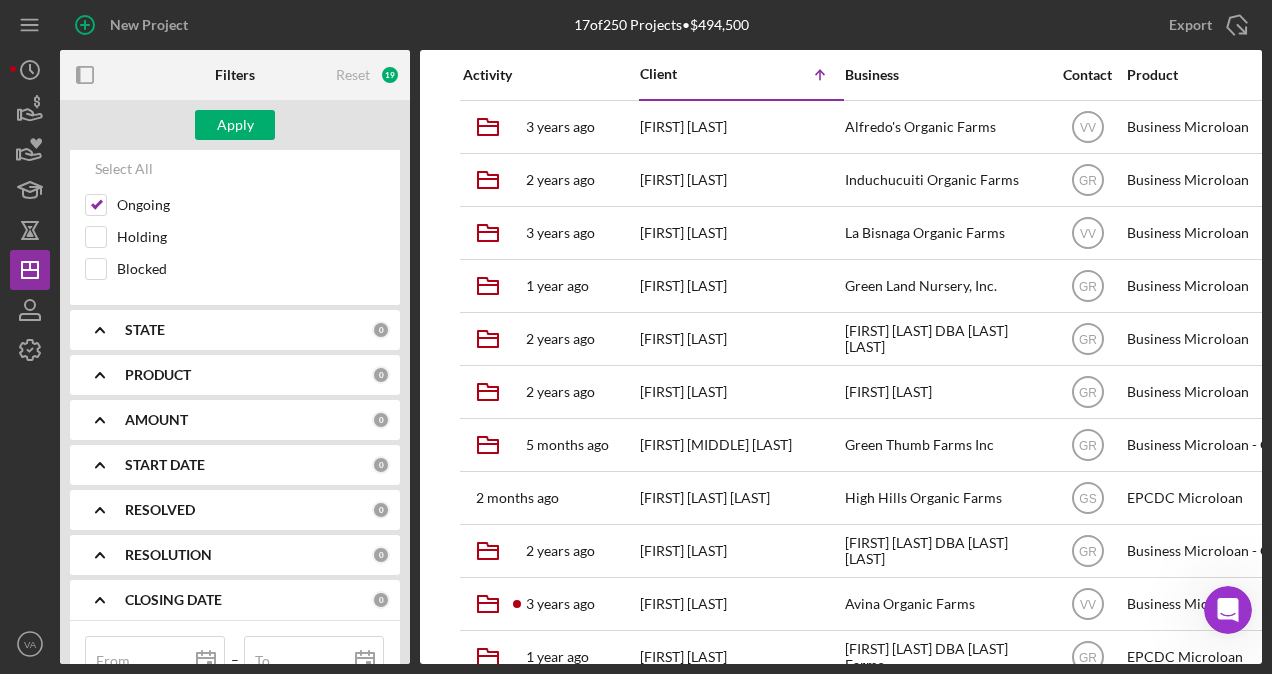 drag, startPoint x: 227, startPoint y: 583, endPoint x: 226, endPoint y: 569, distance: 14.035668 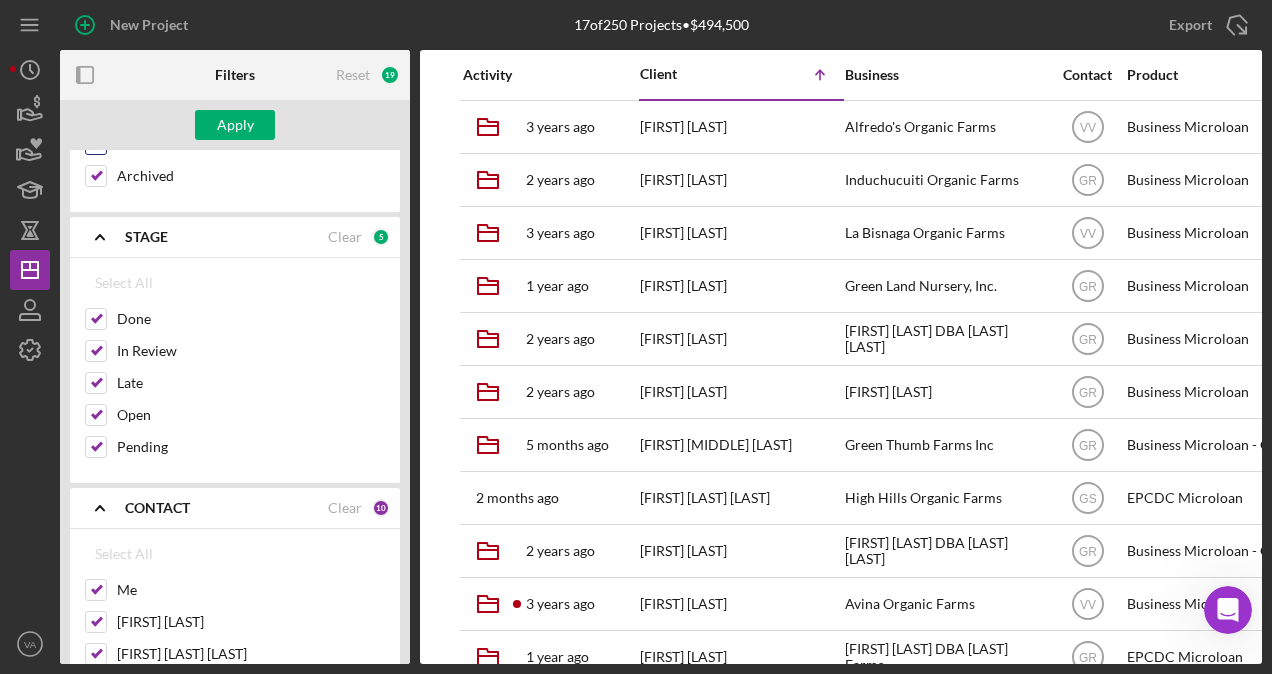 scroll, scrollTop: 158, scrollLeft: 0, axis: vertical 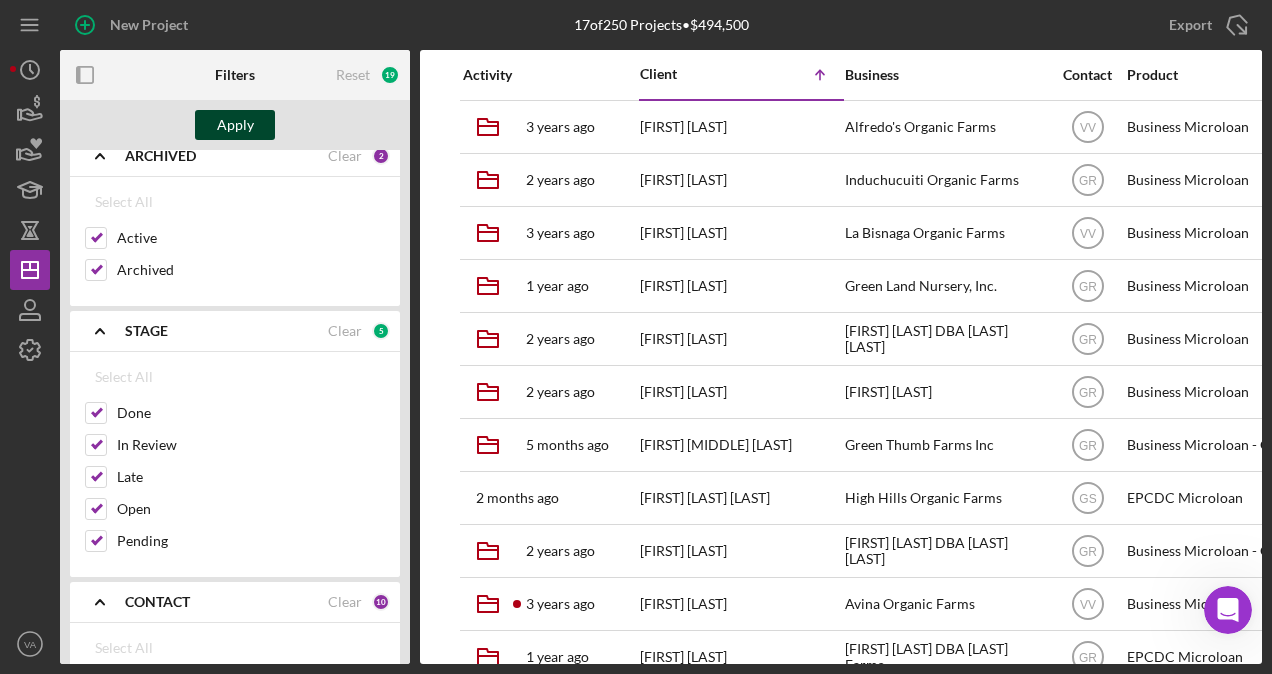 click on "Apply" at bounding box center (235, 125) 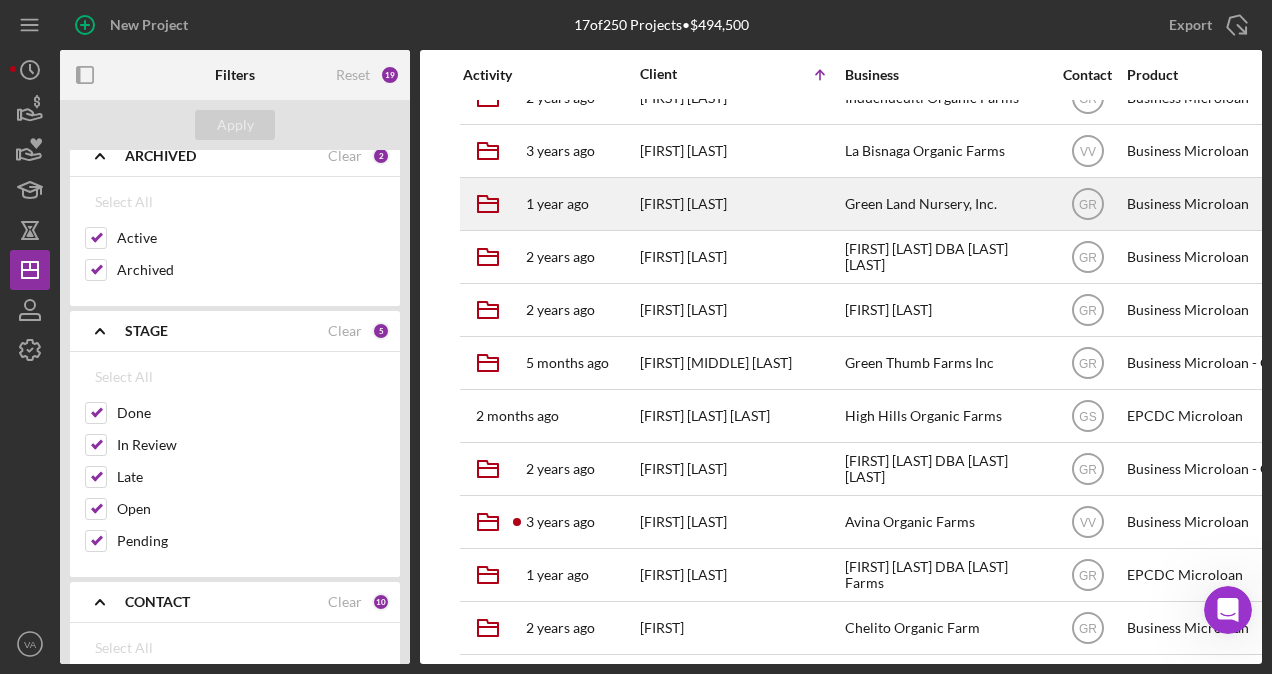 scroll, scrollTop: 0, scrollLeft: 0, axis: both 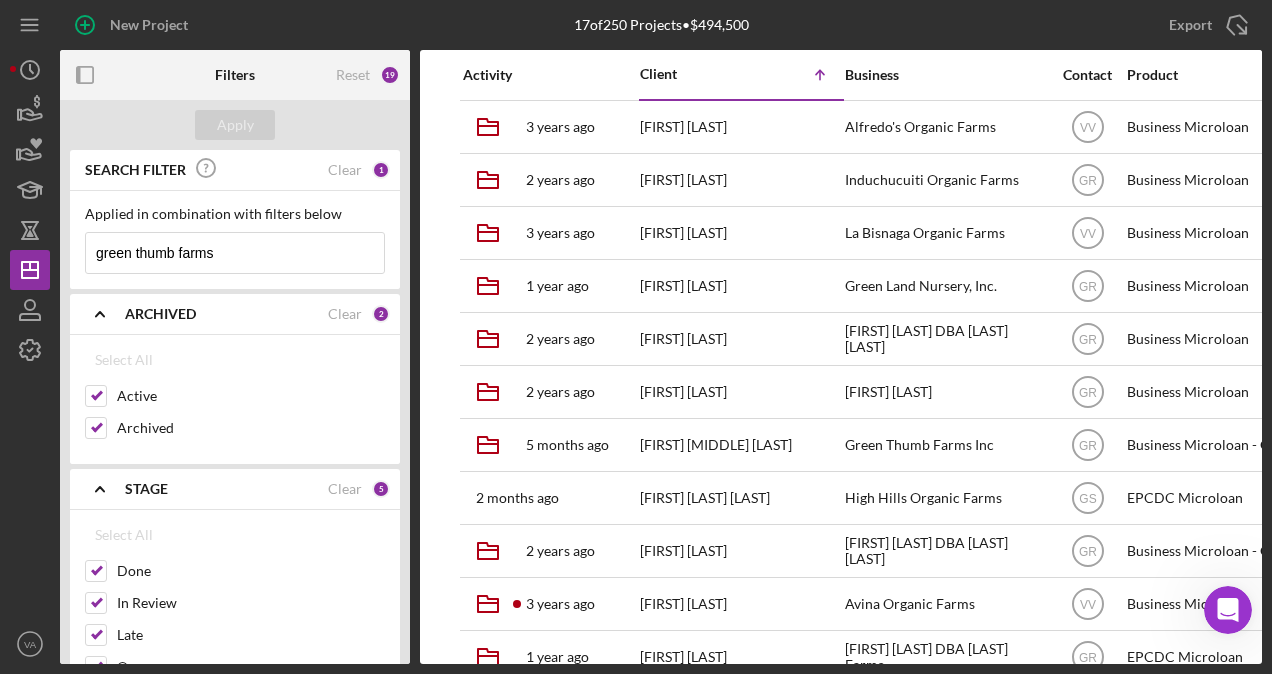 click on "green thumb farms" at bounding box center (235, 253) 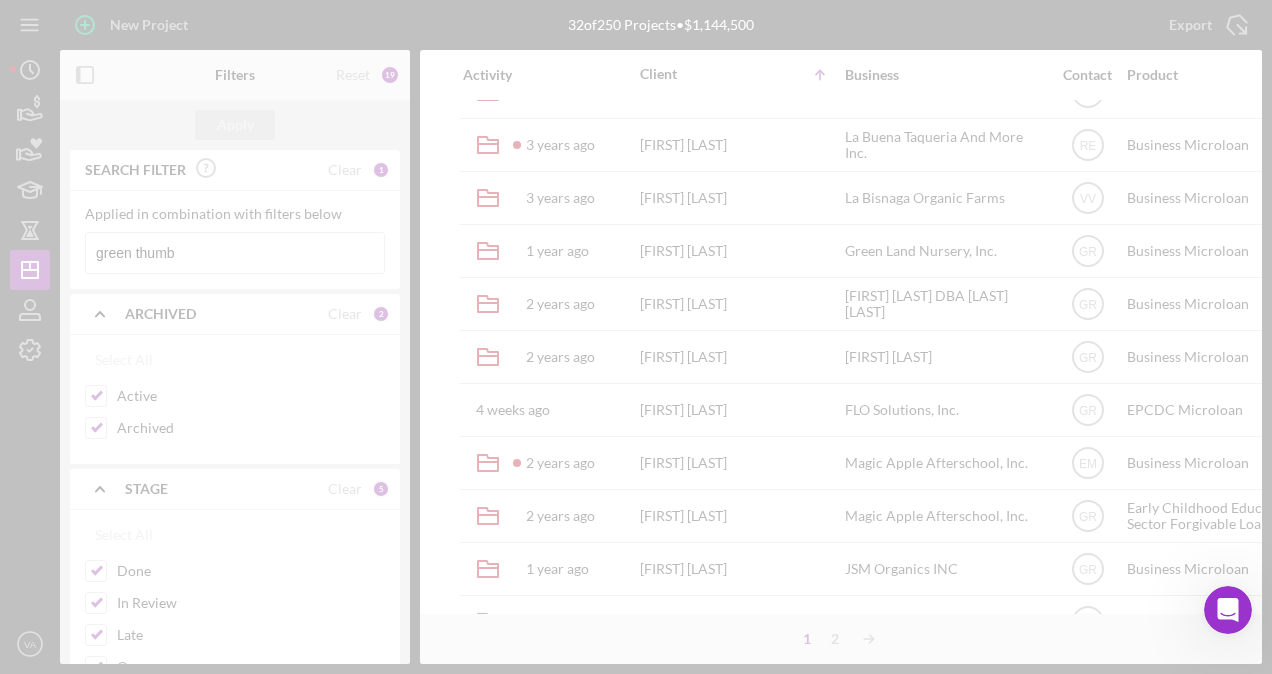 scroll, scrollTop: 0, scrollLeft: 0, axis: both 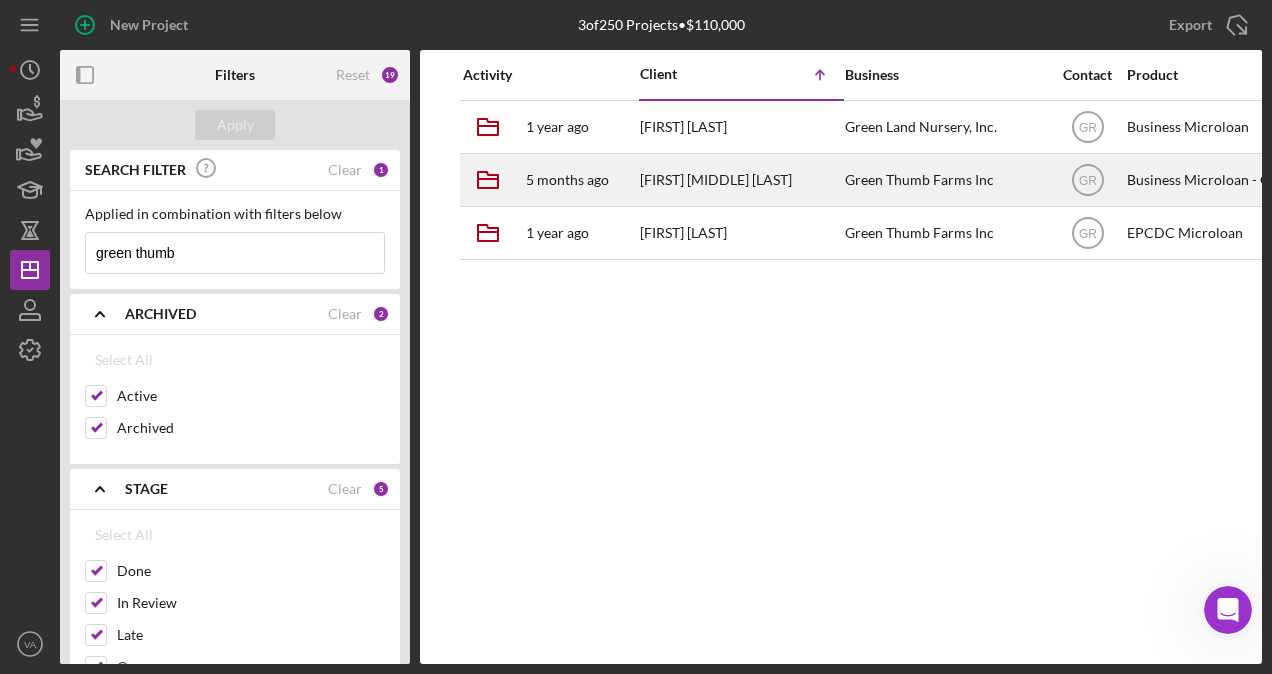 type on "green thumb" 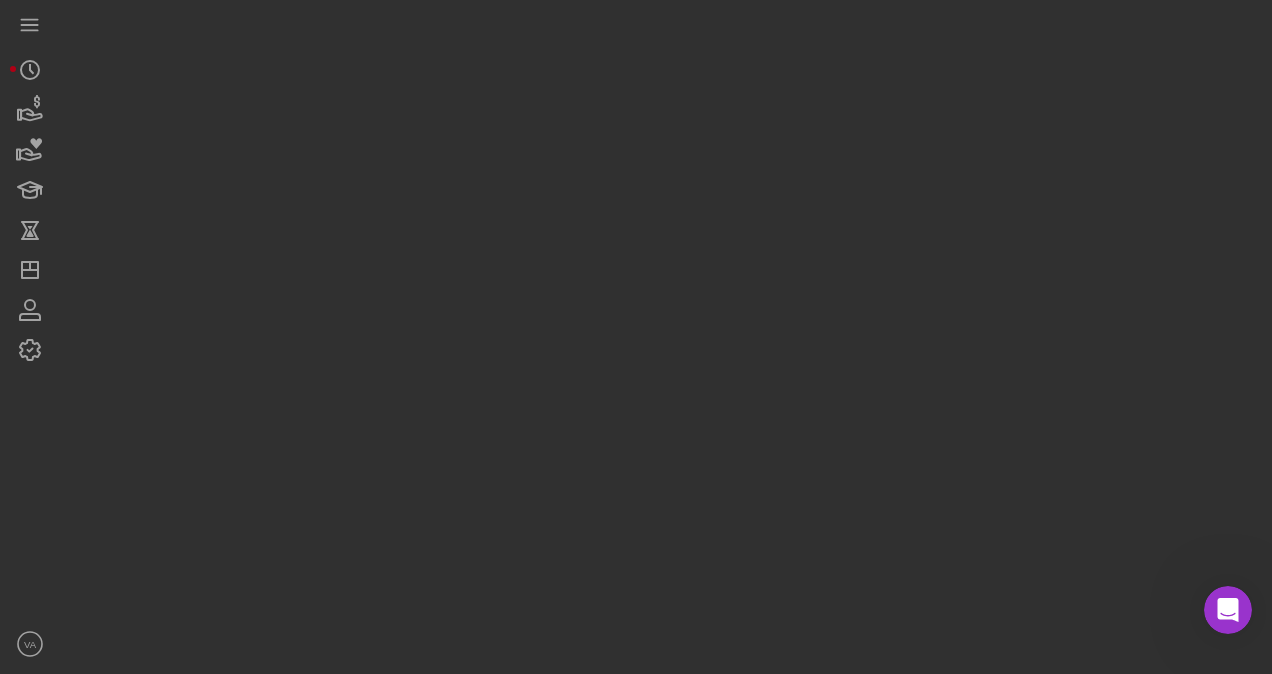 click at bounding box center [661, 332] 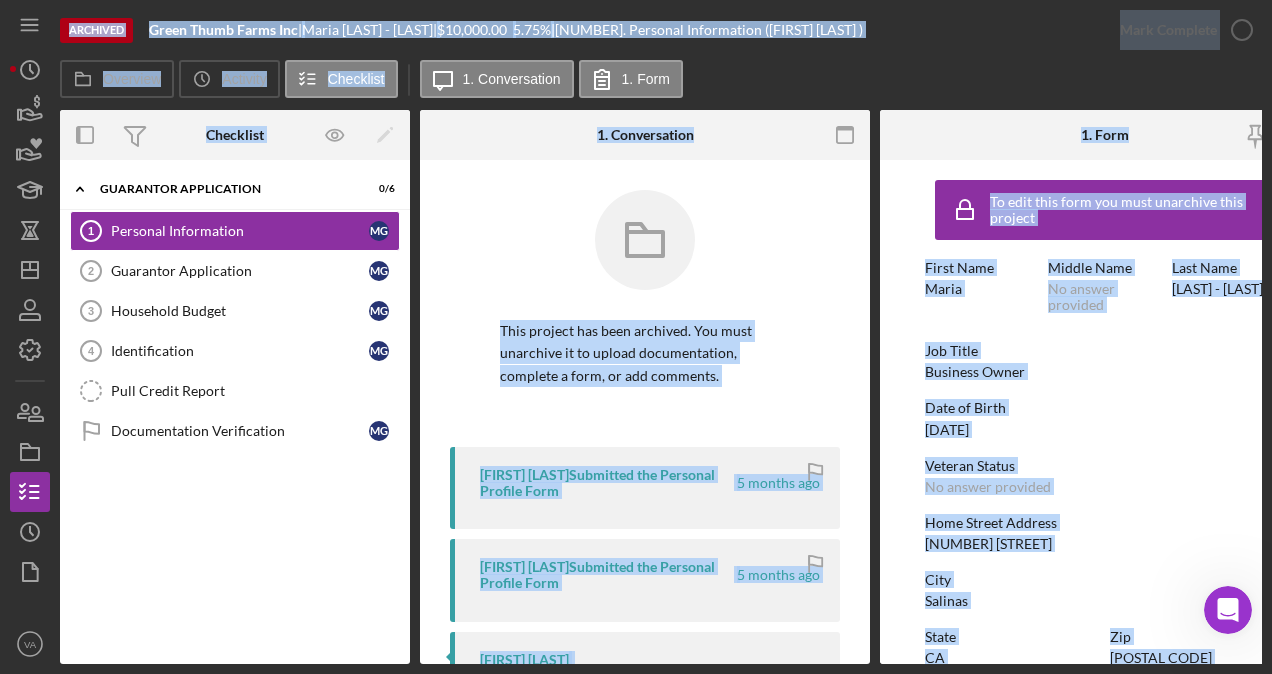 click on "Icon/Expander Guarantor Application 0 / 6 Personal Information 1 Personal Information M G Guarantor Application 2 Guarantor Application M G Household Budget 3 Household Budget M G Identification 4 Identification M G Pull Credit Report Pull Credit Report Documentation Verification Documentation Verification M G" at bounding box center (235, 412) 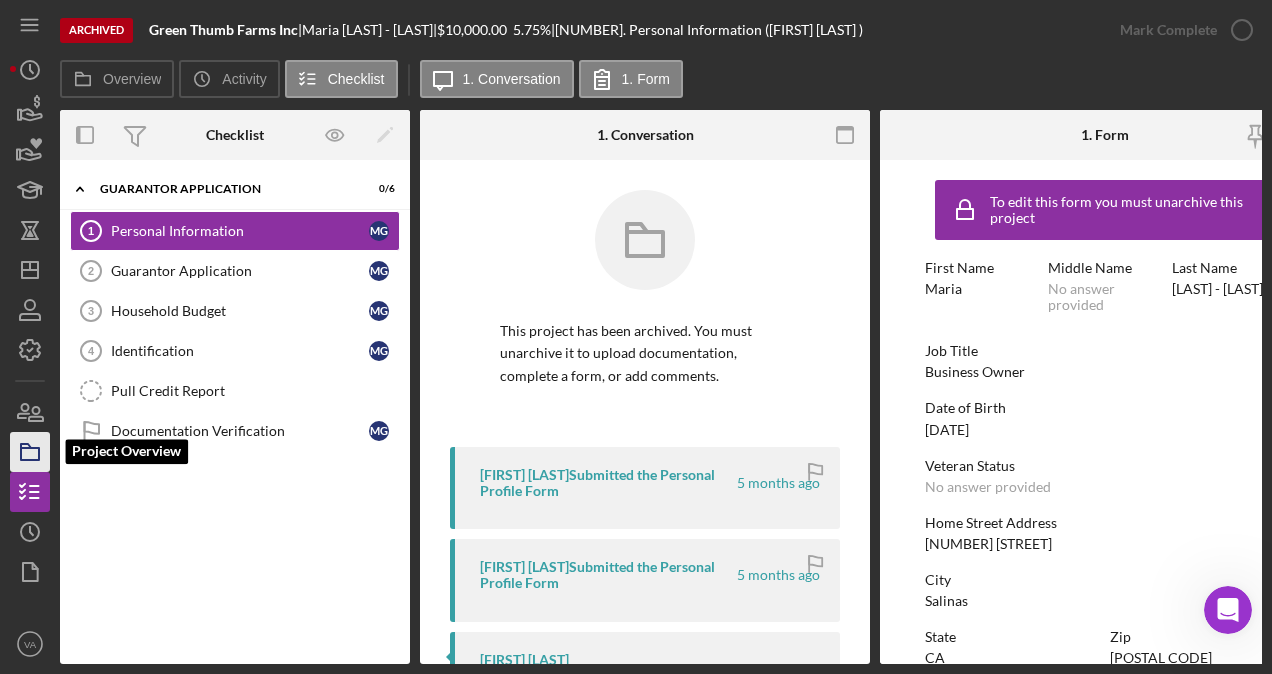 click 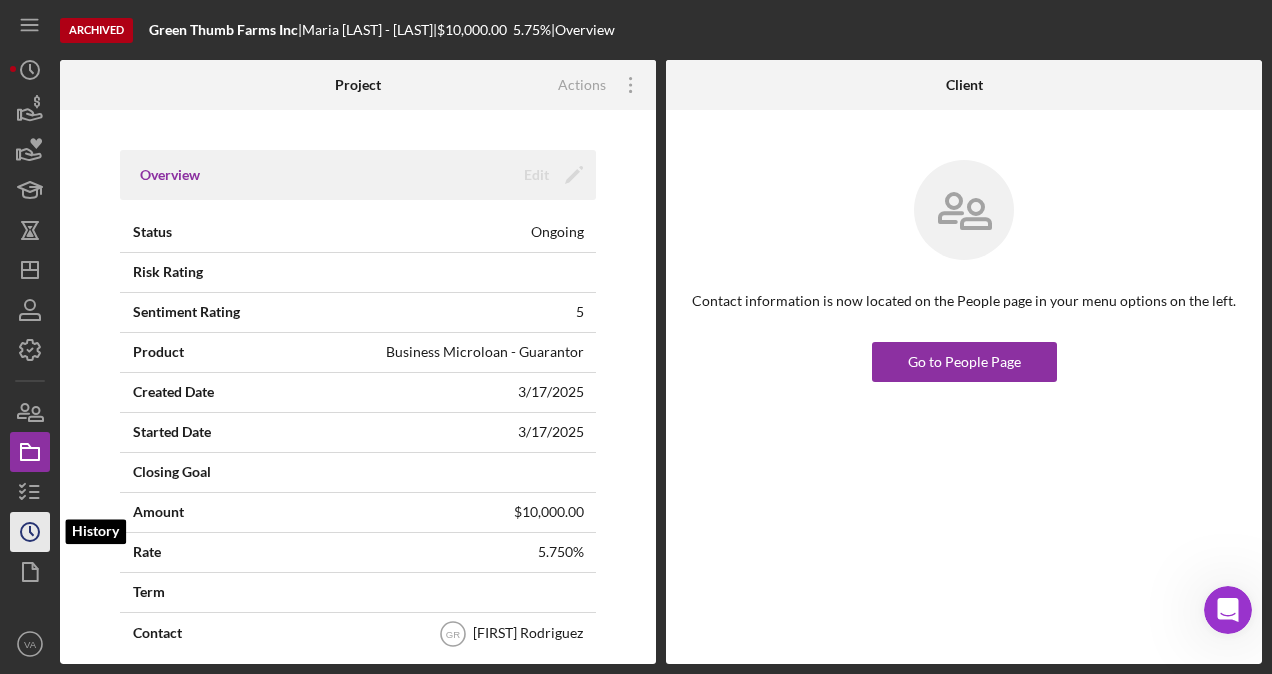 click on "Icon/History" 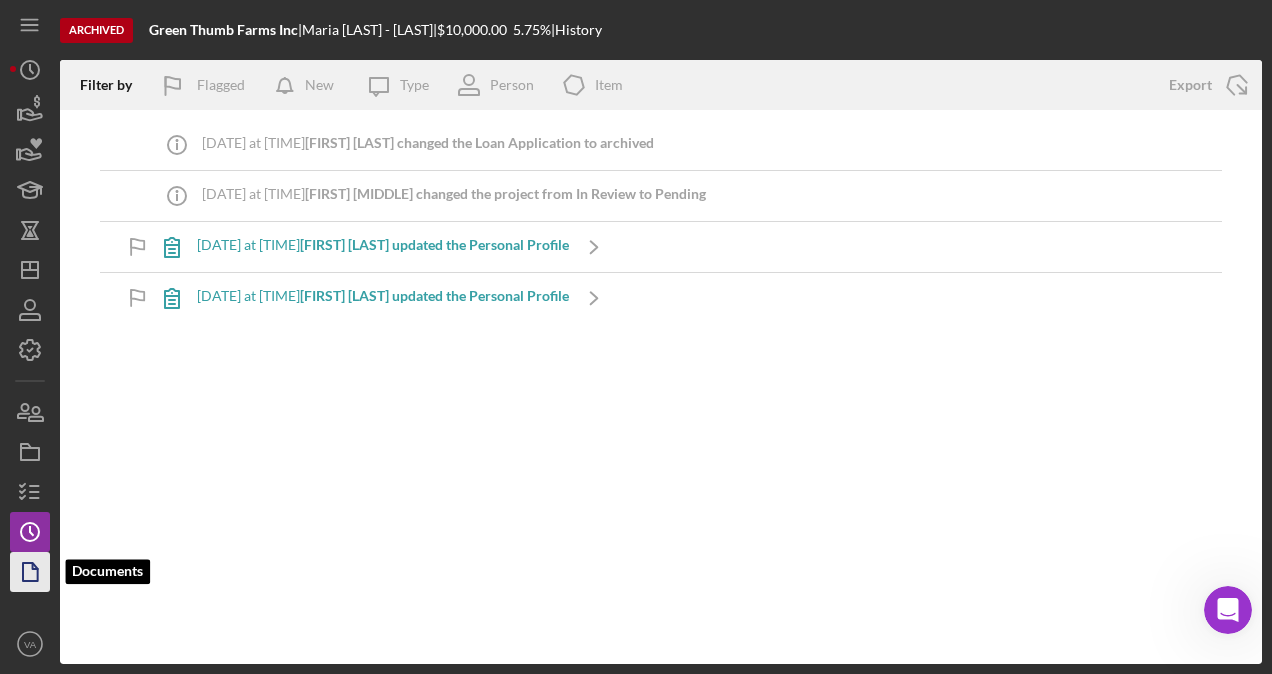 click 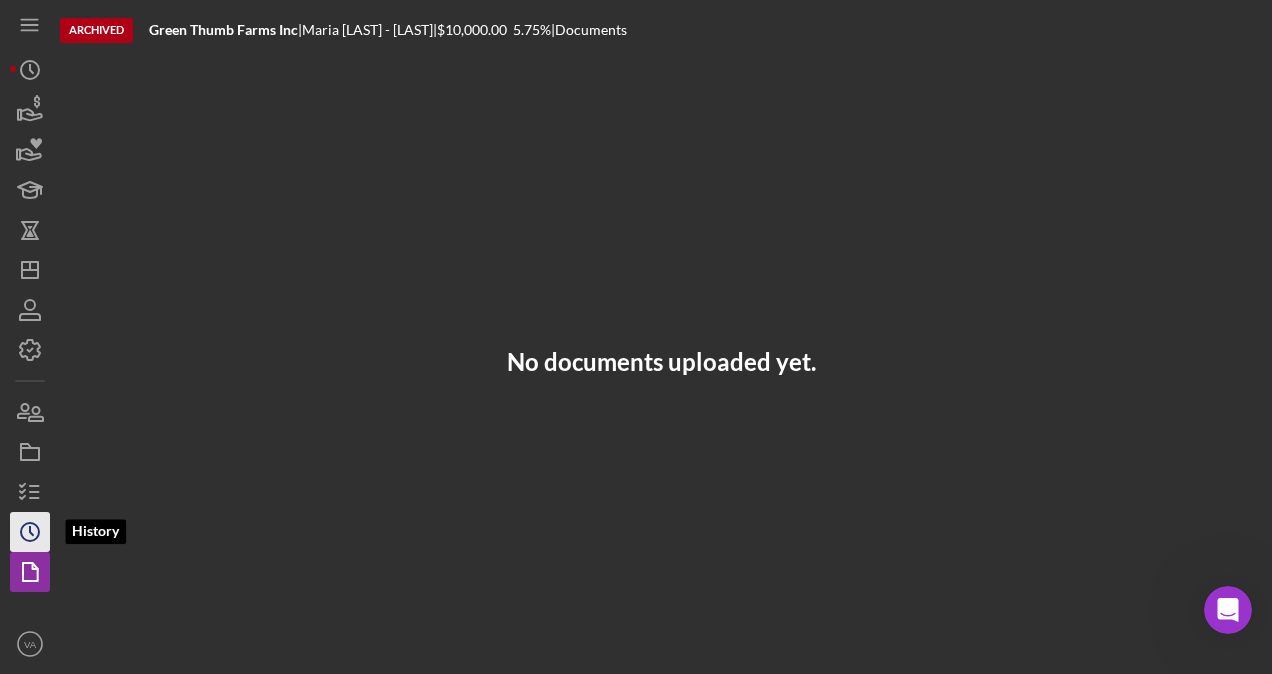 click on "Icon/History" 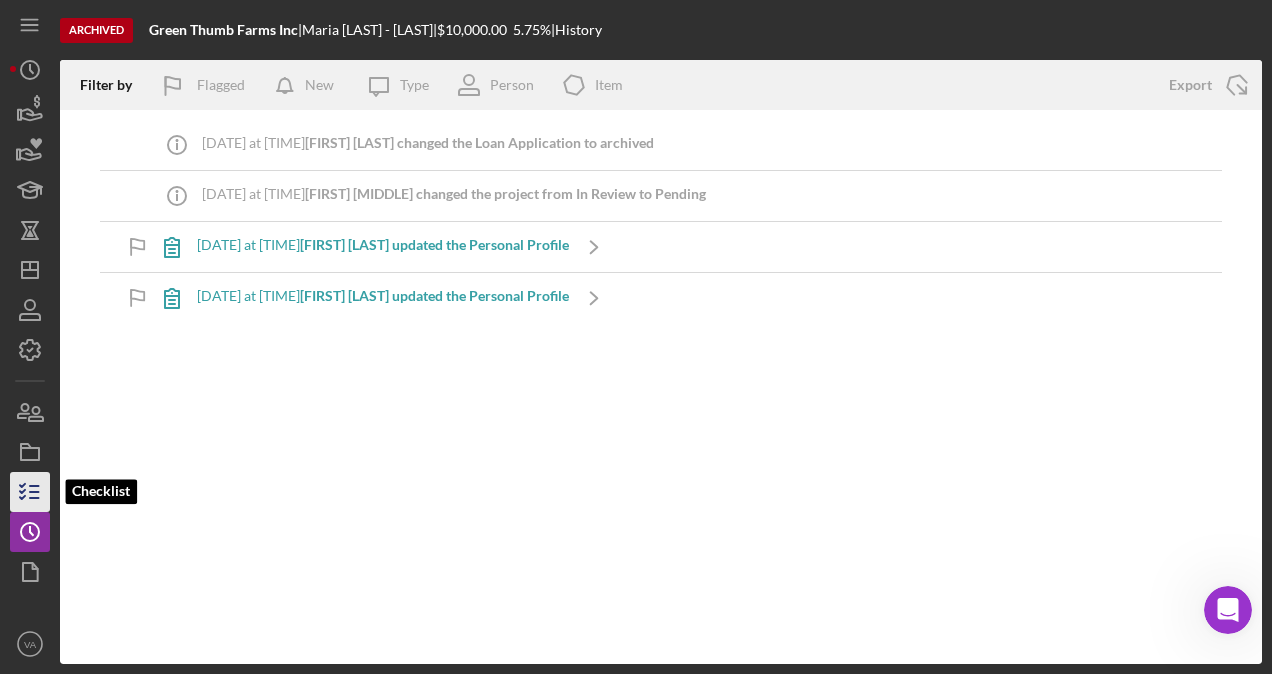 click 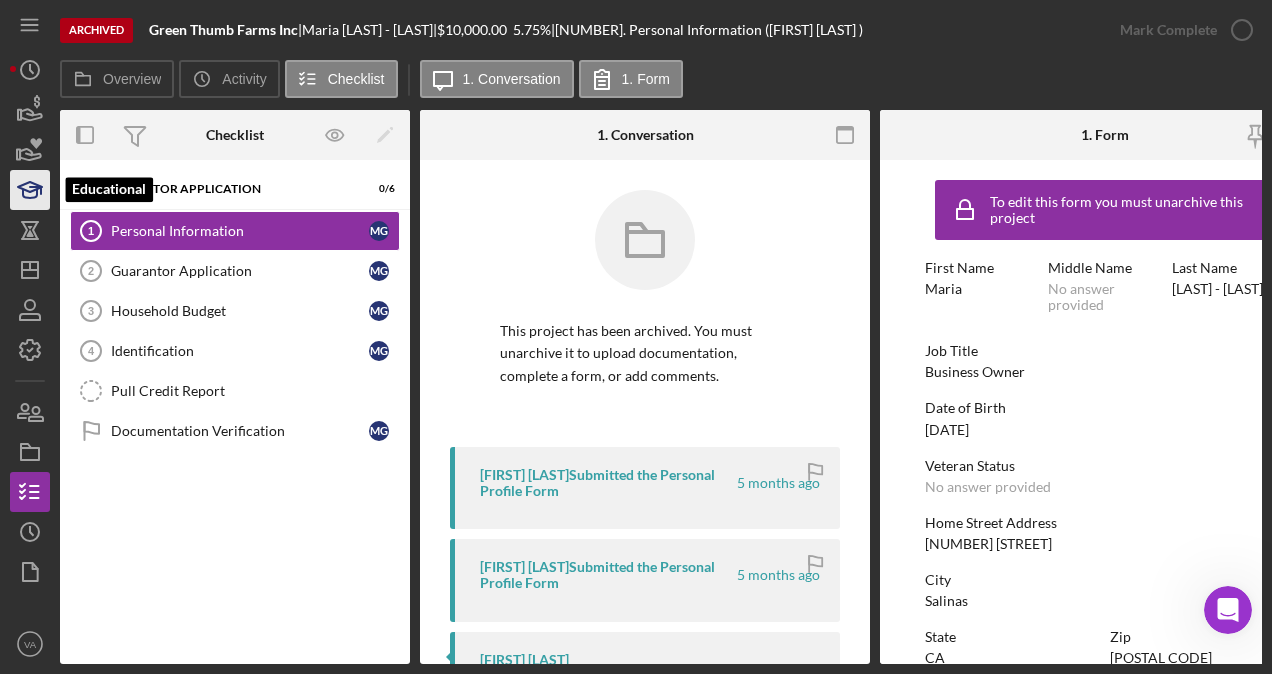 click 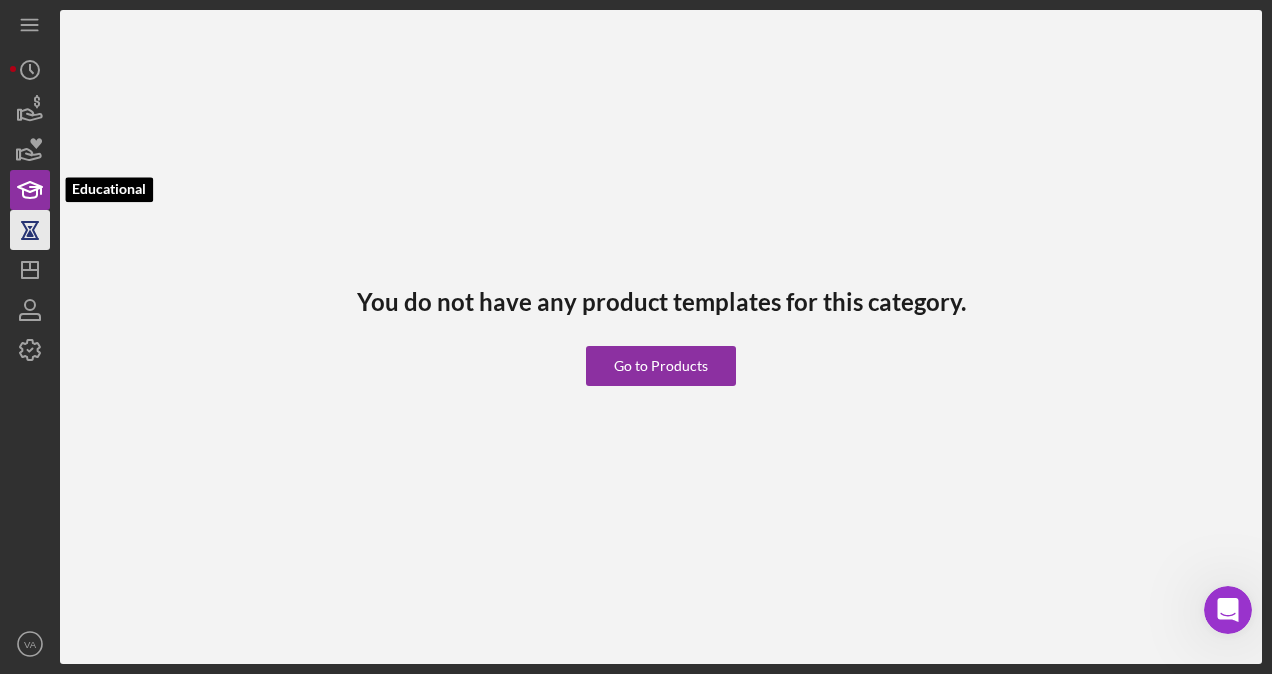 click 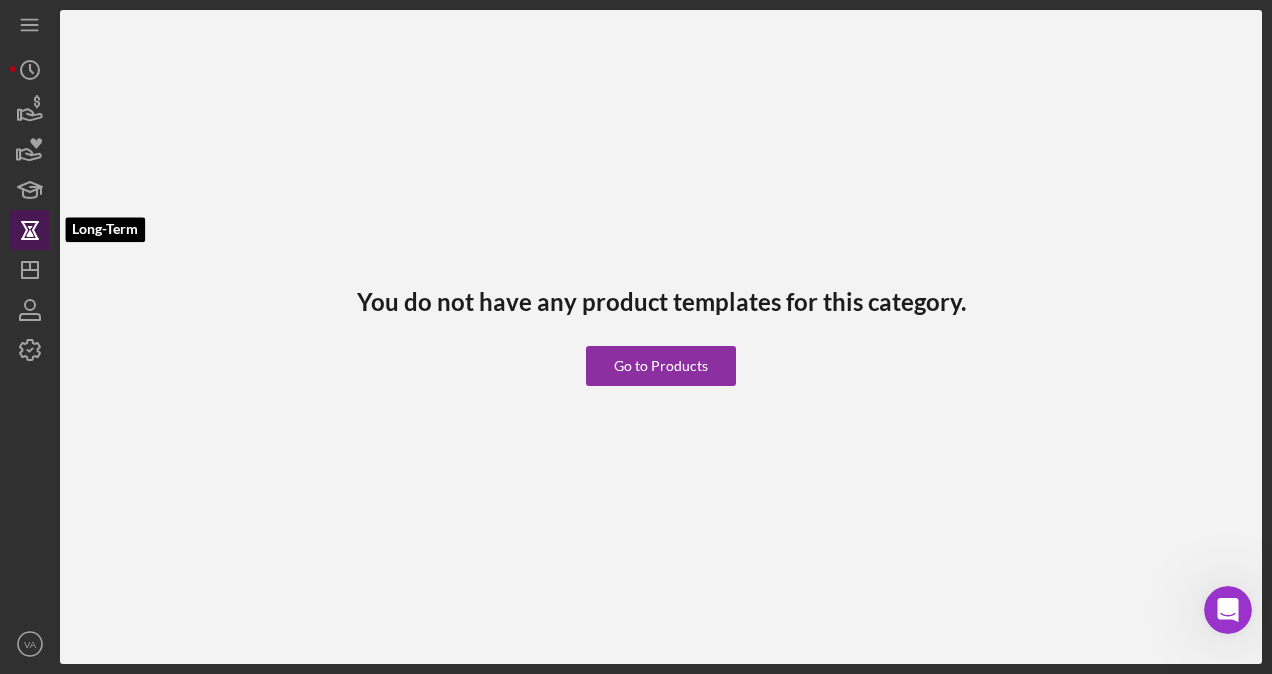click 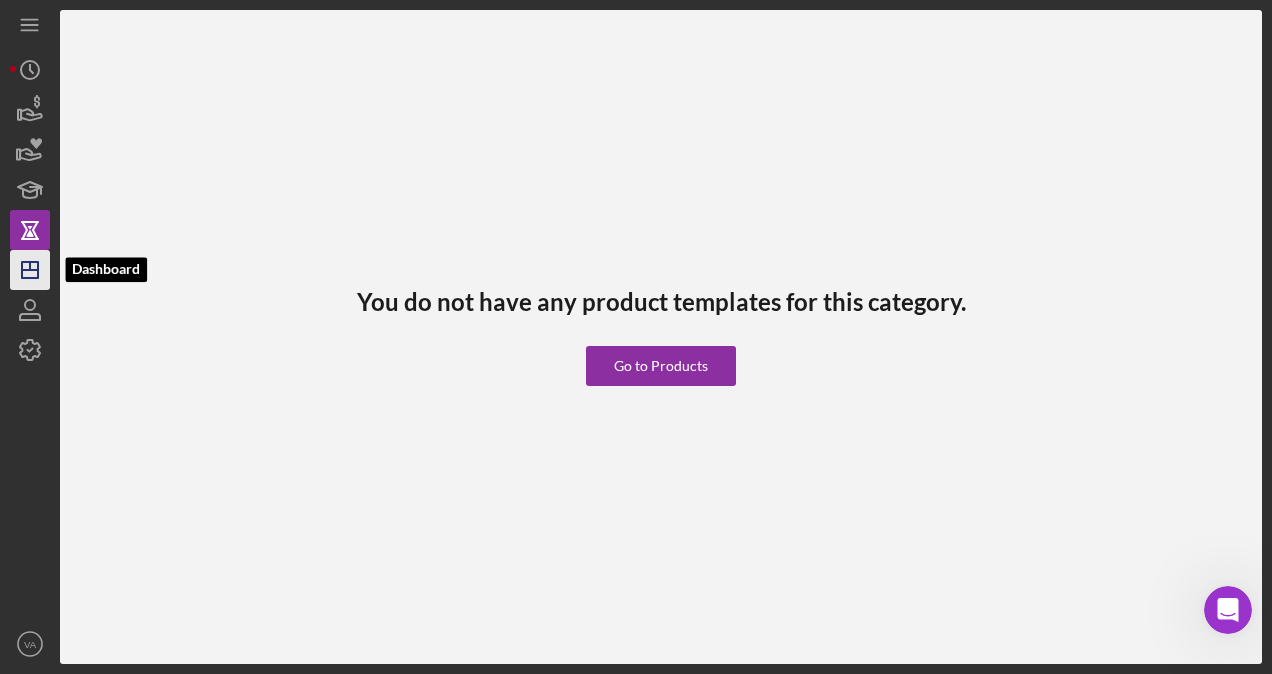 click on "Icon/Dashboard" 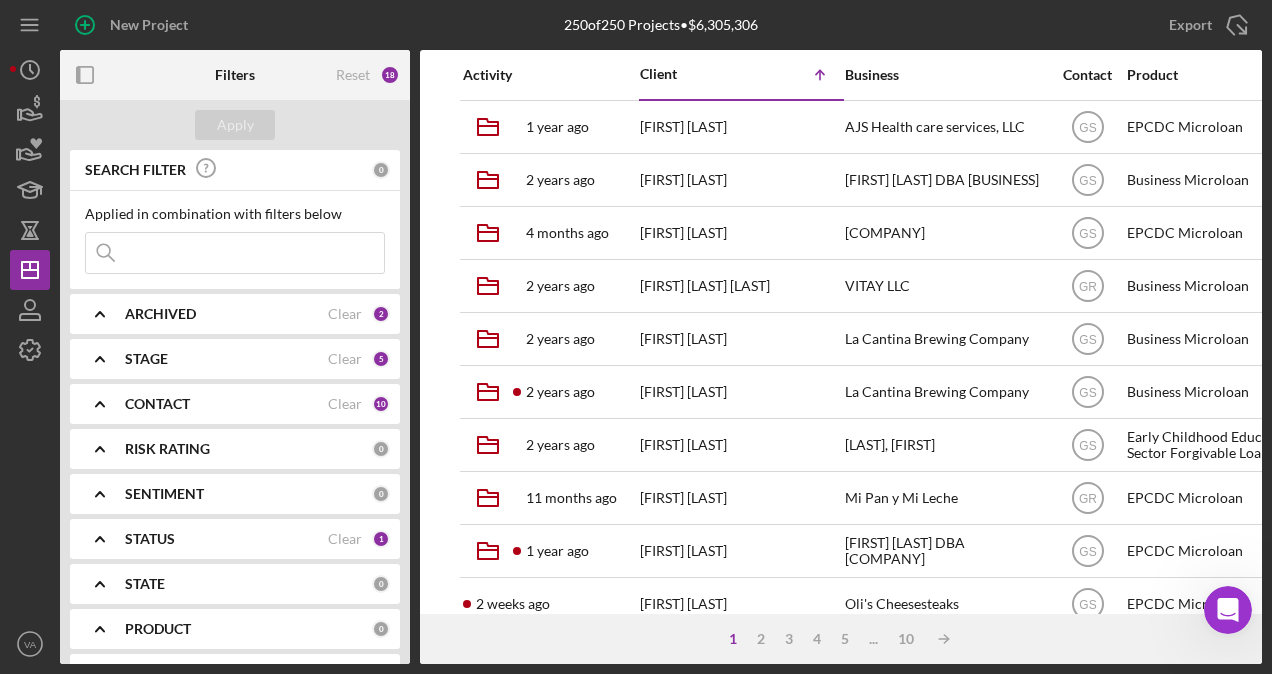 click at bounding box center [235, 253] 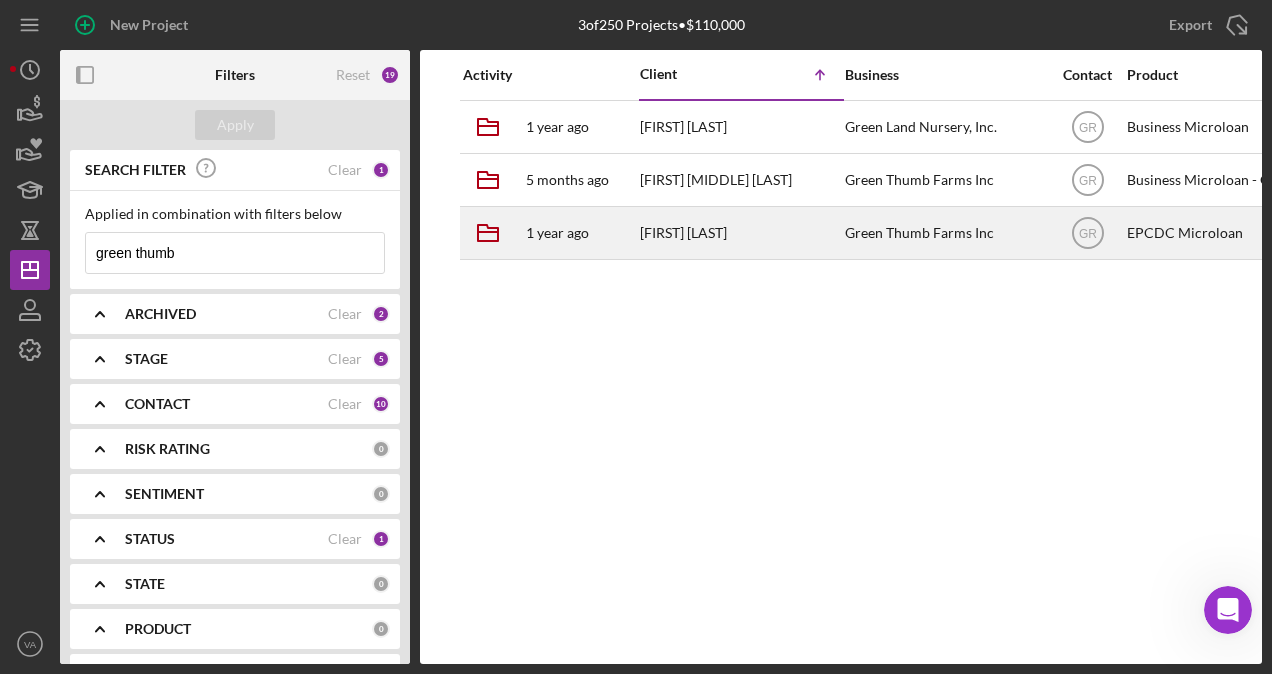 type on "green thumb" 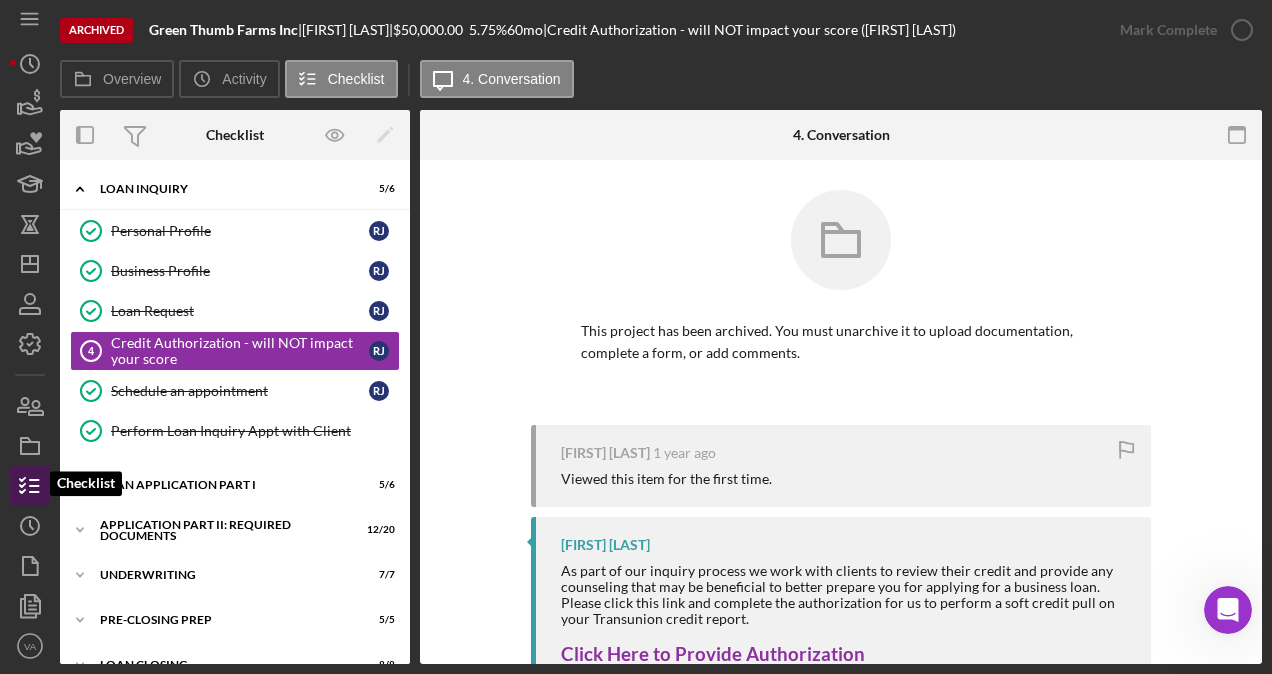 scroll, scrollTop: 8, scrollLeft: 0, axis: vertical 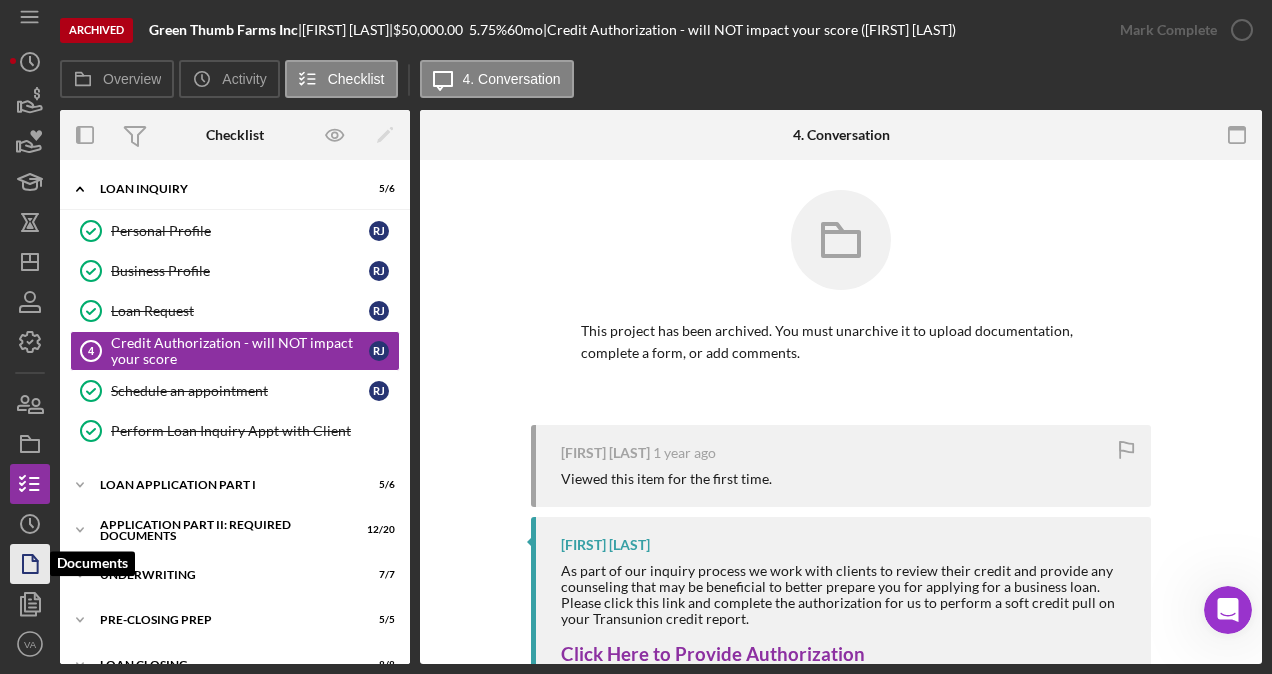 click 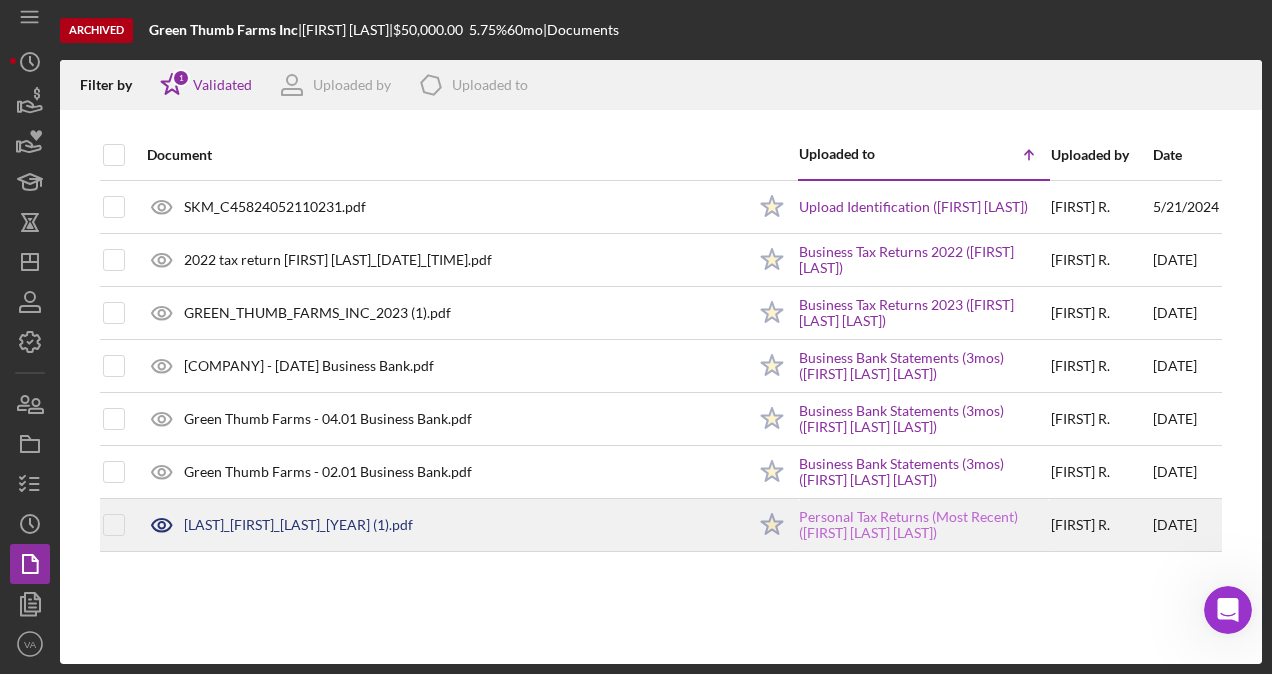 click on "Personal Tax Returns (Most Recent) ([FIRST] [LAST] [LAST])" at bounding box center [924, 525] 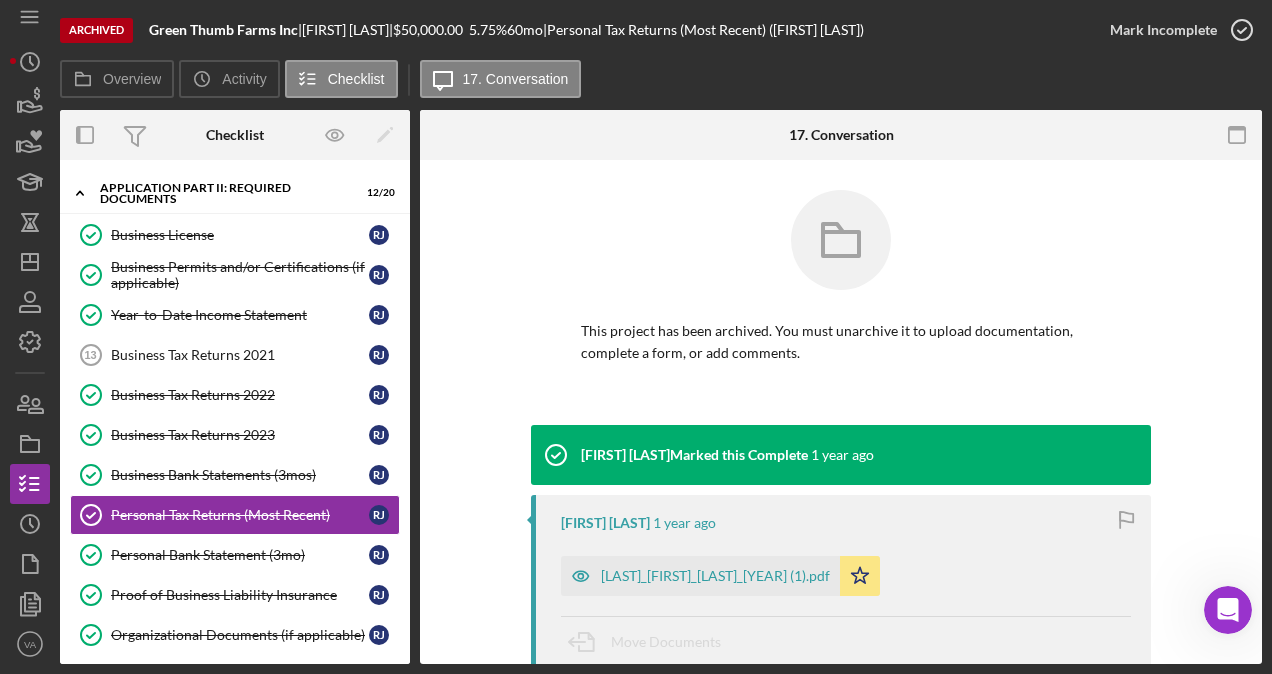 scroll, scrollTop: 184, scrollLeft: 0, axis: vertical 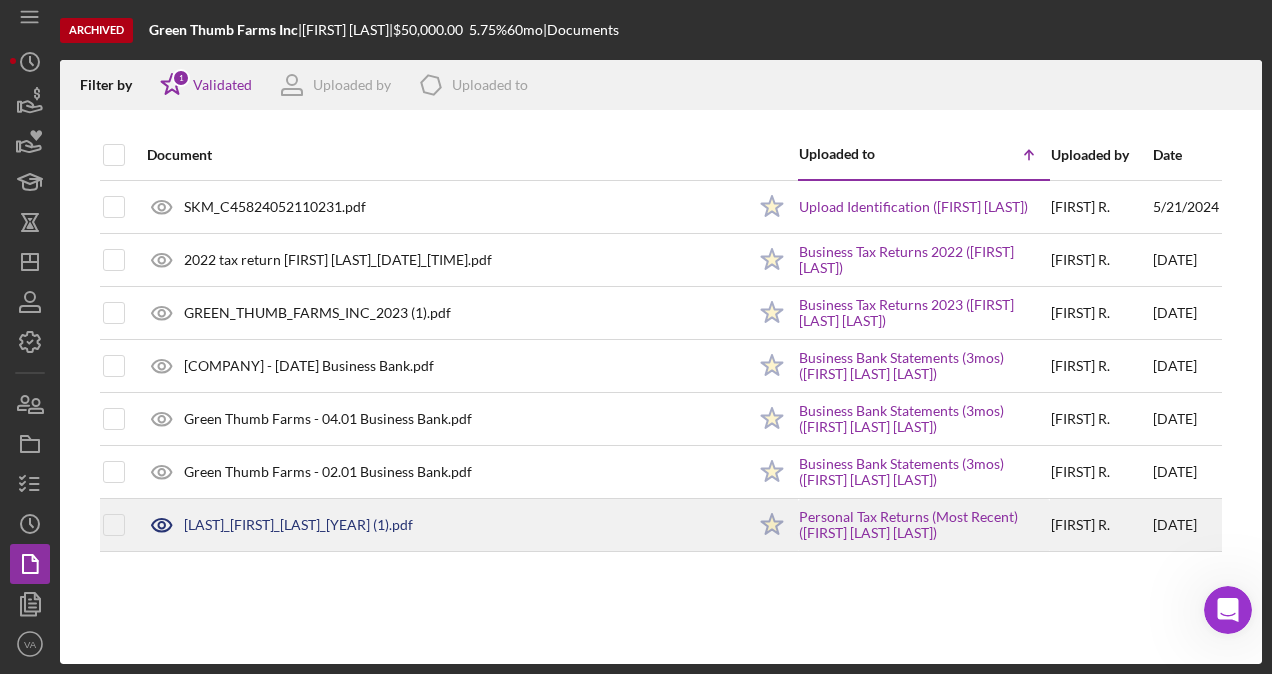 click on "[LAST]_[FIRST]_[LAST]_[YEAR] (1).pdf" at bounding box center (298, 525) 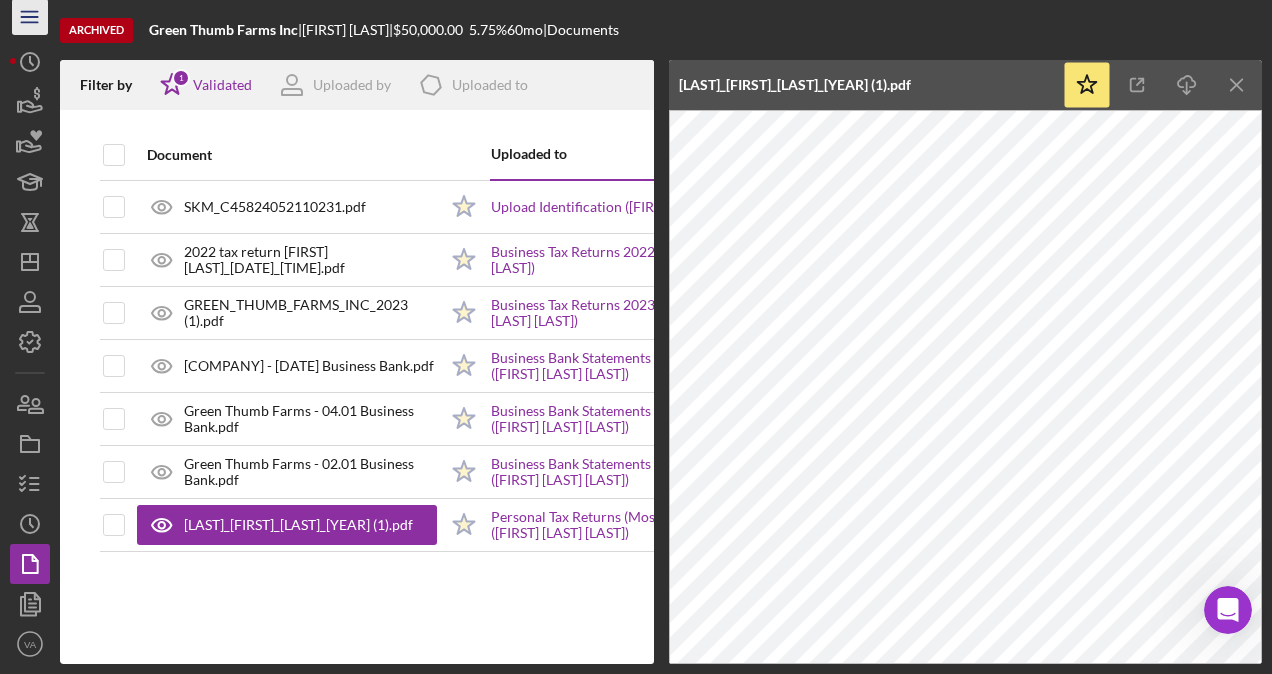 click 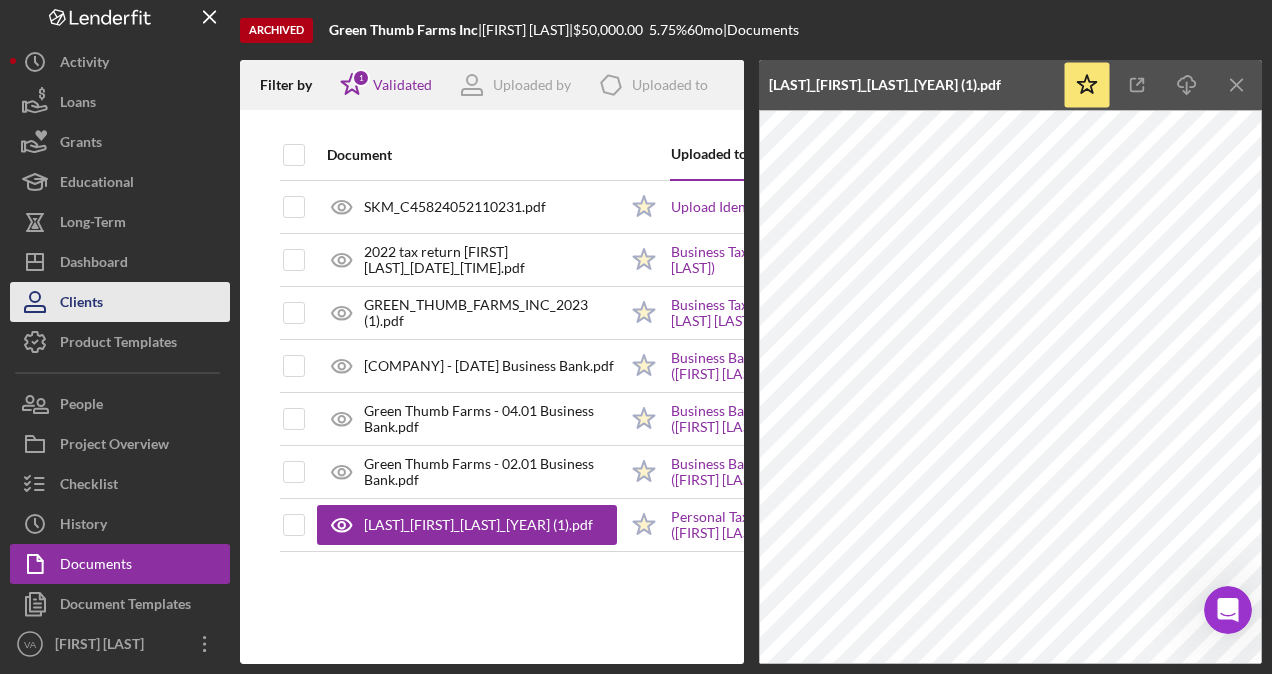 click on "Clients" at bounding box center [120, 302] 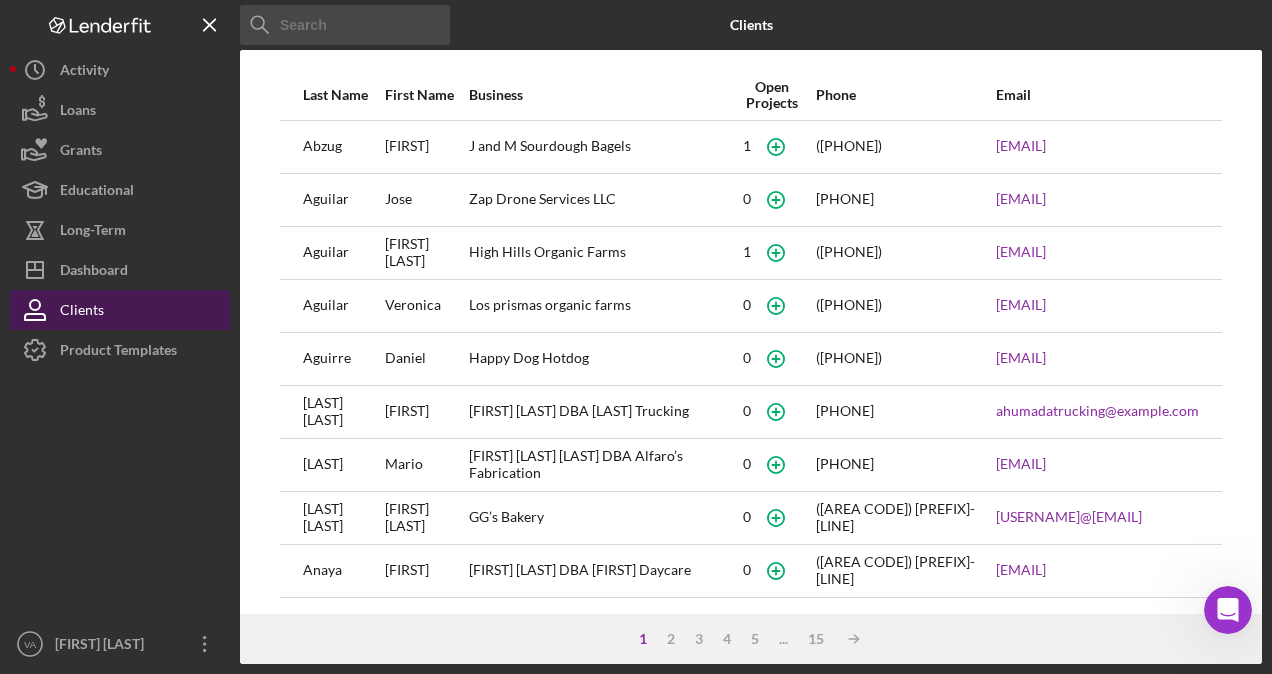 scroll, scrollTop: 0, scrollLeft: 0, axis: both 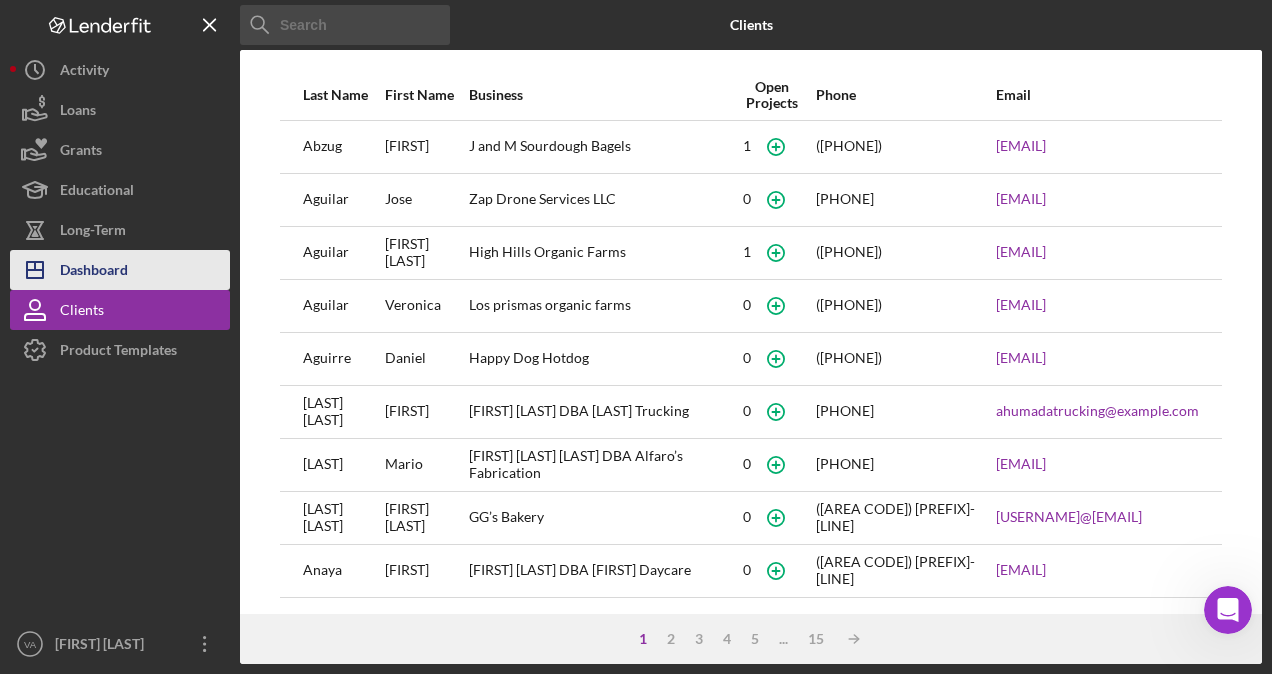 click on "Dashboard" at bounding box center [94, 272] 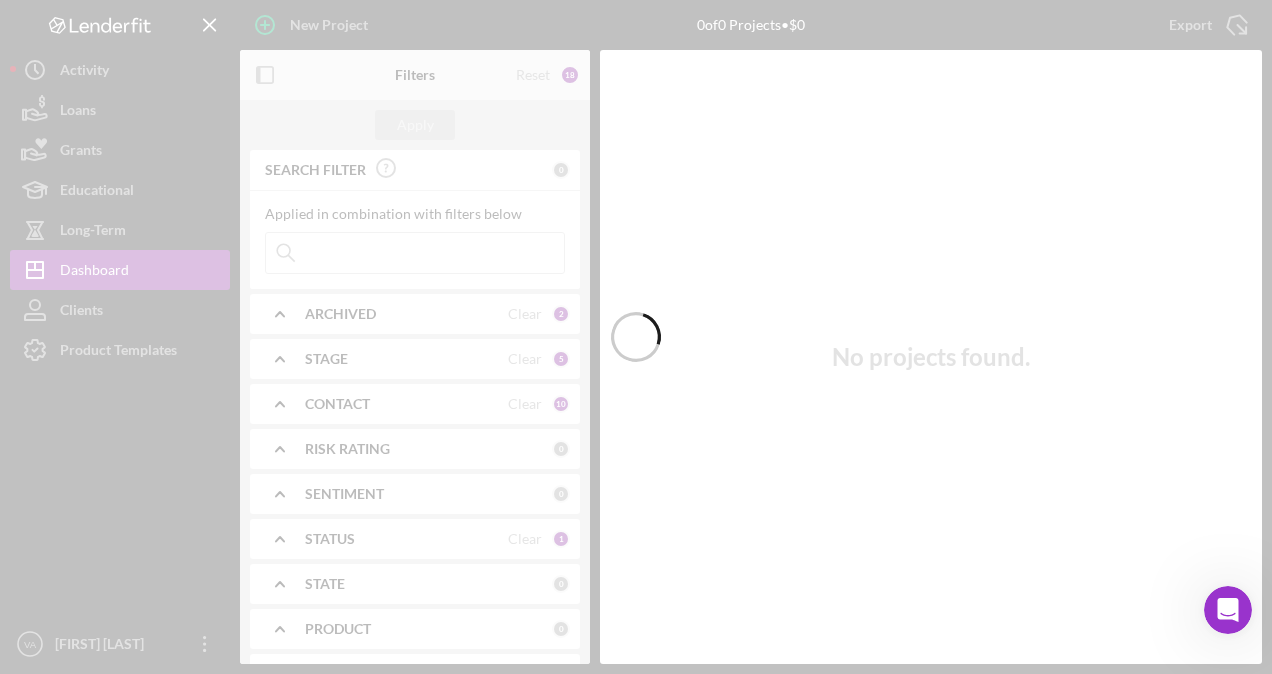 click at bounding box center (636, 337) 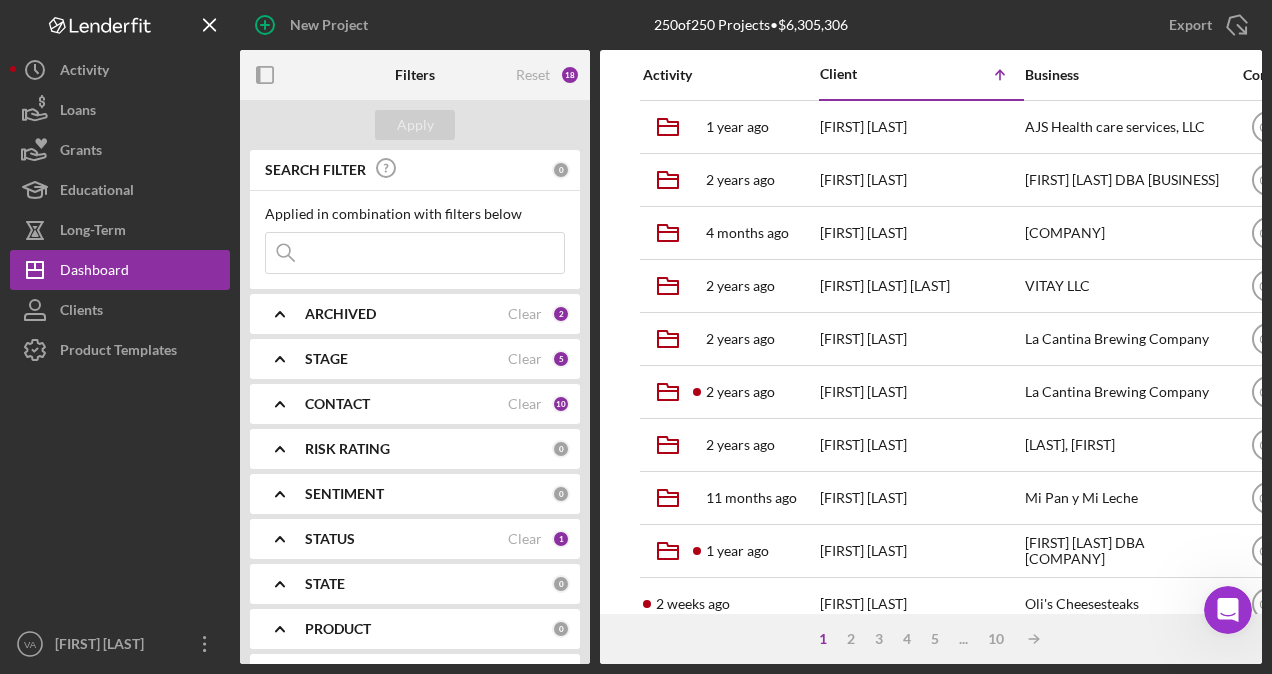 click at bounding box center (415, 253) 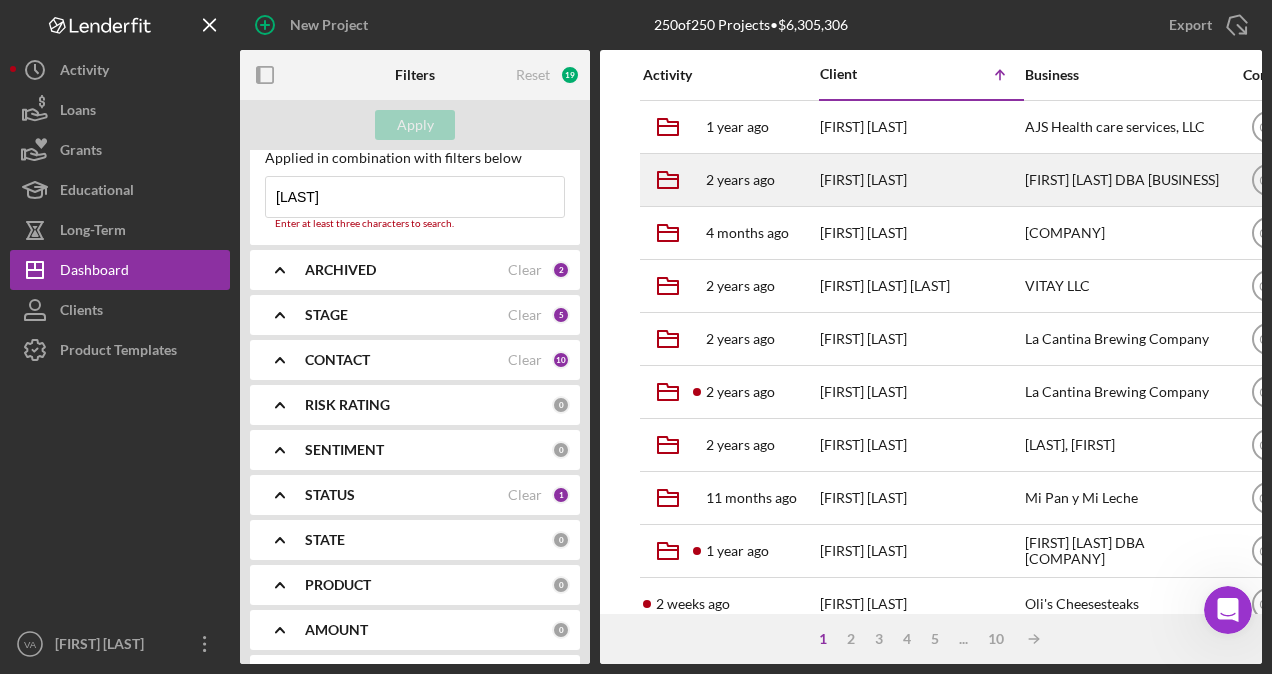 scroll, scrollTop: 100, scrollLeft: 0, axis: vertical 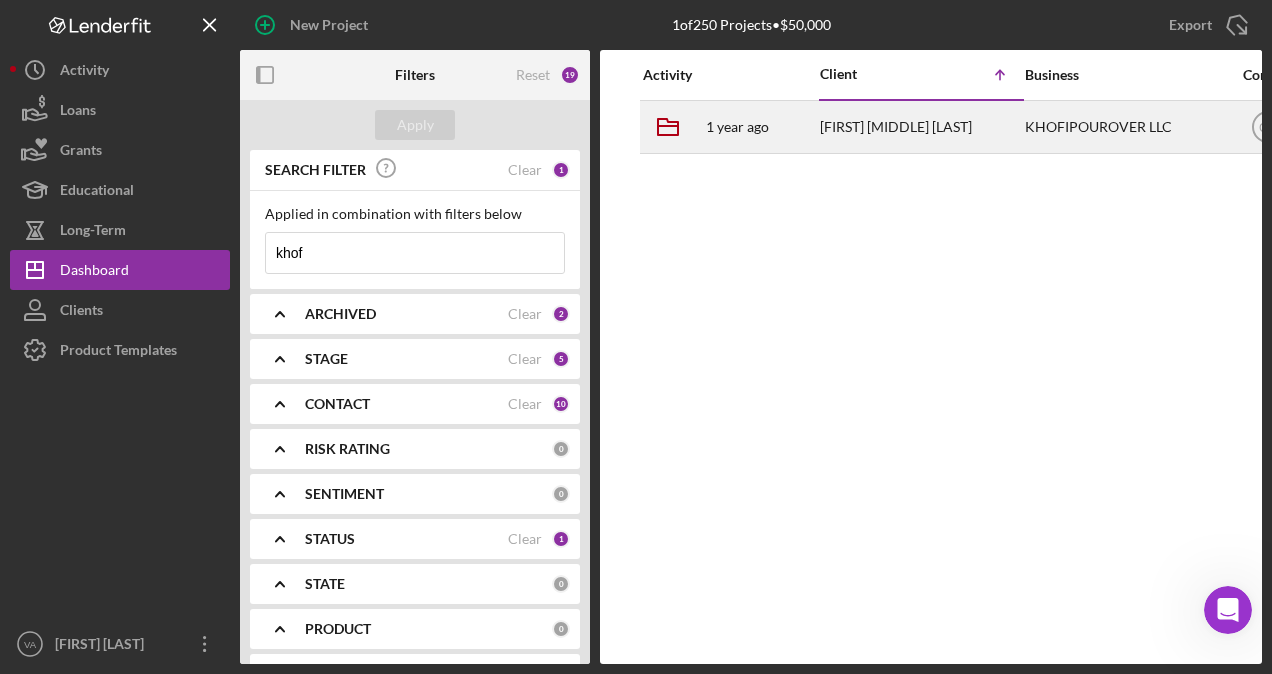 type on "khof" 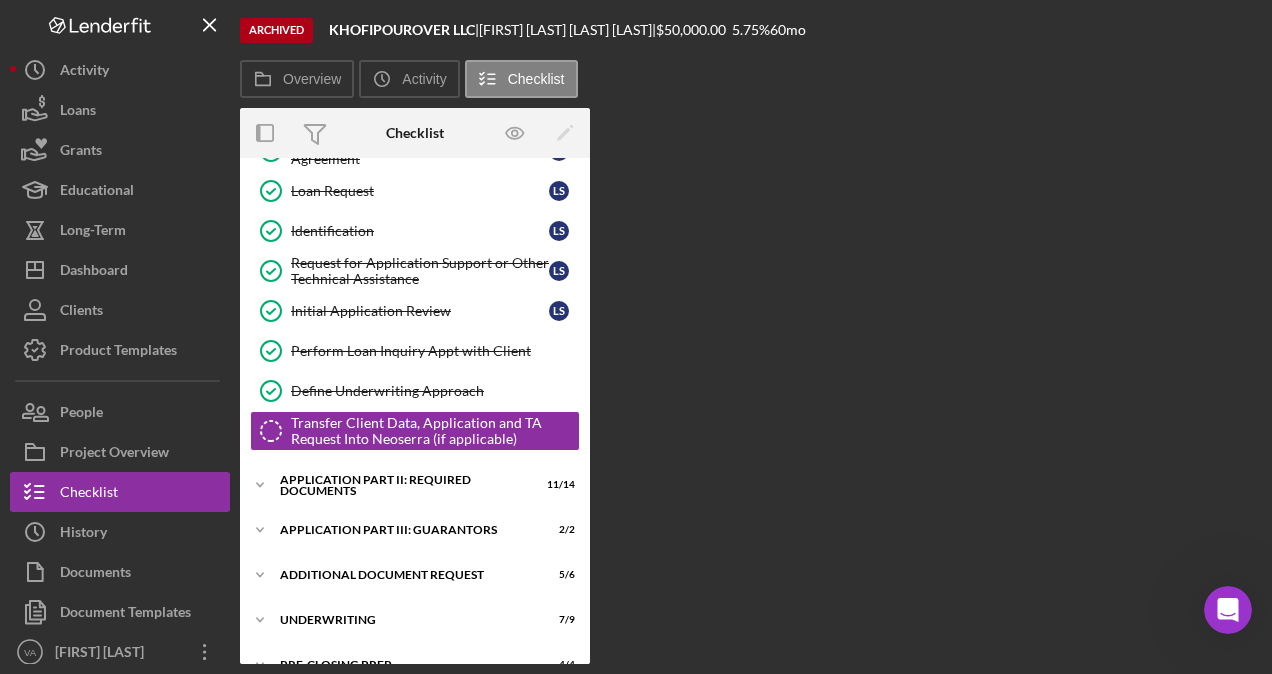 scroll, scrollTop: 171, scrollLeft: 0, axis: vertical 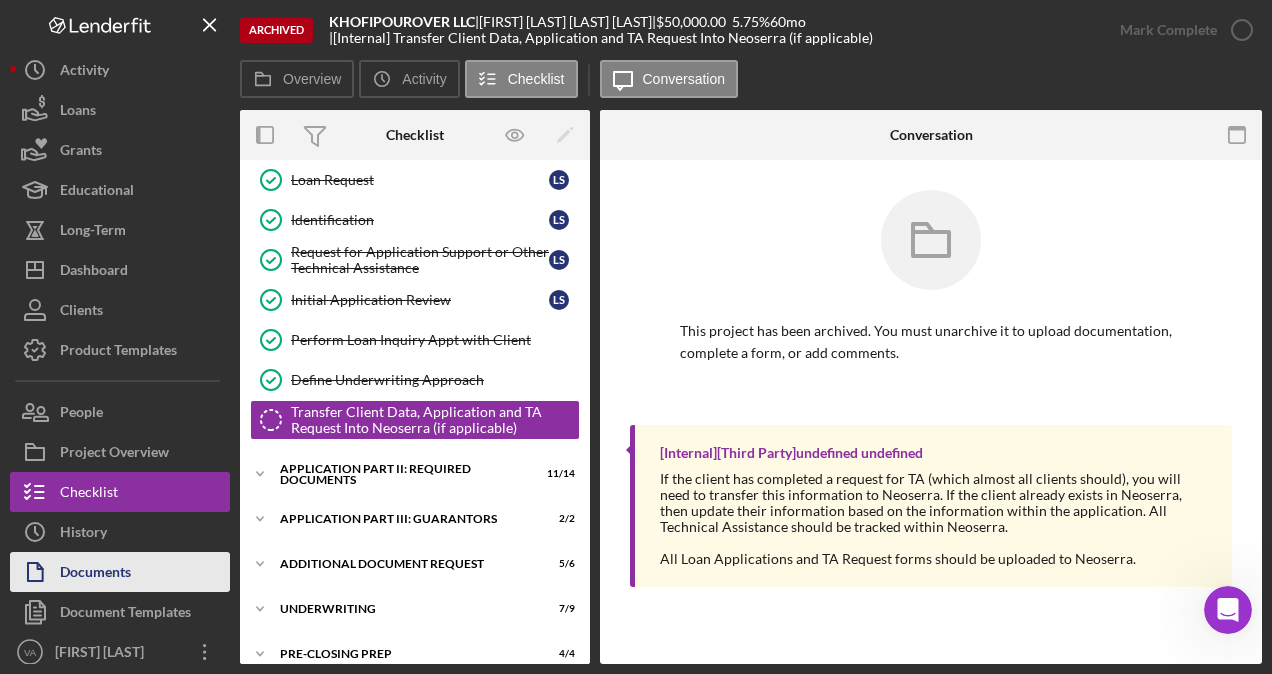 click on "Documents" at bounding box center [95, 574] 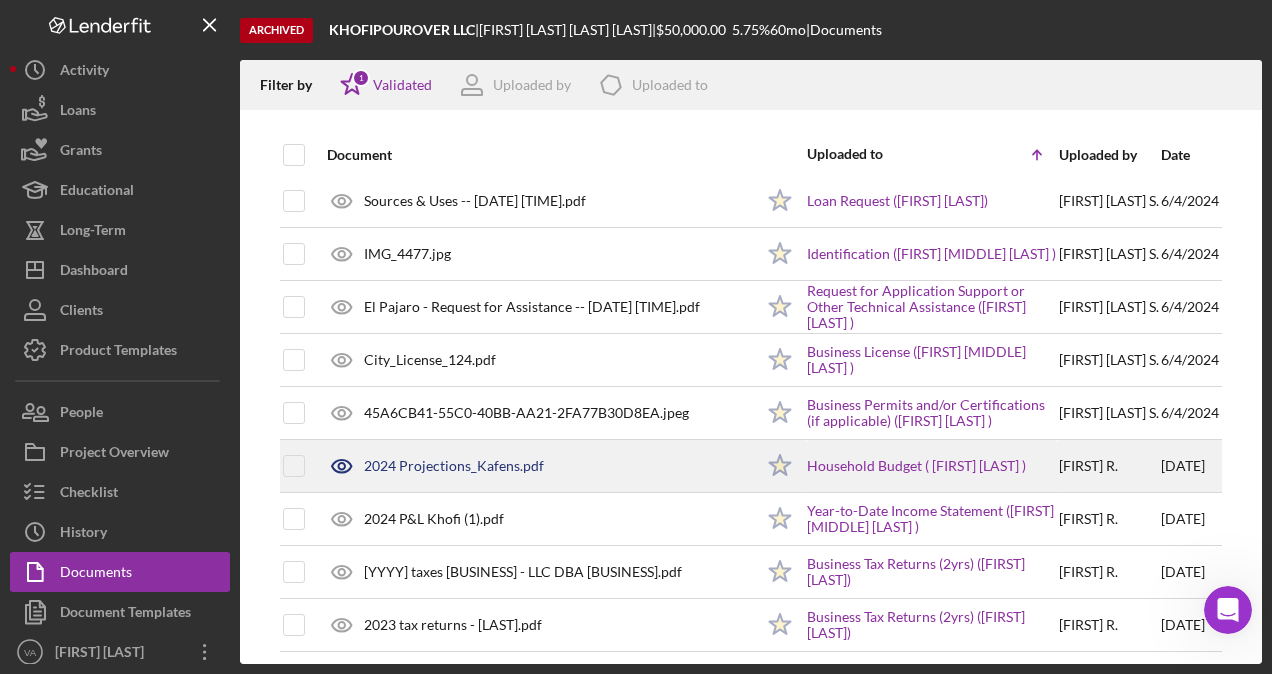 scroll, scrollTop: 100, scrollLeft: 0, axis: vertical 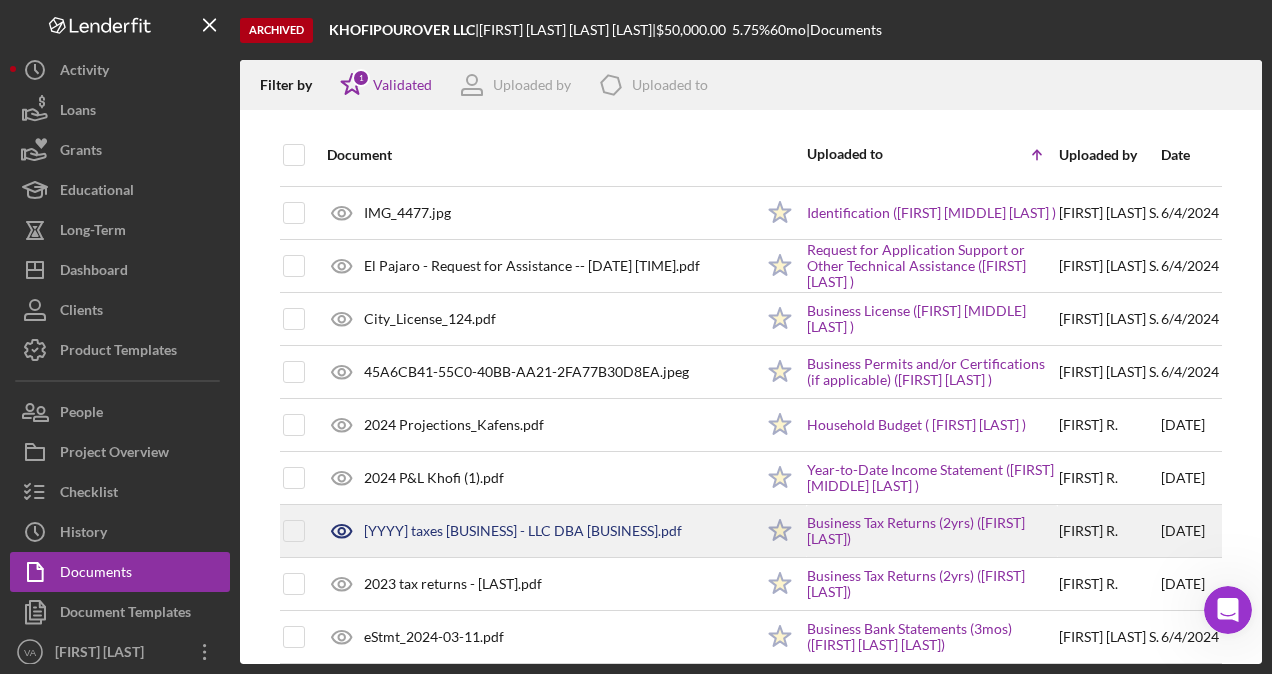 click on "[YYYY] taxes [BUSINESS] - LLC DBA [BUSINESS].pdf" at bounding box center [523, 531] 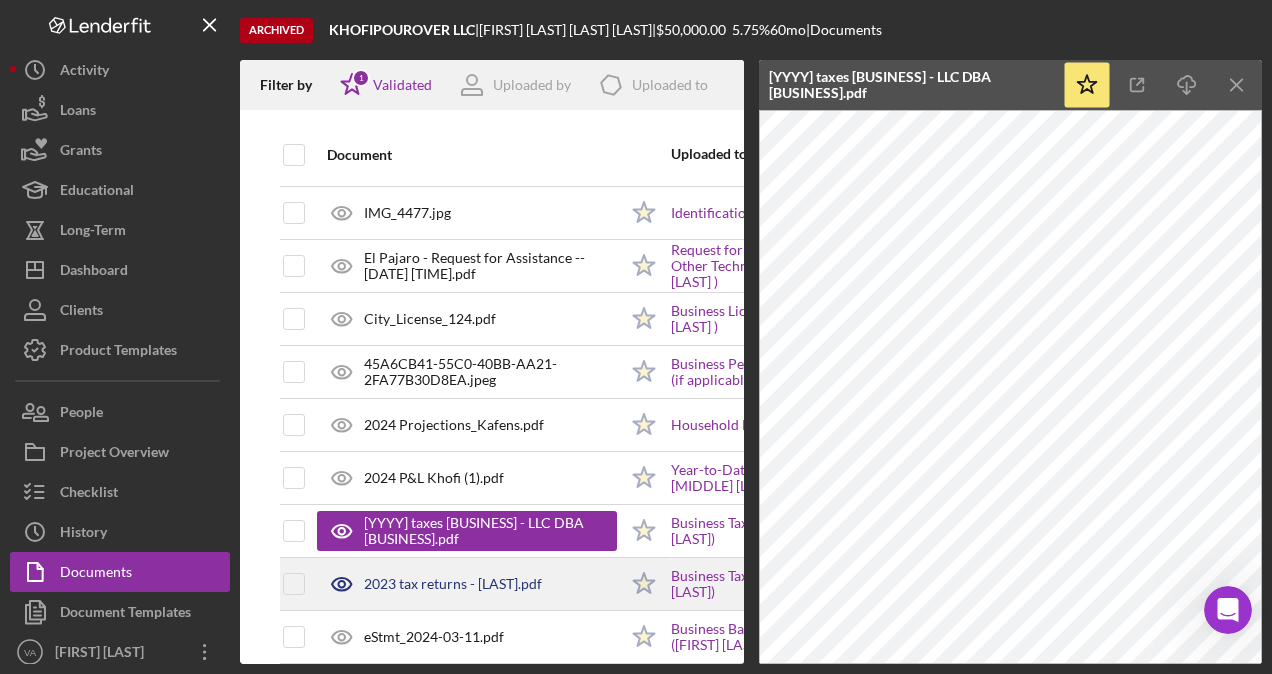 click on "2023 tax returns - [LAST].pdf" at bounding box center (467, 584) 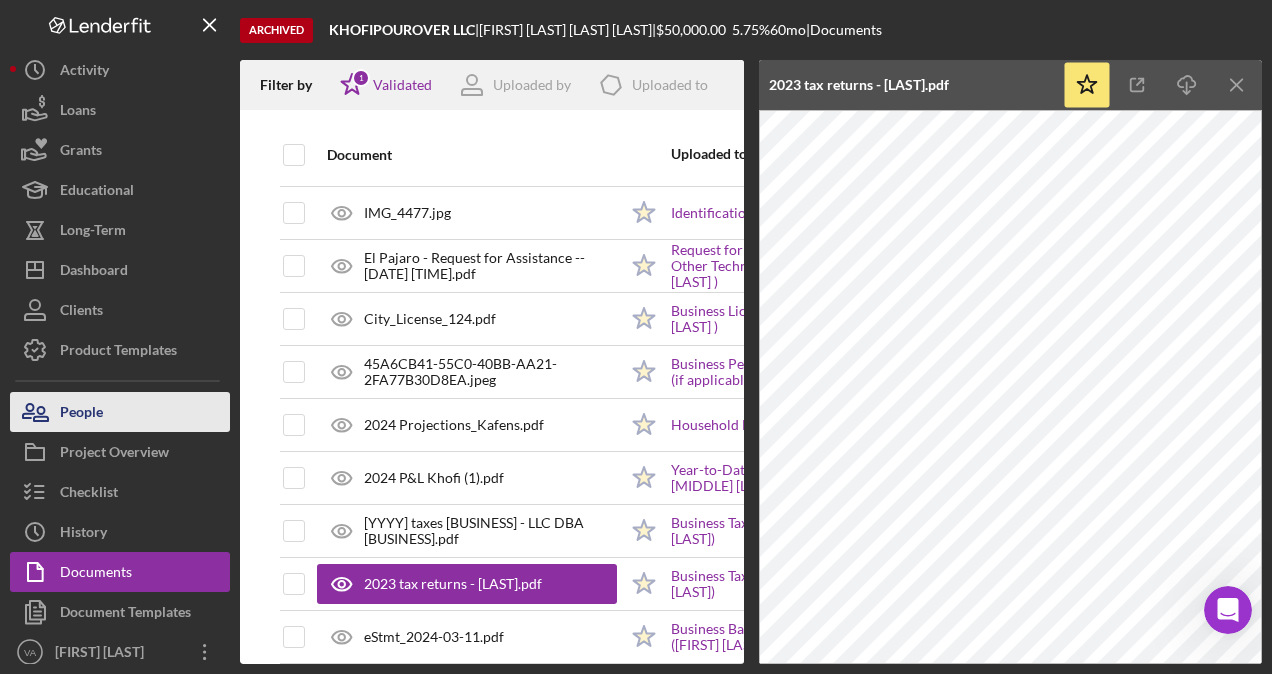 click on "People" at bounding box center [120, 412] 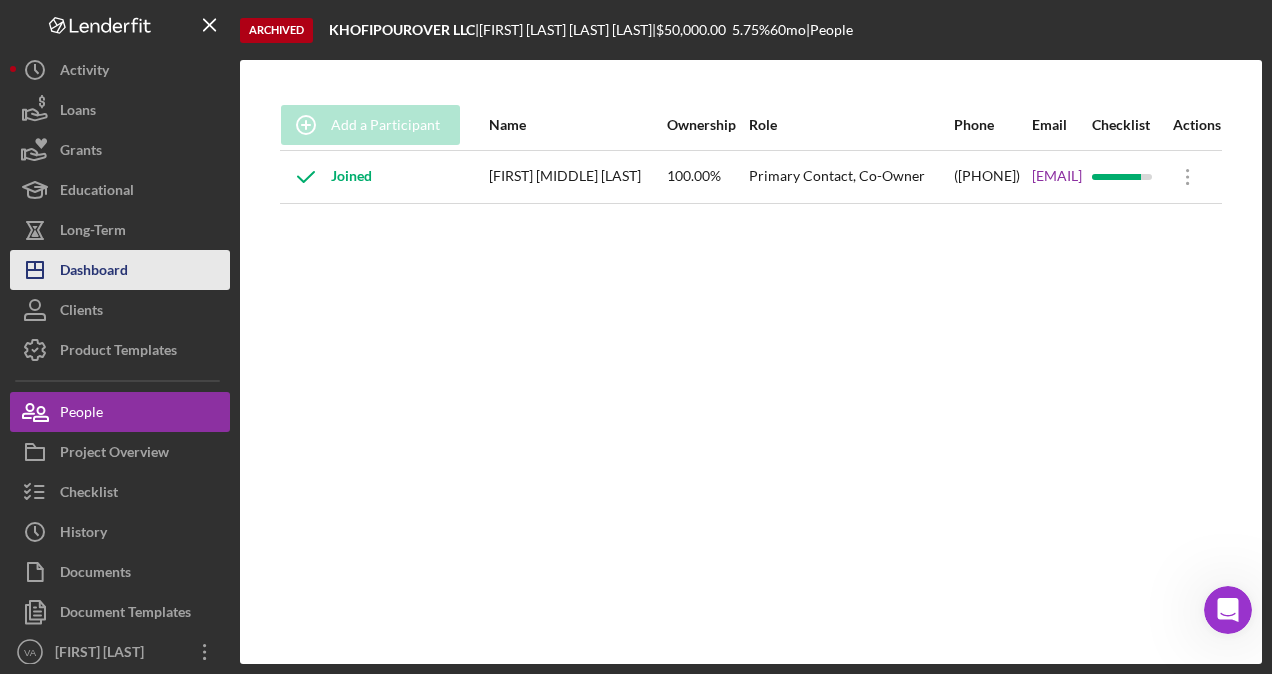 click on "Dashboard" at bounding box center [94, 272] 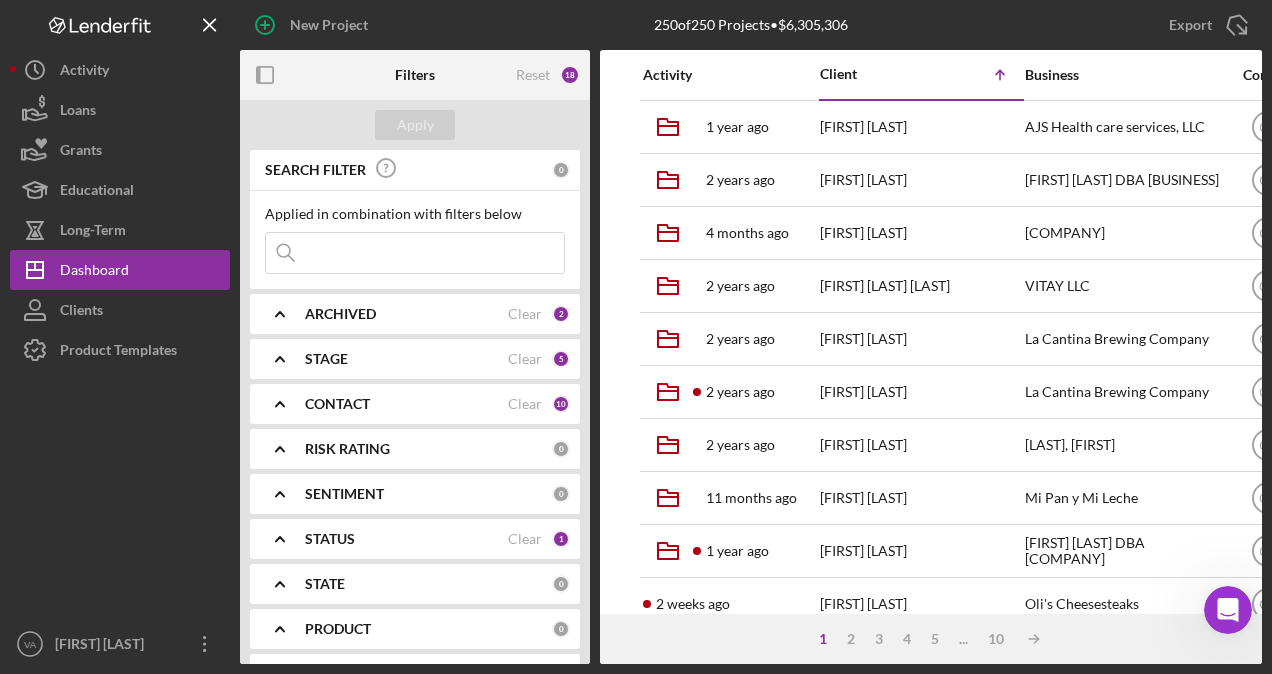 click at bounding box center (415, 253) 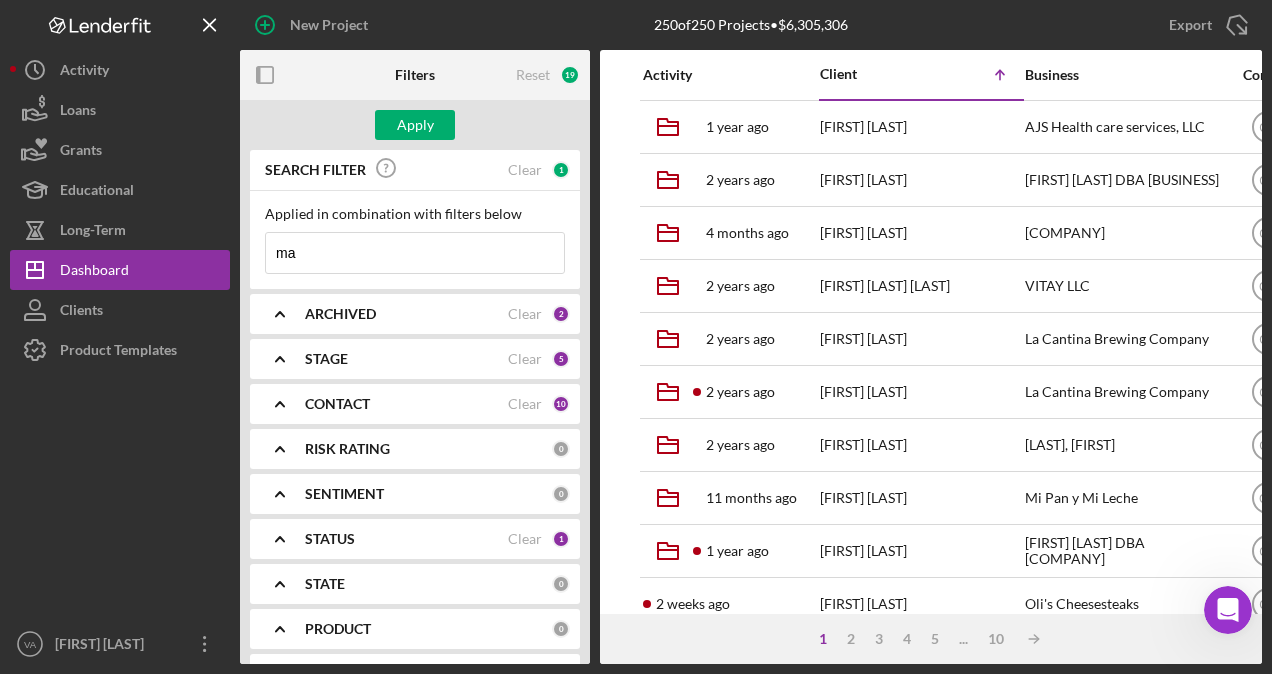 type on "m" 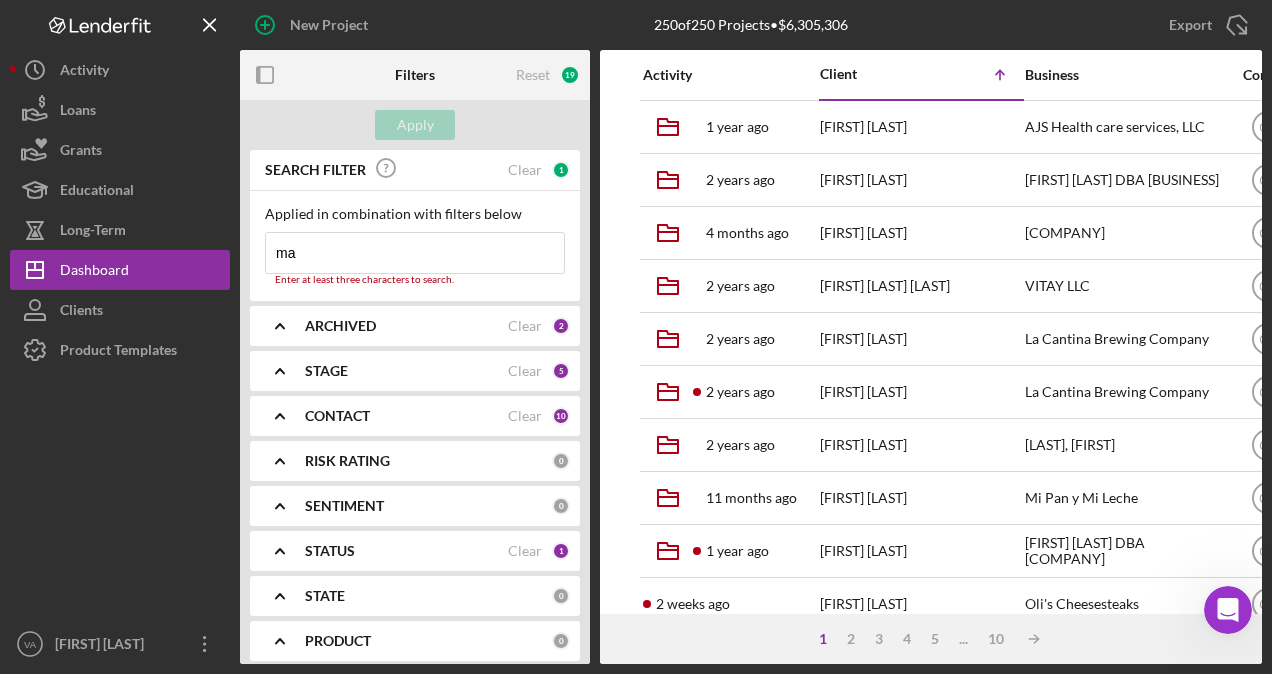 type on "m" 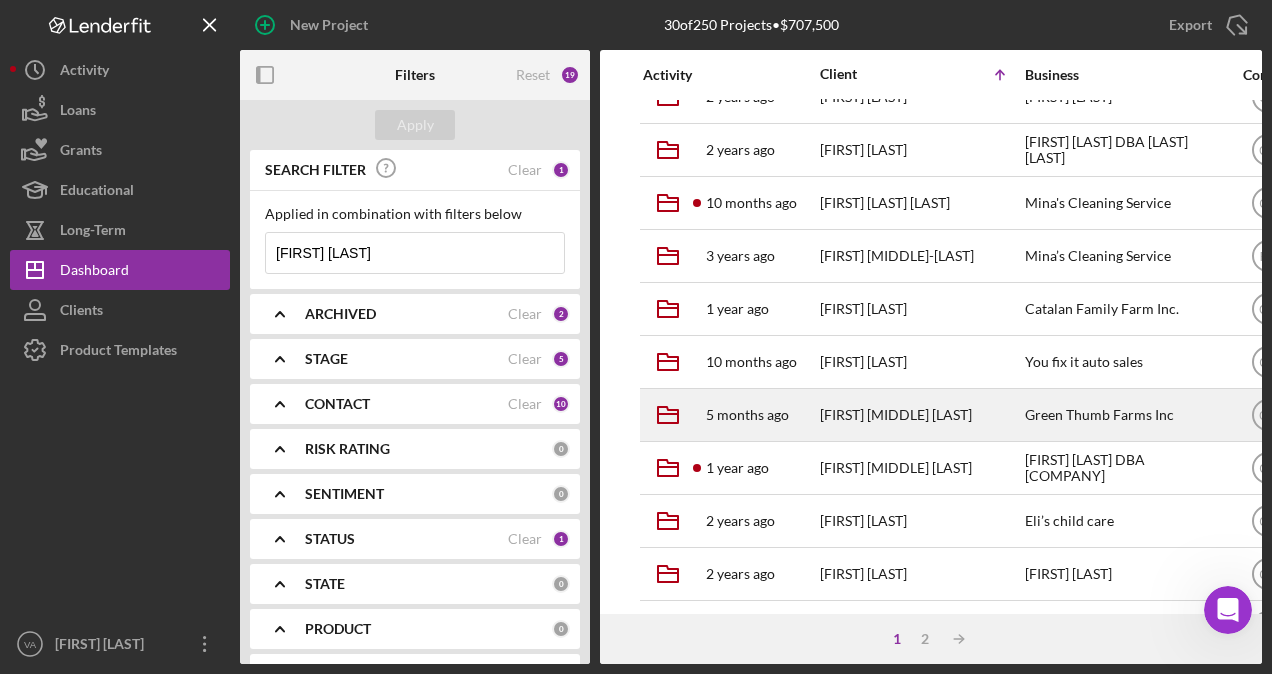 scroll, scrollTop: 100, scrollLeft: 0, axis: vertical 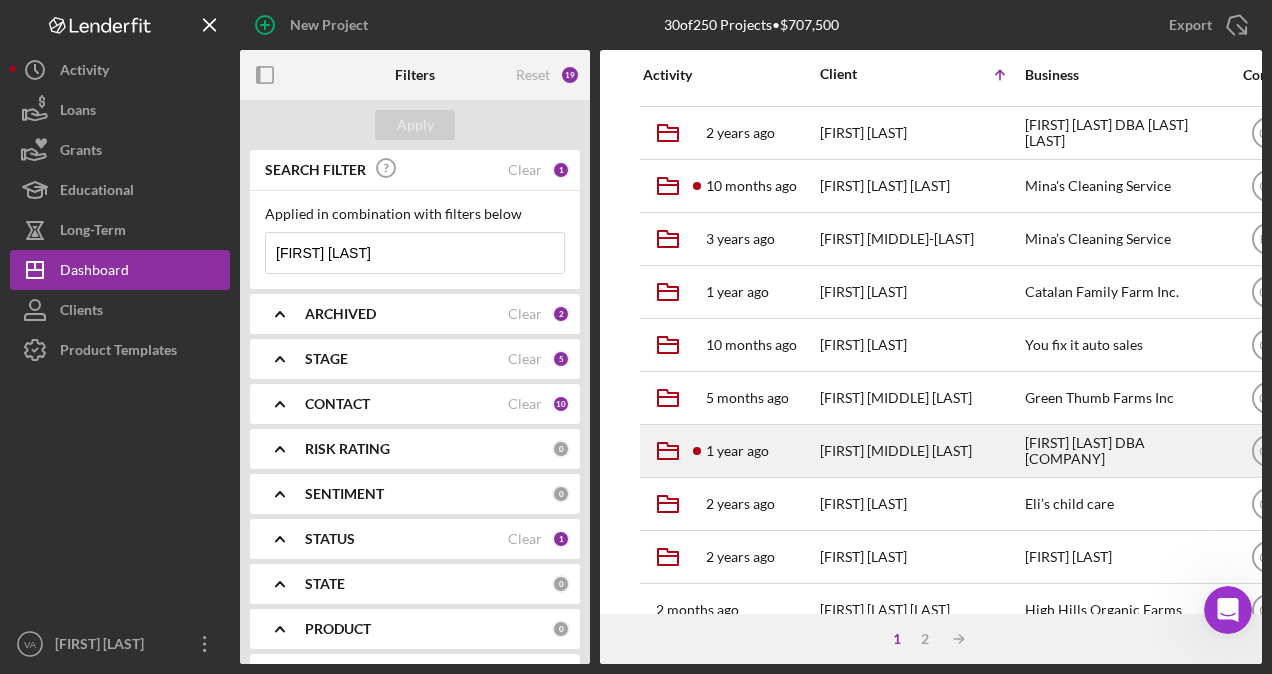 type on "[FIRST] [LAST]" 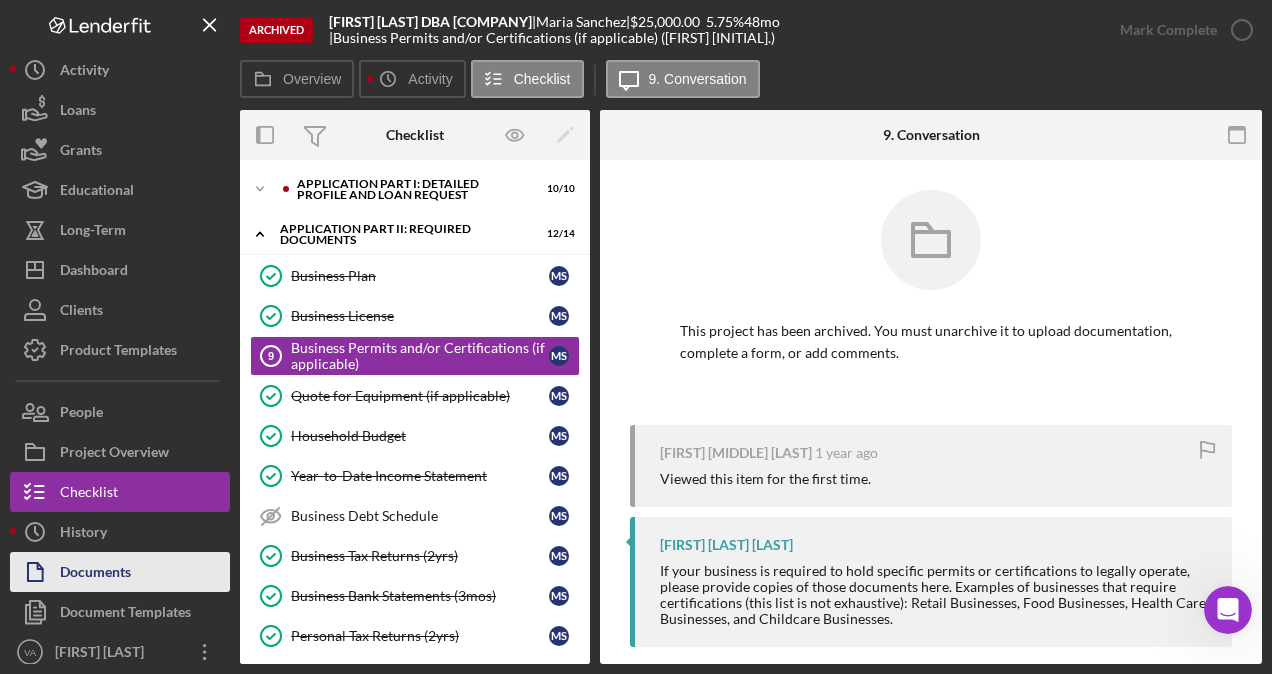 click on "Documents" at bounding box center [95, 574] 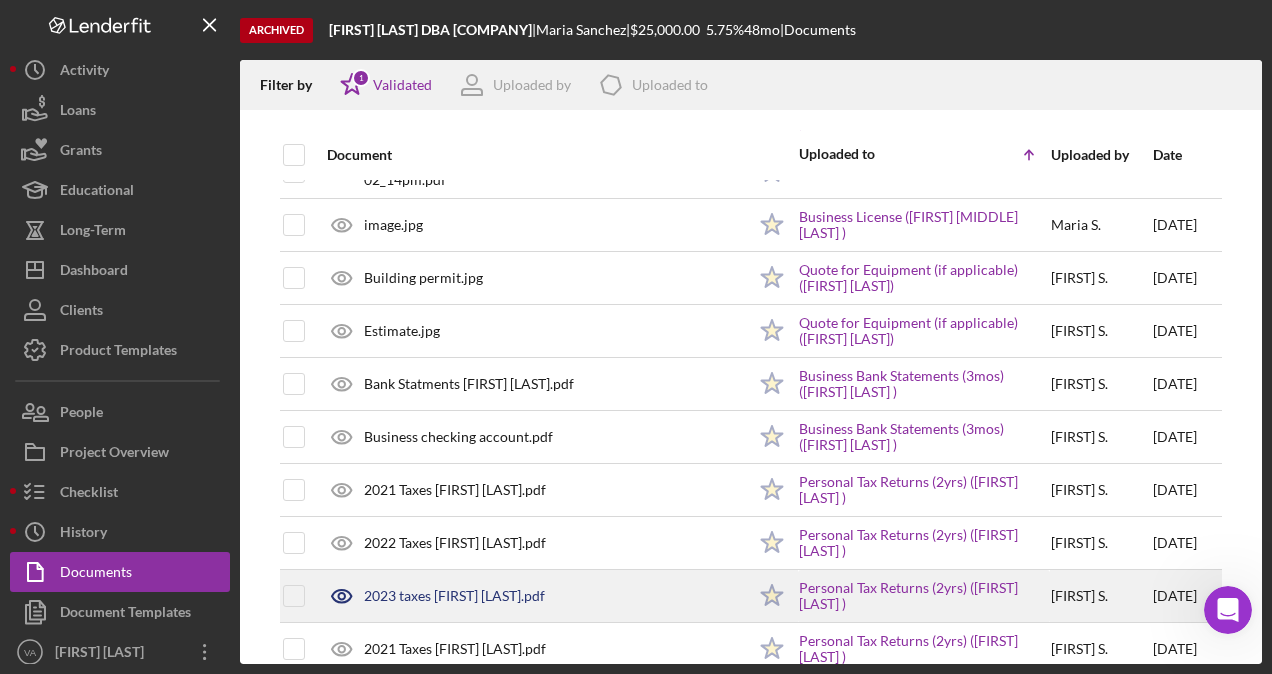 scroll, scrollTop: 400, scrollLeft: 0, axis: vertical 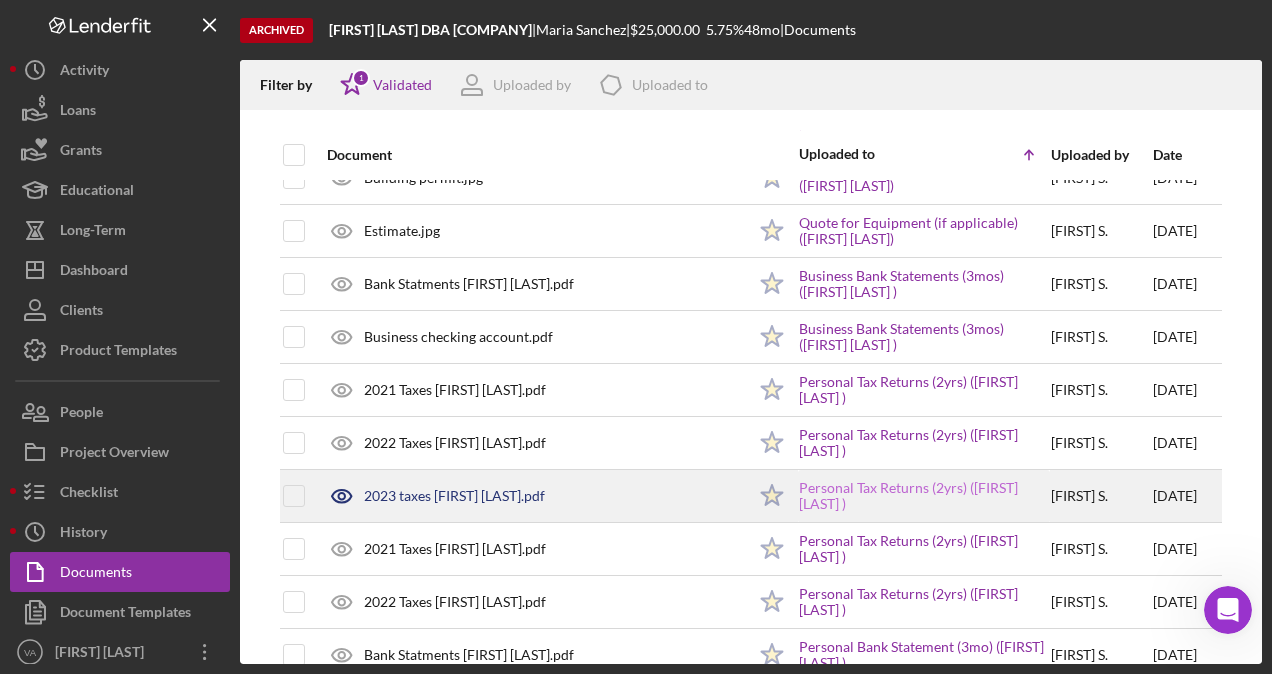click on "Personal Tax Returns (2yrs) ([FIRST] [LAST] )" at bounding box center [924, 496] 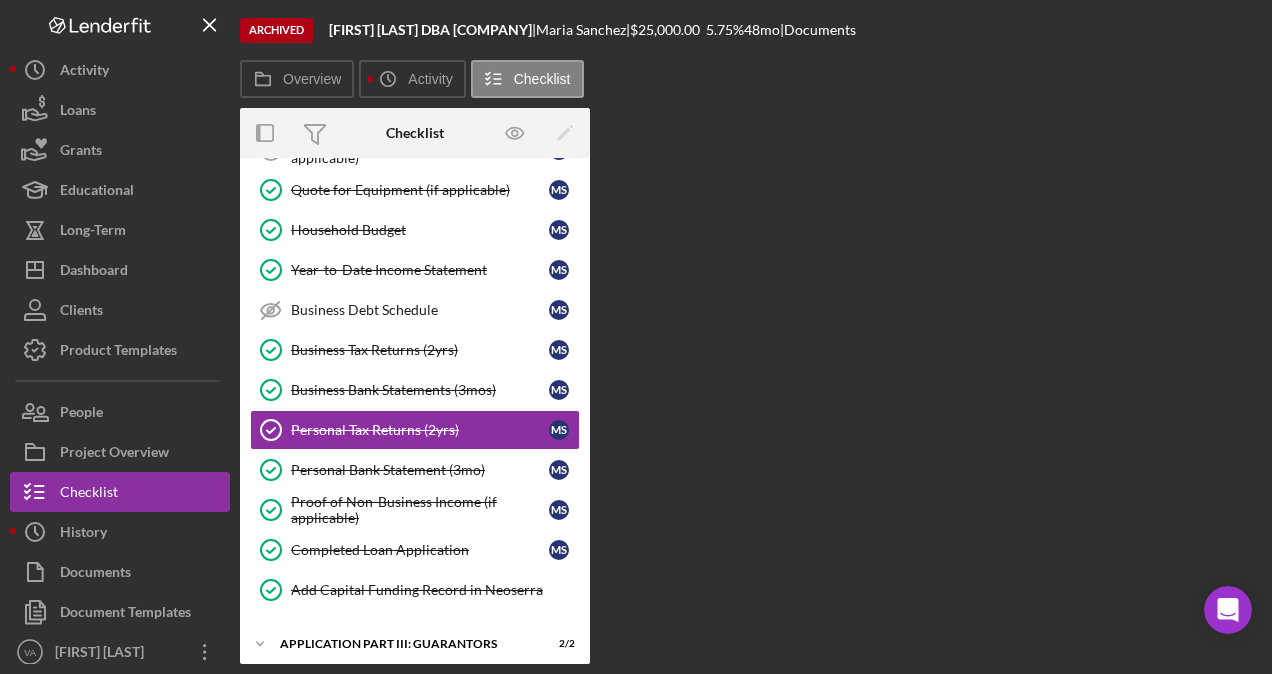 scroll, scrollTop: 217, scrollLeft: 0, axis: vertical 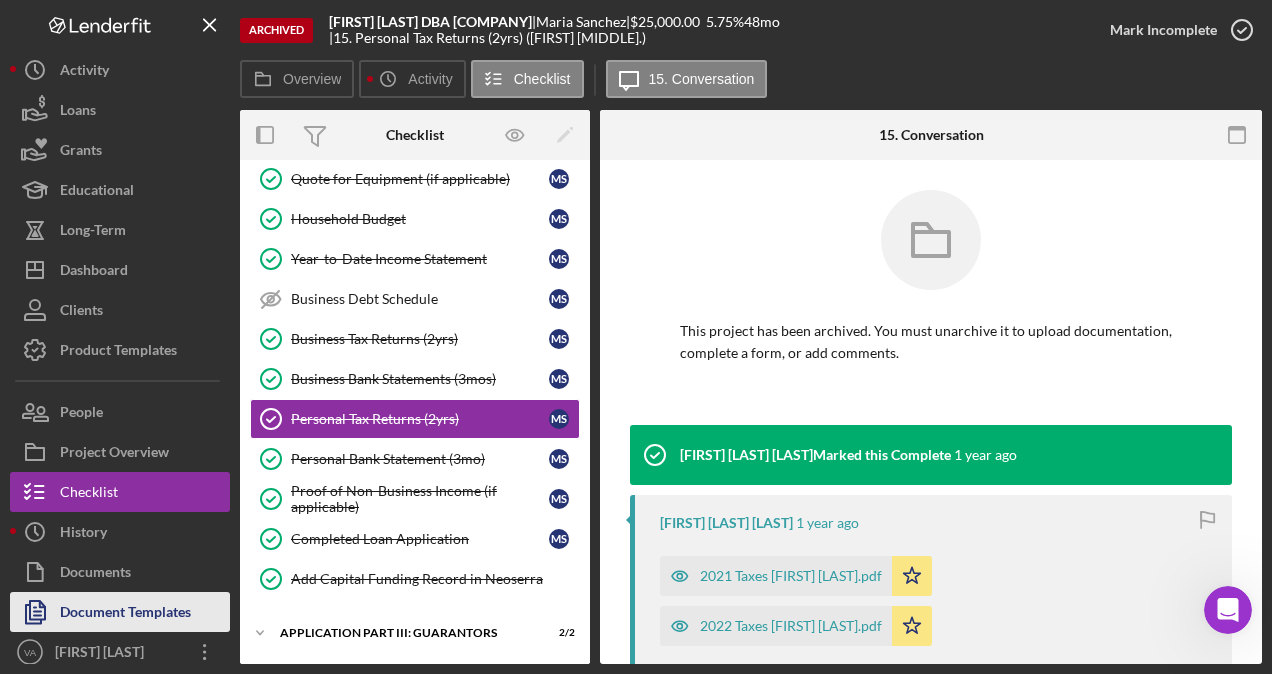 click on "Document Templates" at bounding box center [125, 614] 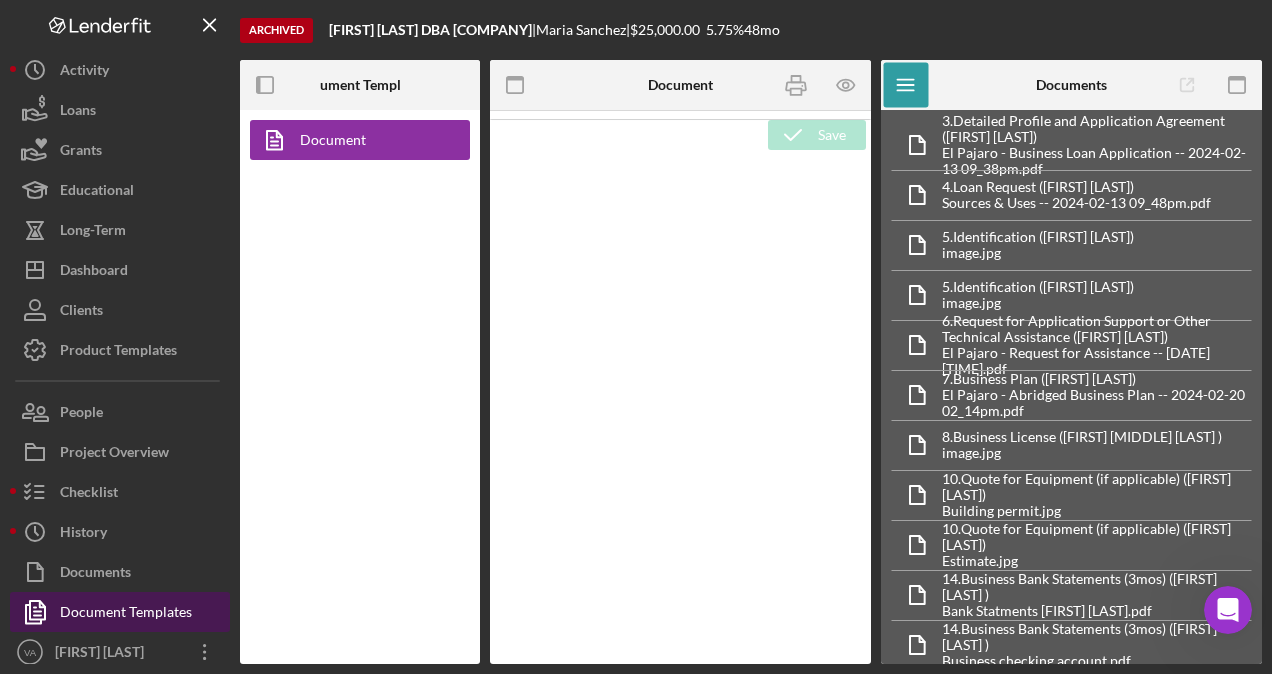 scroll, scrollTop: 0, scrollLeft: 0, axis: both 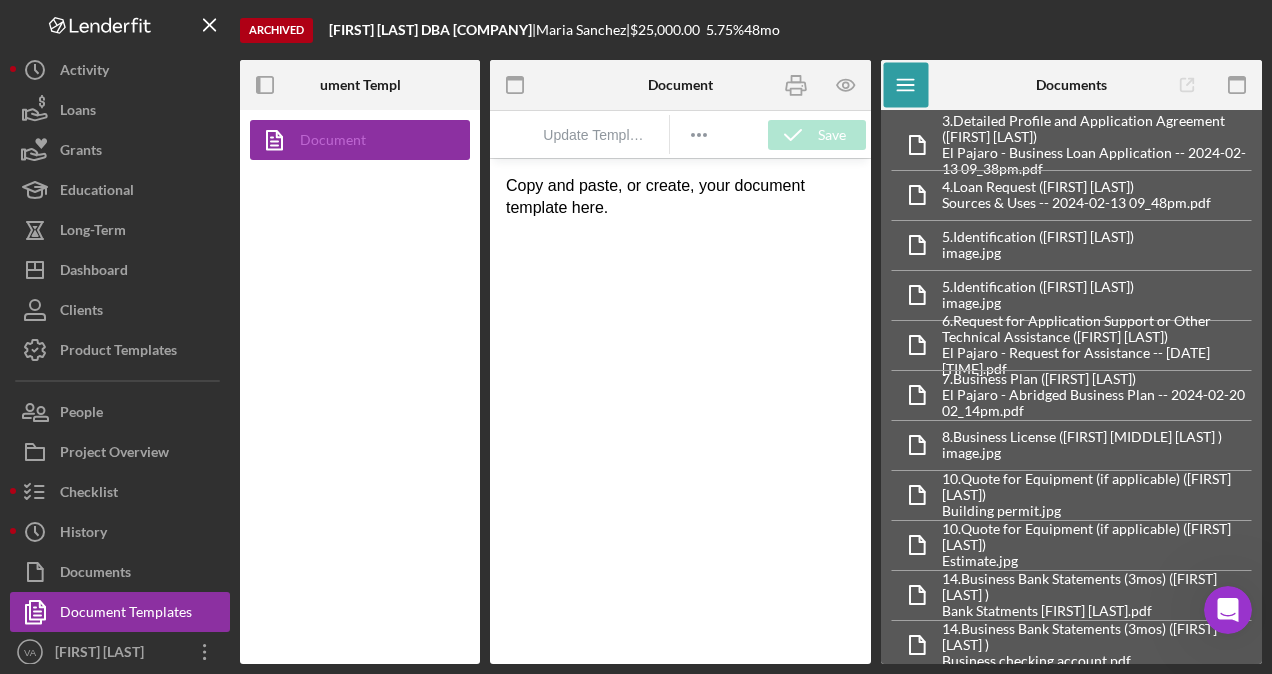 click on "Document" at bounding box center (355, 140) 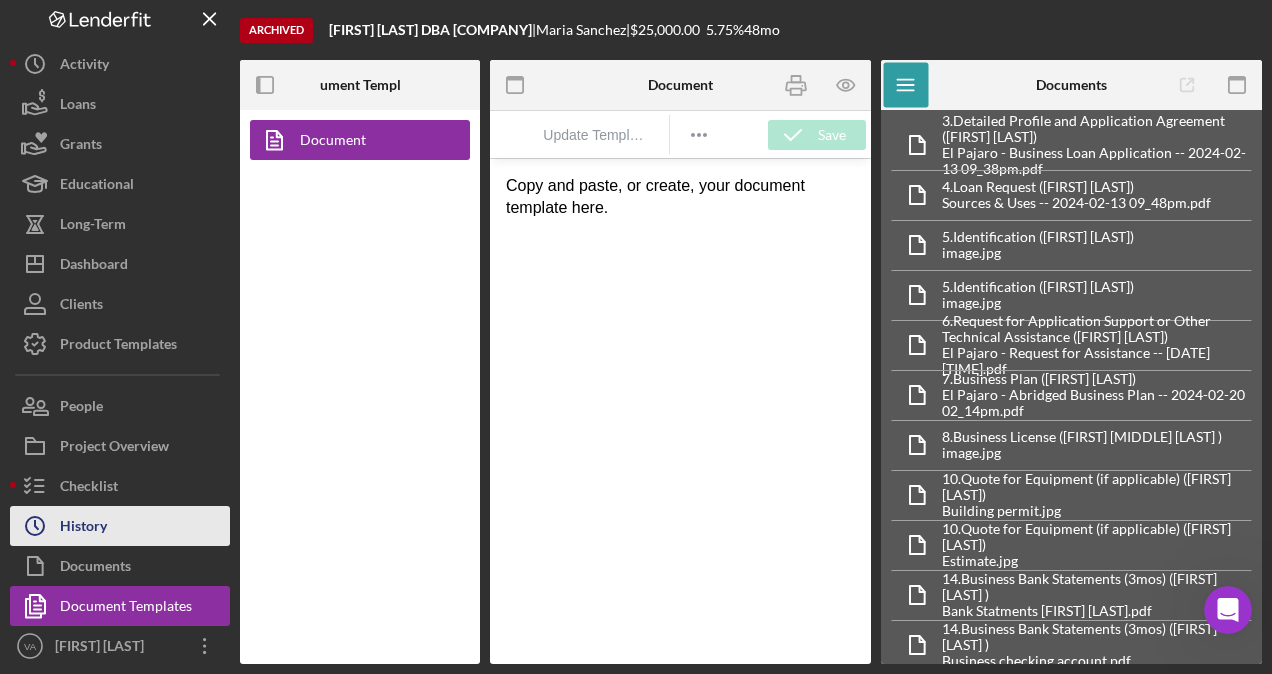scroll, scrollTop: 8, scrollLeft: 0, axis: vertical 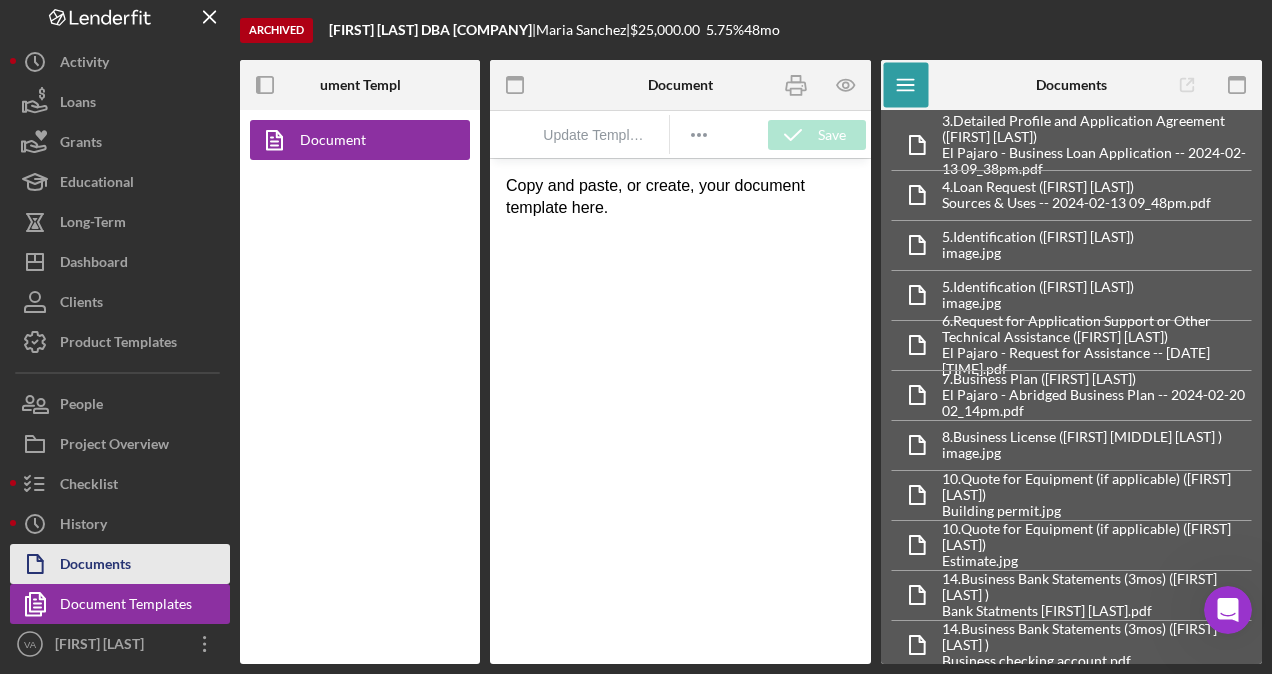 click on "Documents" at bounding box center (120, 564) 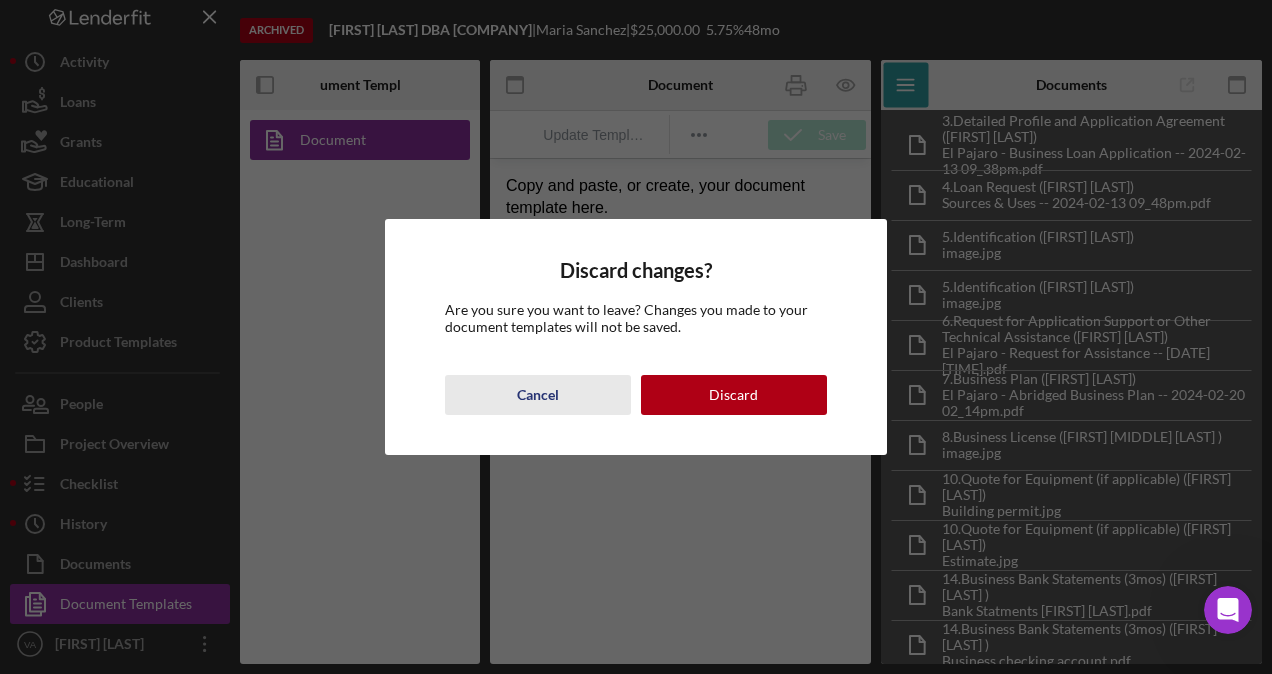 click on "Cancel" at bounding box center (538, 395) 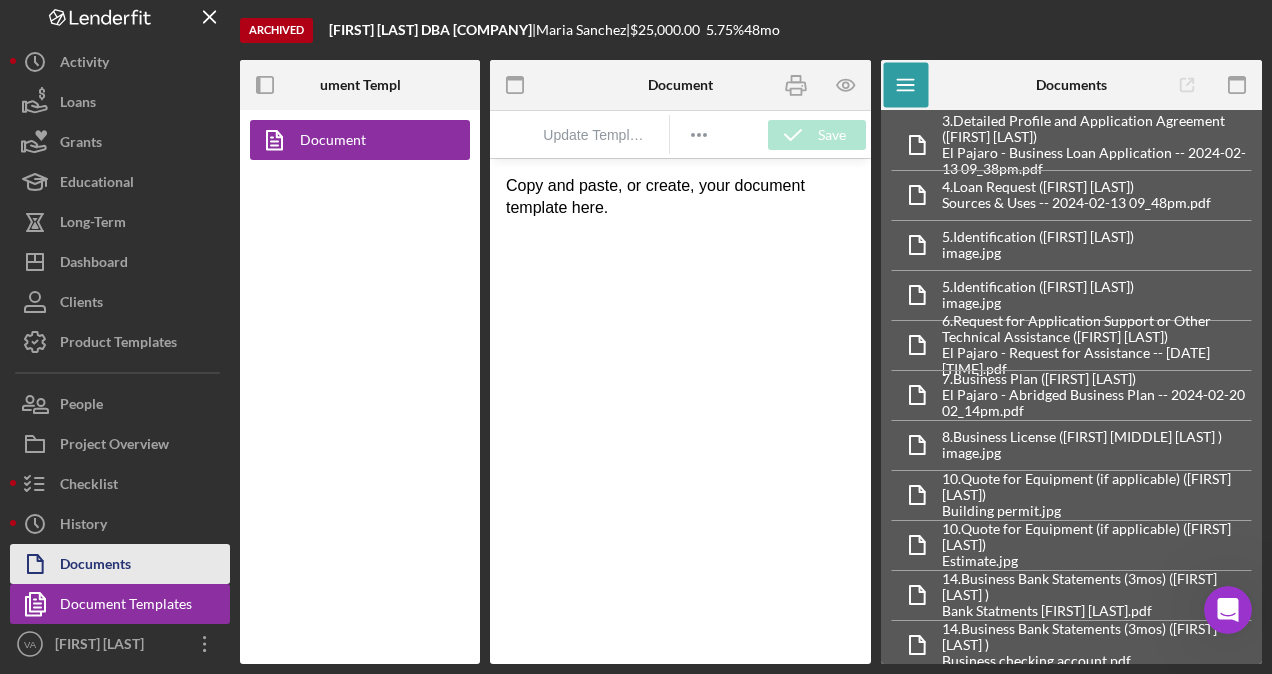 click on "Documents" at bounding box center [120, 564] 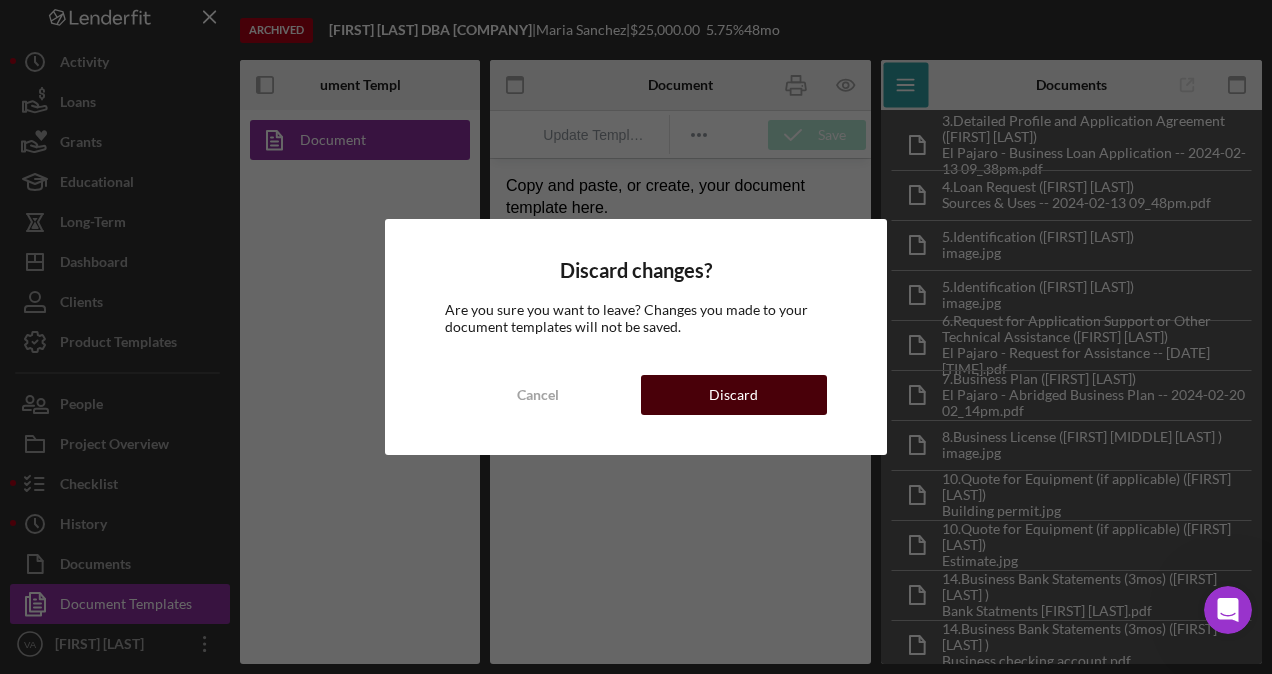 click on "Discard" at bounding box center [733, 395] 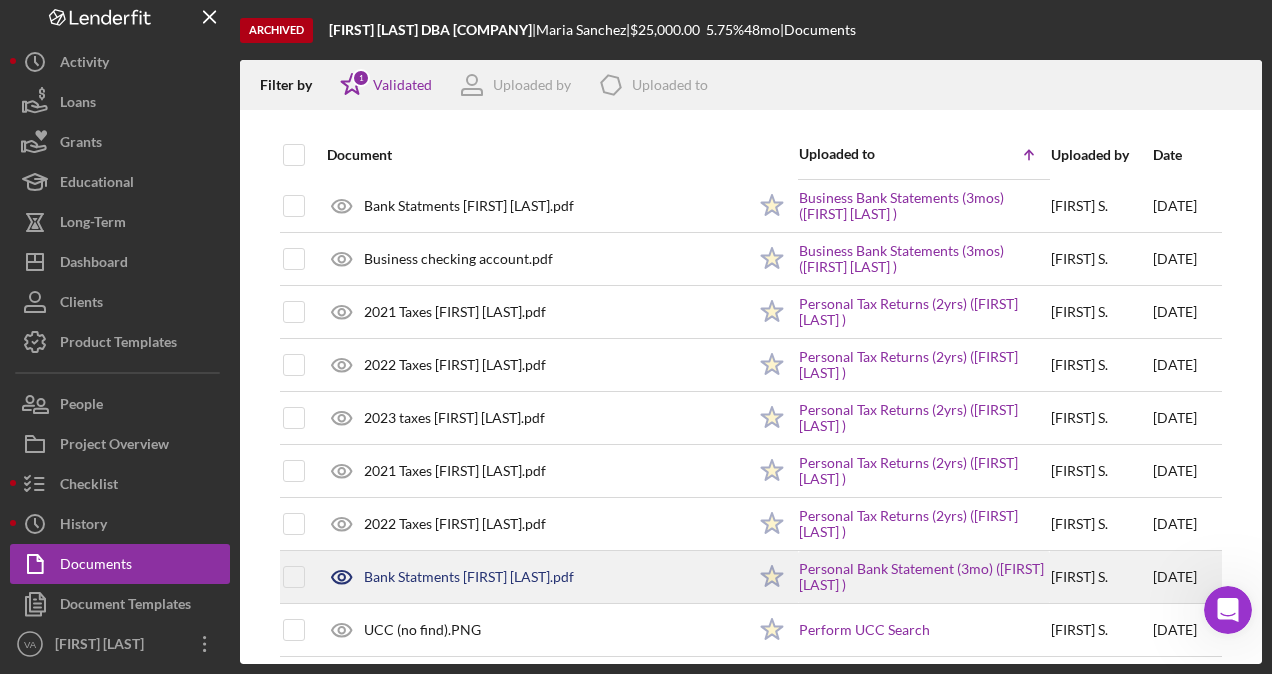 scroll, scrollTop: 500, scrollLeft: 0, axis: vertical 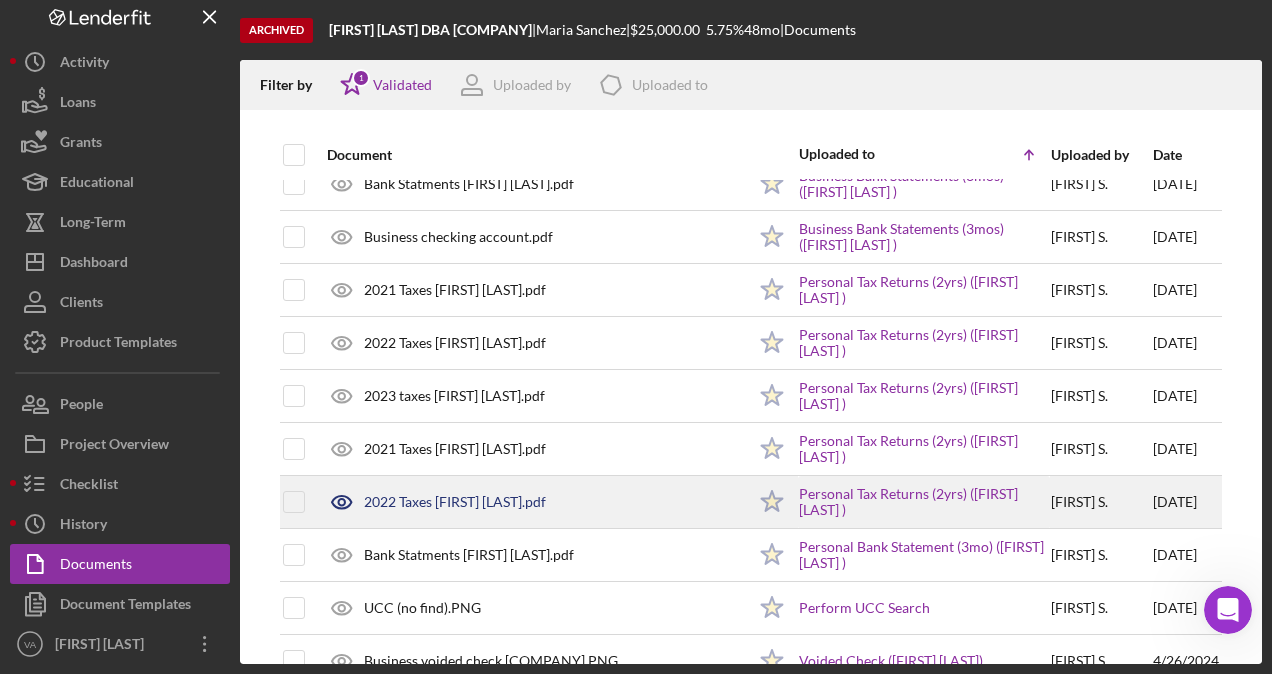 click on "2022 Taxes [FIRST] [LAST].pdf" at bounding box center (455, 502) 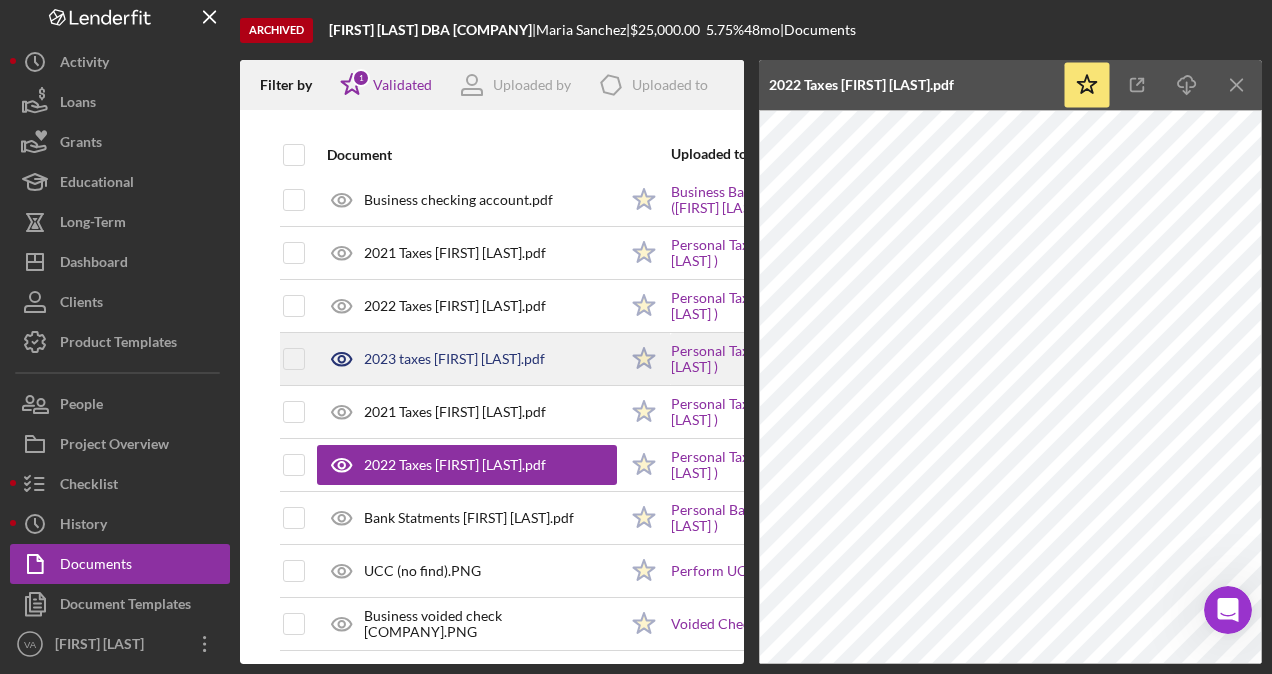scroll, scrollTop: 553, scrollLeft: 0, axis: vertical 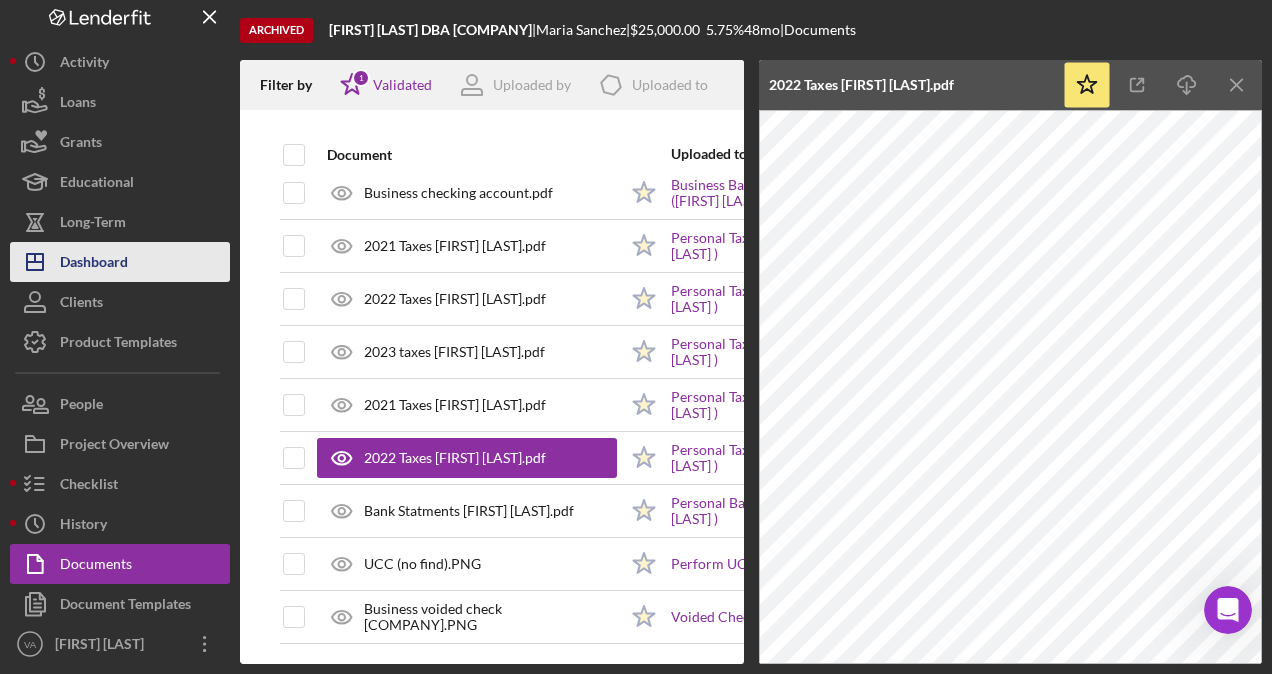 click on "Dashboard" at bounding box center (94, 264) 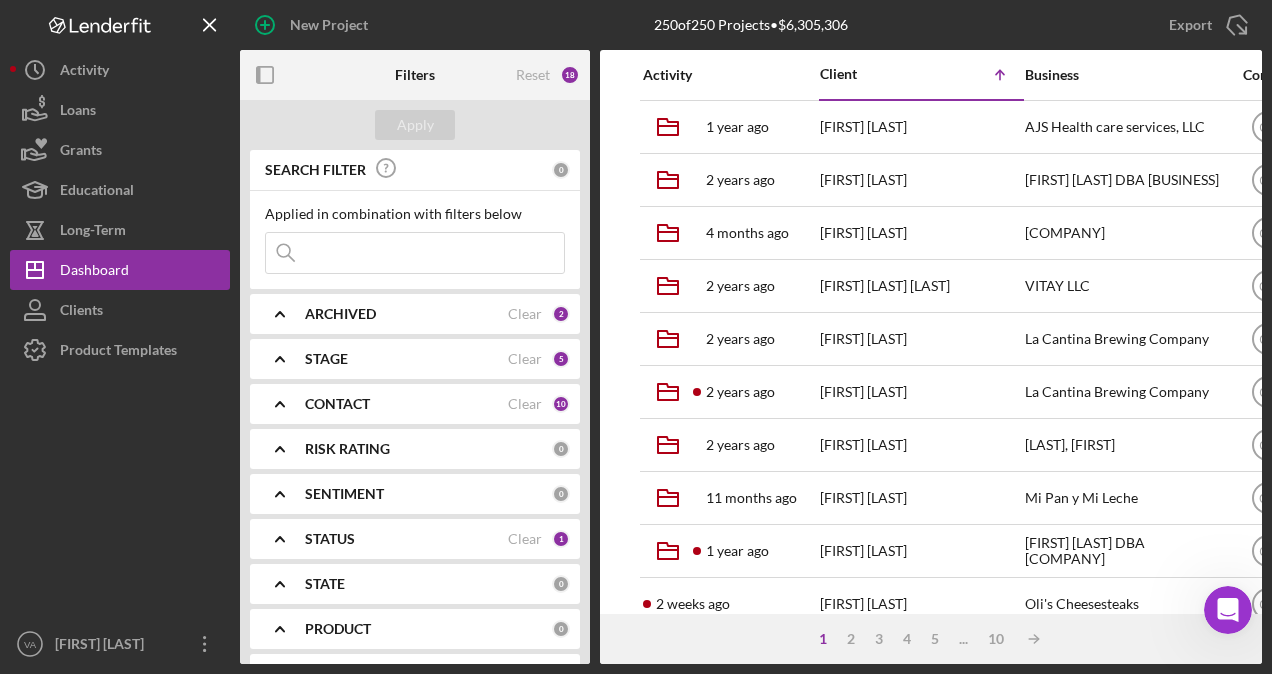 click at bounding box center [415, 253] 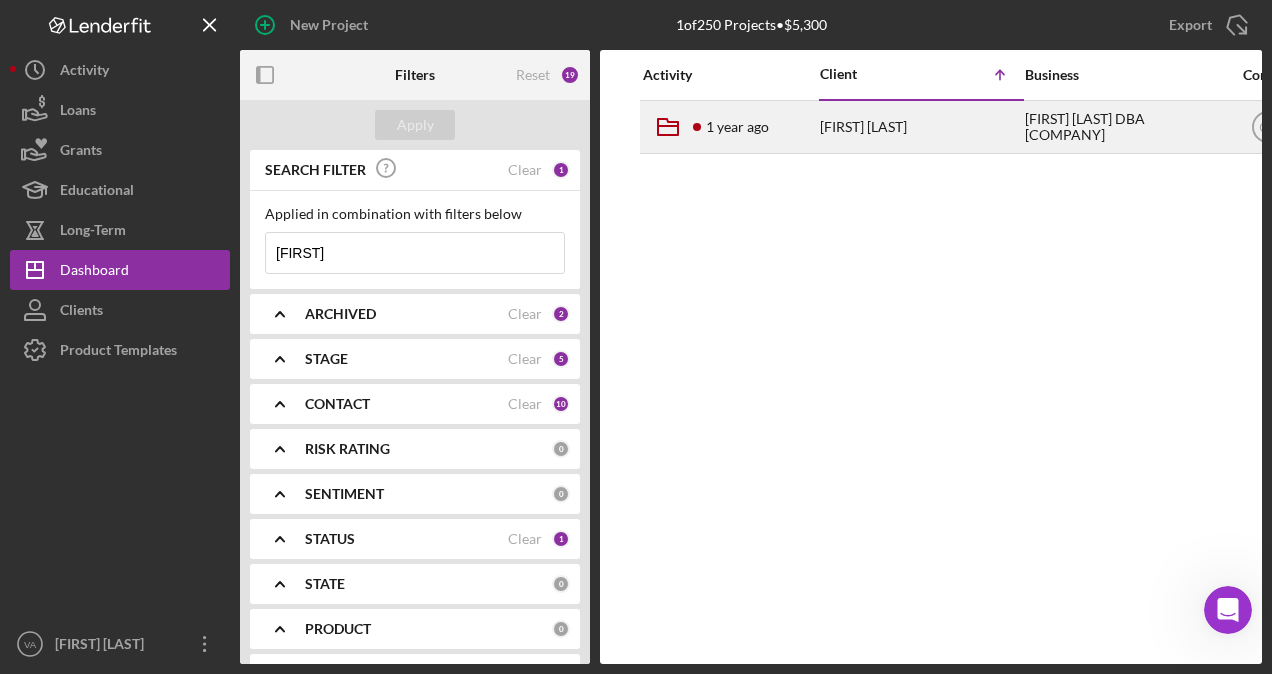 type on "[FIRST]" 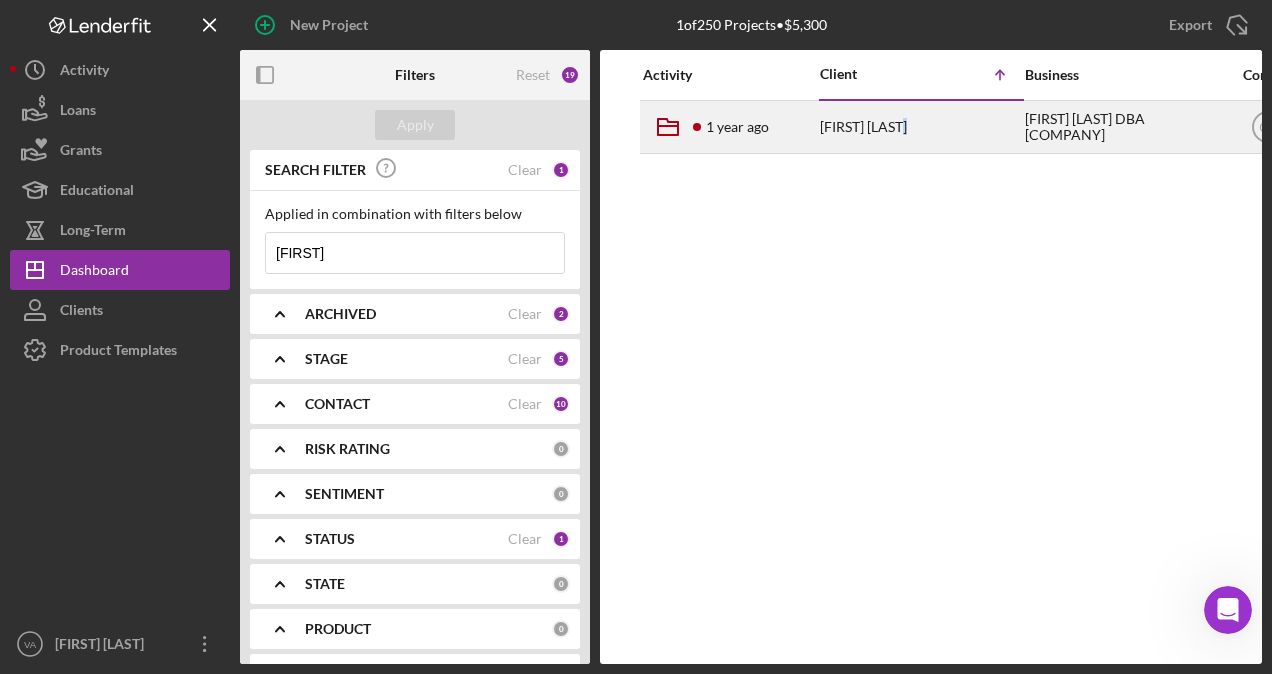 click on "[FIRST] [LAST]" at bounding box center [920, 127] 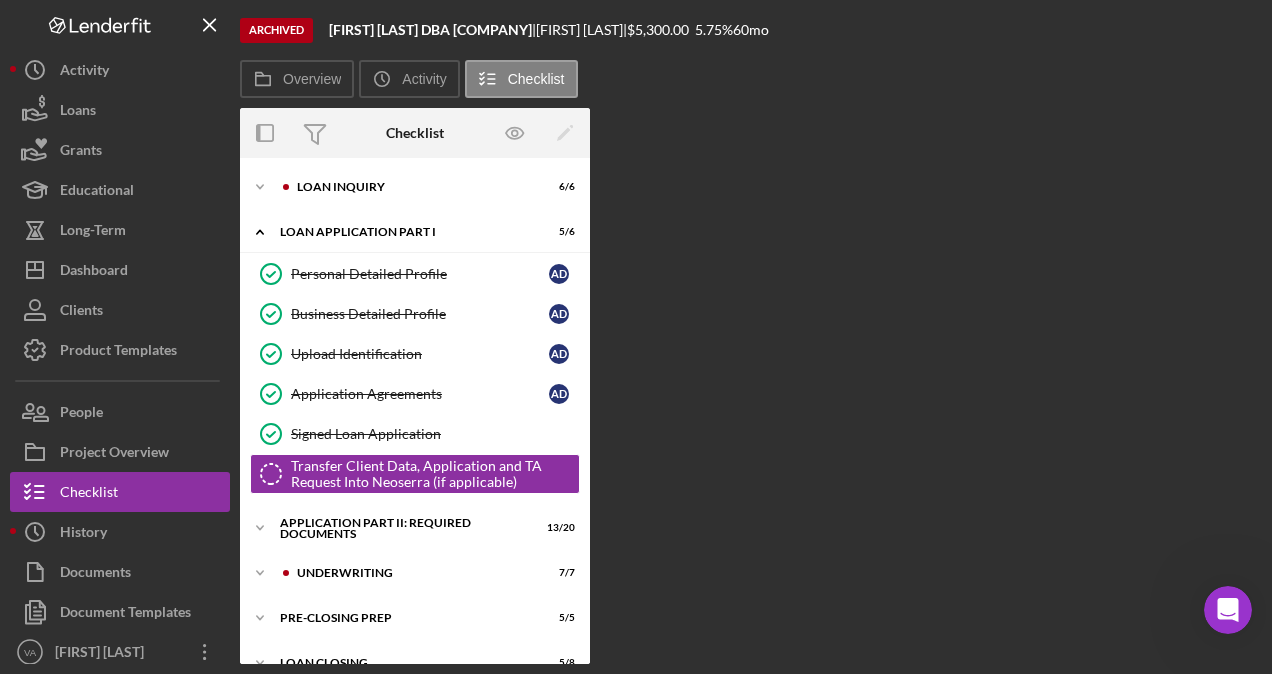 scroll, scrollTop: 59, scrollLeft: 0, axis: vertical 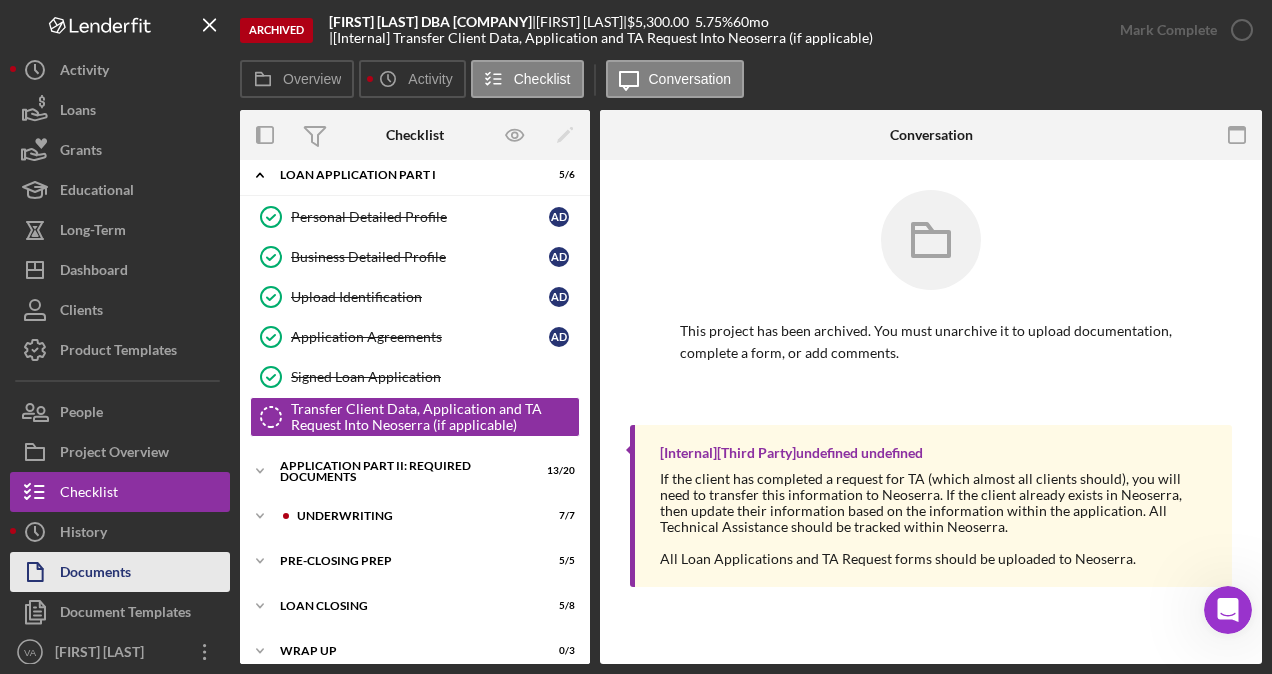 click on "Documents" at bounding box center [95, 574] 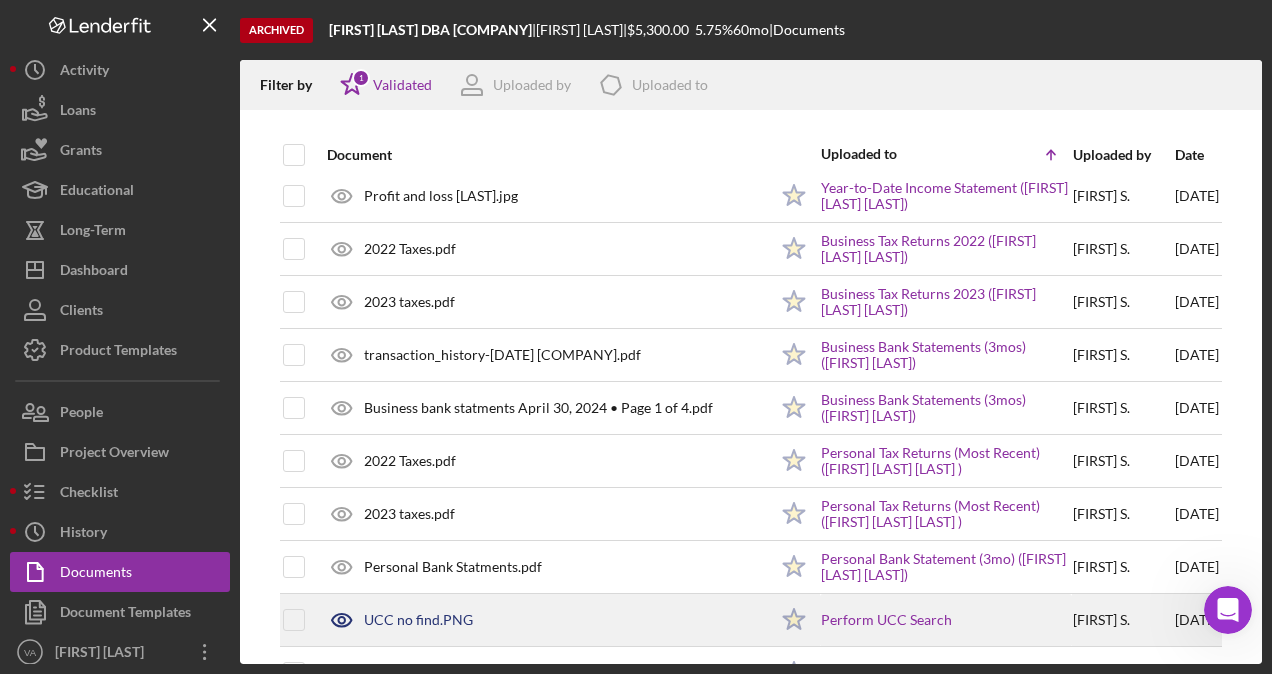 scroll, scrollTop: 300, scrollLeft: 0, axis: vertical 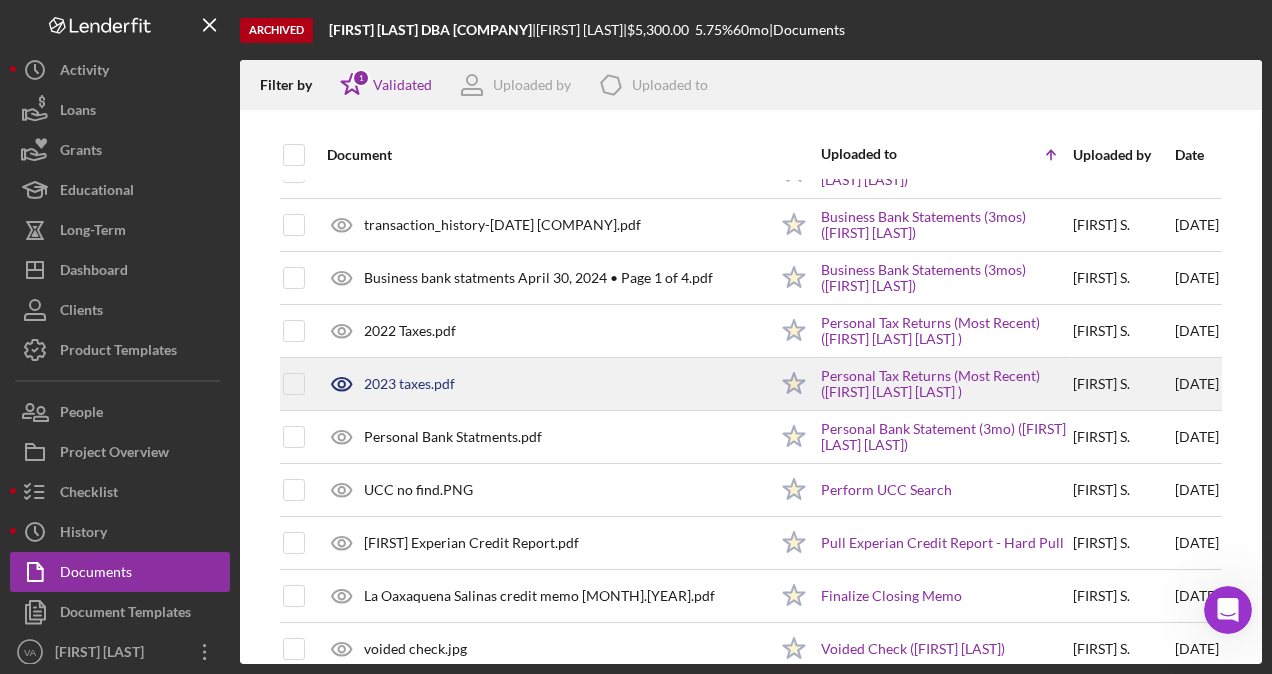 click on "2023 taxes.pdf" at bounding box center (542, 384) 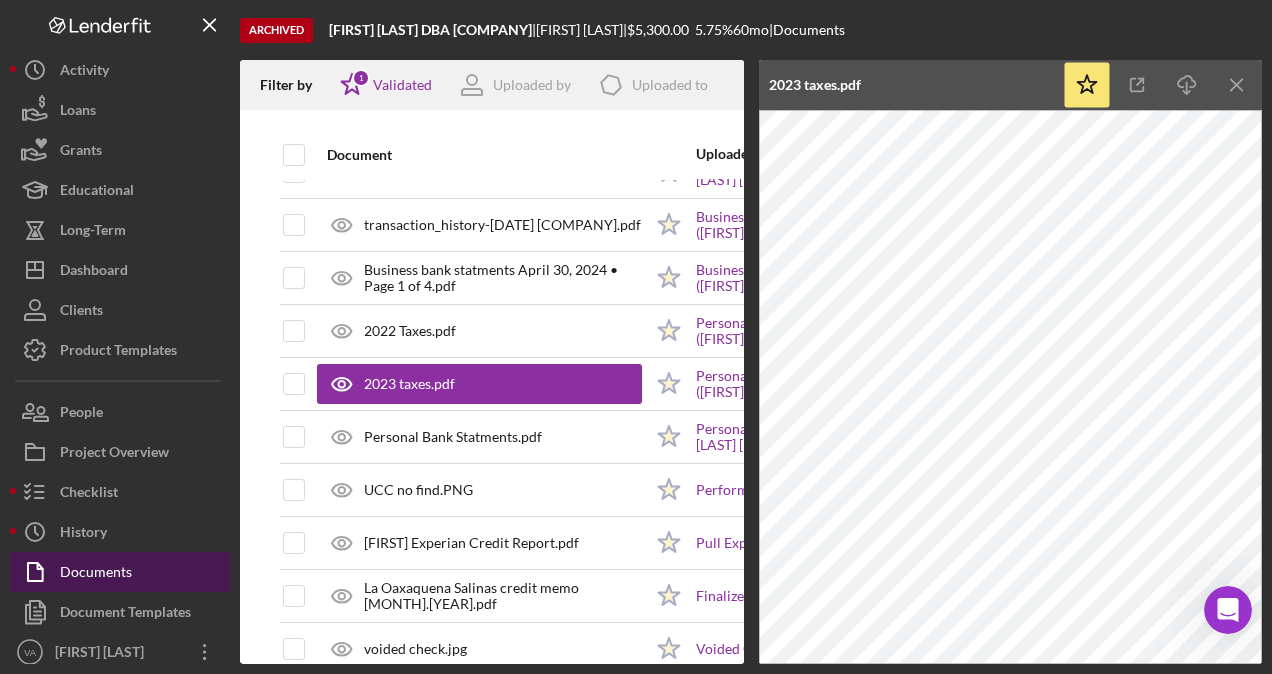 click on "Documents" at bounding box center [120, 572] 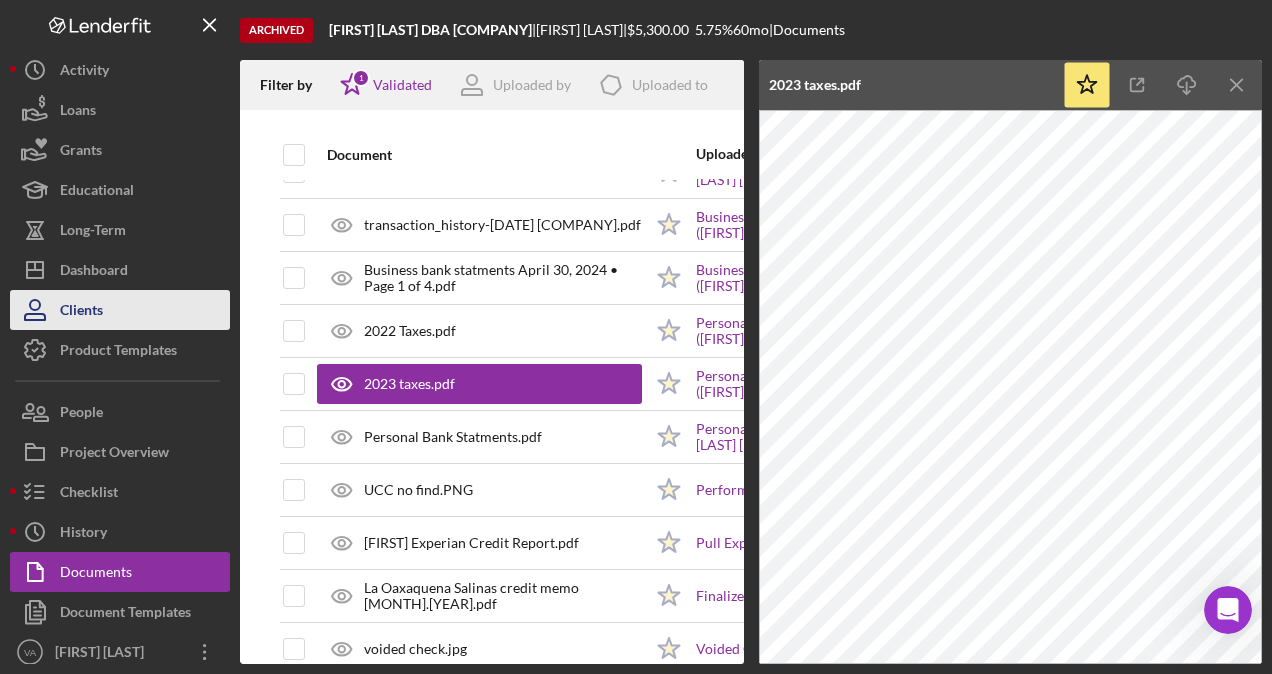 click on "Clients" at bounding box center [81, 312] 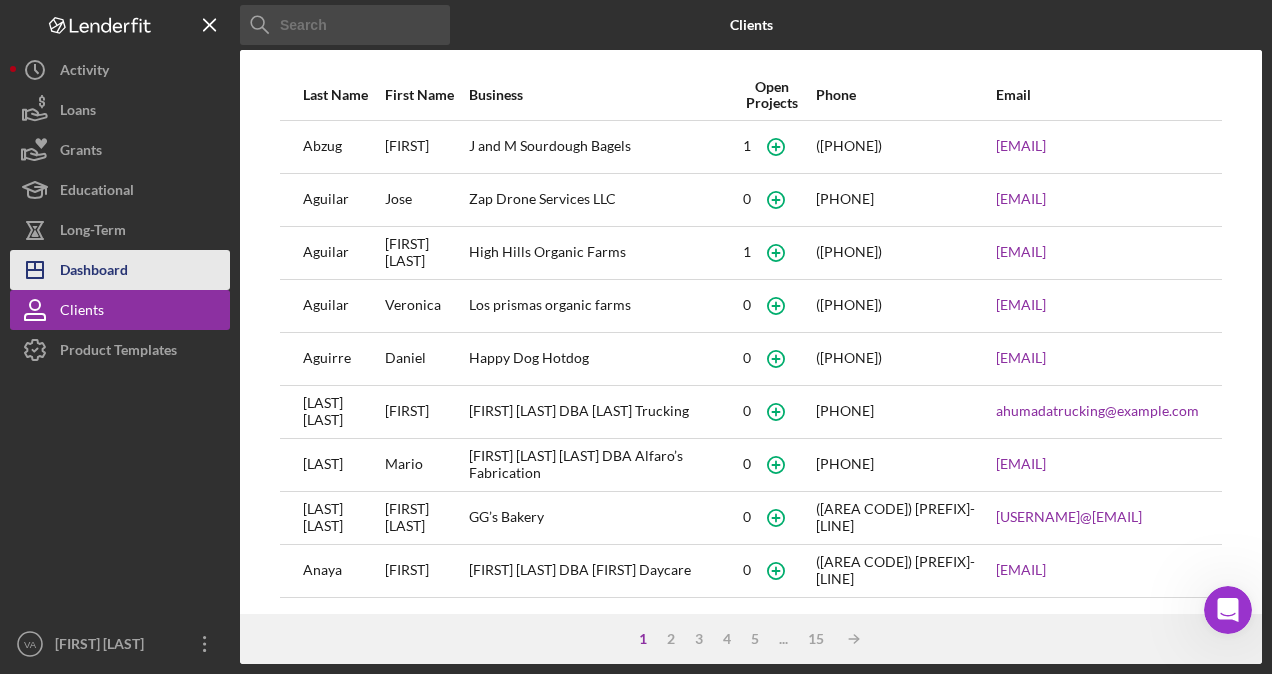click on "Dashboard" at bounding box center [94, 272] 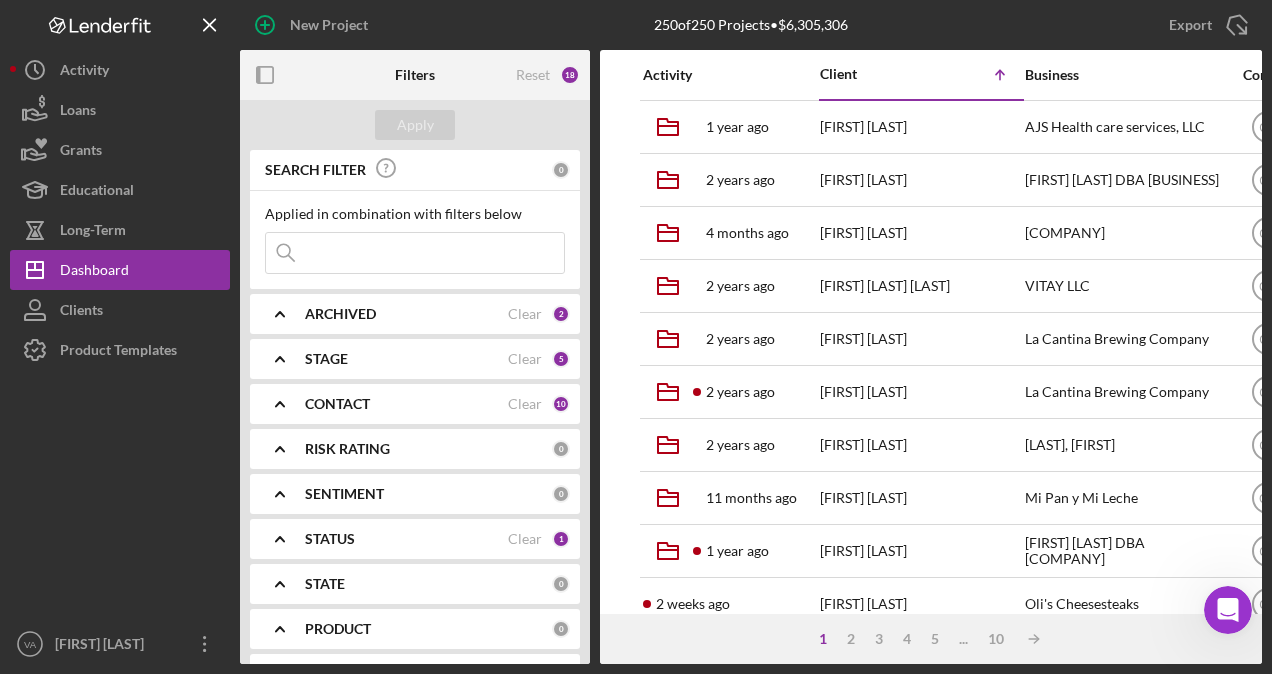 click at bounding box center (415, 253) 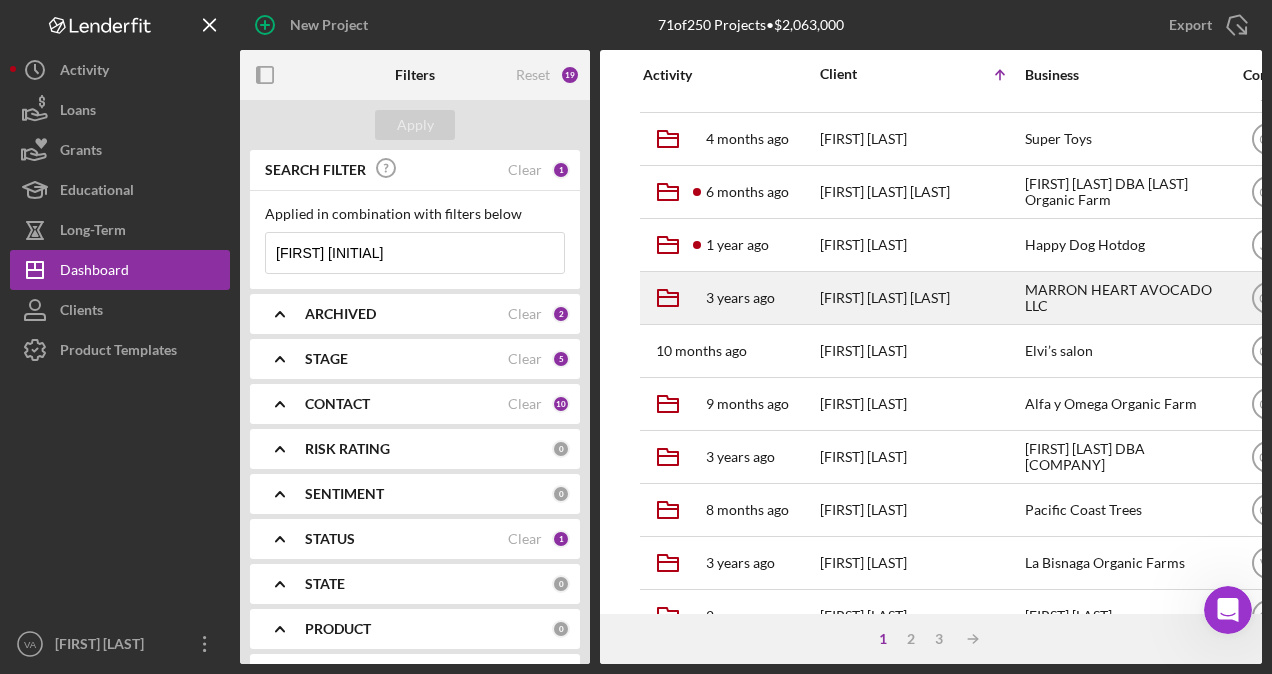 scroll, scrollTop: 839, scrollLeft: 0, axis: vertical 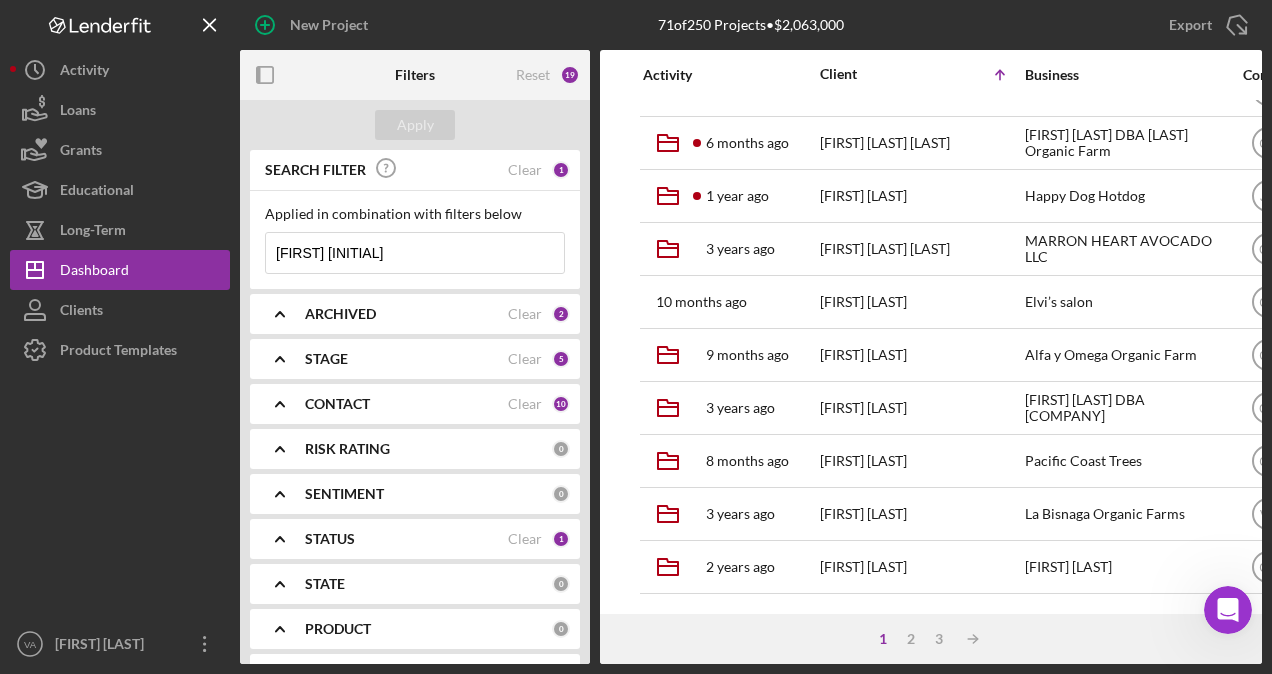 click on "[FIRST] [INITIAL]" at bounding box center (415, 253) 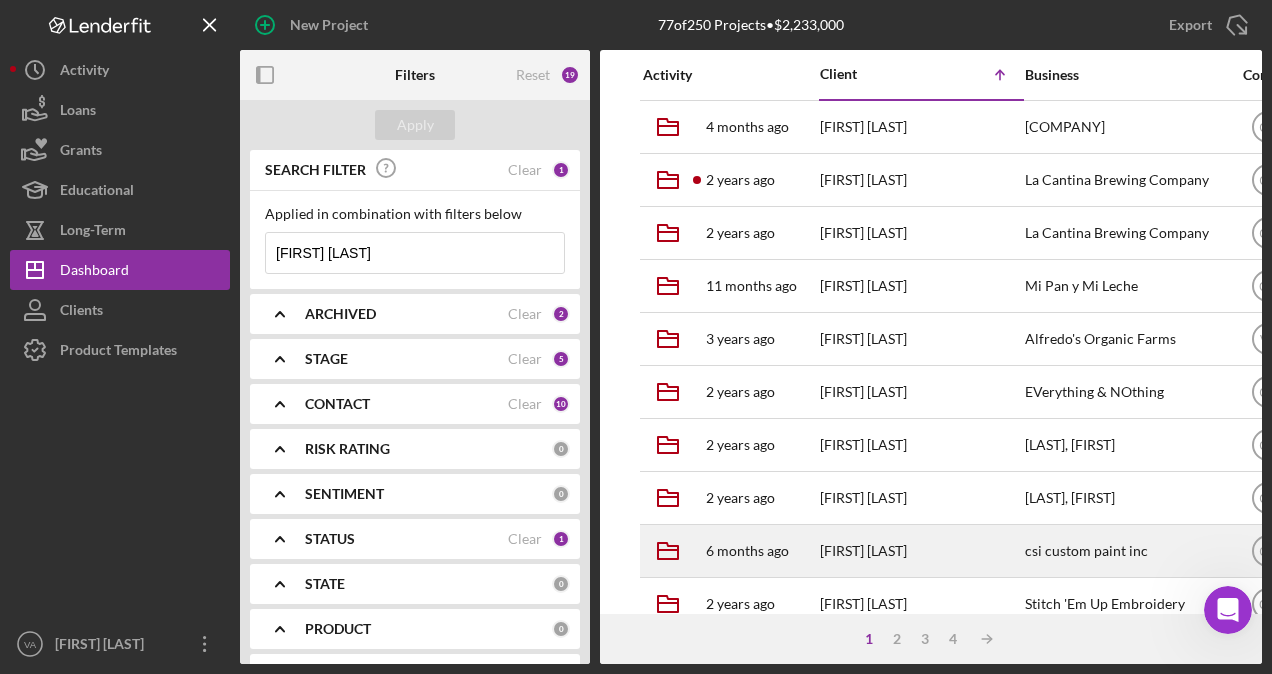 scroll, scrollTop: 300, scrollLeft: 0, axis: vertical 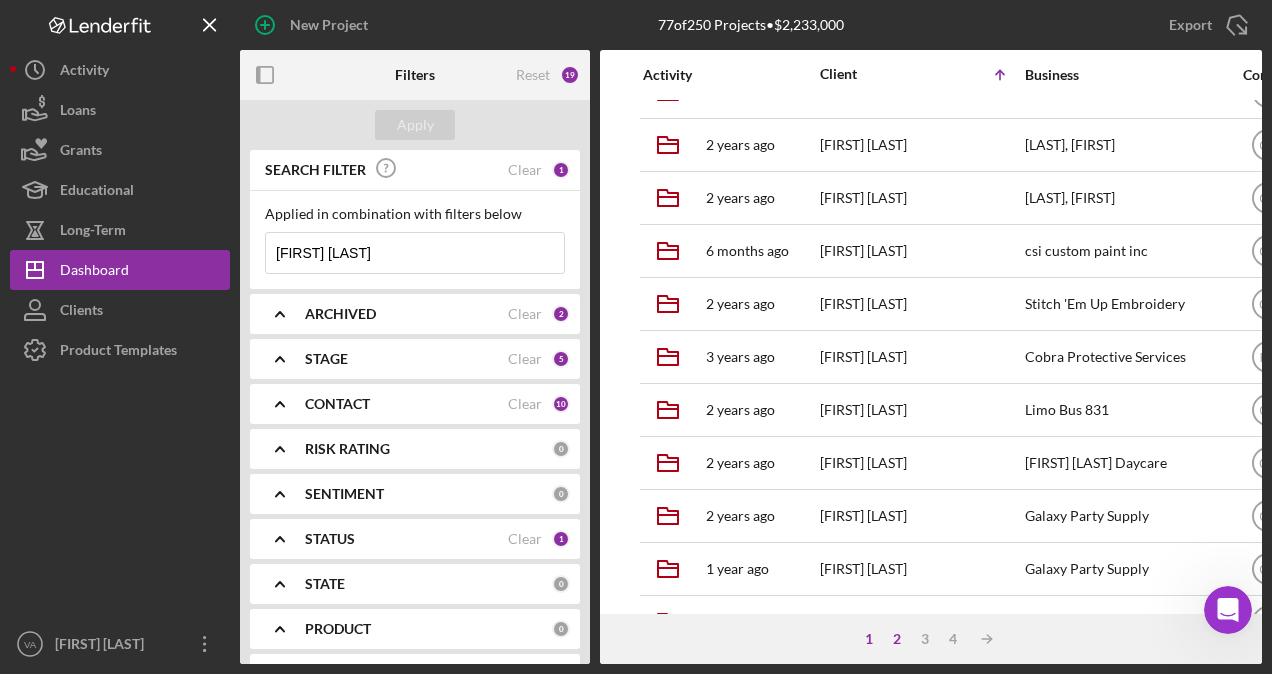 click on "2" at bounding box center (897, 639) 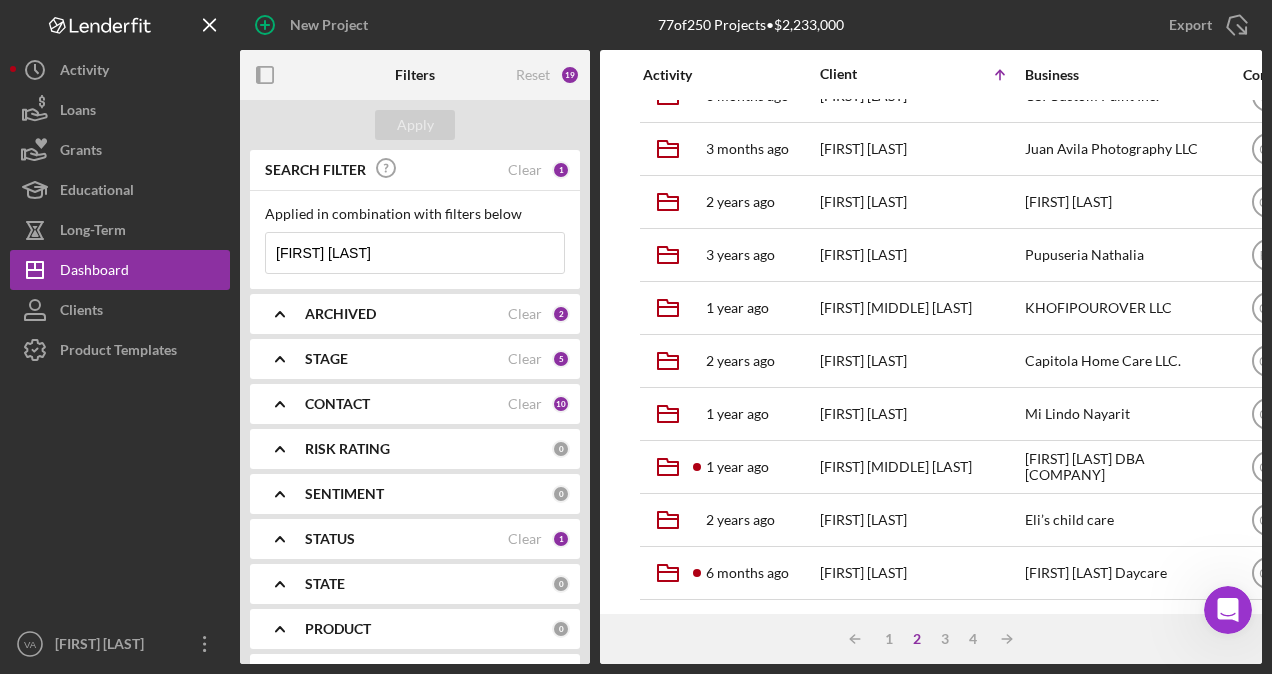 scroll, scrollTop: 839, scrollLeft: 0, axis: vertical 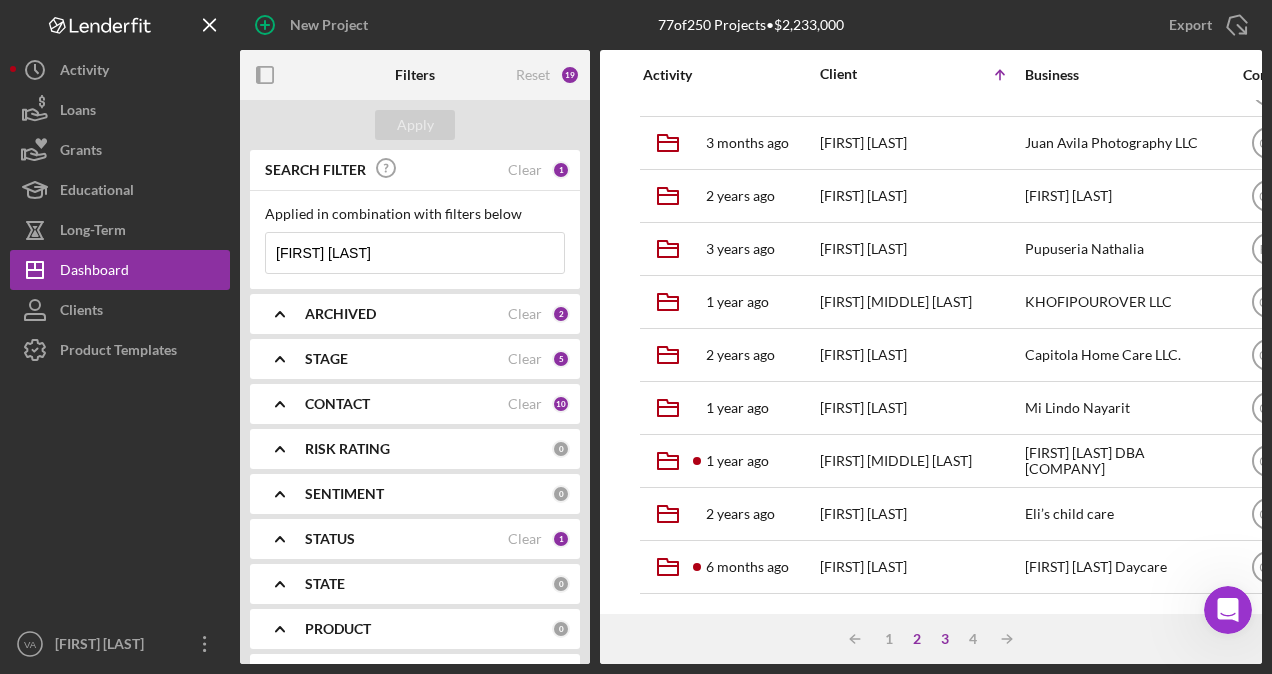 click on "3" at bounding box center (945, 639) 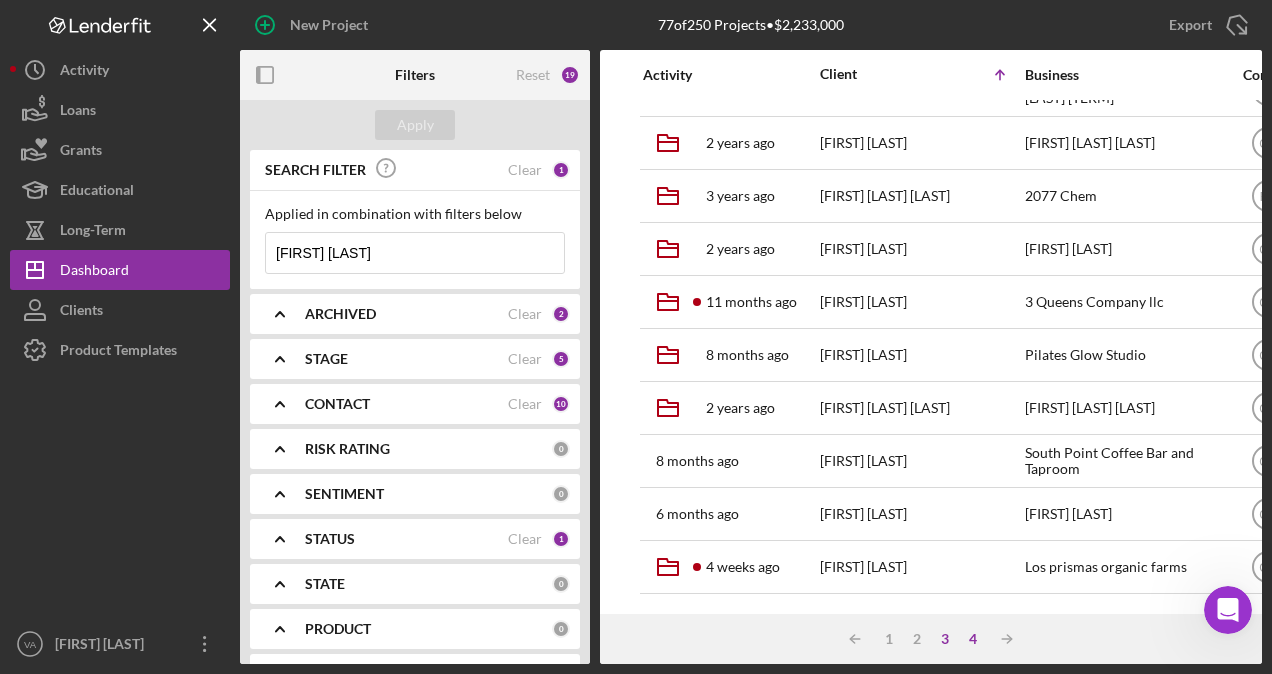 click on "4" at bounding box center [973, 639] 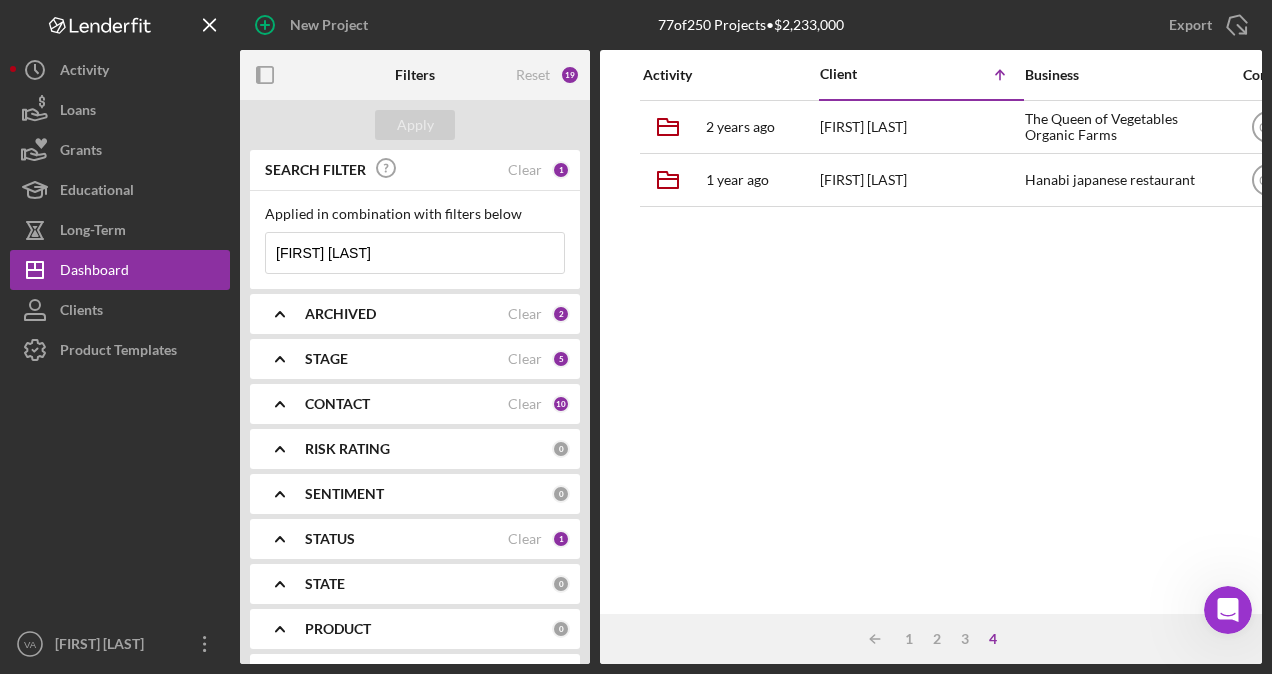 scroll, scrollTop: 0, scrollLeft: 0, axis: both 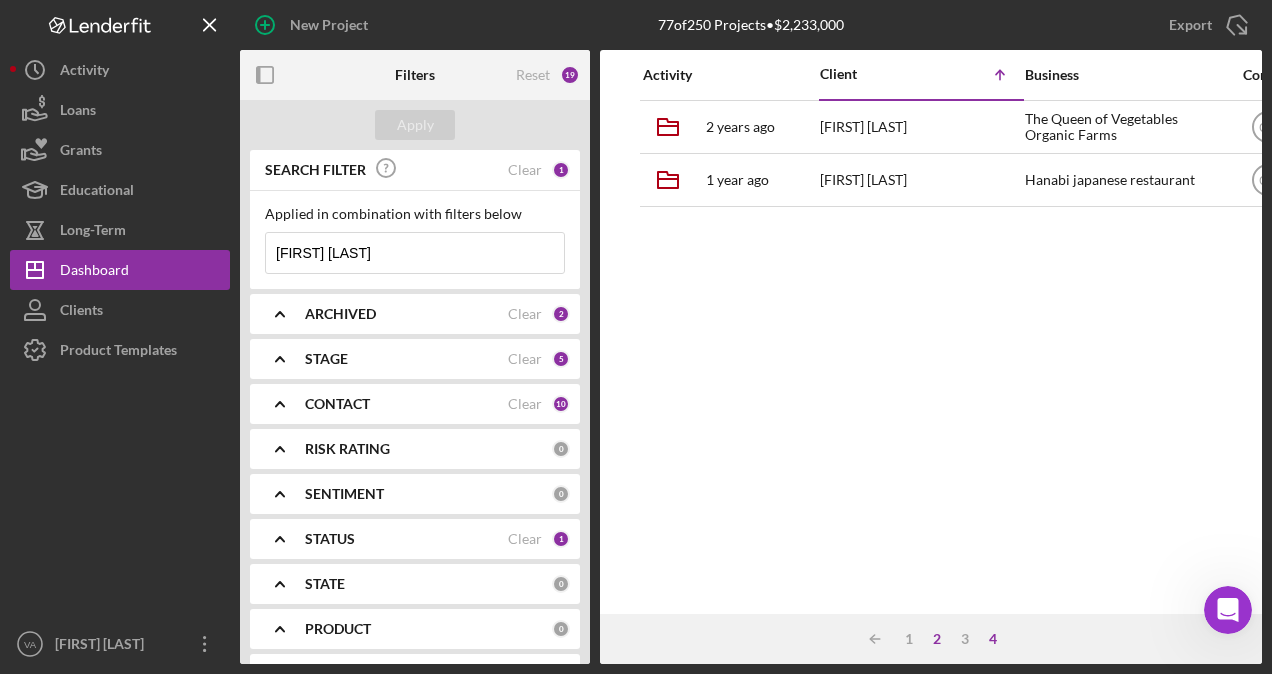 click on "2" at bounding box center [937, 639] 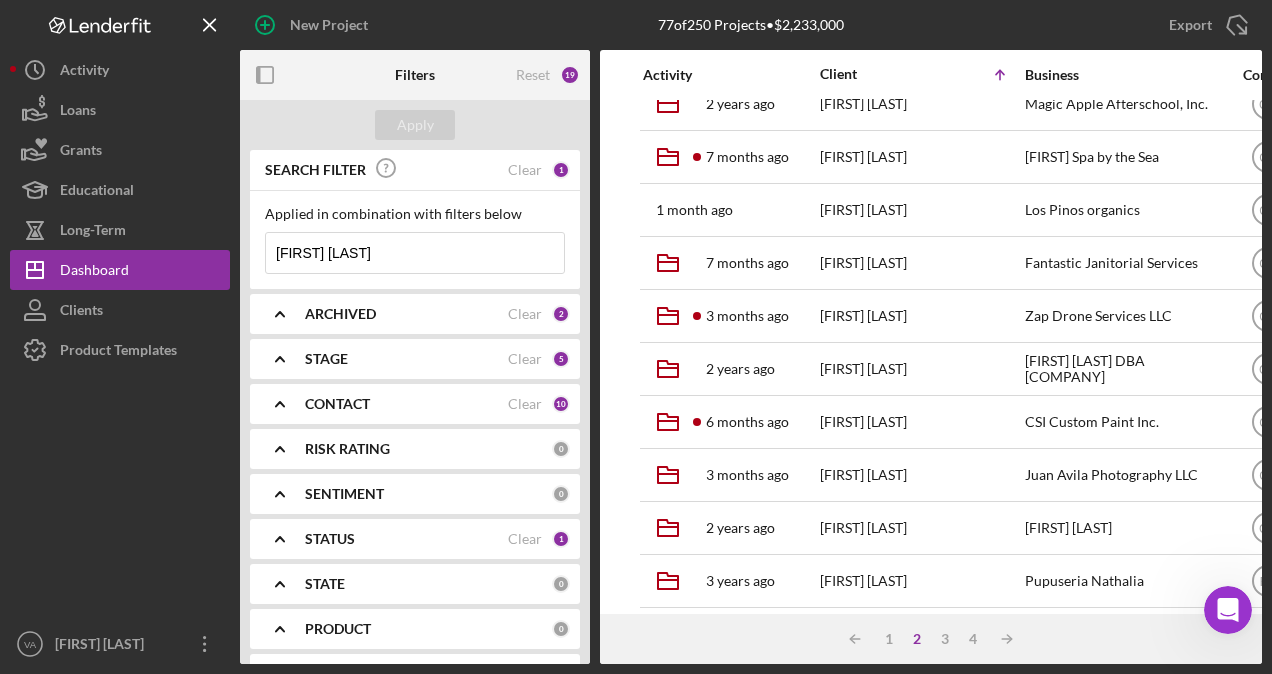 scroll, scrollTop: 839, scrollLeft: 0, axis: vertical 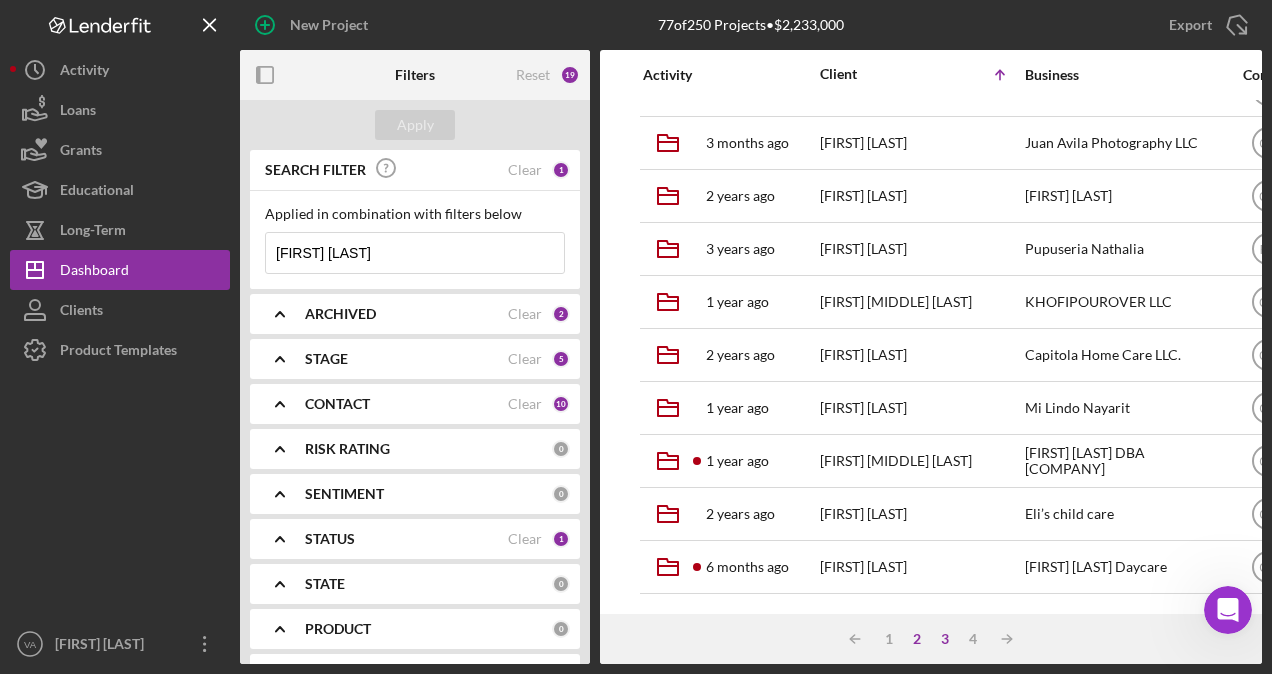 click on "3" at bounding box center (945, 639) 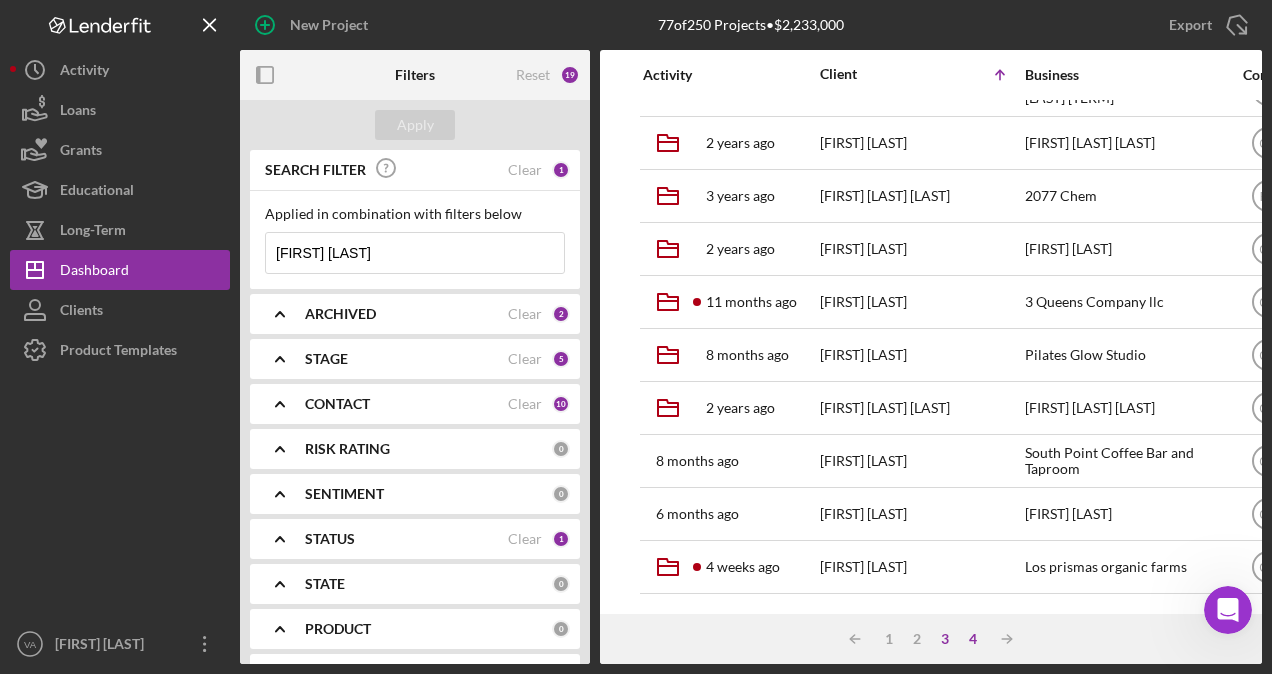 click on "4" at bounding box center [973, 639] 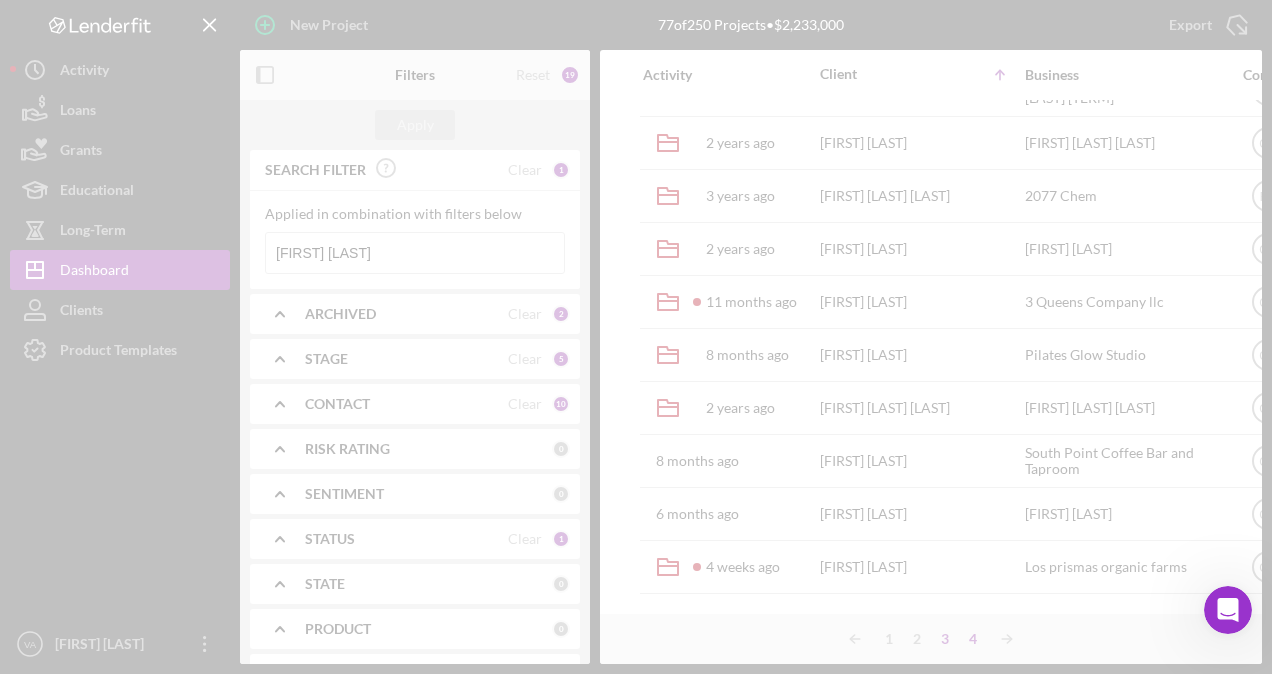 scroll, scrollTop: 0, scrollLeft: 0, axis: both 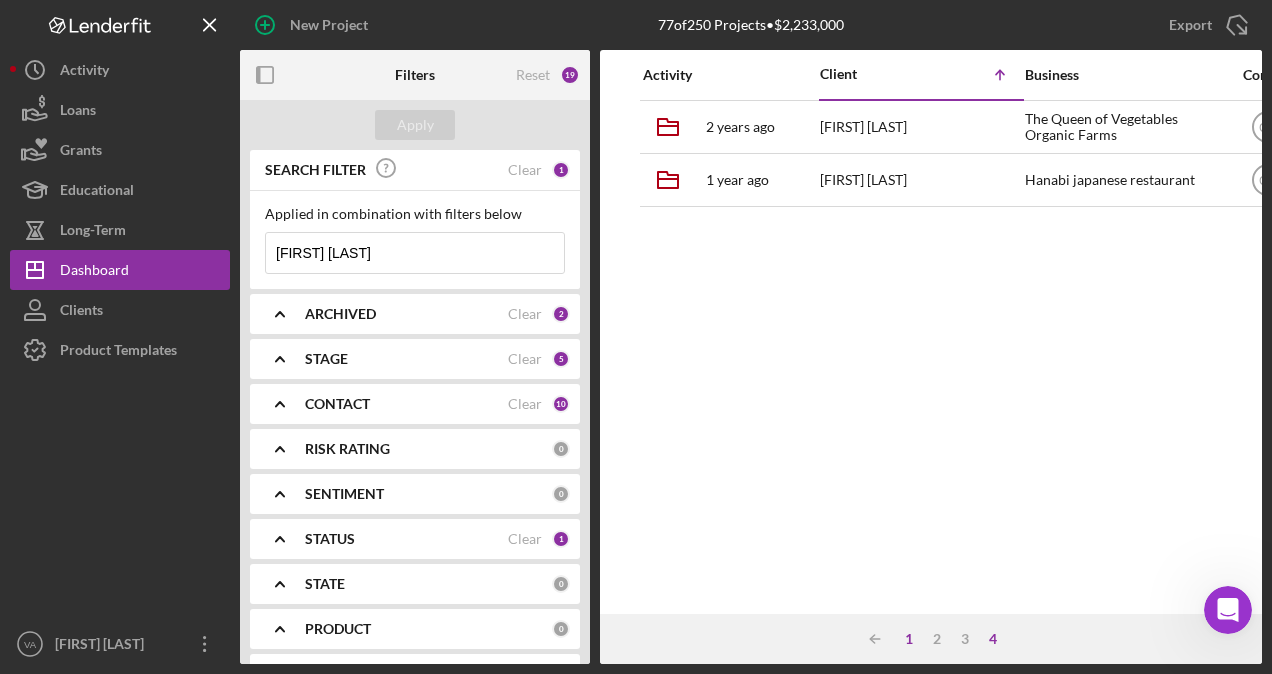 click on "1" at bounding box center (909, 639) 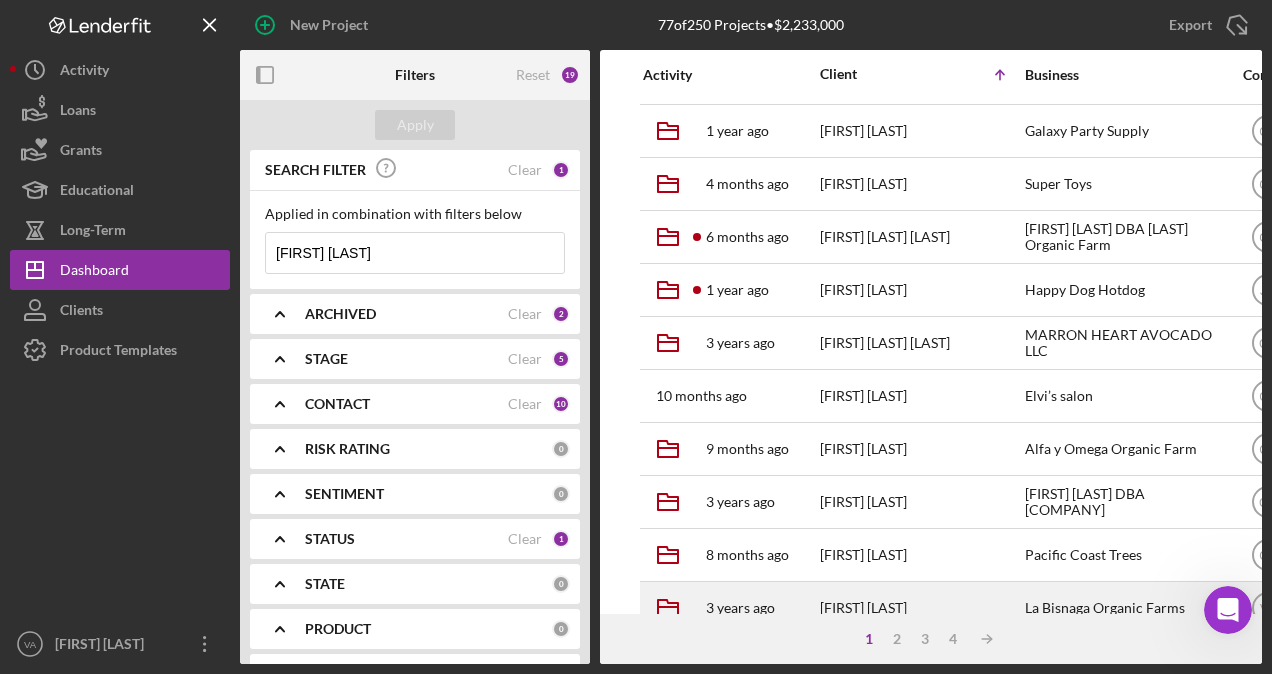 scroll, scrollTop: 839, scrollLeft: 0, axis: vertical 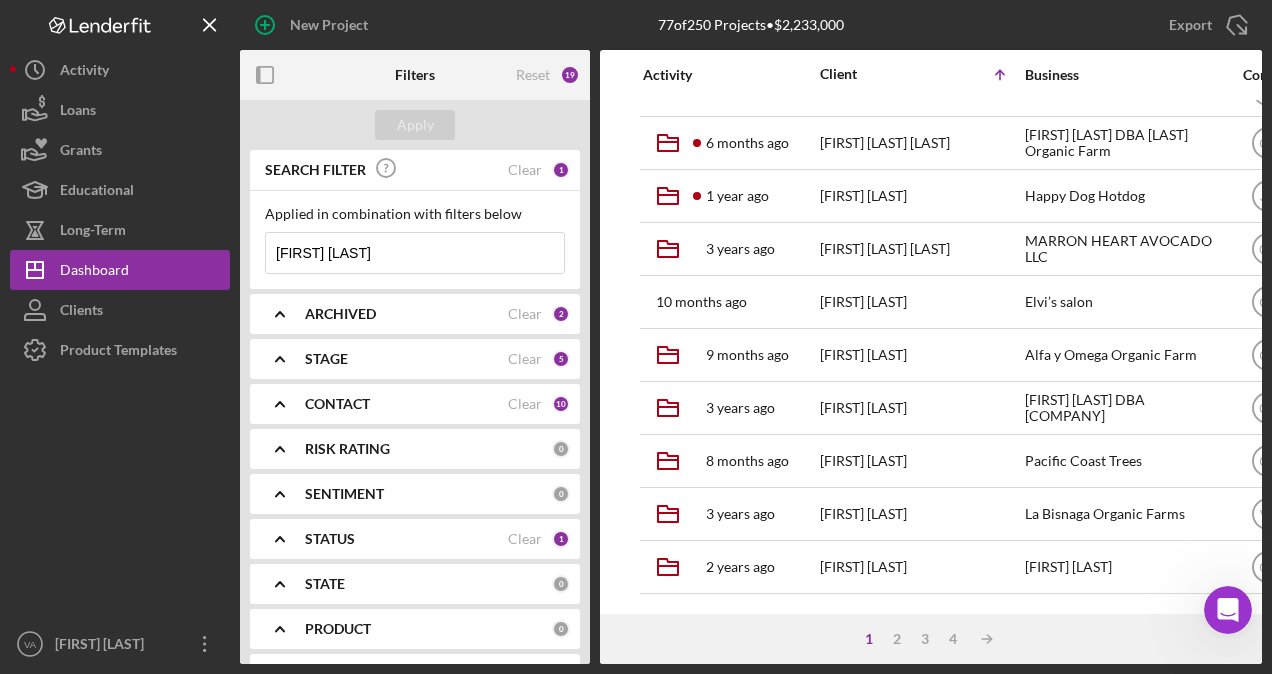 click on "[FIRST] [LAST]" at bounding box center [415, 253] 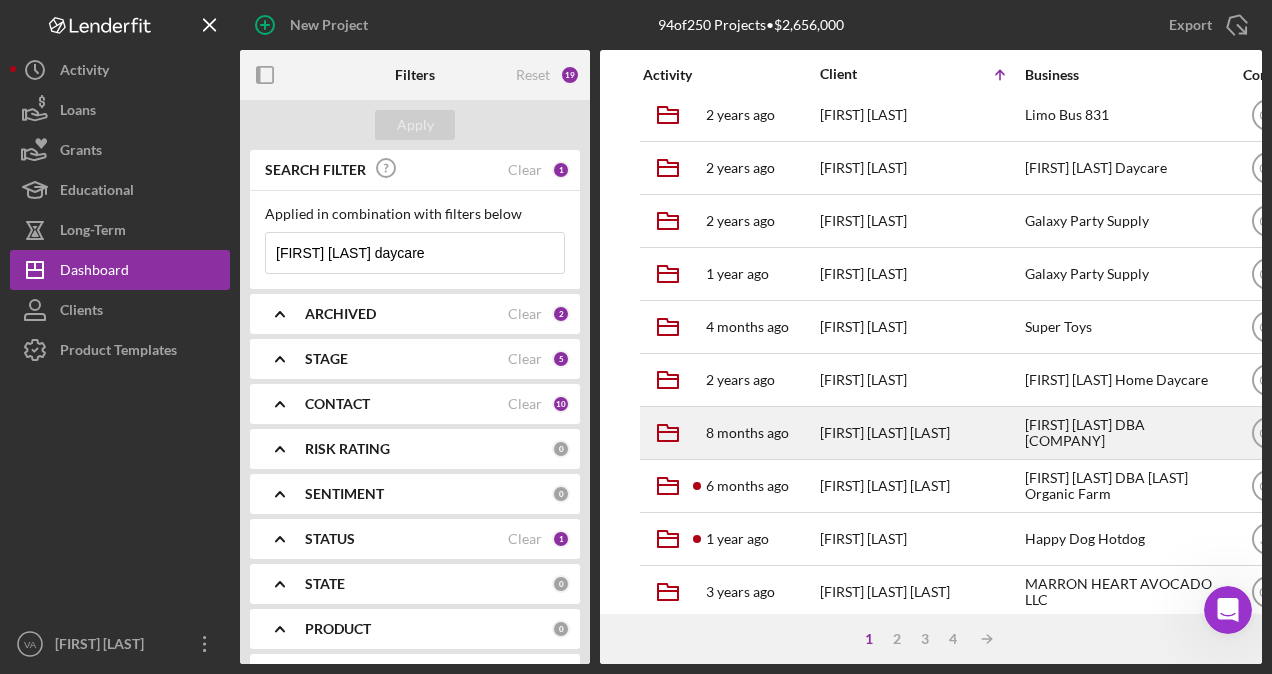 scroll, scrollTop: 839, scrollLeft: 0, axis: vertical 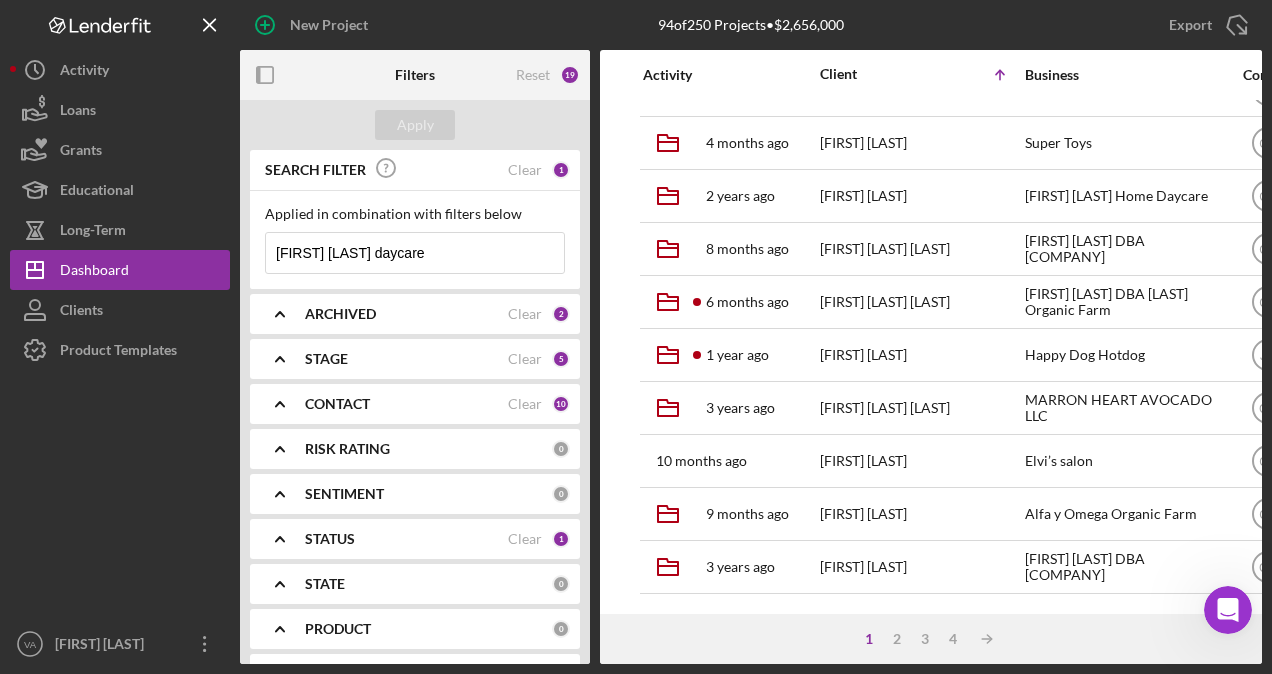 click on "1 2 3 4 Icon/Table Sort Arrow" at bounding box center [931, 639] 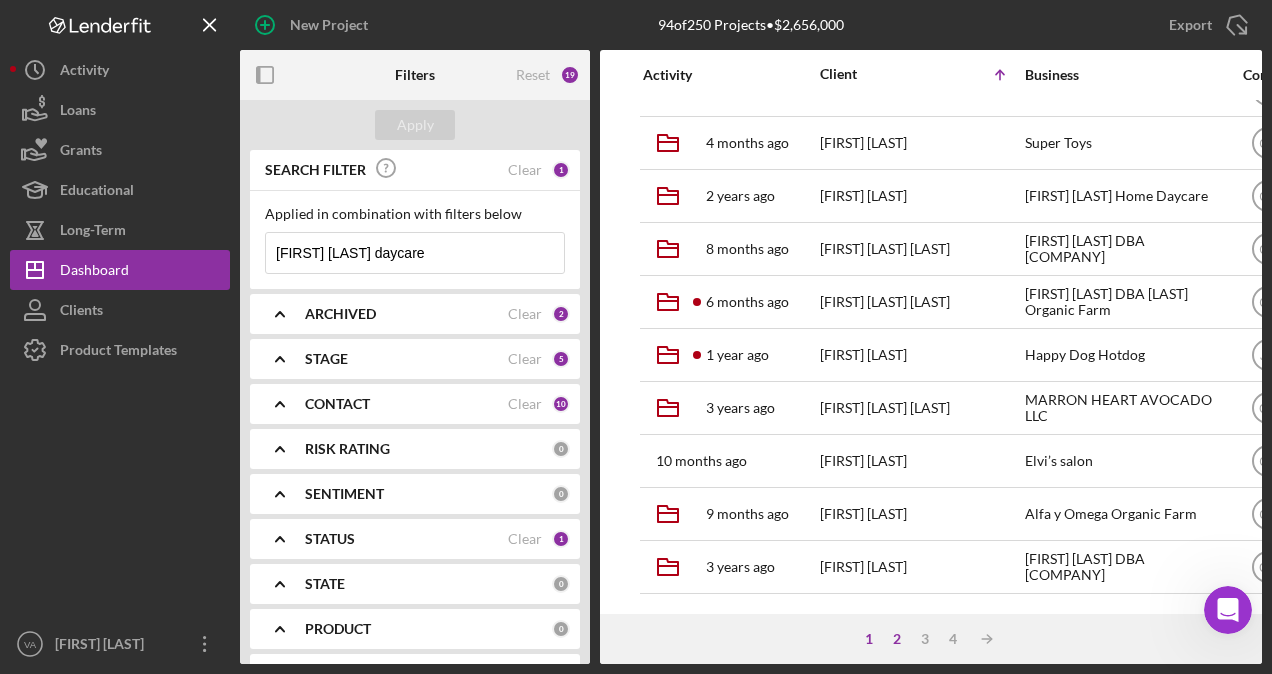 click on "2" at bounding box center (897, 639) 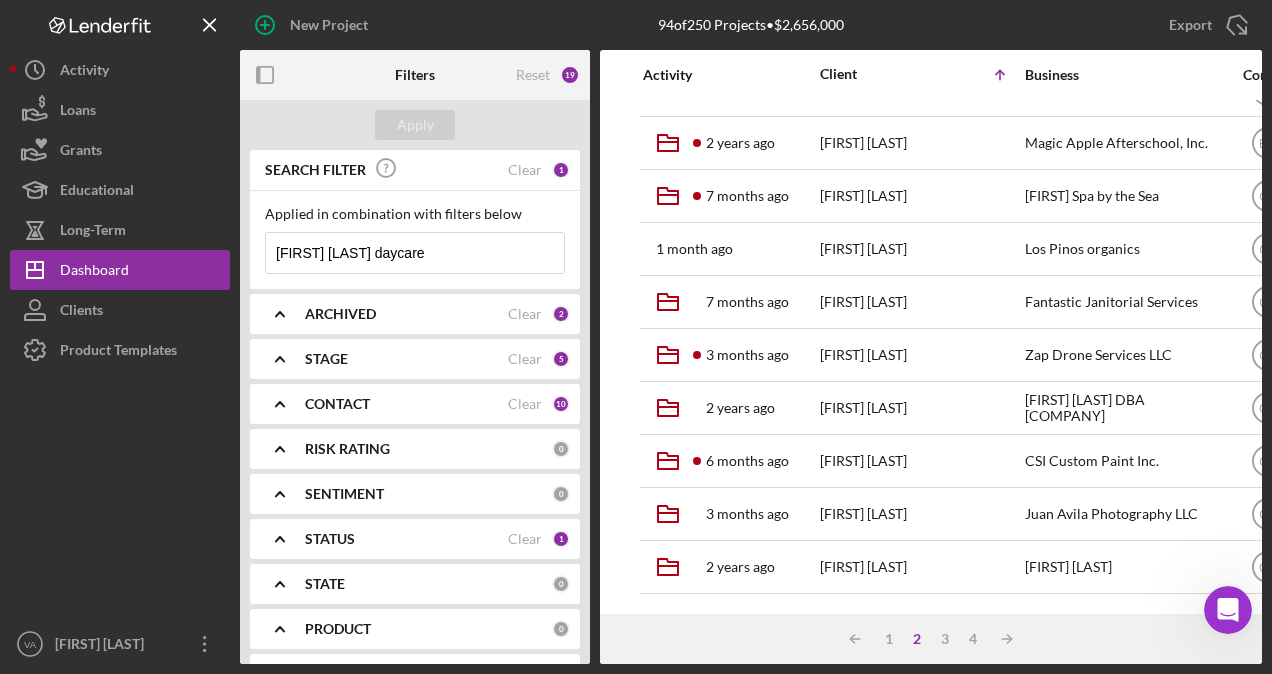 click on "2" at bounding box center [917, 639] 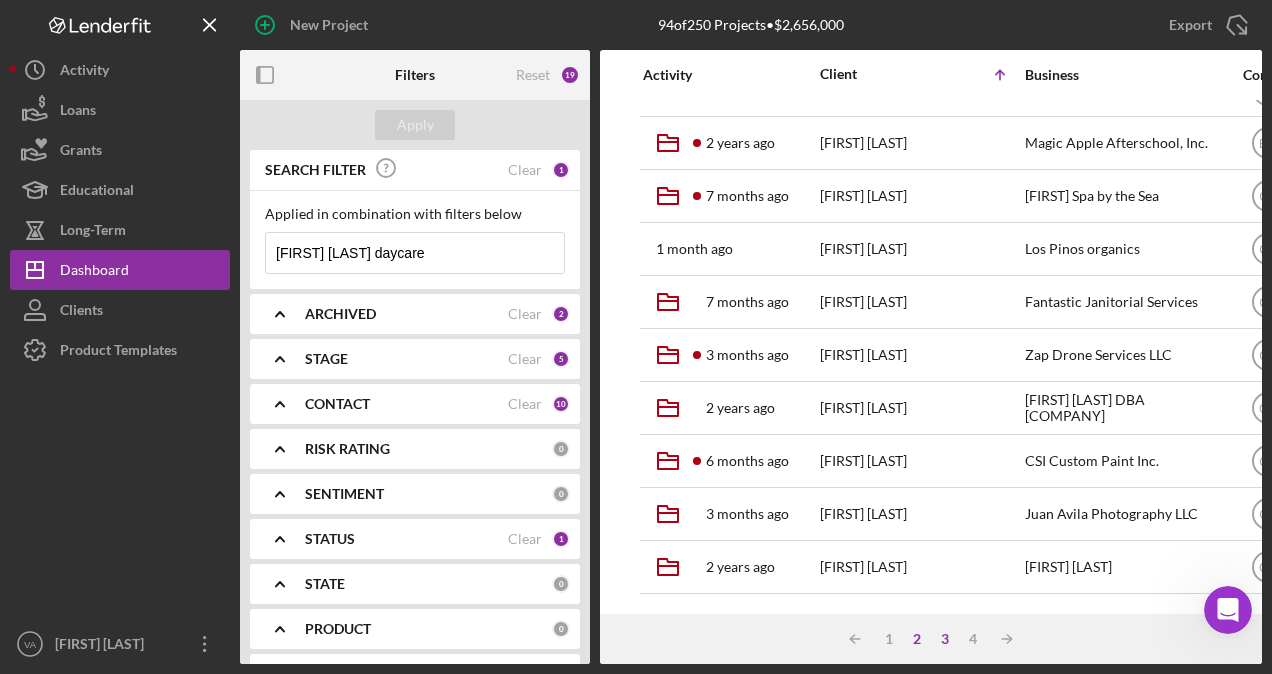 click on "3" at bounding box center (945, 639) 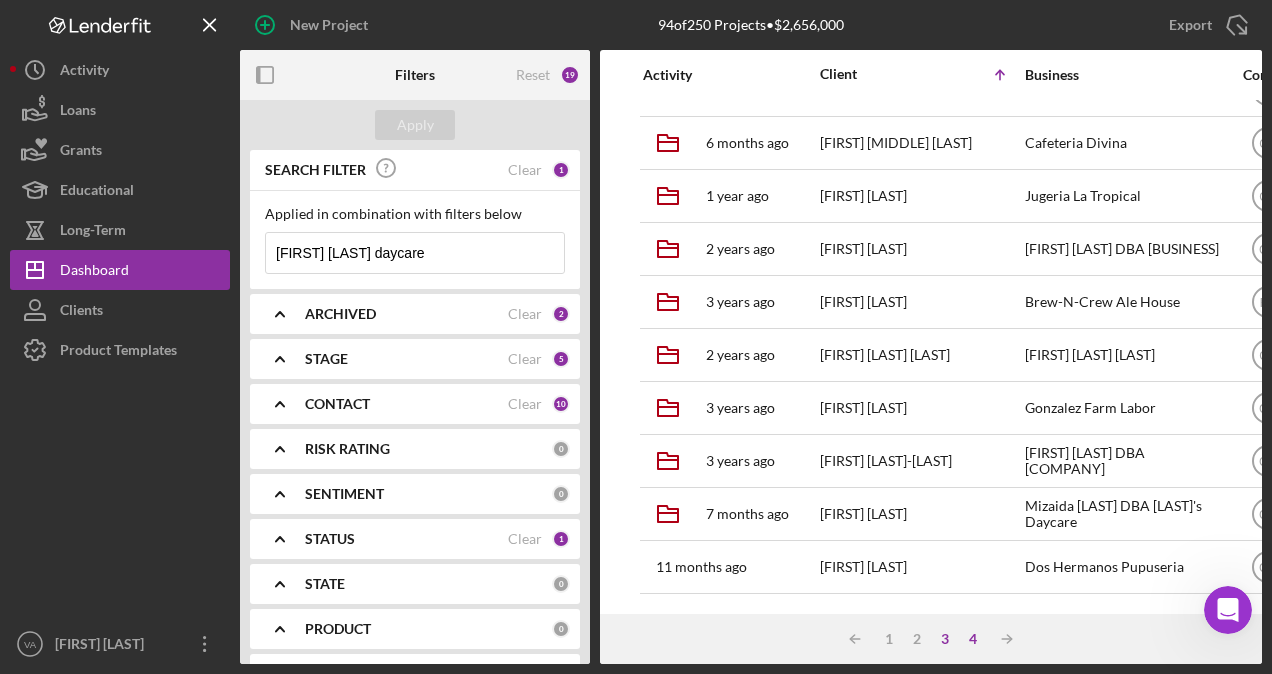 click on "4" at bounding box center [973, 639] 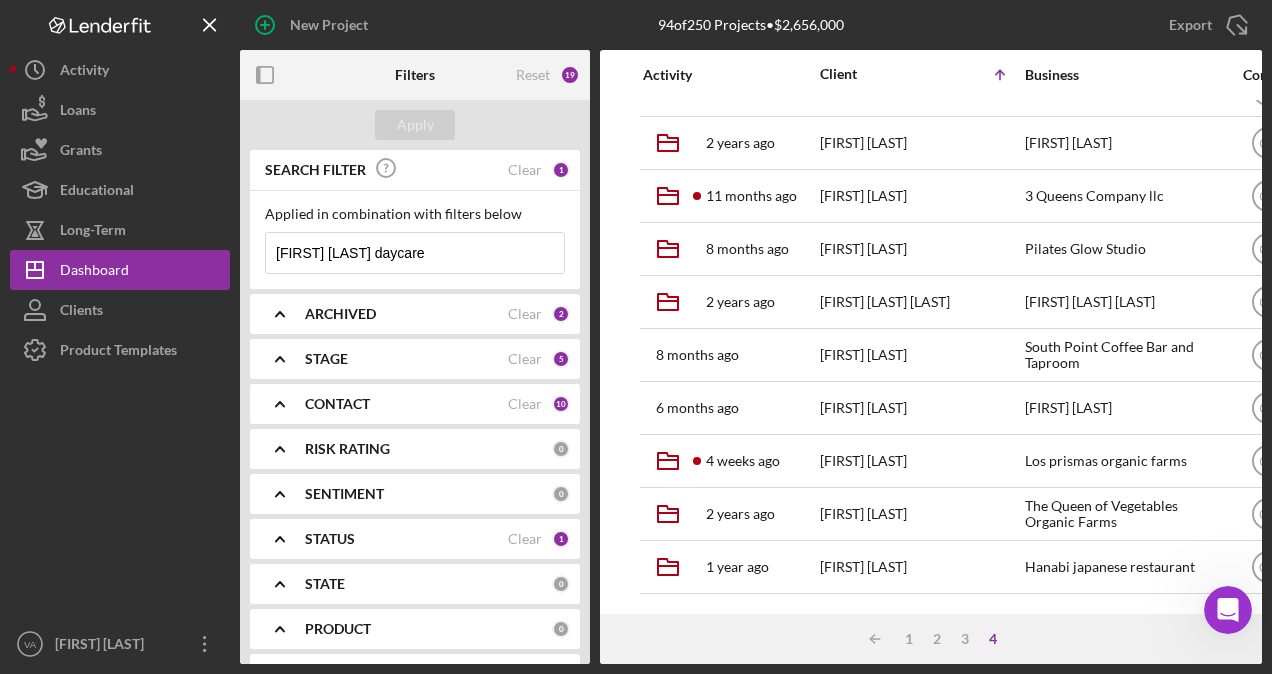 scroll, scrollTop: 523, scrollLeft: 0, axis: vertical 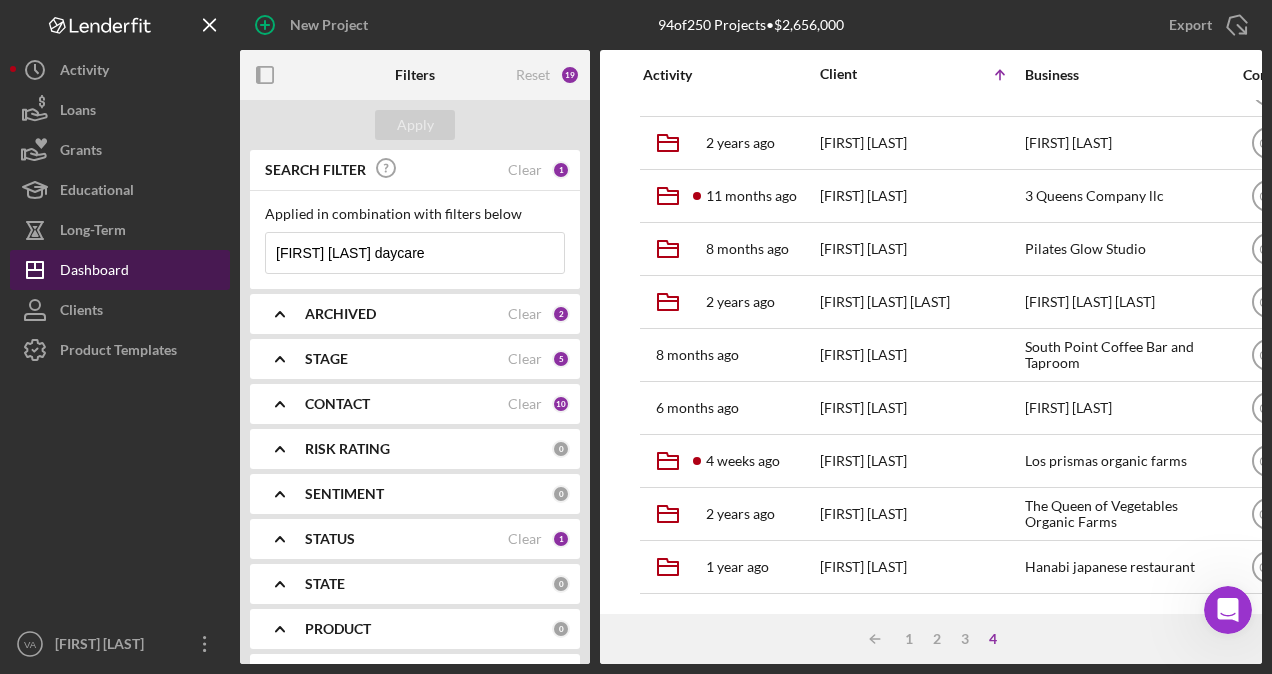 drag, startPoint x: 464, startPoint y: 245, endPoint x: 224, endPoint y: 282, distance: 242.83534 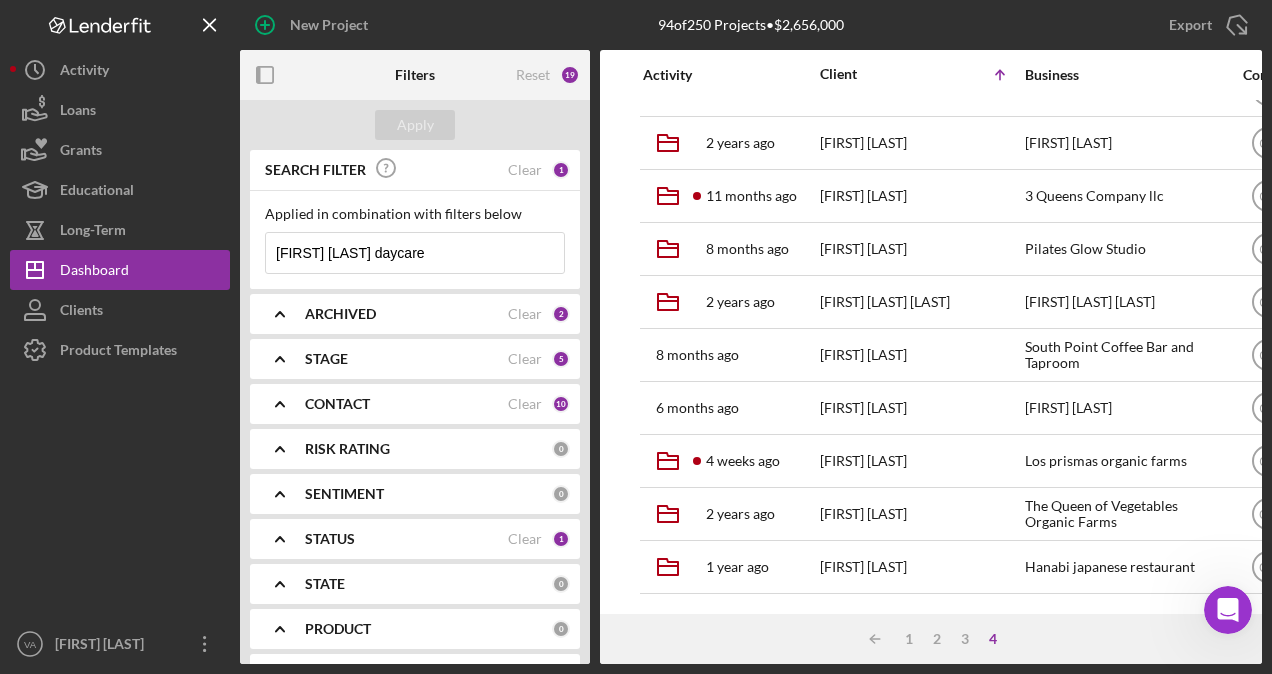 click on "SENTIMENT" at bounding box center [428, 494] 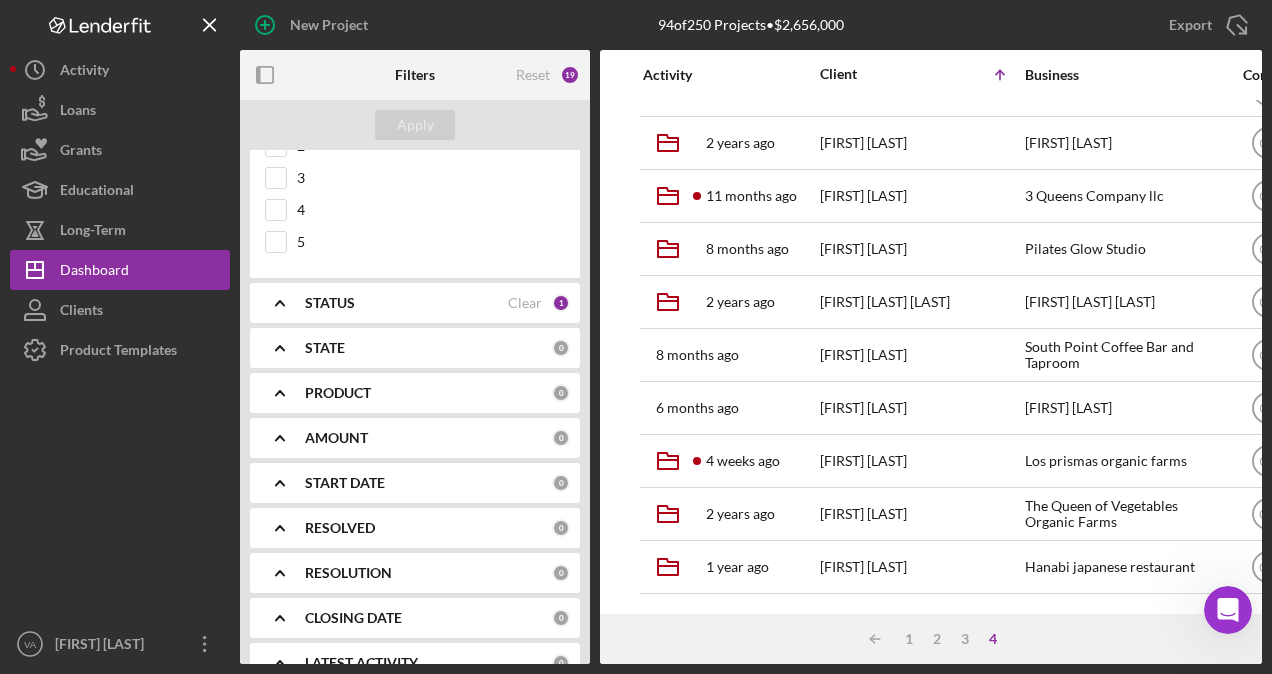 scroll, scrollTop: 491, scrollLeft: 0, axis: vertical 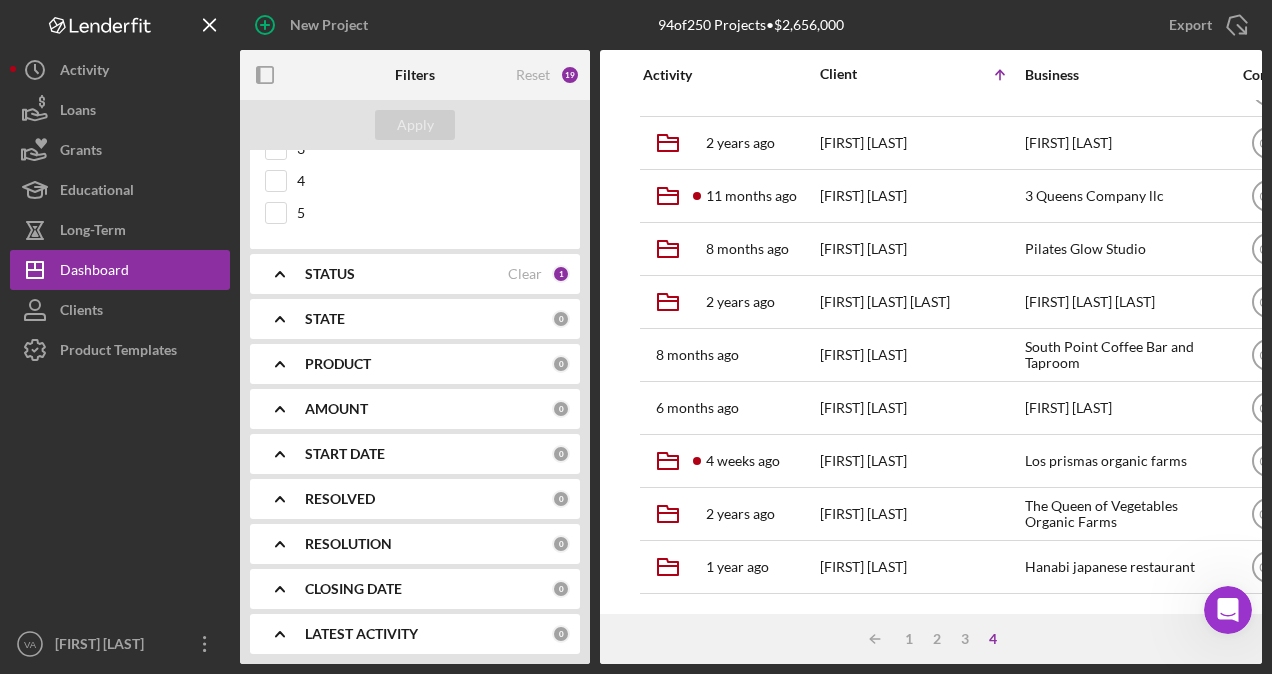 click on "PRODUCT" at bounding box center [428, 364] 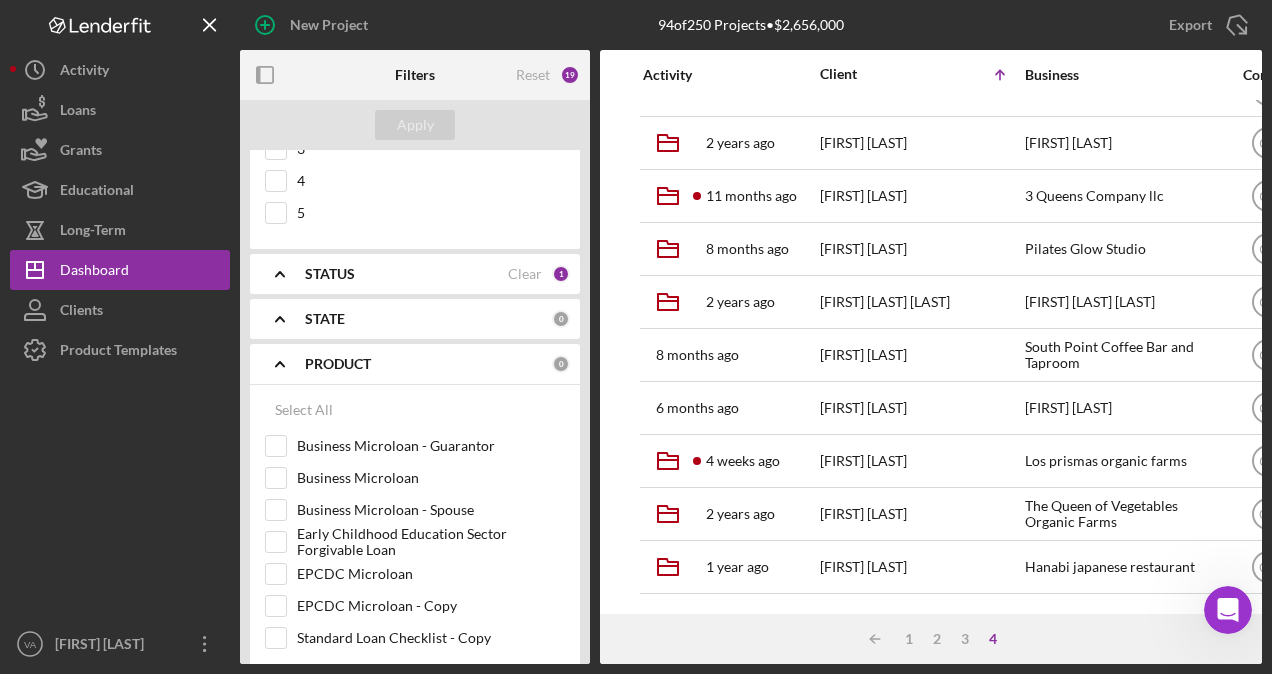 click on "PRODUCT" at bounding box center (428, 364) 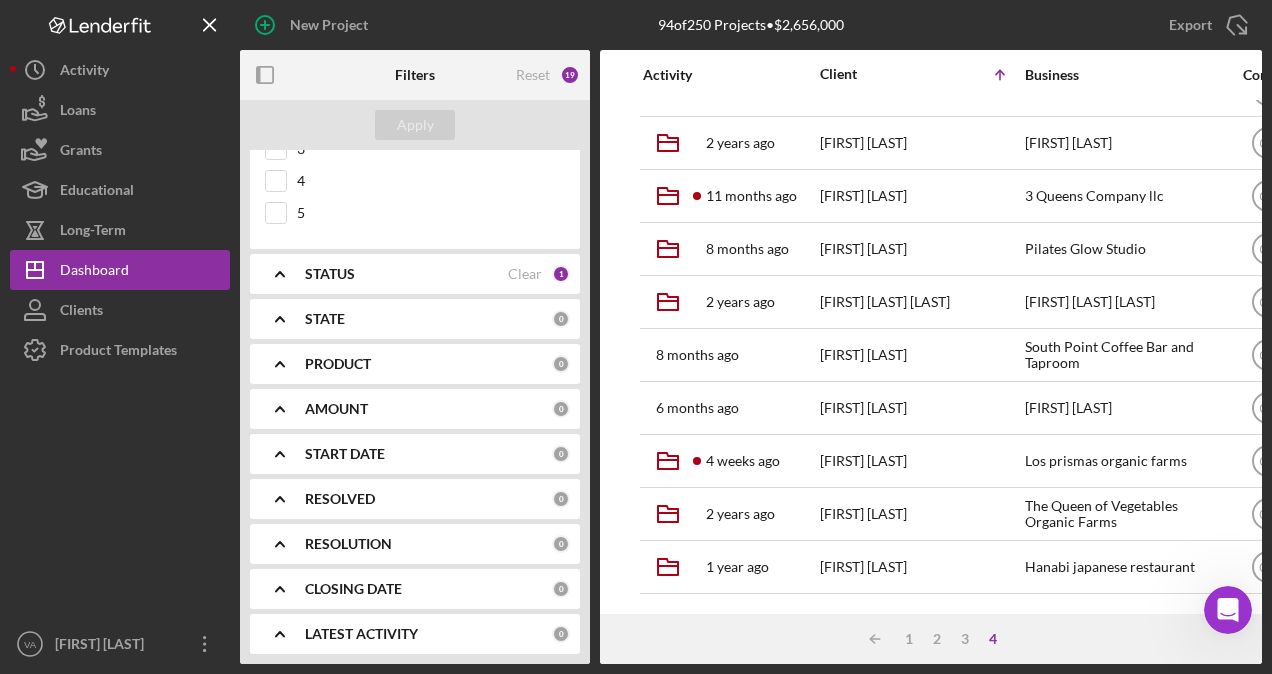 click on "AMOUNT   0" at bounding box center [437, 409] 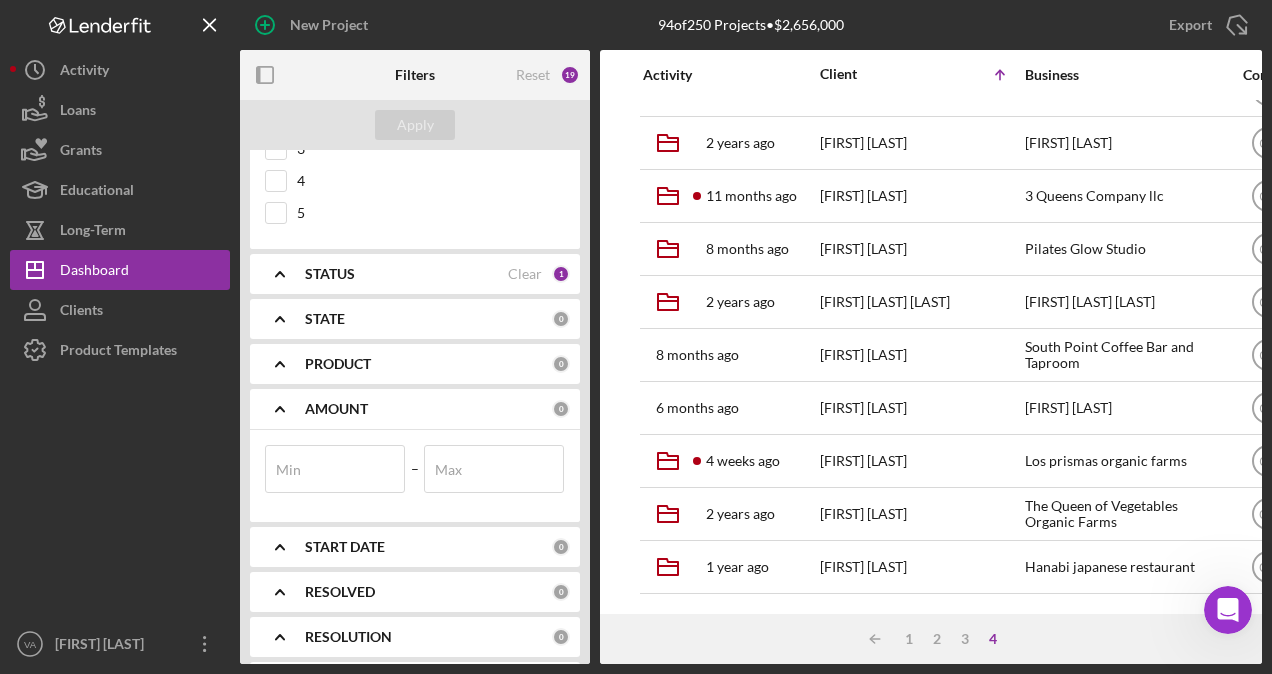 click on "AMOUNT   0" at bounding box center (437, 409) 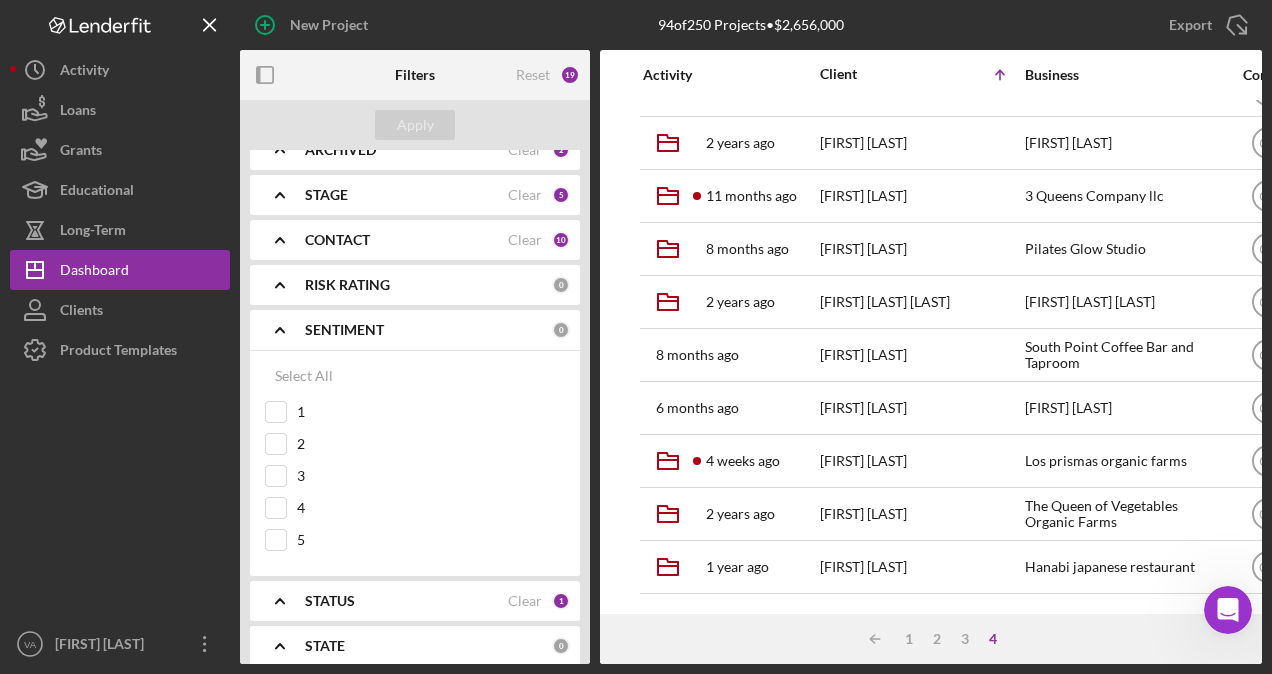 scroll, scrollTop: 0, scrollLeft: 0, axis: both 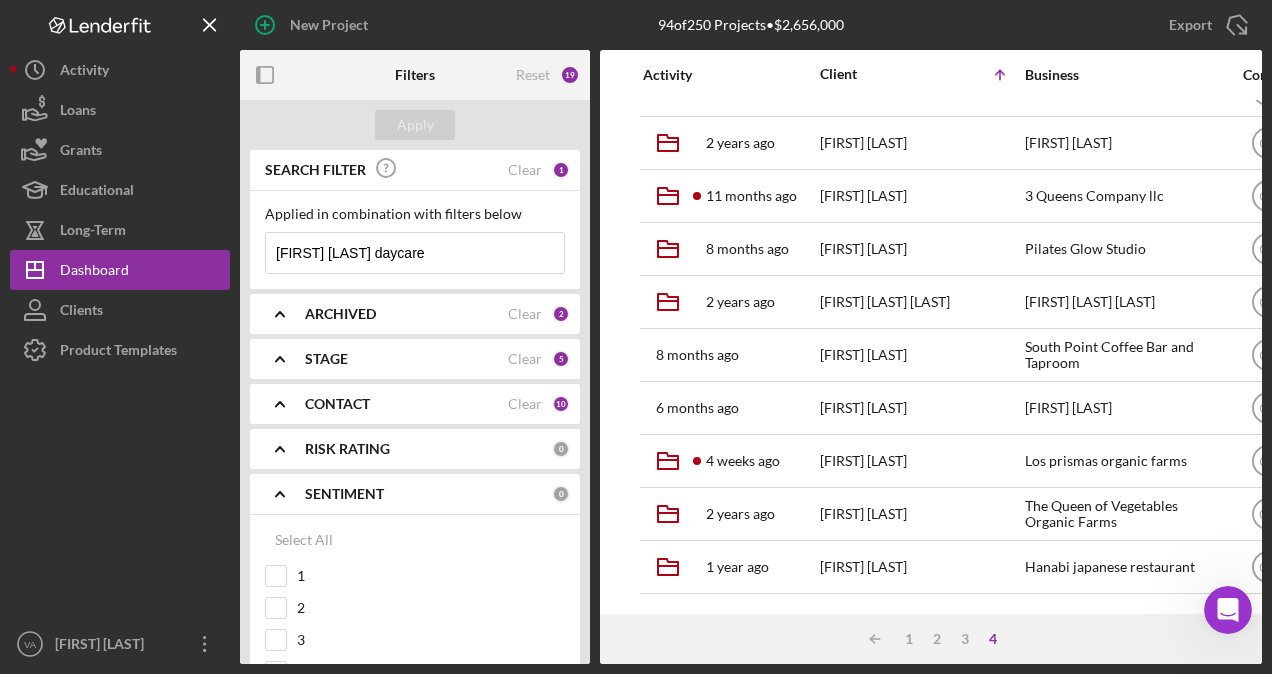 click on "CONTACT" at bounding box center (406, 404) 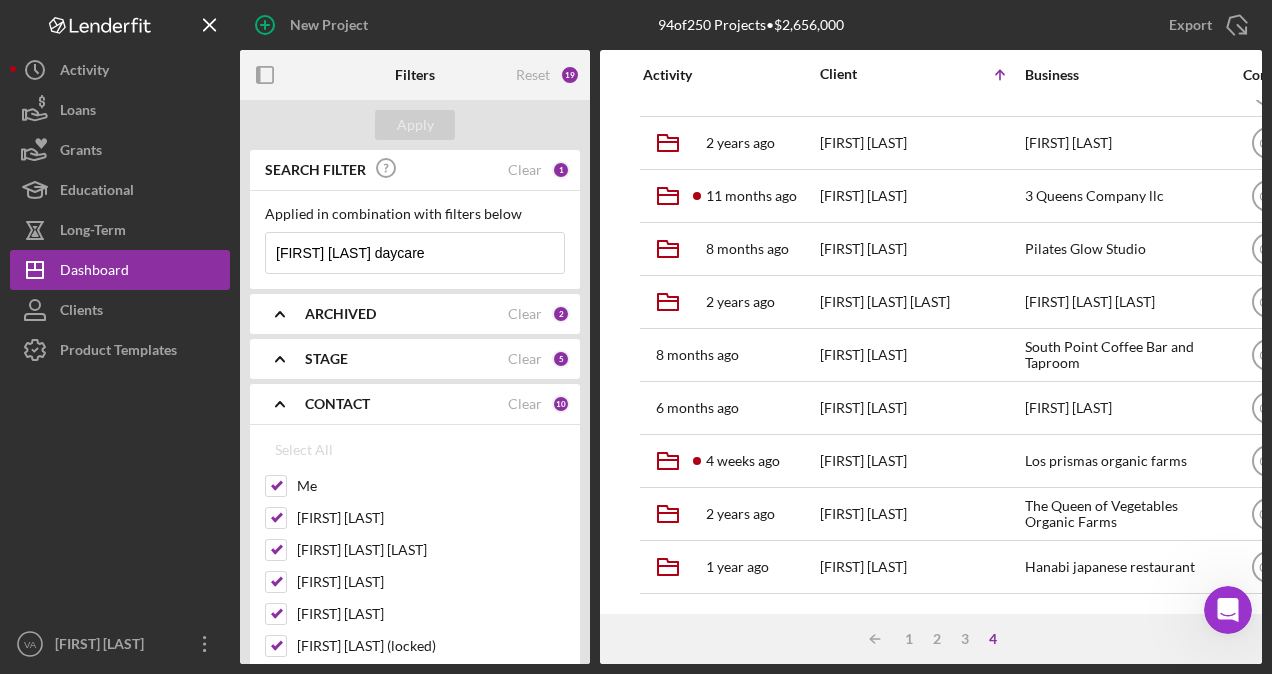 click on "CONTACT" at bounding box center (406, 404) 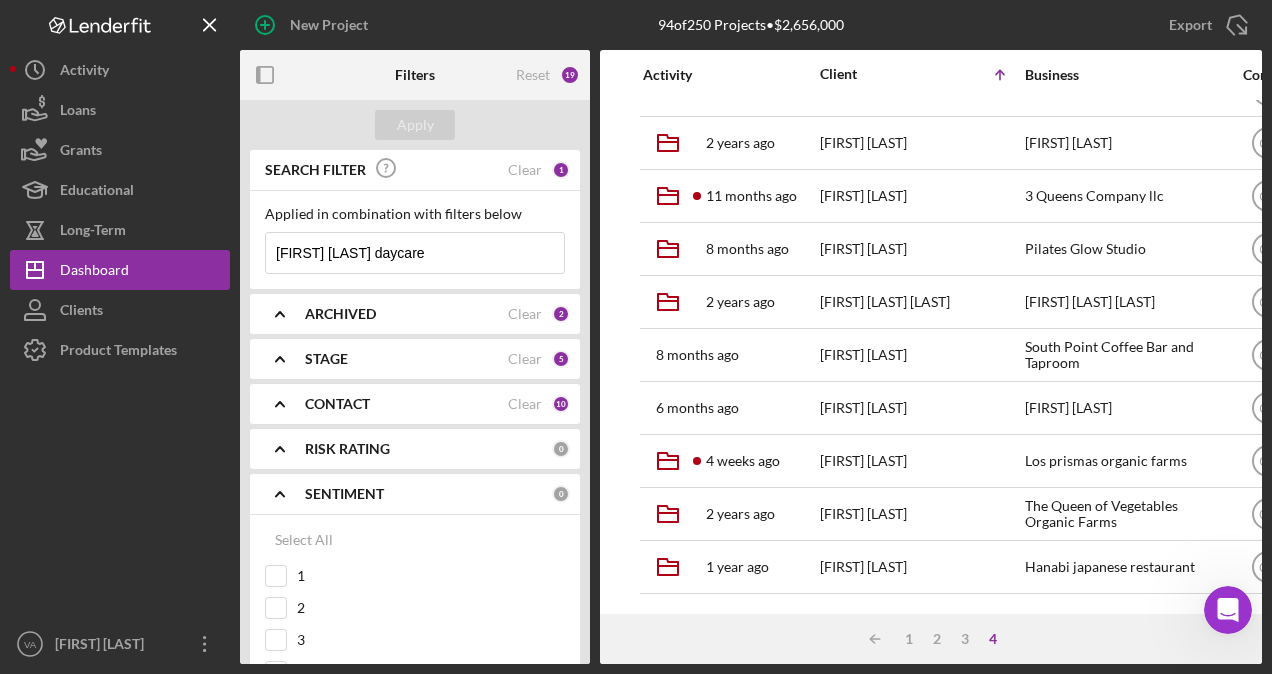 click on "STAGE" at bounding box center (406, 359) 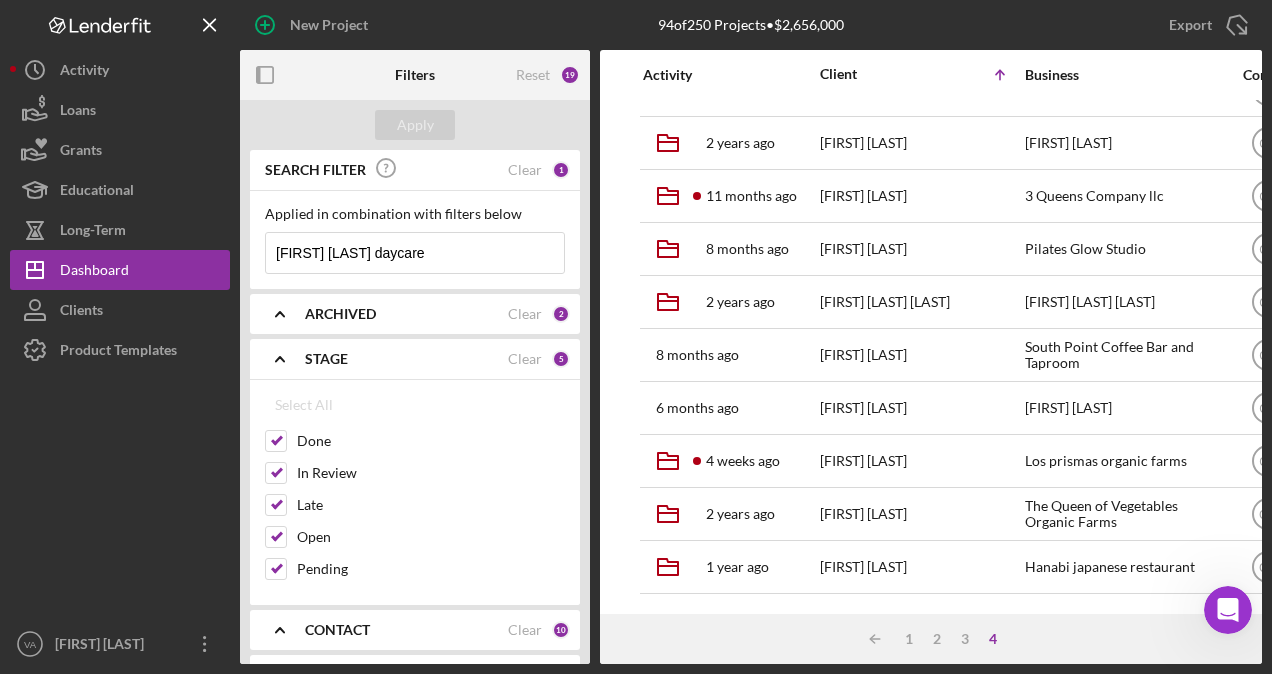 click on "STAGE" at bounding box center (406, 359) 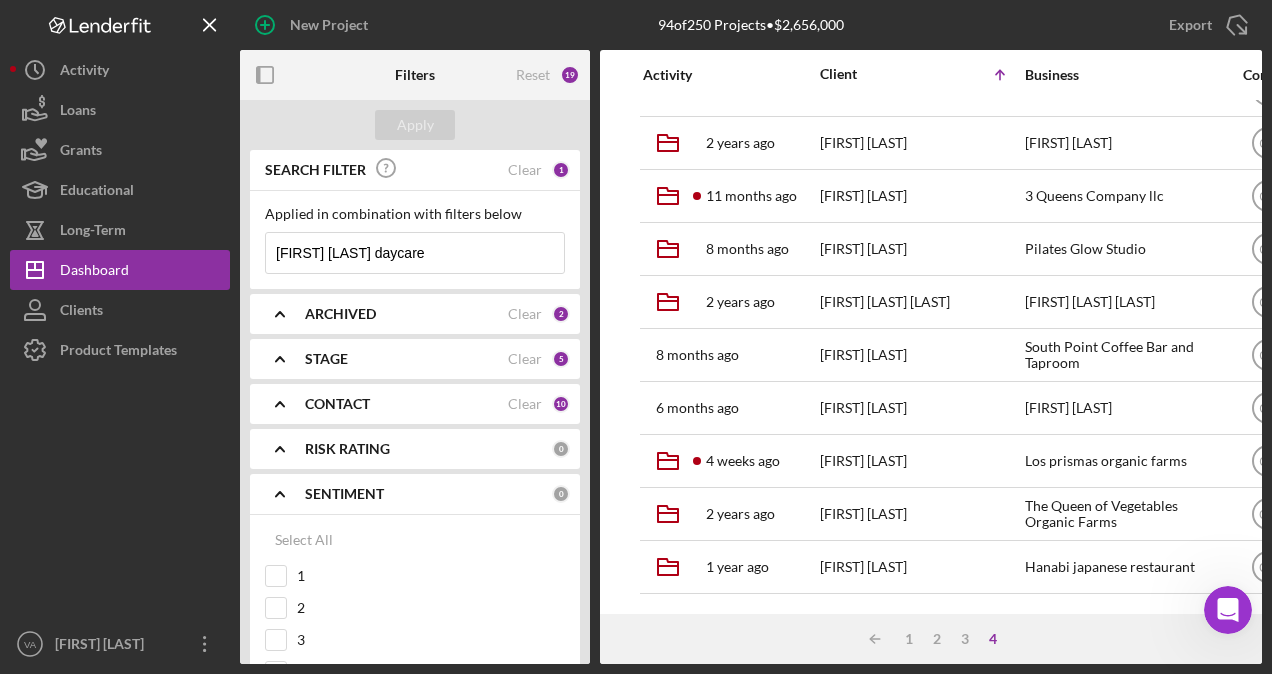 click on "ARCHIVED   Clear 2" at bounding box center (437, 314) 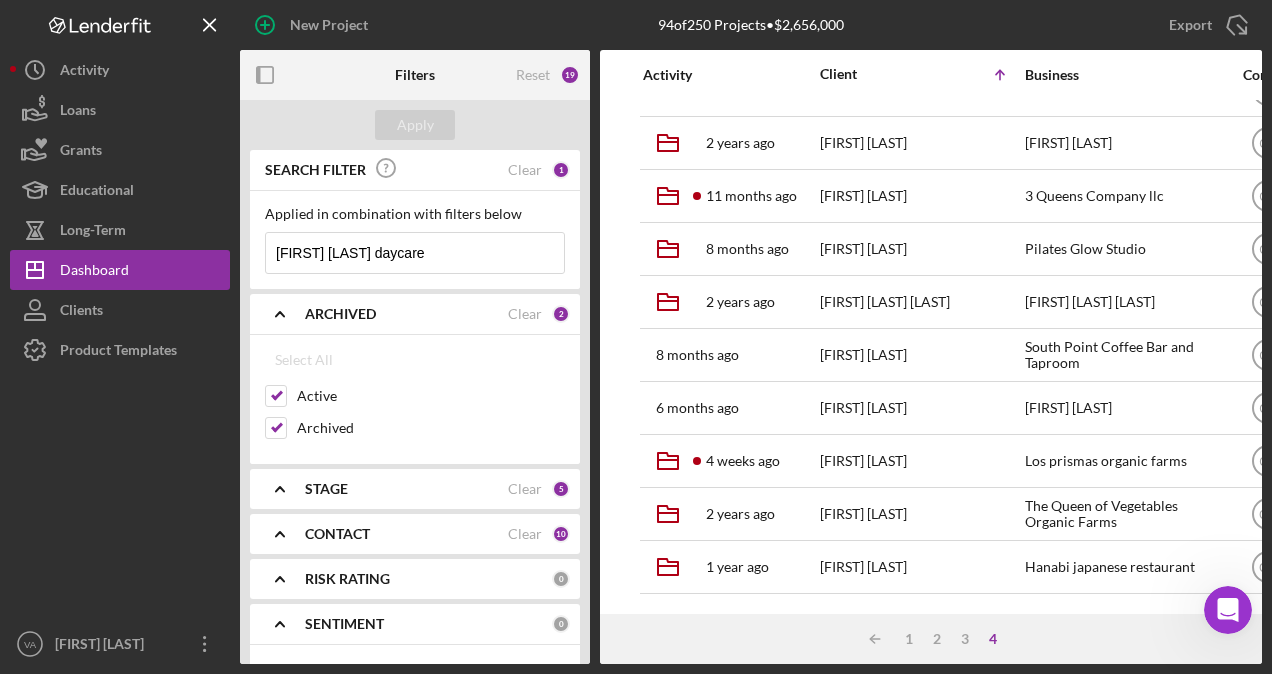 click on "ARCHIVED   Clear 2" at bounding box center (437, 314) 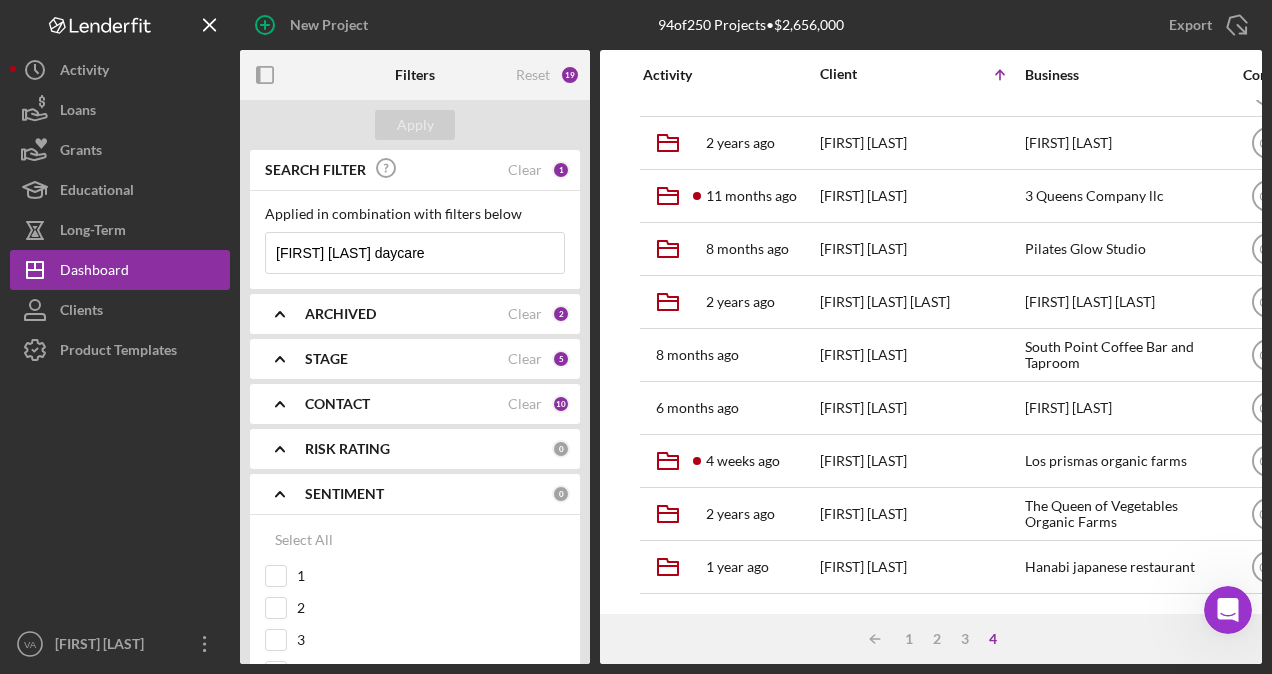 click on "[FIRST] [LAST] daycare" at bounding box center [415, 253] 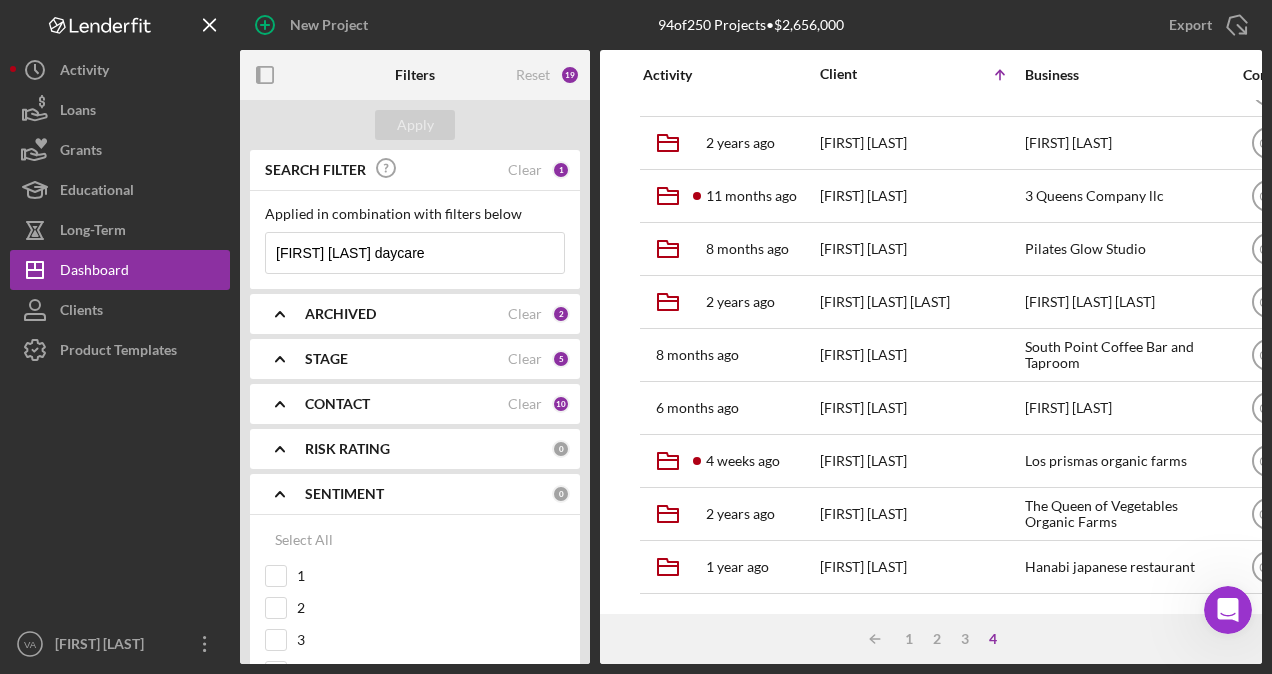 drag, startPoint x: 371, startPoint y: 252, endPoint x: 259, endPoint y: 263, distance: 112.53888 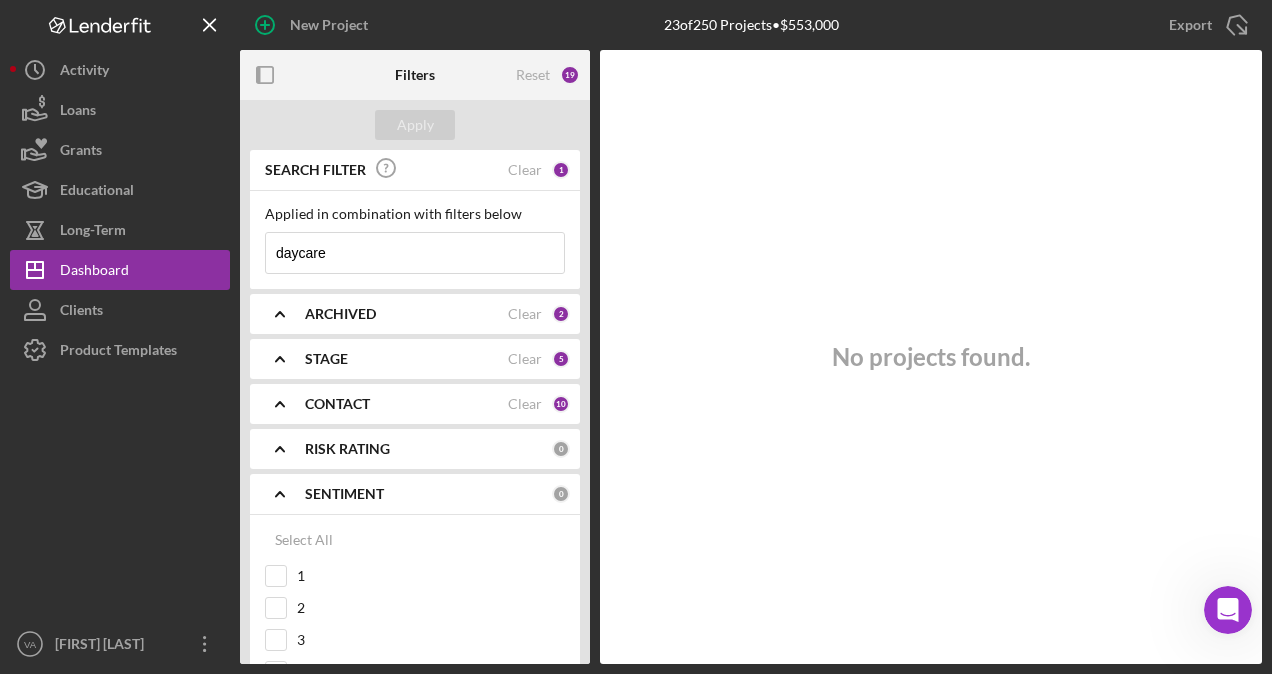 drag, startPoint x: 377, startPoint y: 258, endPoint x: 282, endPoint y: 252, distance: 95.189285 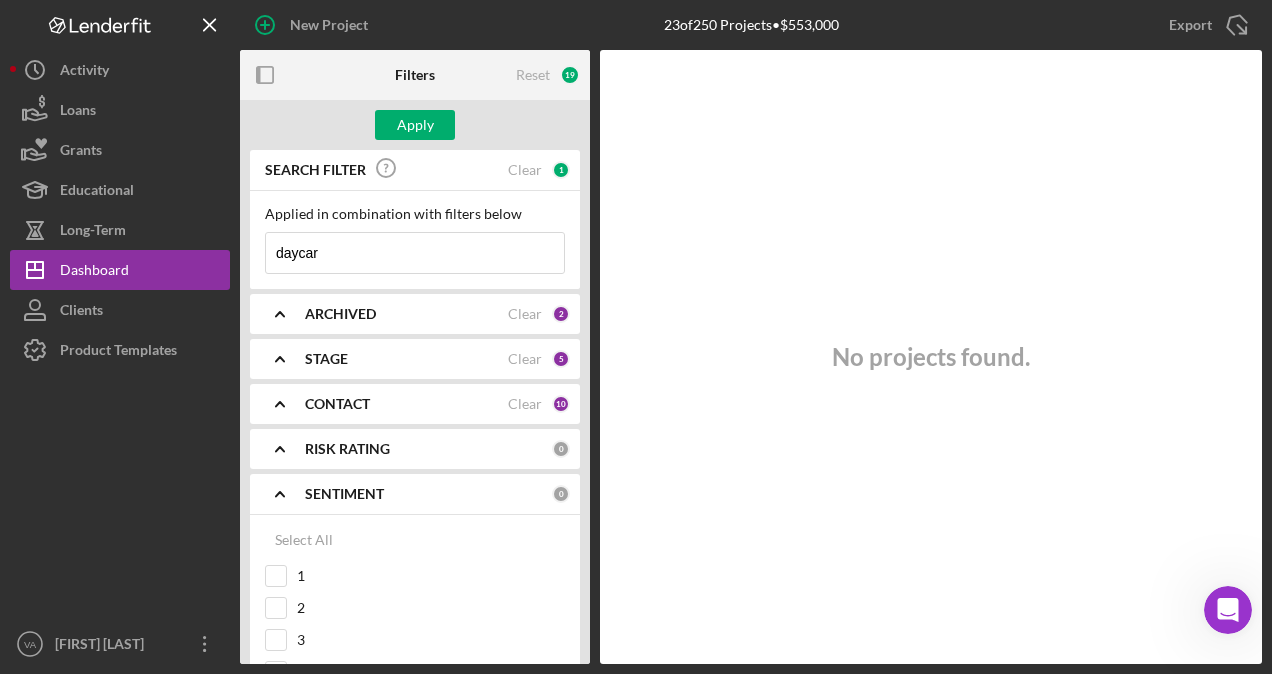 type on "daycare" 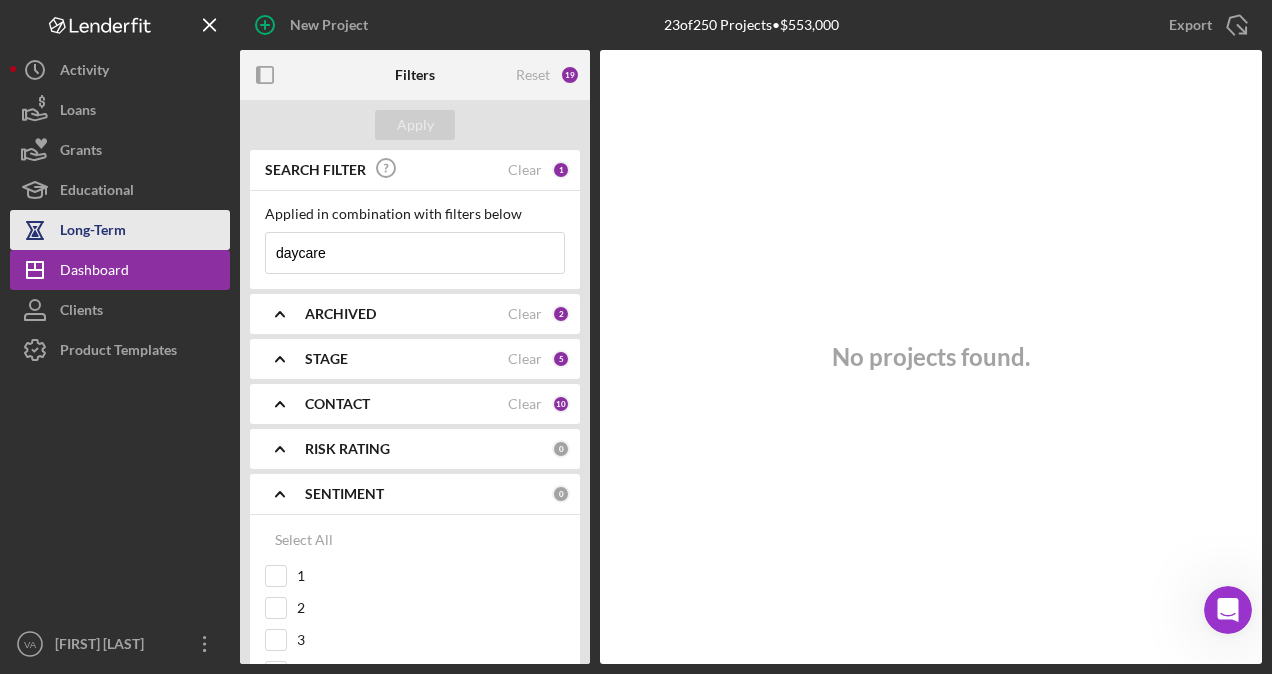 drag, startPoint x: 386, startPoint y: 263, endPoint x: 198, endPoint y: 235, distance: 190.07367 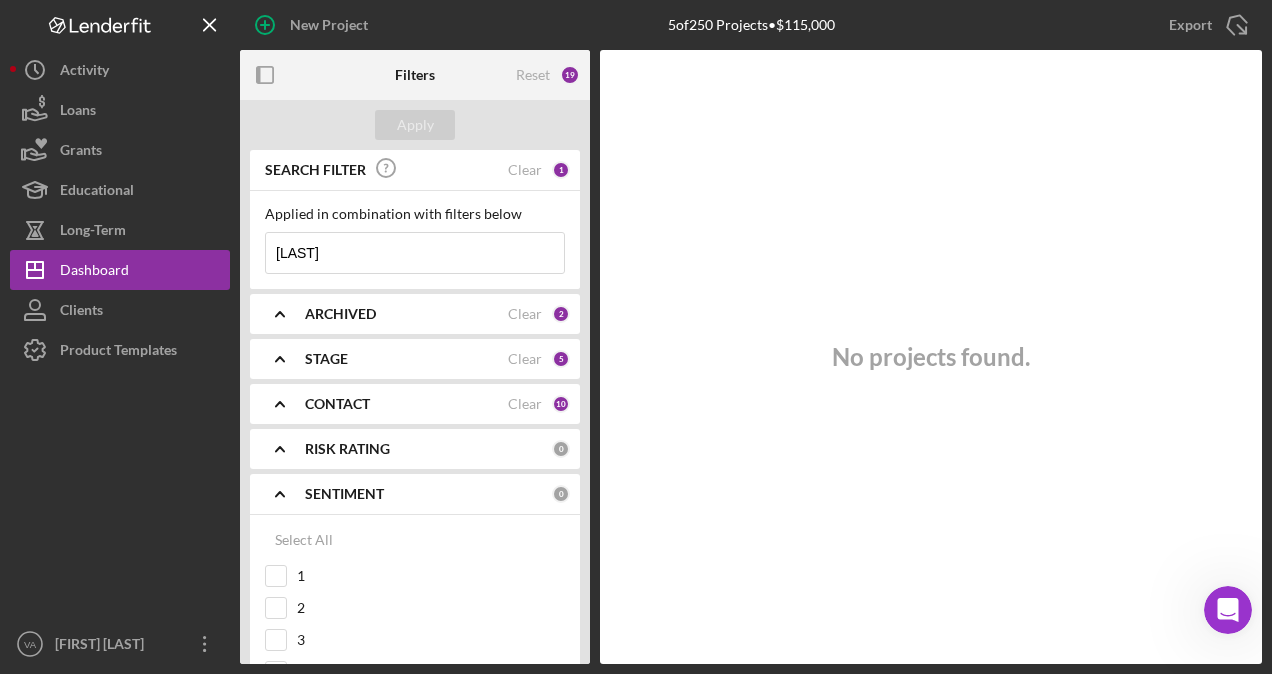 type on "[LAST]" 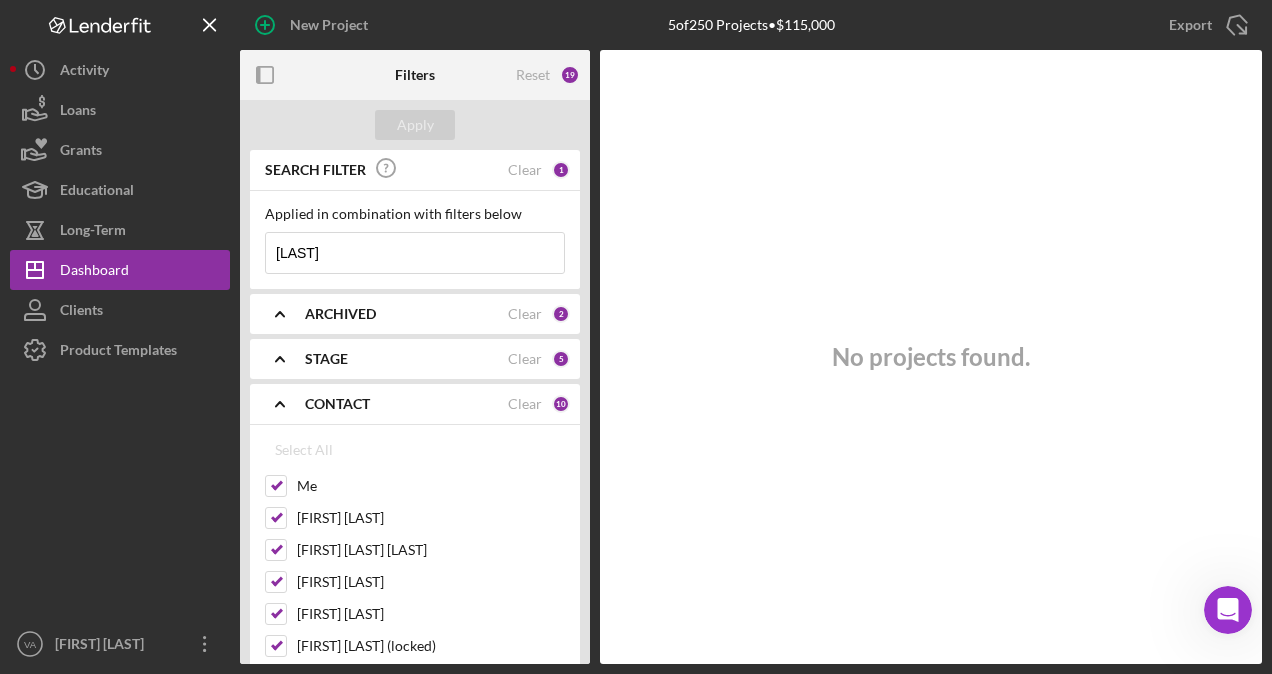 click on "Icon/Expander" 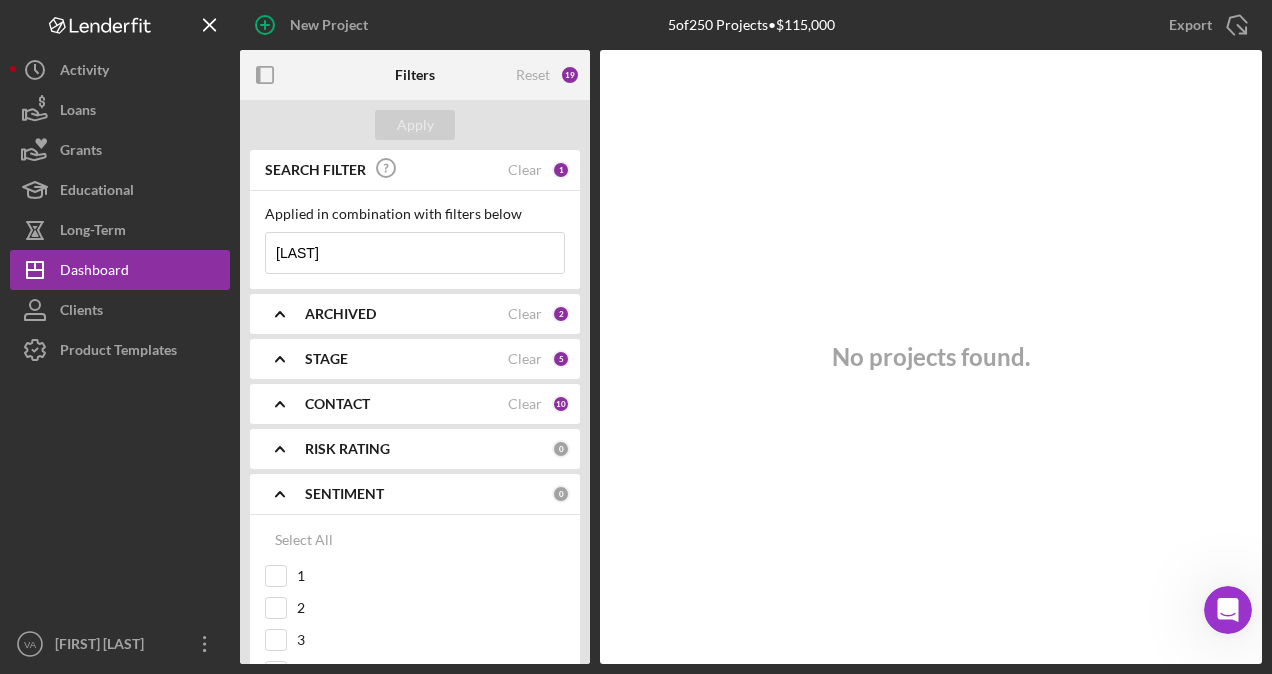 click on "[LAST]" at bounding box center (415, 253) 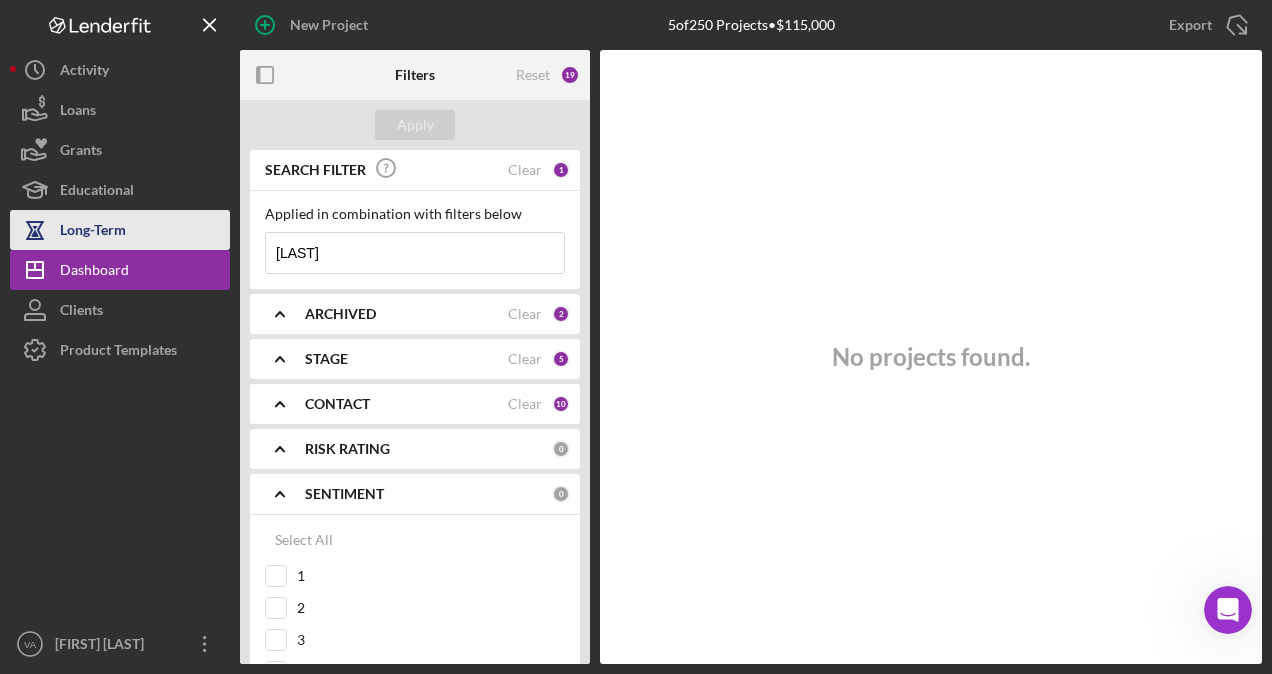 click on "Long-Term" at bounding box center (93, 232) 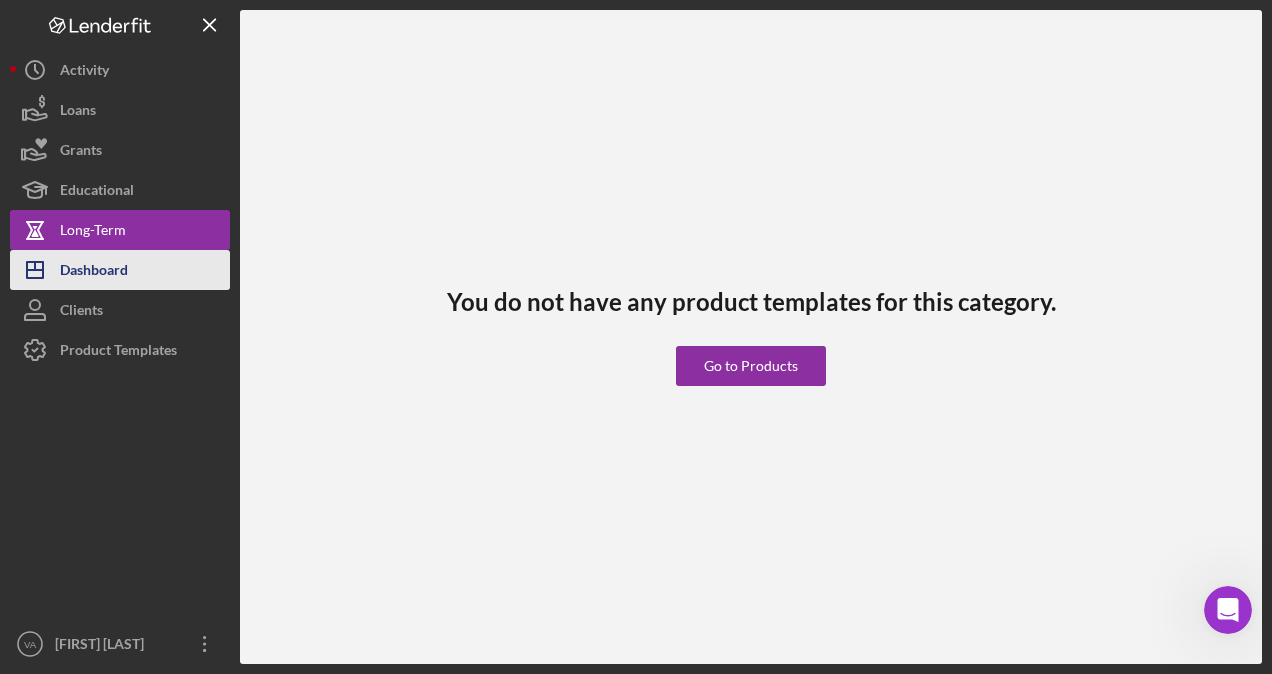 click on "Dashboard" at bounding box center (94, 272) 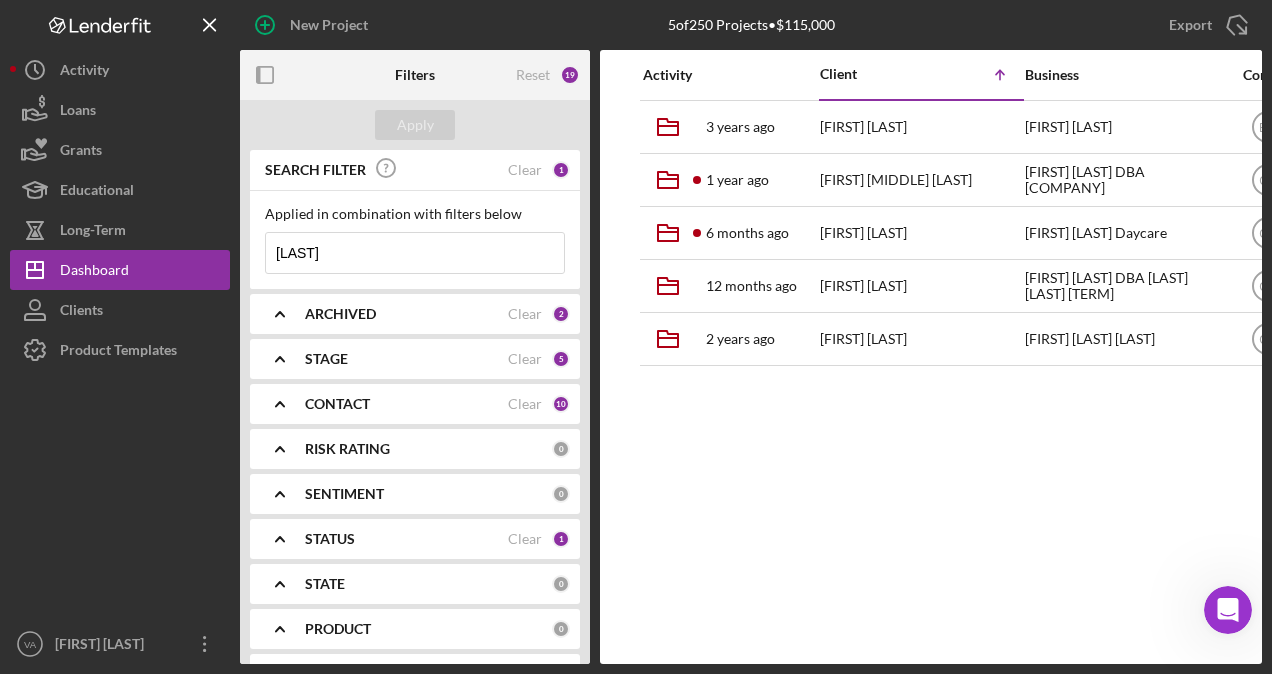 type 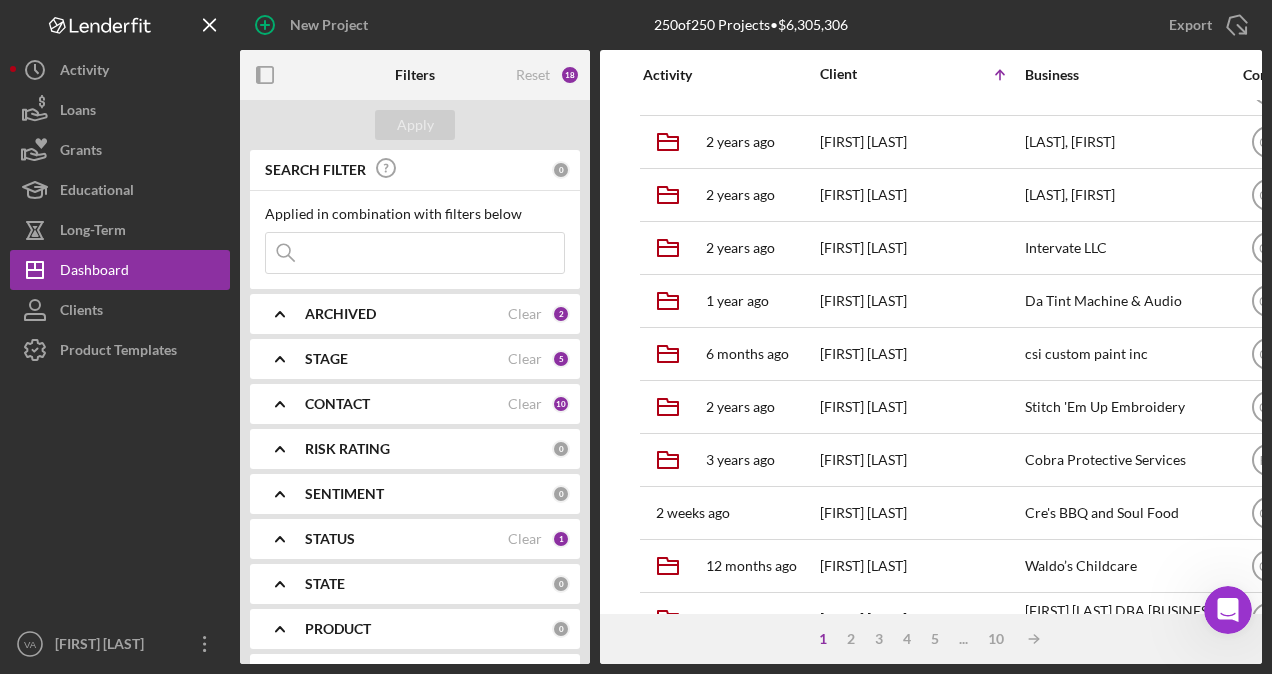 scroll, scrollTop: 839, scrollLeft: 0, axis: vertical 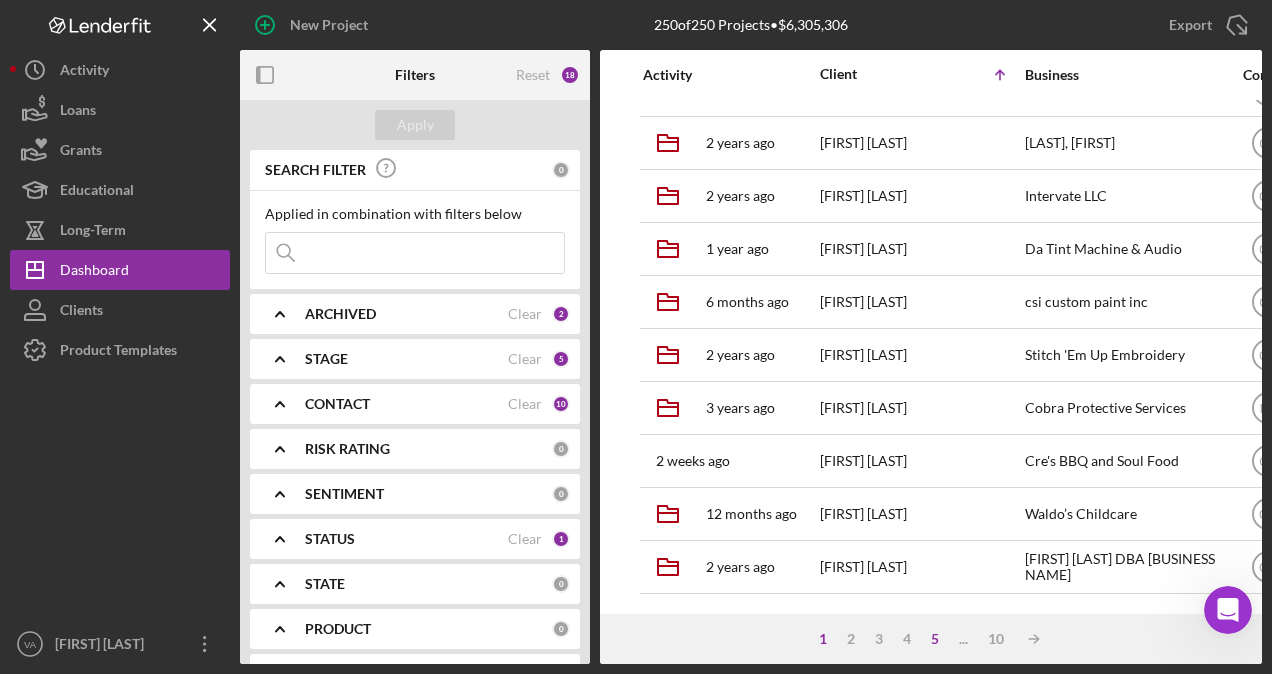 click on "5" at bounding box center (935, 639) 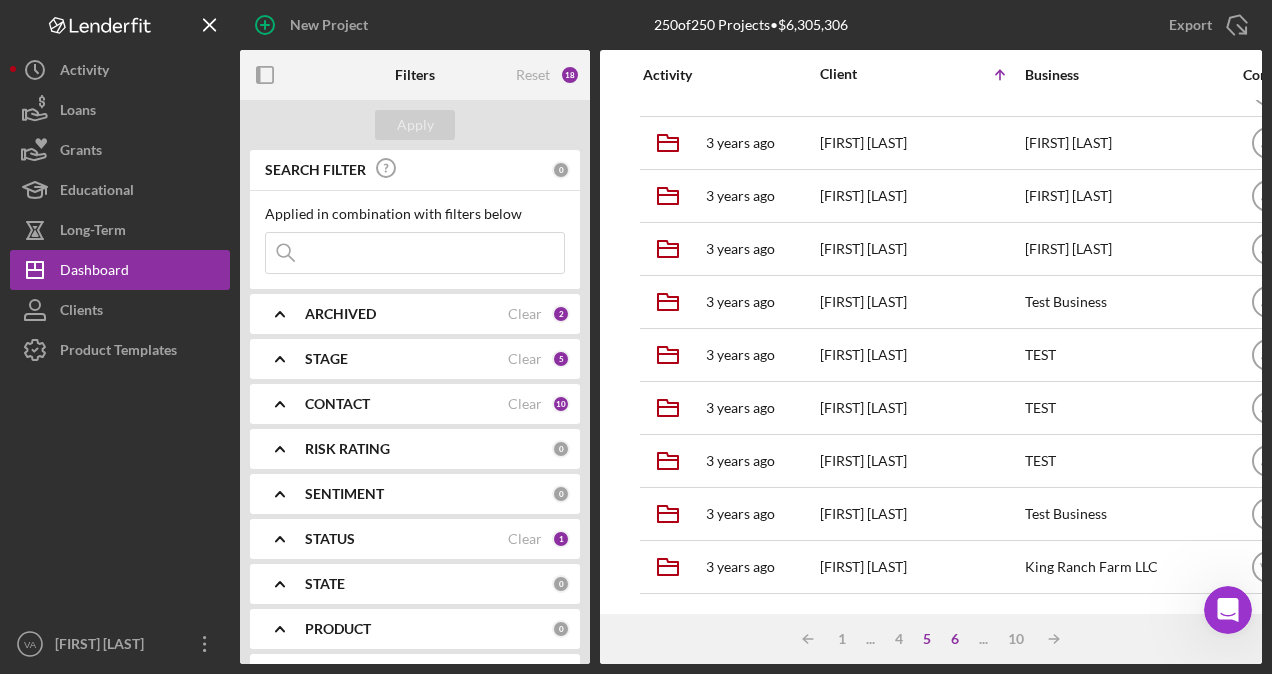 click on "6" at bounding box center (955, 639) 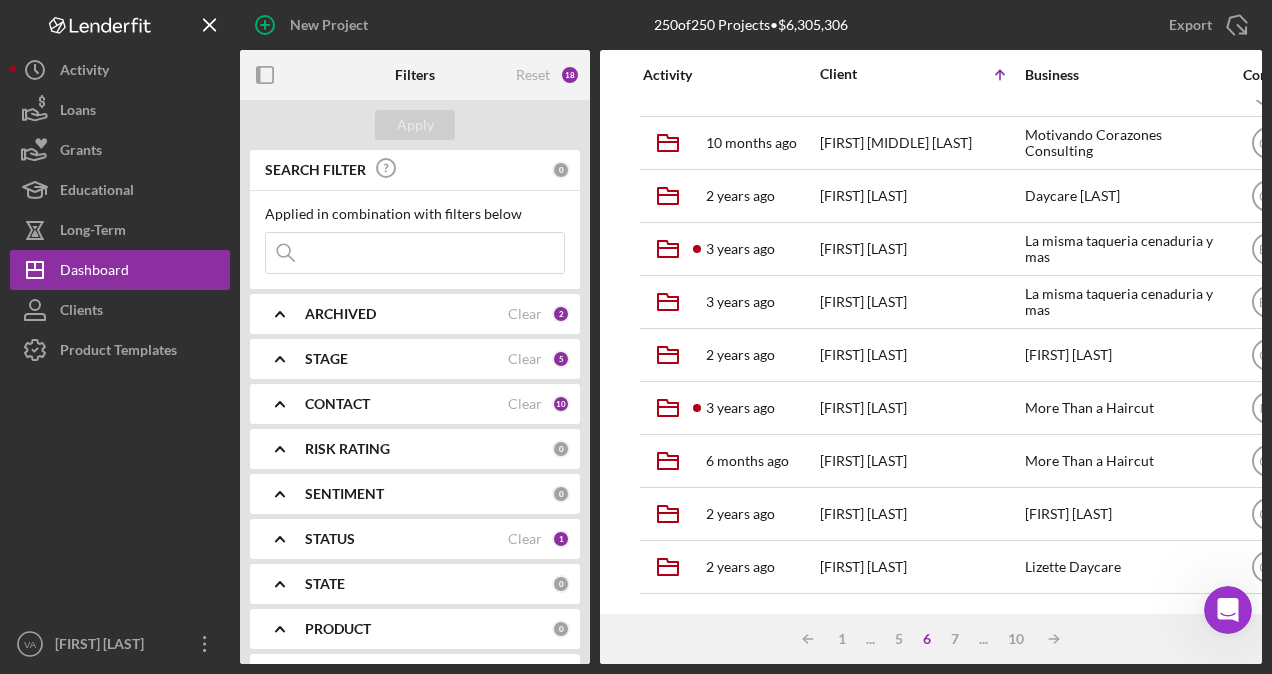 click on "..." at bounding box center [983, 639] 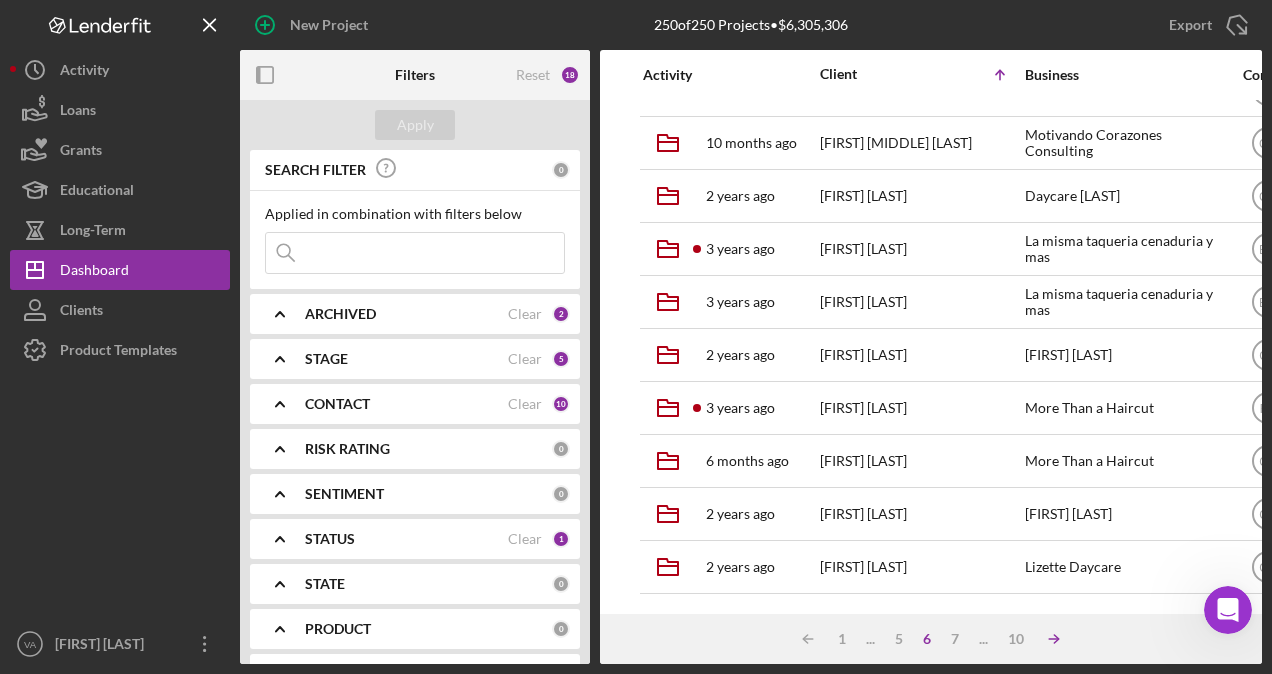 click on "Icon/Table Sort Arrow" 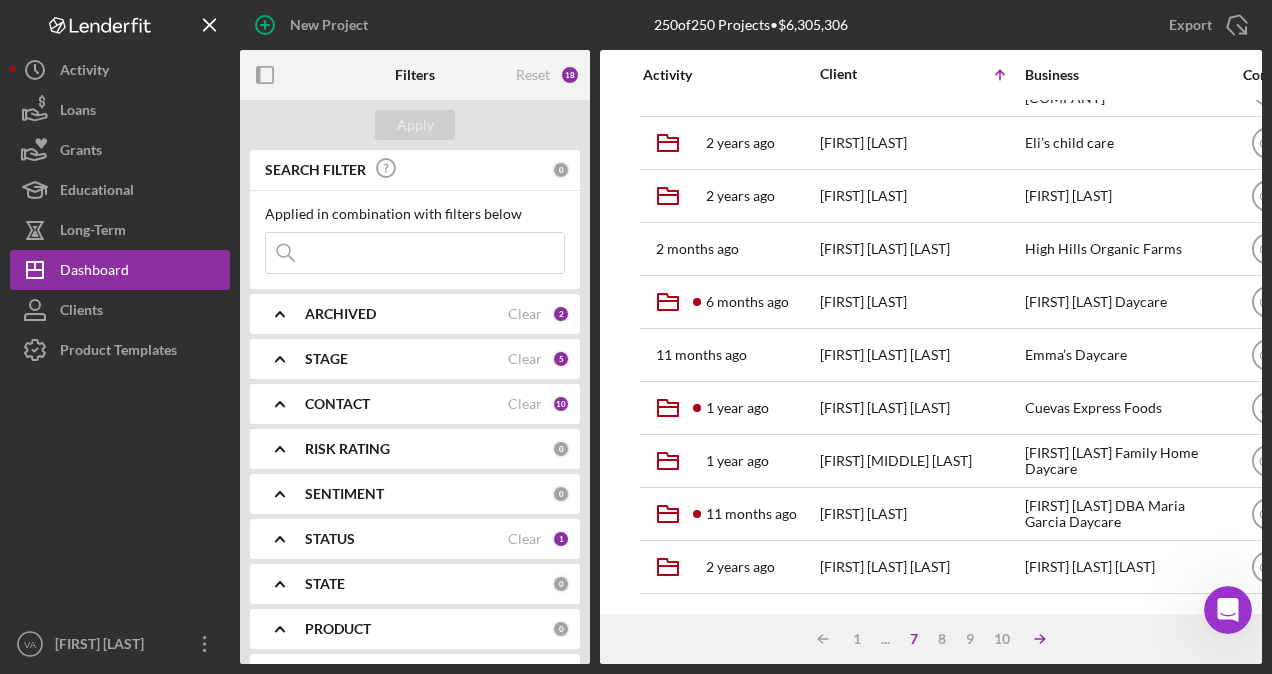 click on "Icon/Table Sort Arrow" 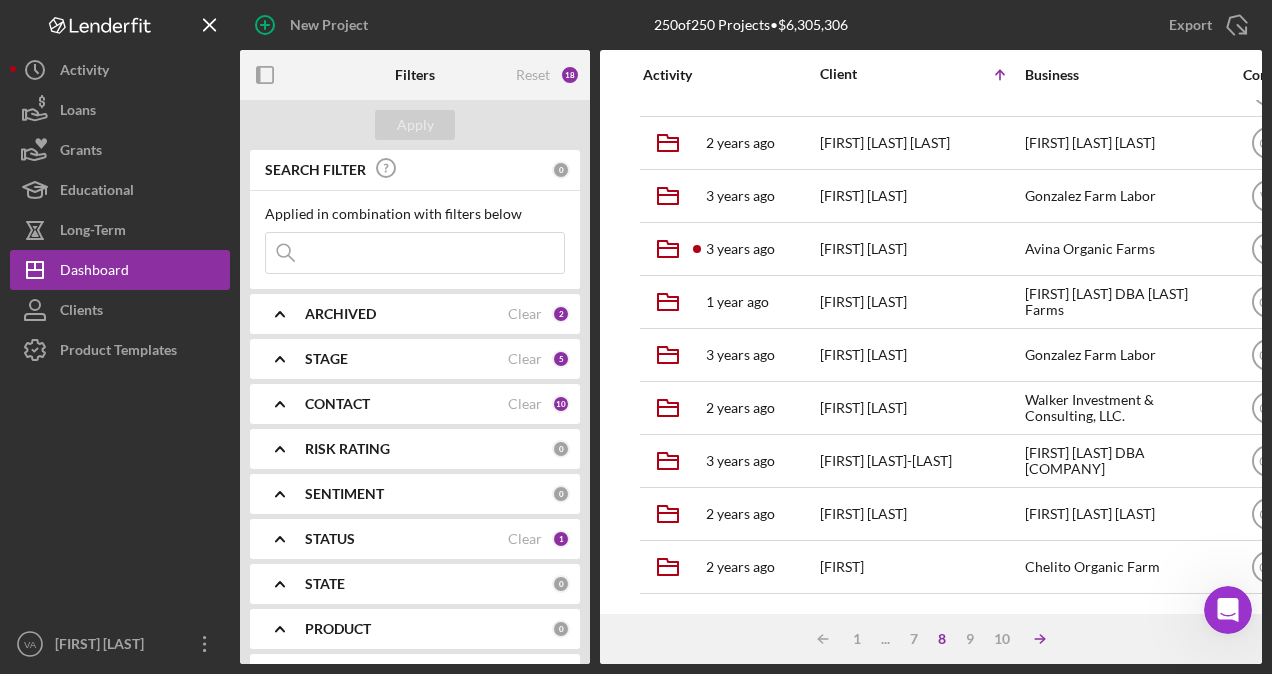 click on "Icon/Table Sort Arrow" 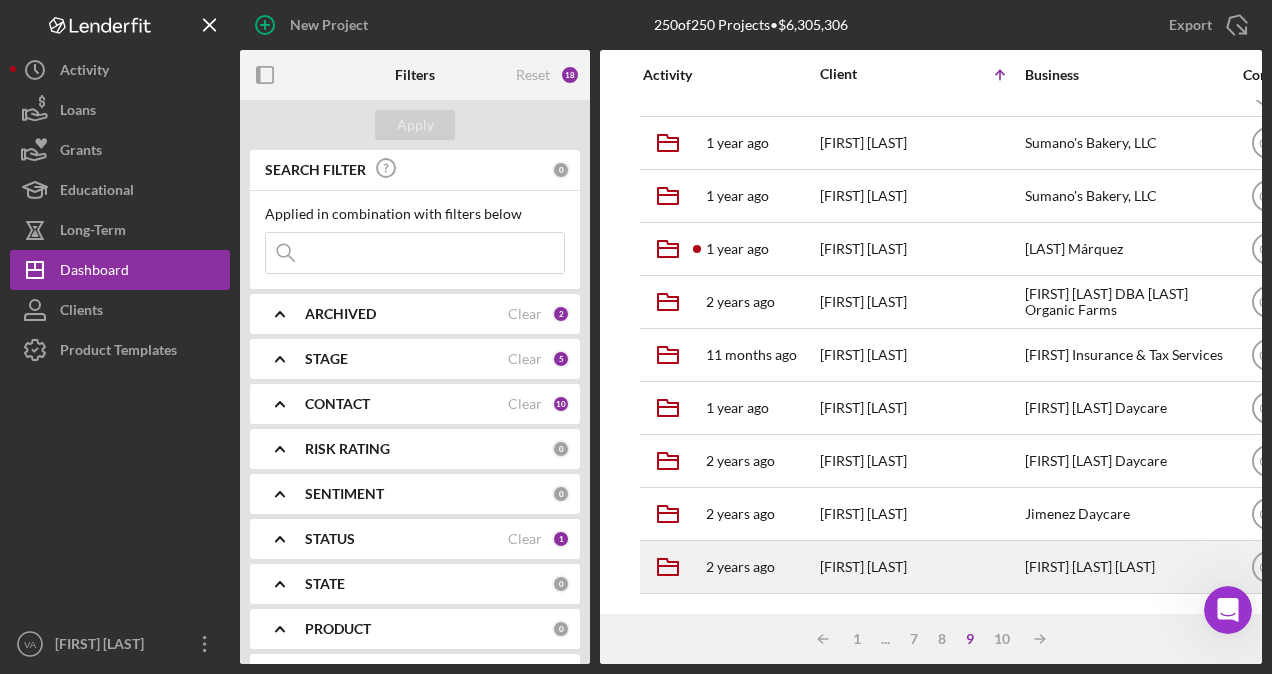 click on "[FIRST] [LAST]" at bounding box center [920, 567] 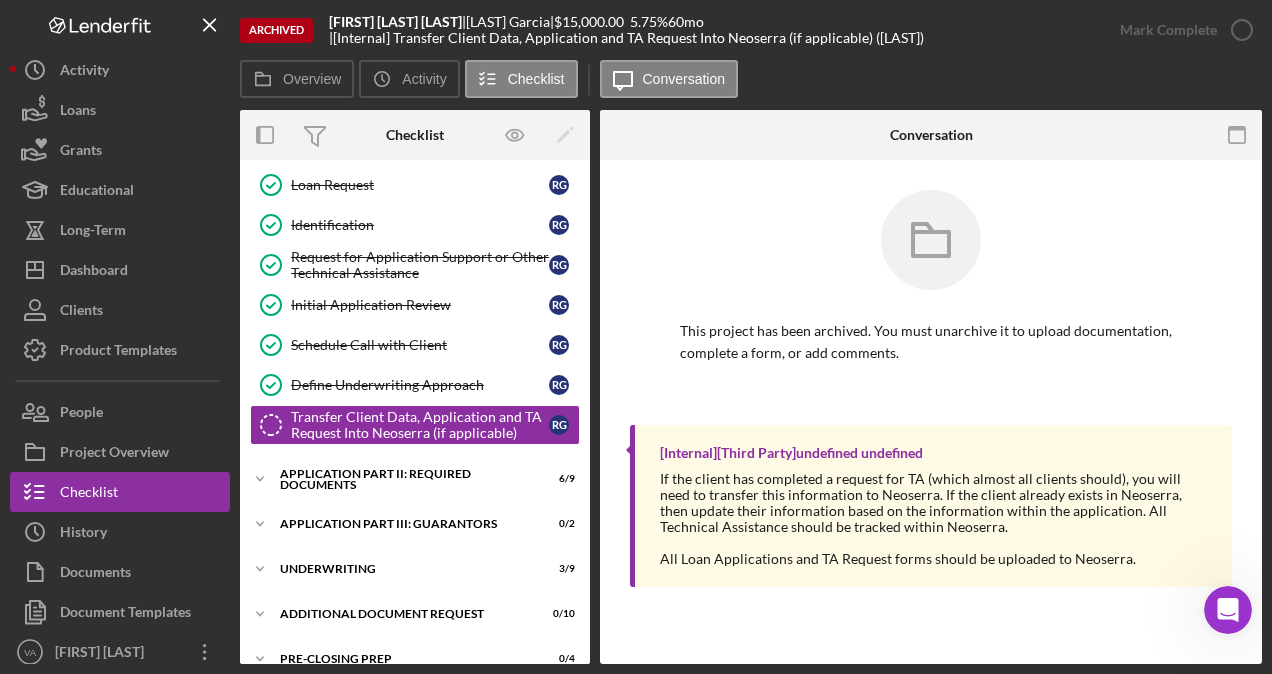 scroll, scrollTop: 171, scrollLeft: 0, axis: vertical 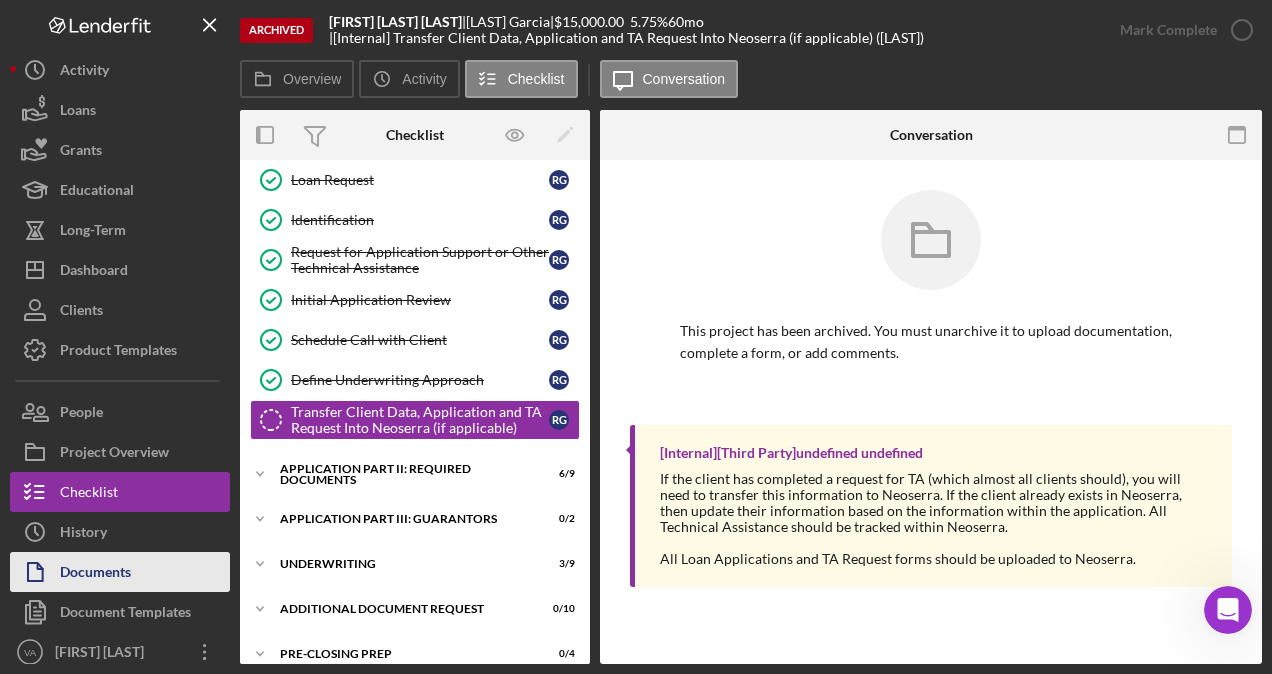 click on "Documents" at bounding box center [95, 574] 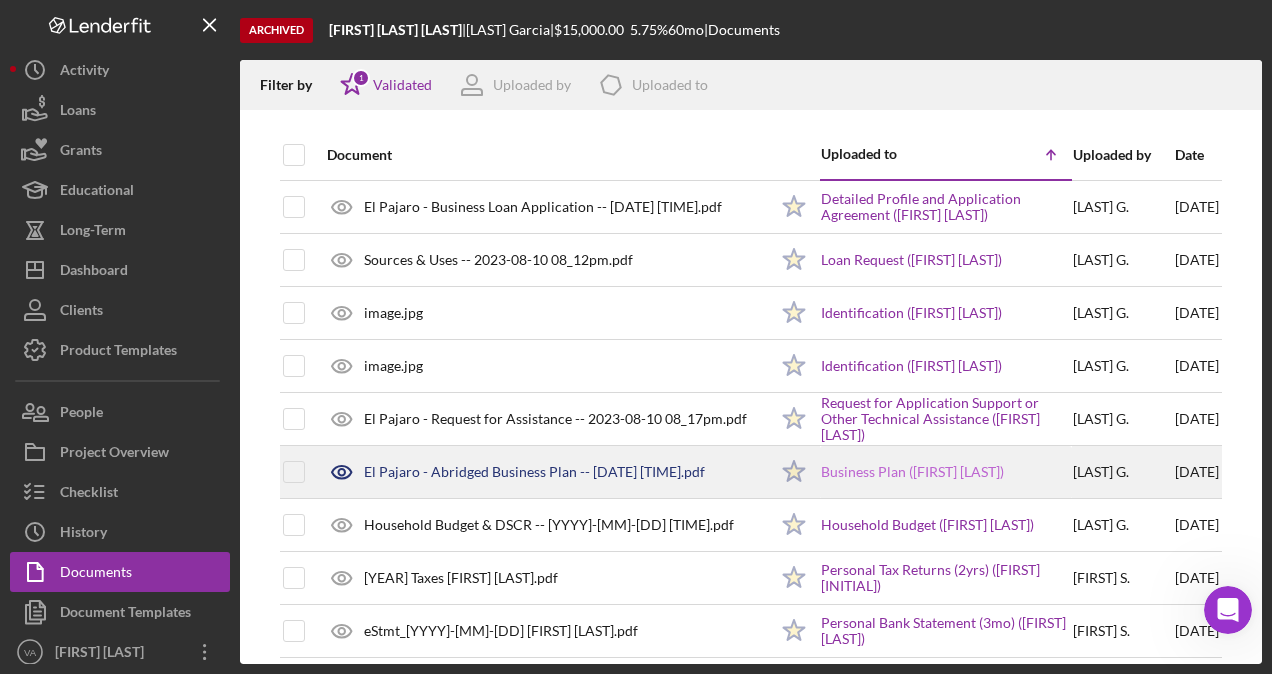 click on "Business Plan ([FIRST] [LAST])" at bounding box center [912, 472] 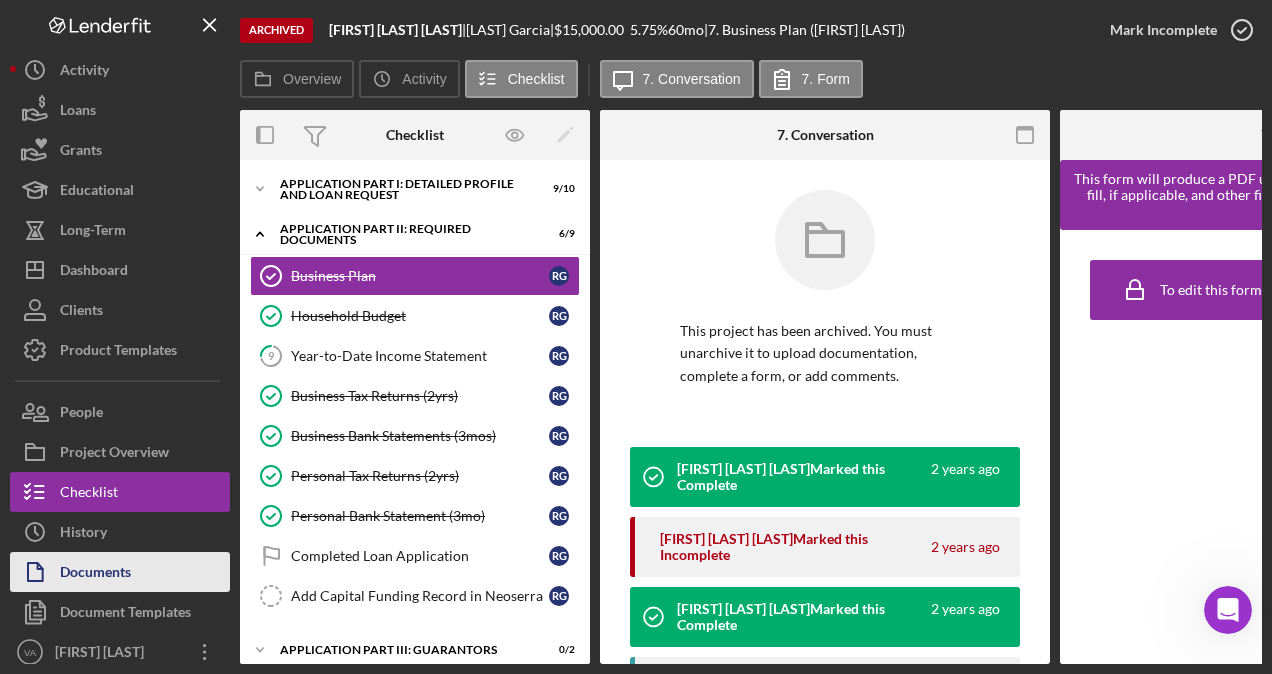 click on "Documents" at bounding box center [95, 574] 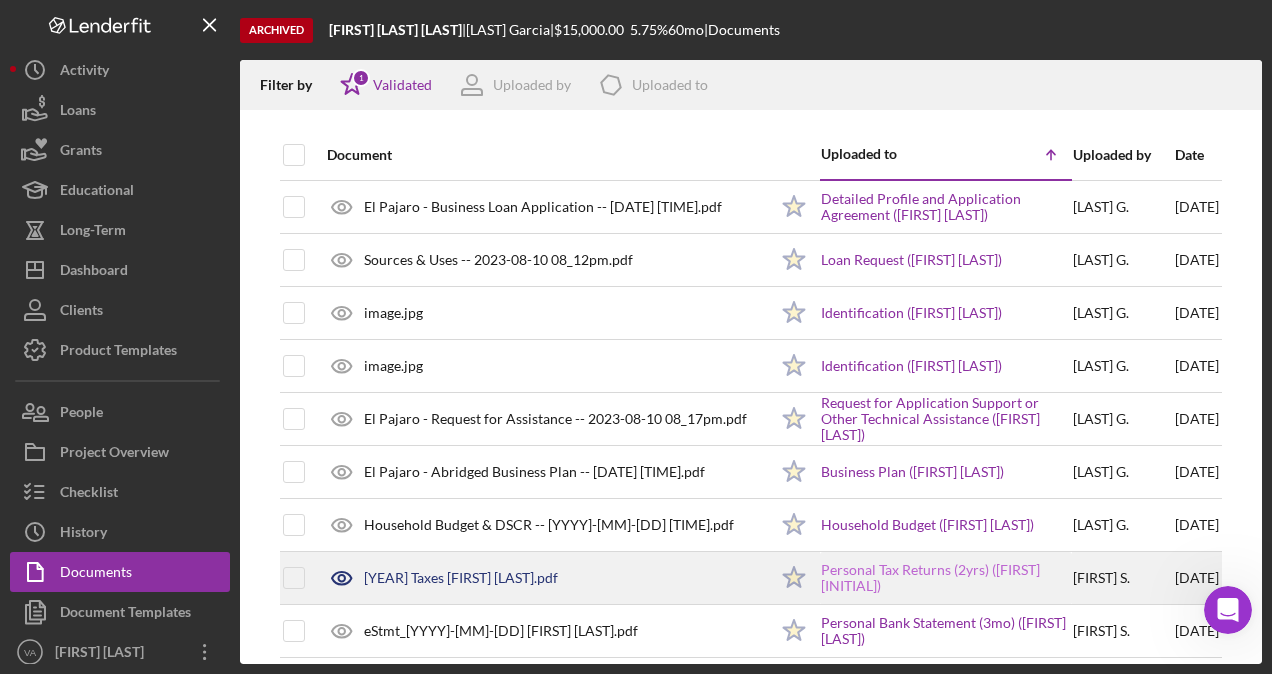 click on "Personal Tax Returns (2yrs) ([FIRST] [INITIAL])" at bounding box center (946, 578) 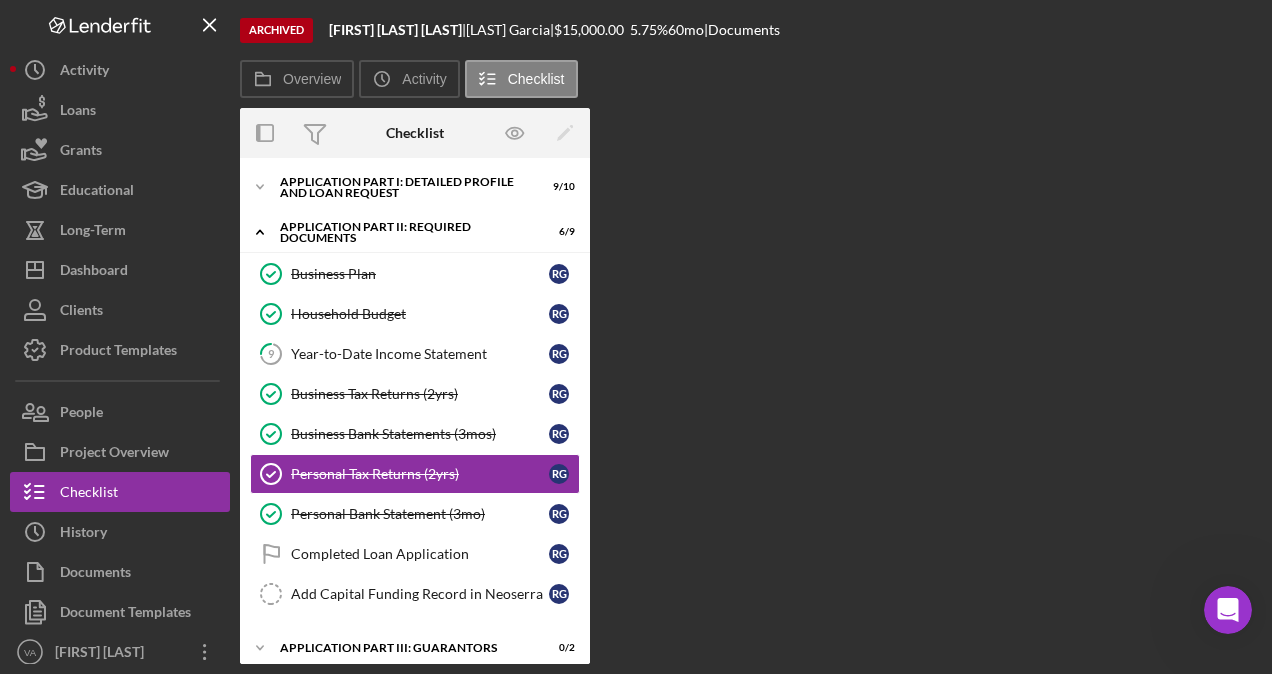 scroll, scrollTop: 60, scrollLeft: 0, axis: vertical 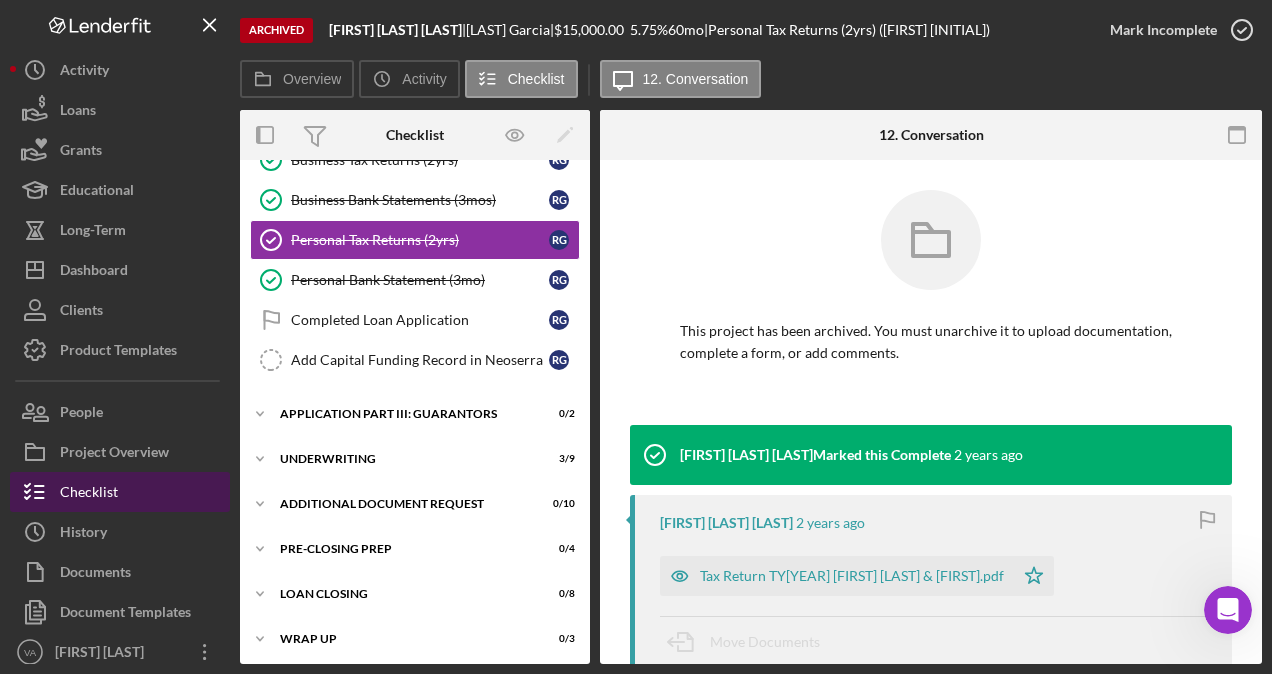 click on "Checklist" at bounding box center [120, 492] 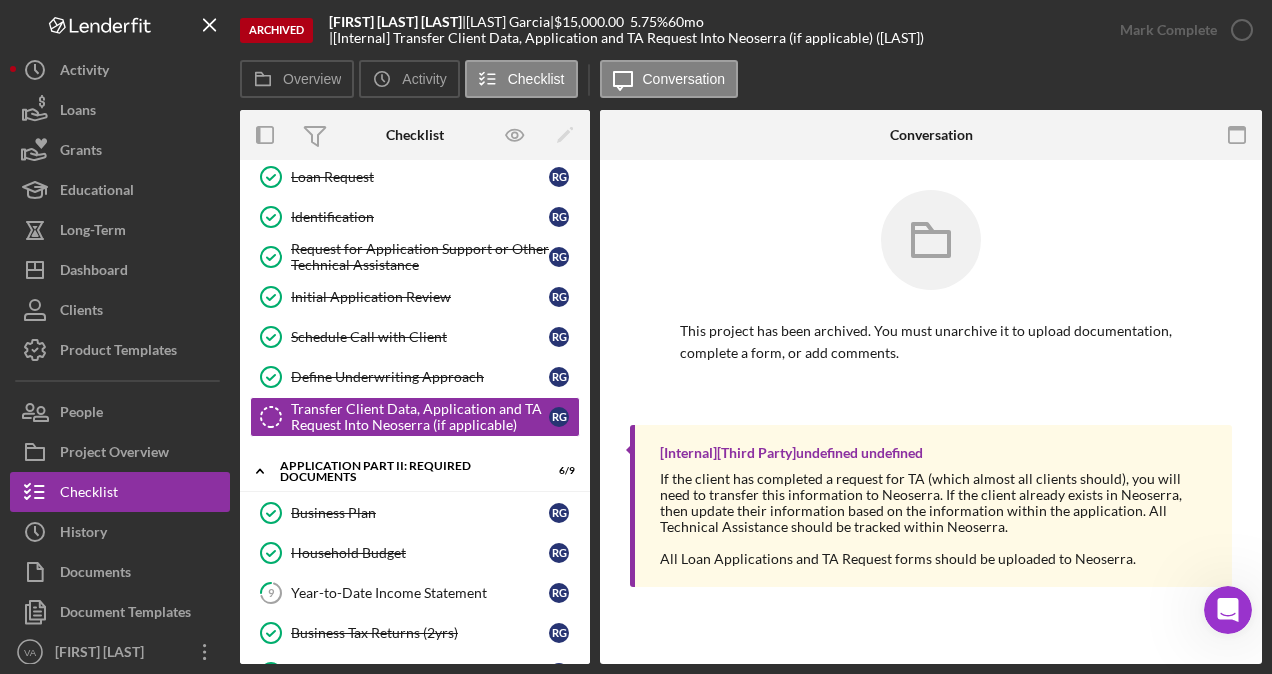 scroll, scrollTop: 171, scrollLeft: 0, axis: vertical 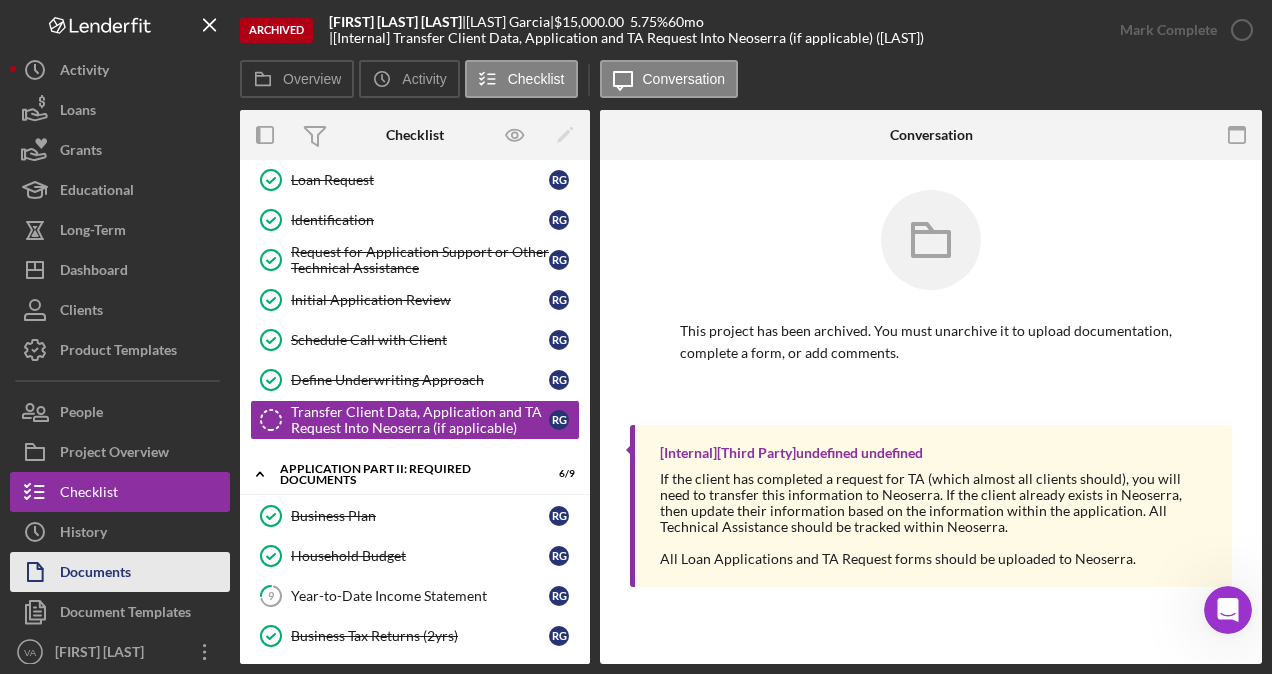 click on "Documents" at bounding box center [95, 574] 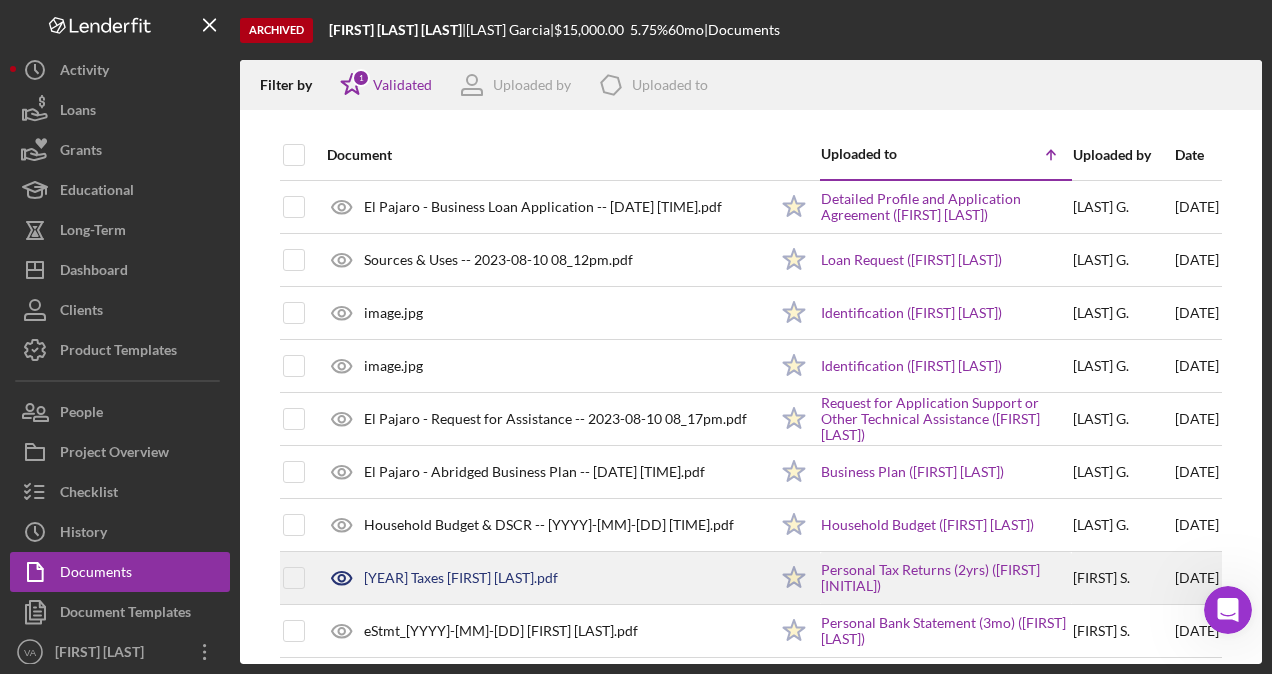 click on "[FIRST] [MIDDLE] ." at bounding box center [1123, 578] 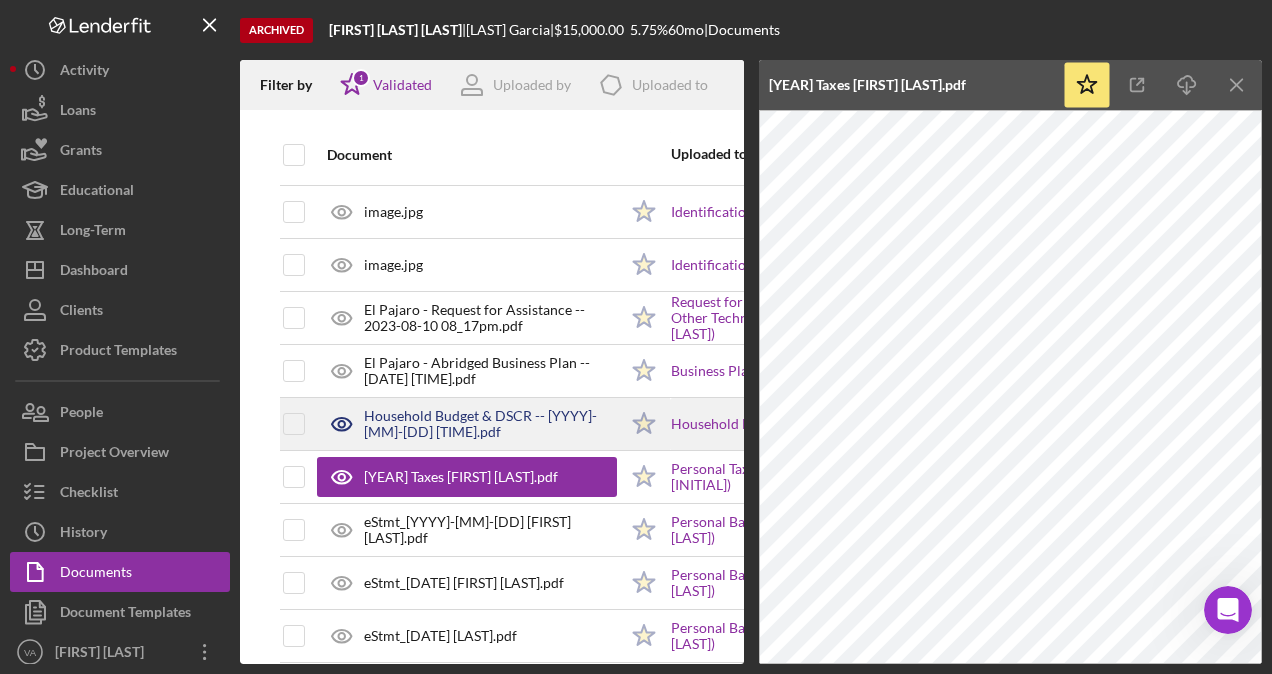 scroll, scrollTop: 0, scrollLeft: 0, axis: both 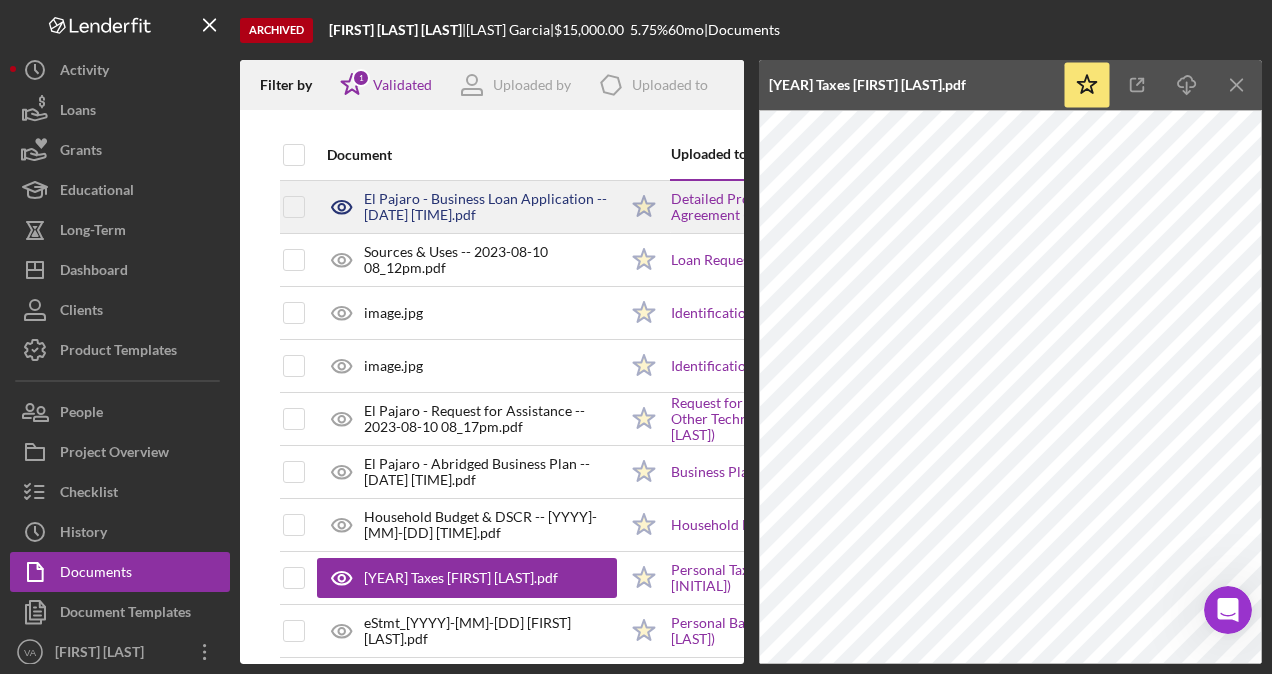 click on "El Pajaro - Business Loan Application -- [DATE] [TIME].pdf" at bounding box center (490, 207) 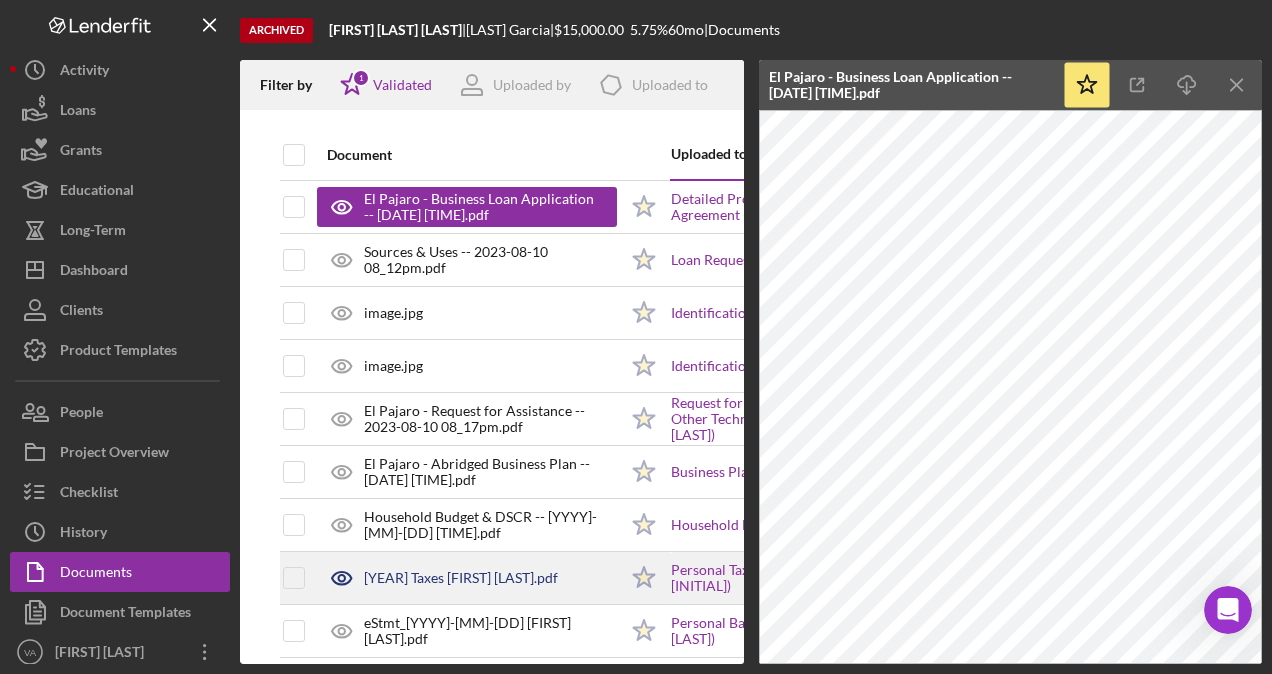 click on "[YEAR] Taxes [FIRST] [LAST].pdf" at bounding box center [467, 578] 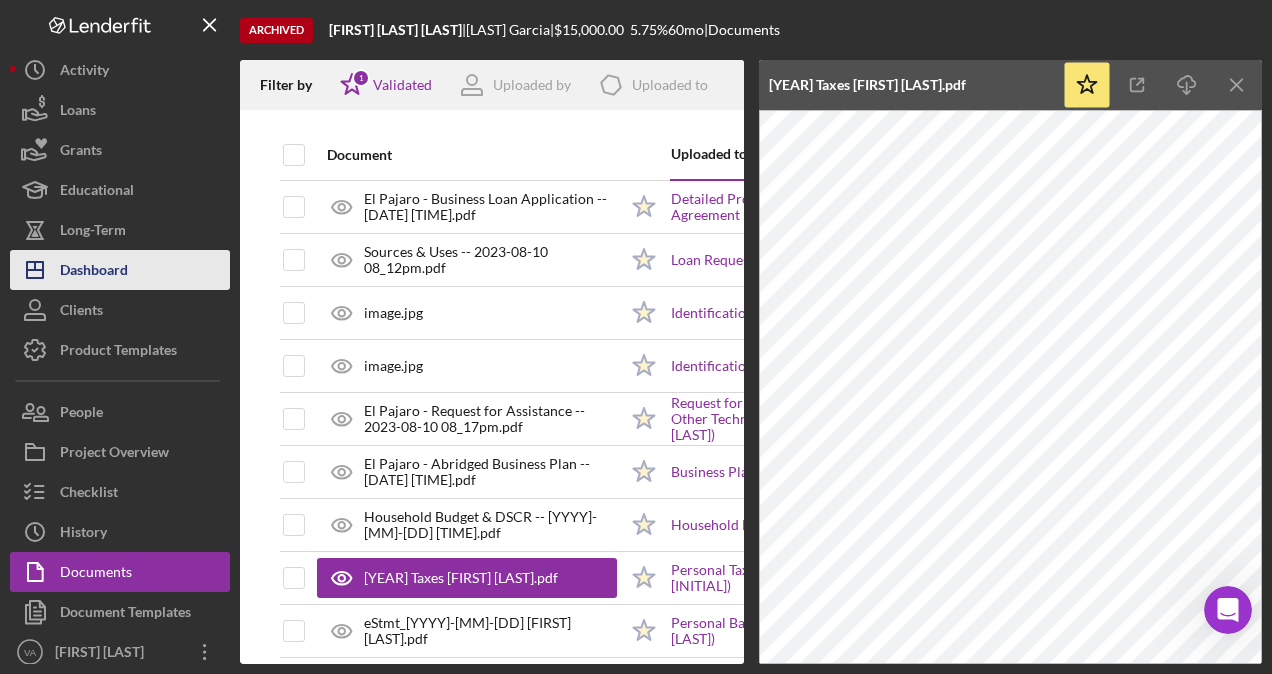 click on "Icon/Dashboard Dashboard" at bounding box center [120, 270] 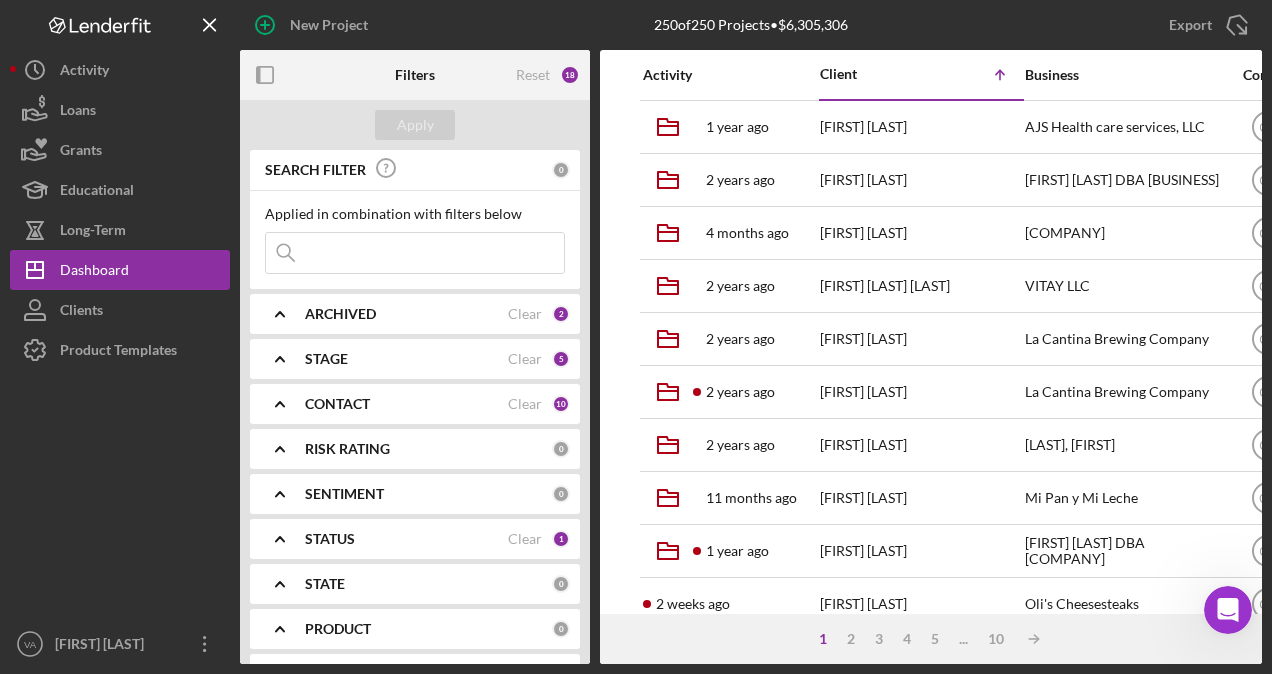 click at bounding box center [415, 253] 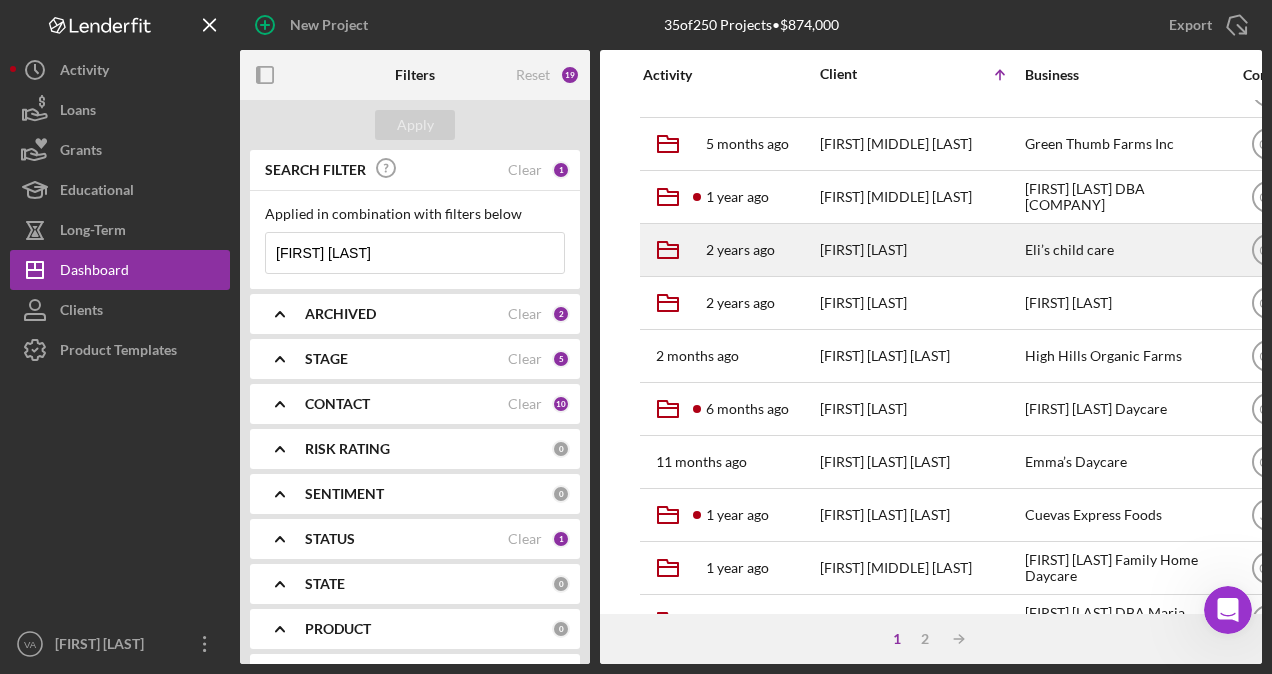 scroll, scrollTop: 400, scrollLeft: 0, axis: vertical 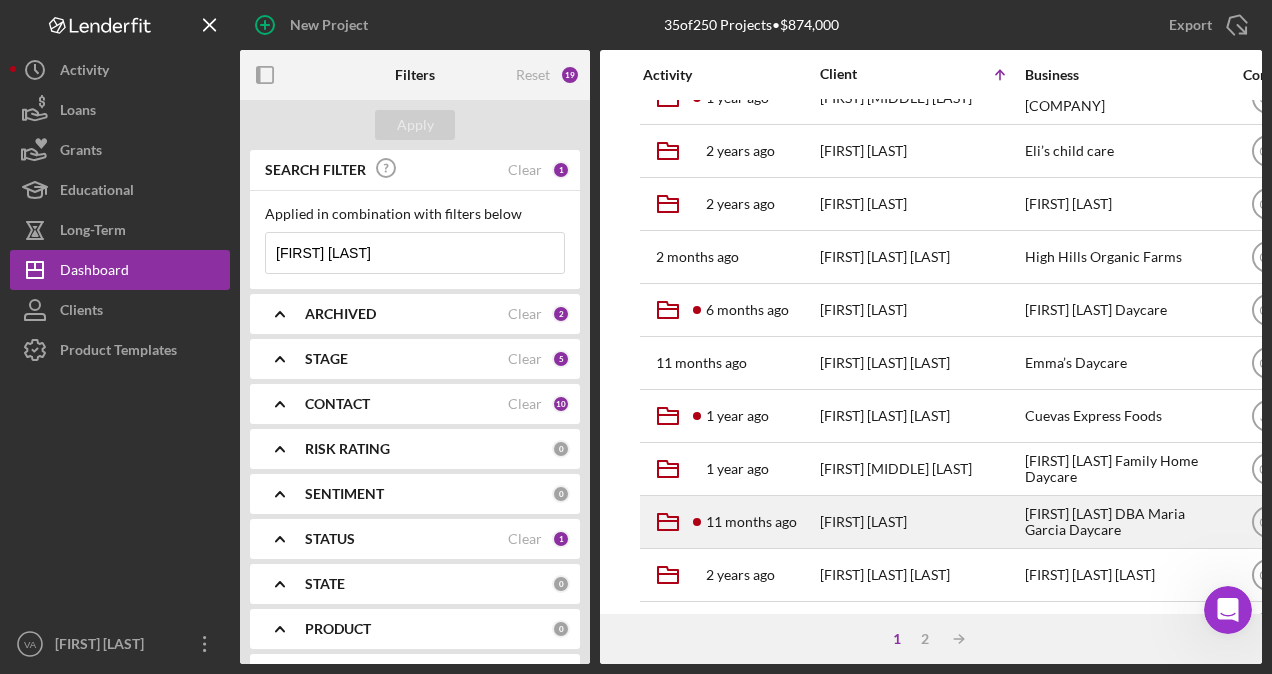 type on "[FIRST] [LAST]" 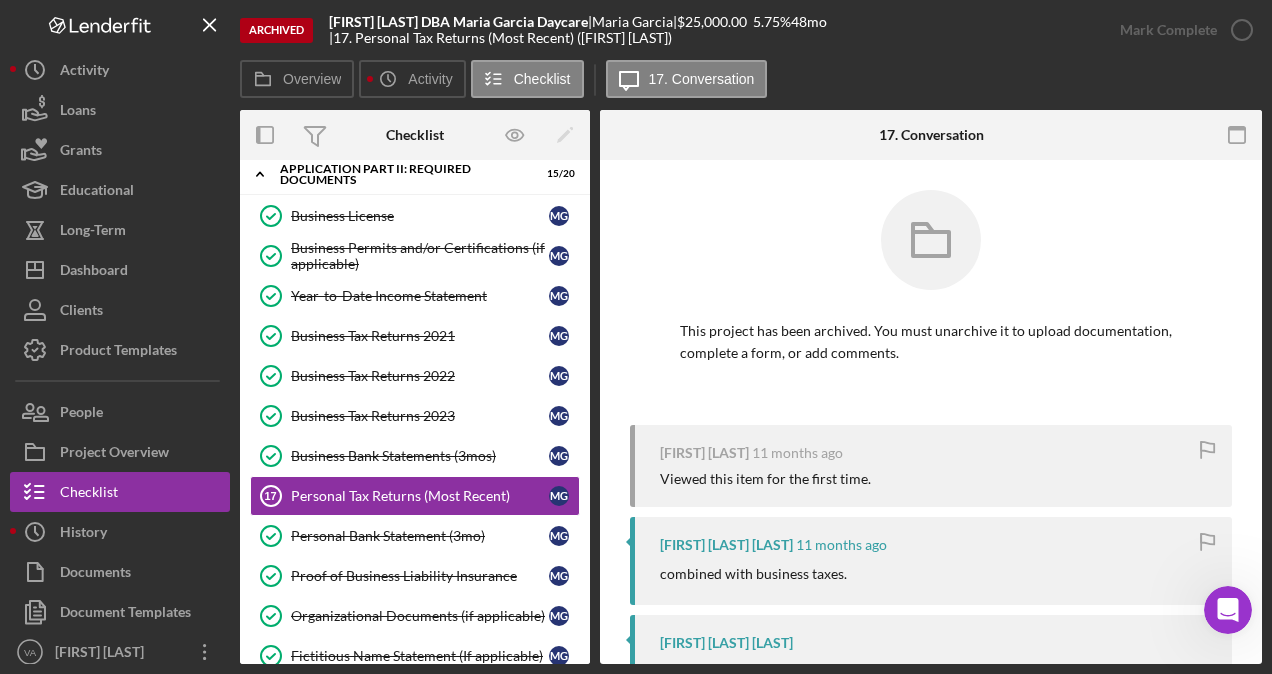 scroll, scrollTop: 182, scrollLeft: 0, axis: vertical 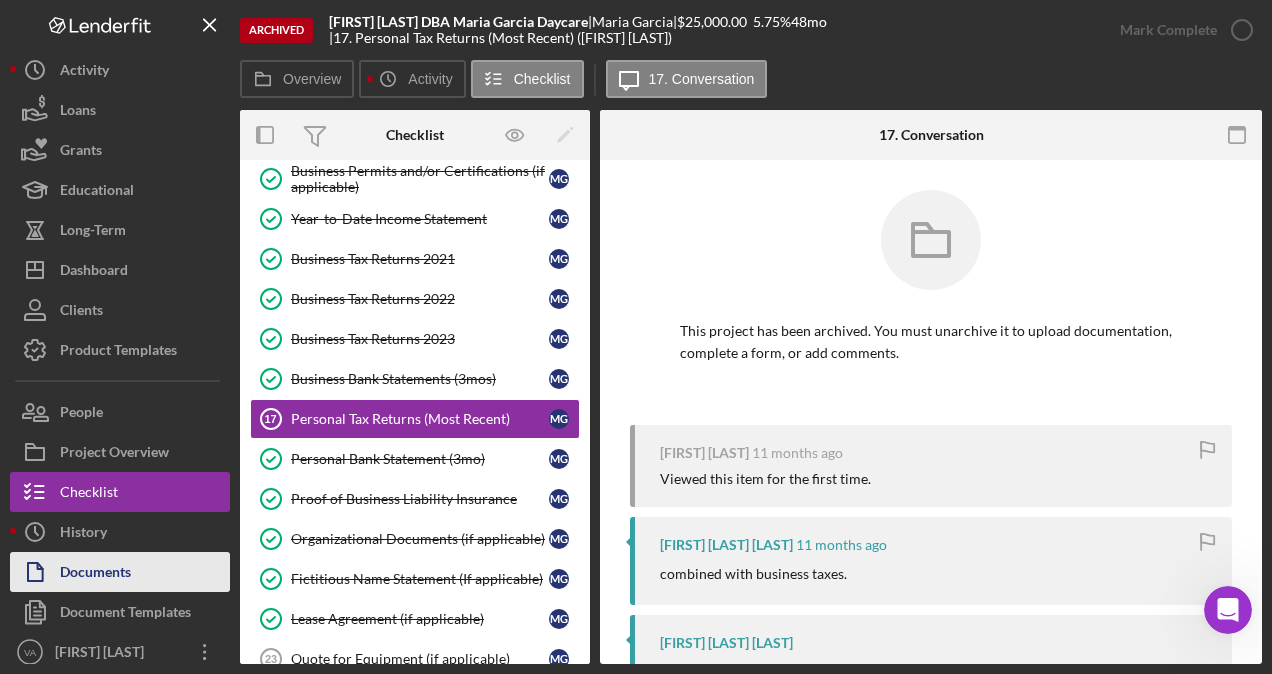 click on "Documents" at bounding box center [95, 574] 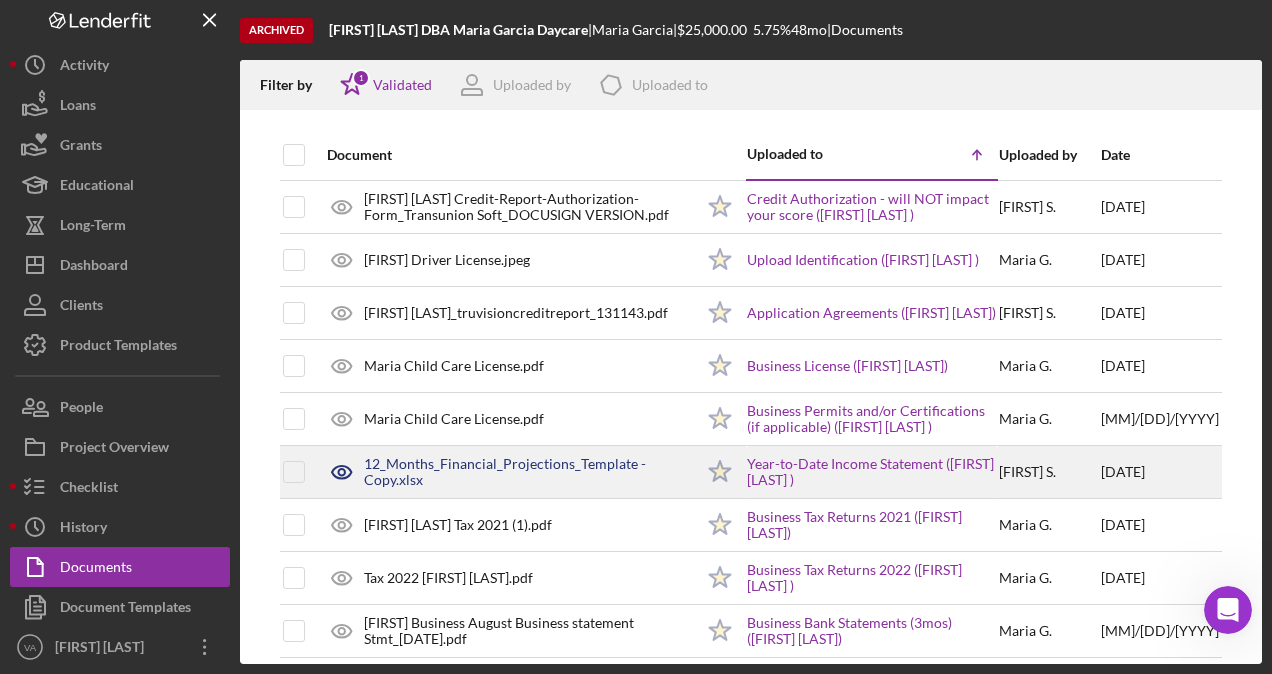 scroll, scrollTop: 8, scrollLeft: 0, axis: vertical 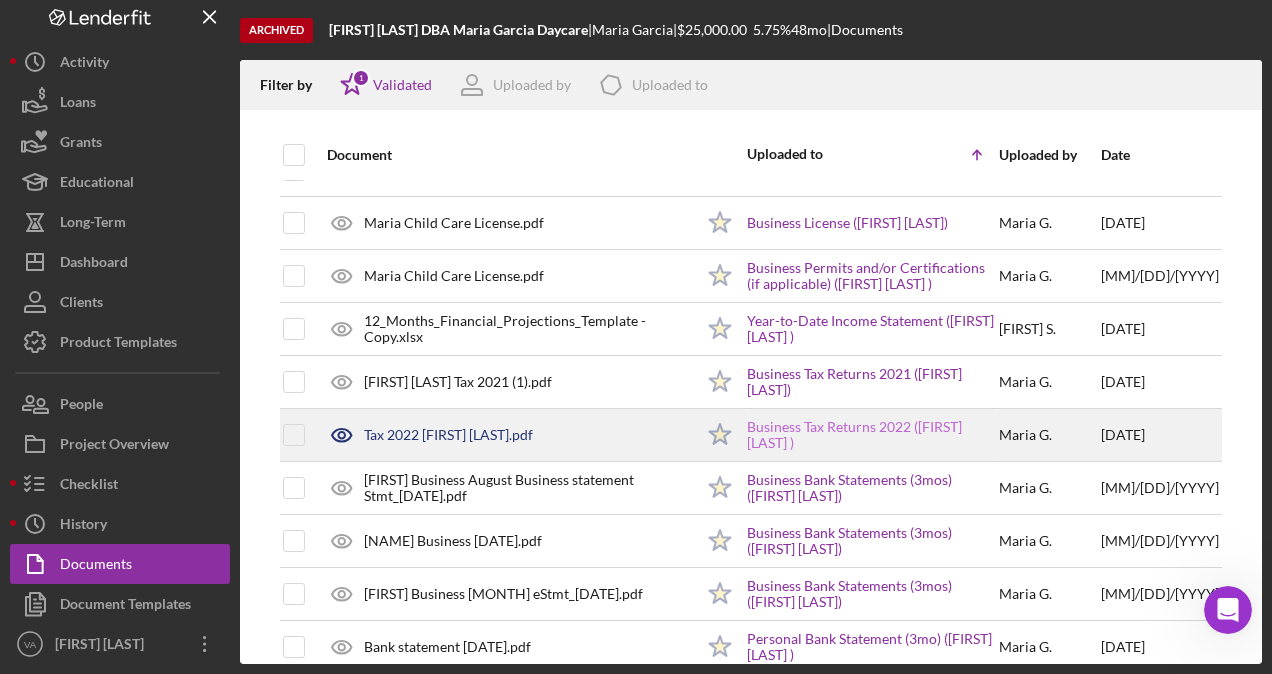 click on "Business Tax Returns 2022 ([FIRST] [LAST] )" at bounding box center [872, 435] 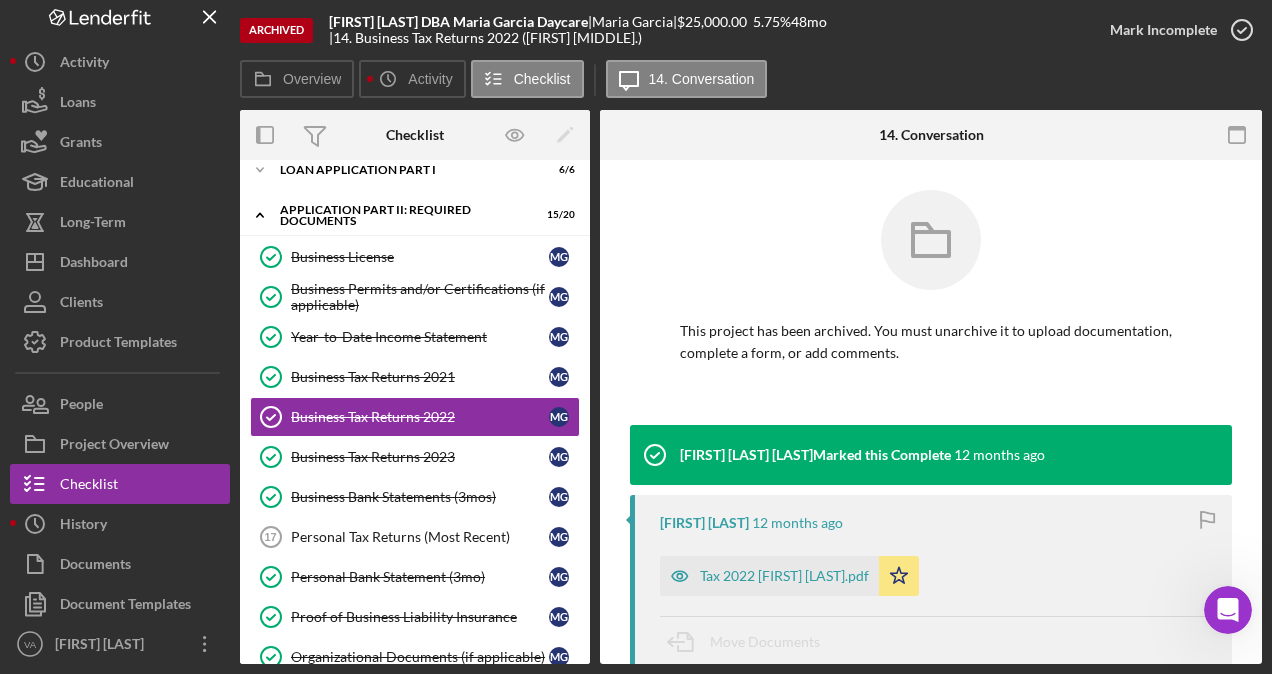 scroll, scrollTop: 66, scrollLeft: 0, axis: vertical 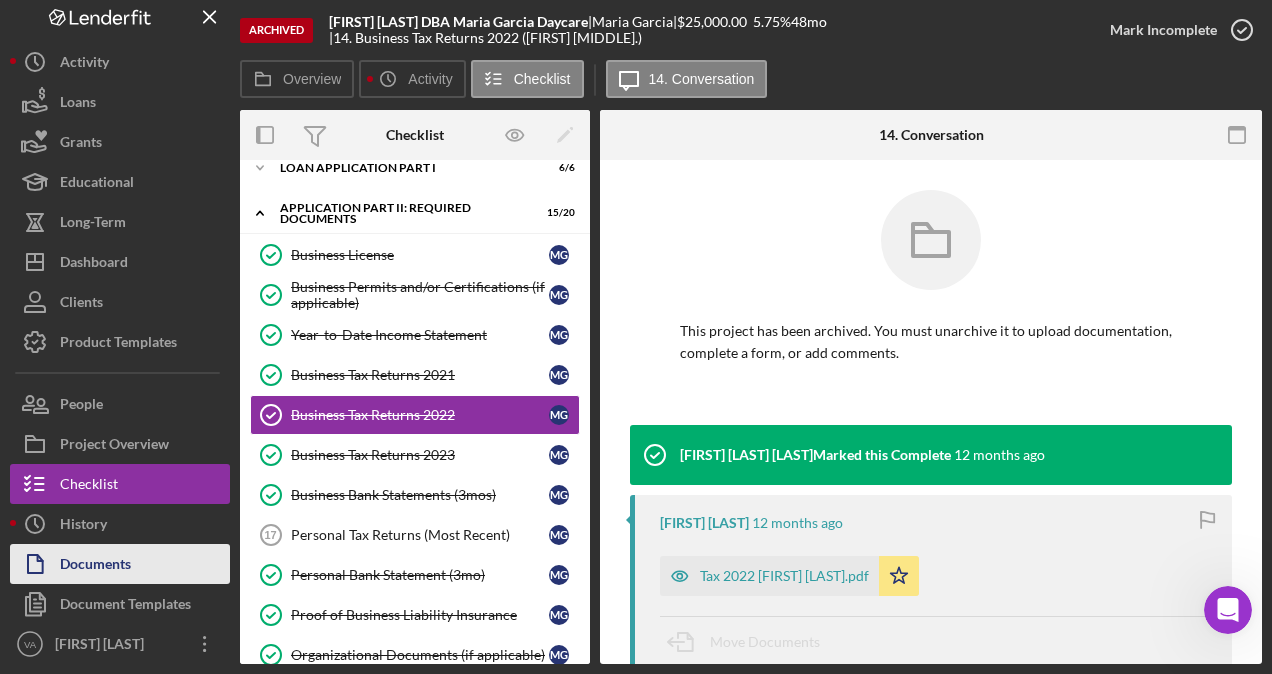 click on "Documents" at bounding box center (120, 564) 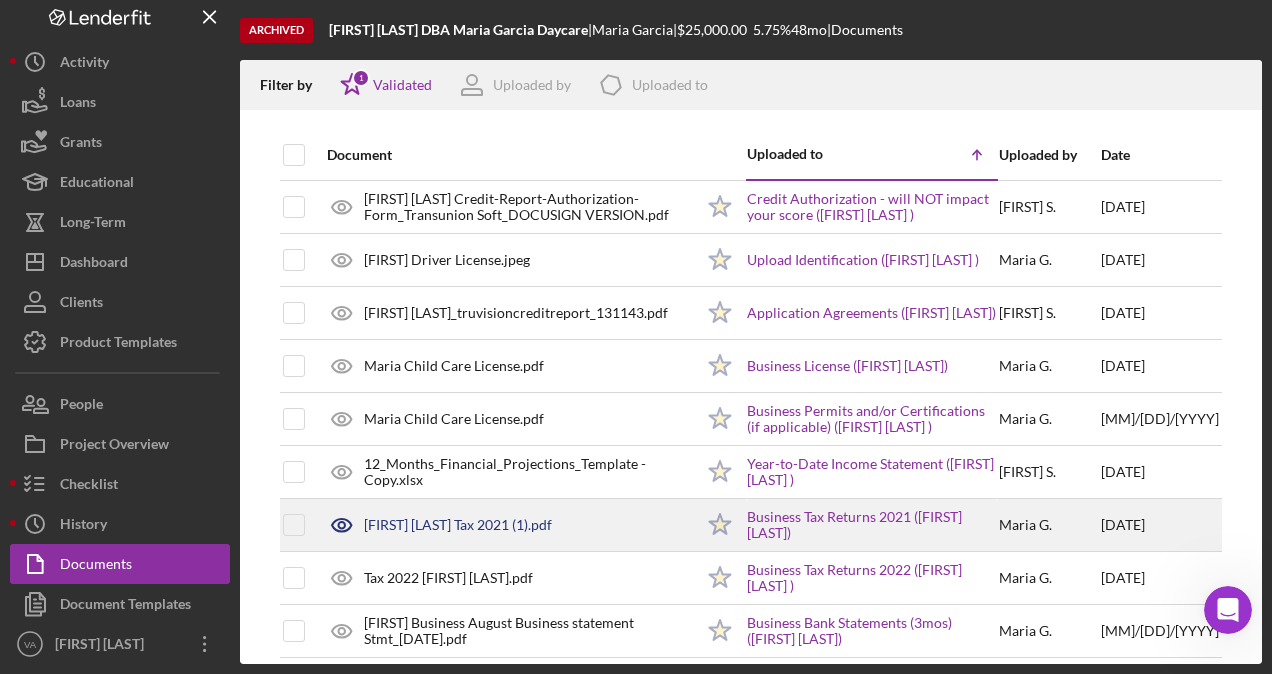 click on "[FIRST] [LAST]." at bounding box center [1049, 525] 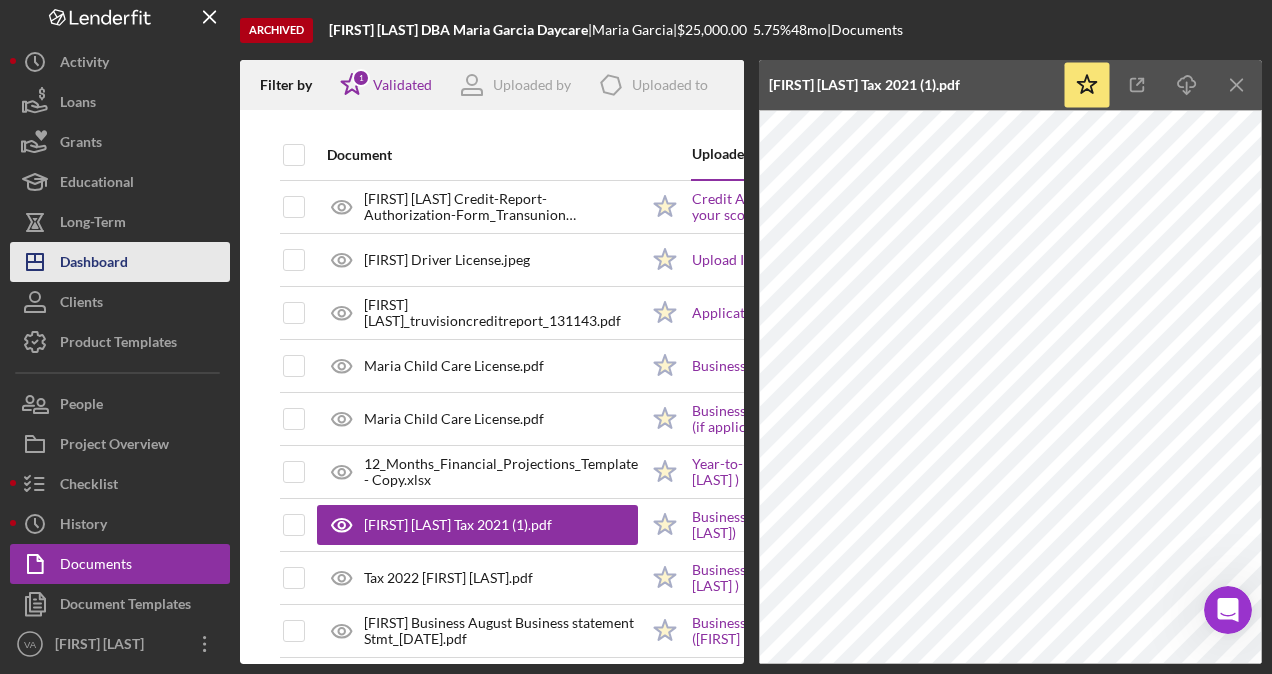 click on "Dashboard" at bounding box center (94, 264) 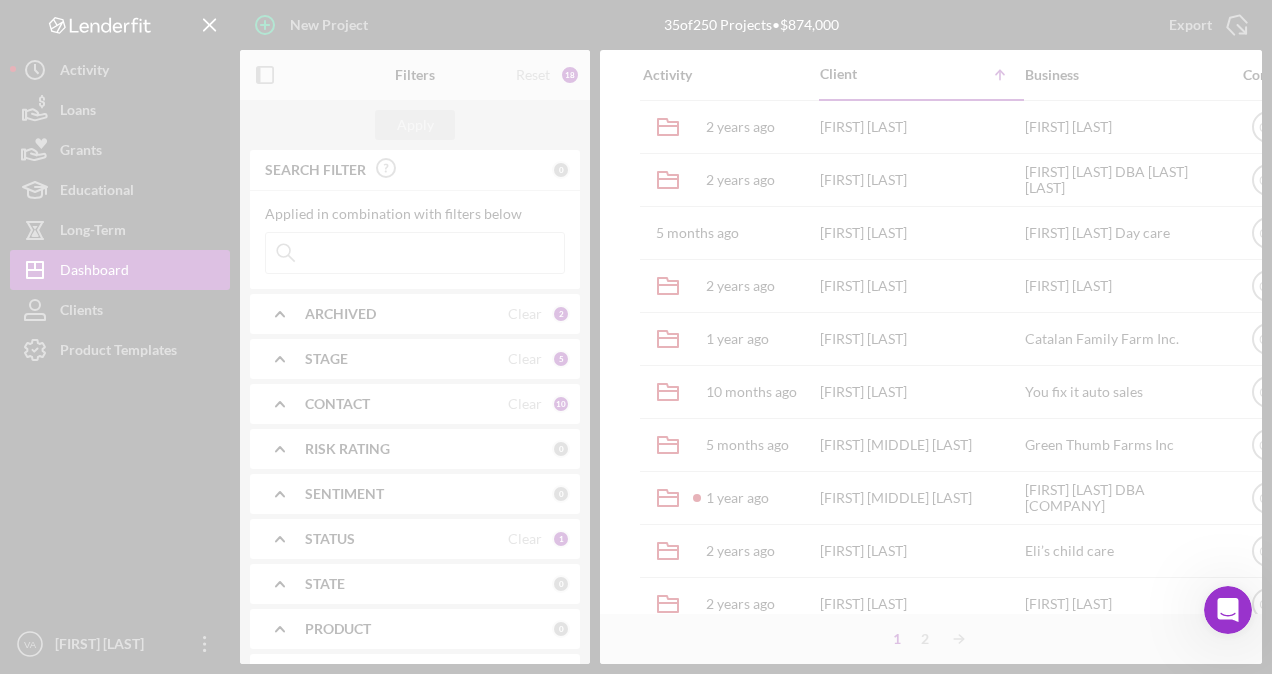 click at bounding box center (636, 337) 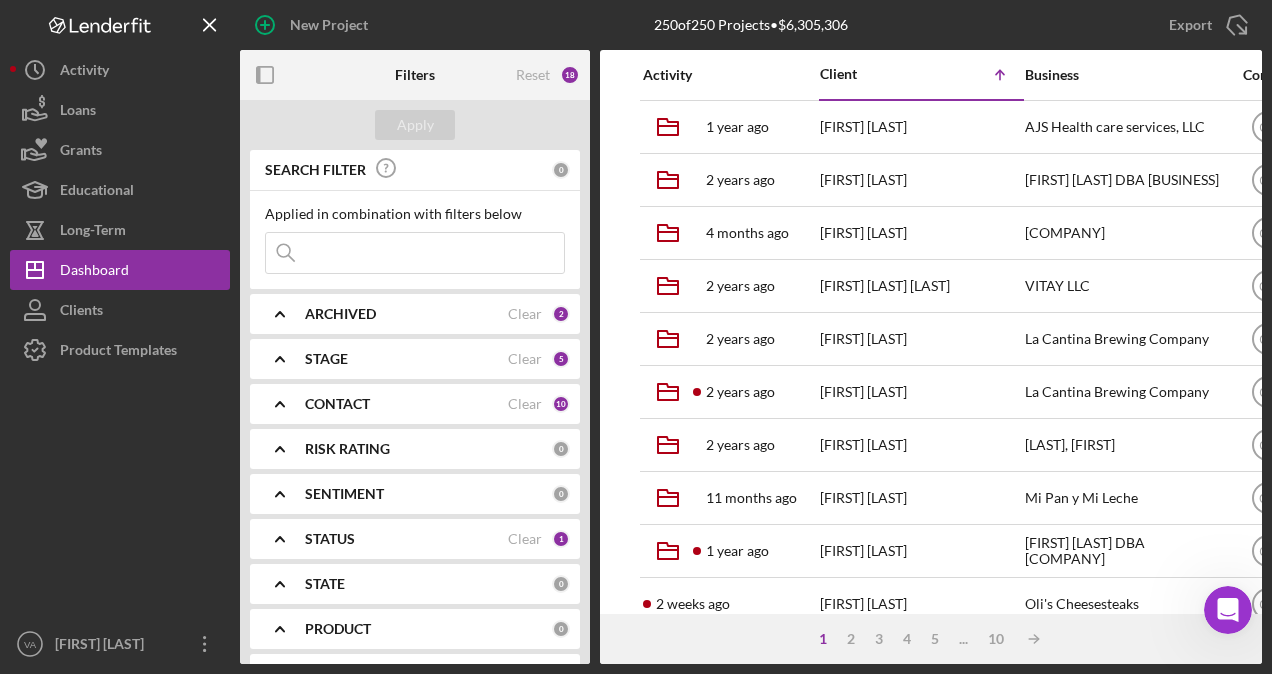 click at bounding box center [415, 253] 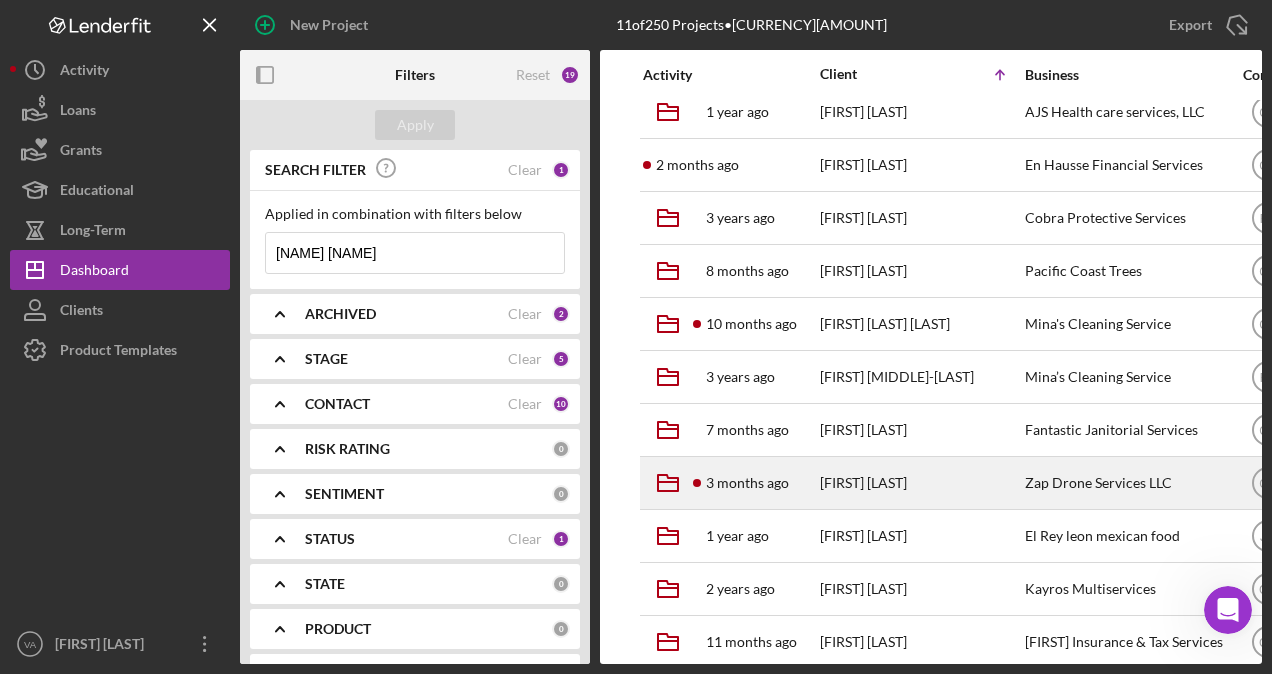 scroll, scrollTop: 0, scrollLeft: 0, axis: both 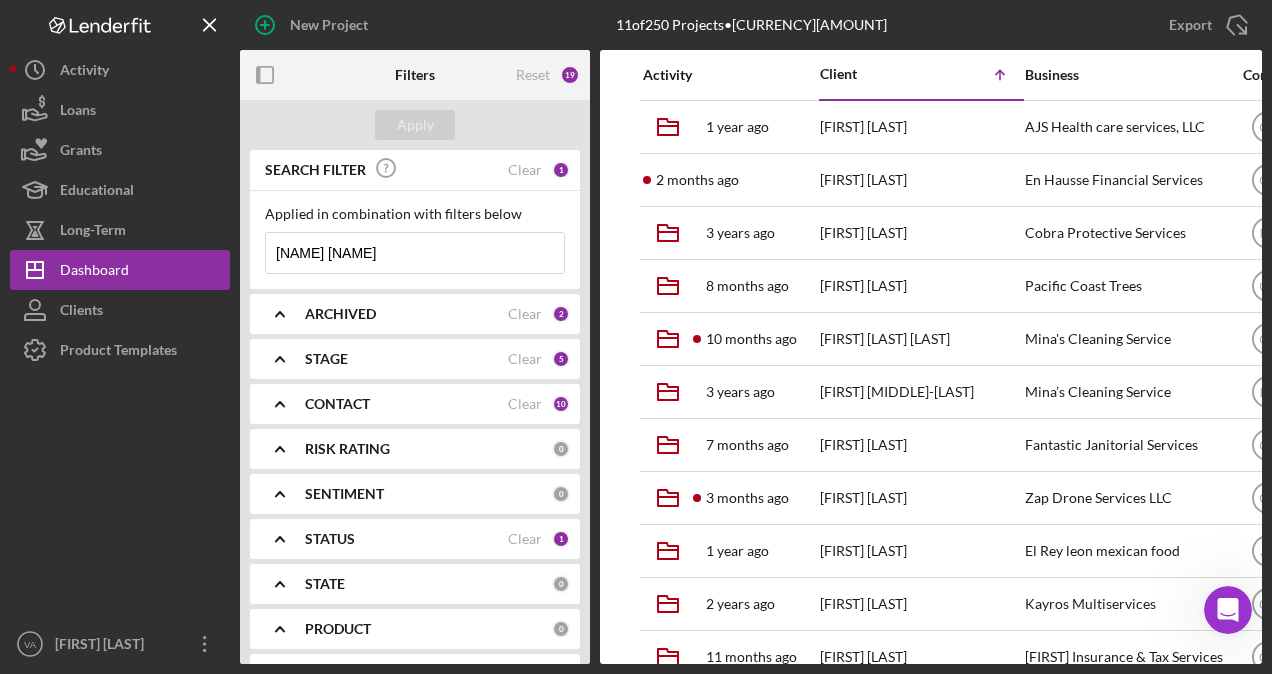 drag, startPoint x: 396, startPoint y: 252, endPoint x: 313, endPoint y: 263, distance: 83.725746 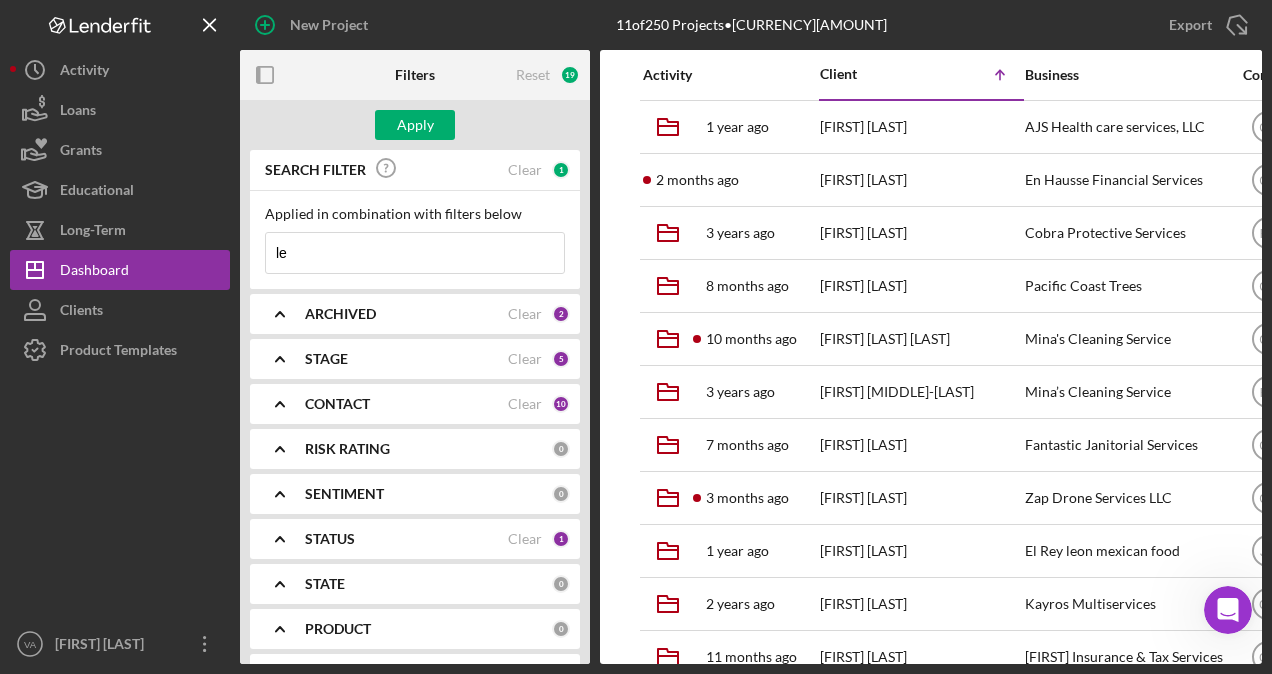type on "l" 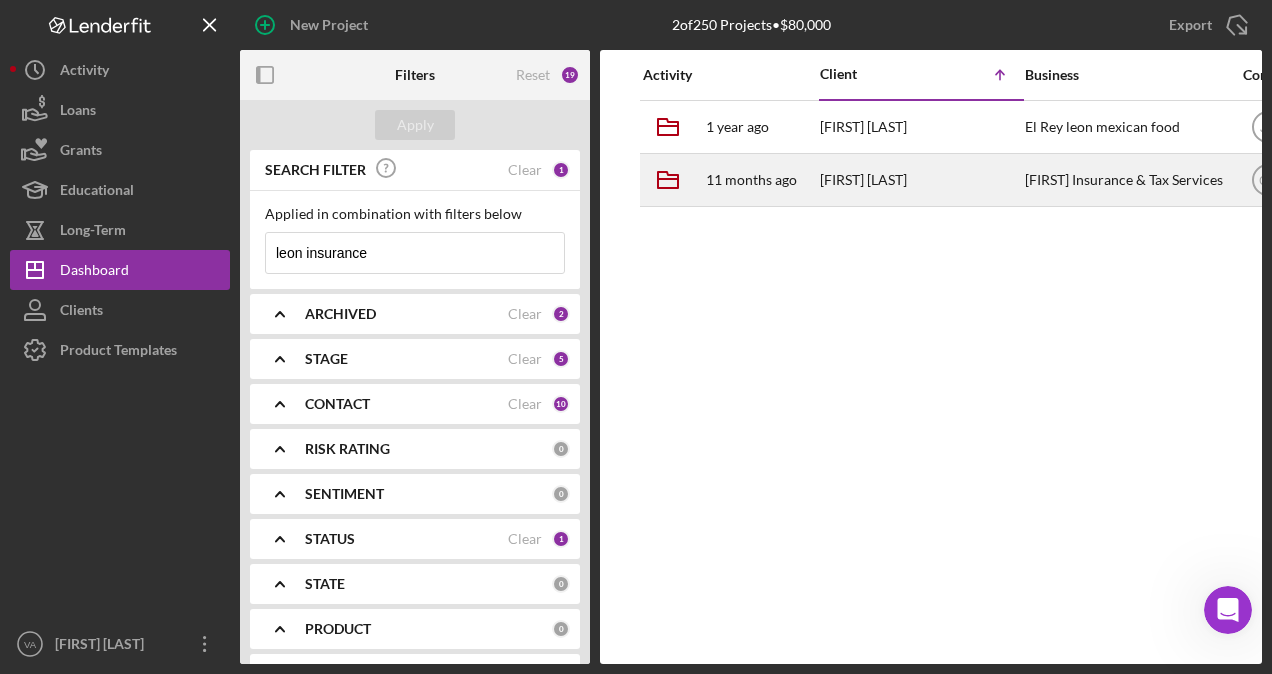 type on "leon insurance" 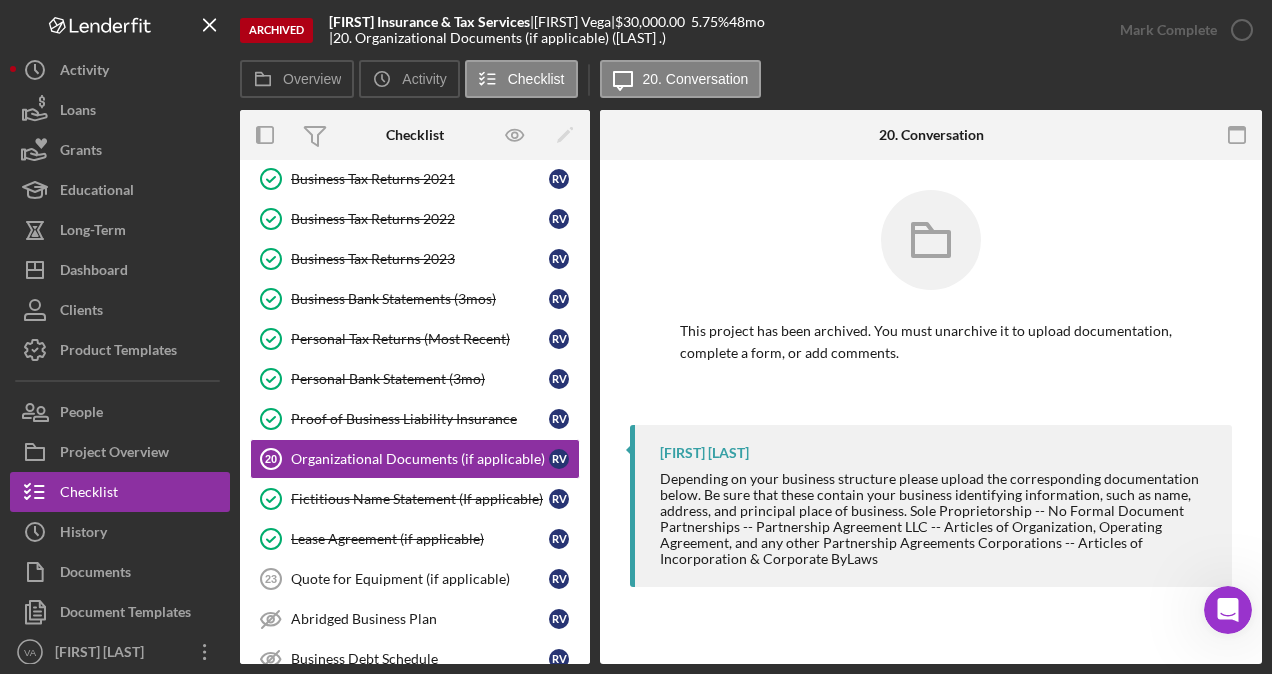 scroll, scrollTop: 300, scrollLeft: 0, axis: vertical 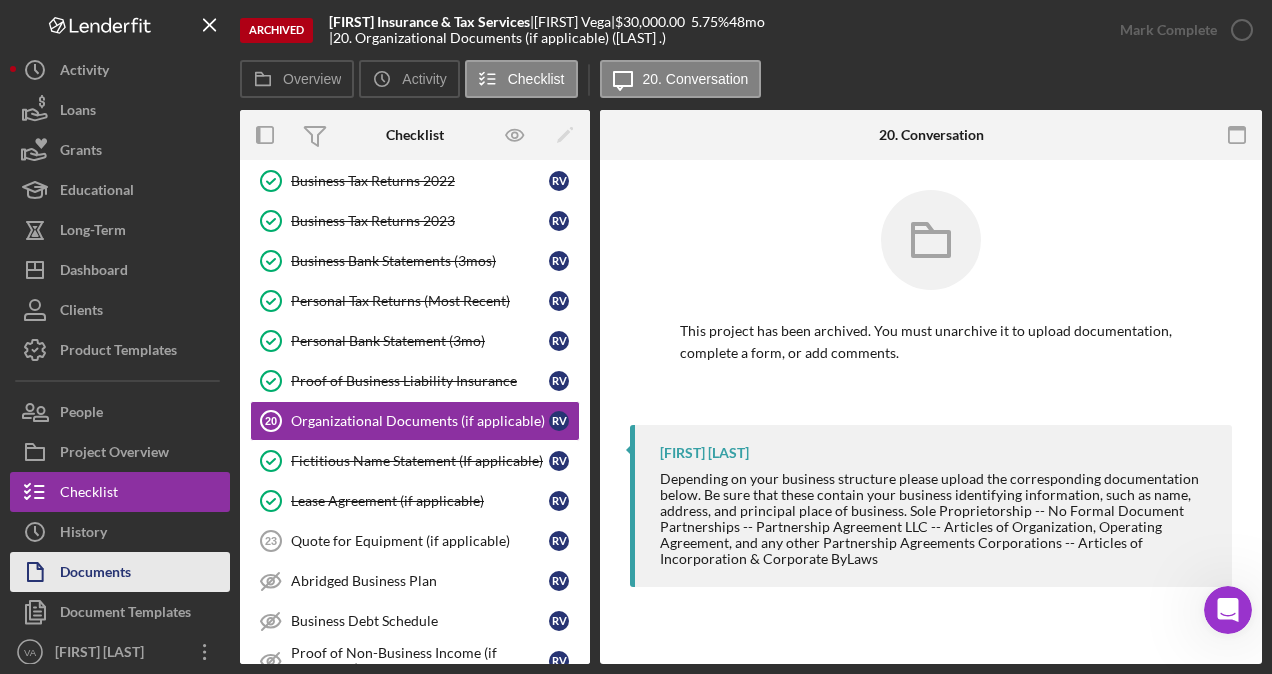 click on "Documents" at bounding box center (95, 574) 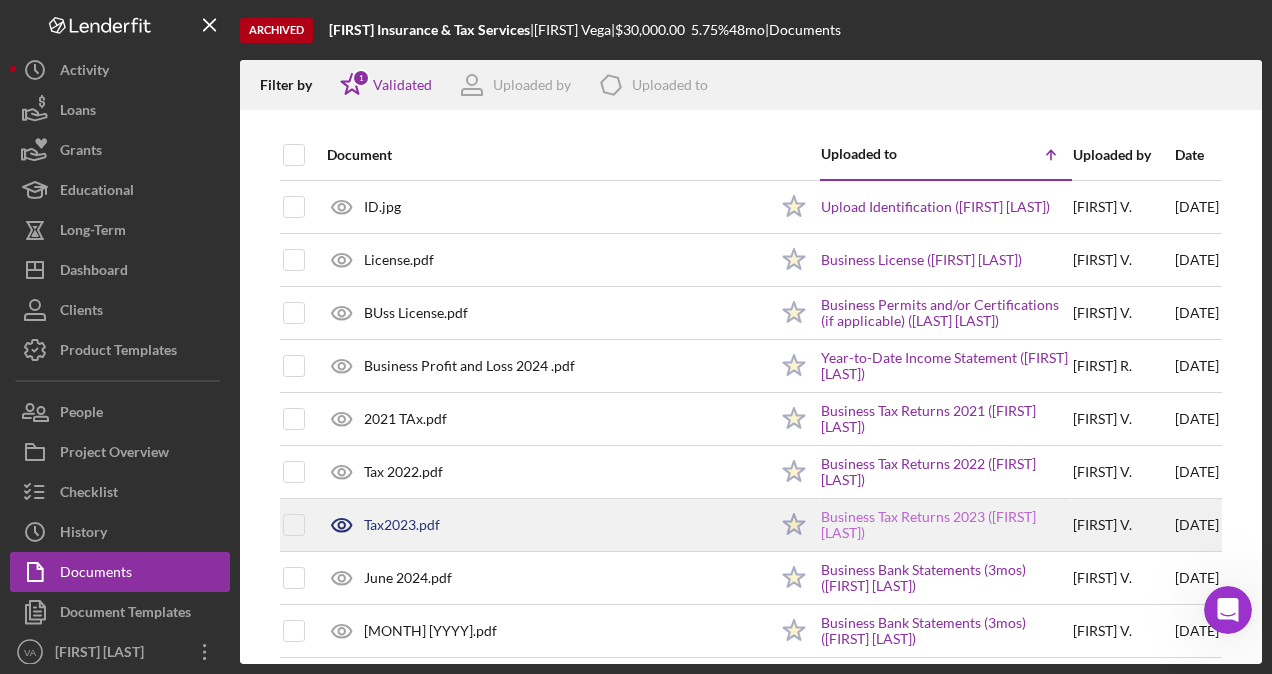 click on "Business Tax Returns 2023 ([FIRST] [LAST])" at bounding box center [946, 525] 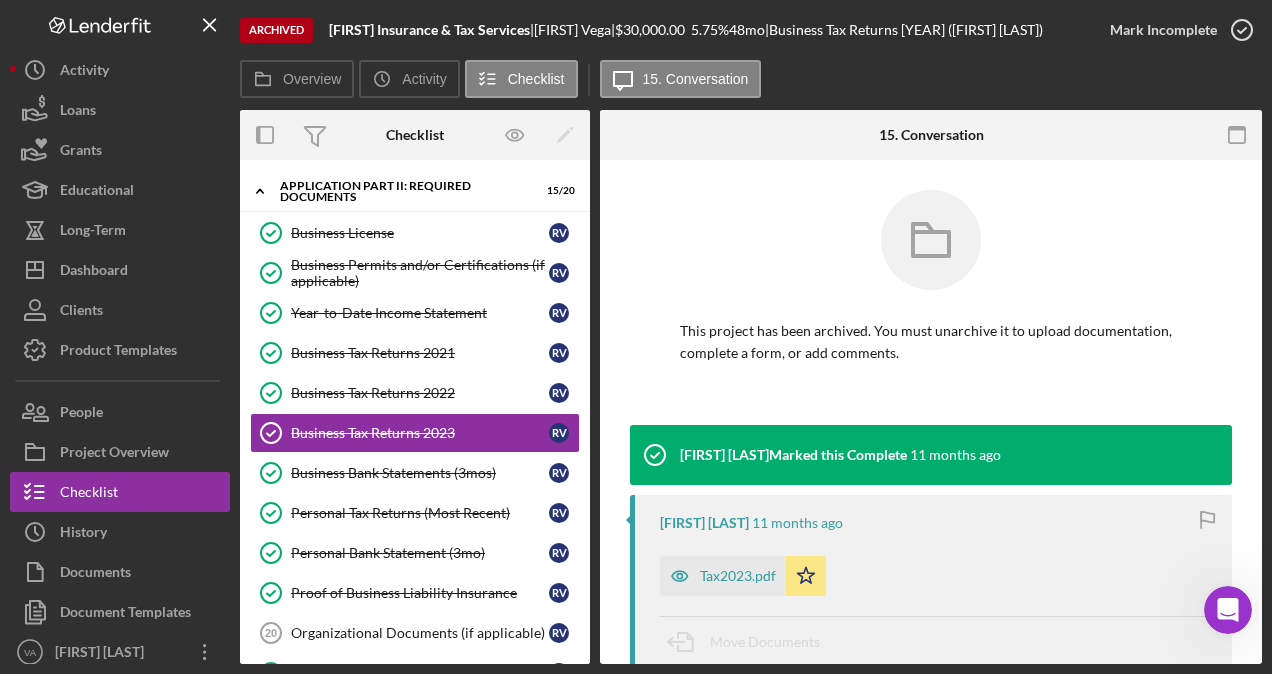 scroll, scrollTop: 105, scrollLeft: 0, axis: vertical 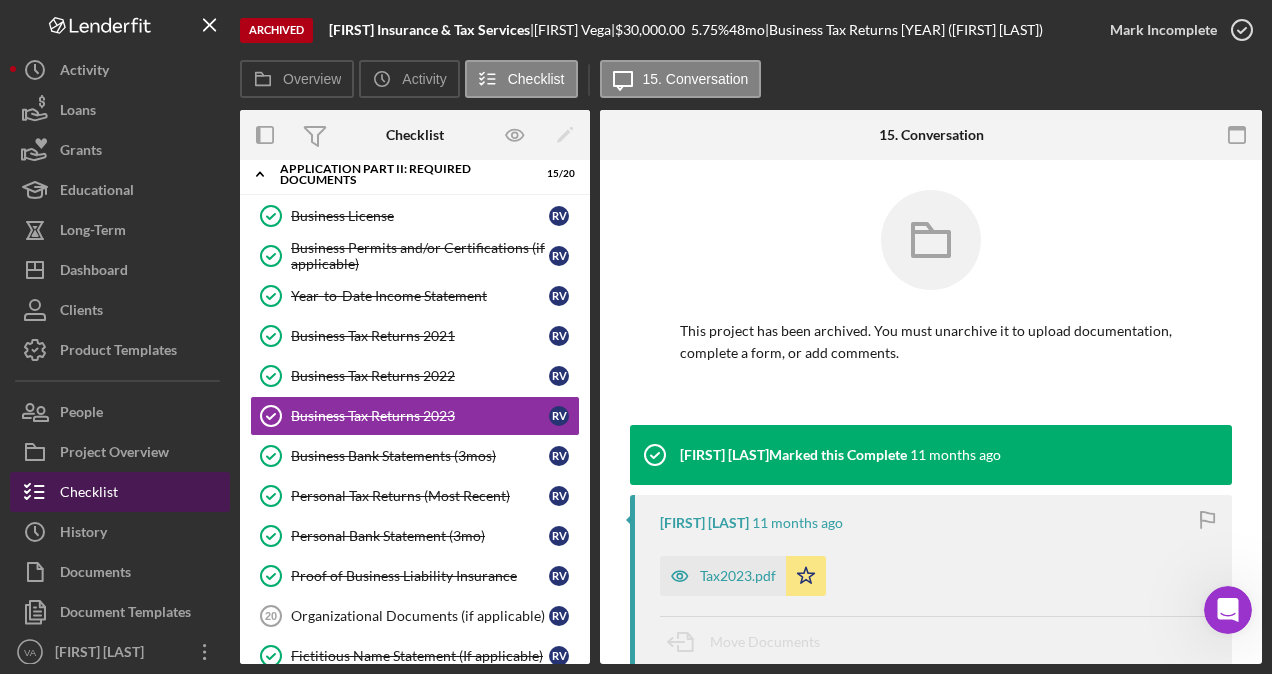 click on "Checklist" at bounding box center [89, 494] 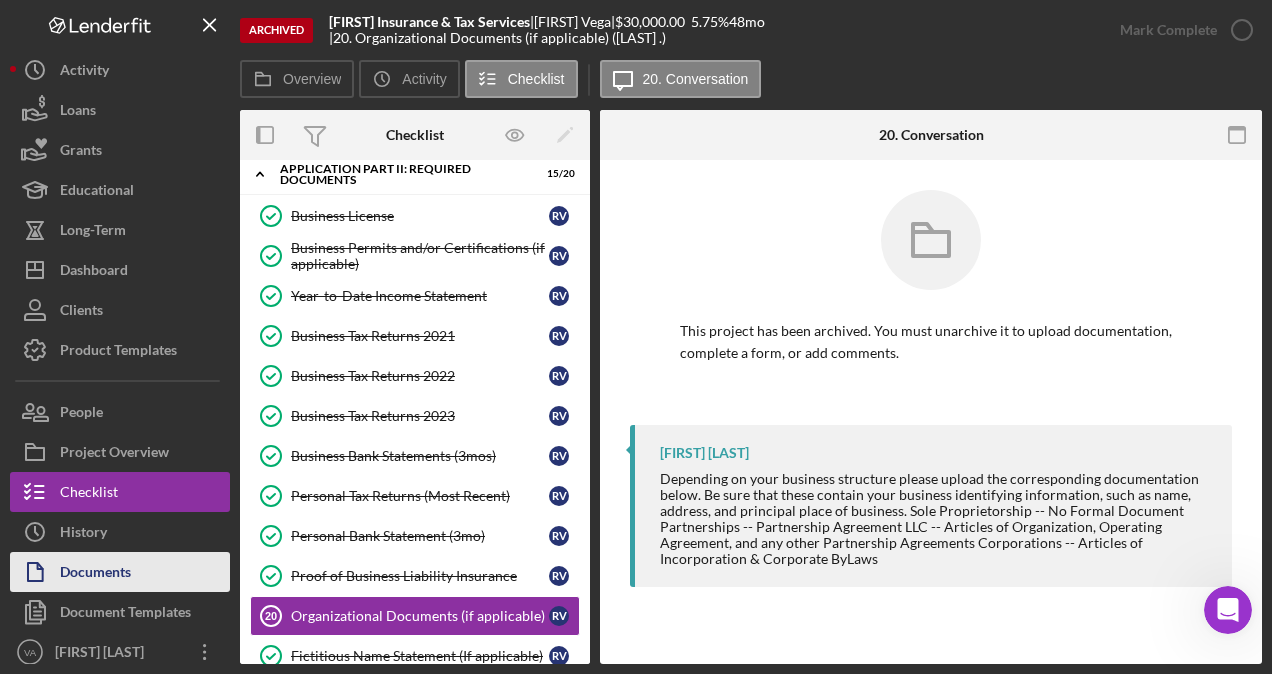 click on "Documents" at bounding box center [95, 574] 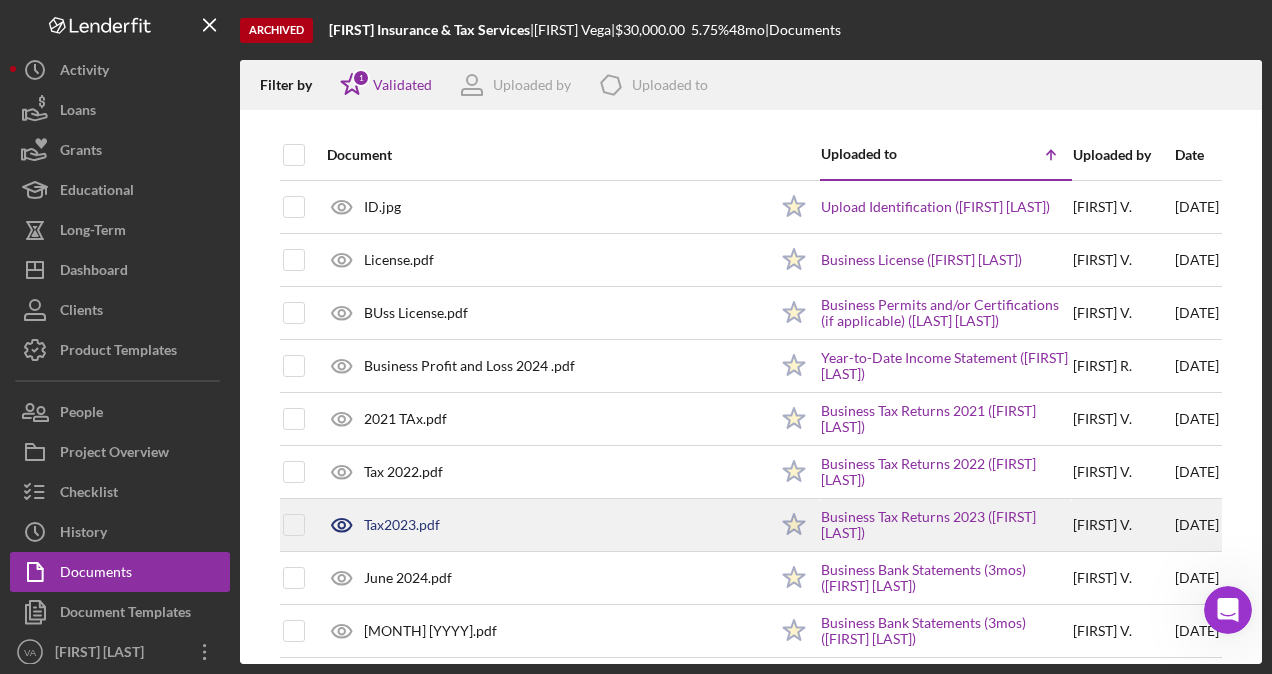 click on "[FIRST] [INITIAL]." at bounding box center (1123, 525) 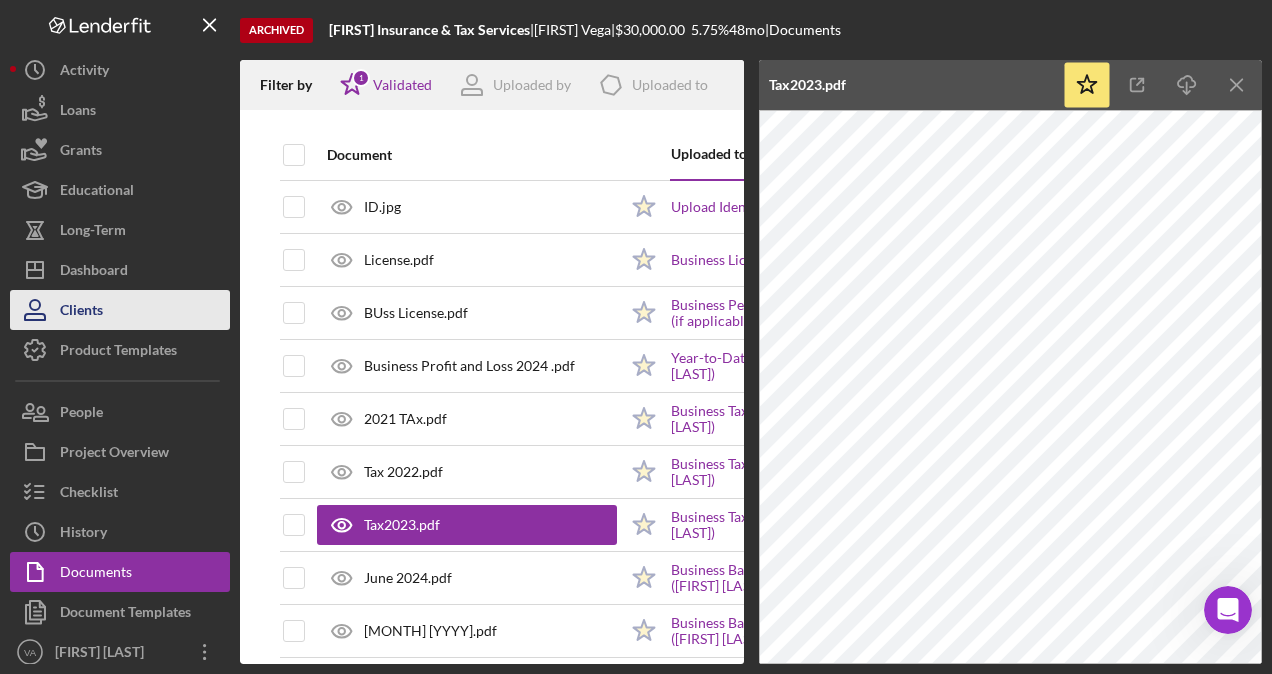click on "Clients" at bounding box center [120, 310] 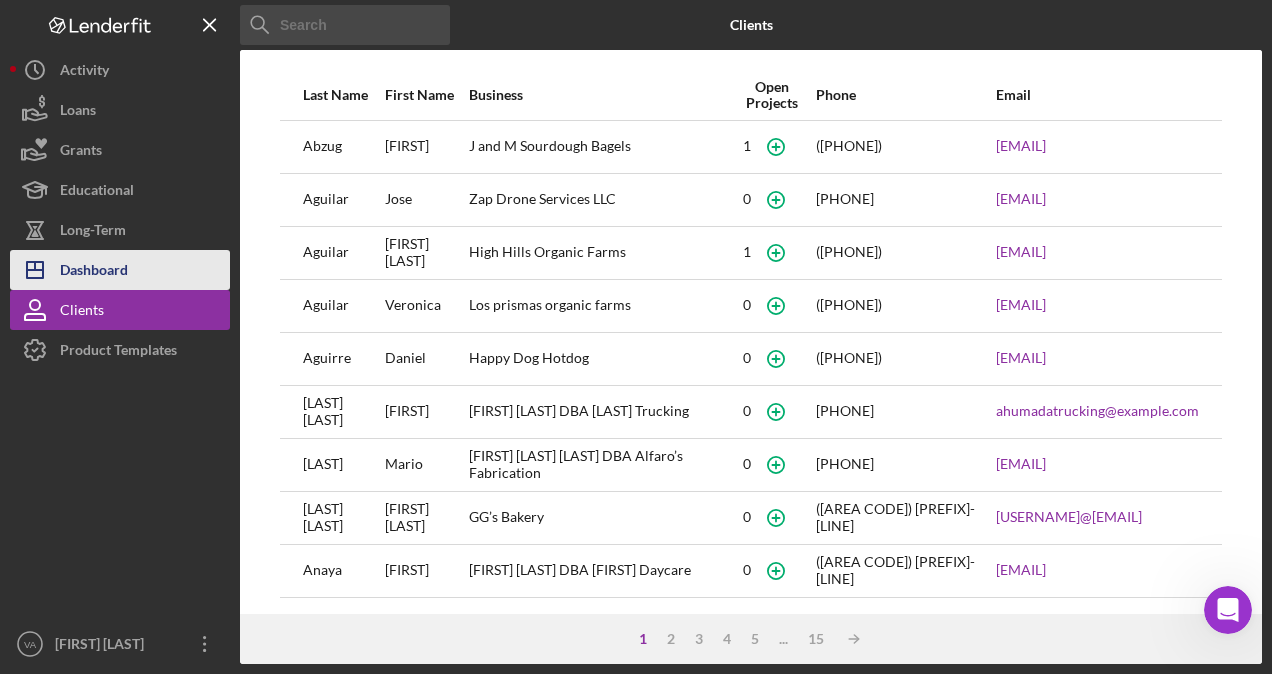 click on "Dashboard" at bounding box center (94, 272) 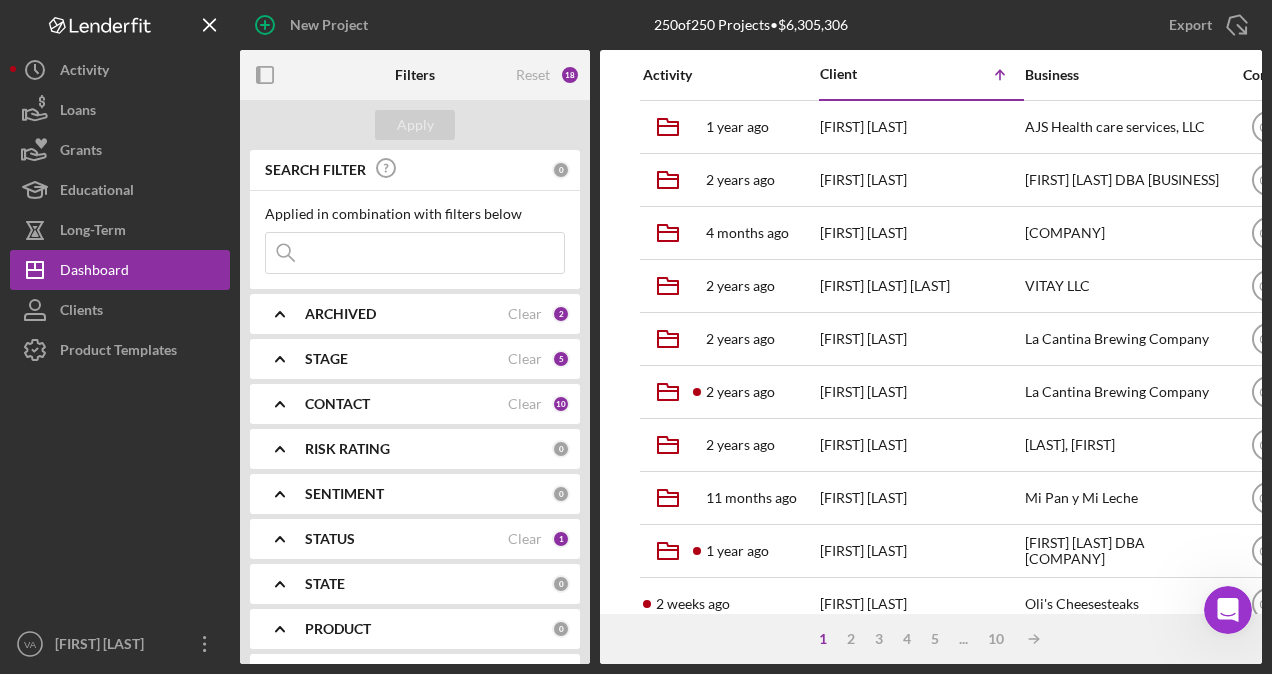 click at bounding box center (415, 253) 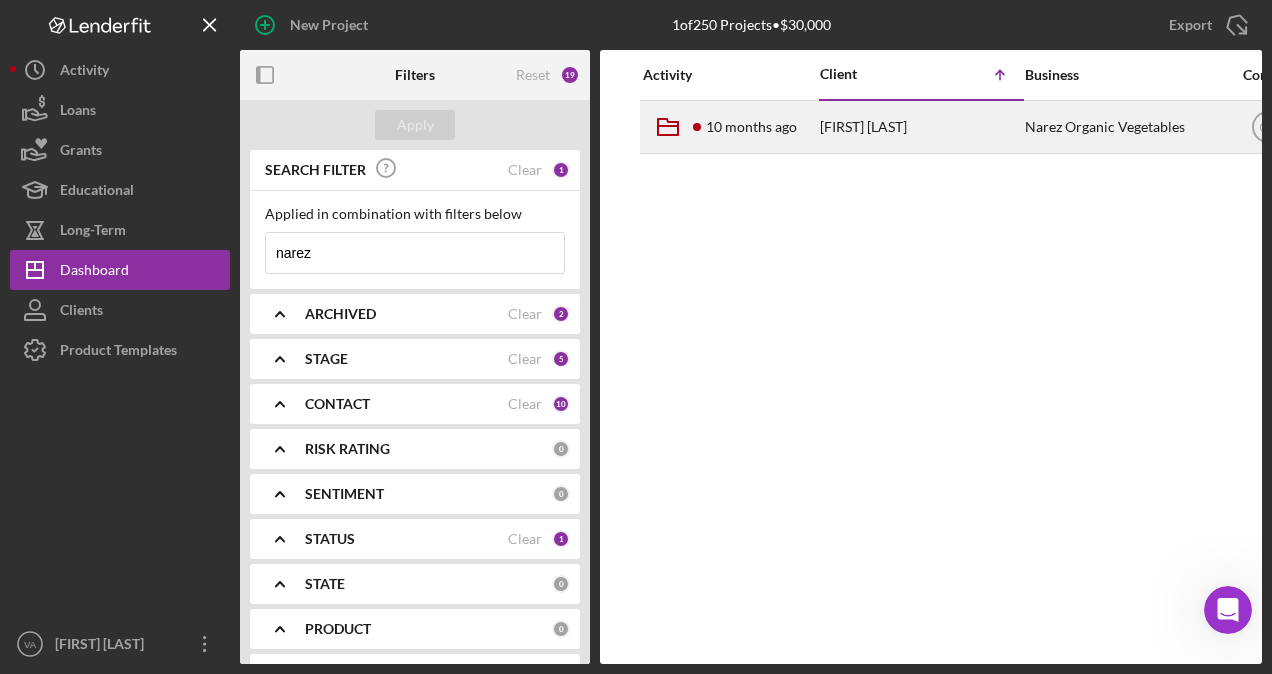 type on "narez" 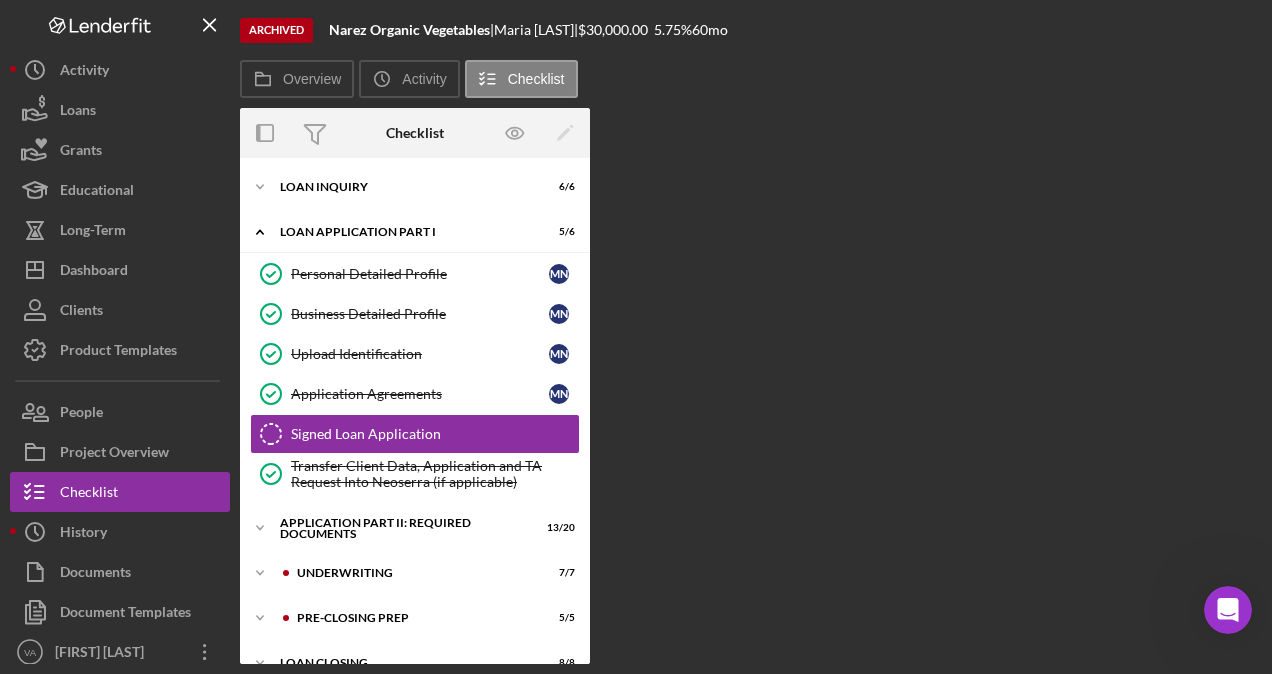 scroll, scrollTop: 20, scrollLeft: 0, axis: vertical 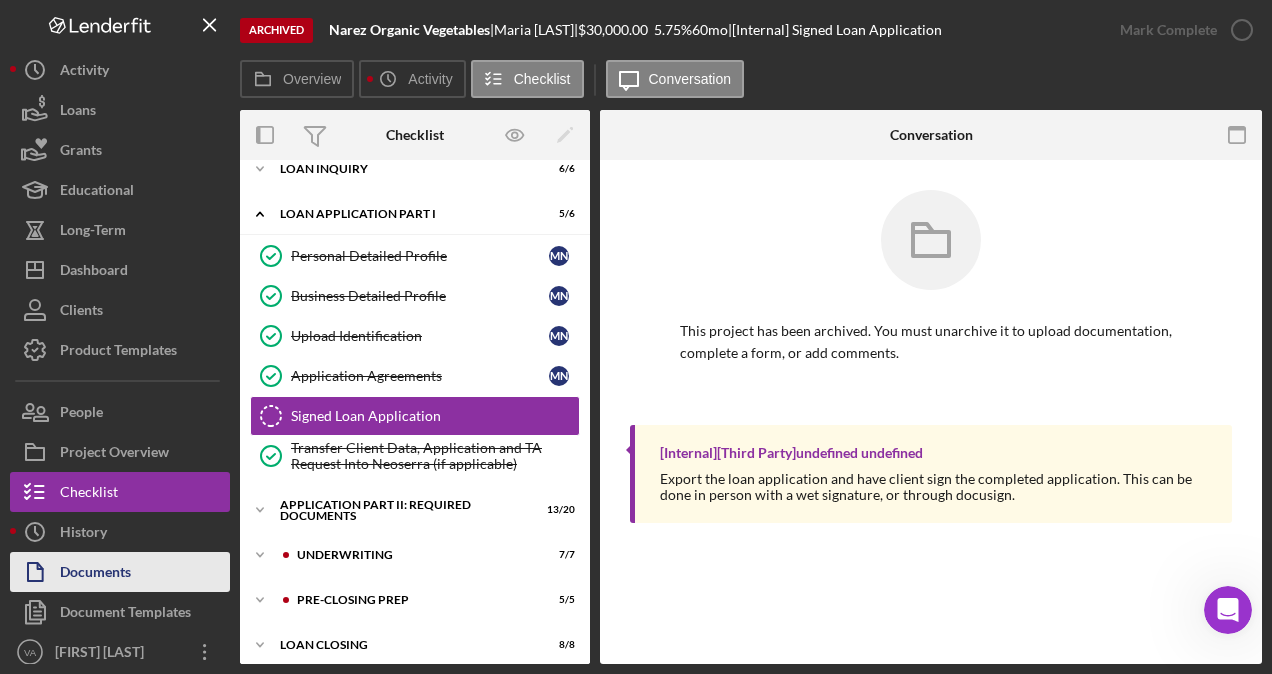 click on "Documents" at bounding box center (120, 572) 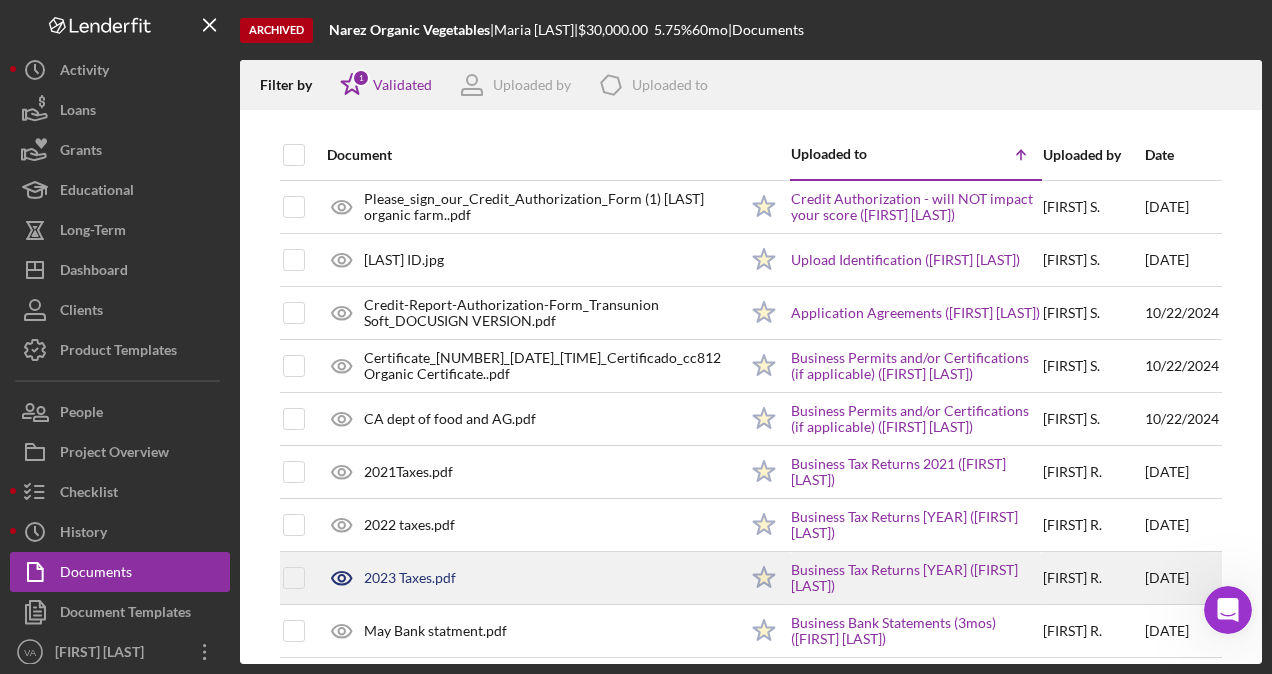 click on "Business Tax Returns [YEAR] ([FIRST] [LAST])" at bounding box center (916, 578) 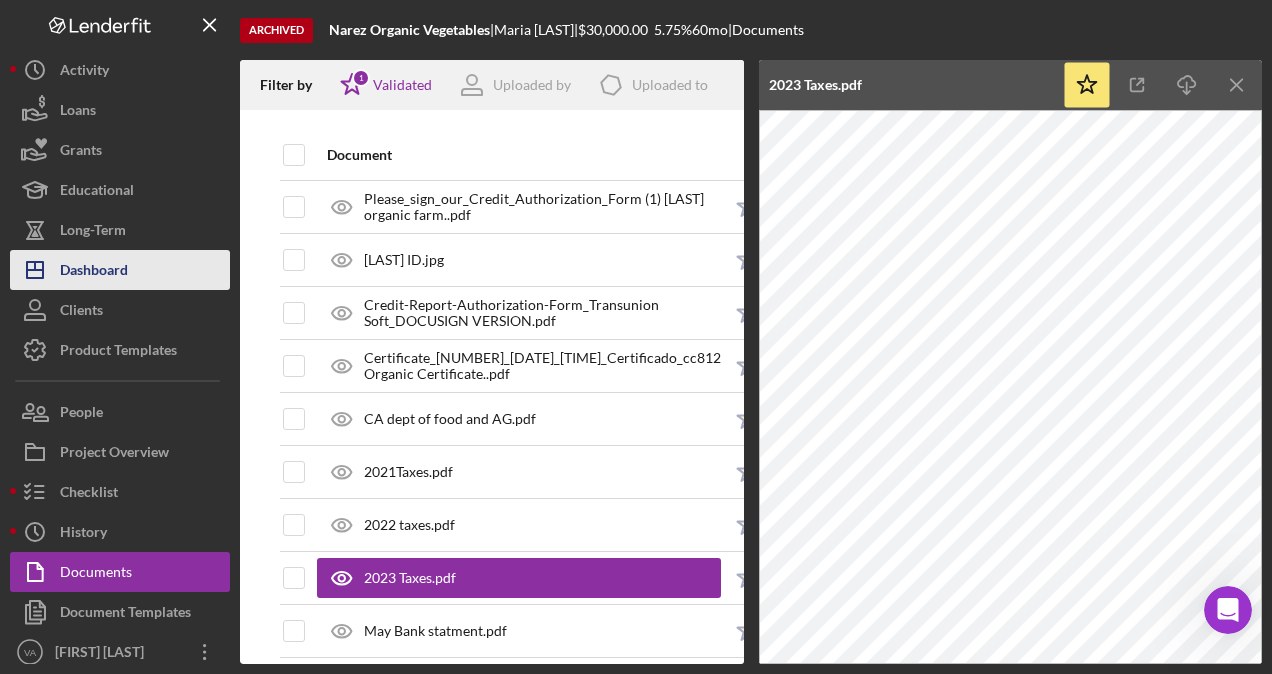 click on "Icon/Dashboard" 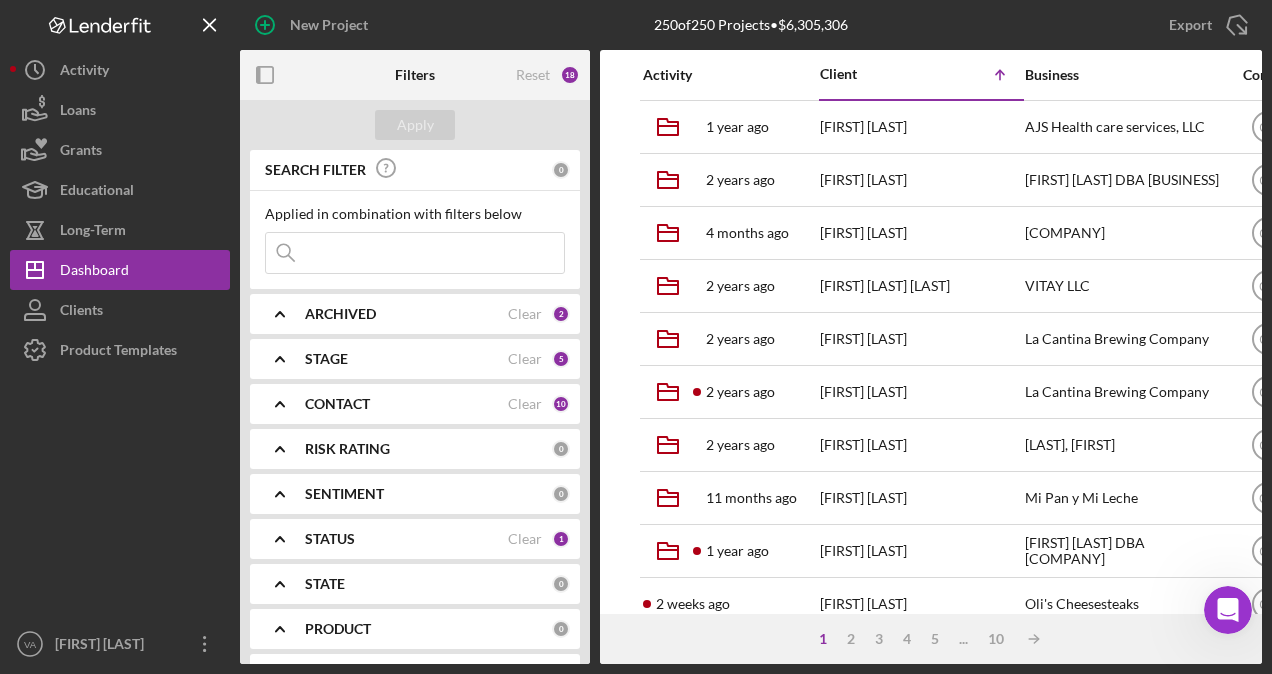 click at bounding box center [415, 253] 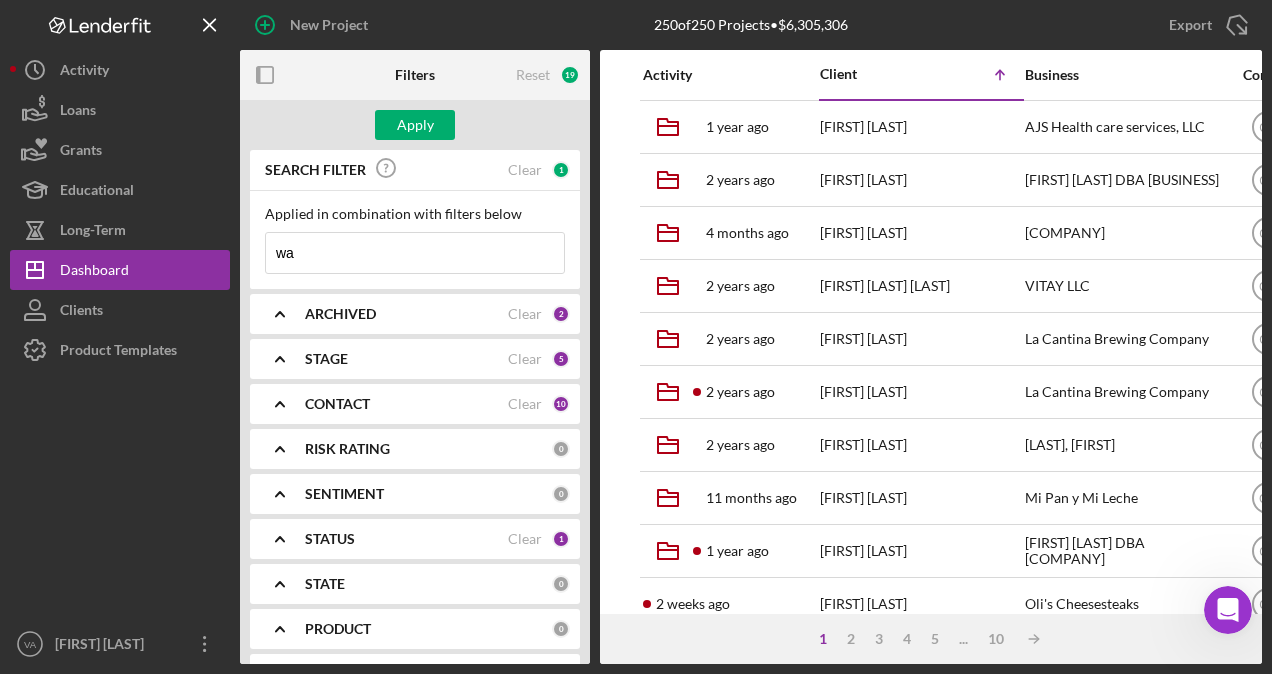 type on "w" 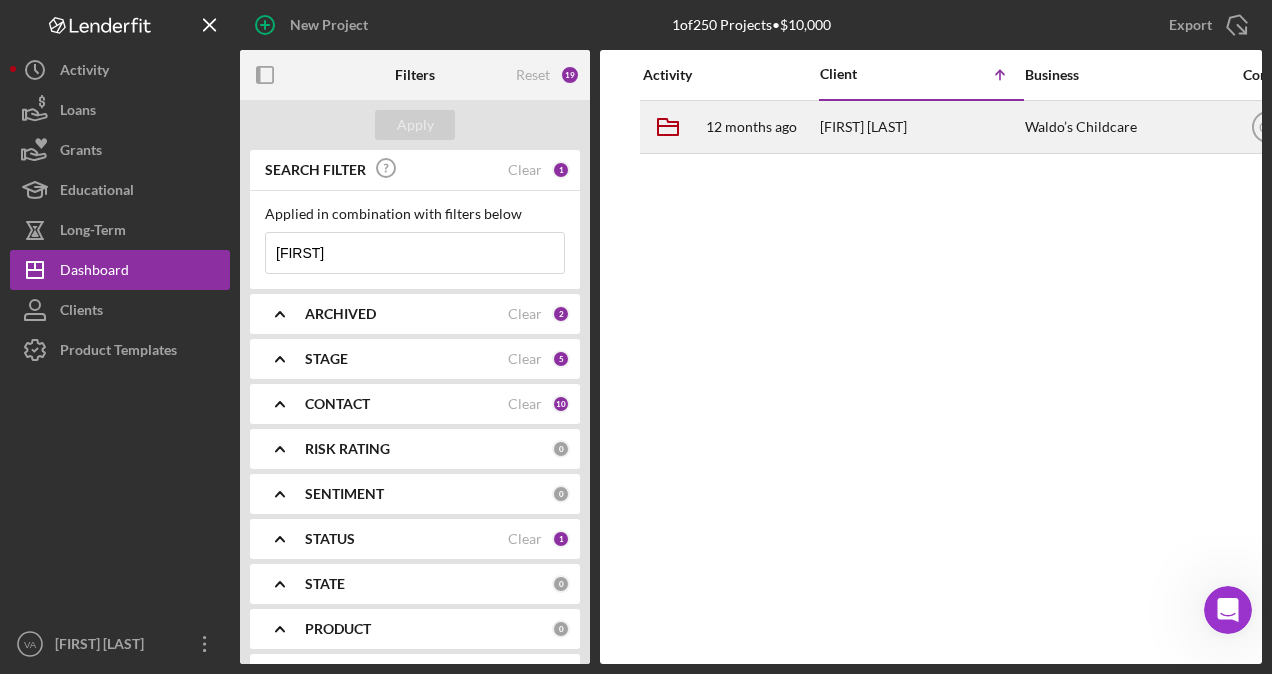 type on "[FIRST]" 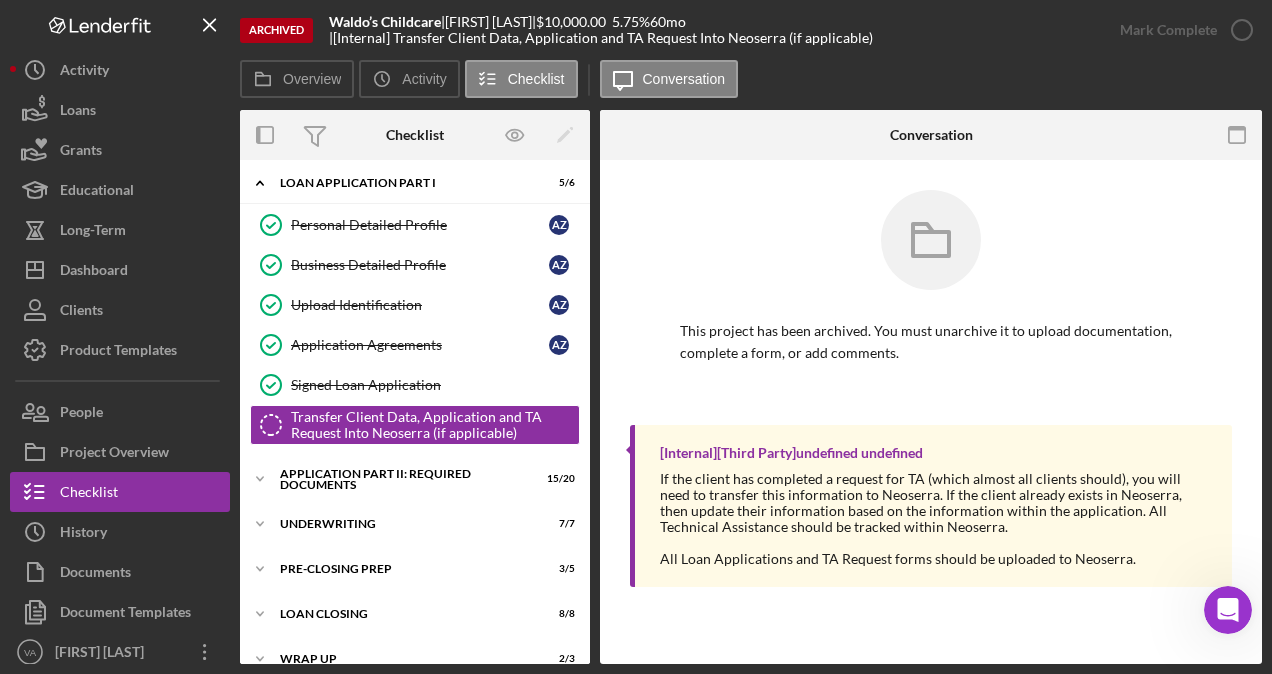scroll, scrollTop: 59, scrollLeft: 0, axis: vertical 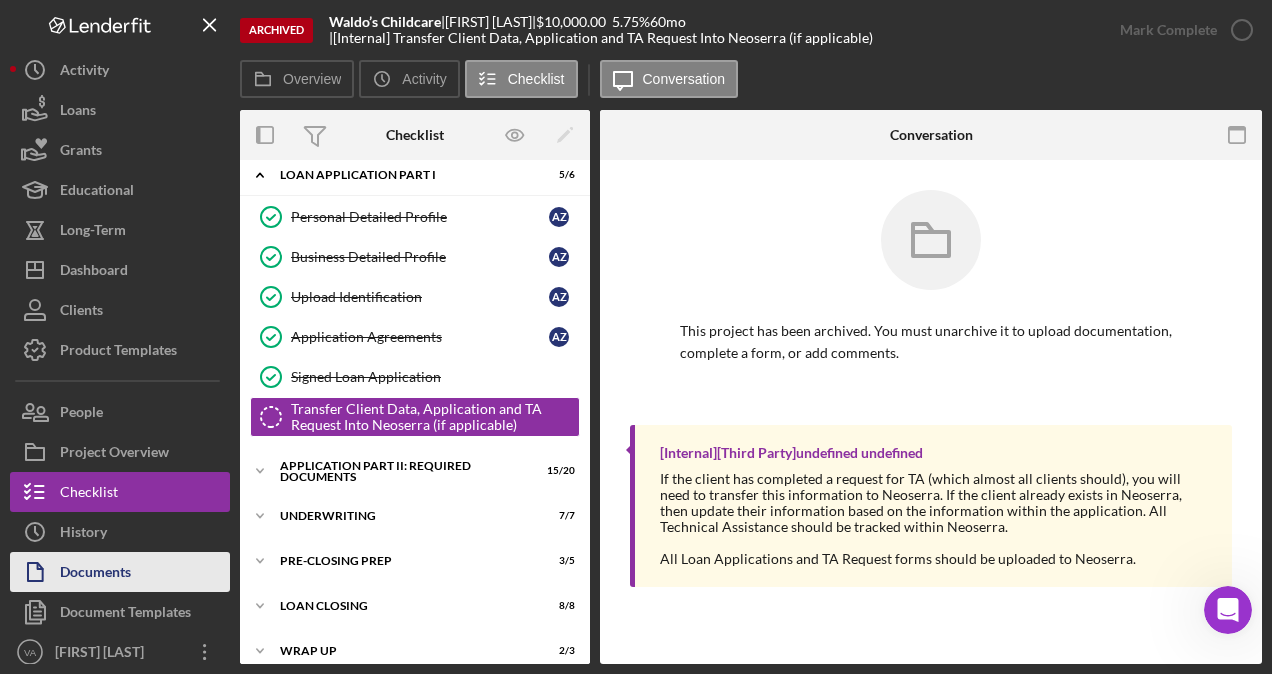 click on "Documents" at bounding box center (95, 574) 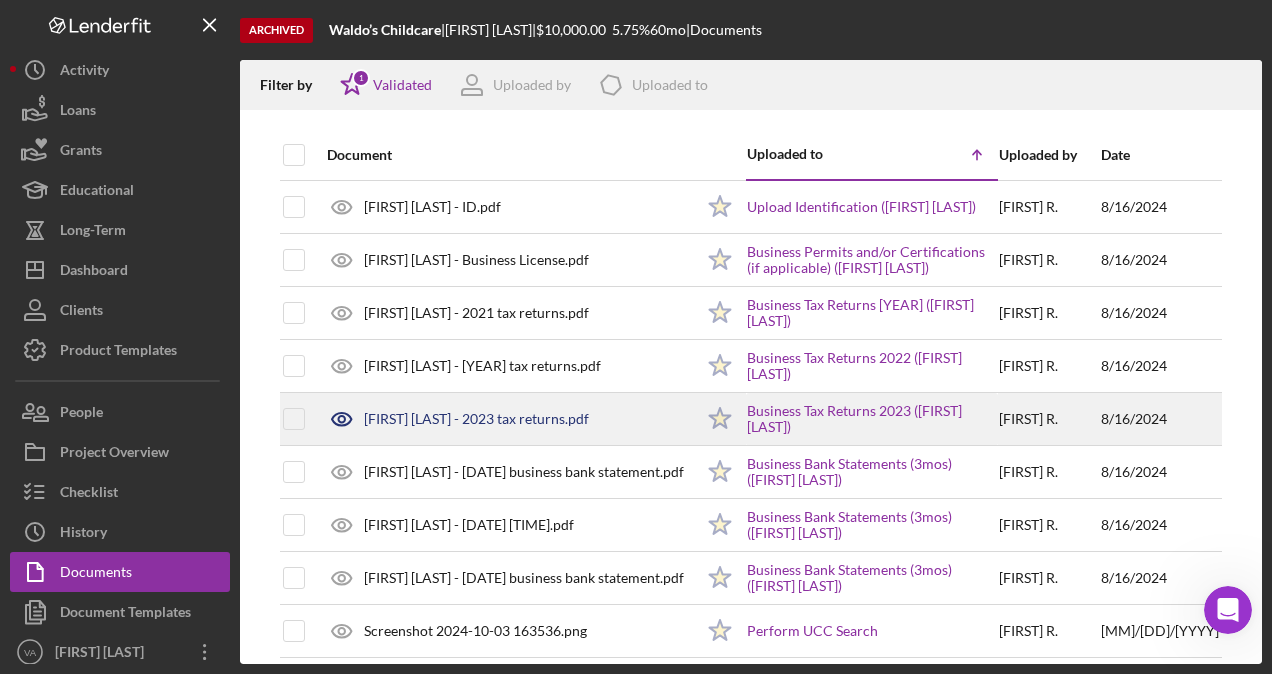 click on "[FIRST] [LAST]." at bounding box center (1049, 419) 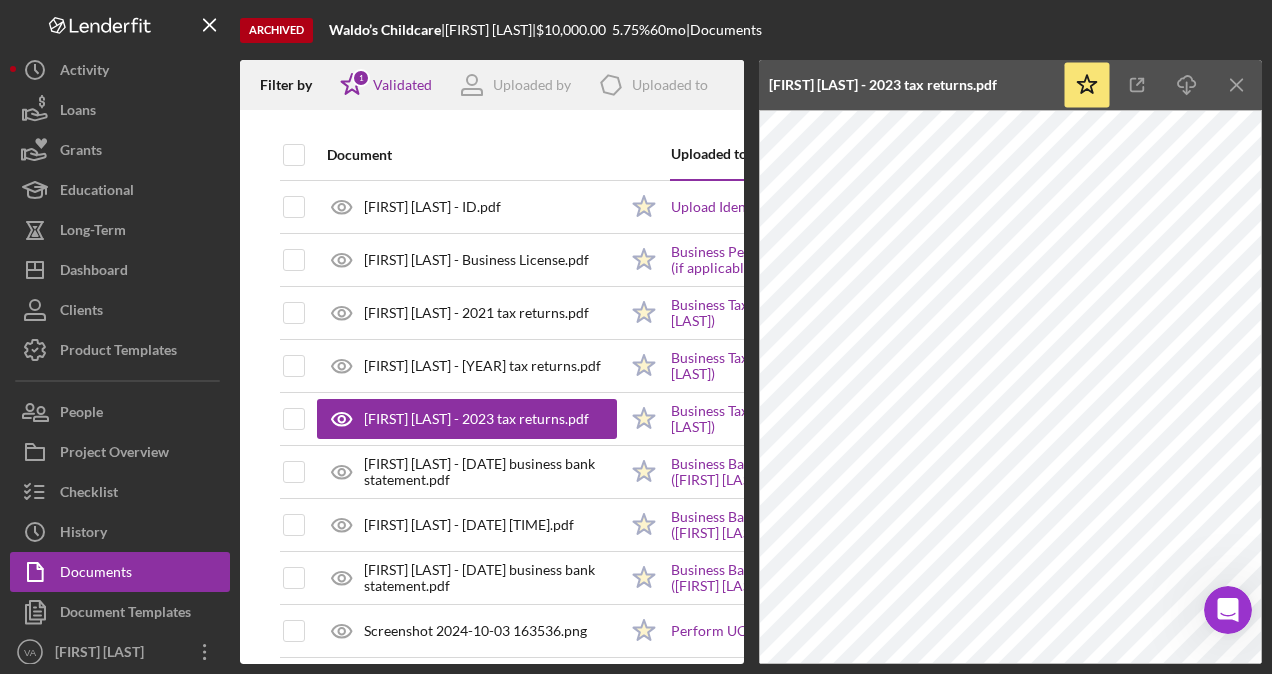 click on "Icon/Menu Close" 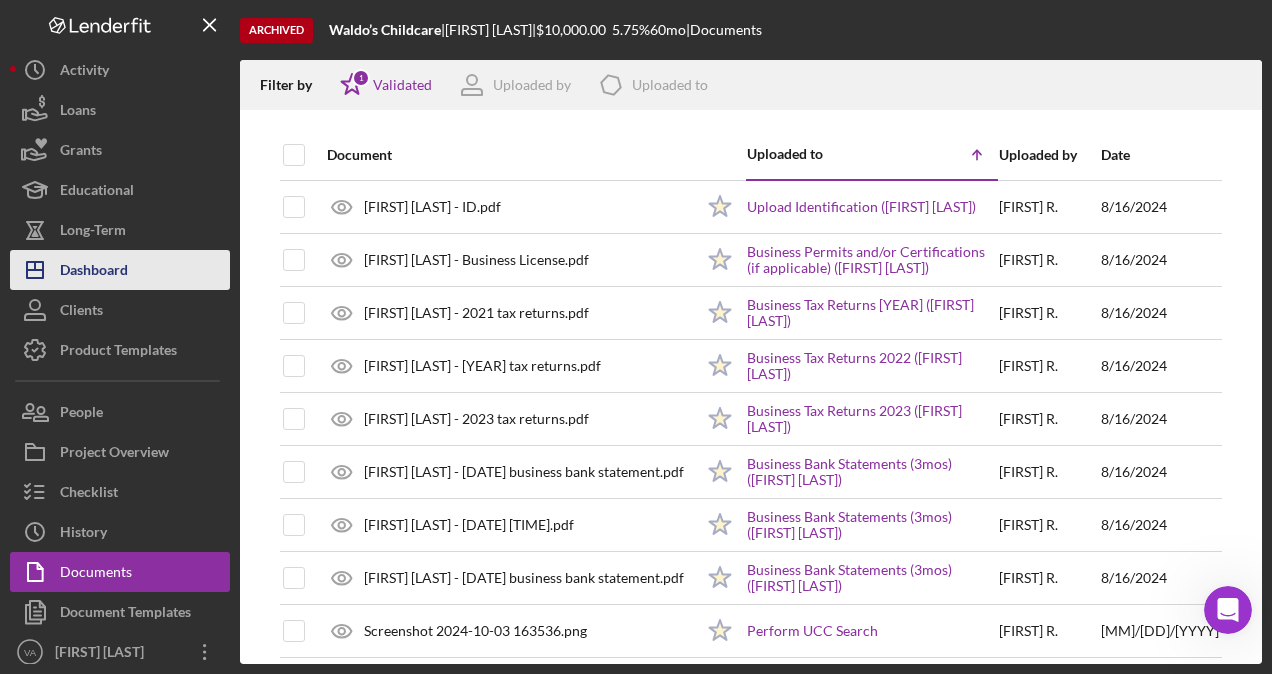 click on "Dashboard" at bounding box center (94, 272) 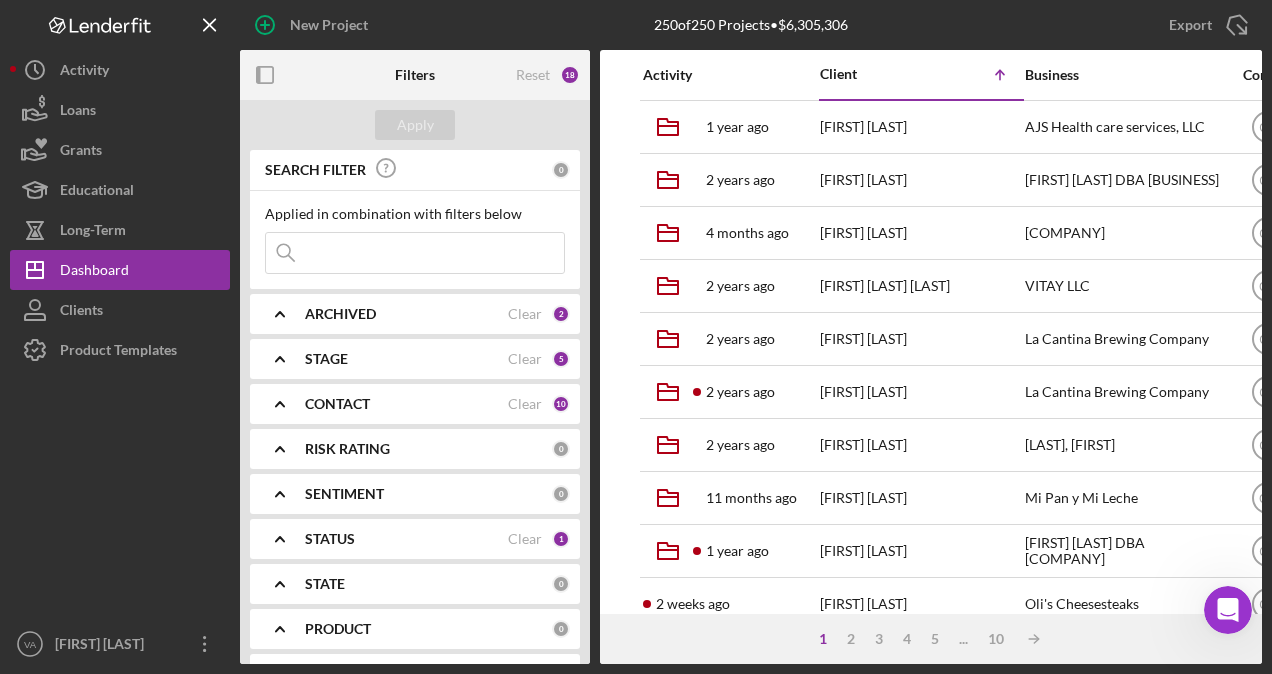 click on "Applied in combination with filters below Icon/Menu Close" at bounding box center [415, 240] 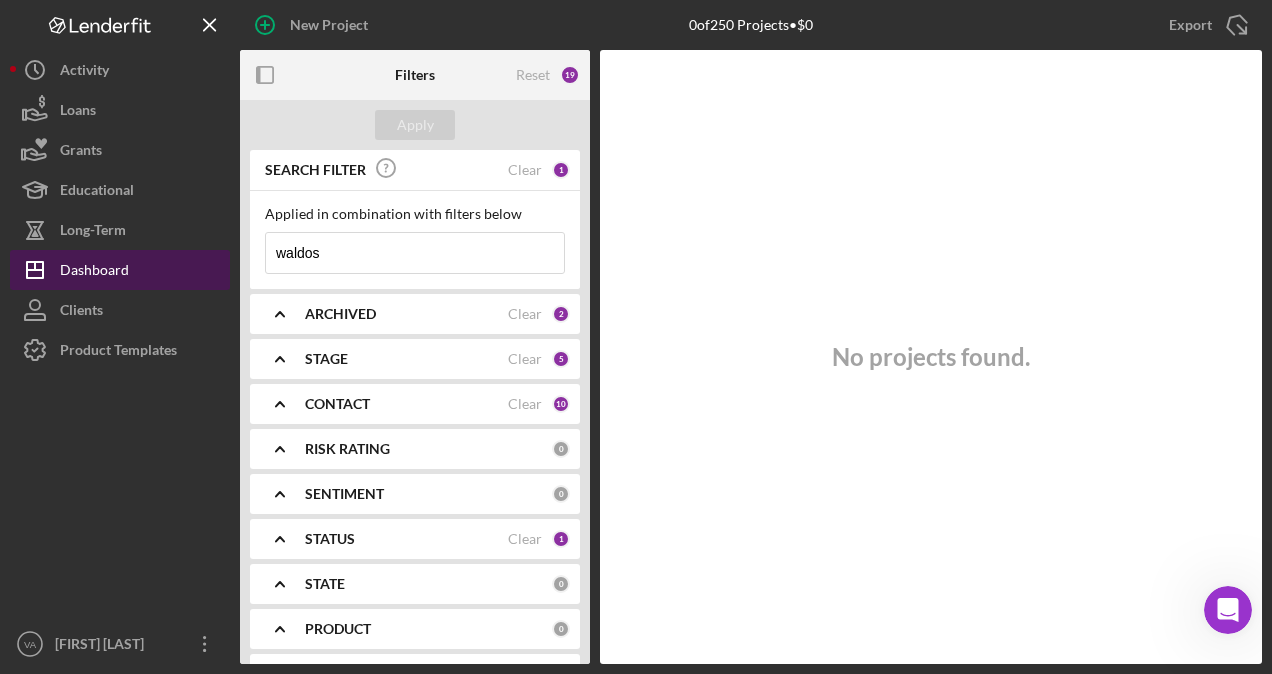 type on "waldos" 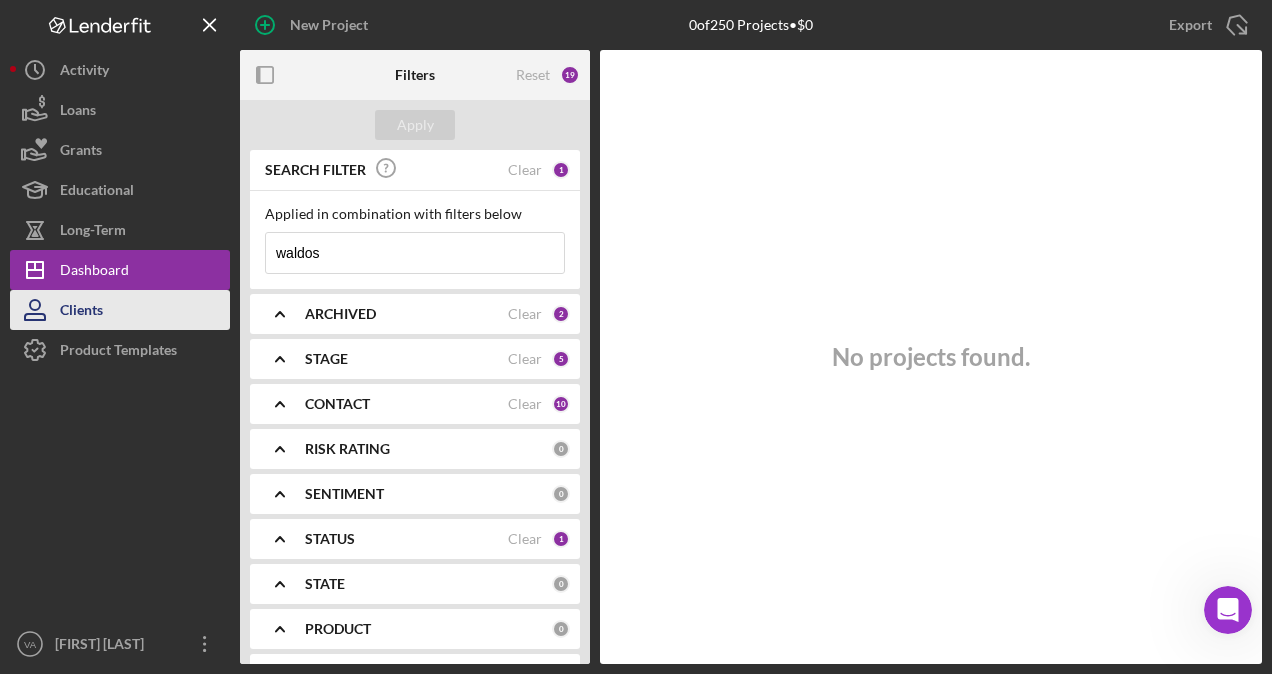 click on "Clients" at bounding box center (120, 310) 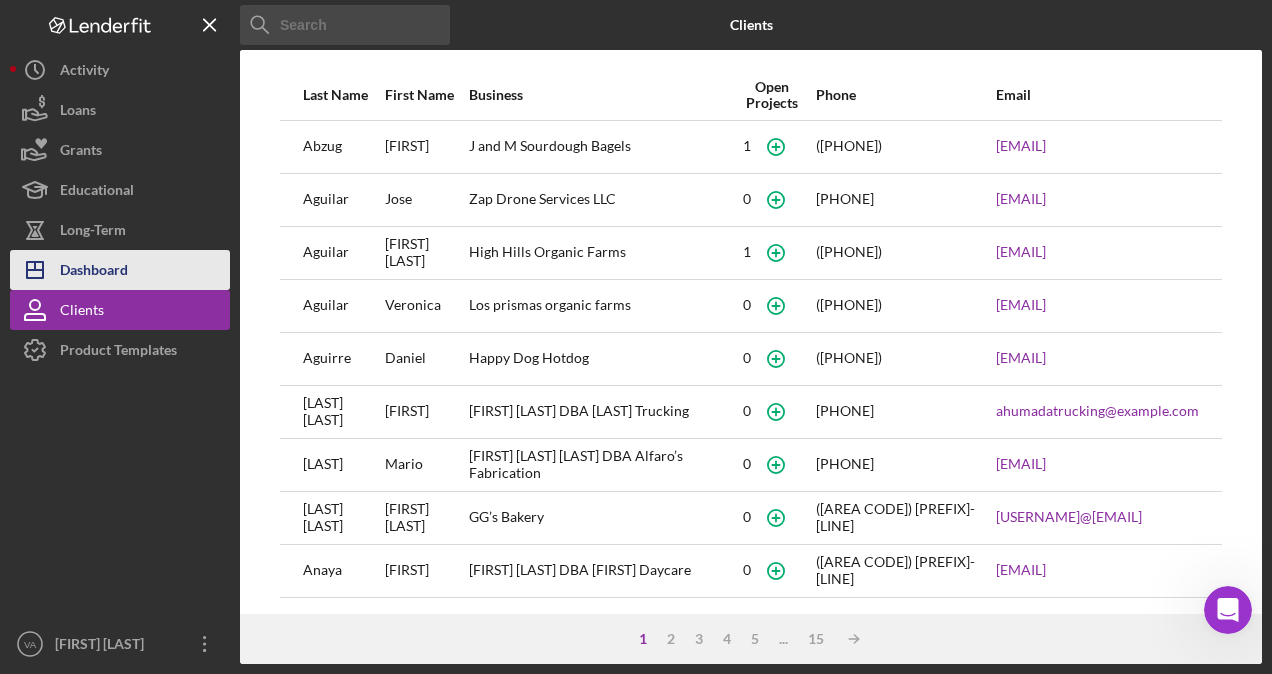 click on "Dashboard" at bounding box center [94, 272] 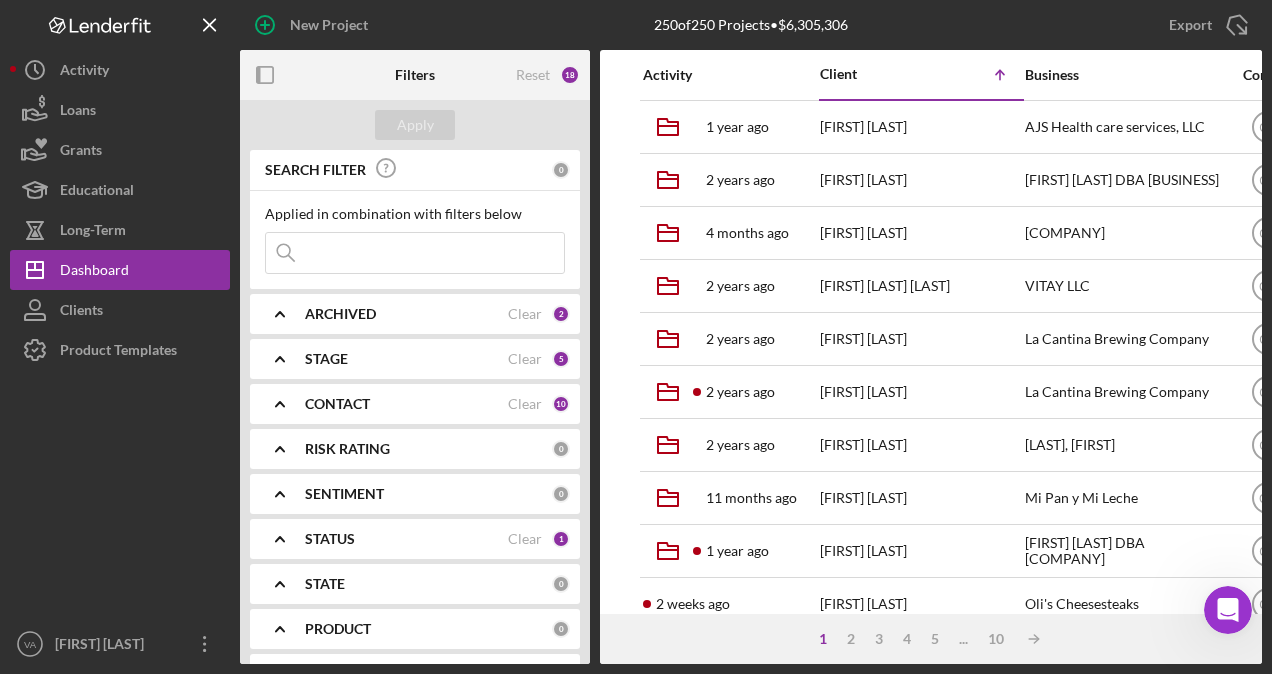 click at bounding box center [415, 253] 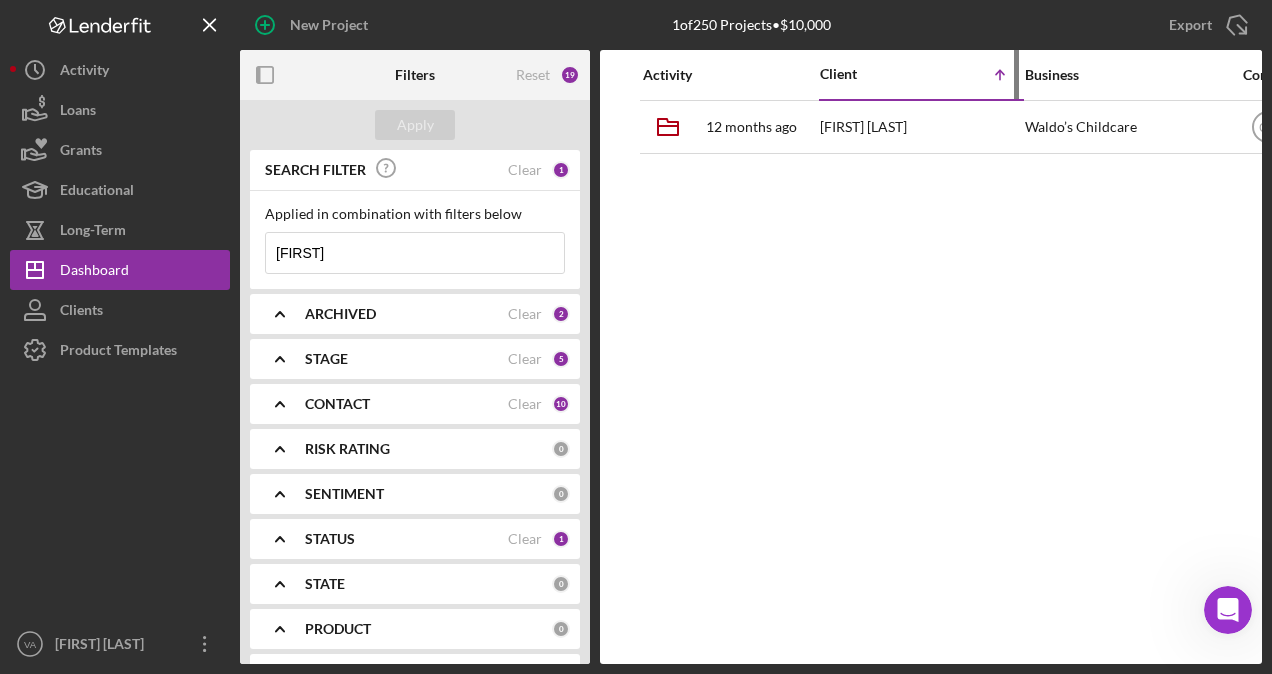 type on "[FIRST]" 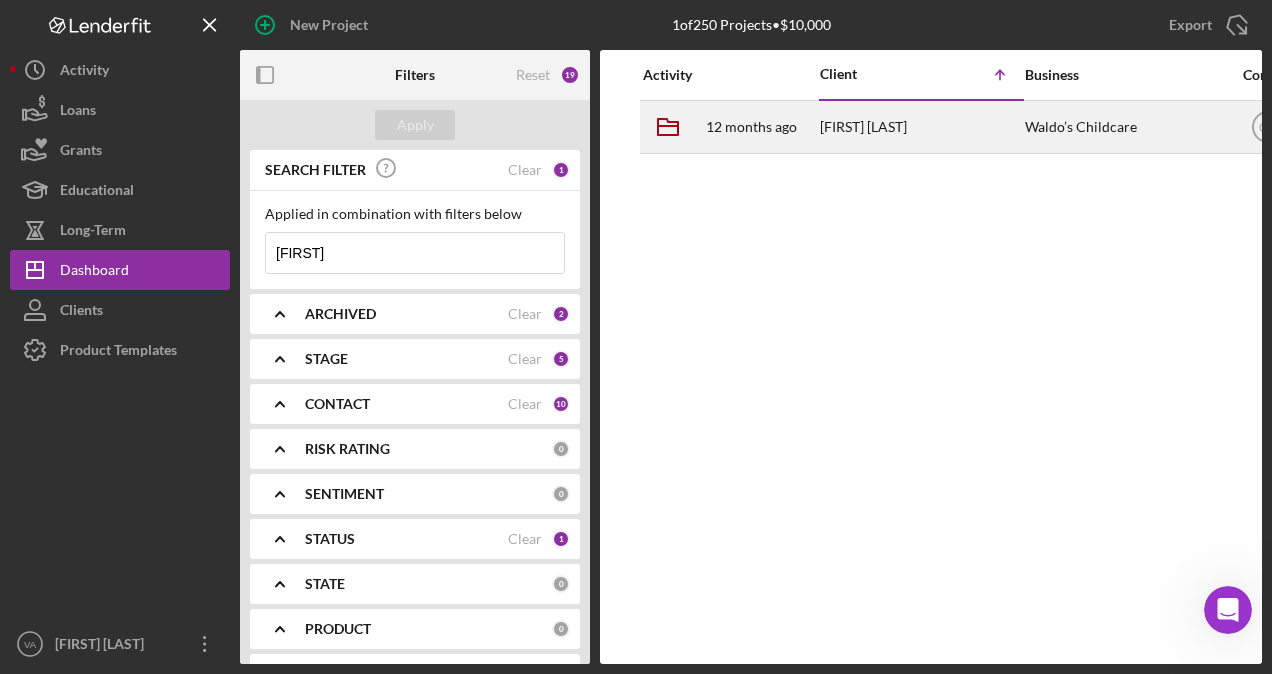 click on "[FIRST] [LAST]" at bounding box center [920, 127] 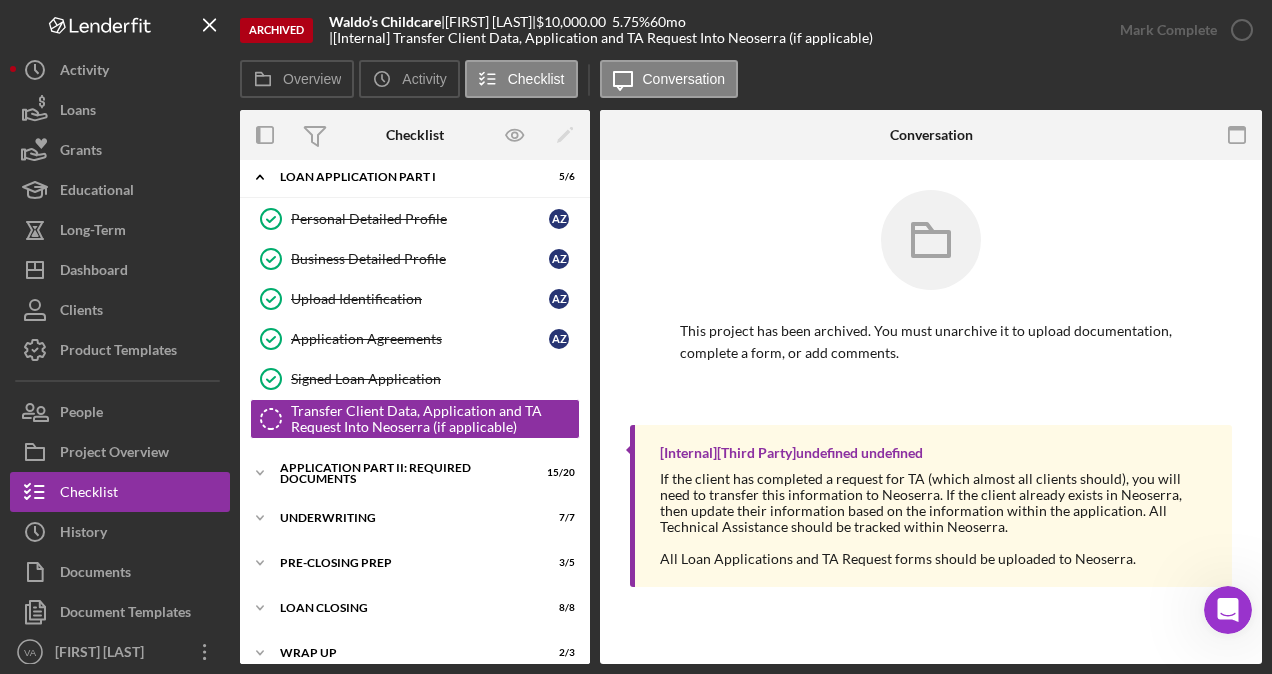 scroll, scrollTop: 60, scrollLeft: 0, axis: vertical 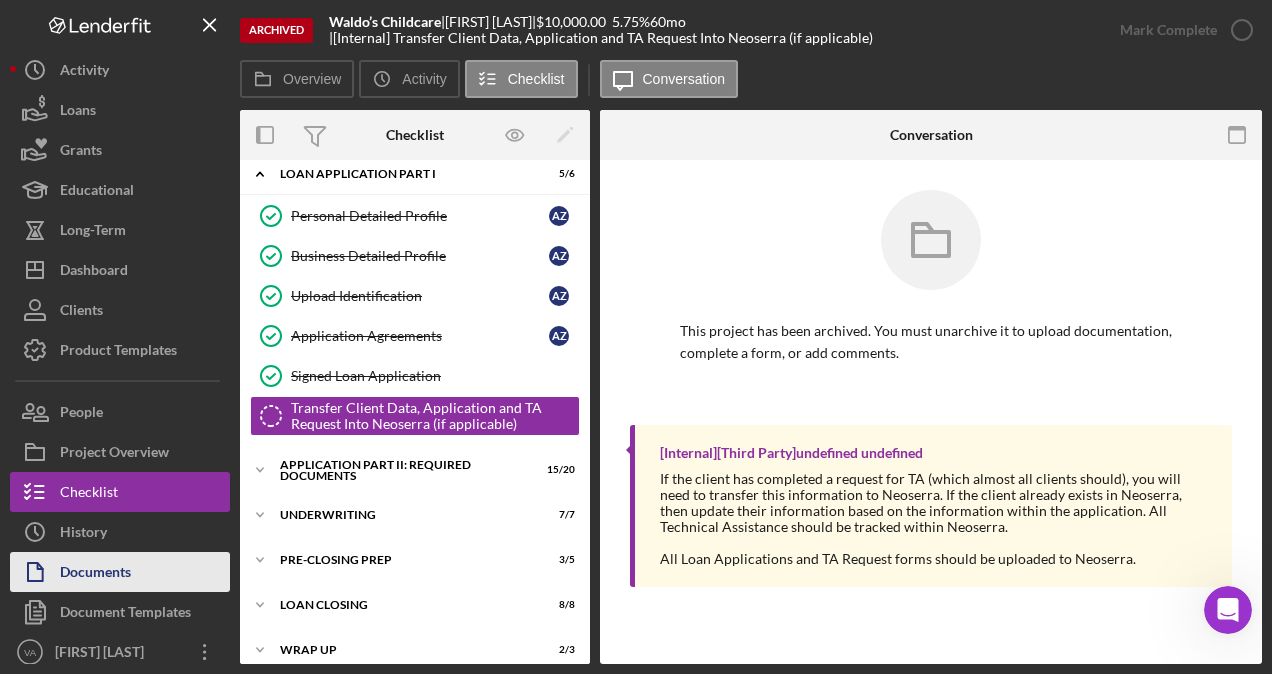 click on "Documents" at bounding box center [95, 574] 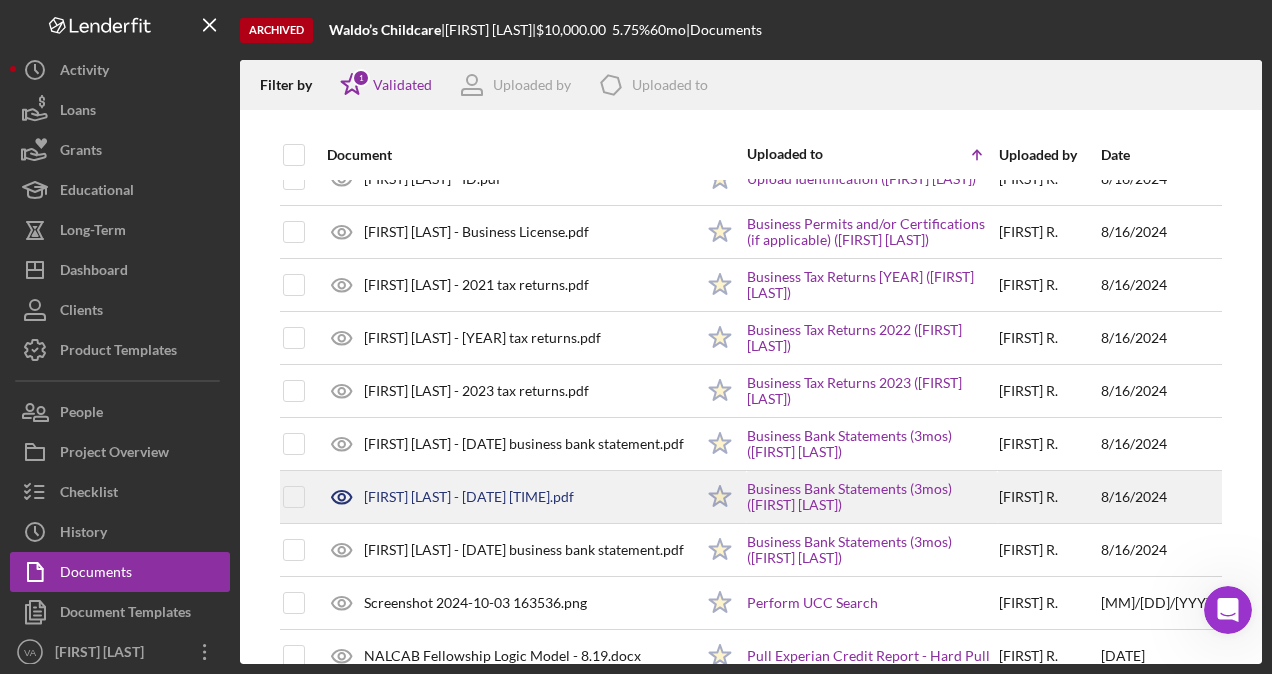 scroll, scrollTop: 0, scrollLeft: 0, axis: both 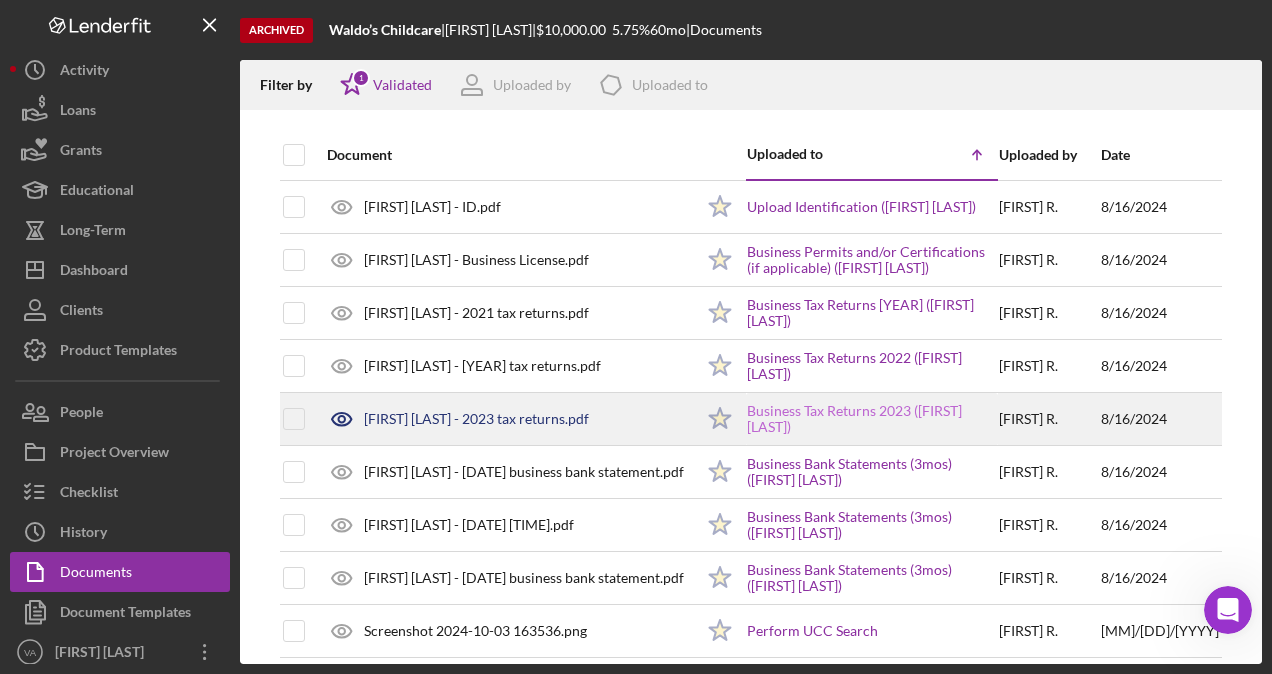 click on "Business Tax Returns 2023 ([FIRST] [LAST])" at bounding box center [872, 419] 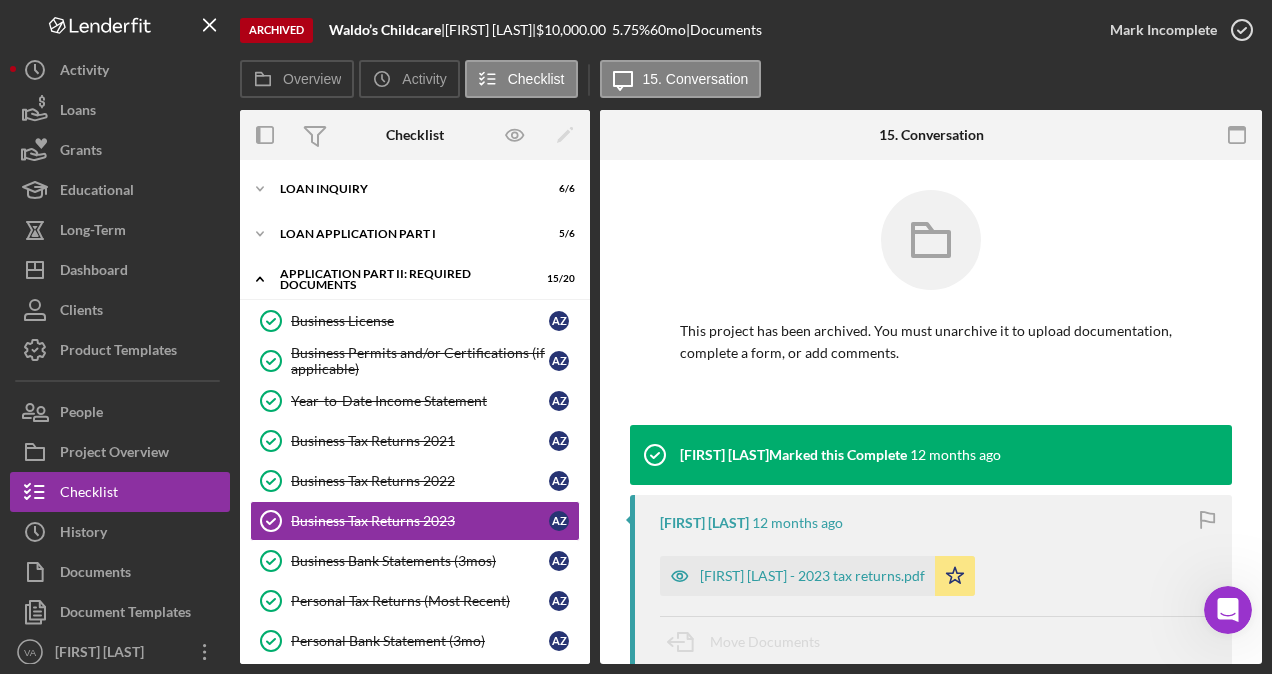 scroll, scrollTop: 105, scrollLeft: 0, axis: vertical 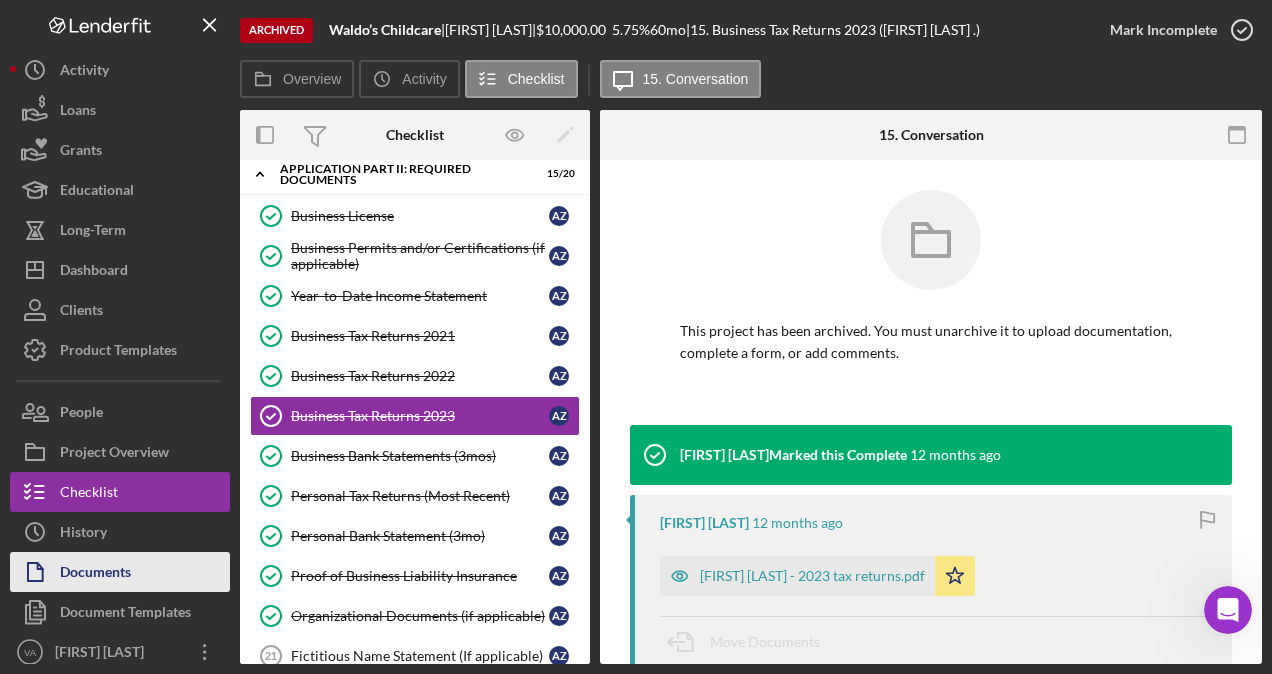 click 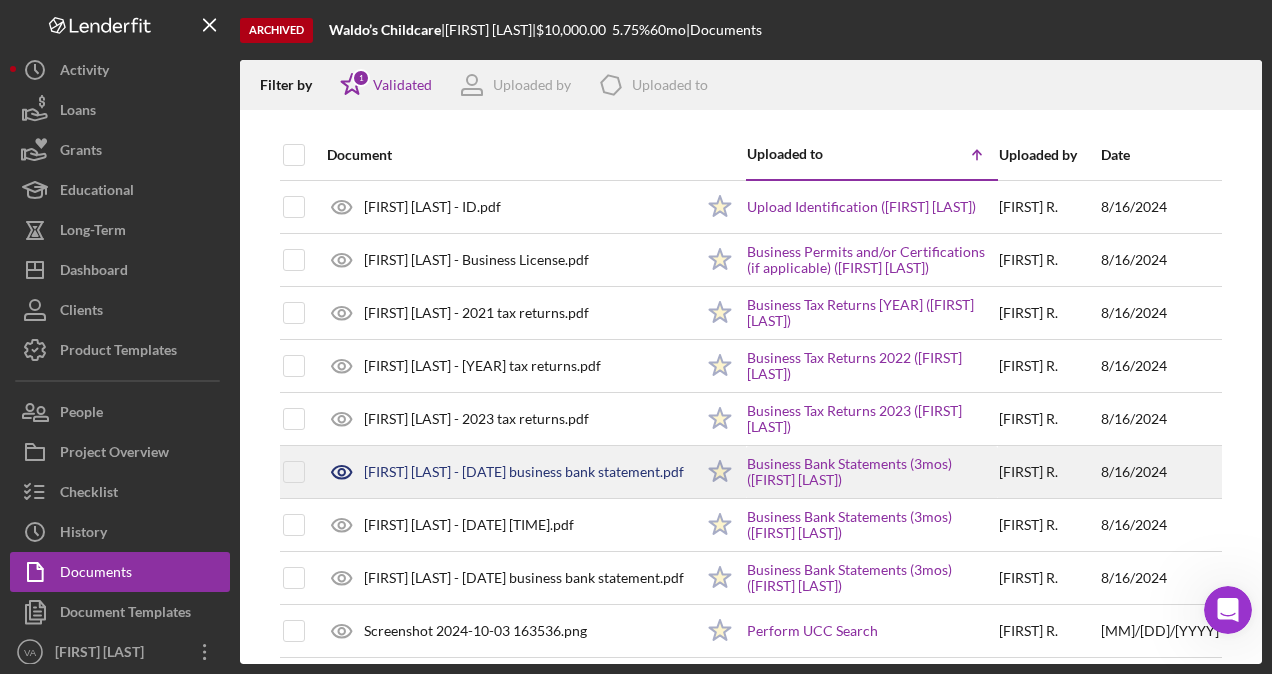 click on "[FIRST] [LAST]." at bounding box center [1049, 472] 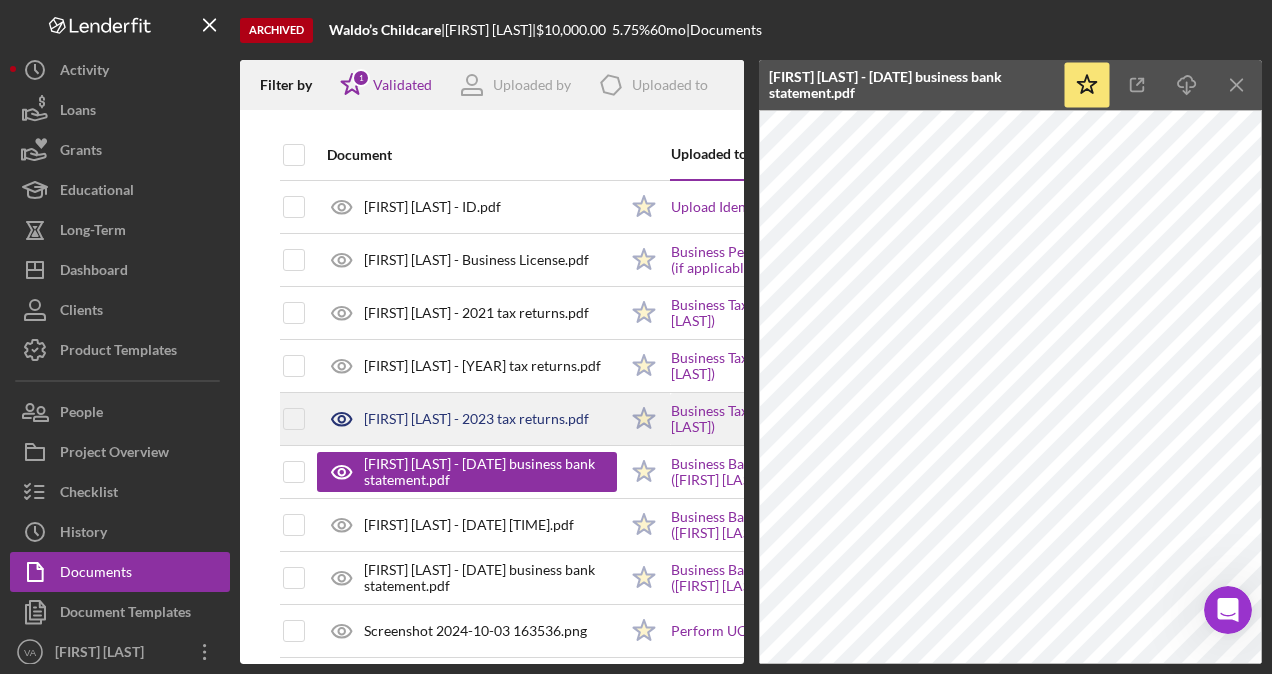 click on "[FIRST] [LAST] - 2023 tax returns.pdf" at bounding box center [467, 419] 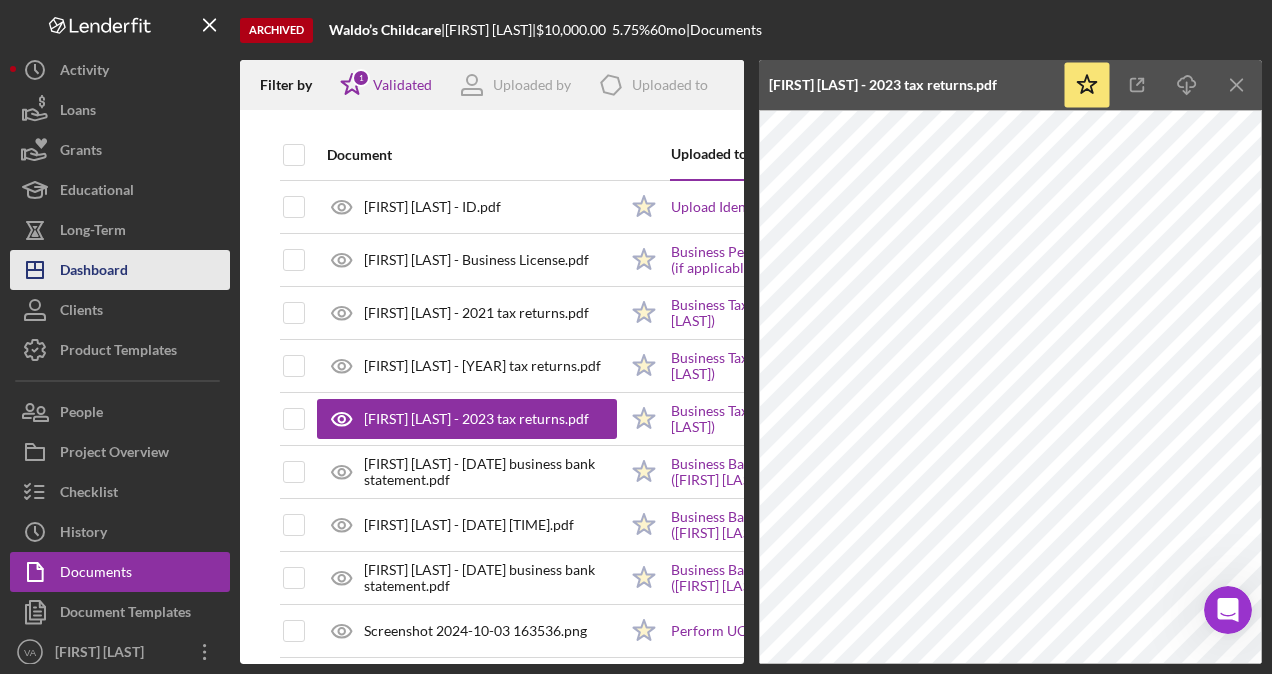 click on "Dashboard" at bounding box center (94, 272) 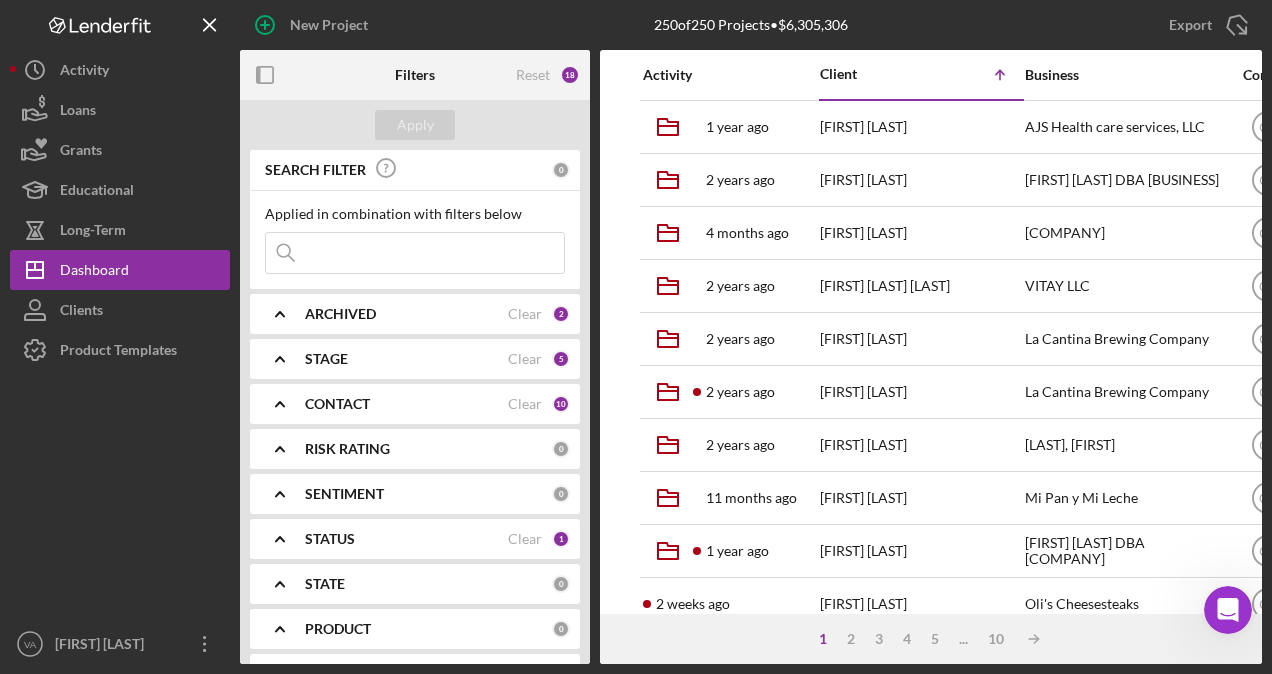 click at bounding box center (415, 253) 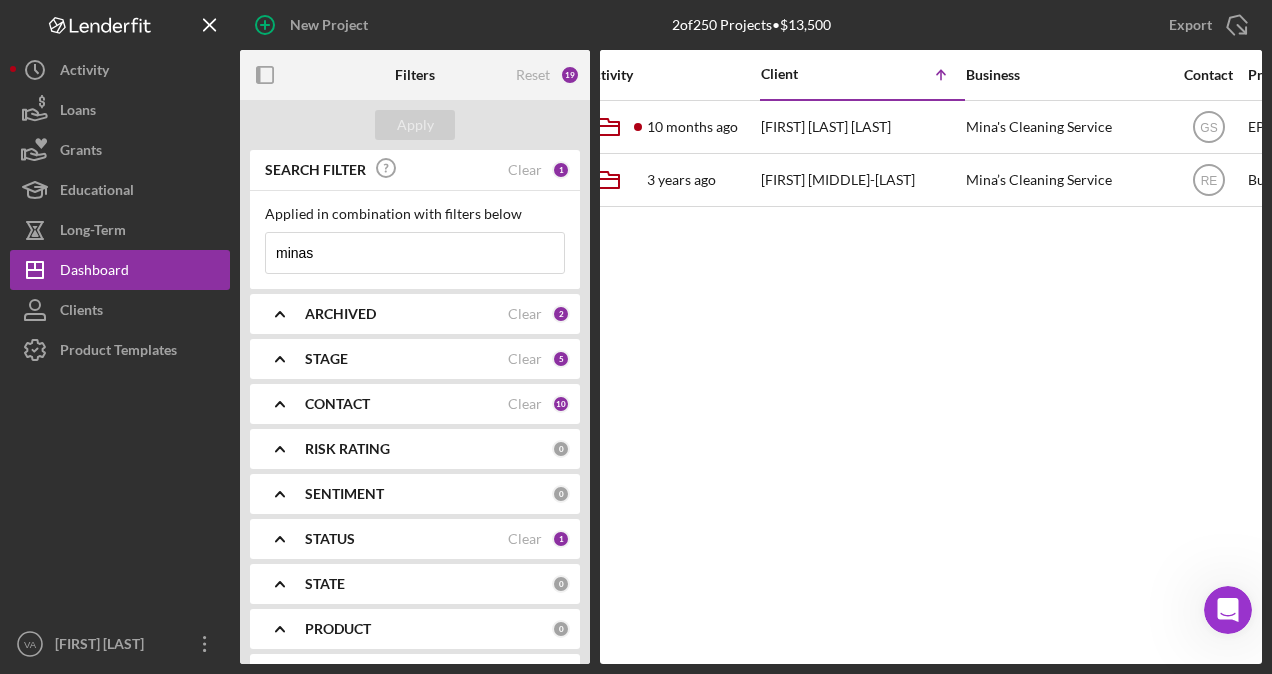 scroll, scrollTop: 0, scrollLeft: 52, axis: horizontal 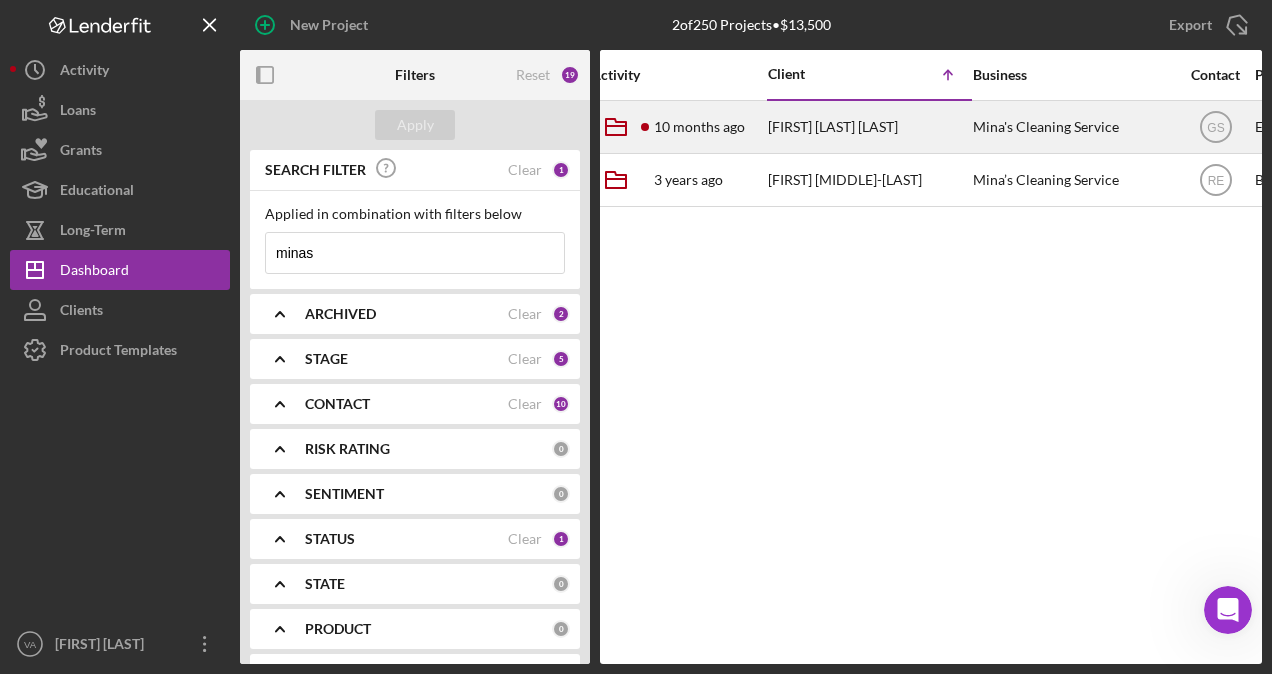type on "minas" 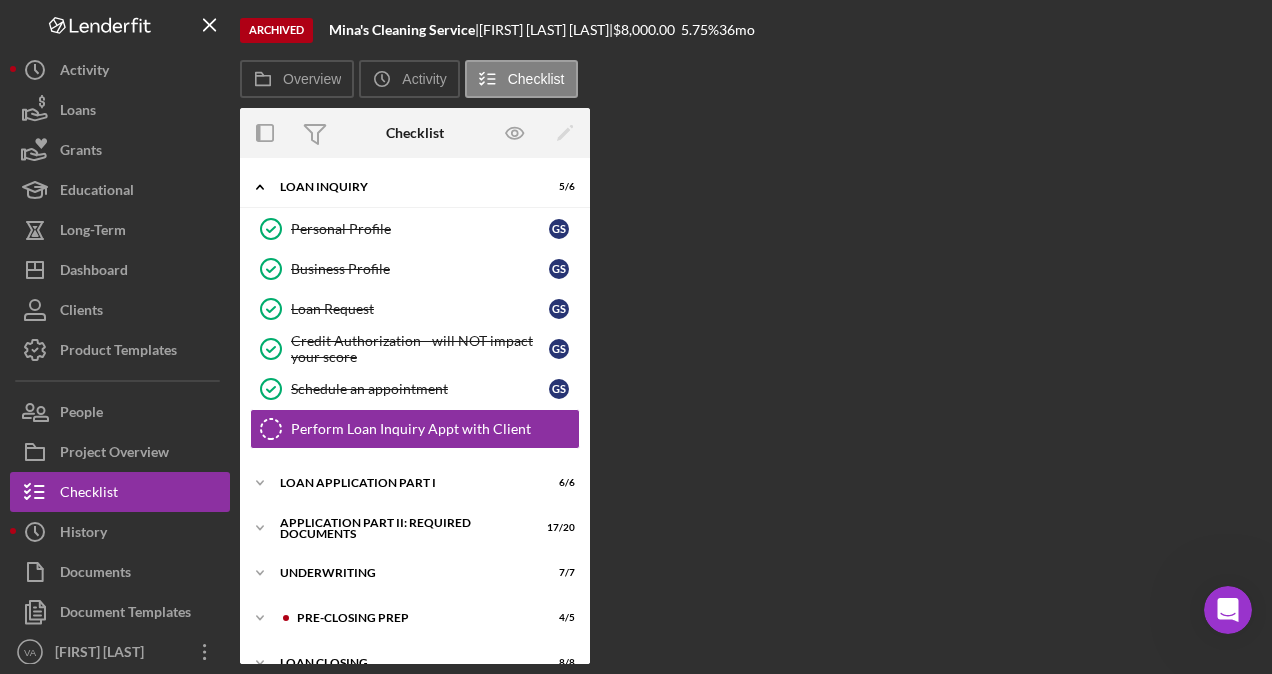 scroll, scrollTop: 14, scrollLeft: 0, axis: vertical 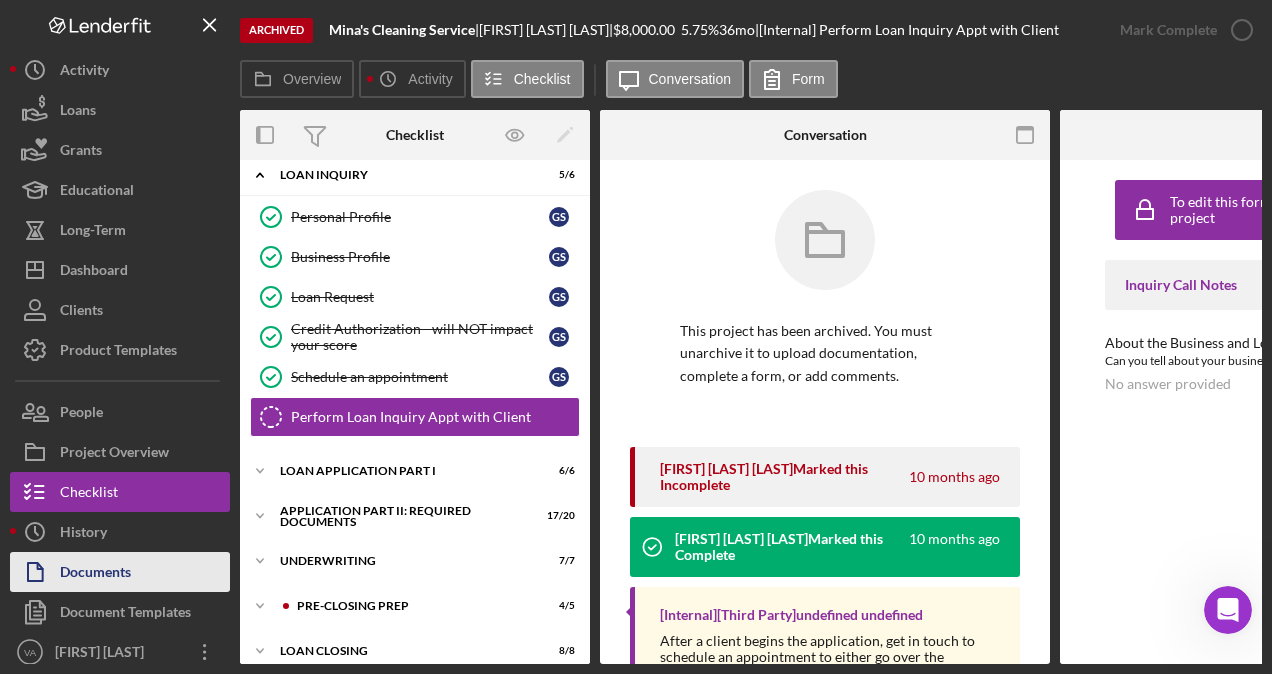 click on "Documents" at bounding box center (95, 574) 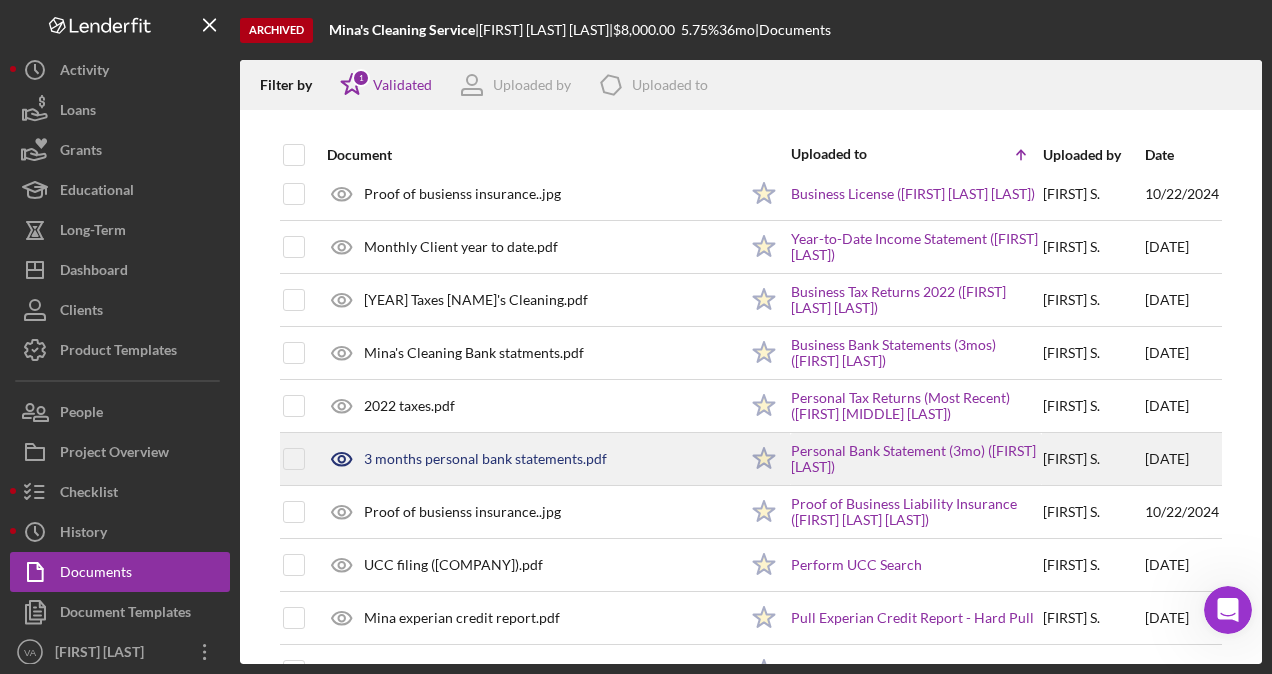 scroll, scrollTop: 169, scrollLeft: 0, axis: vertical 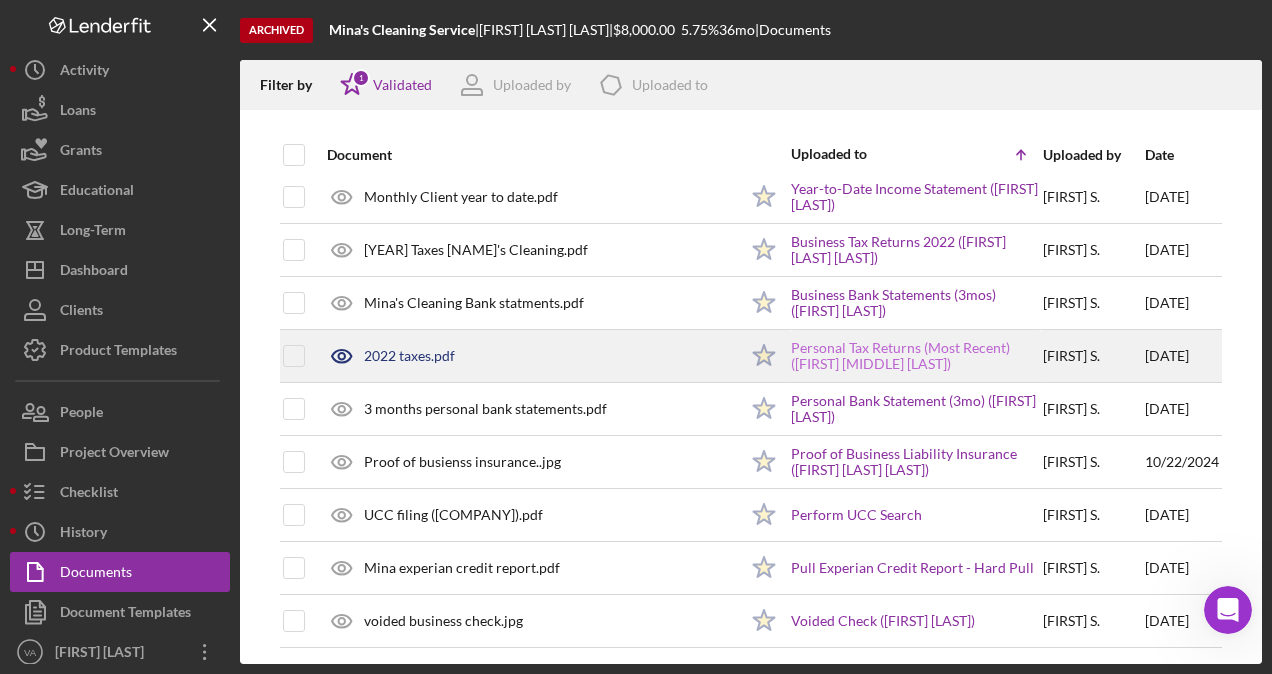 click on "Personal Tax Returns (Most Recent) ([FIRST] [MIDDLE] [LAST])" at bounding box center [916, 356] 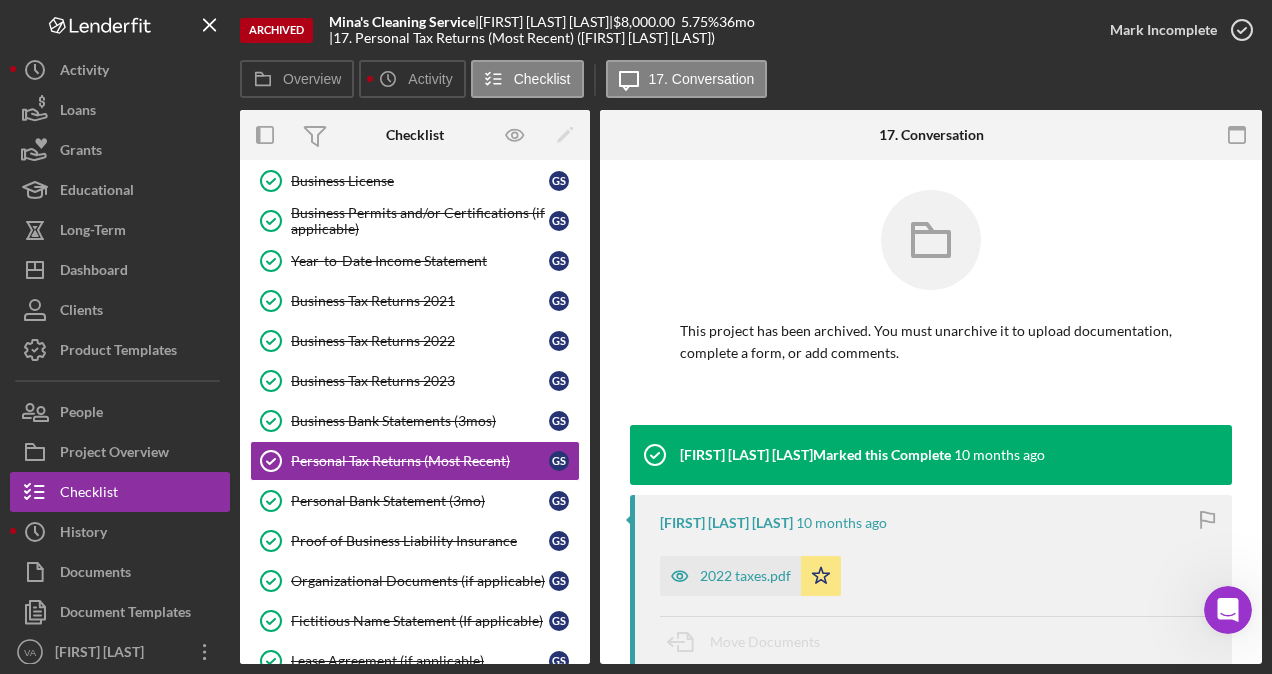 scroll, scrollTop: 184, scrollLeft: 0, axis: vertical 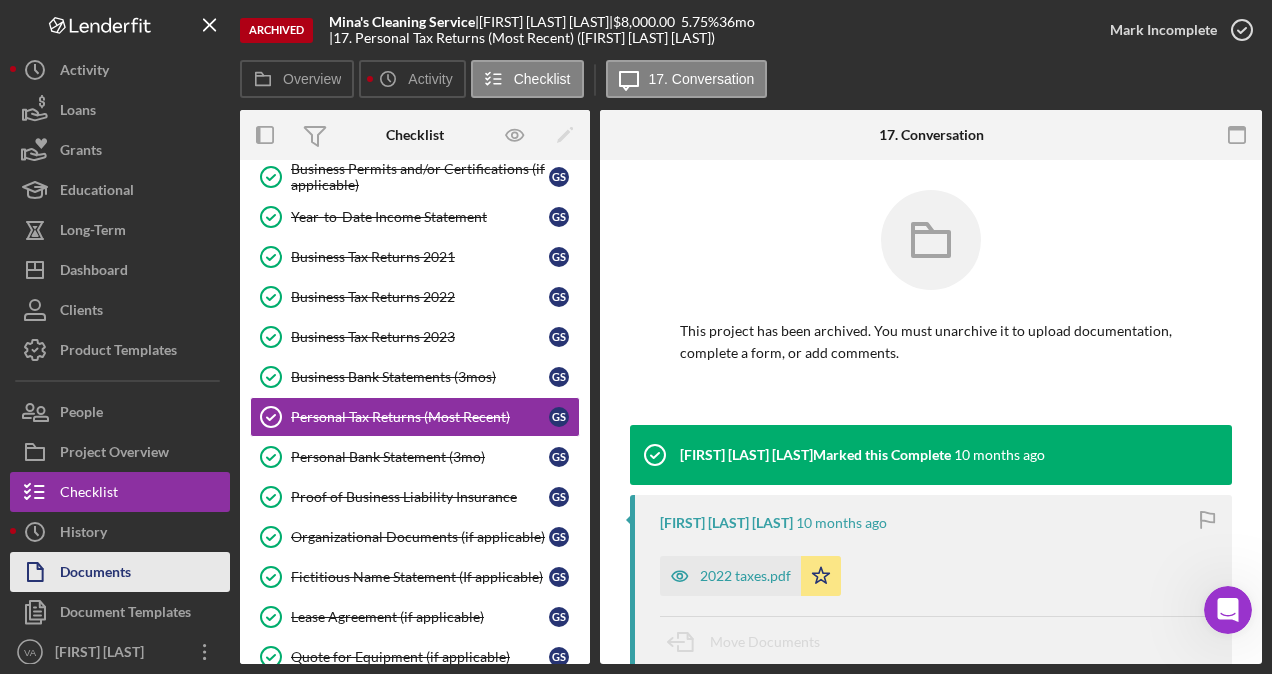 click on "Documents" at bounding box center (95, 574) 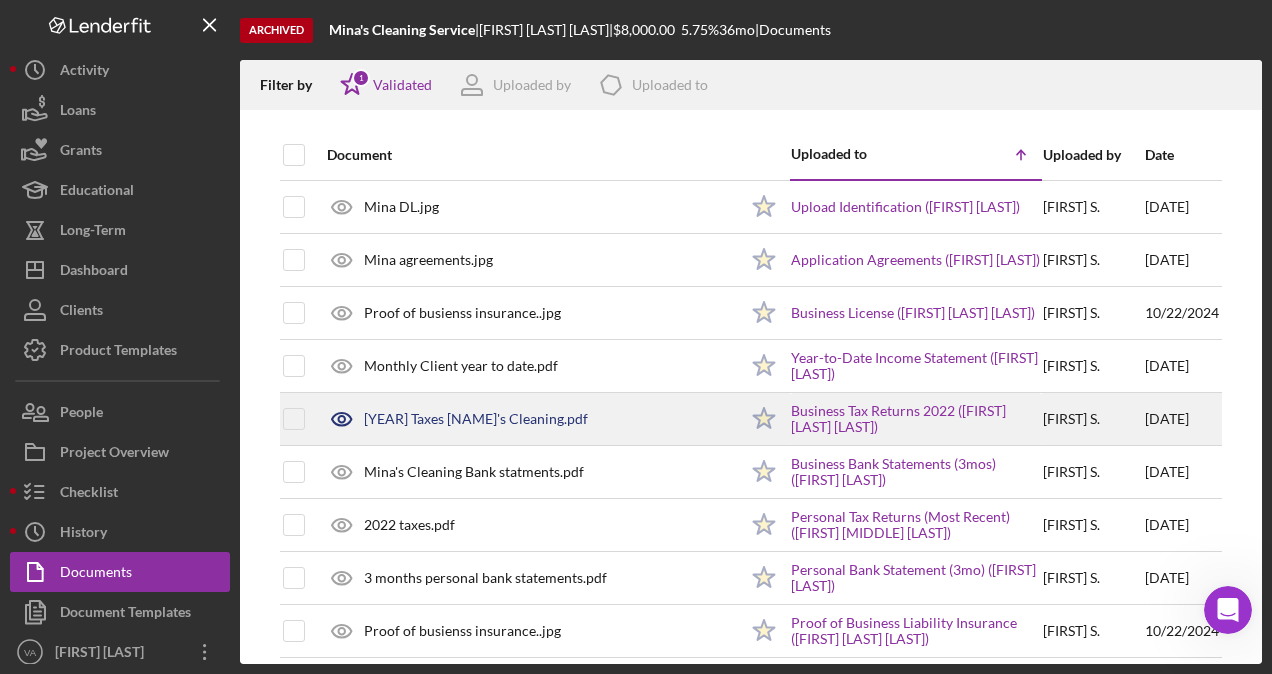 click on "[FIRST] [MIDDLE] ." at bounding box center (1093, 419) 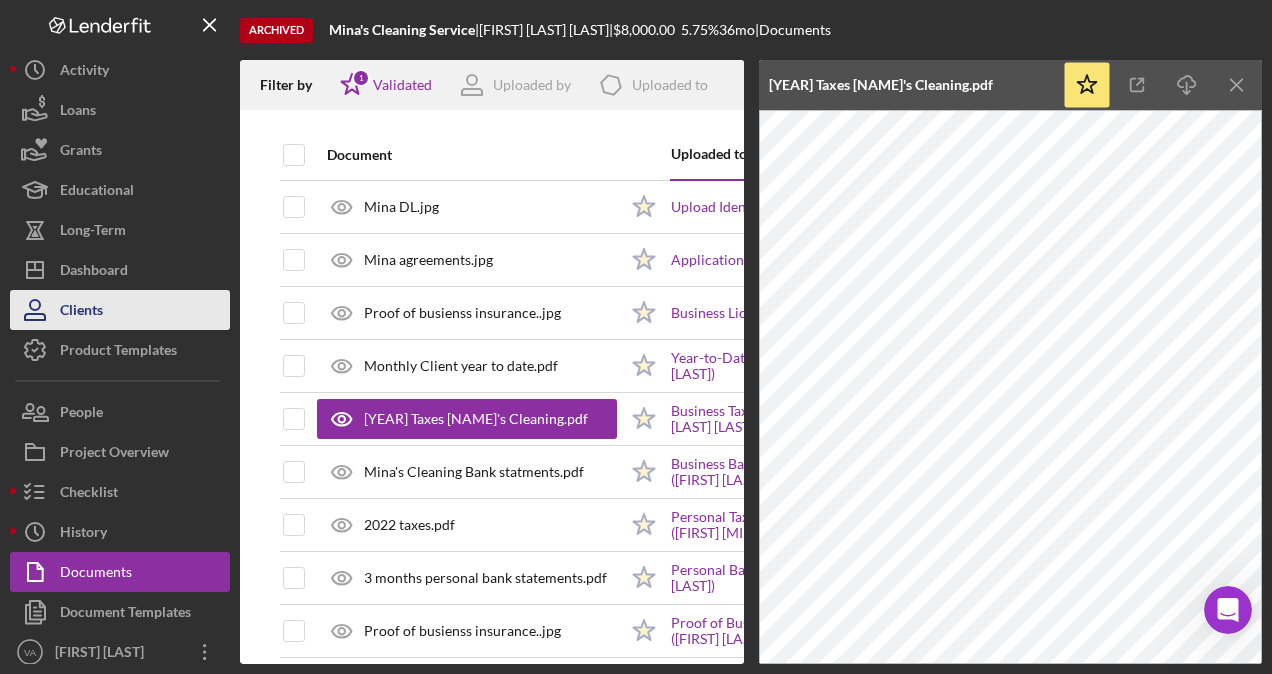 click on "Clients" at bounding box center (81, 312) 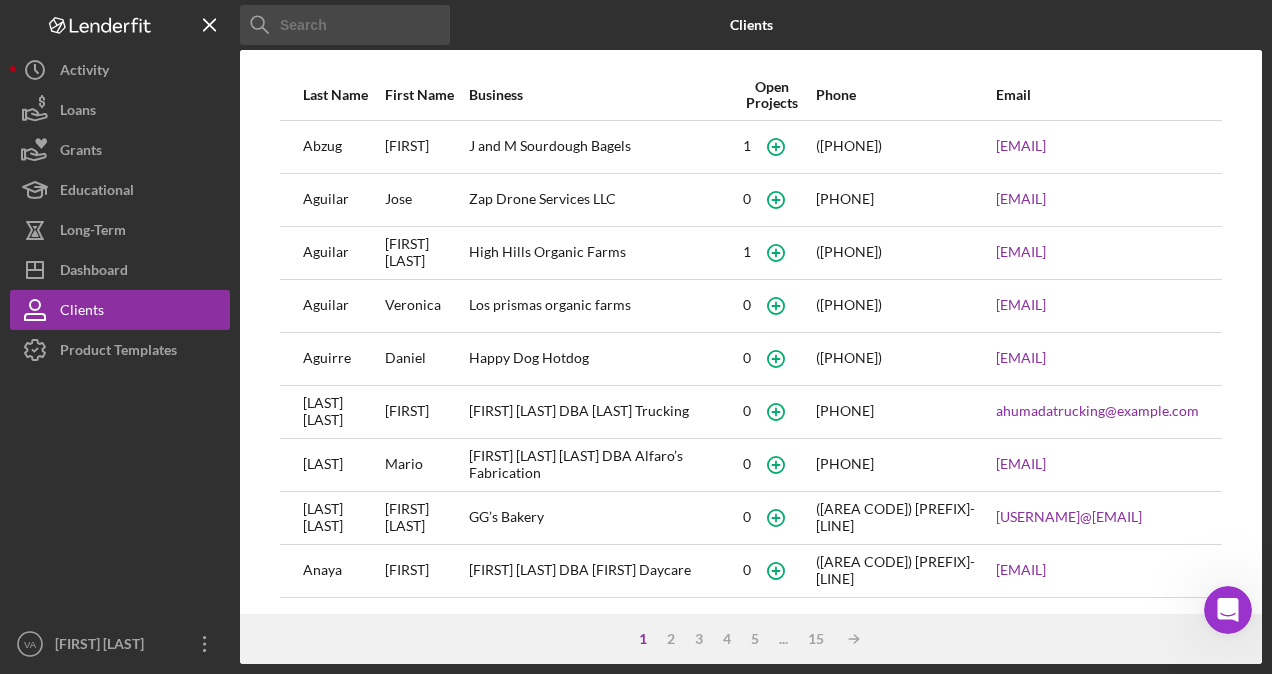 click at bounding box center (345, 25) 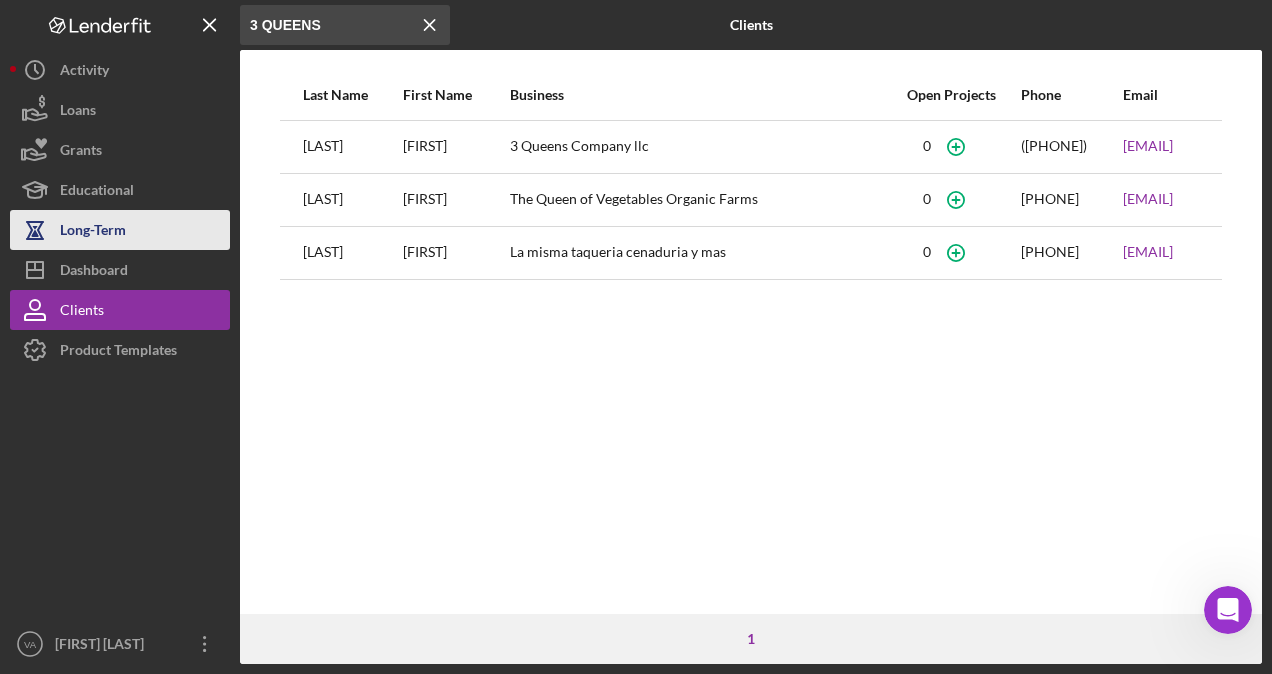 type on "3 QUEENS" 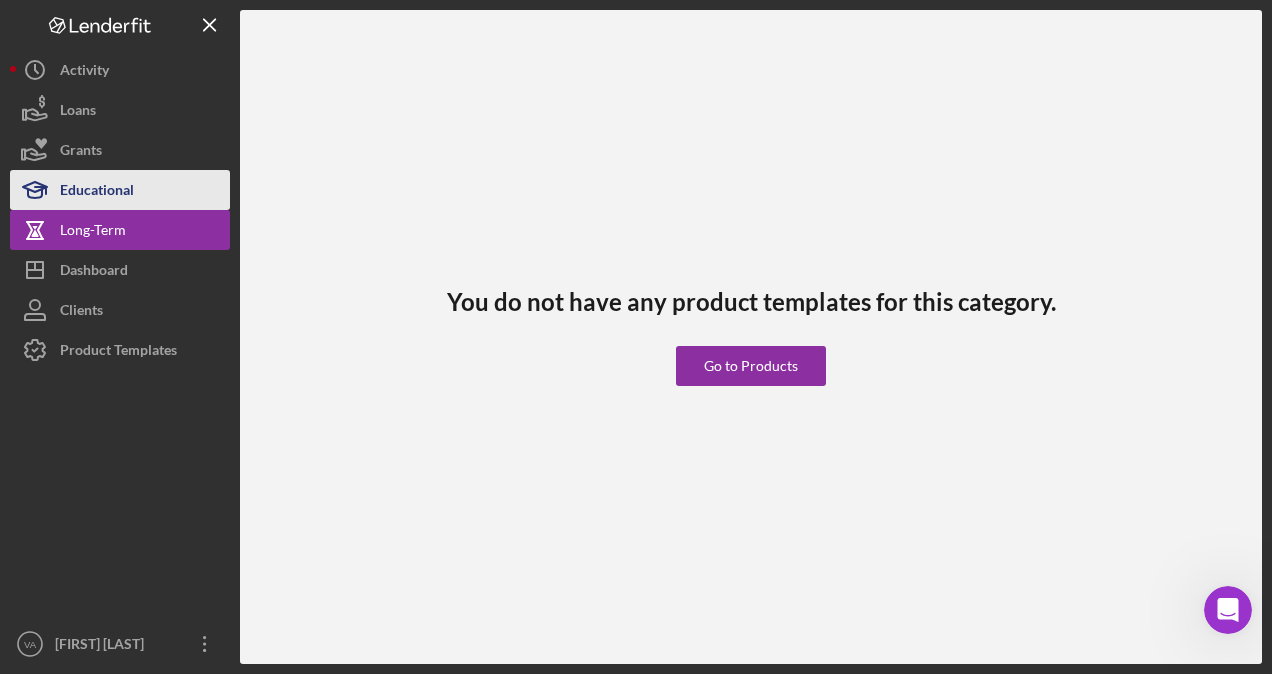 click on "Educational" at bounding box center (120, 190) 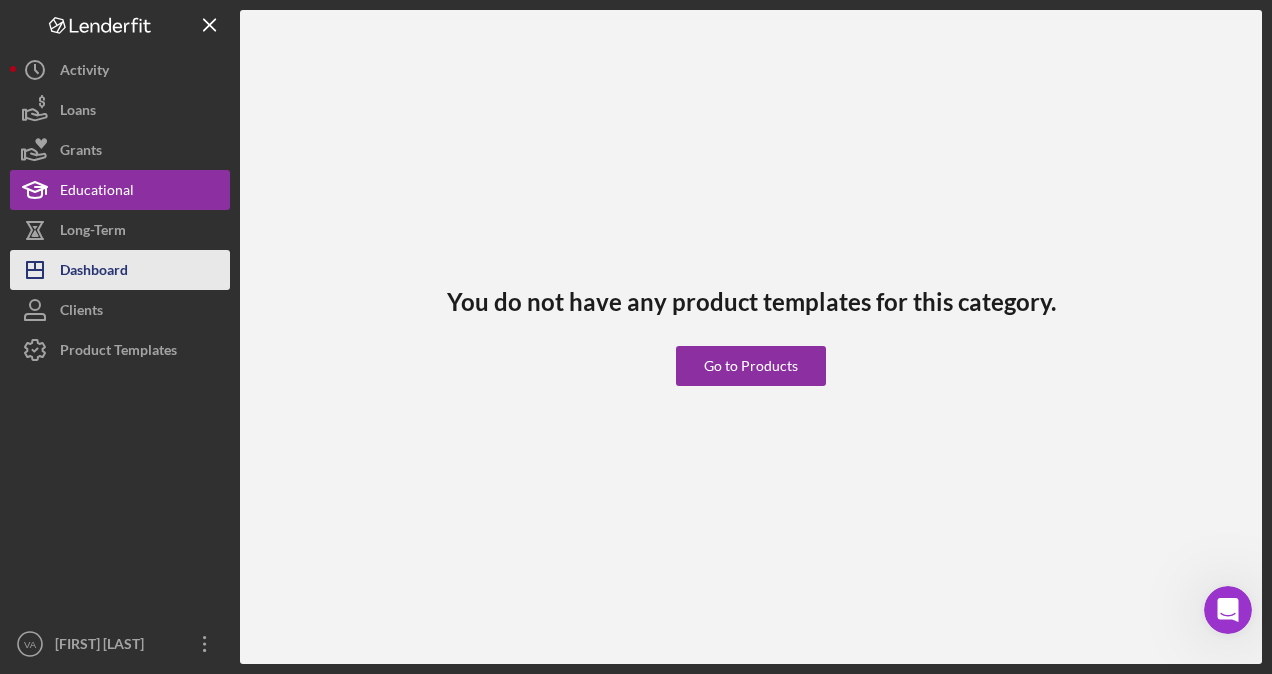 click on "Long-Term" at bounding box center [93, 232] 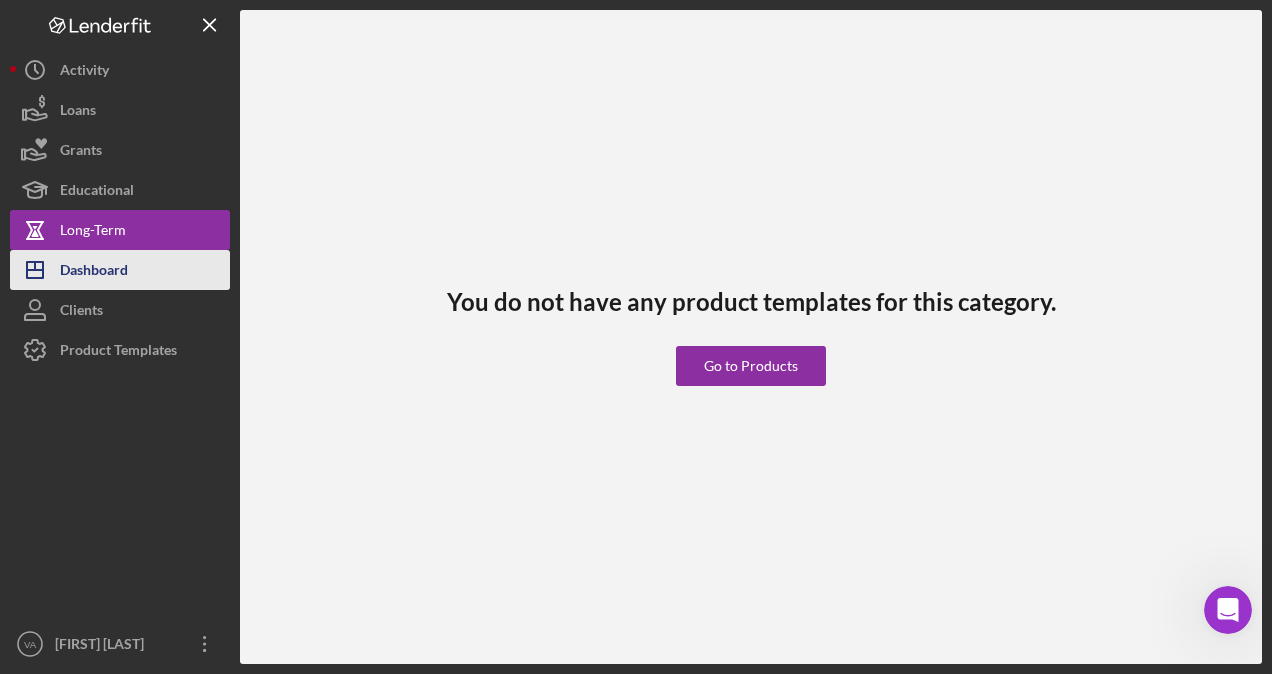 click on "Dashboard" at bounding box center (94, 272) 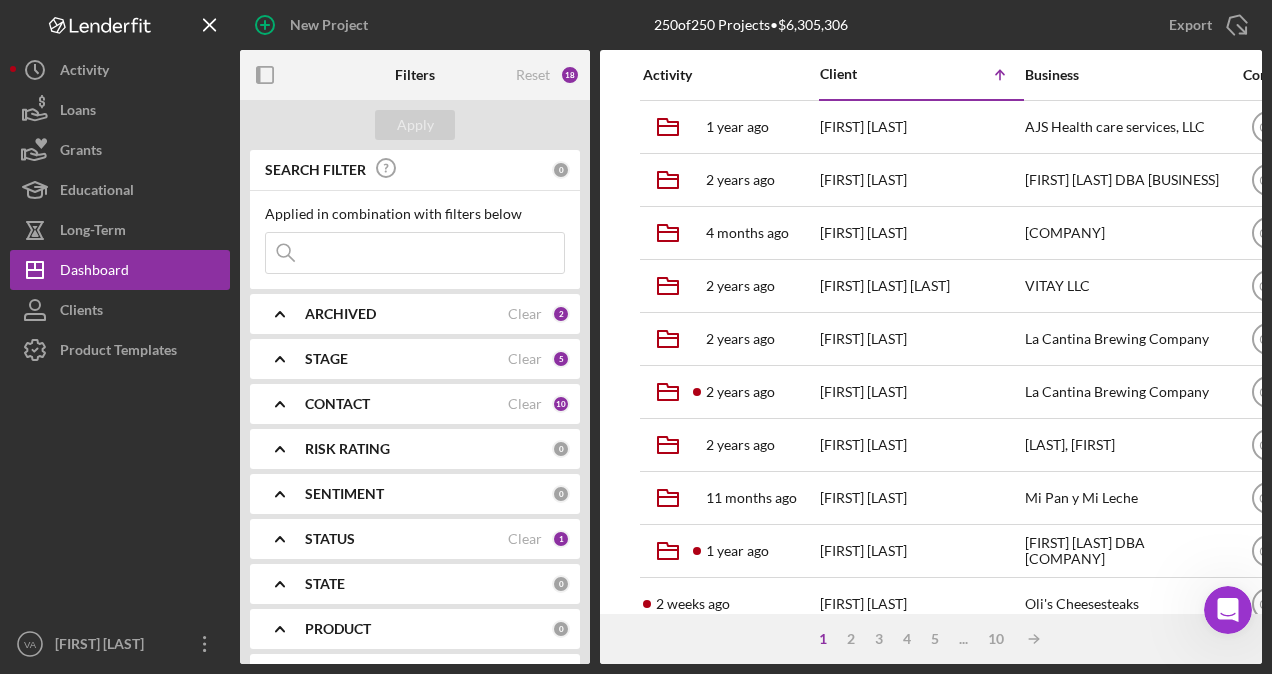 click at bounding box center [415, 253] 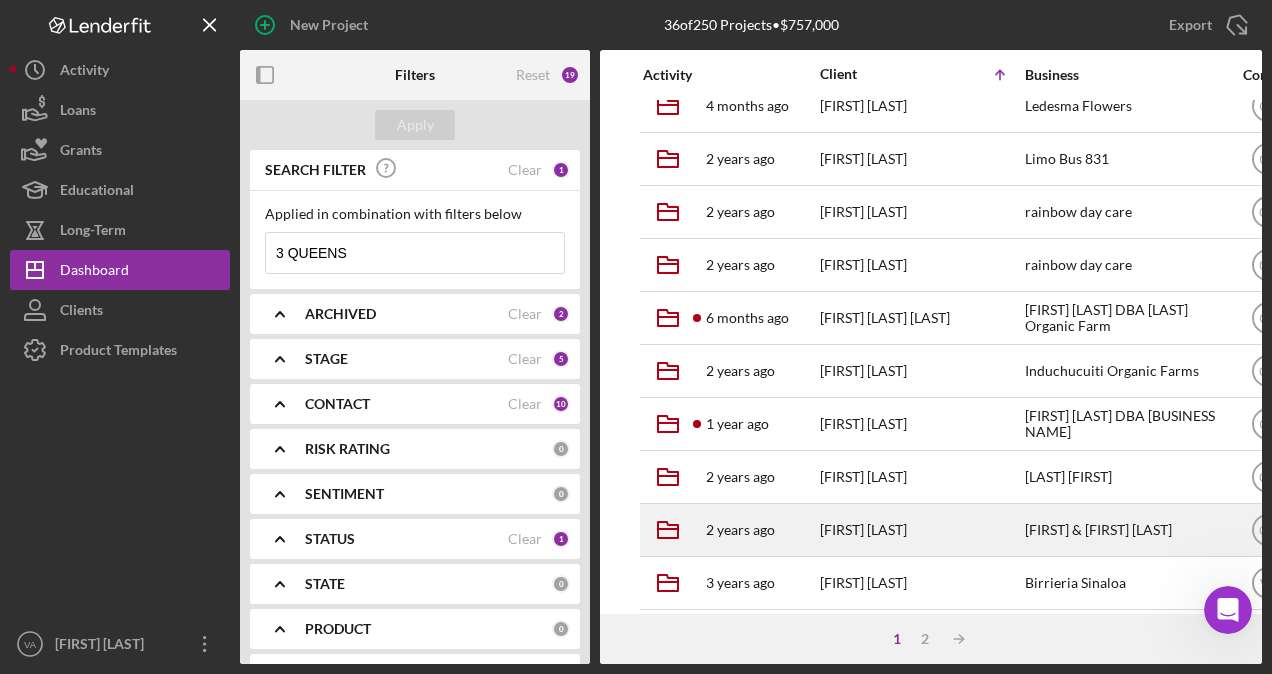 scroll, scrollTop: 639, scrollLeft: 0, axis: vertical 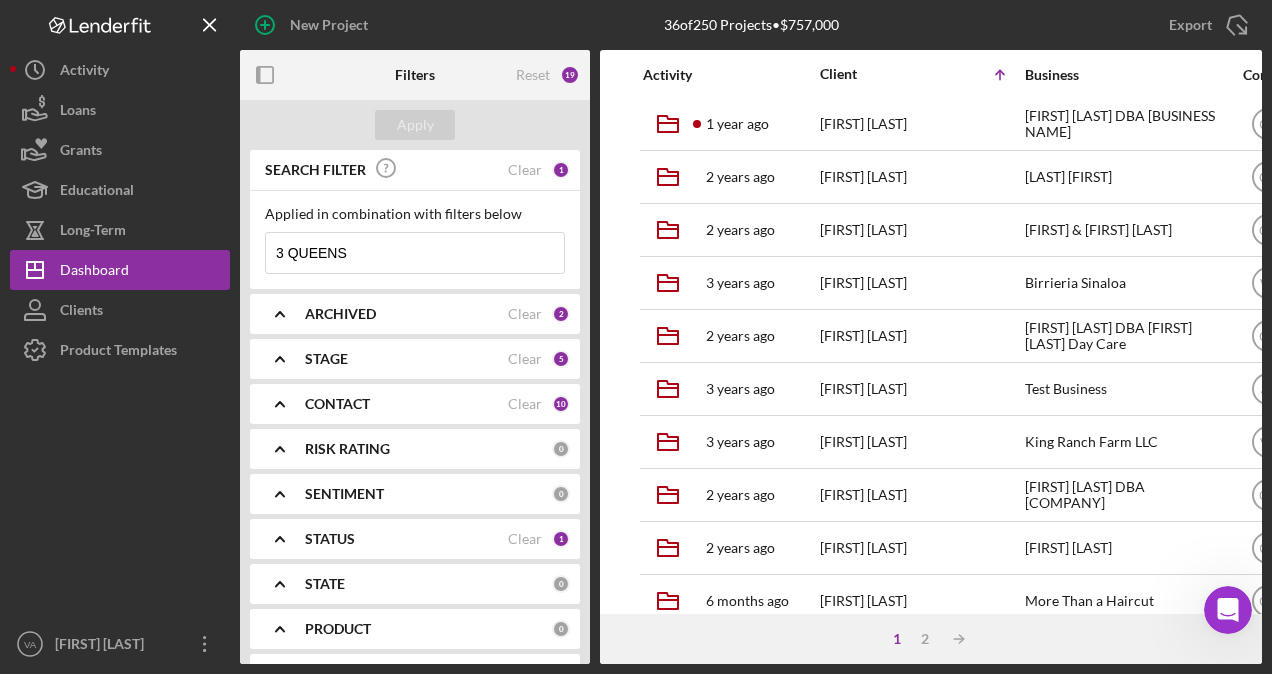 click on "3 QUEENS" at bounding box center [415, 253] 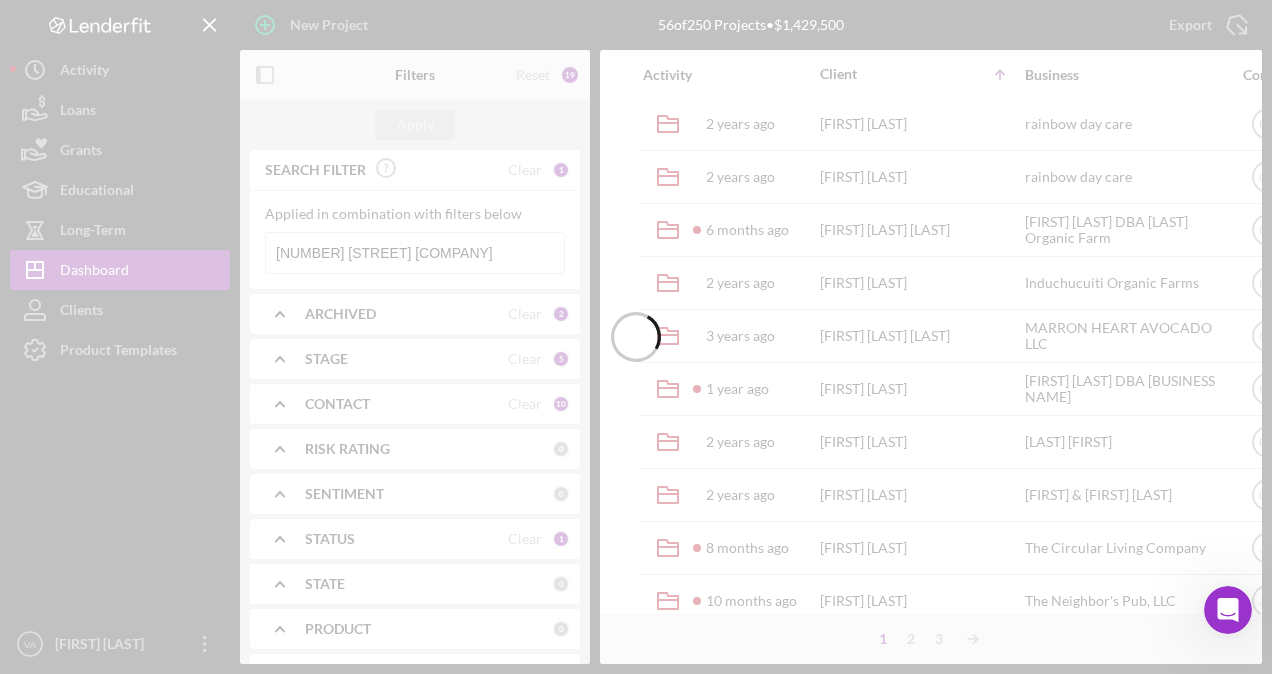 scroll, scrollTop: 839, scrollLeft: 0, axis: vertical 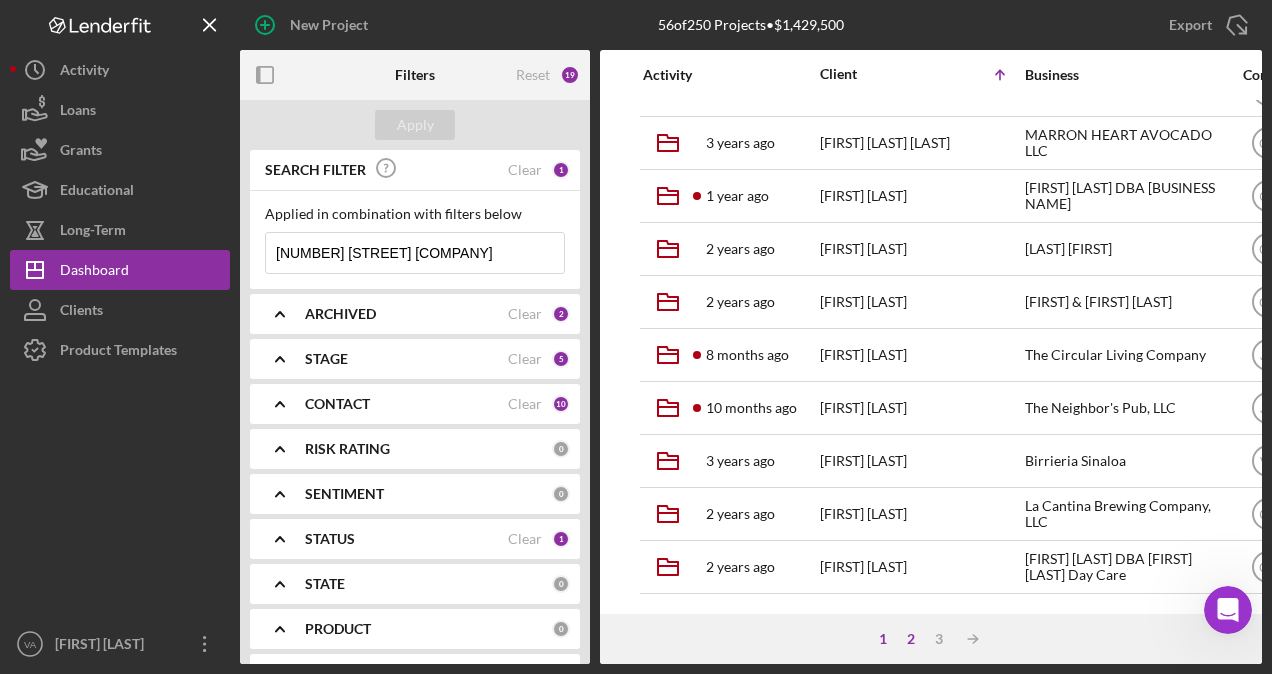 type on "[NUMBER] [STREET] [COMPANY]" 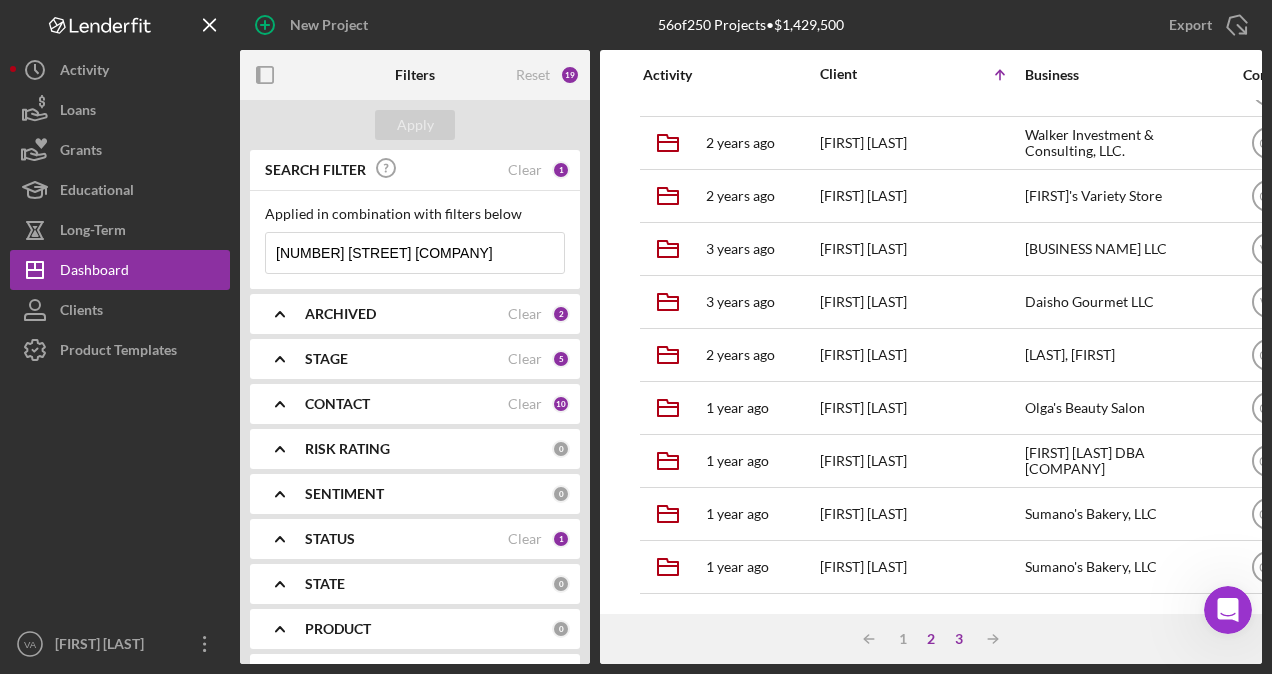 click on "3" at bounding box center [959, 639] 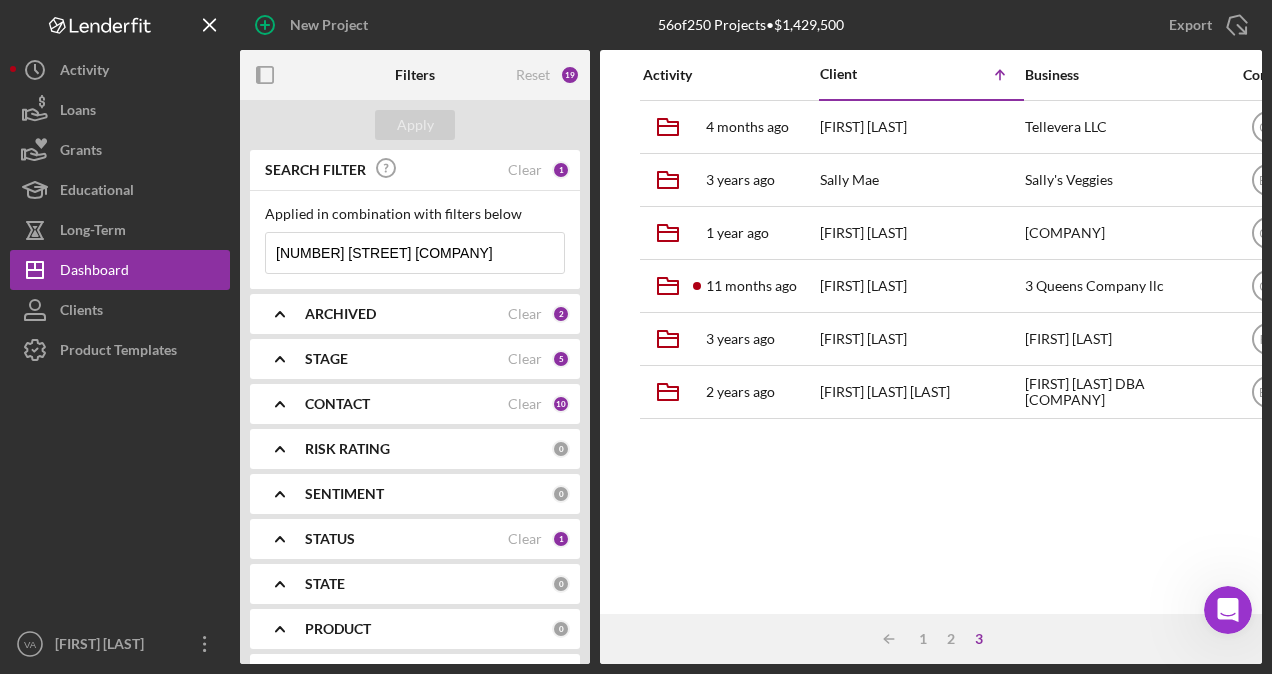 scroll, scrollTop: 0, scrollLeft: 0, axis: both 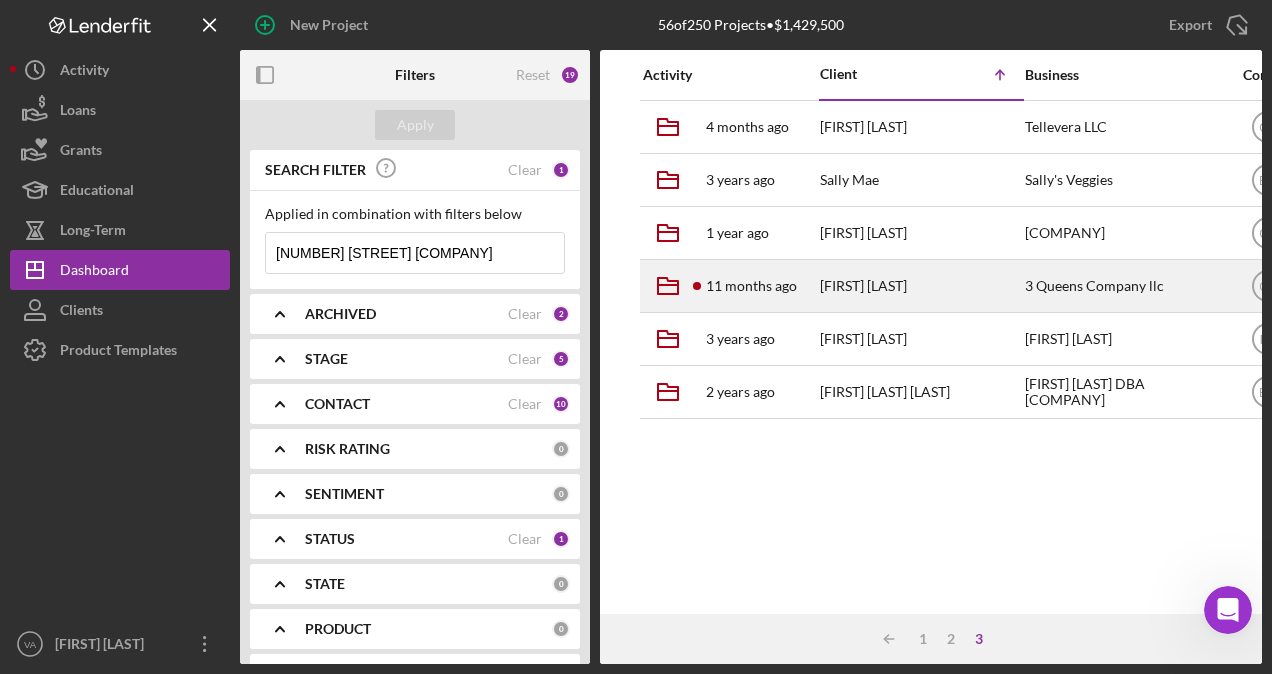 click on "[FIRST] [LAST]" at bounding box center (920, 286) 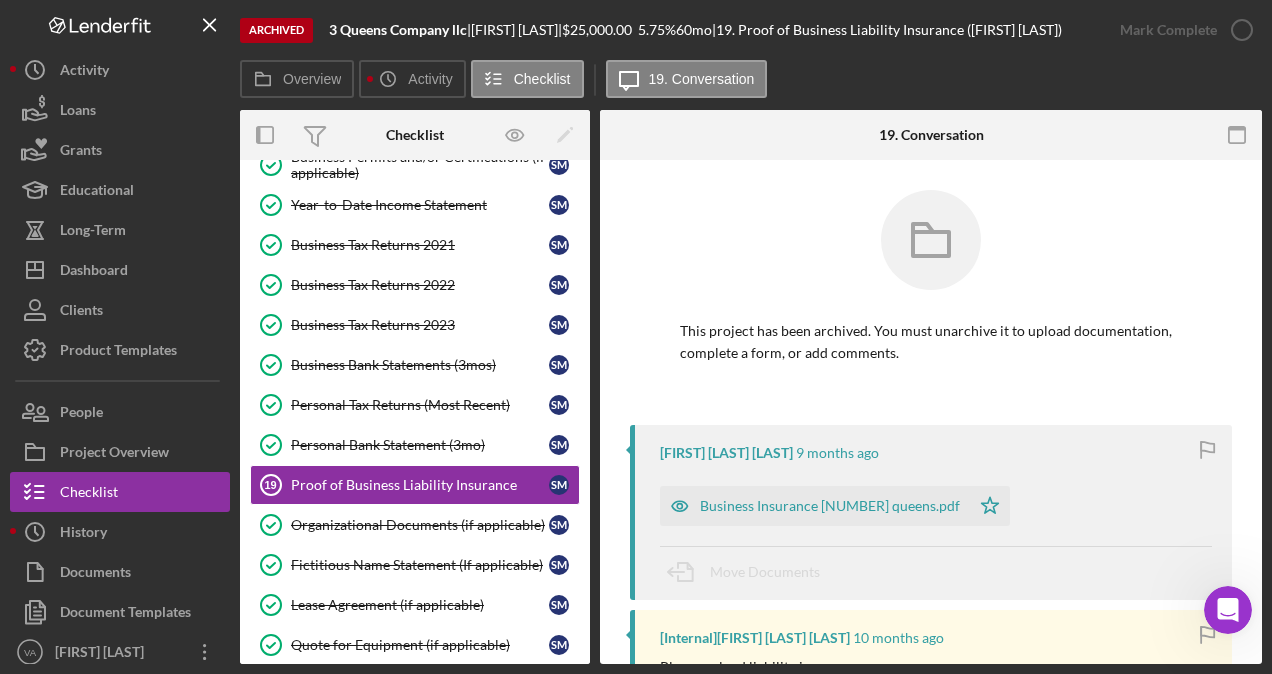 scroll, scrollTop: 261, scrollLeft: 0, axis: vertical 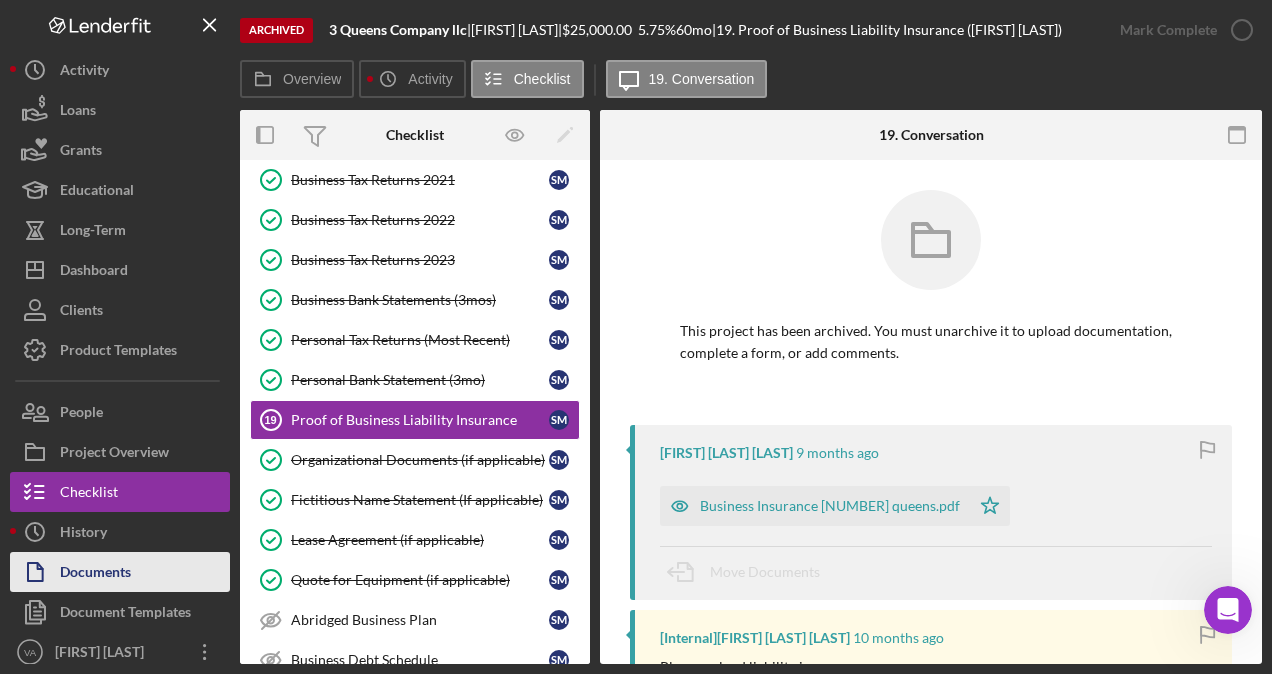 click on "Documents" at bounding box center (120, 572) 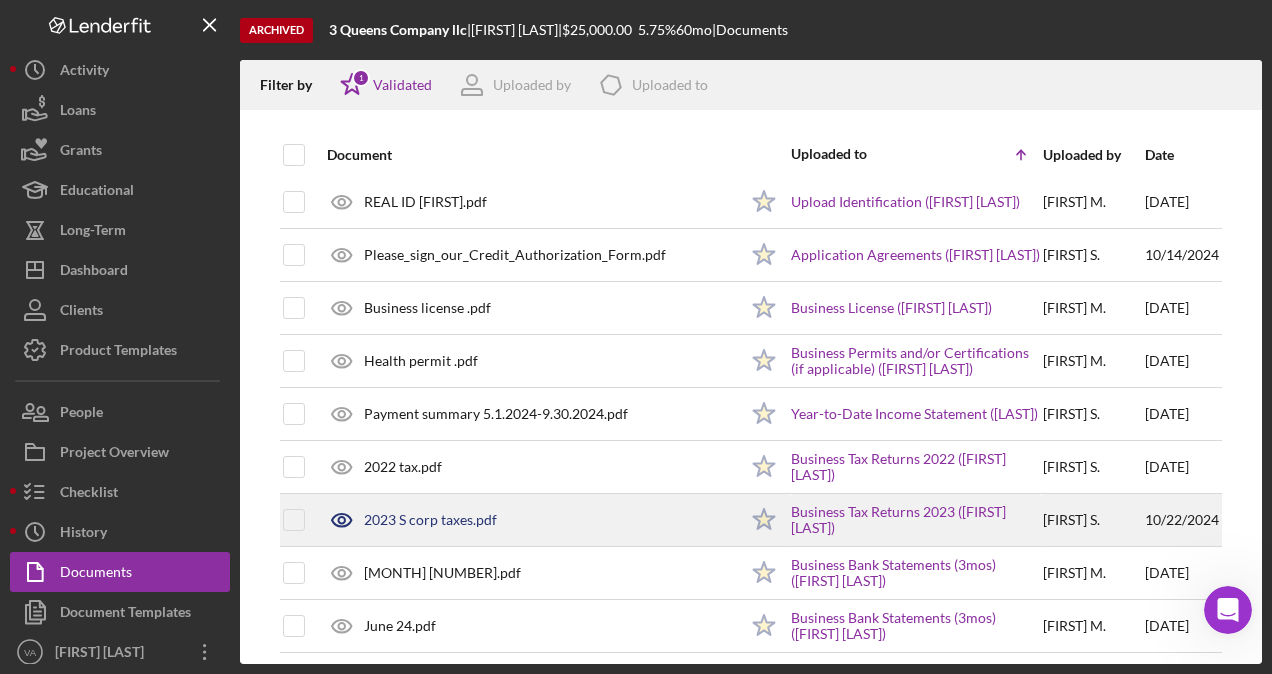 scroll, scrollTop: 100, scrollLeft: 0, axis: vertical 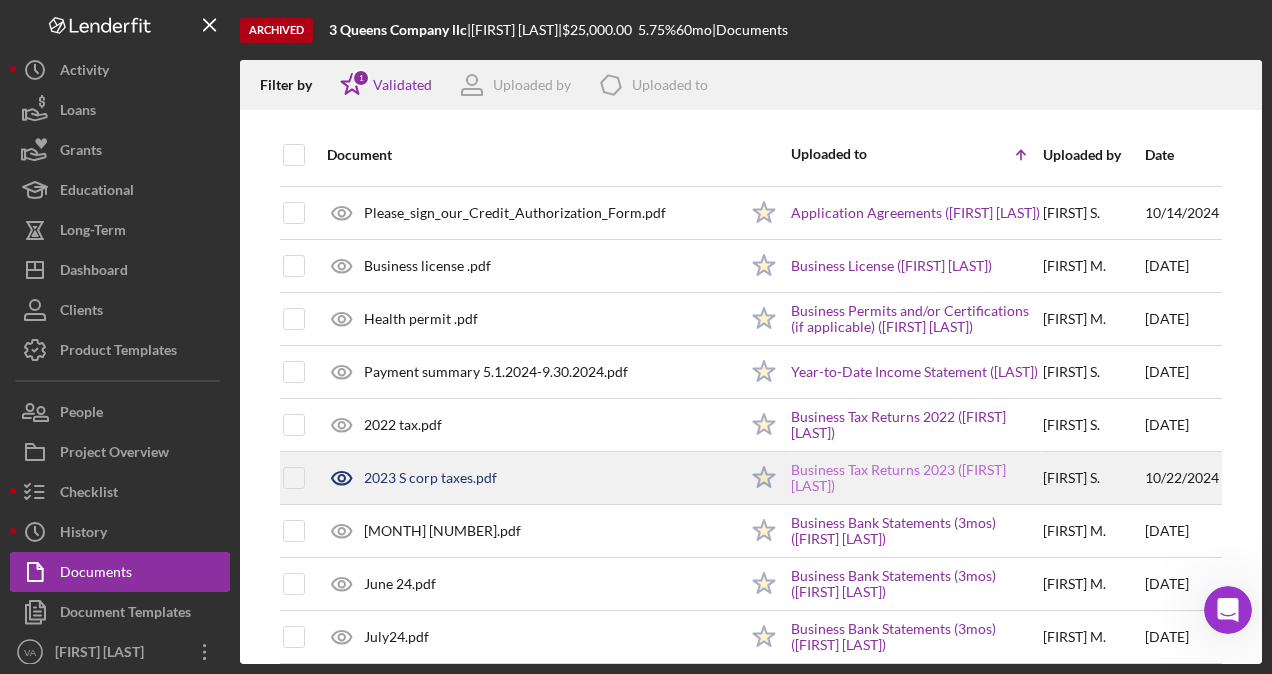 click on "Business Tax Returns 2023 ([FIRST] [LAST])" at bounding box center (916, 478) 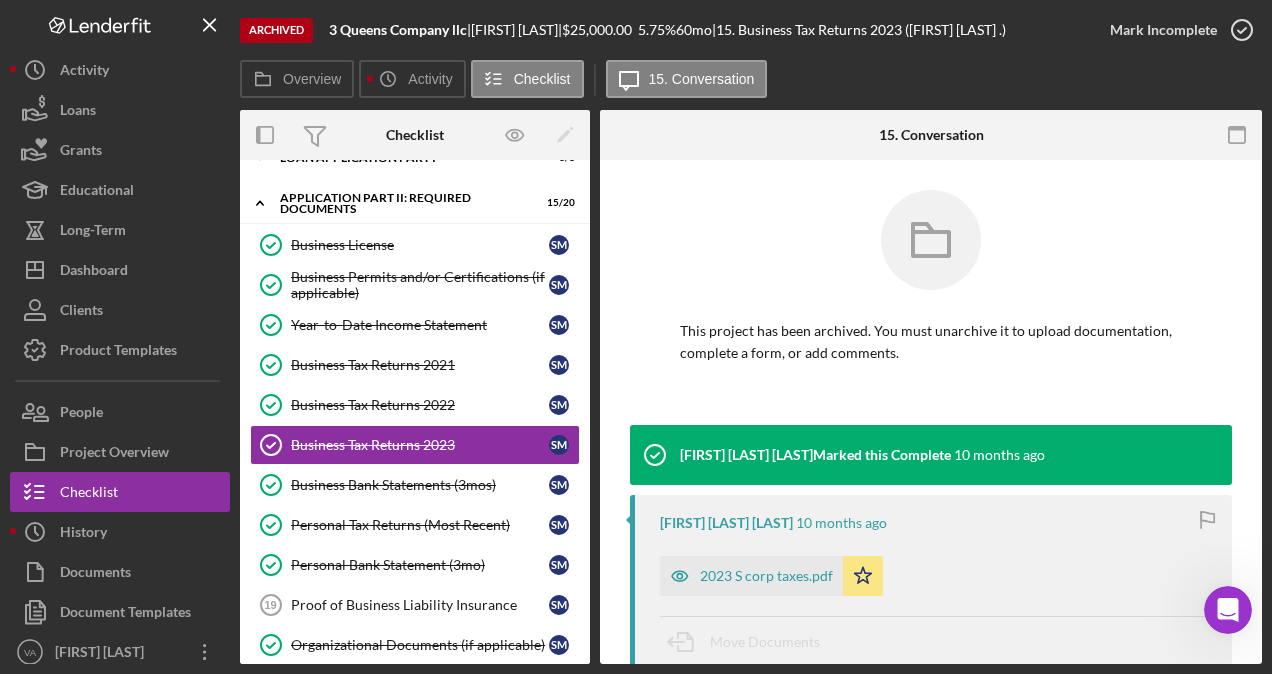 scroll, scrollTop: 105, scrollLeft: 0, axis: vertical 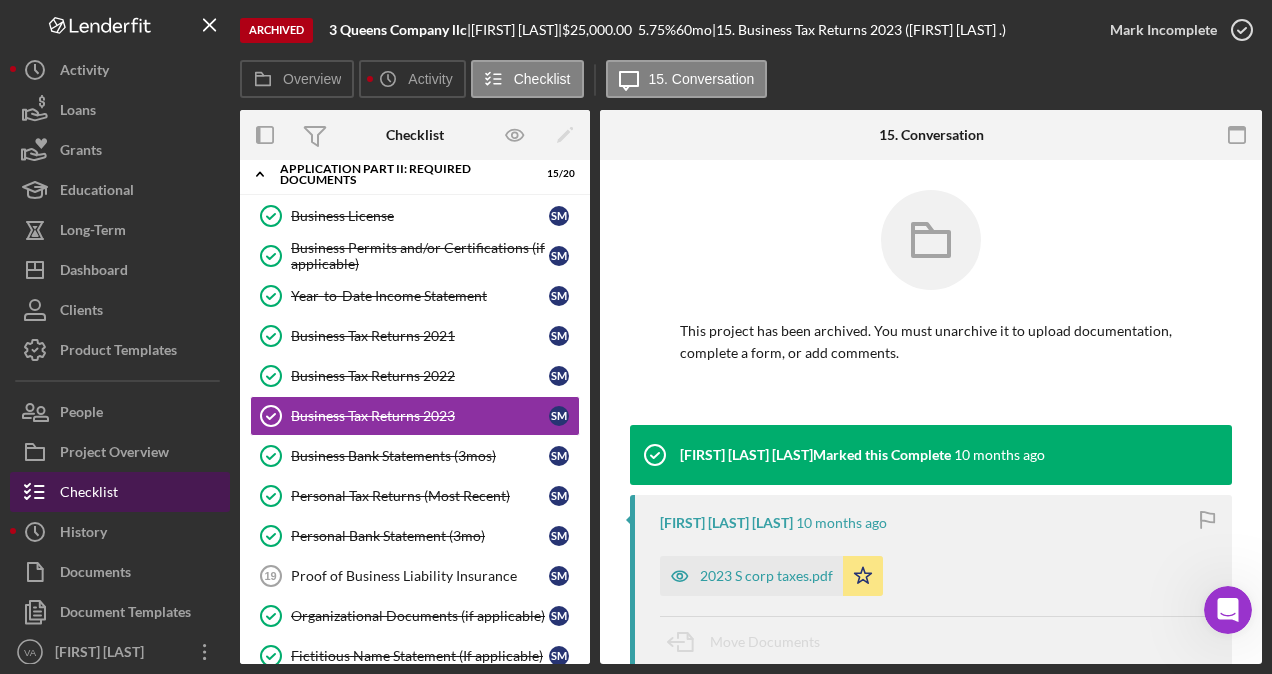 click on "Checklist" at bounding box center [89, 494] 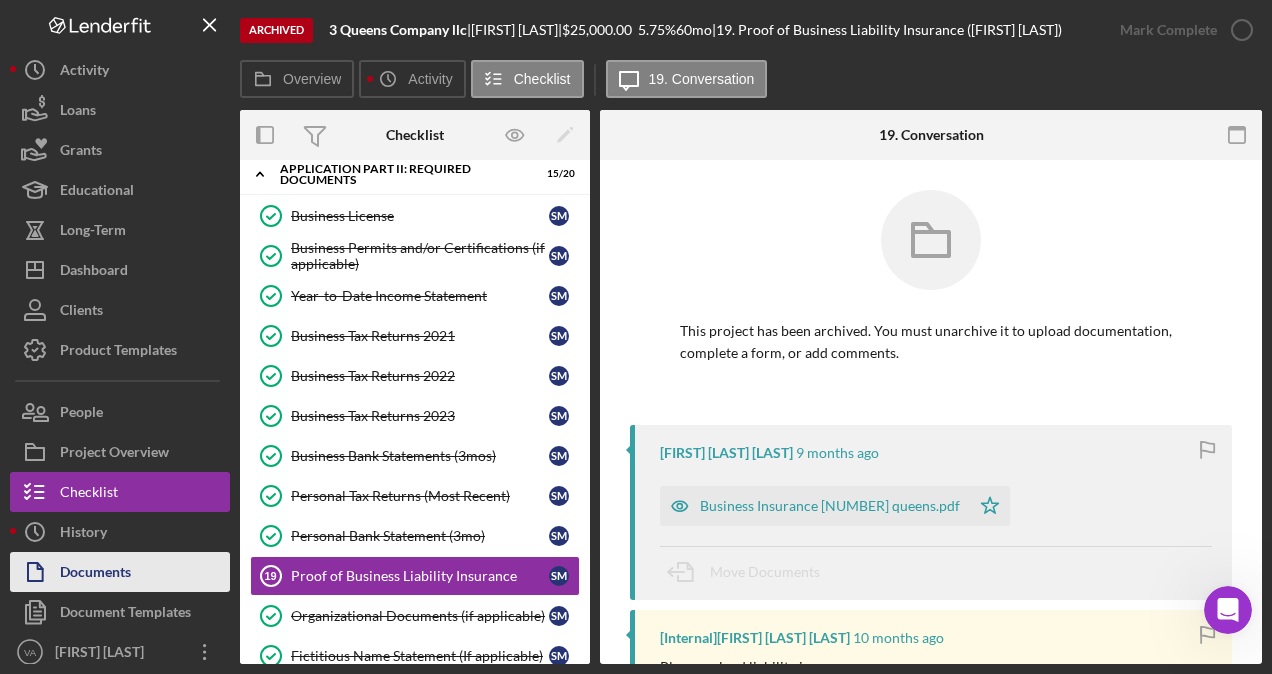 click on "Documents" at bounding box center [95, 574] 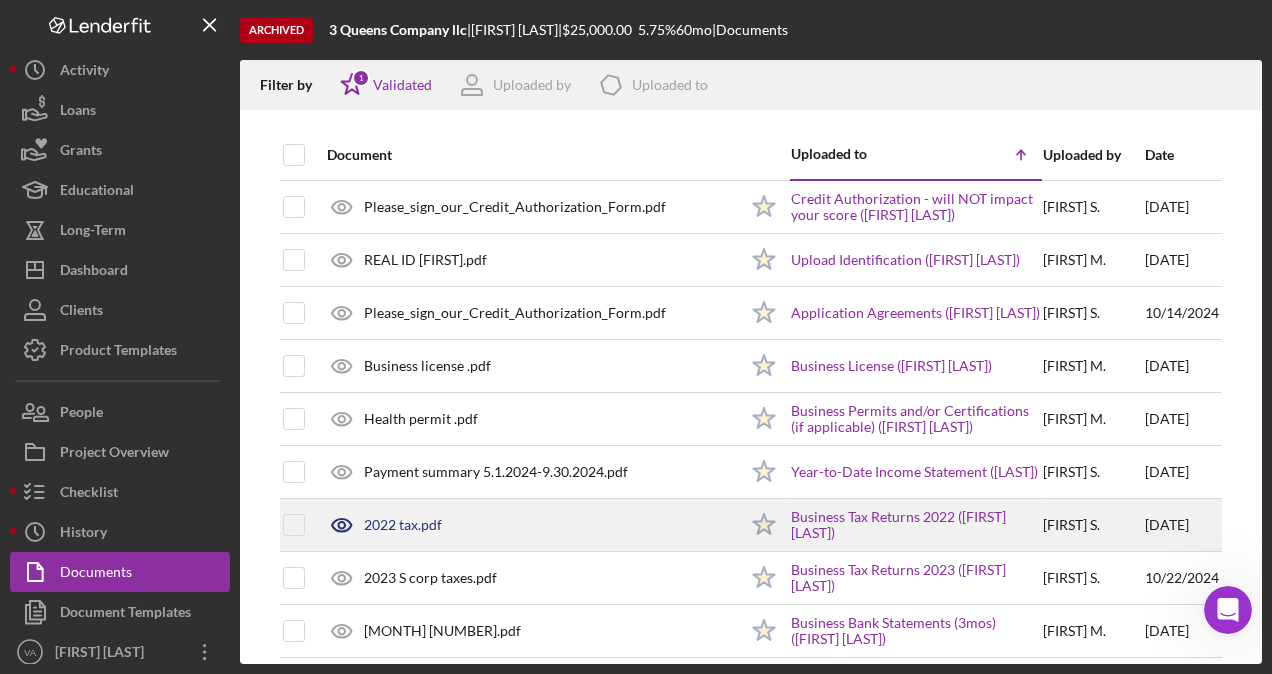 click on "[YEAR] tax.pdf Icon/Star Business Tax Returns [YEAR] ([FIRST] [LAST]) [FIRST] [INITIAL]. [DATE]" at bounding box center [751, 525] 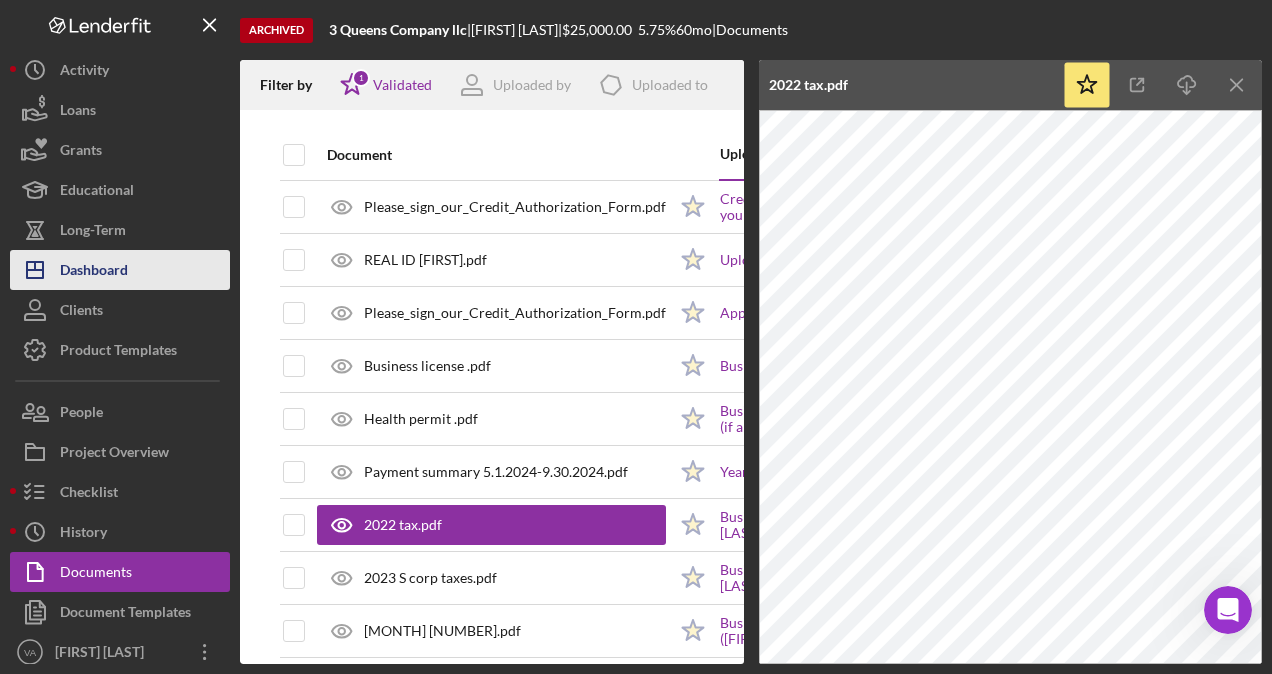 click on "Icon/Dashboard" 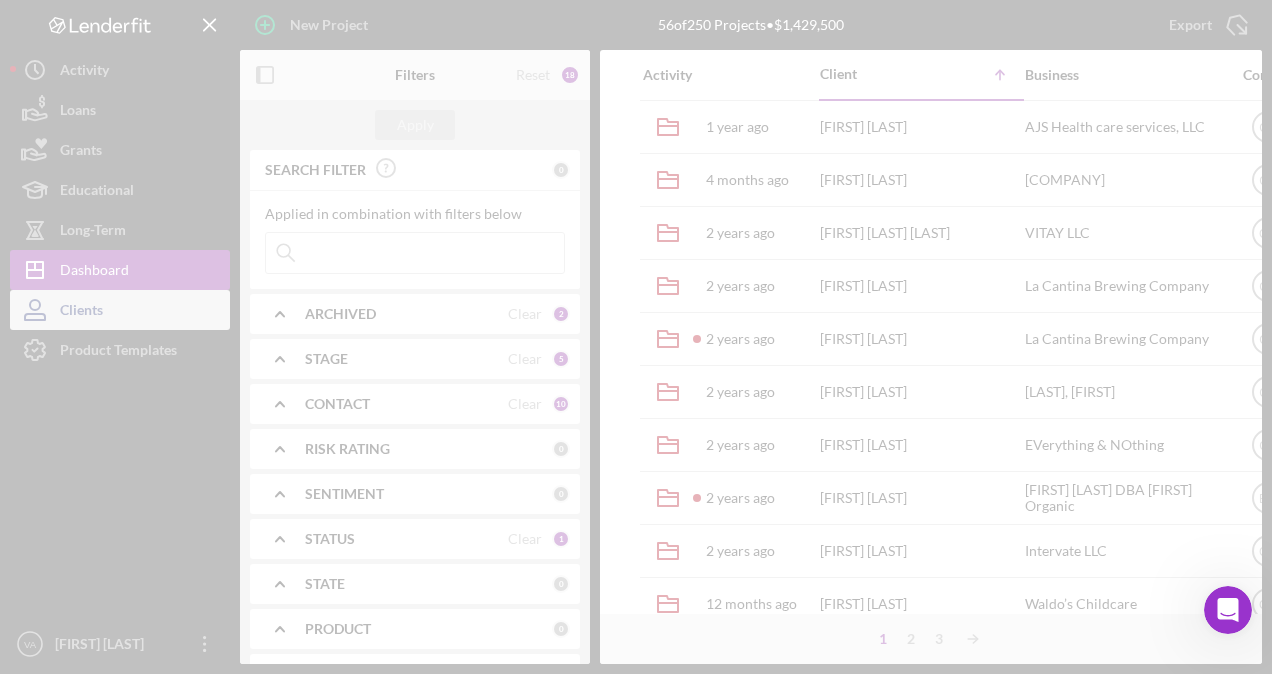 click on "New Project 56 of 250 Projects • $1,429,500 Icon/Menu Close Export Icon/Export Filters Reset 18 Apply SEARCH FILTER 0 Applied in combination with filters below Icon/Menu Close Icon/Expander ARCHIVED Clear 2 Icon/Expander STAGE Clear 5 Icon/Expander CONTACT Clear 10 Icon/Expander RISK RATING 0 Icon/Expander SENTIMENT 0 Icon/Expander STATUS Clear 1 Icon/Expander STATE 0 Icon/Expander PRODUCT 0 Icon/Expander AMOUNT 0 Icon/Expander START DATE 0 Icon/Expander RESOLVED 0 Icon/Expander RESOLUTION 0 Icon/Expander CLOSING DATE 0 Icon/Expander LATEST ACTIVITY 0 Activity Client Icon/Table Sort Arrow Business Contact Product Category Amount Started Closing Checklist Stage Status Sentiment Risk Rating Resolution Resolved State View Icon/Archived 1 year ago [FIRST] [LAST] [FIRST] [LAST] AJS Health care services, LLC Icon/User Photo GS EPCDC Microloan Loan $15,000 5/9/24 Open Ongoing 5 CA Icon/Navigate Icon/Archived 4 months ago [FIRST] [LAST] [FIRST] [LAST] Coronel Produce Organic Farm GS" at bounding box center (636, 332) 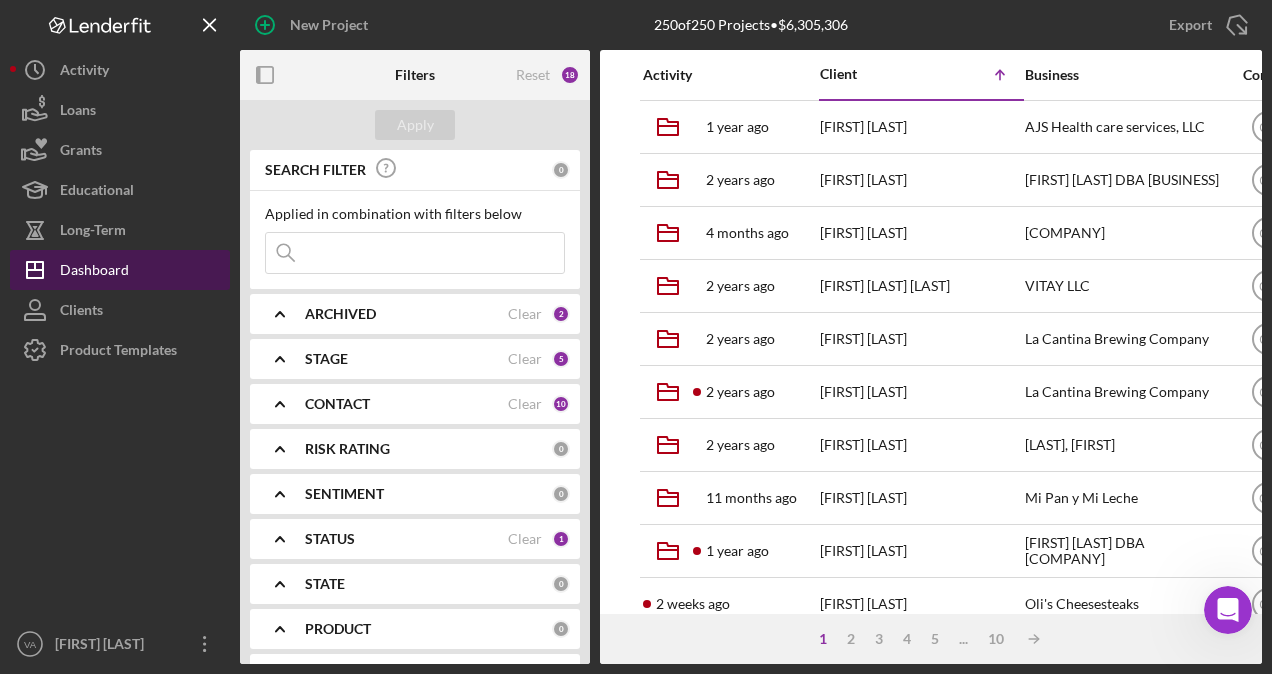 click on "Dashboard" at bounding box center [94, 272] 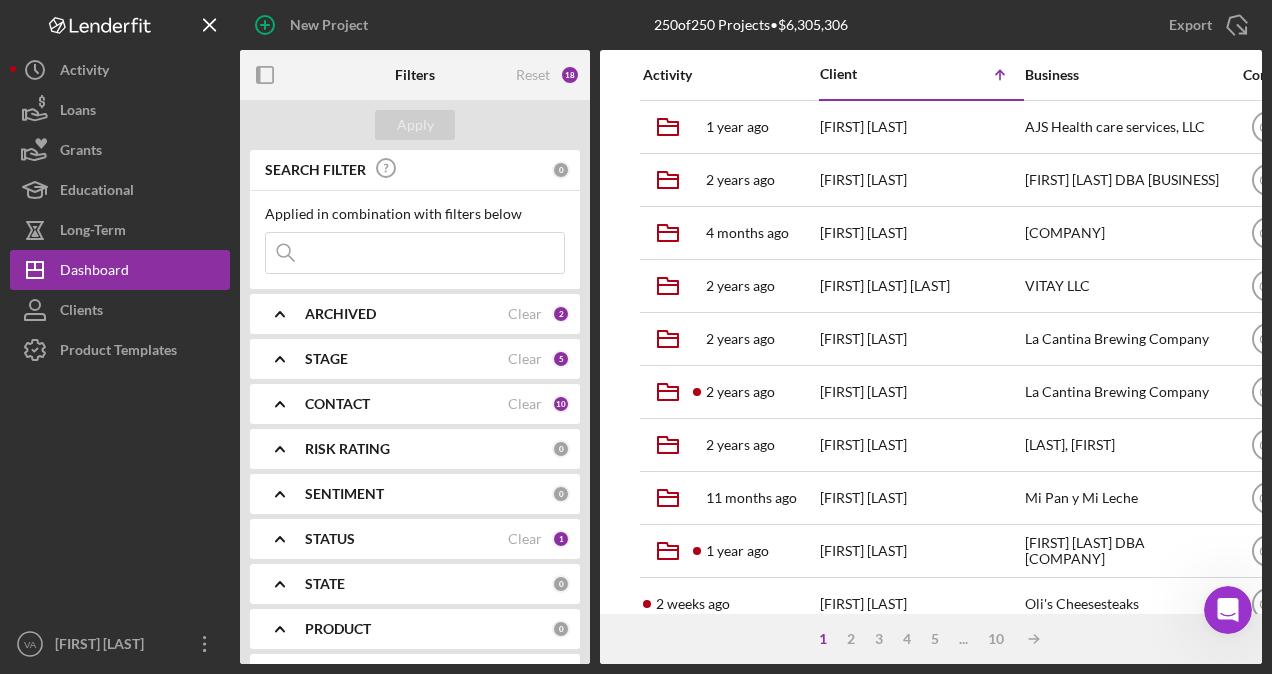 click at bounding box center (415, 253) 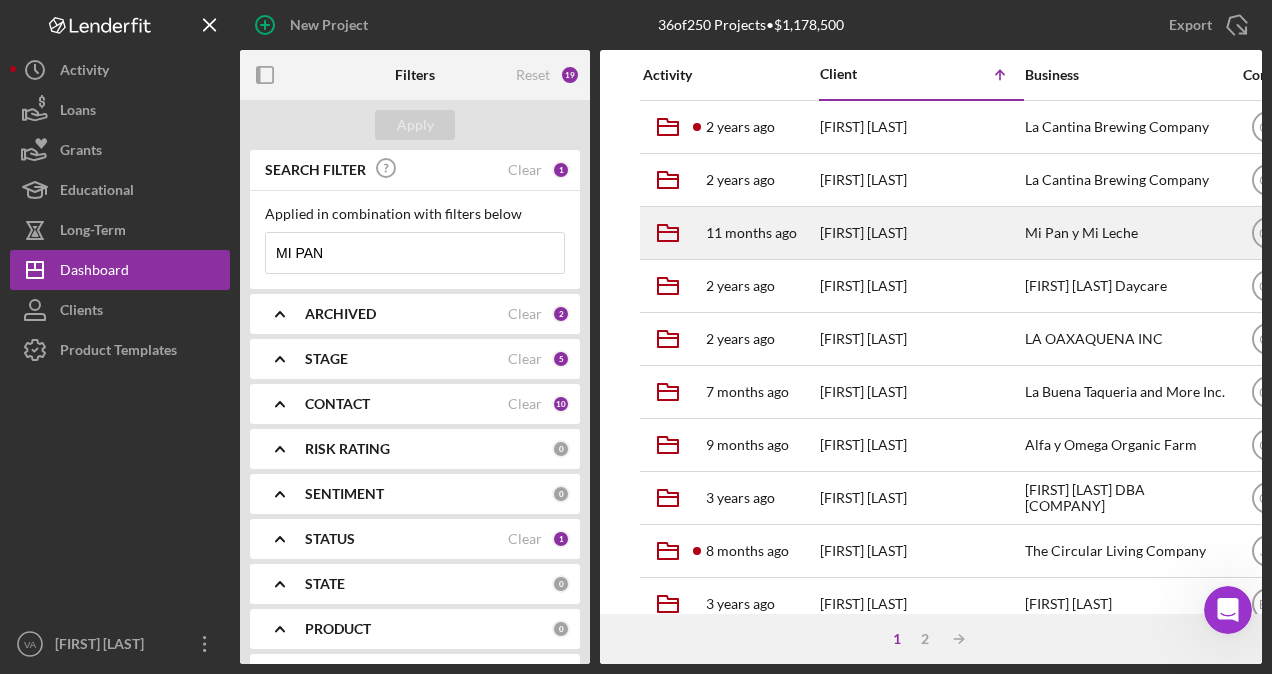 type on "MI PAN" 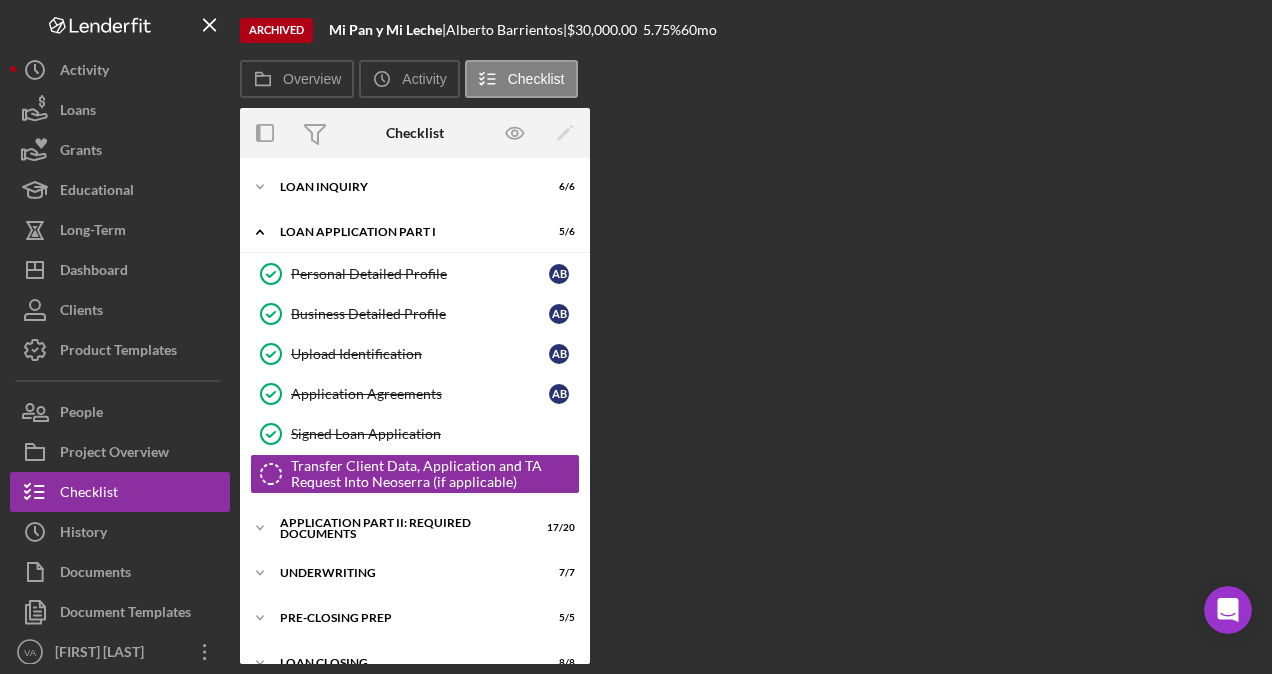 scroll, scrollTop: 59, scrollLeft: 0, axis: vertical 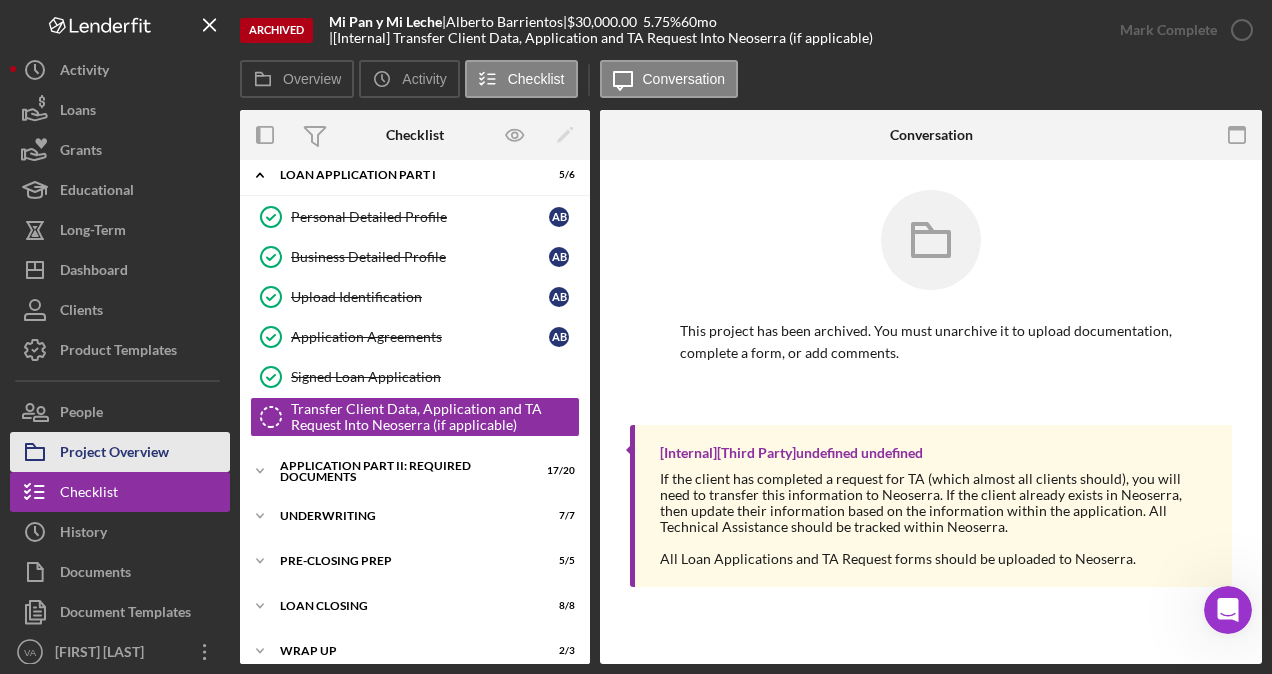 click on "Project Overview" at bounding box center (114, 454) 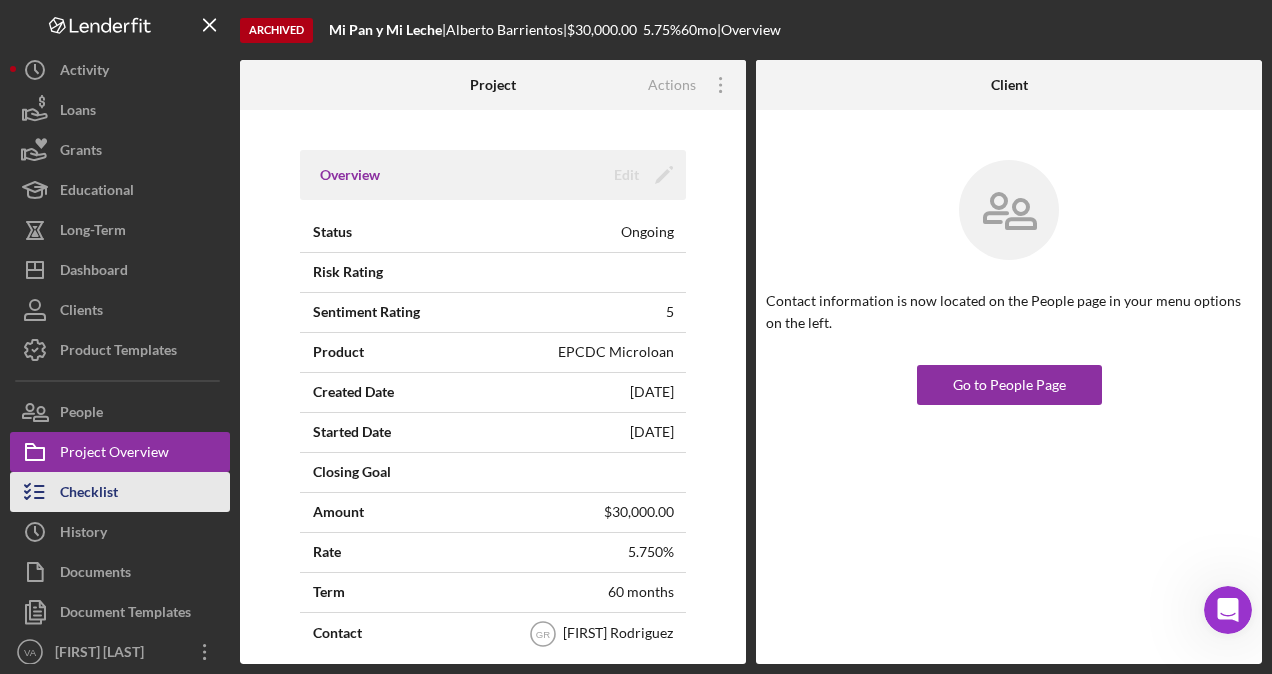 click on "Checklist" at bounding box center [89, 494] 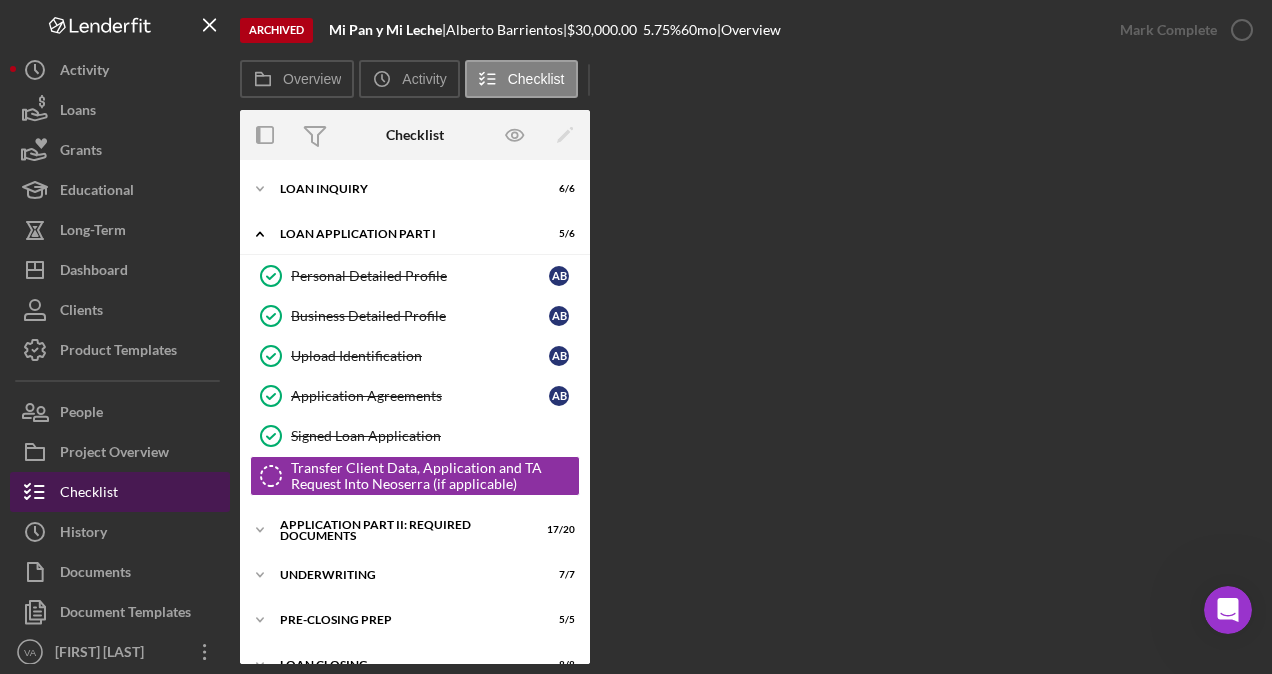 scroll, scrollTop: 60, scrollLeft: 0, axis: vertical 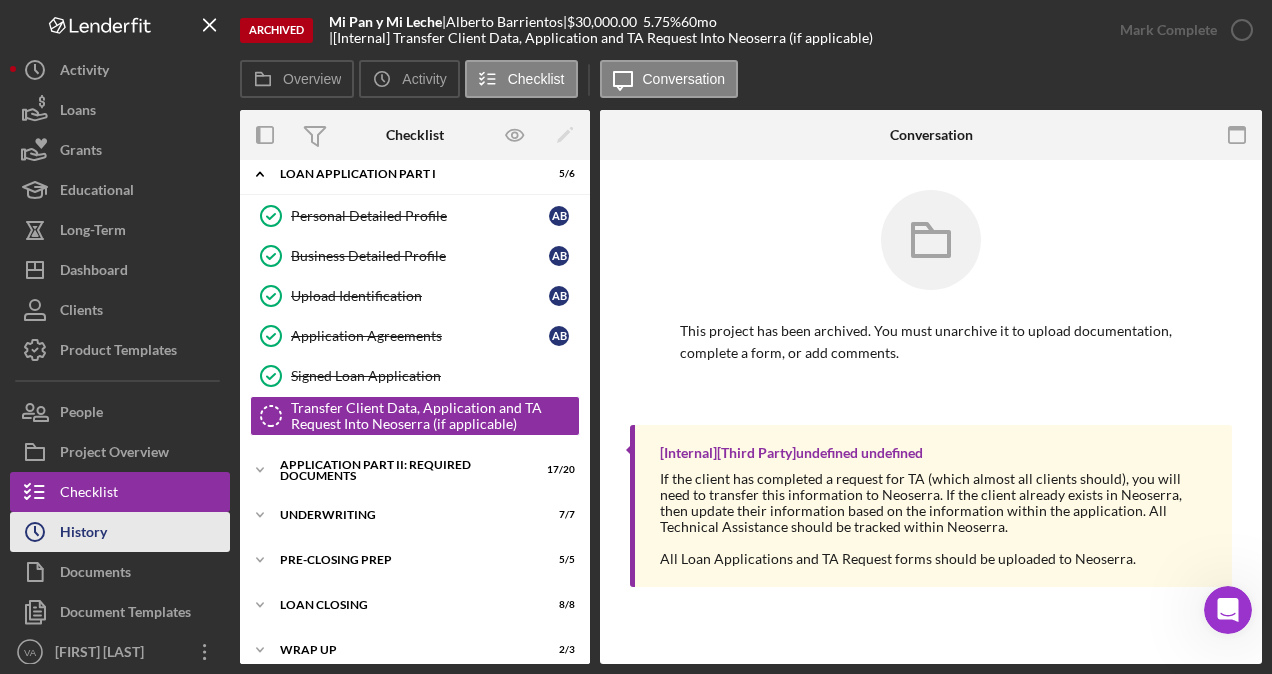 click on "History" at bounding box center [83, 534] 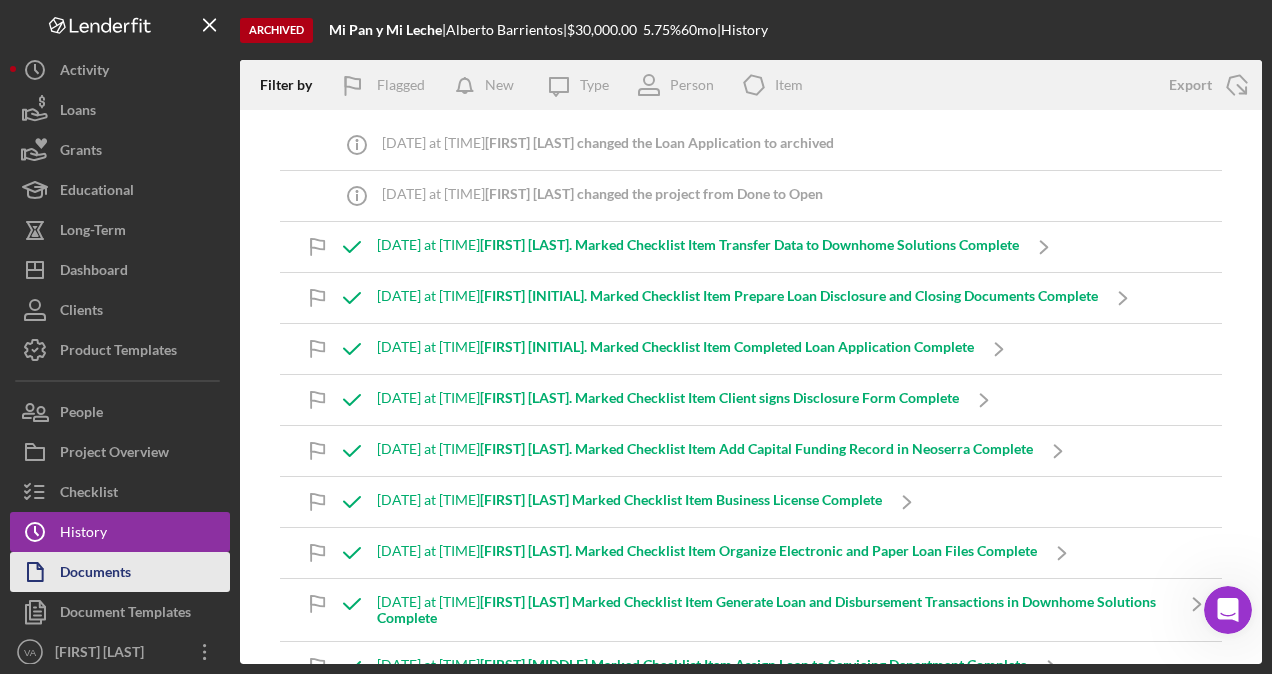 click on "Documents" at bounding box center (95, 574) 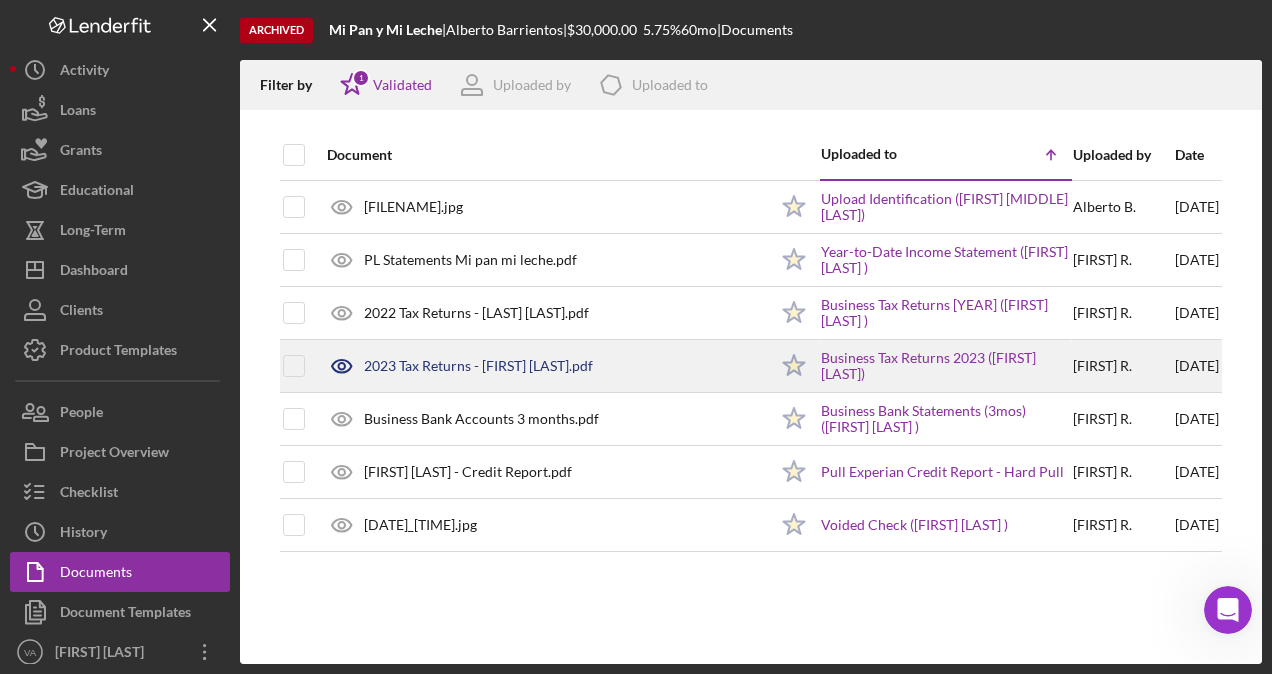 click on "[FIRST] [LAST]." at bounding box center (1123, 366) 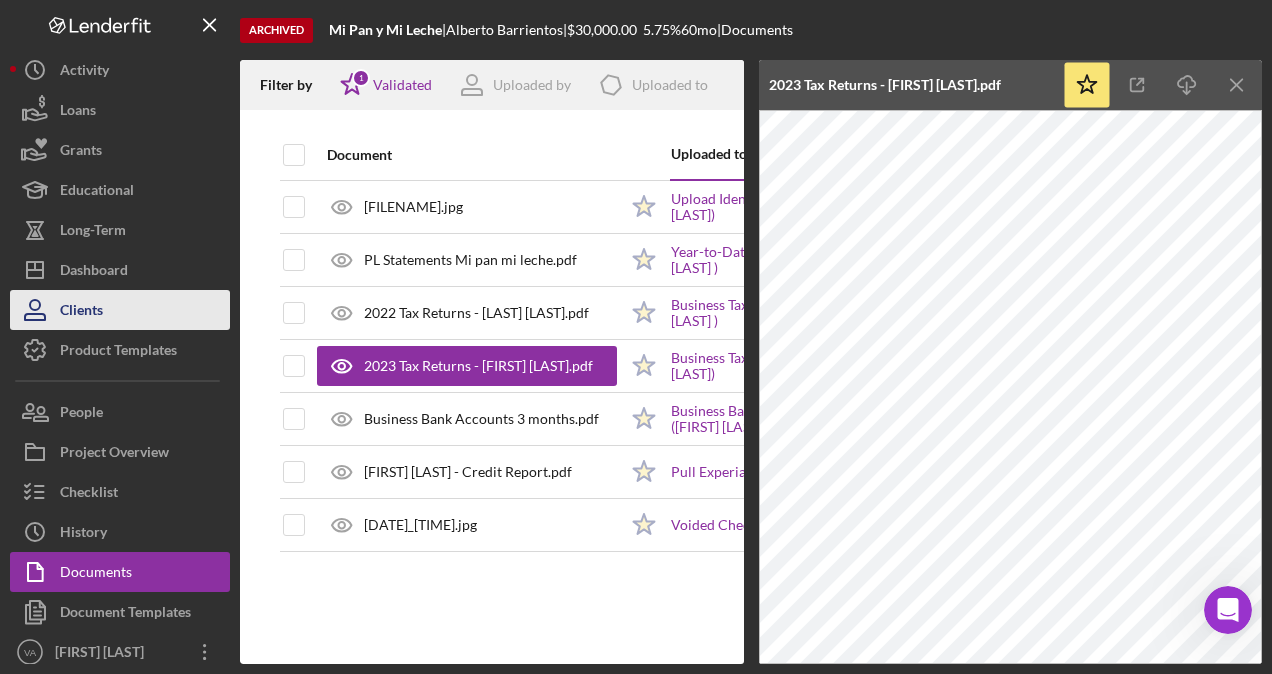 click on "Clients" at bounding box center (81, 312) 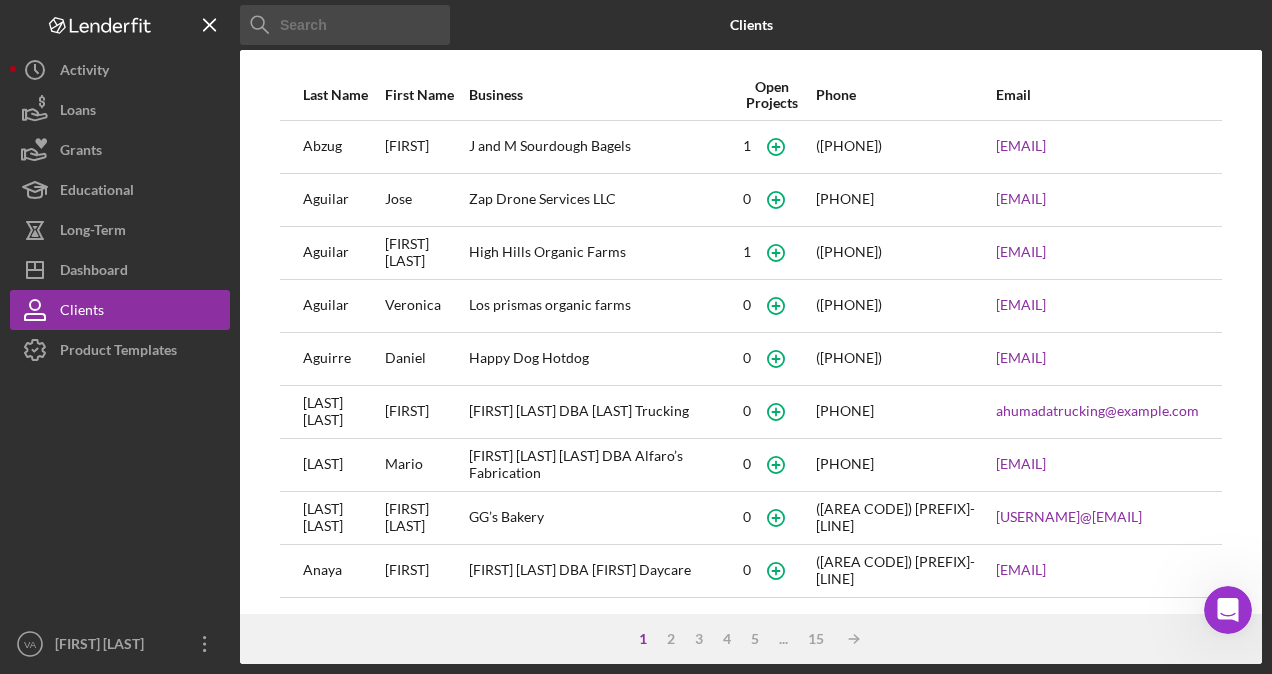 click at bounding box center [345, 25] 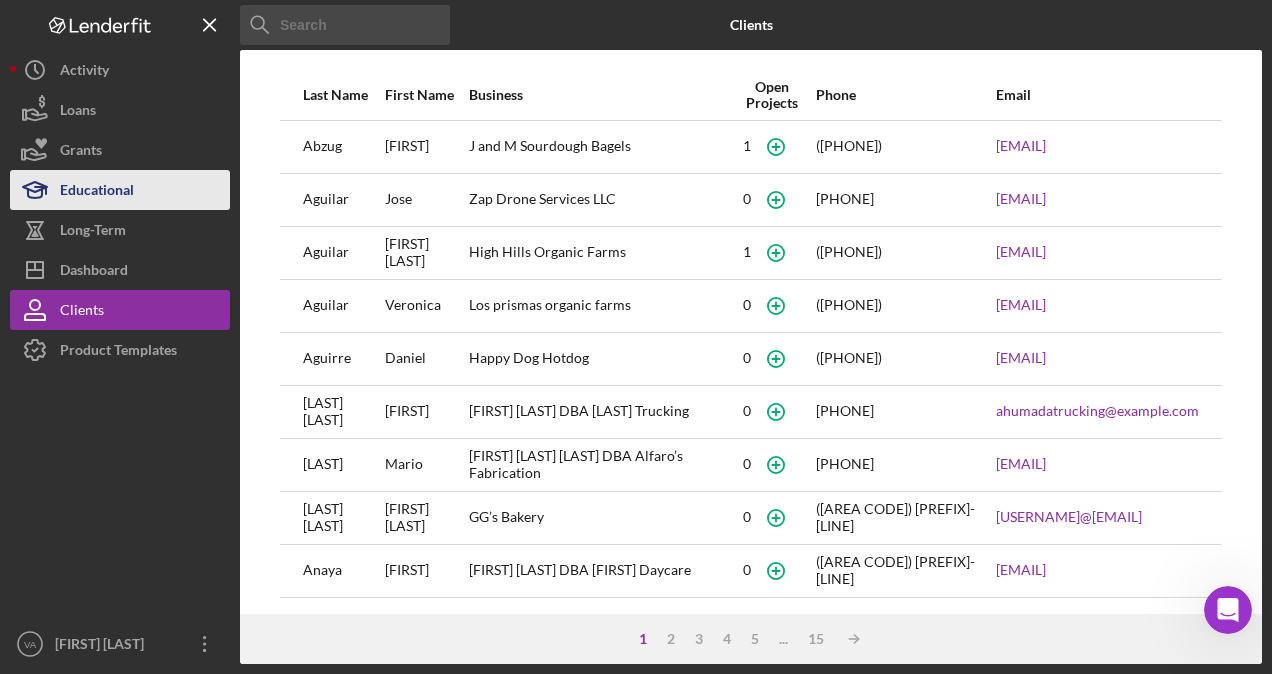 click on "Educational" at bounding box center [97, 192] 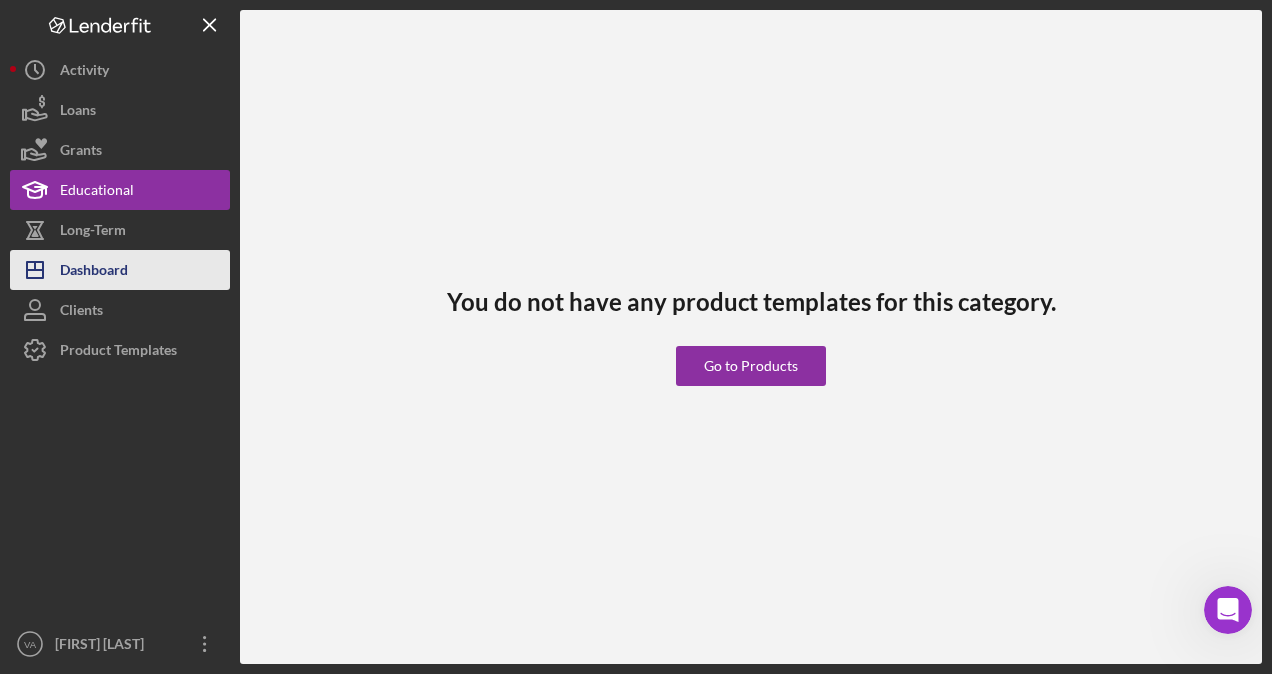 click on "Dashboard" at bounding box center (94, 272) 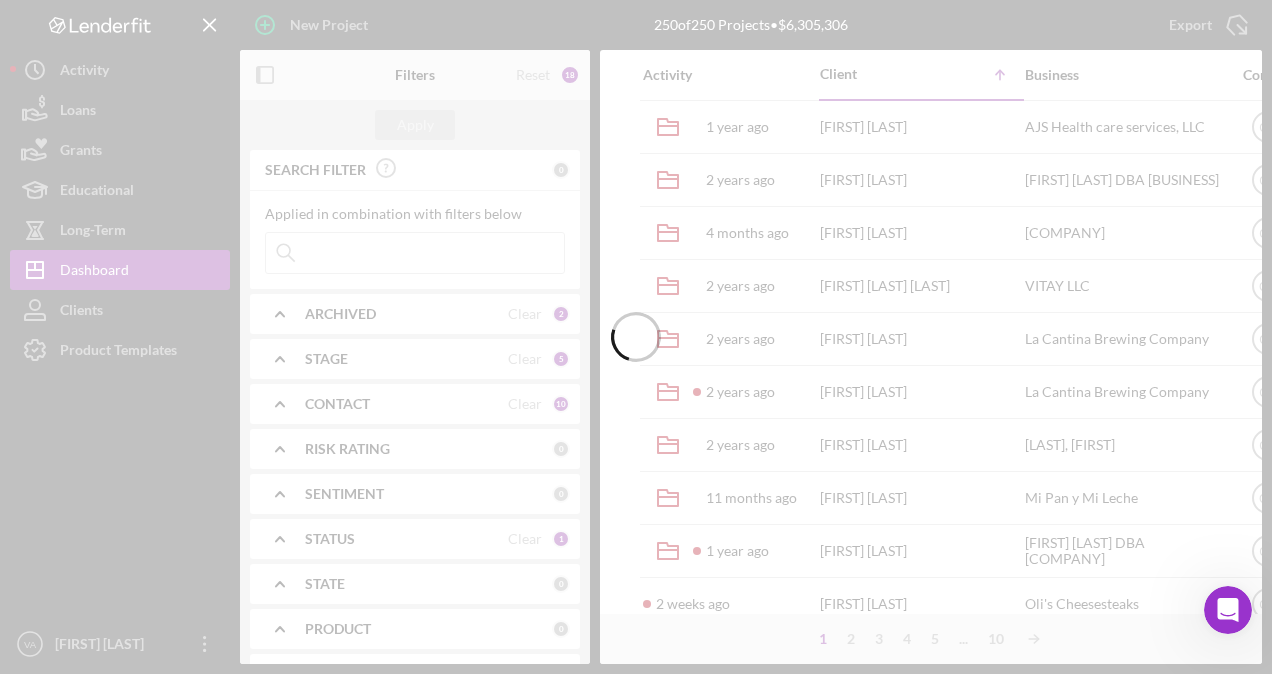 click at bounding box center [636, 337] 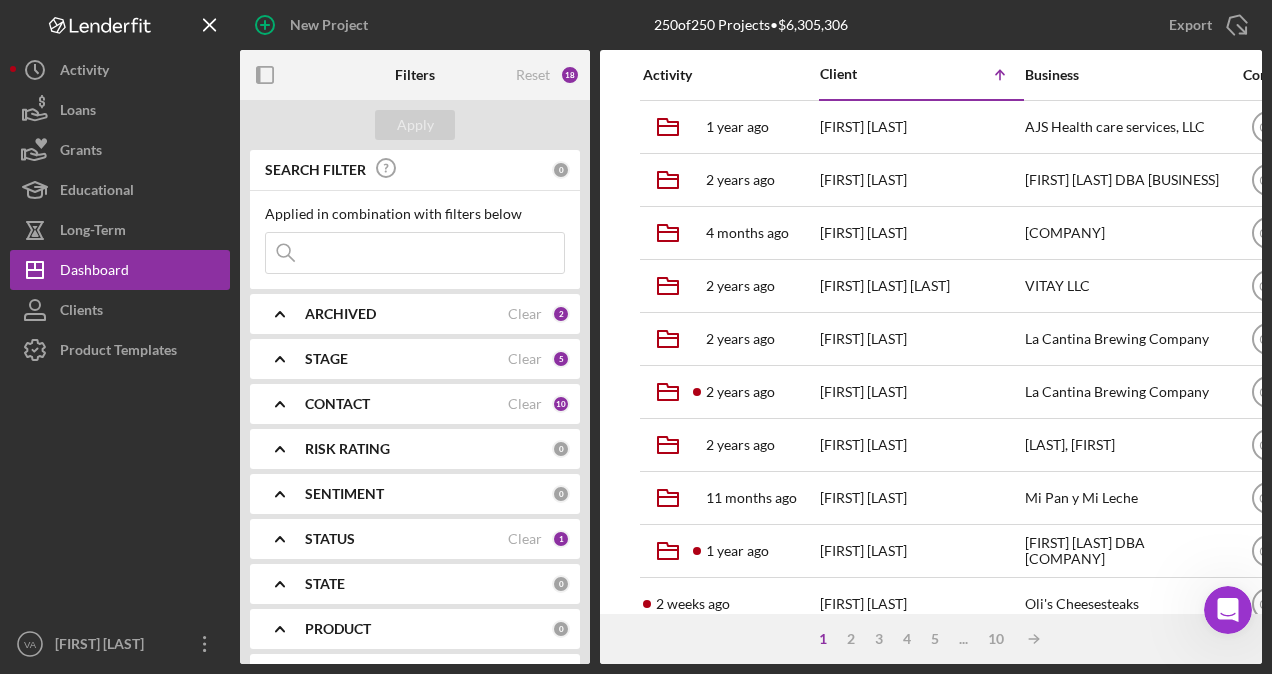 drag, startPoint x: 347, startPoint y: 252, endPoint x: 358, endPoint y: 256, distance: 11.7046995 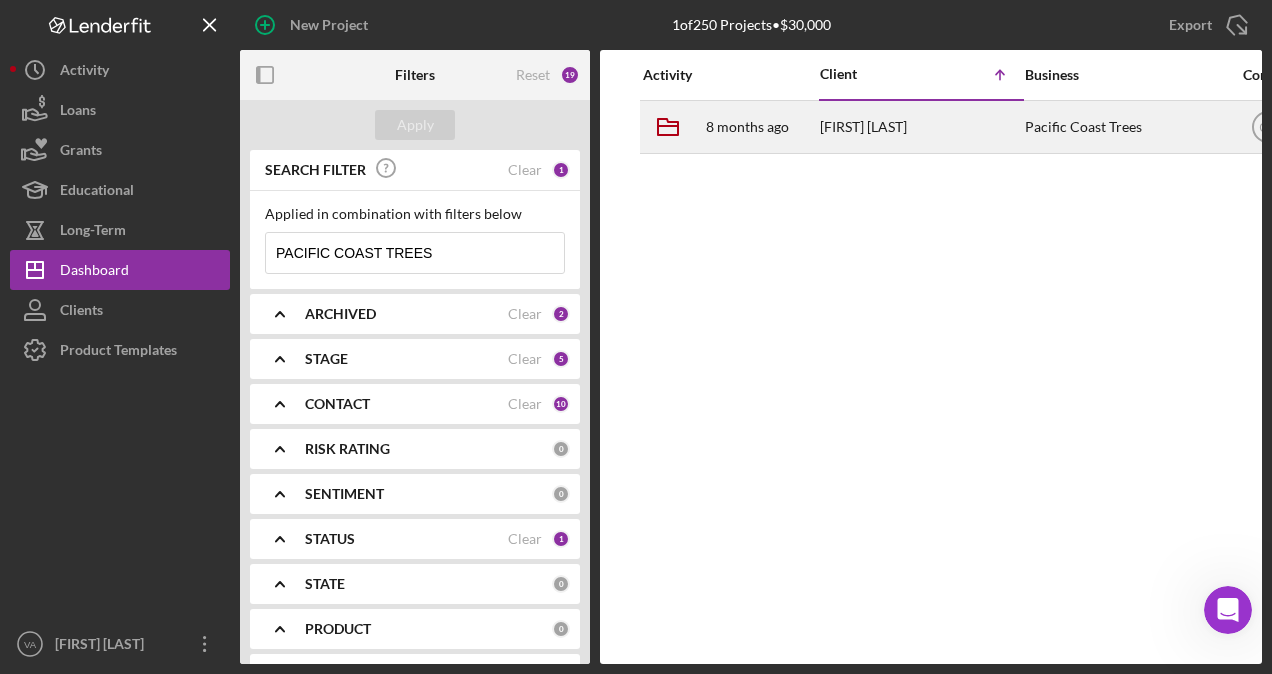 type on "PACIFIC COAST TREES" 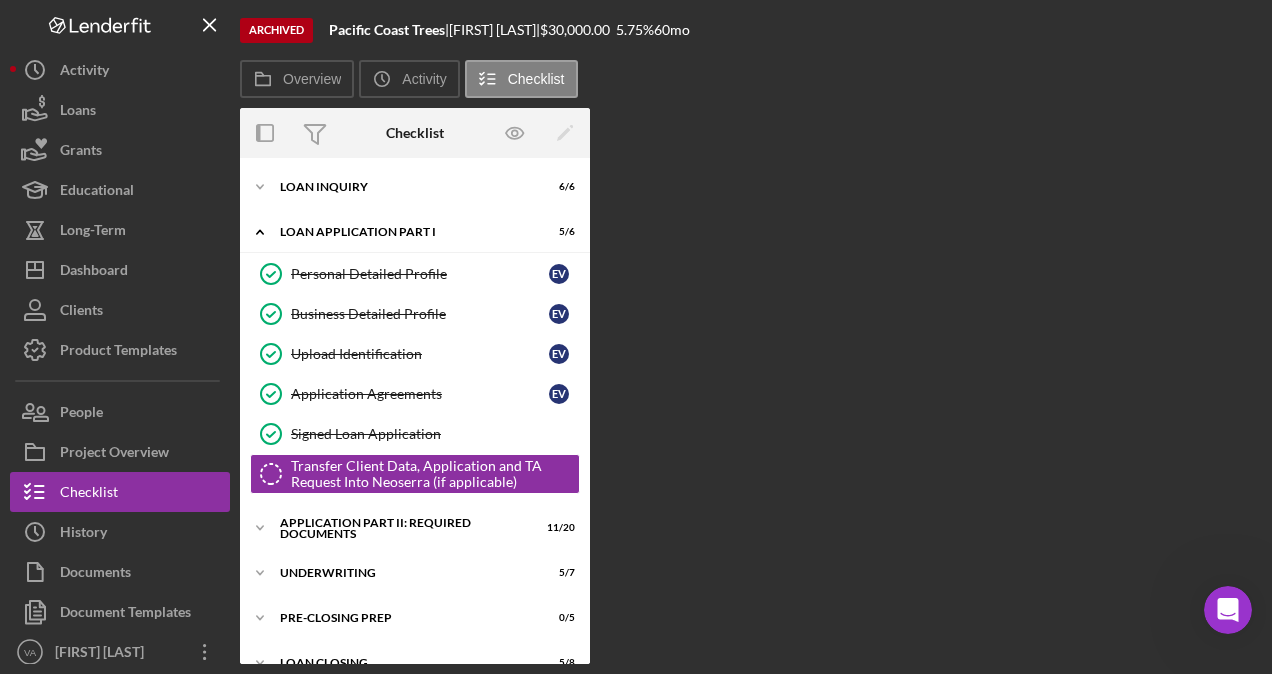 scroll, scrollTop: 59, scrollLeft: 0, axis: vertical 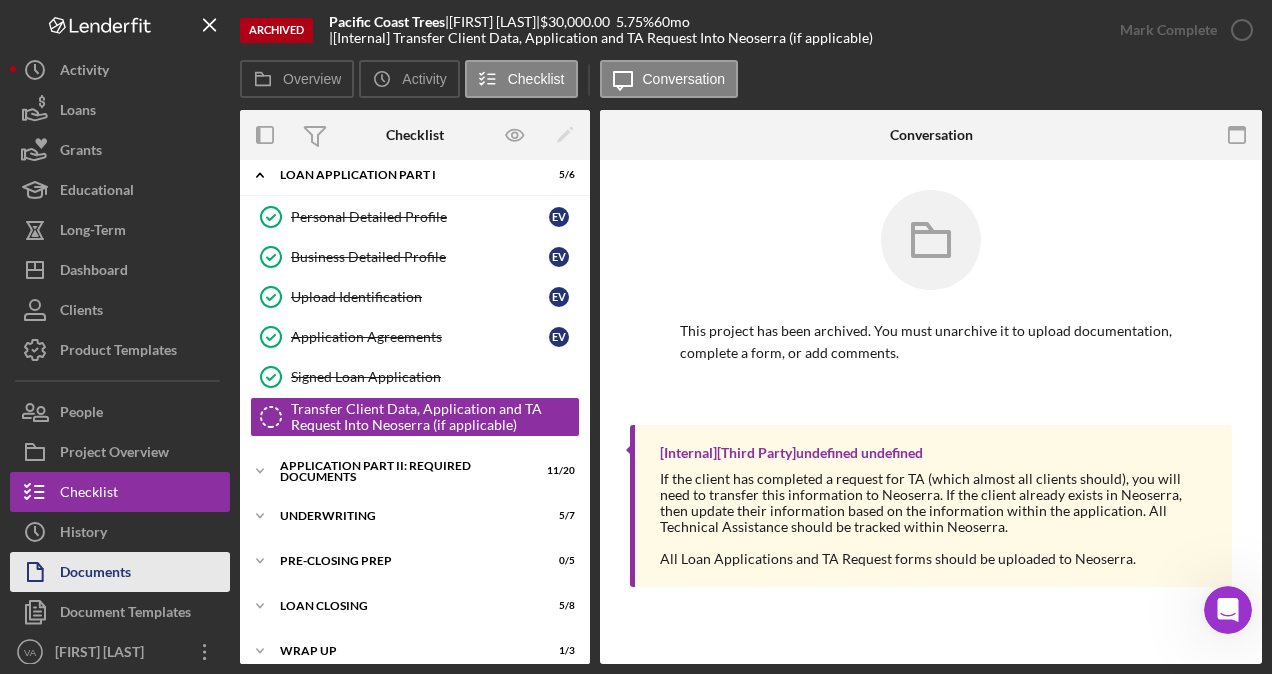 click on "Documents" at bounding box center [120, 572] 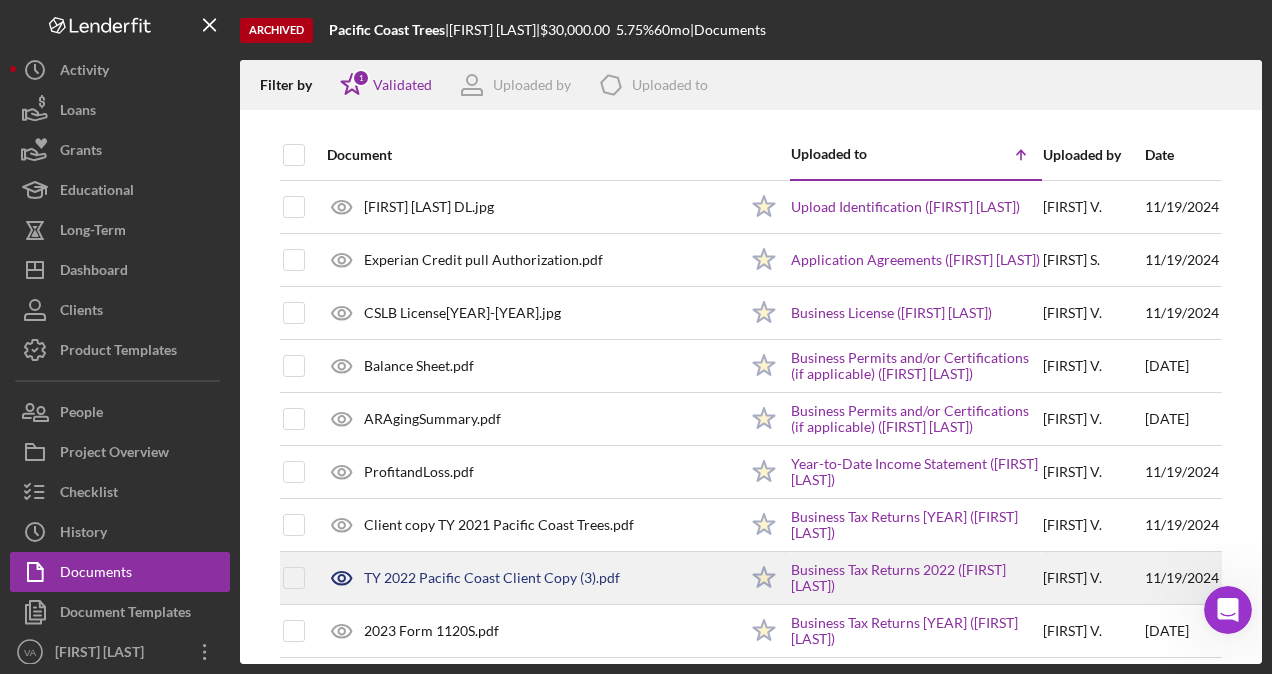 scroll, scrollTop: 100, scrollLeft: 0, axis: vertical 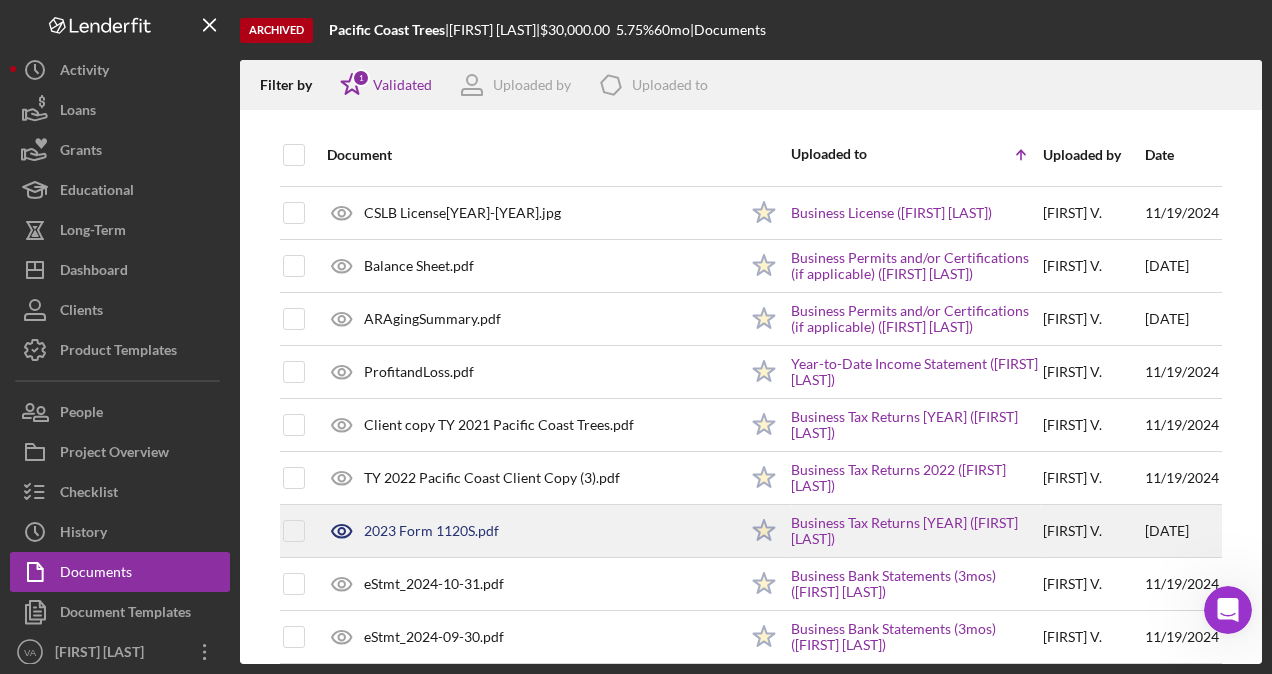 click on "[FIRST] [LAST]" at bounding box center [1093, 531] 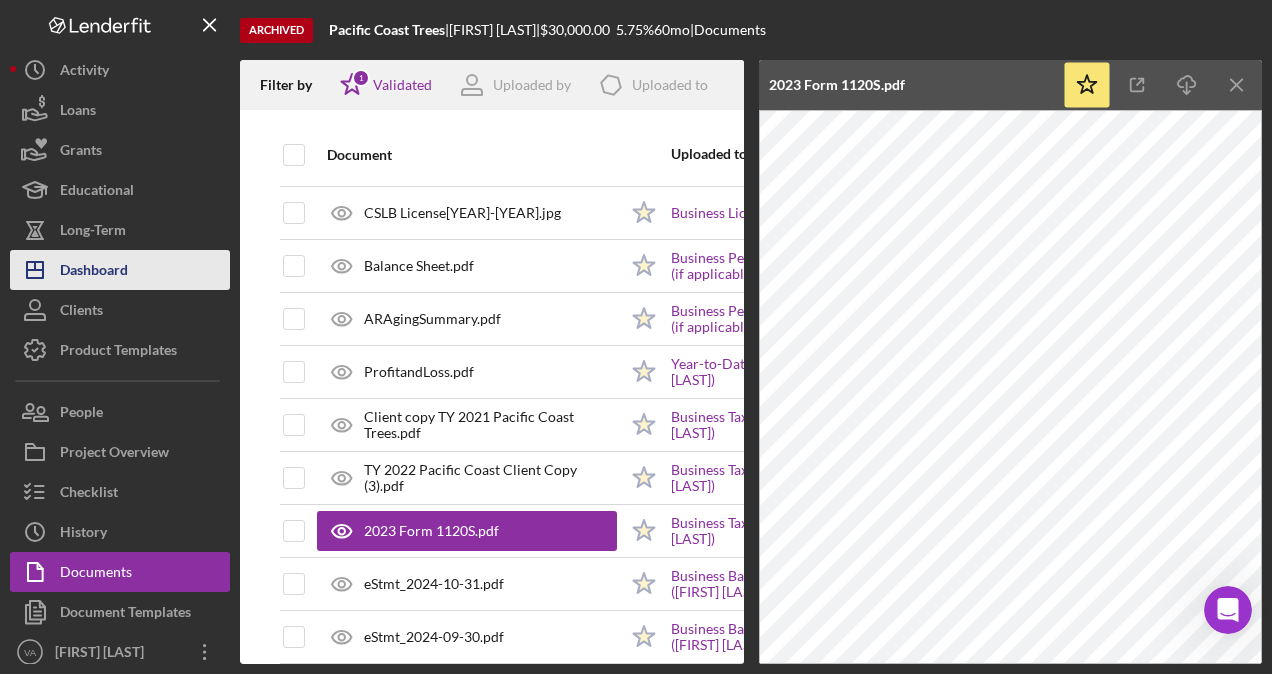 click on "Dashboard" at bounding box center [94, 272] 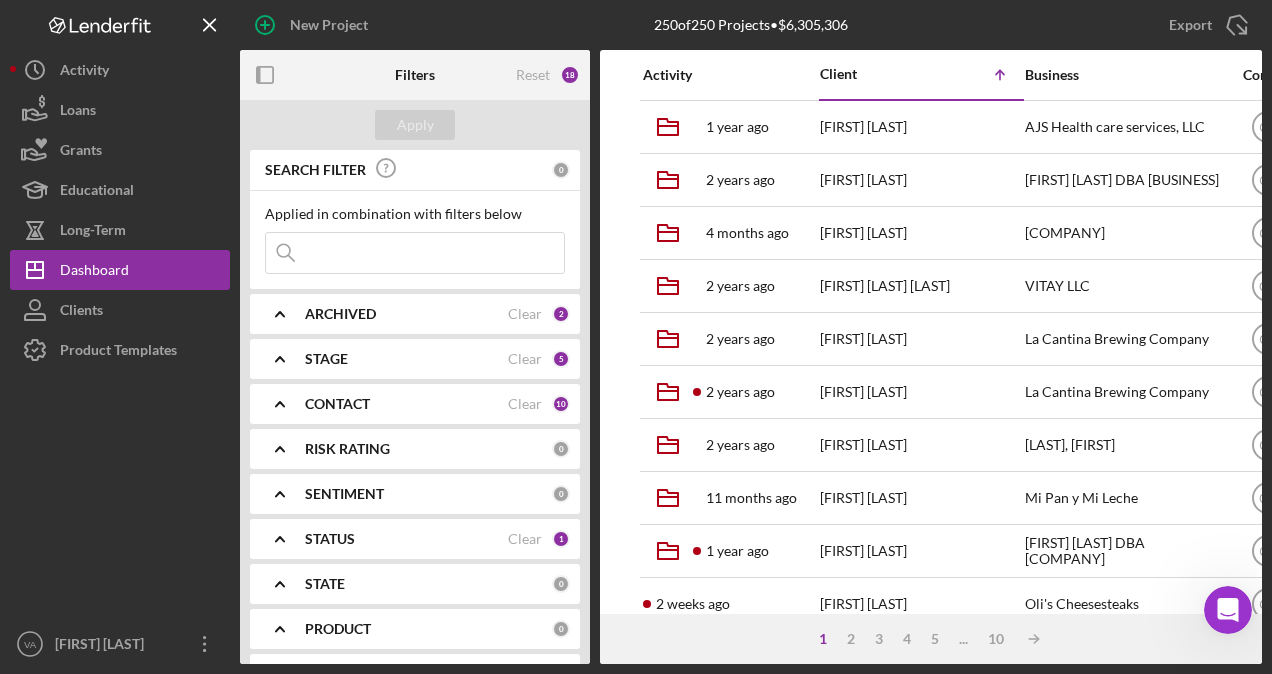 drag, startPoint x: 399, startPoint y: 260, endPoint x: 416, endPoint y: 251, distance: 19.235384 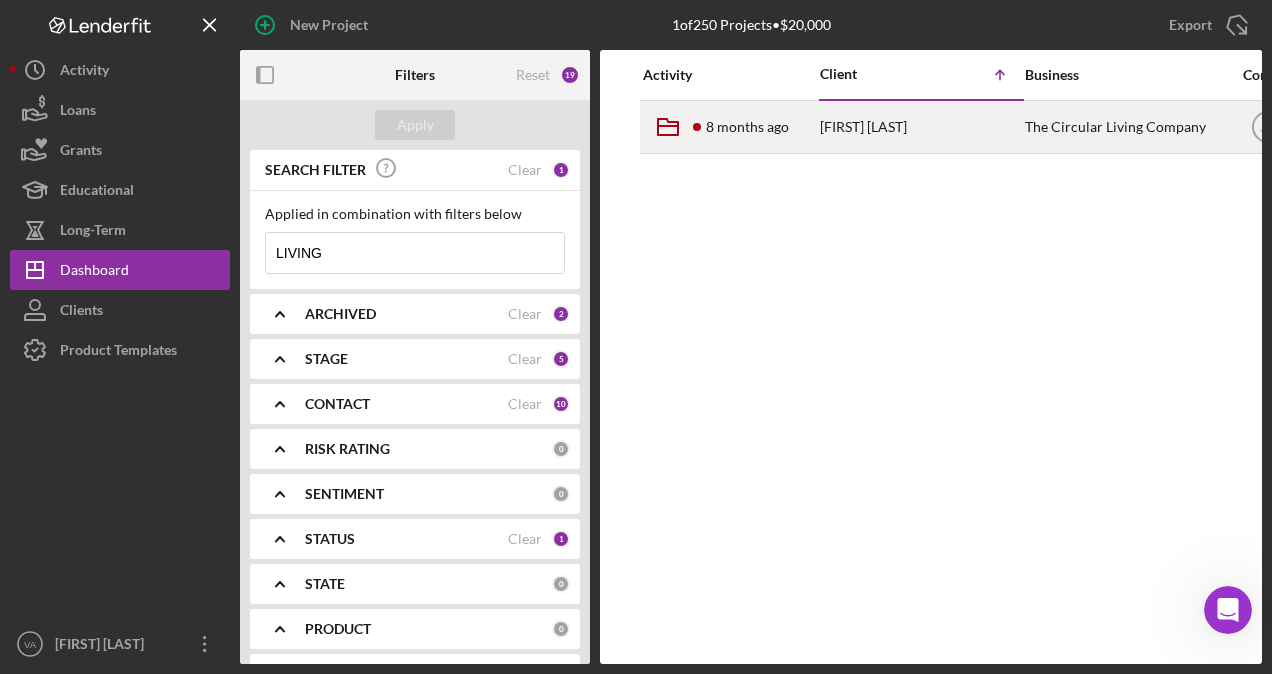 type on "LIVING" 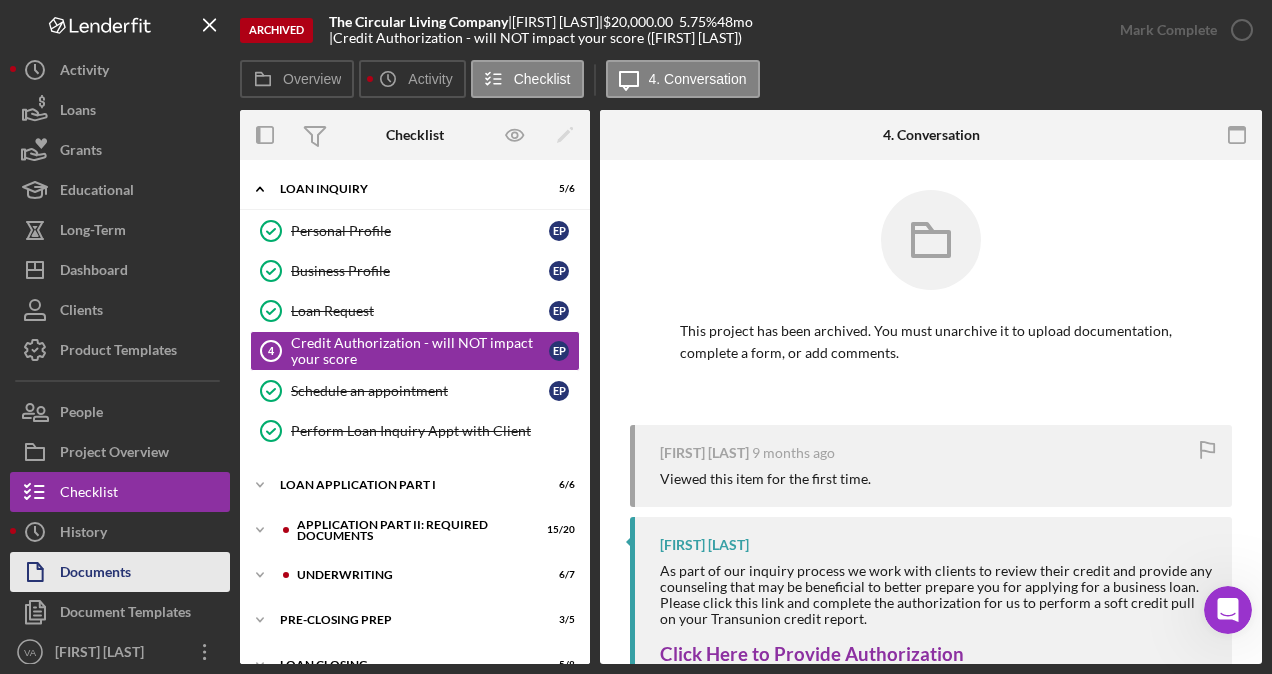 click on "Documents" at bounding box center (95, 574) 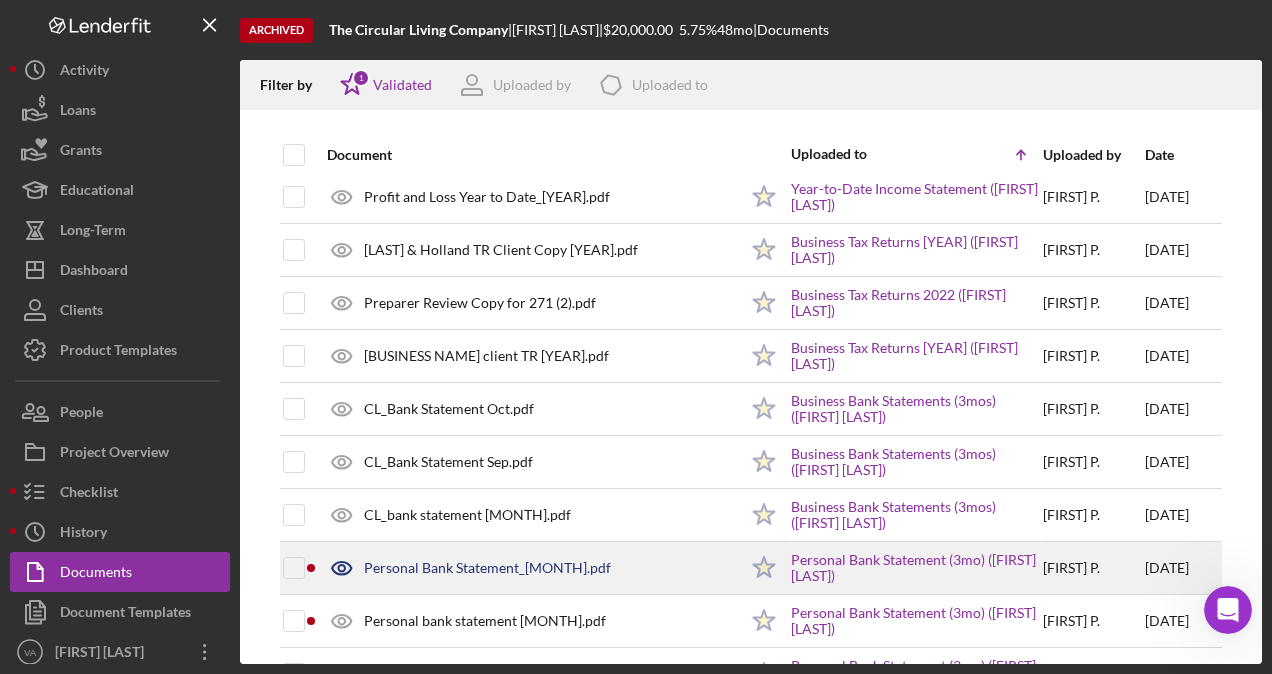 scroll, scrollTop: 0, scrollLeft: 0, axis: both 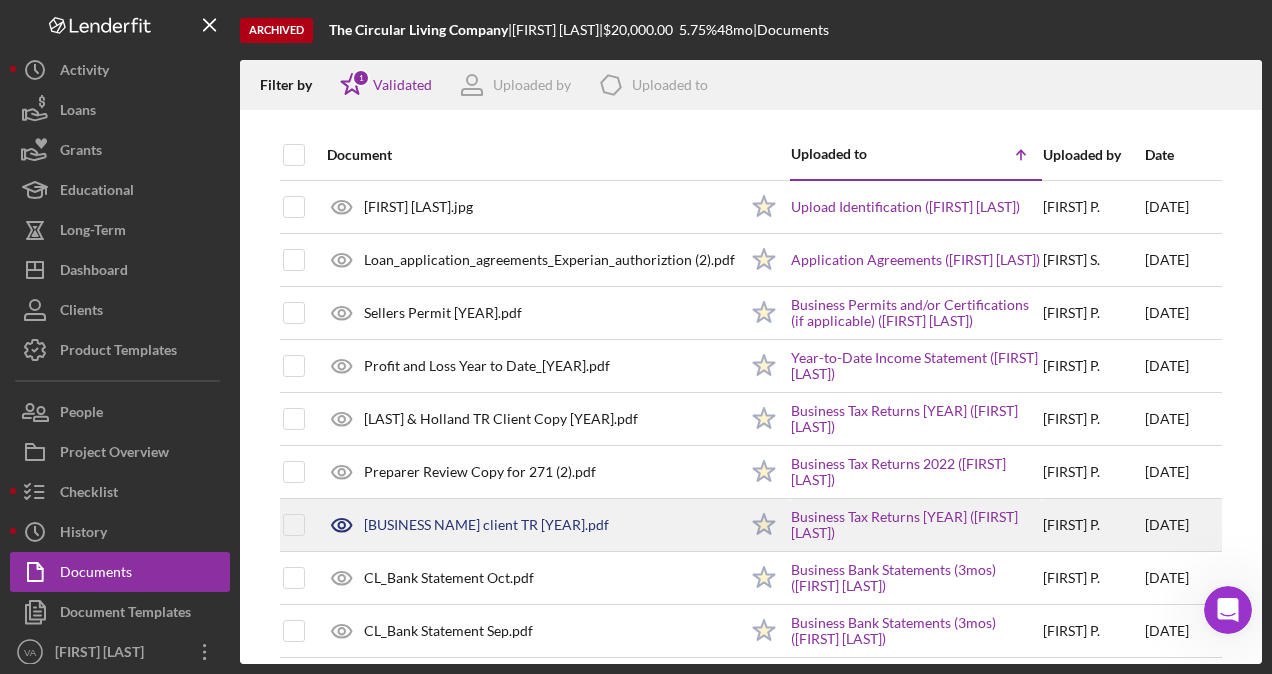 click on "[FIRST] [LAST]." at bounding box center [1093, 525] 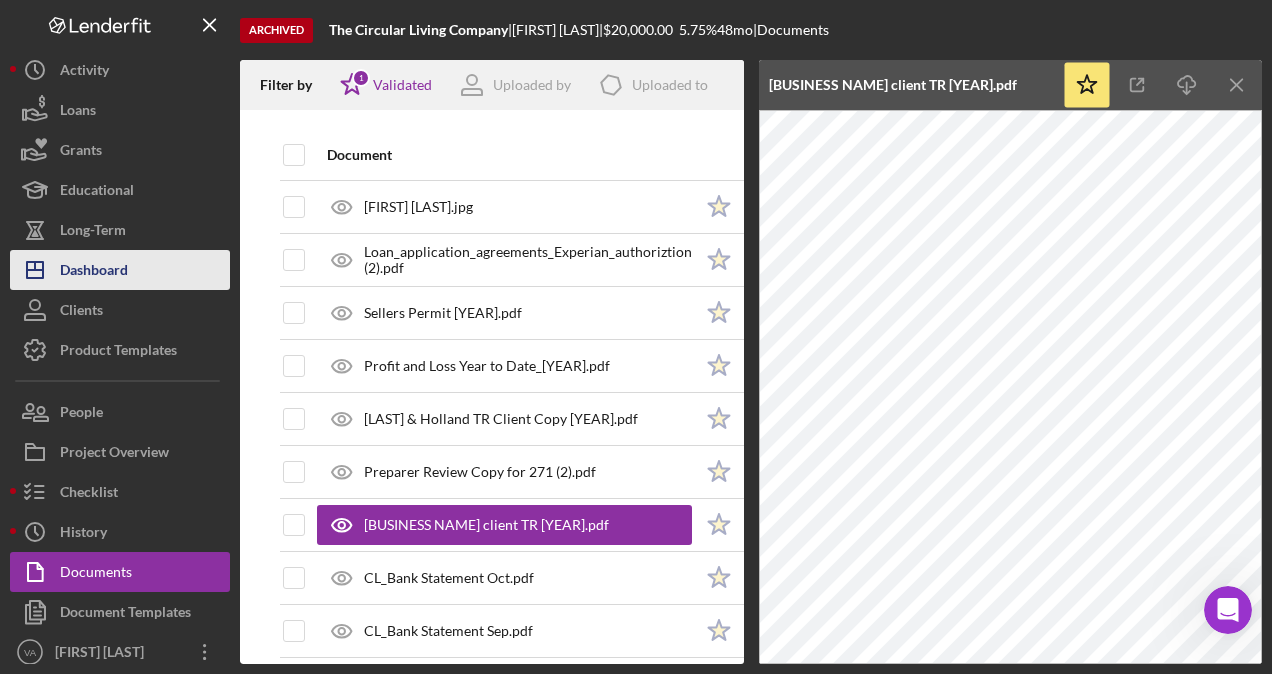click on "Dashboard" at bounding box center (94, 272) 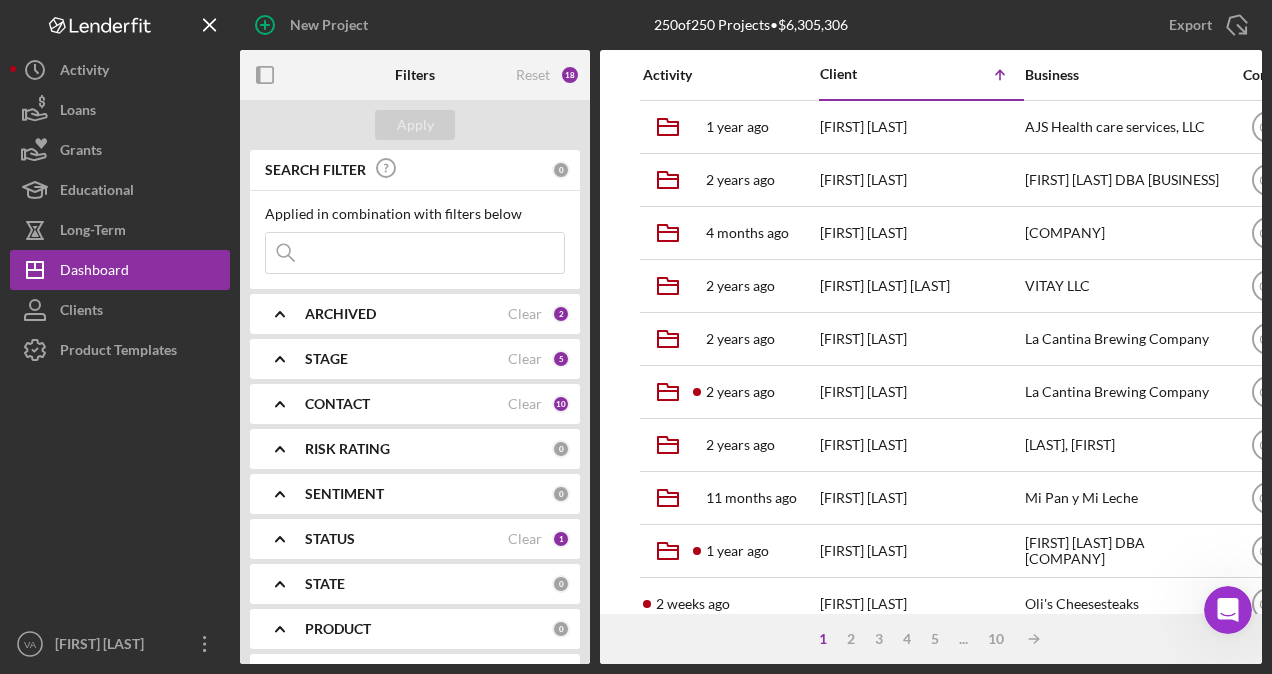 click at bounding box center (415, 253) 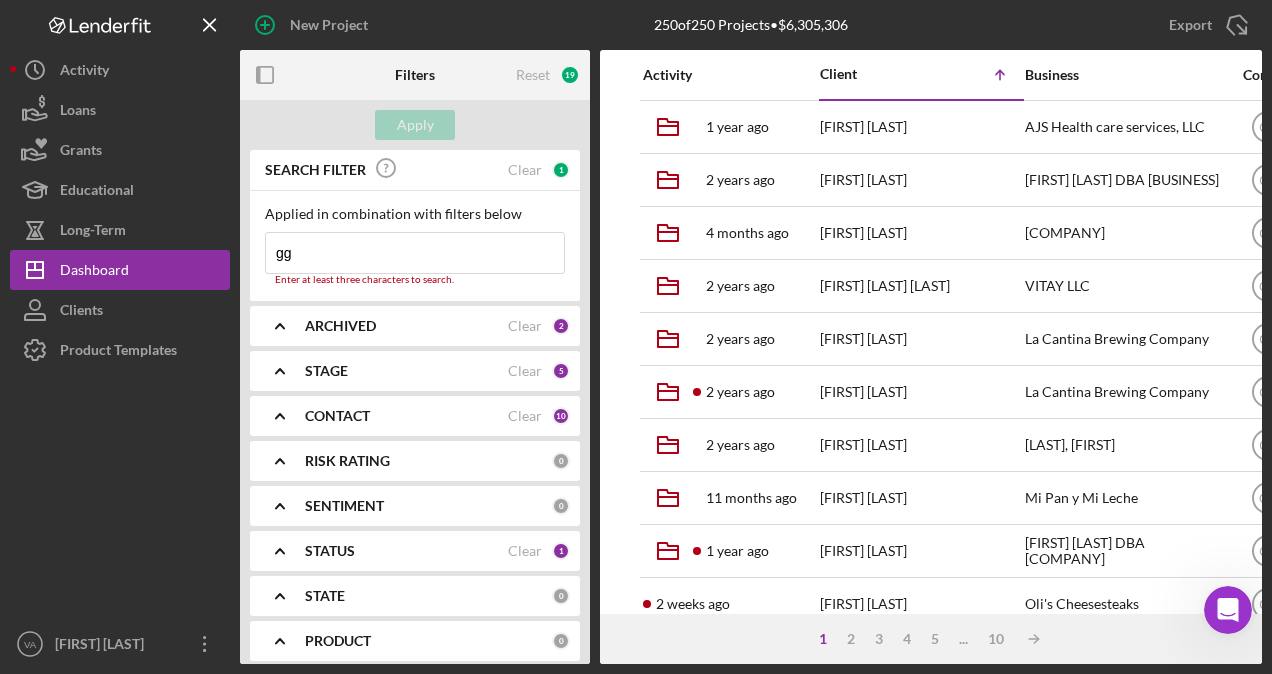 type on "g" 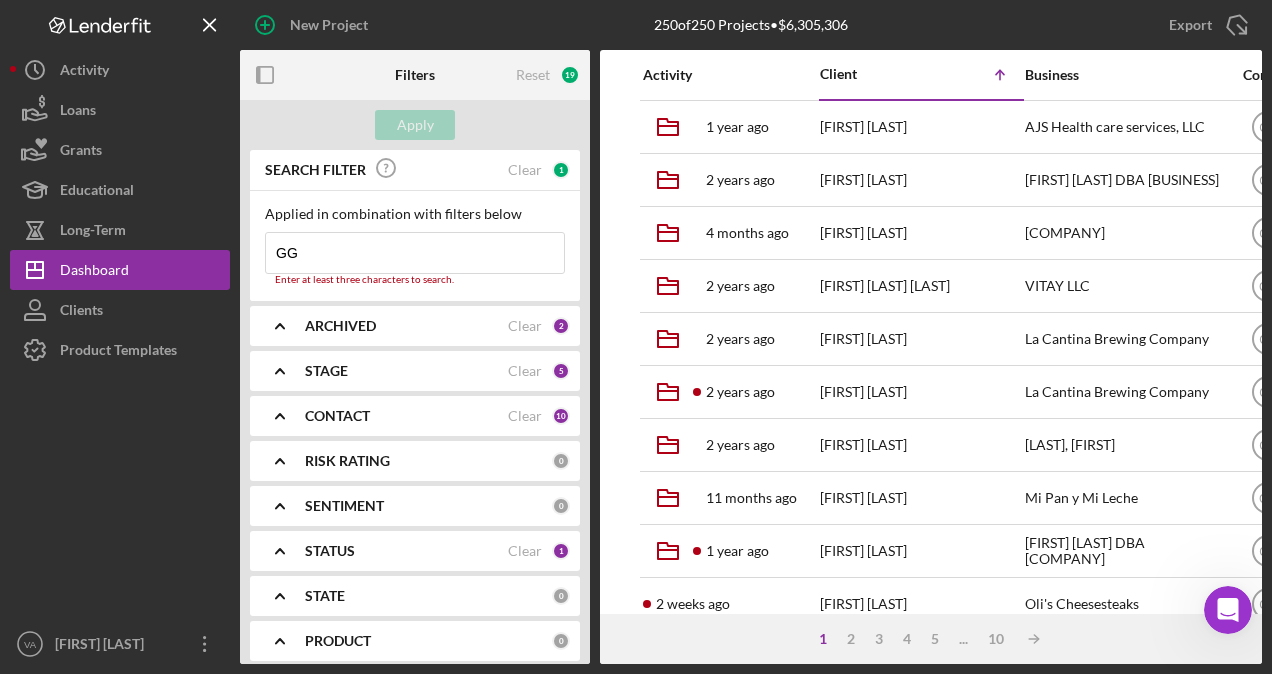type on "G" 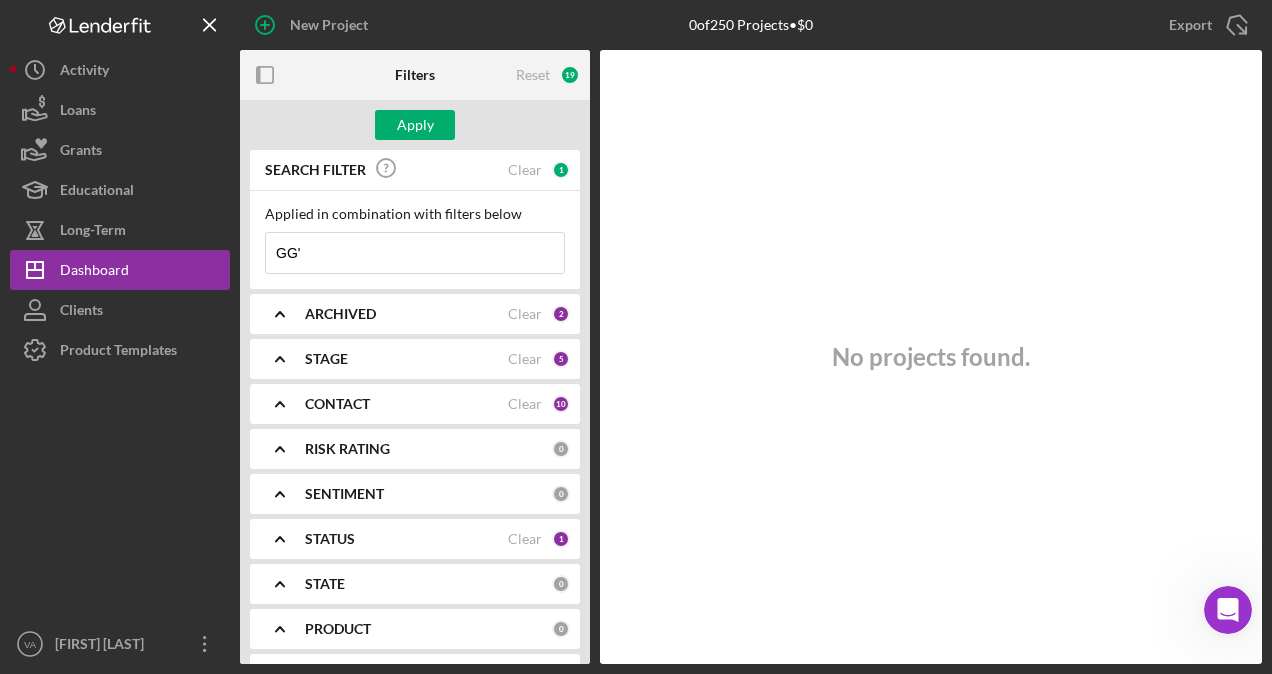 type on "GG" 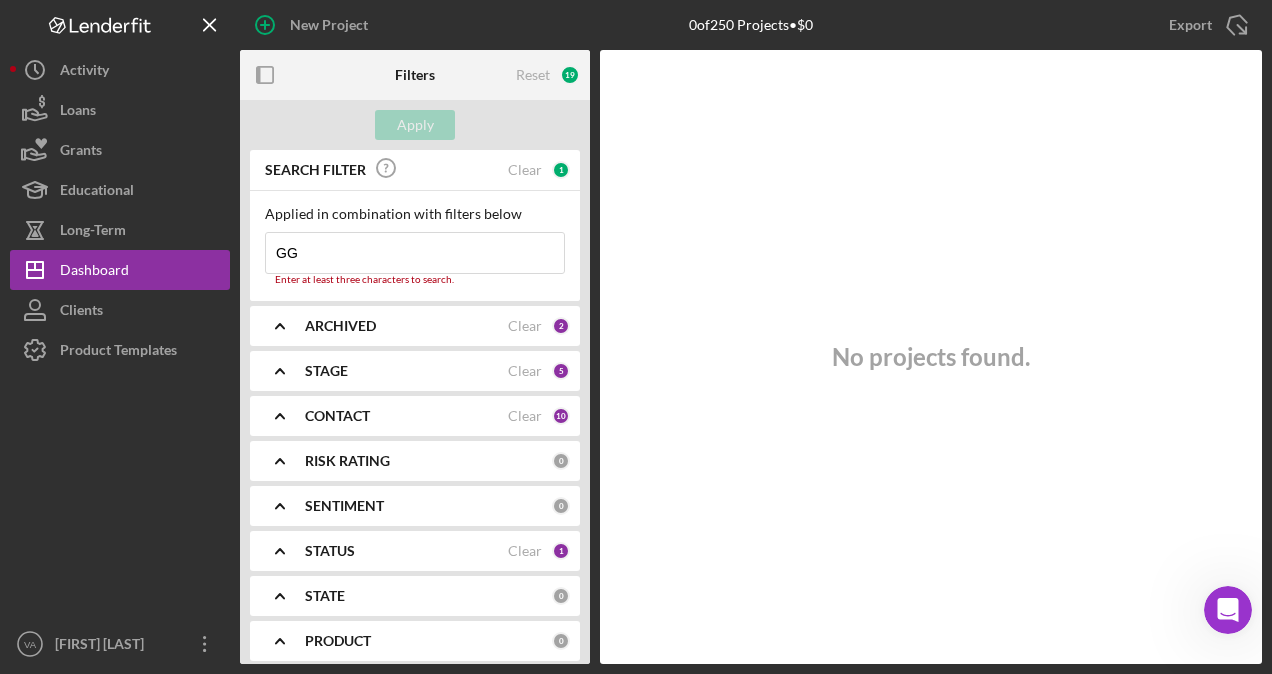 type 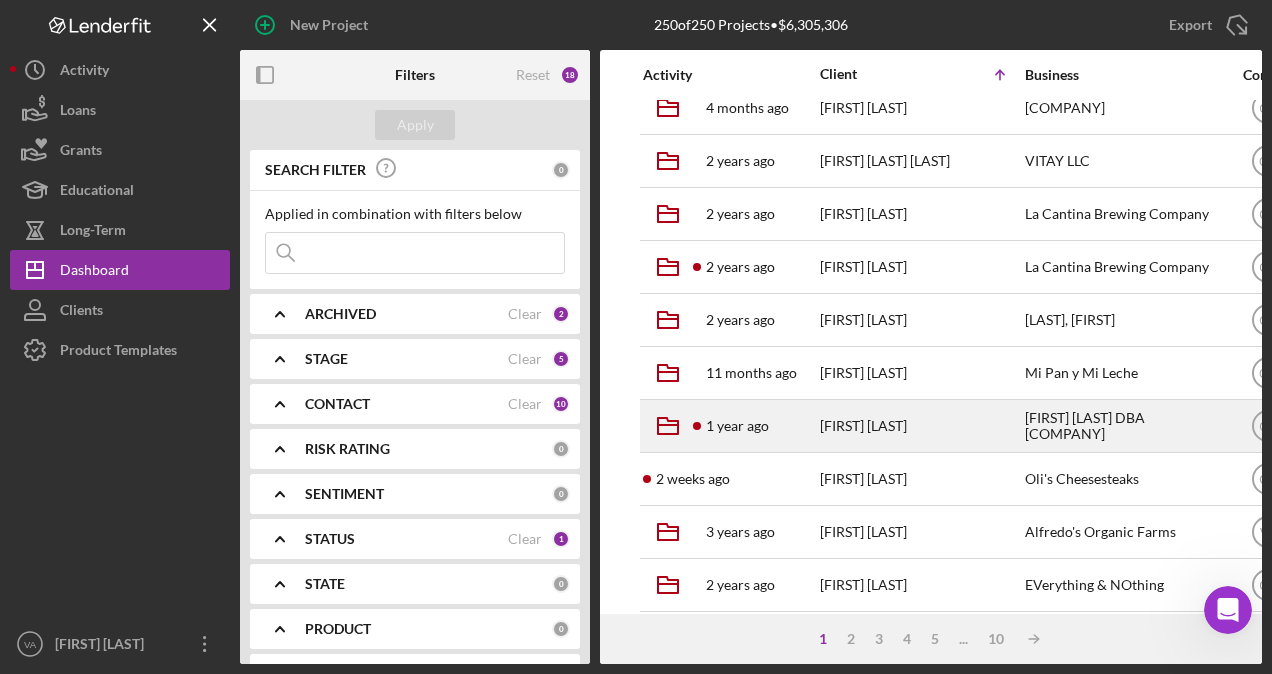 scroll, scrollTop: 0, scrollLeft: 0, axis: both 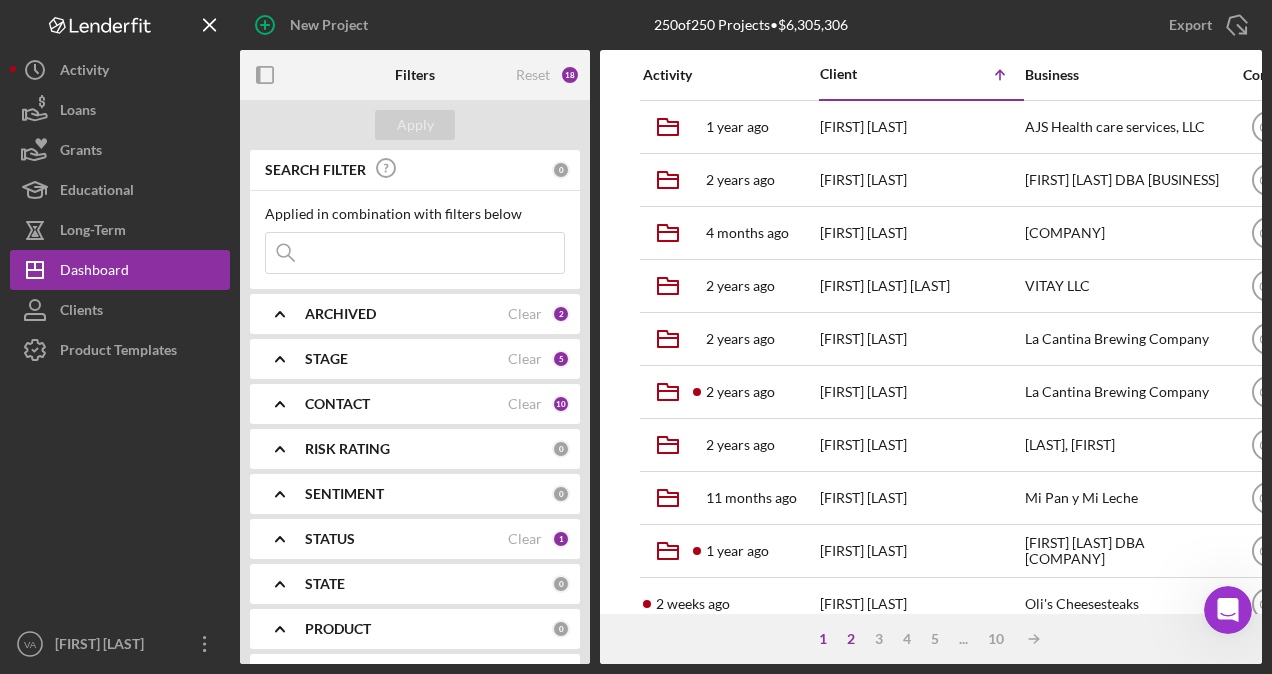 click on "2" at bounding box center (851, 639) 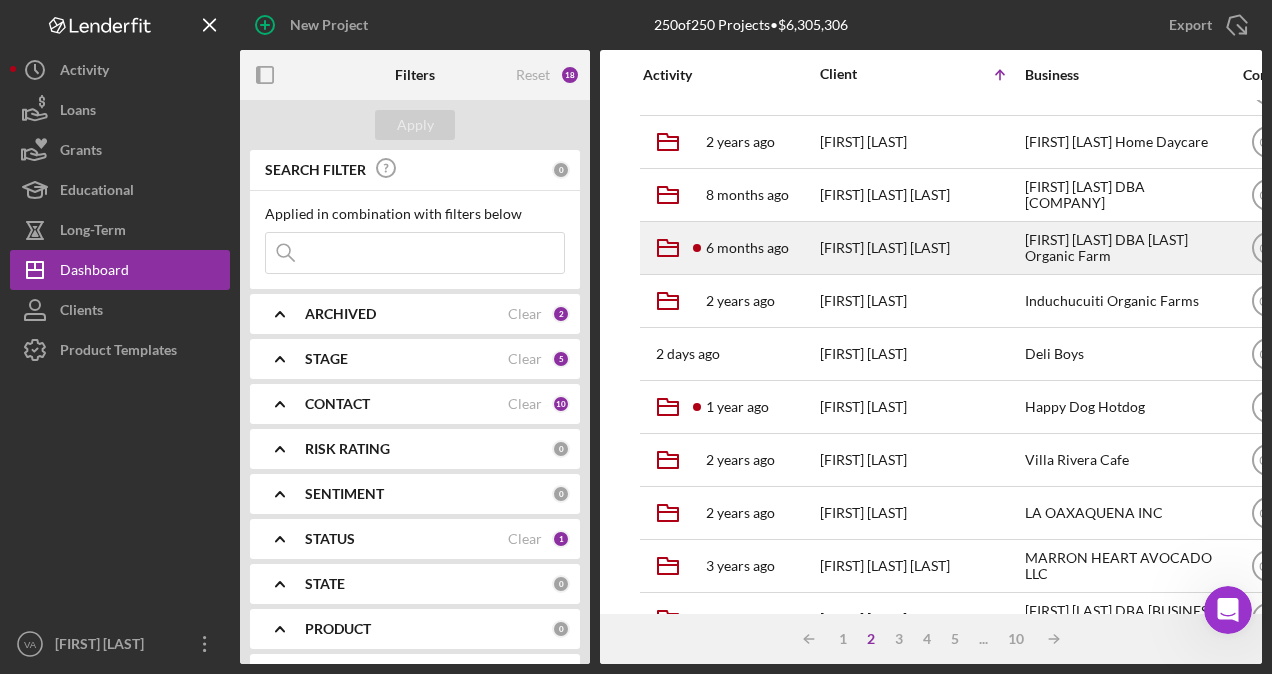 scroll, scrollTop: 839, scrollLeft: 0, axis: vertical 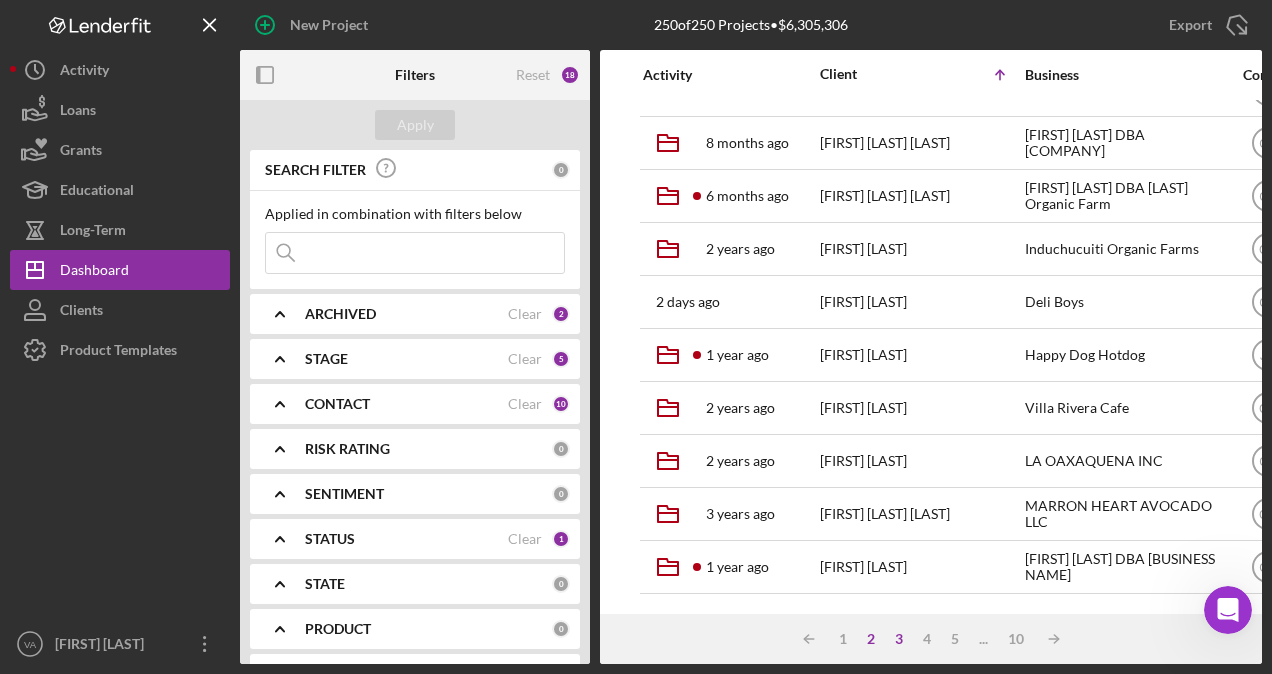 click on "3" at bounding box center (899, 639) 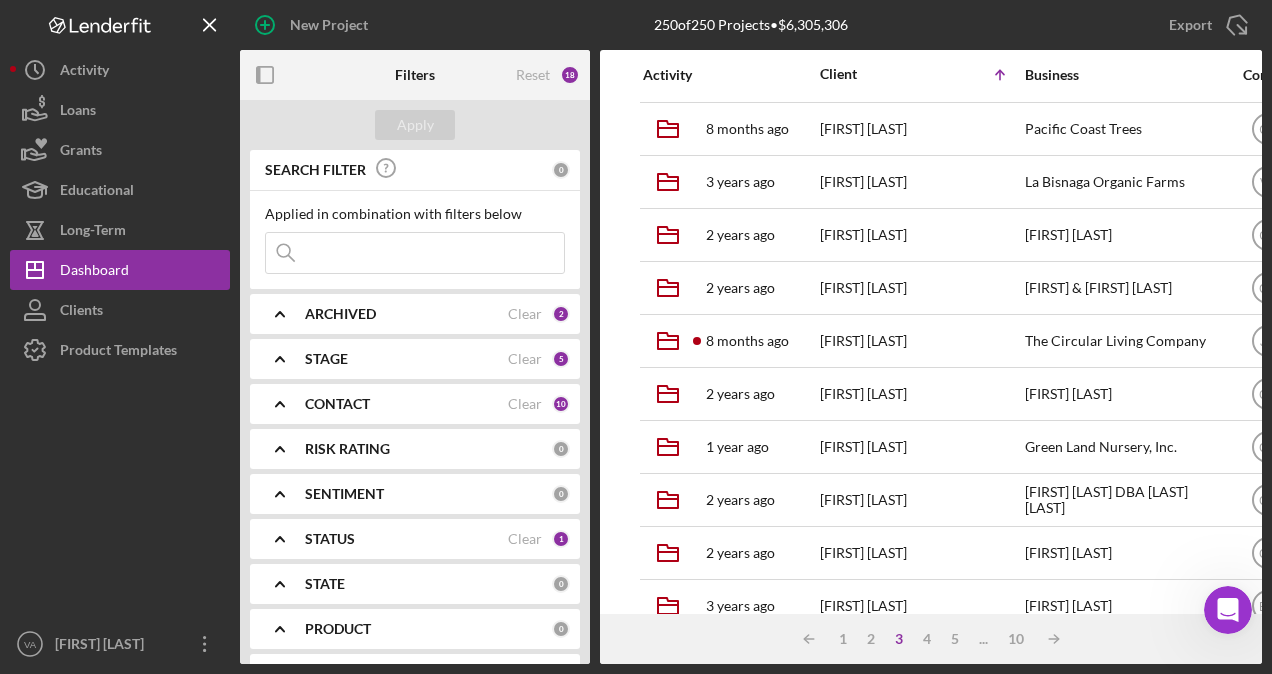 scroll, scrollTop: 639, scrollLeft: 0, axis: vertical 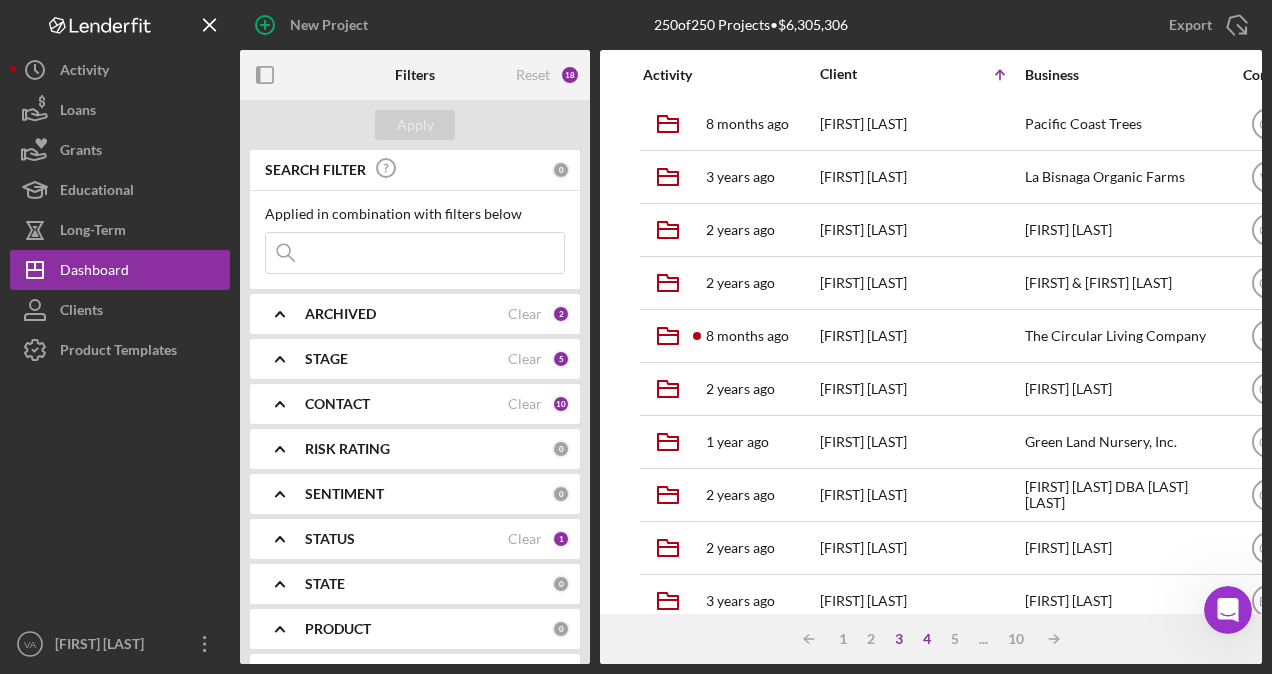 click on "4" at bounding box center [927, 639] 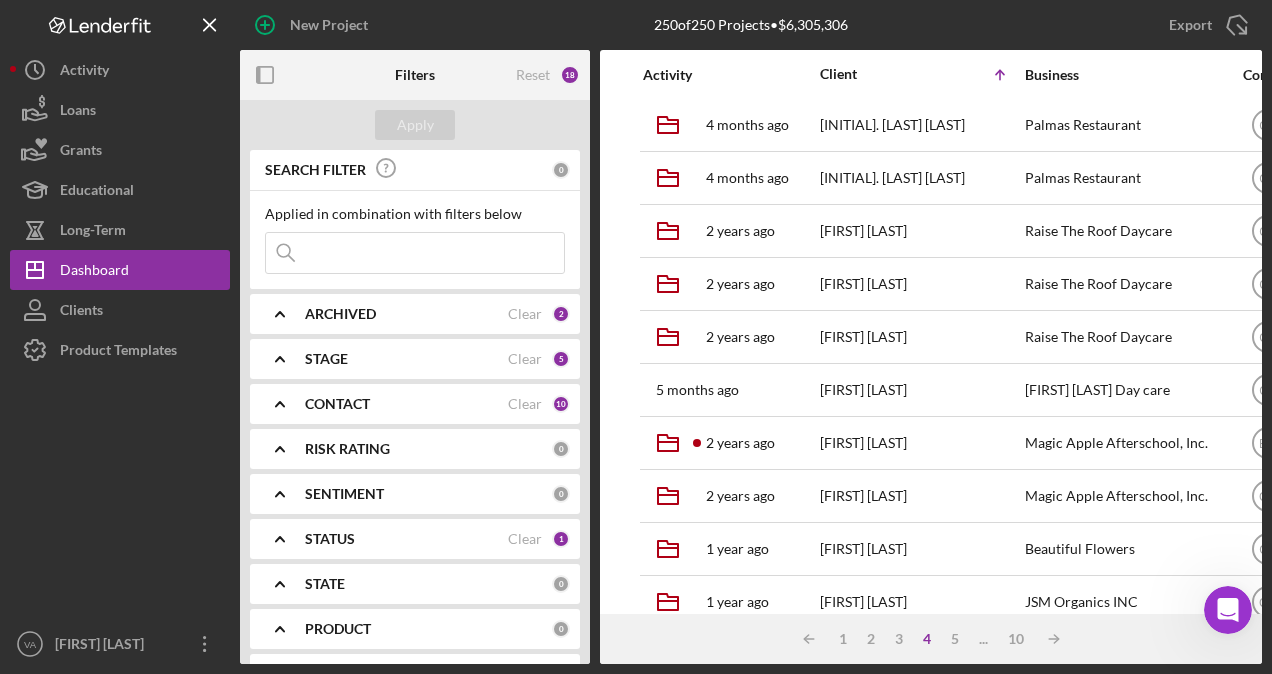 scroll, scrollTop: 839, scrollLeft: 0, axis: vertical 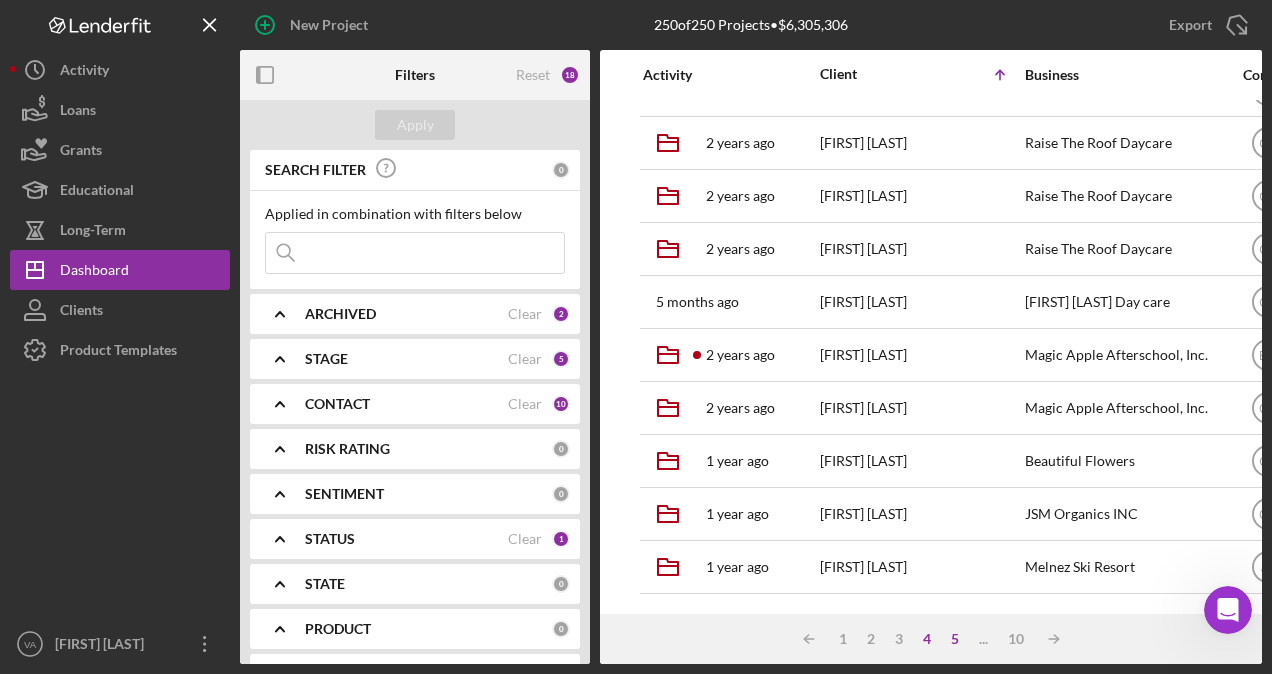 click on "5" at bounding box center [955, 639] 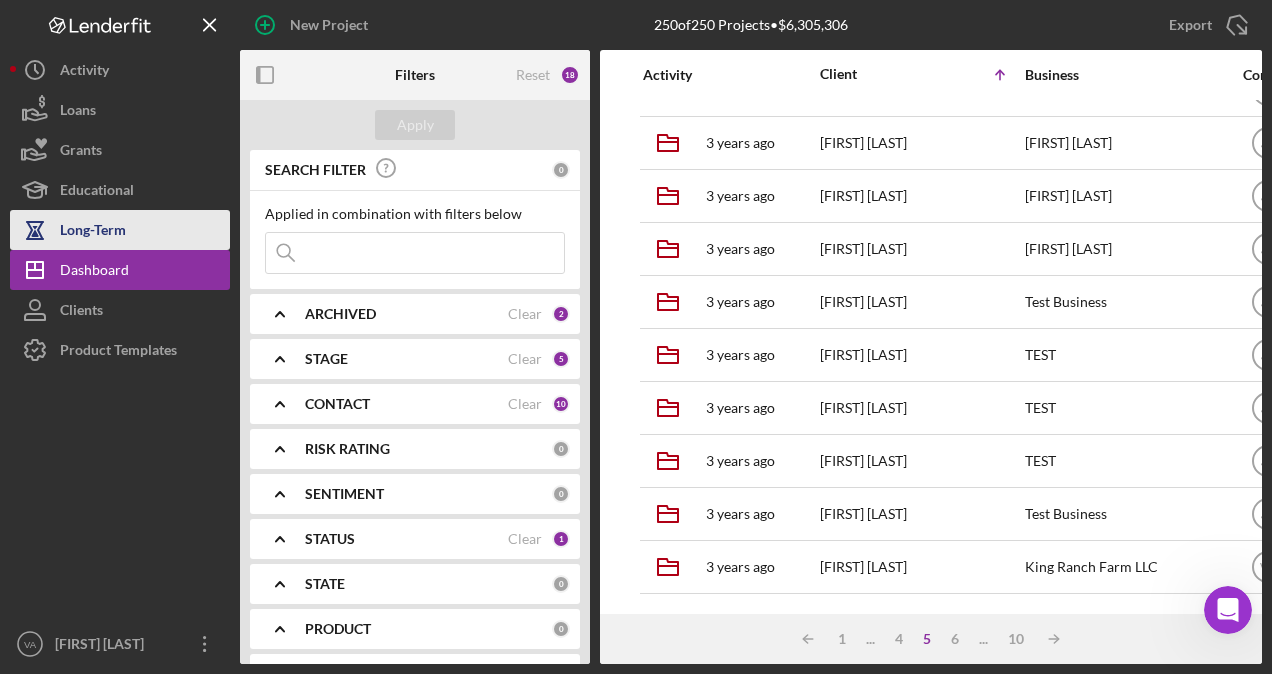 click on "Long-Term" at bounding box center (120, 230) 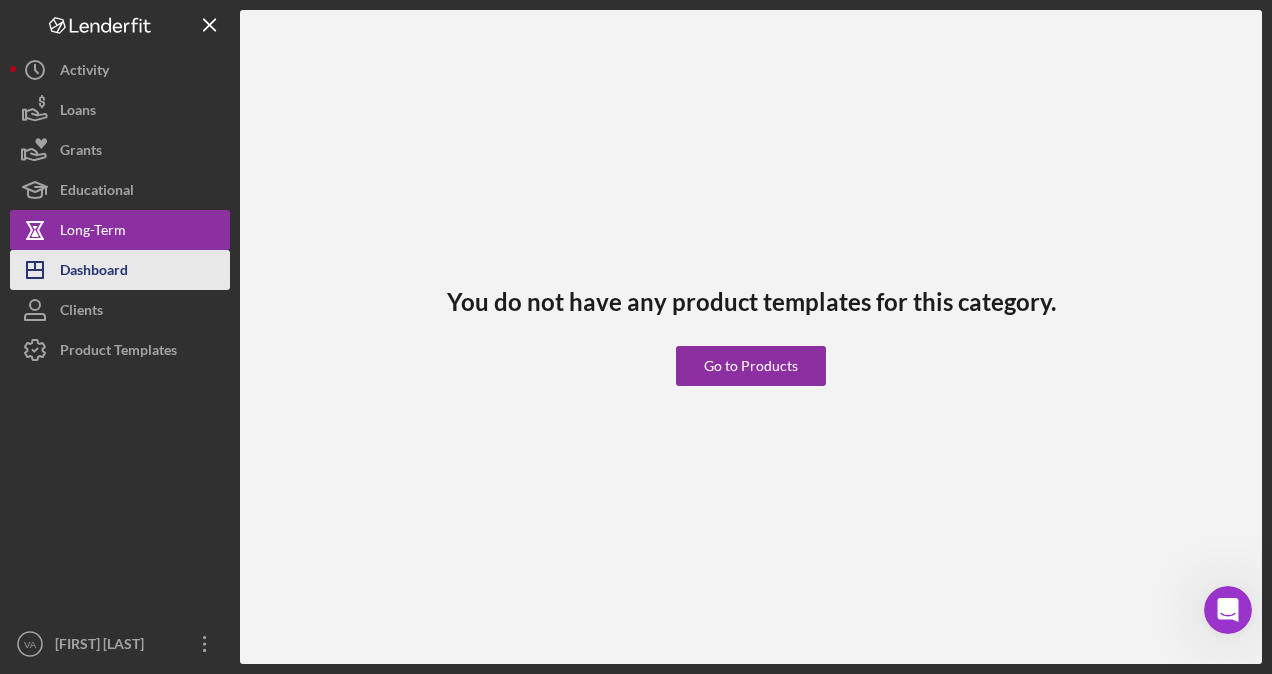 click on "Icon/Dashboard Dashboard" at bounding box center (120, 270) 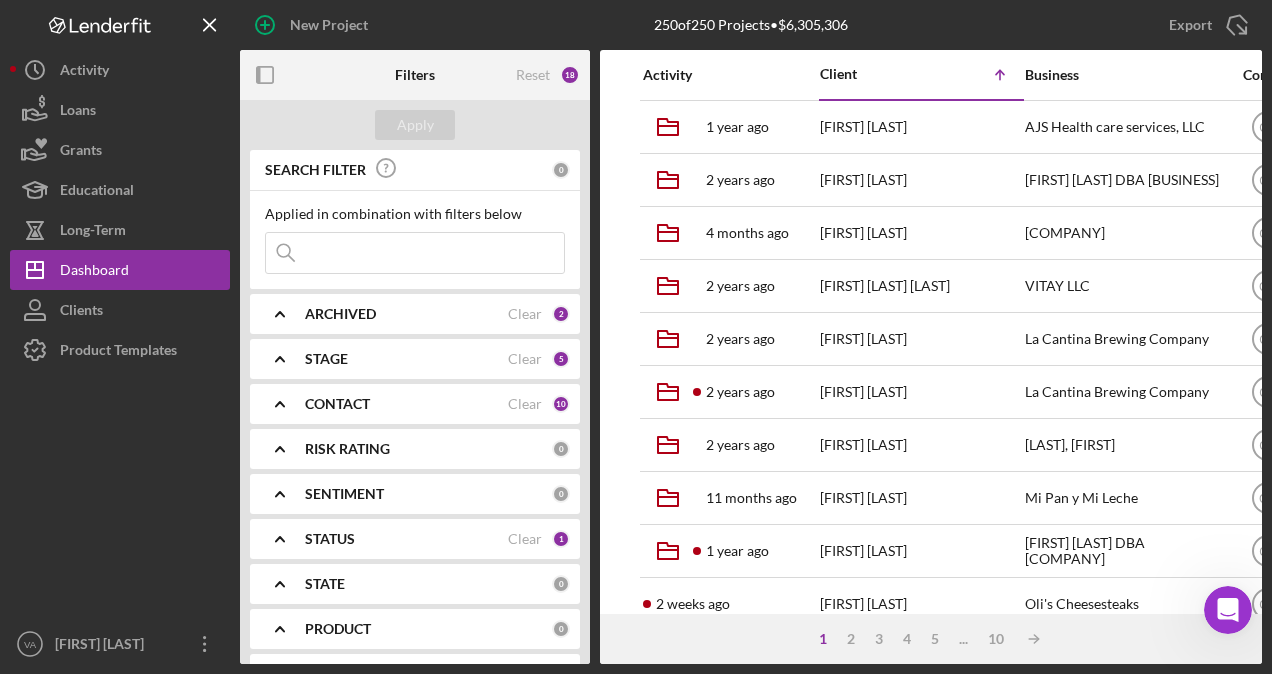 click at bounding box center [415, 253] 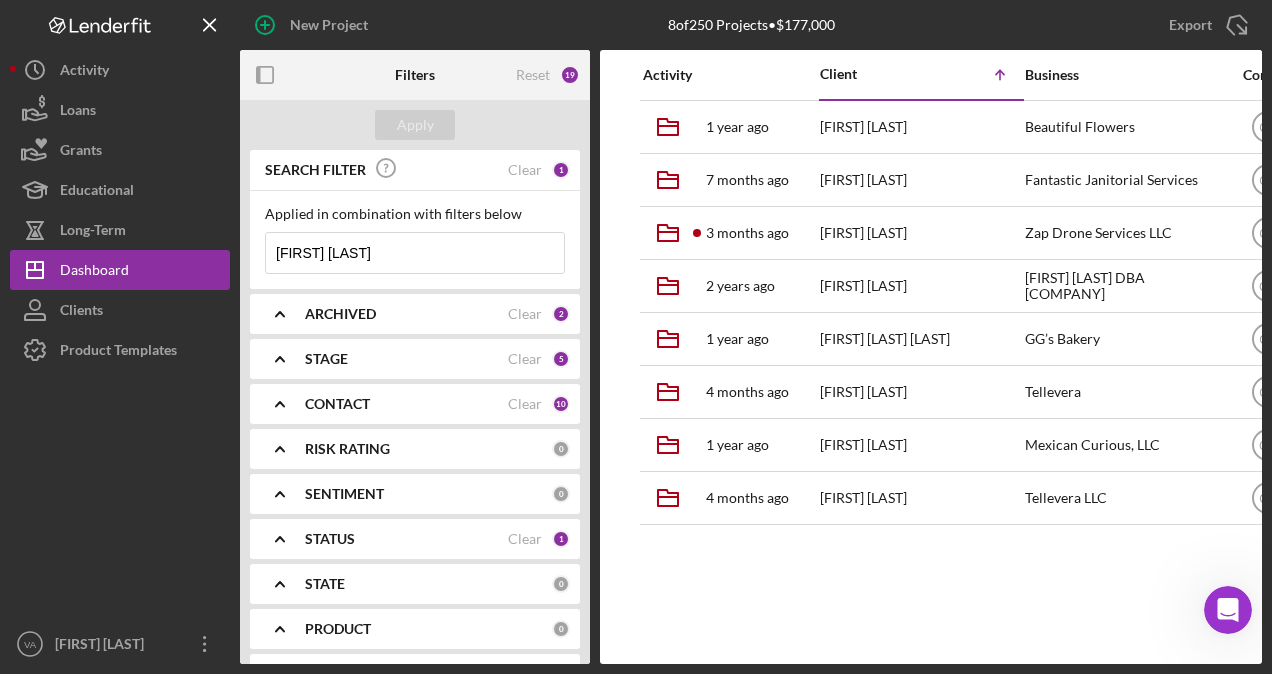 click on "[FIRST] [LAST]" at bounding box center (415, 253) 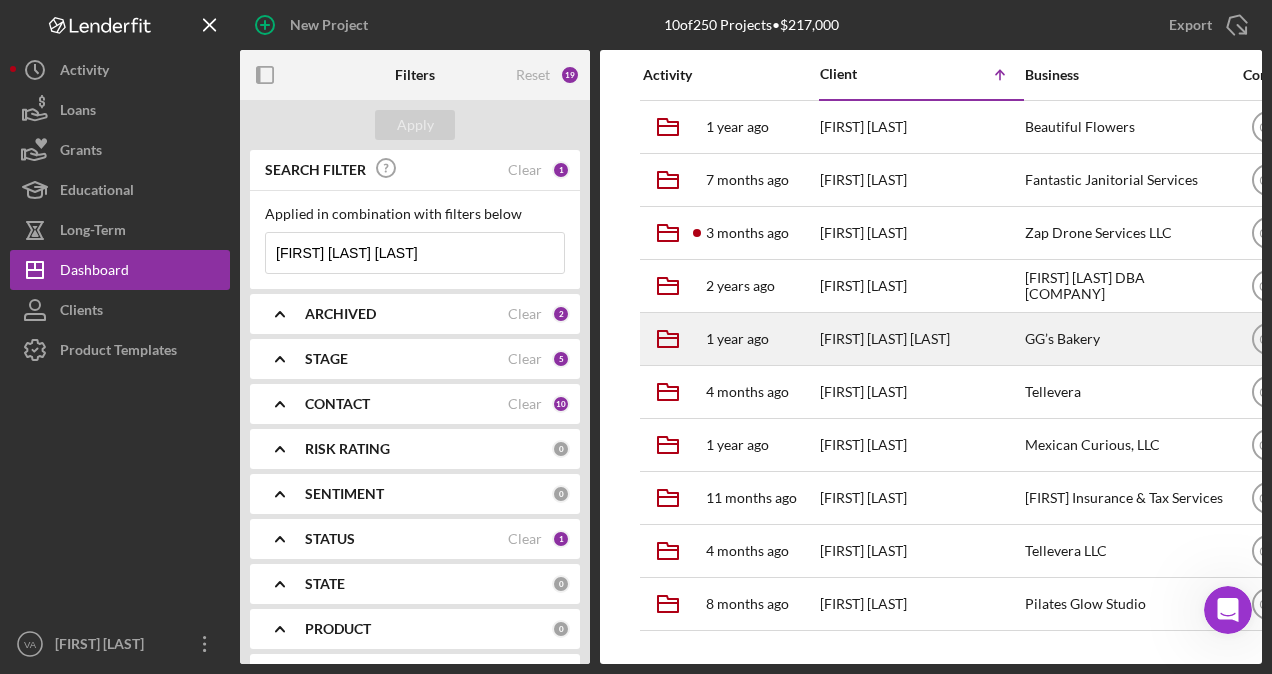 type on "[FIRST] [LAST] [LAST]" 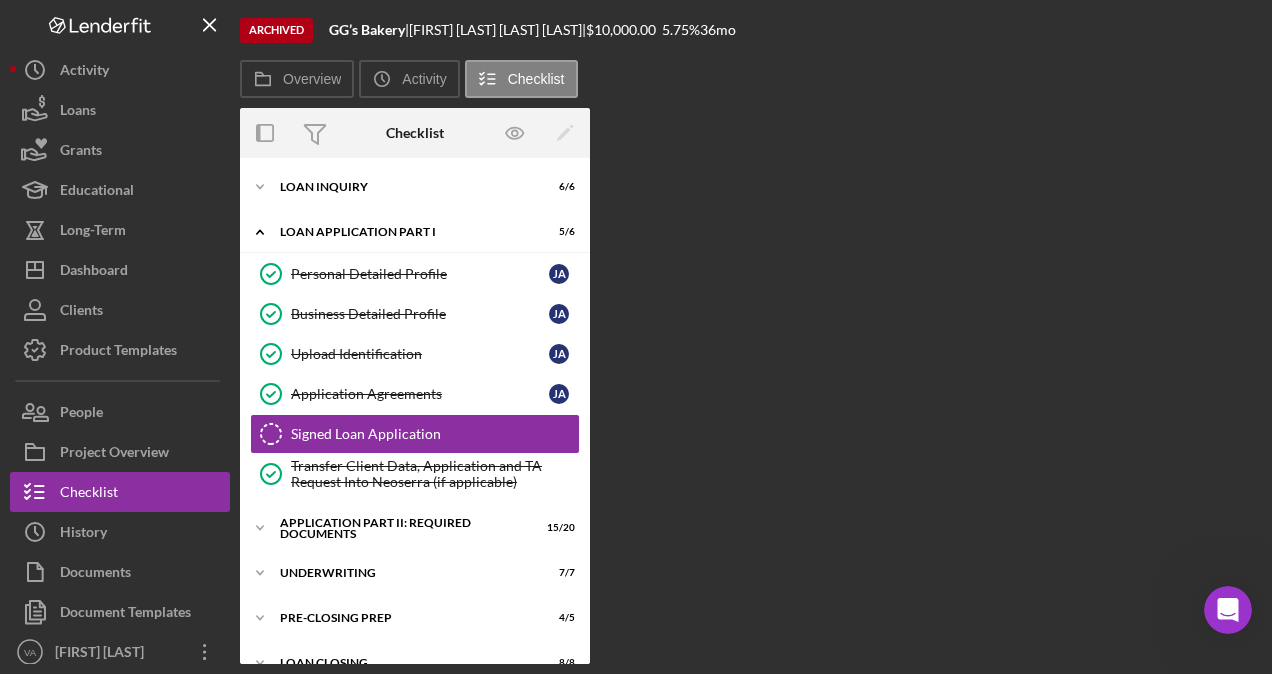 scroll, scrollTop: 20, scrollLeft: 0, axis: vertical 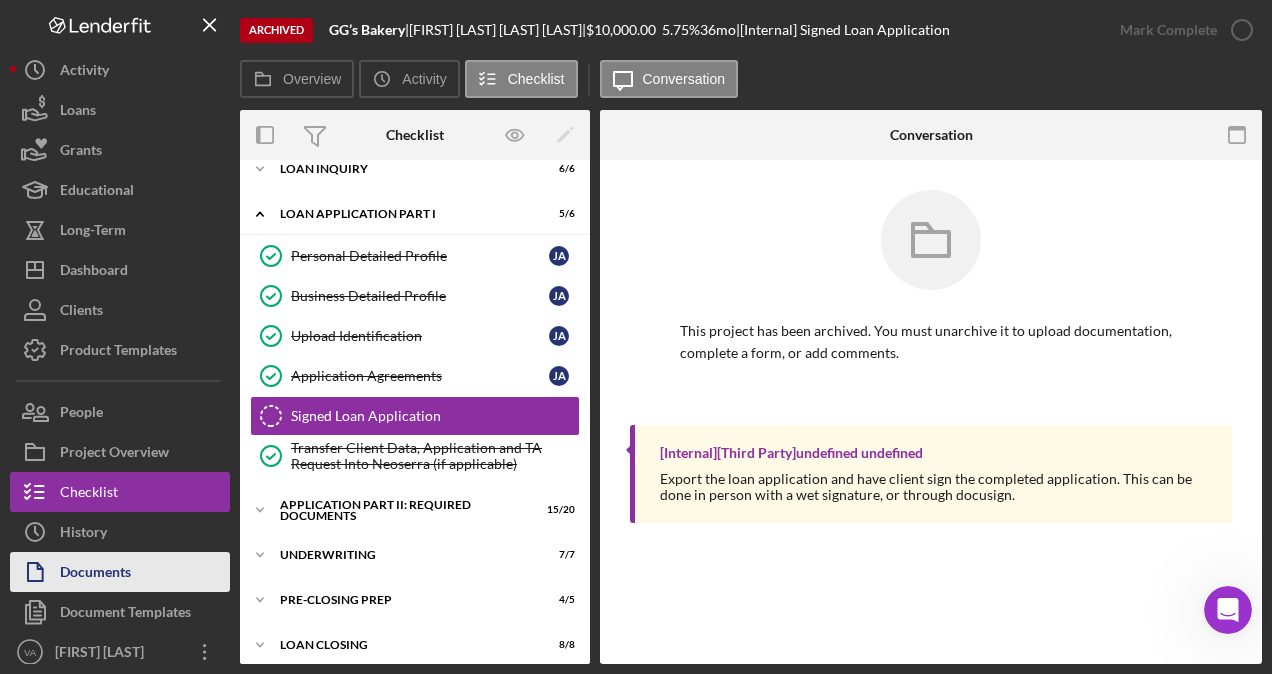 click 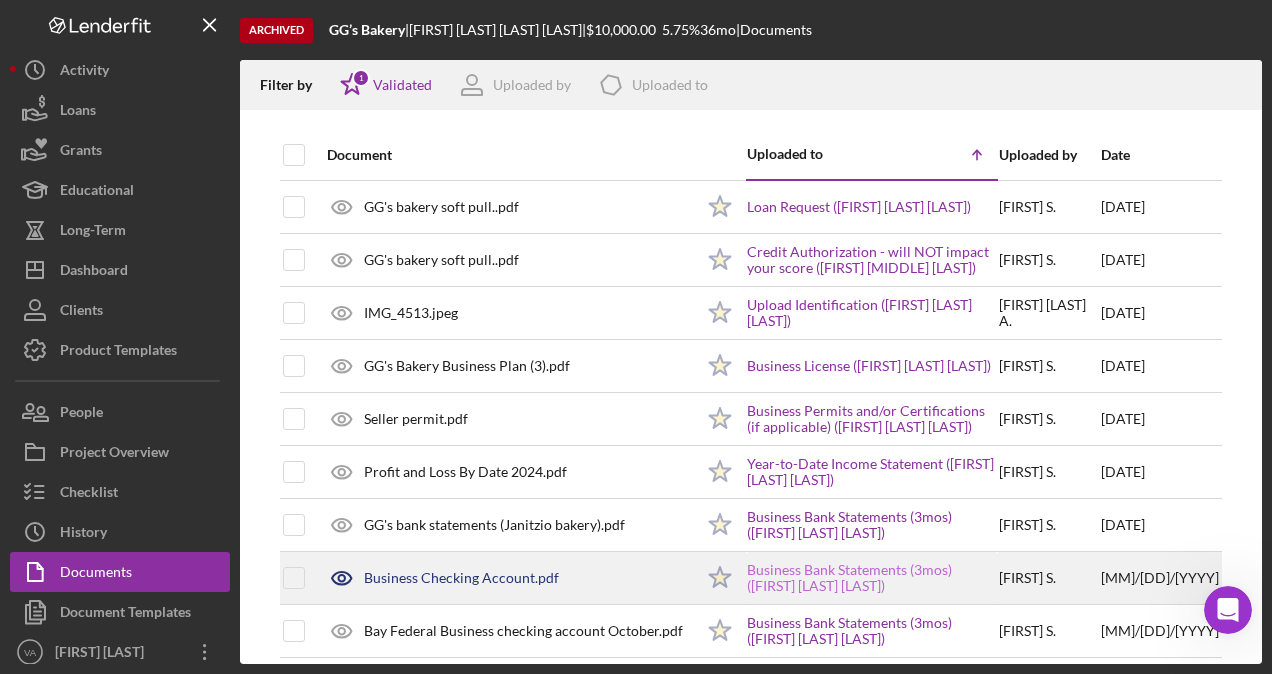 scroll, scrollTop: 300, scrollLeft: 0, axis: vertical 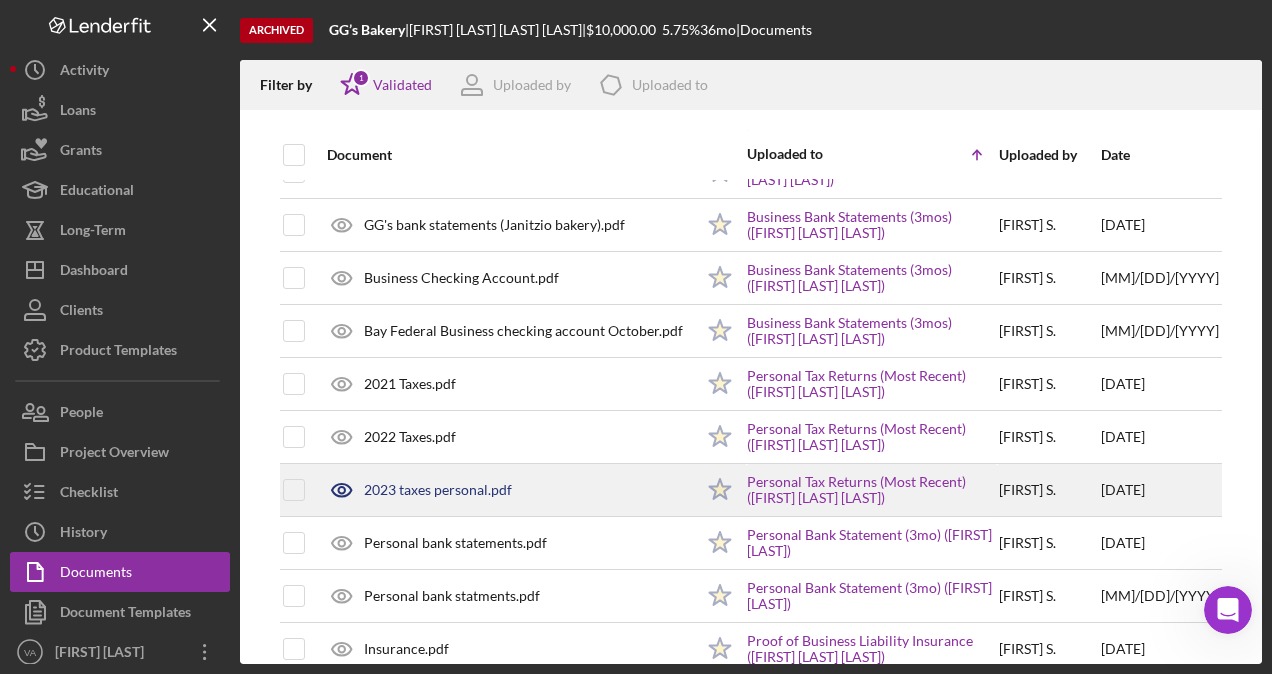 click on "[DATE]" at bounding box center (1160, 490) 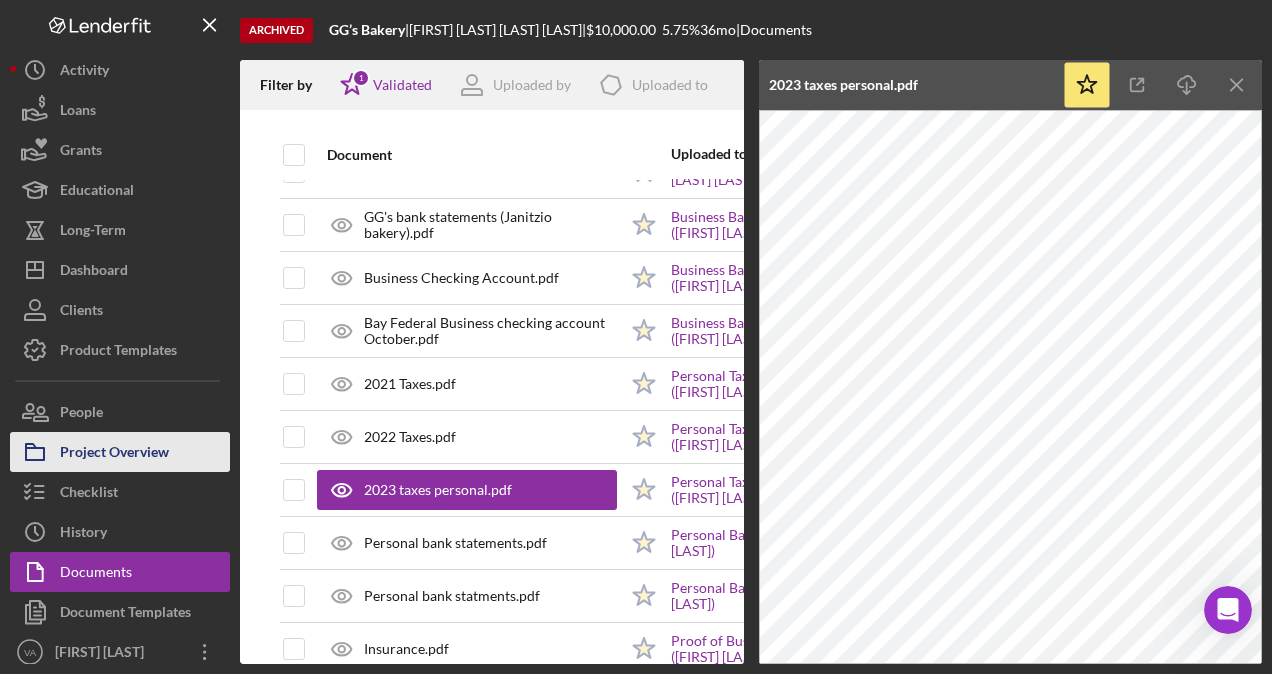 click on "Project Overview" at bounding box center [114, 454] 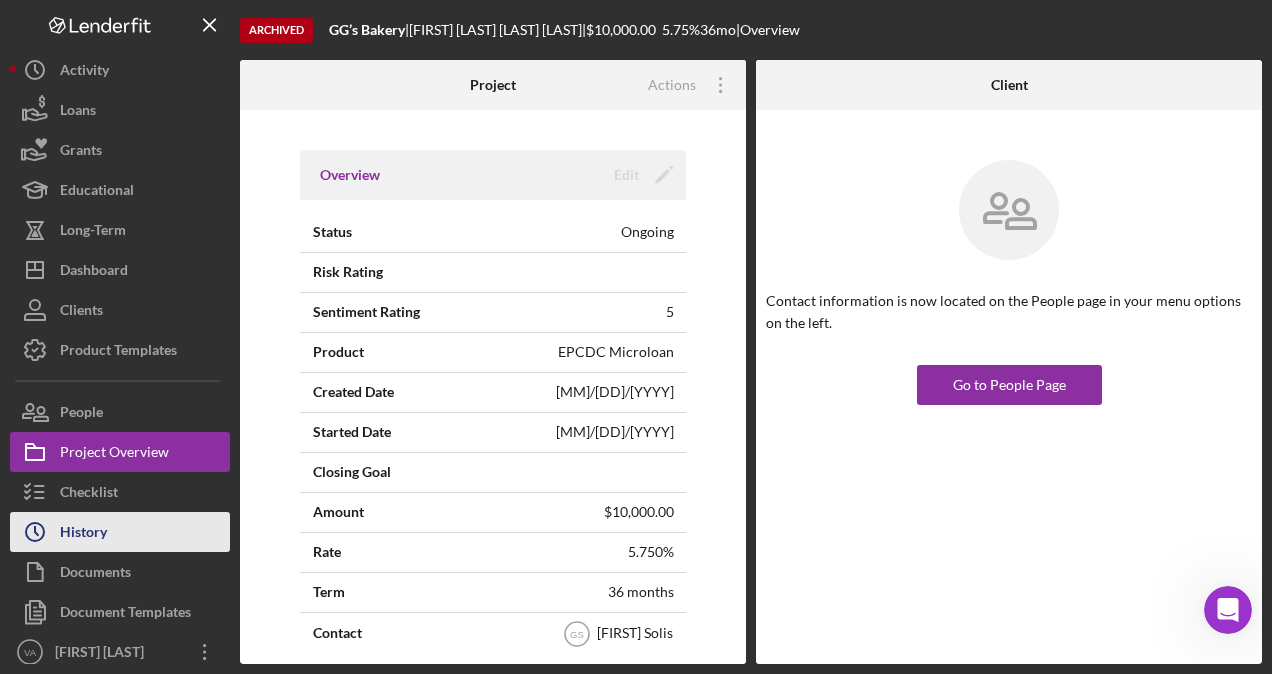 click on "History" at bounding box center [83, 534] 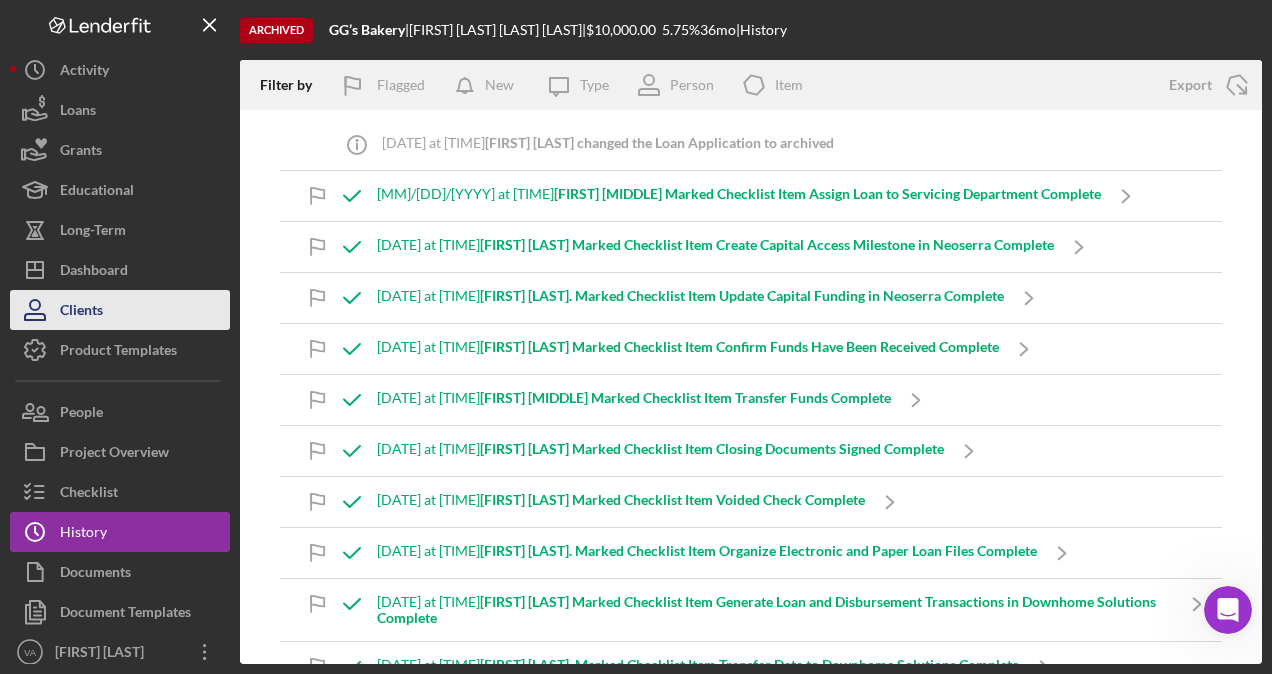 drag, startPoint x: 76, startPoint y: 322, endPoint x: 67, endPoint y: 327, distance: 10.29563 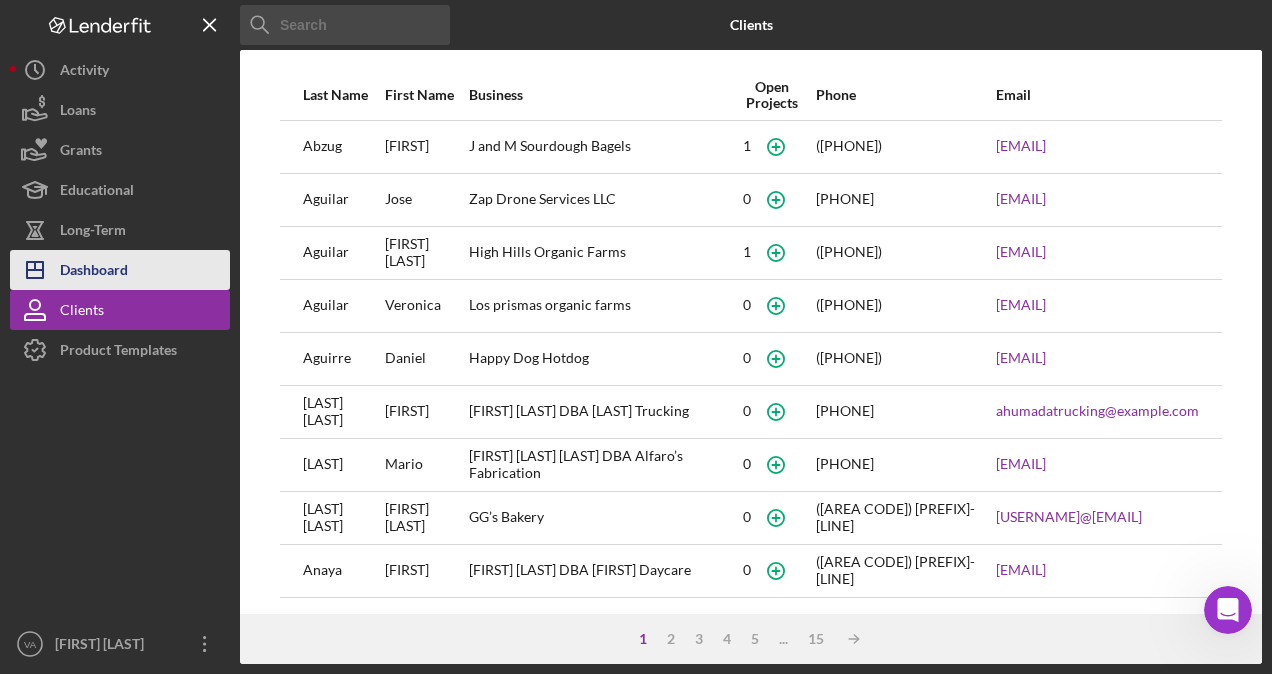 click on "Icon/Dashboard Dashboard" at bounding box center [120, 270] 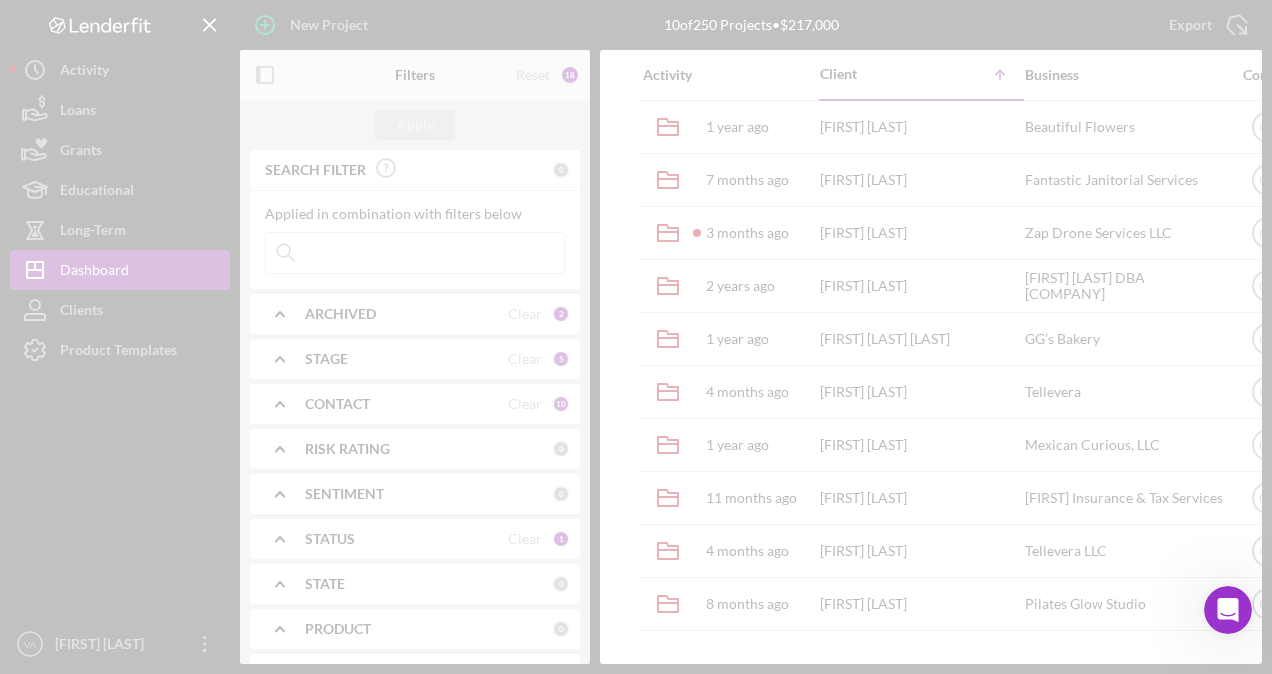 click at bounding box center (636, 337) 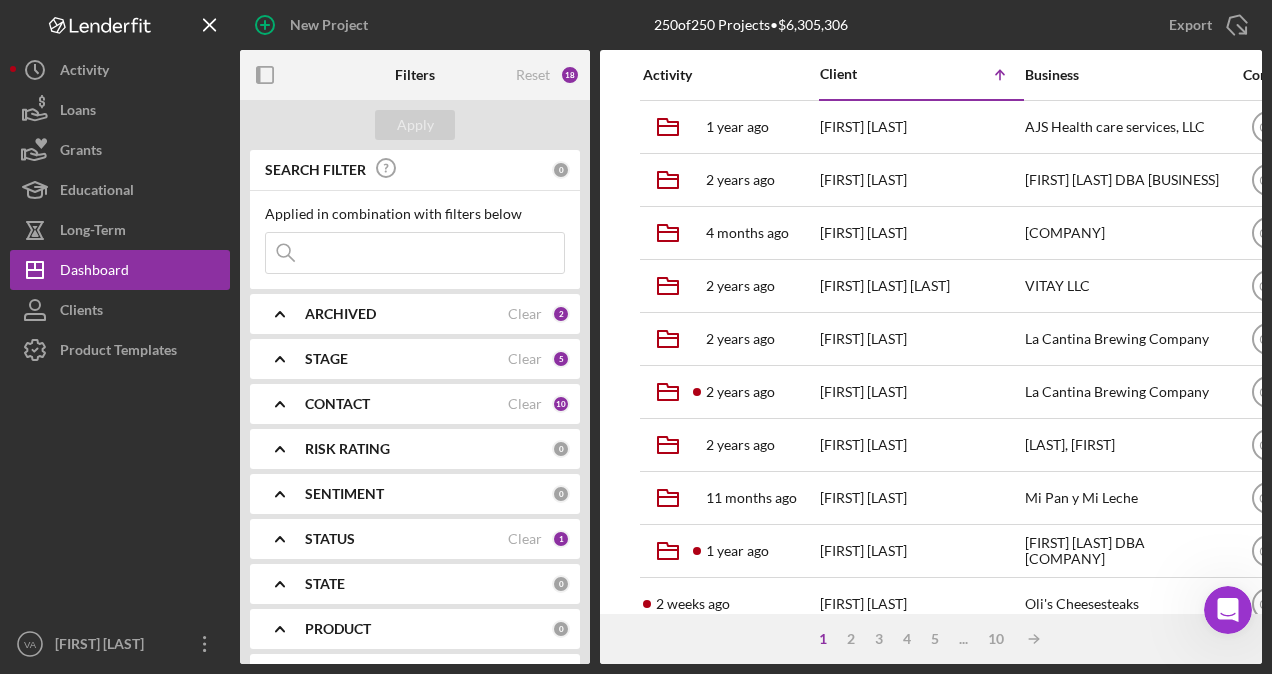 click at bounding box center [415, 253] 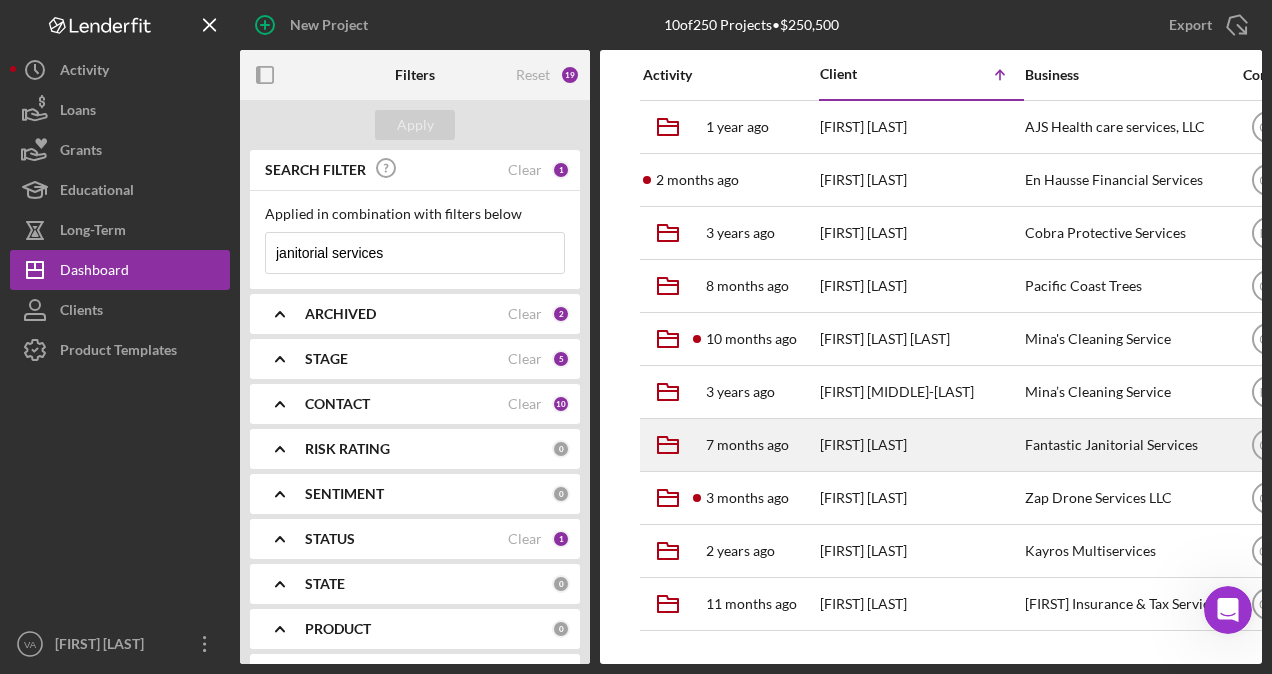 type on "janitorial services" 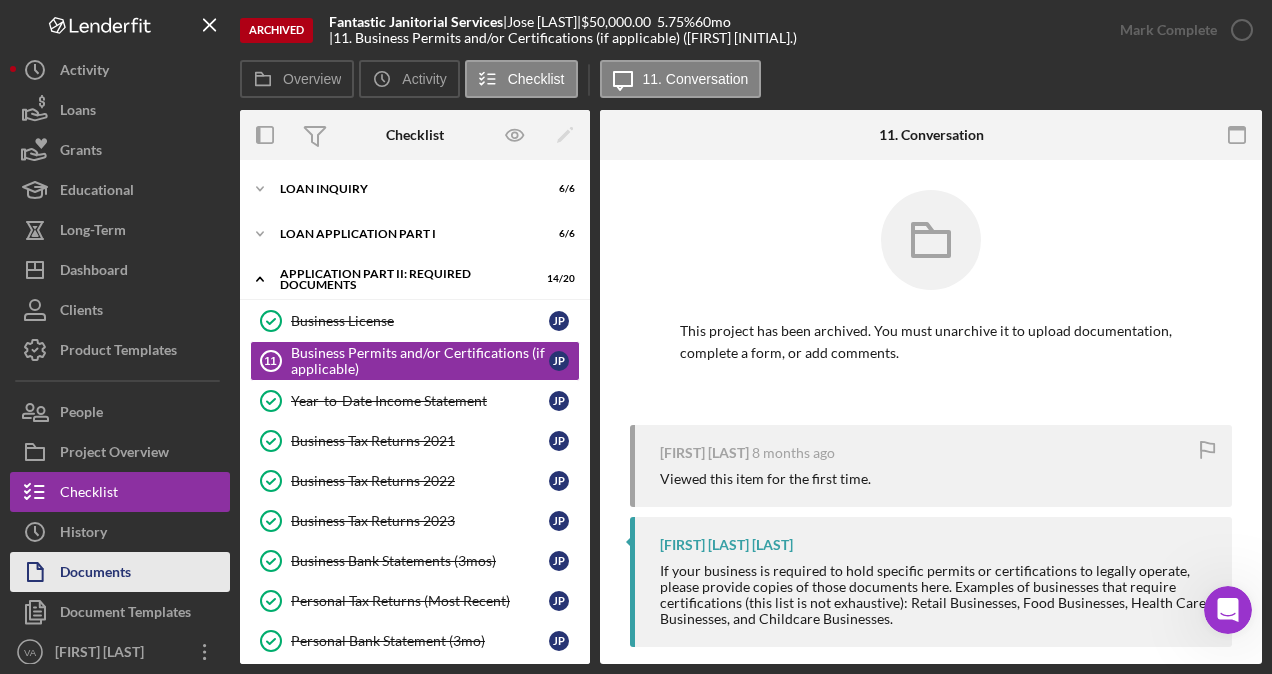 click on "Documents" at bounding box center (95, 574) 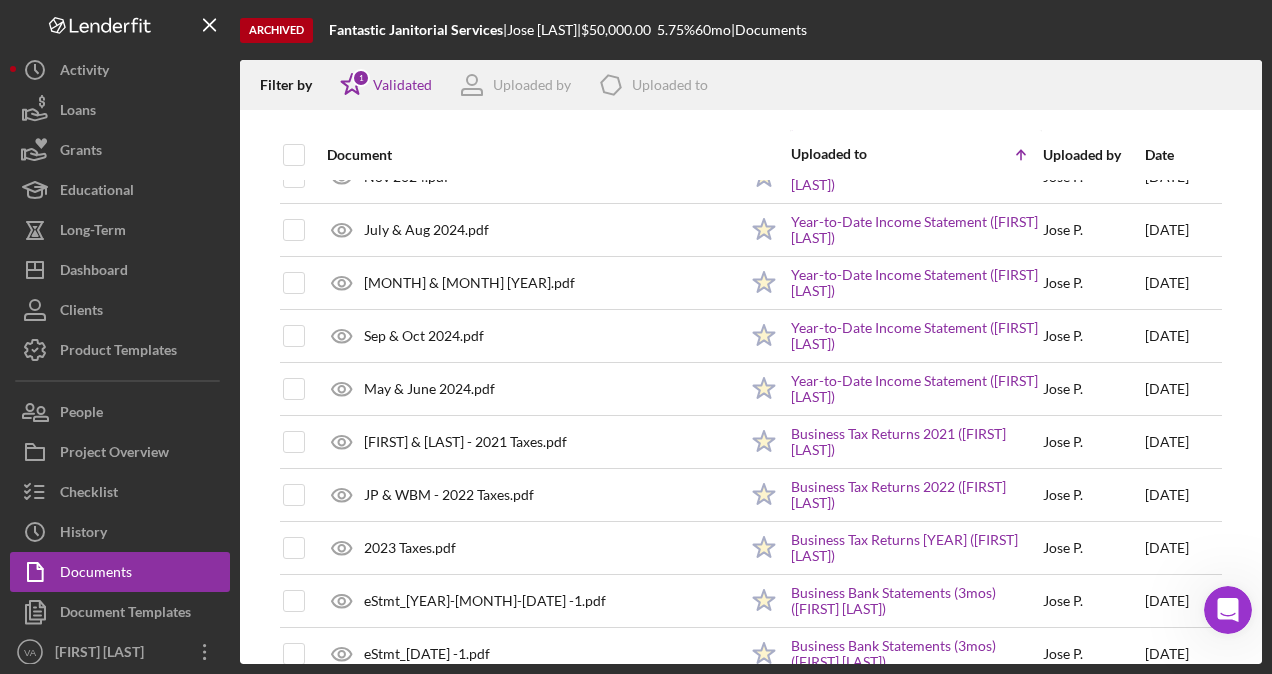 scroll, scrollTop: 300, scrollLeft: 0, axis: vertical 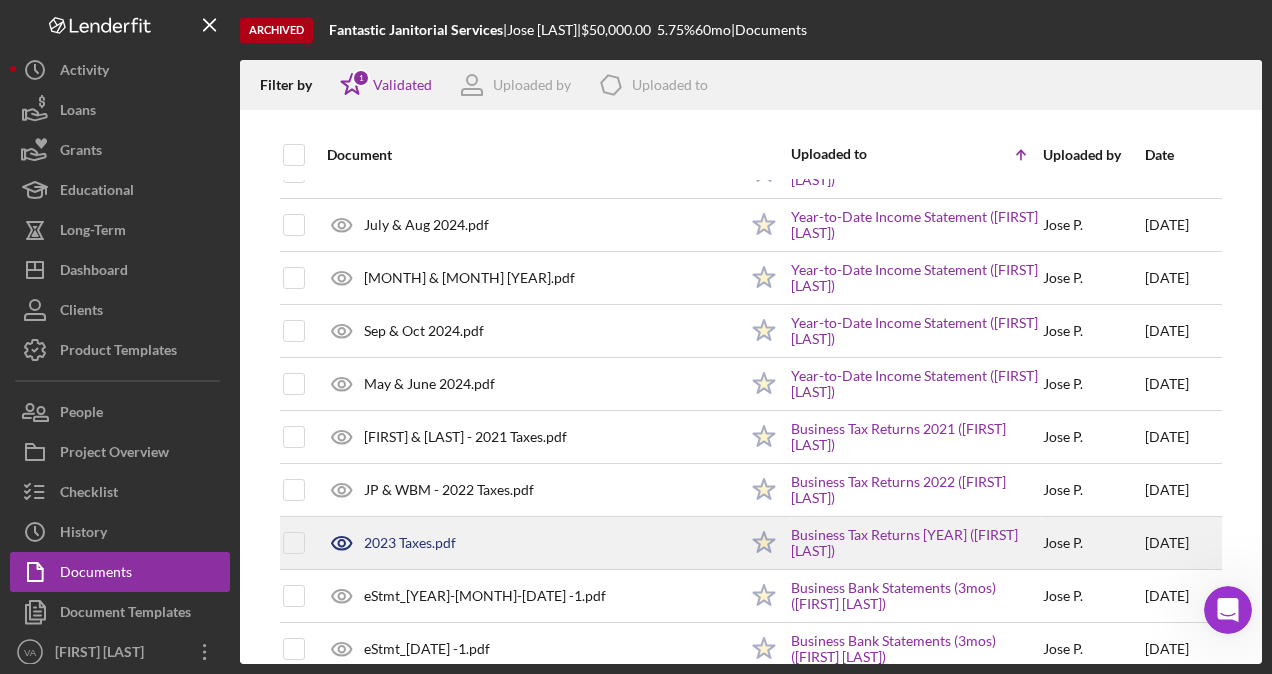 click on "[FIRST] [LAST]" at bounding box center [1093, 543] 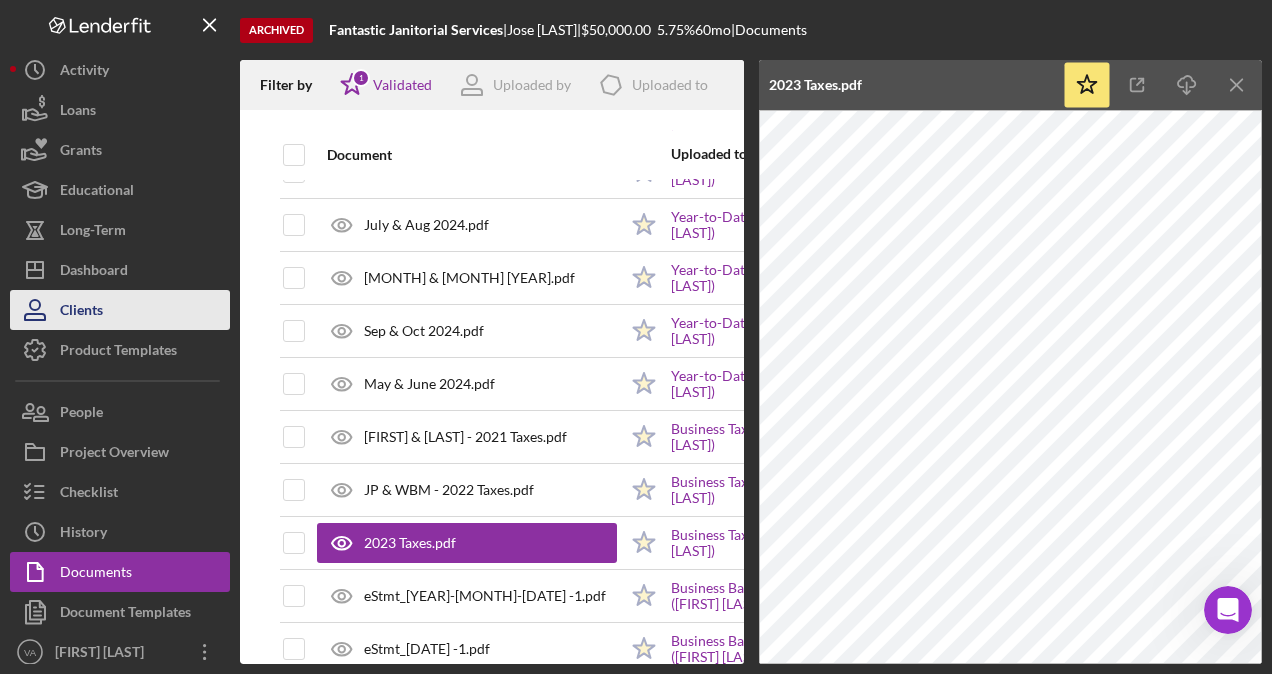 click on "Clients" at bounding box center (120, 310) 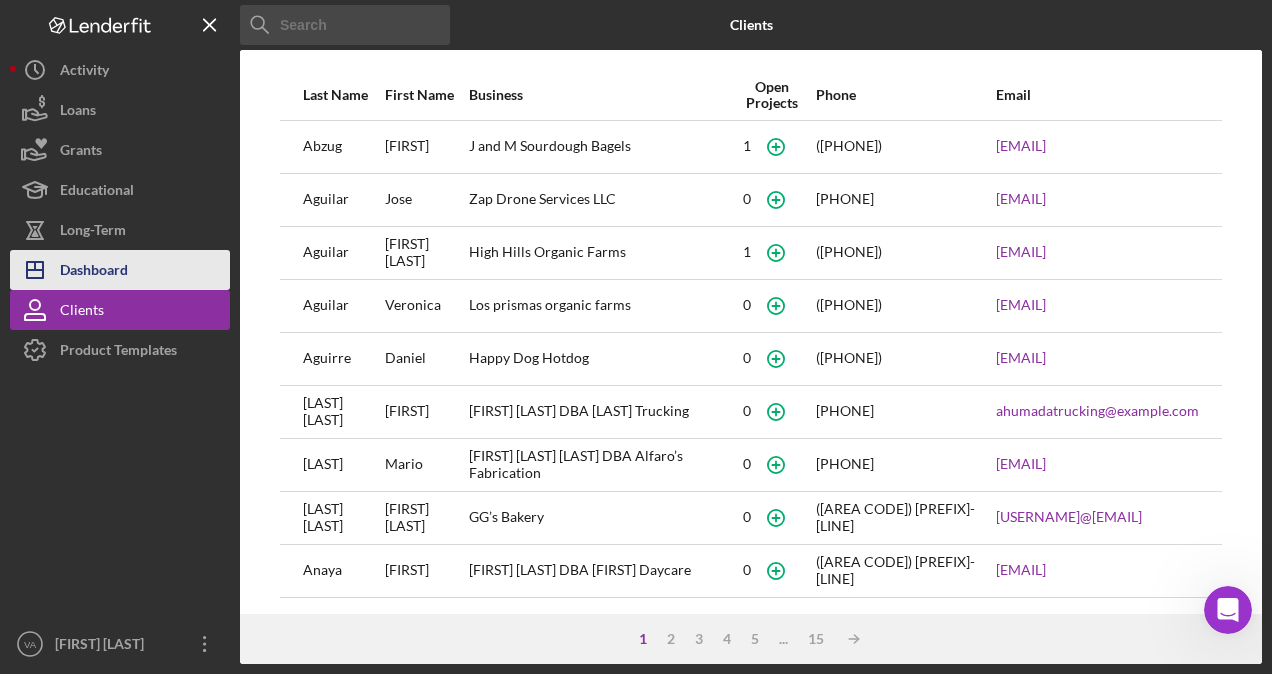 click on "Dashboard" at bounding box center [94, 272] 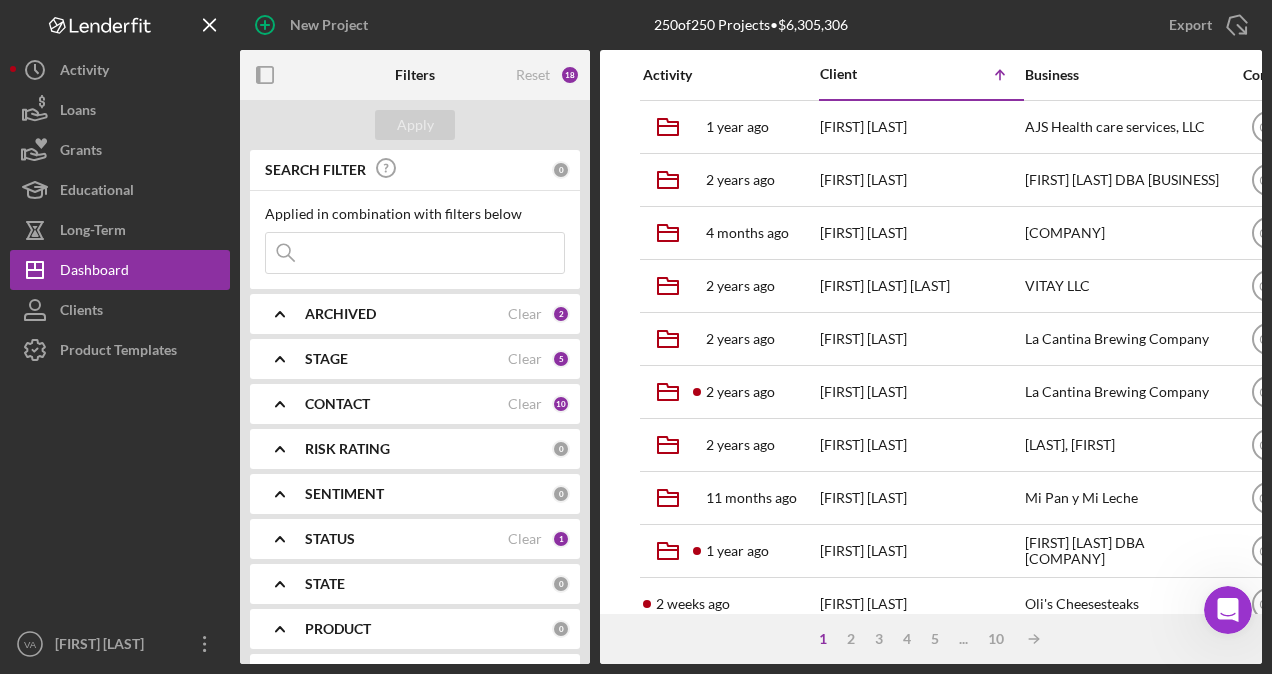click at bounding box center [415, 253] 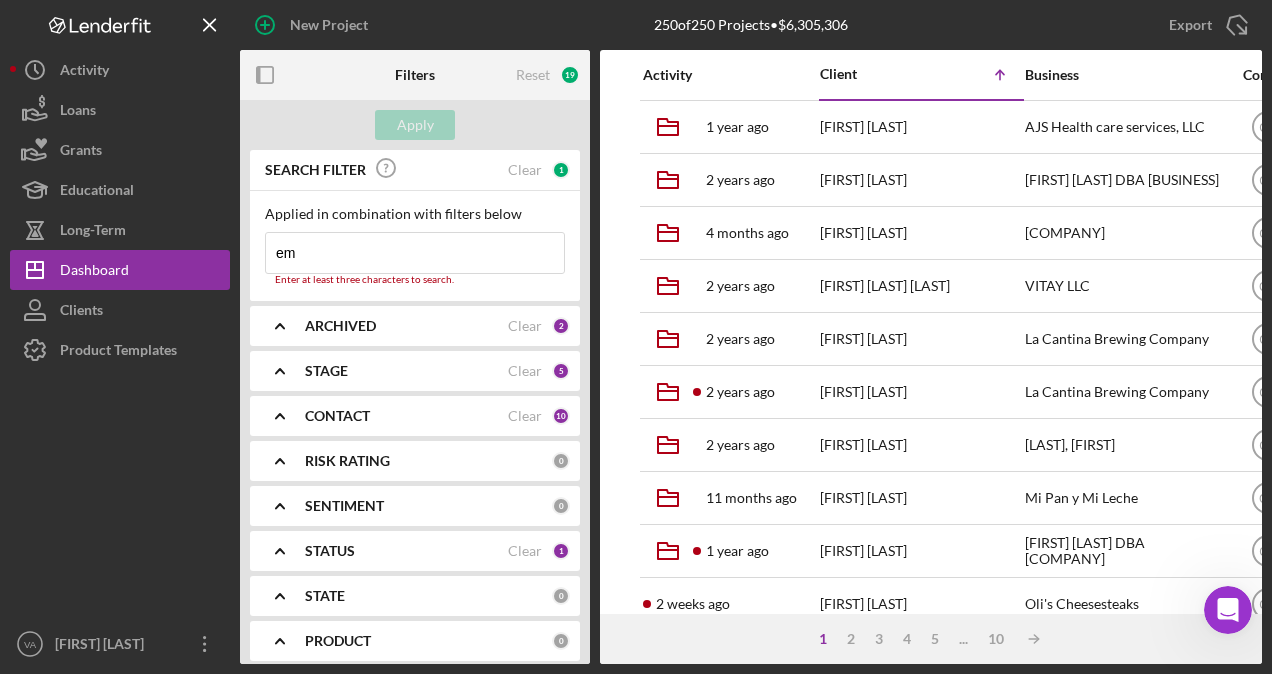 type on "e" 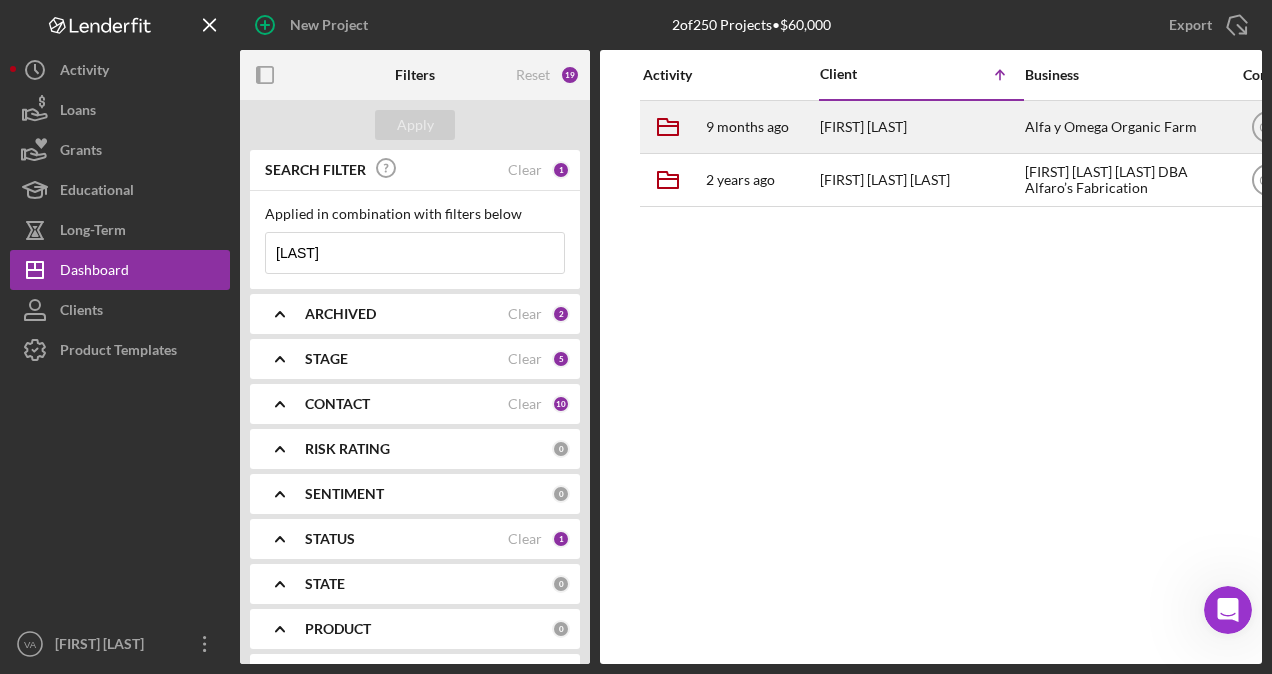 type on "[LAST]" 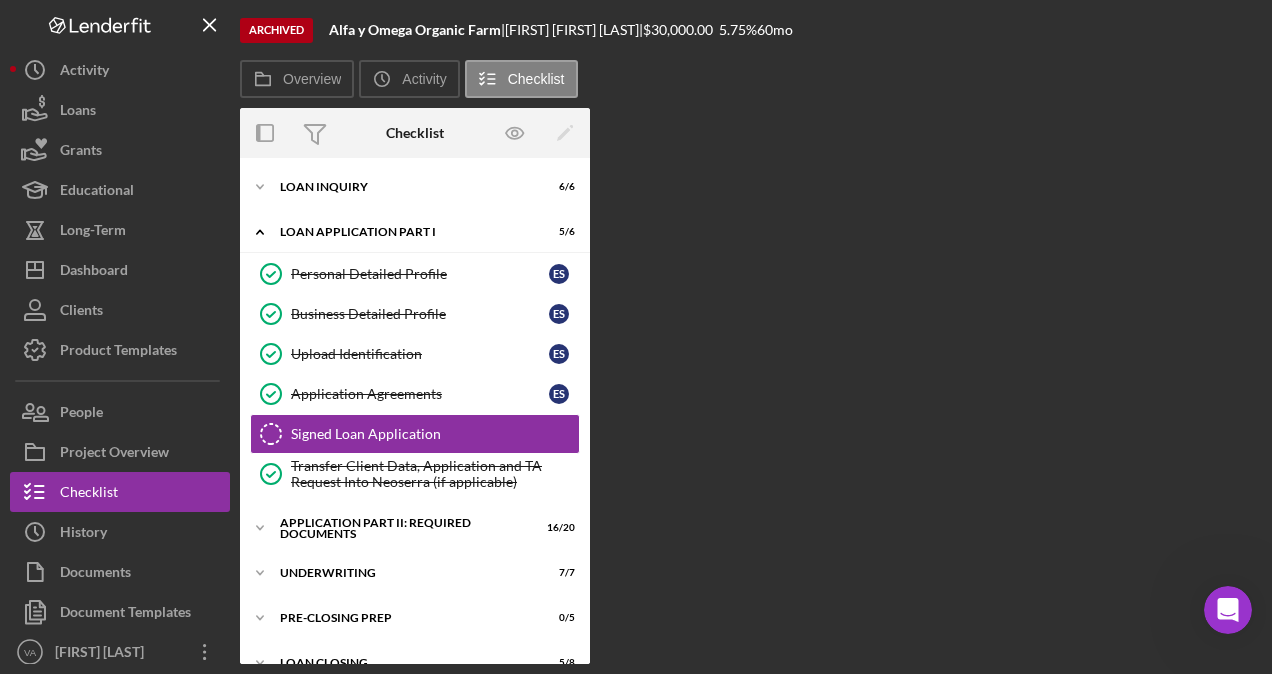scroll, scrollTop: 20, scrollLeft: 0, axis: vertical 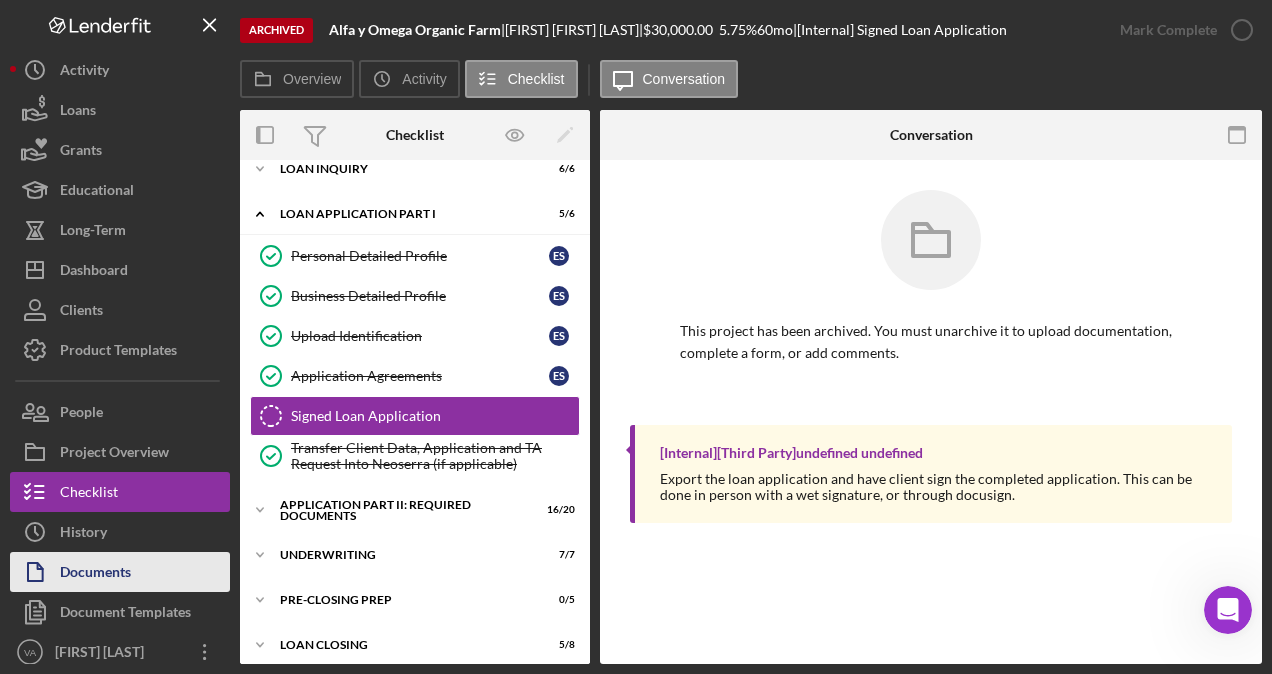 click on "Documents" at bounding box center (95, 574) 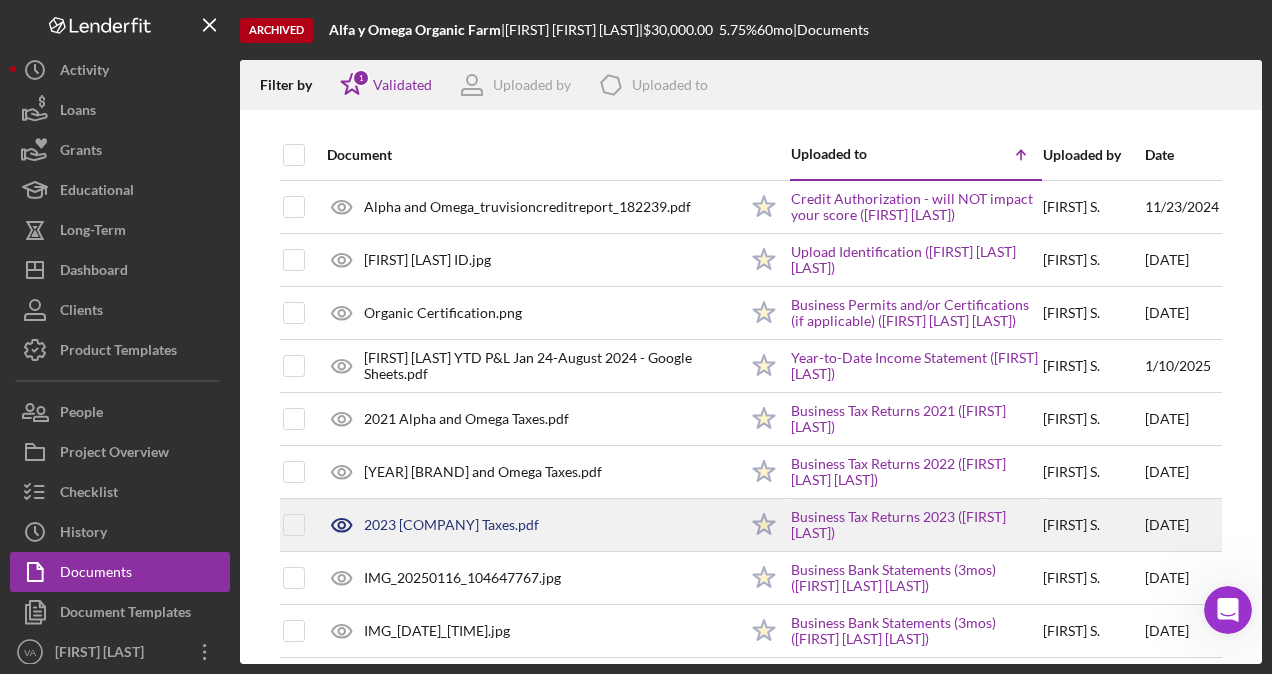 click on "Alpha and Omega_truvisioncreditreport_[NUMBER].pdf Icon/Star   Credit Authorization - will NOT impact your score ([FIRST] [LAST] [LAST]) [FIRST]   [LAST] [DATE] [FIRST] [LAST] ID.jpg Icon/Star   Upload Identification ([FIRST] [LAST]) [FIRST]   [LAST] [DATE] Organic Certification.png Icon/Star   Business Permits and/or Certifications (if applicable) ([FIRST] [LAST]) [FIRST]   [LAST] [DATE] [FIRST] [LAST] YTD P&L  [DATE] - [DATE] - Google Sheets.pdf Icon/Star   Year-to-Date Income Statement ([FIRST] [LAST]) [FIRST]   [LAST] [DATE] [NUMBER] Alpha and Omega Taxes.pdf Icon/Star   Business Tax Returns 2021 ([FIRST] [LAST]) [FIRST]   [LAST] [DATE] [NUMBER]  Alpha and Omega Taxes.pdf Icon/Star   Business Tax Returns 2022 ([FIRST] [LAST]) [FIRST]   [LAST] [DATE] [NUMBER] Alpha and Omega Taxes.pdf Icon/Star   Business Tax Returns 2023 ([FIRST] [LAST]) [FIRST]   [LAST] [DATE] IMG_[DATE]_[TIME].jpg Icon/Star   Business Bank Statements (3mos) ([FIRST] [LAST]) [FIRST]   [LAST] [DATE] Icon/Star" at bounding box center (751, 1134) 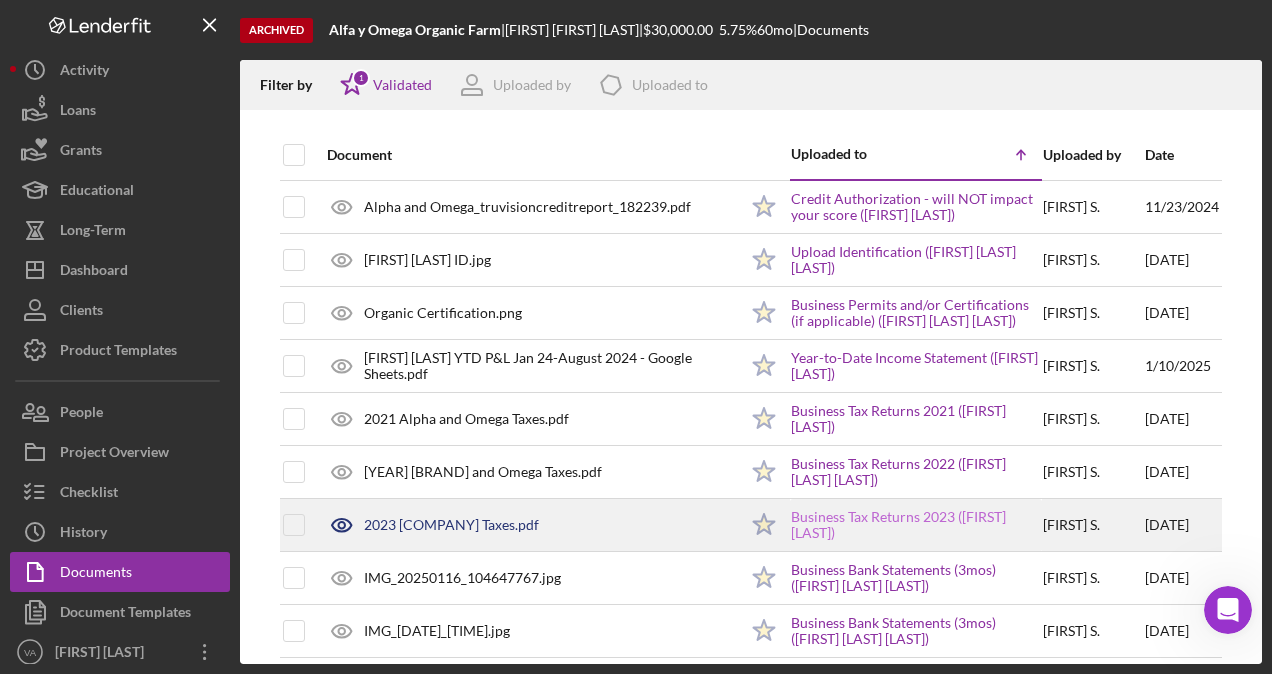 drag, startPoint x: 983, startPoint y: 548, endPoint x: 974, endPoint y: 537, distance: 14.21267 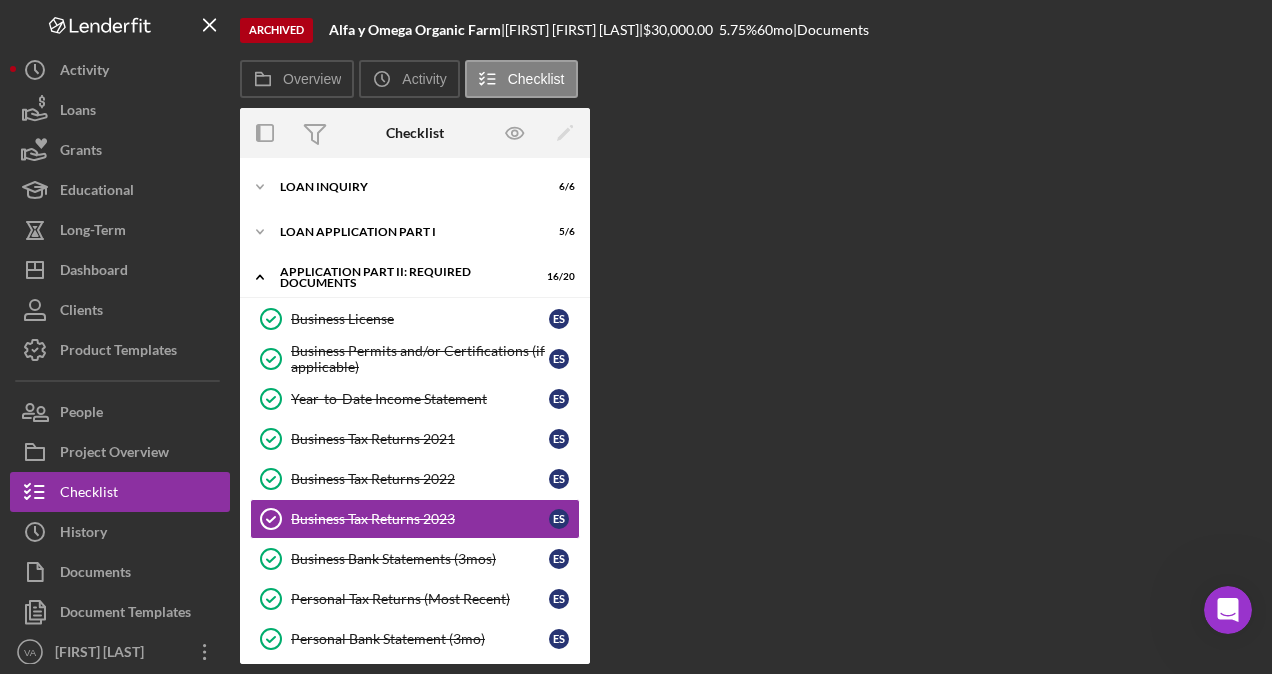 scroll, scrollTop: 105, scrollLeft: 0, axis: vertical 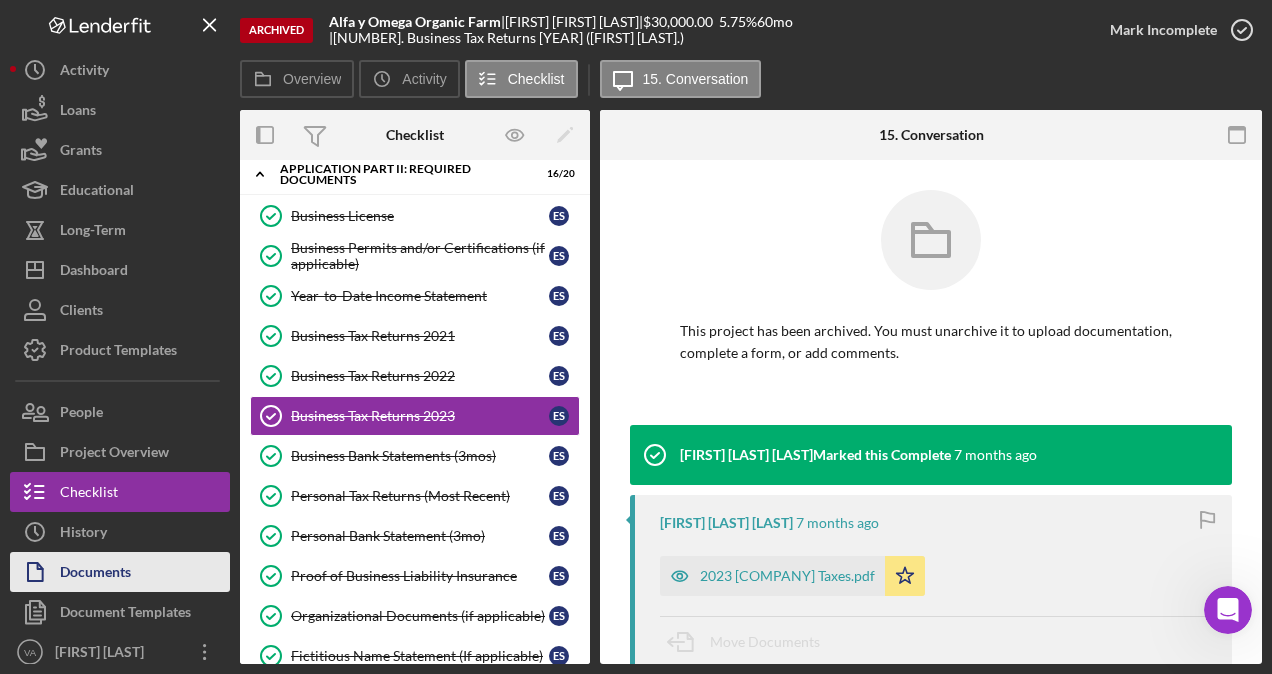 click on "Documents" at bounding box center (95, 574) 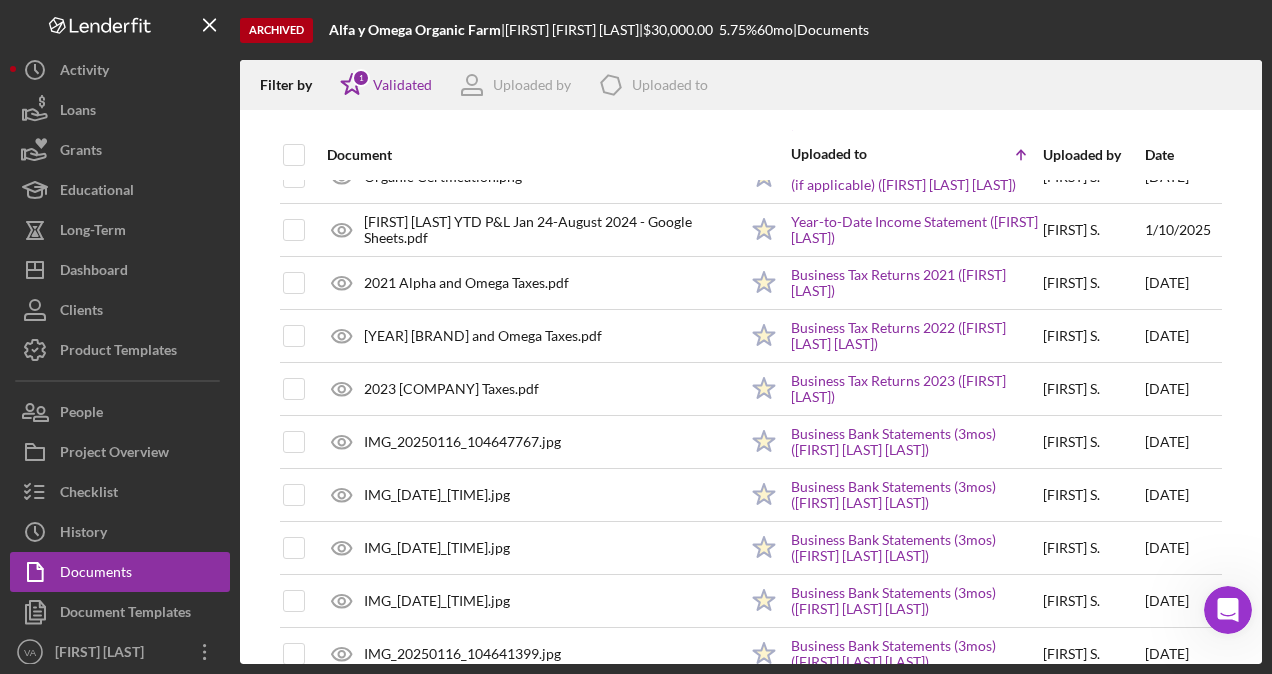 scroll, scrollTop: 133, scrollLeft: 0, axis: vertical 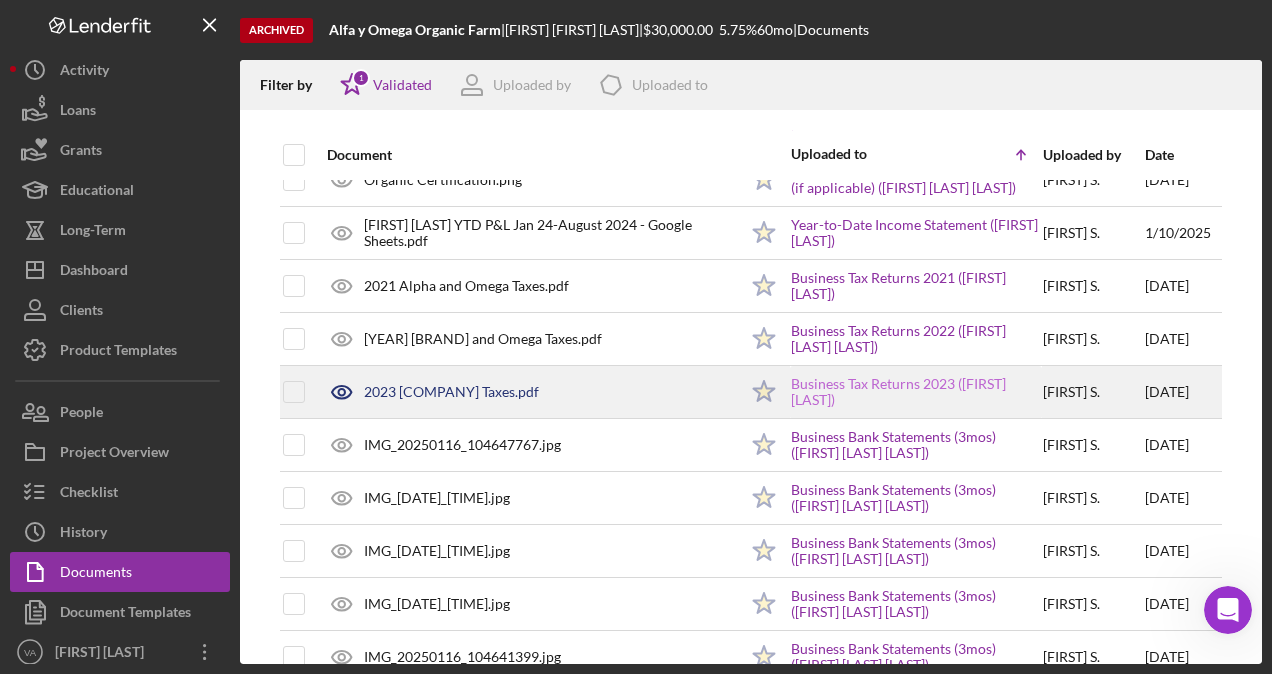 click on "Business Tax Returns 2023 ([FIRST] [LAST])" at bounding box center [916, 392] 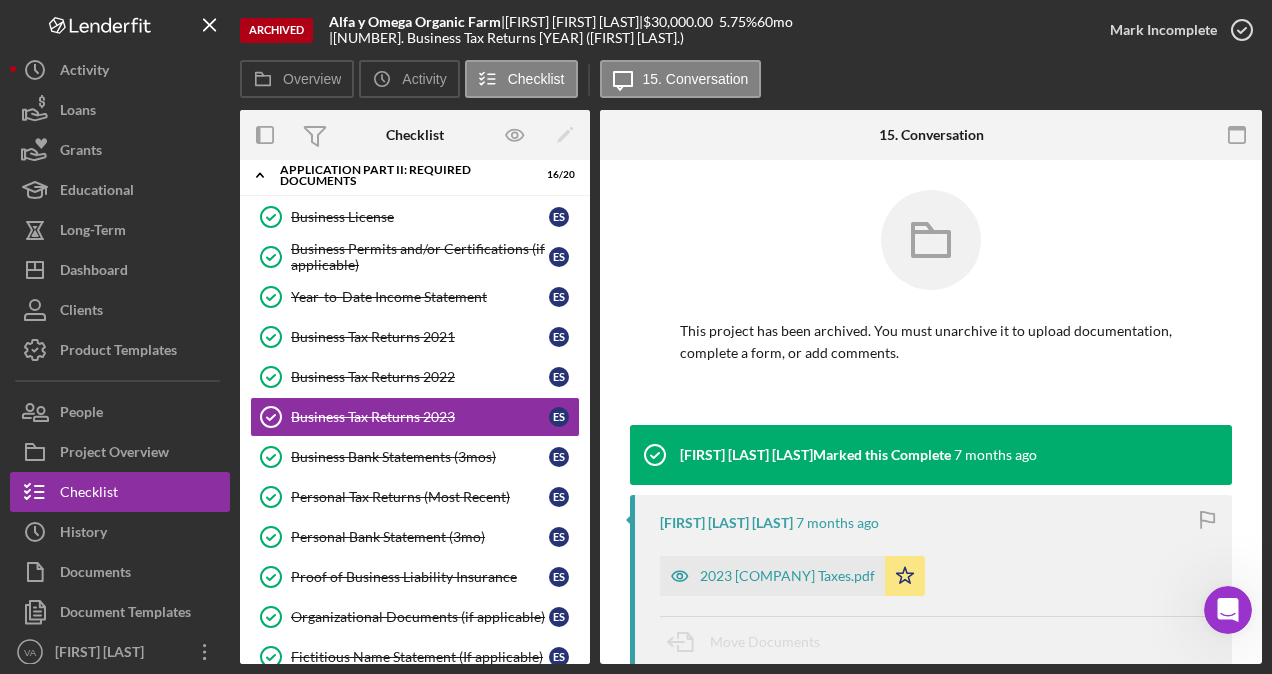 scroll, scrollTop: 105, scrollLeft: 0, axis: vertical 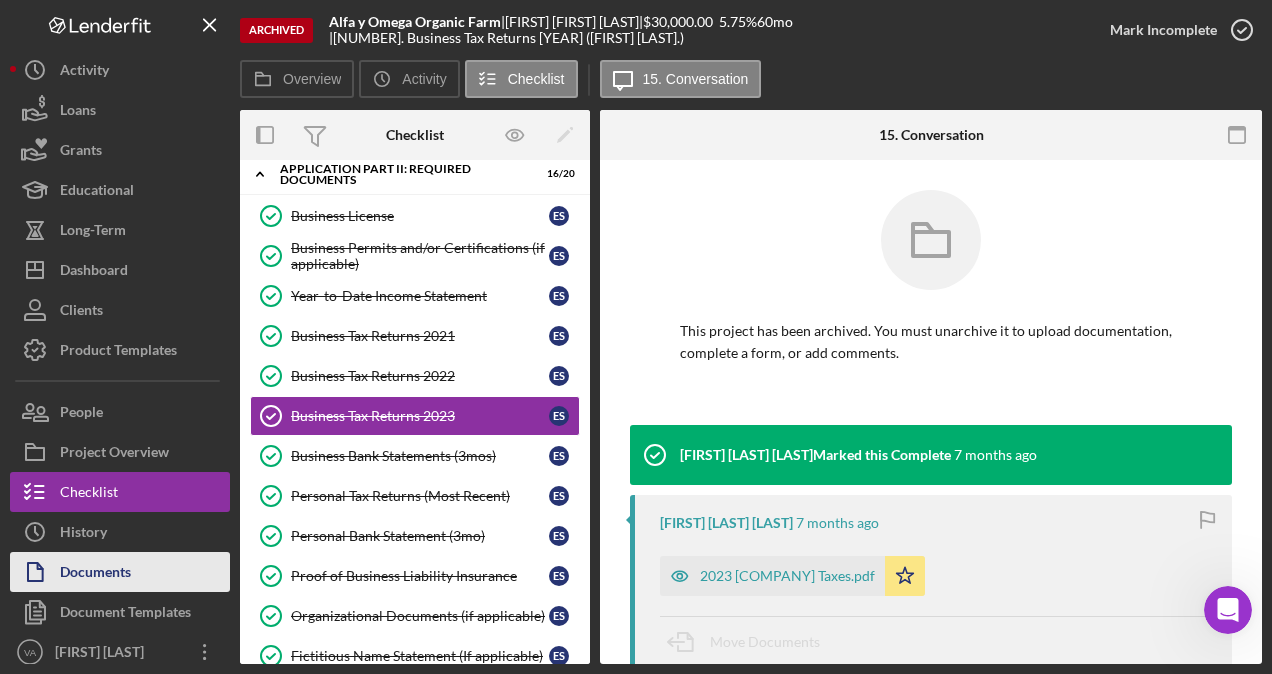 click on "Documents" at bounding box center [95, 574] 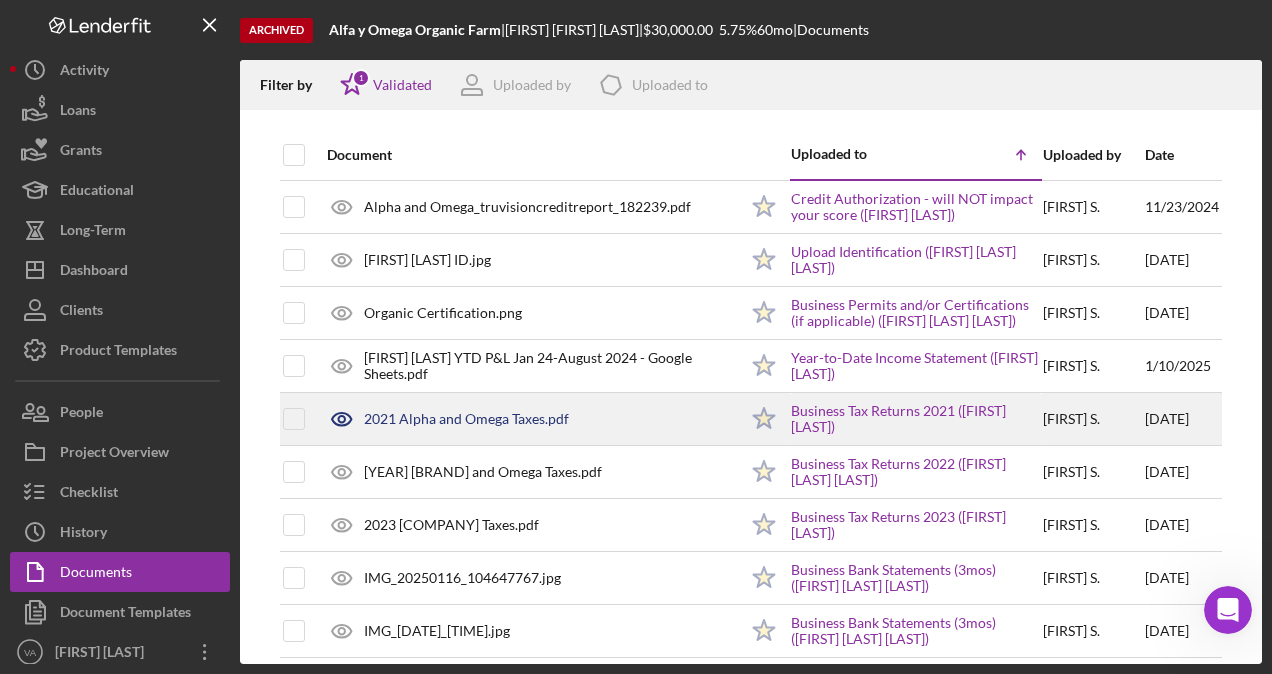 click on "[FIRST] [MIDDLE] ." at bounding box center [1093, 419] 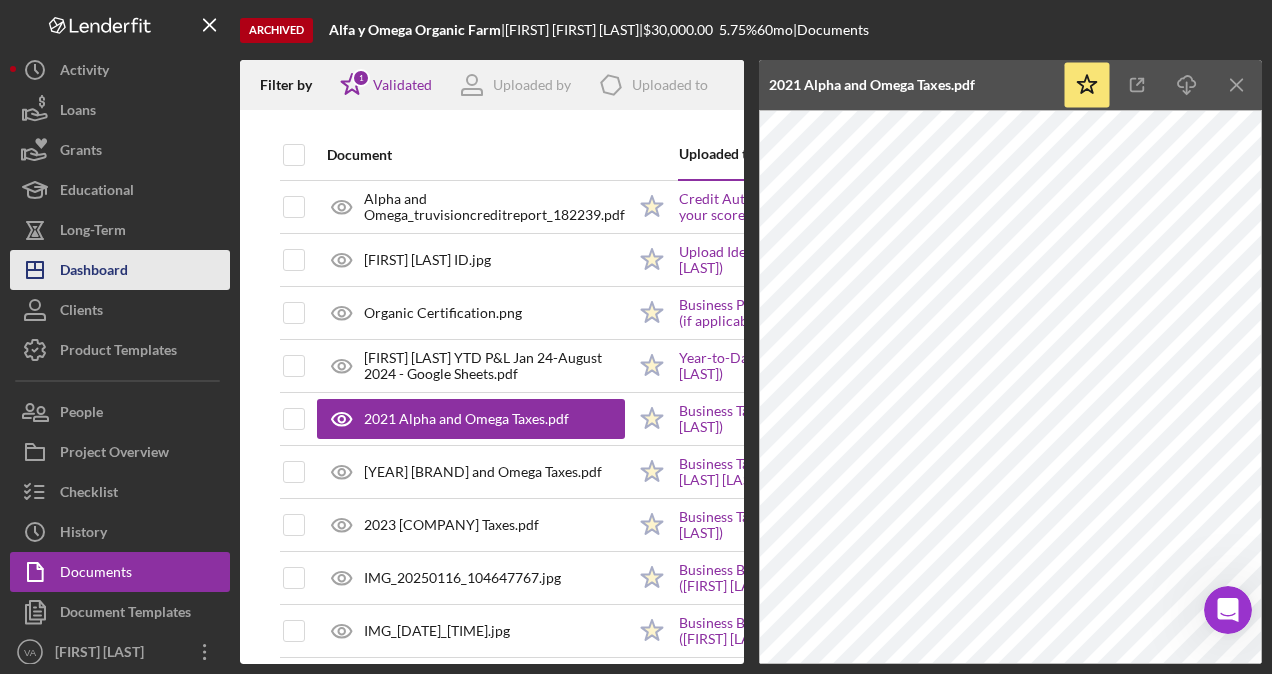 click on "Dashboard" at bounding box center [94, 272] 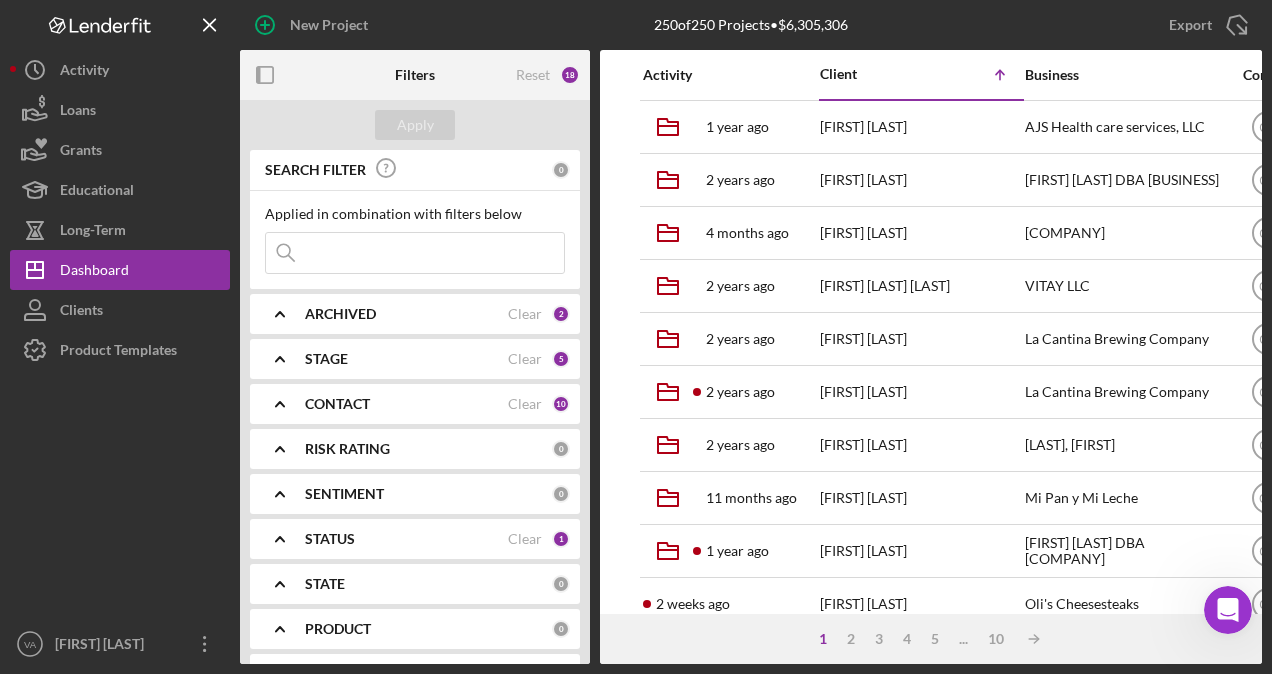 click at bounding box center [415, 253] 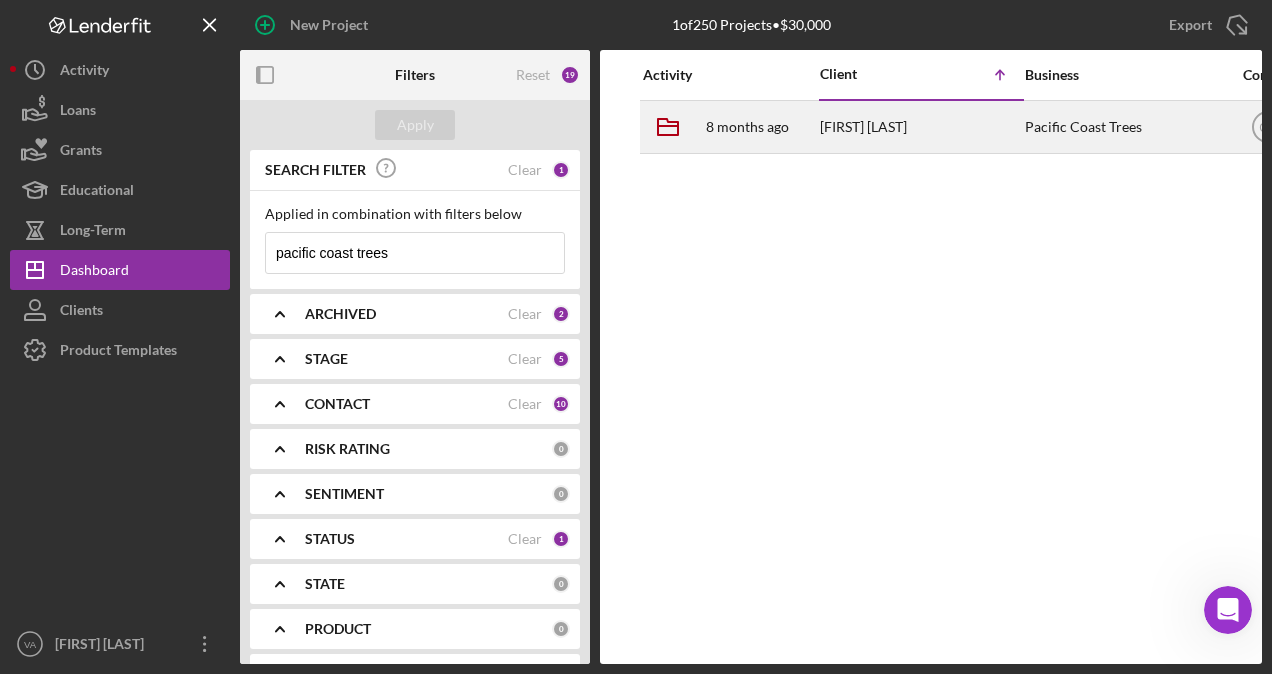 type on "pacific coast trees" 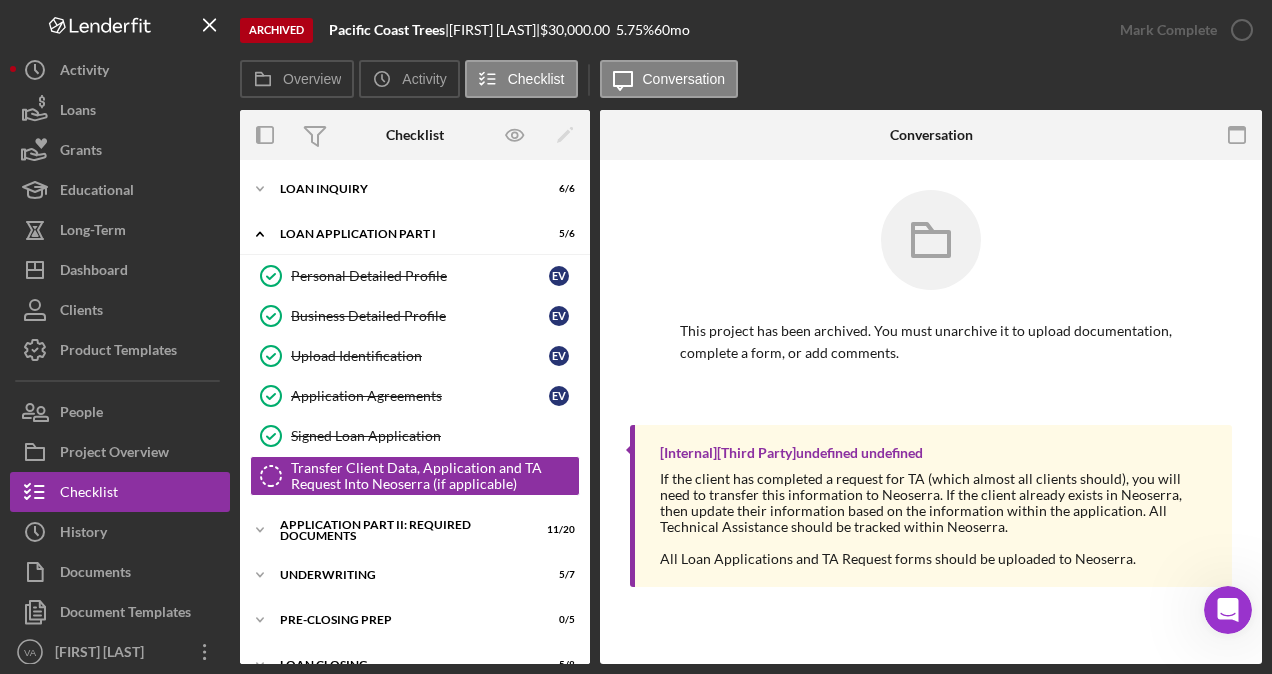 scroll, scrollTop: 60, scrollLeft: 0, axis: vertical 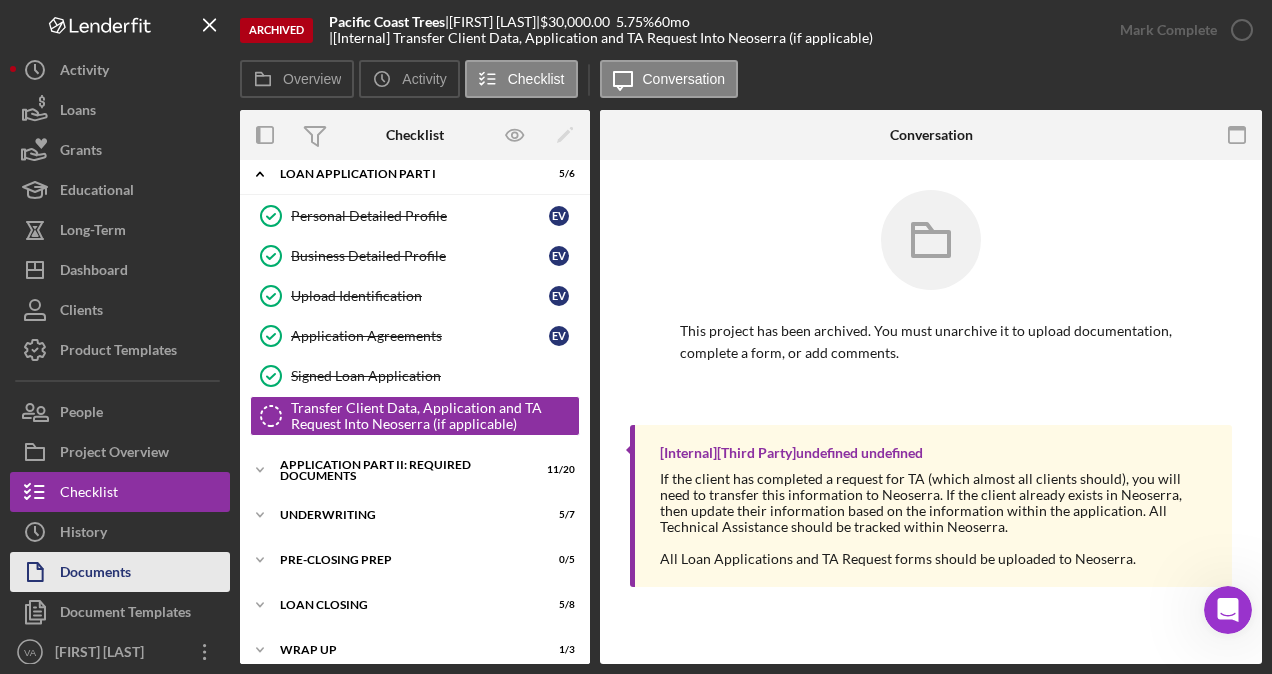 click on "Documents" at bounding box center [120, 572] 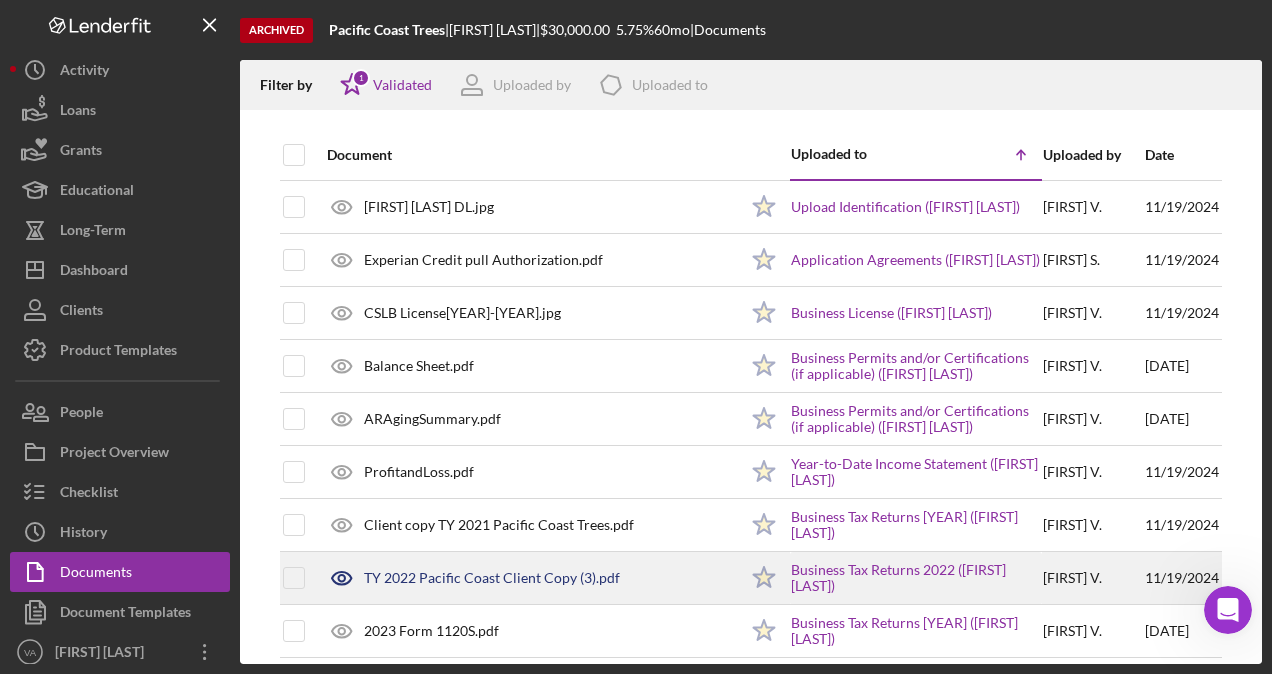 click on "[FIRST] [LAST]" at bounding box center (1093, 578) 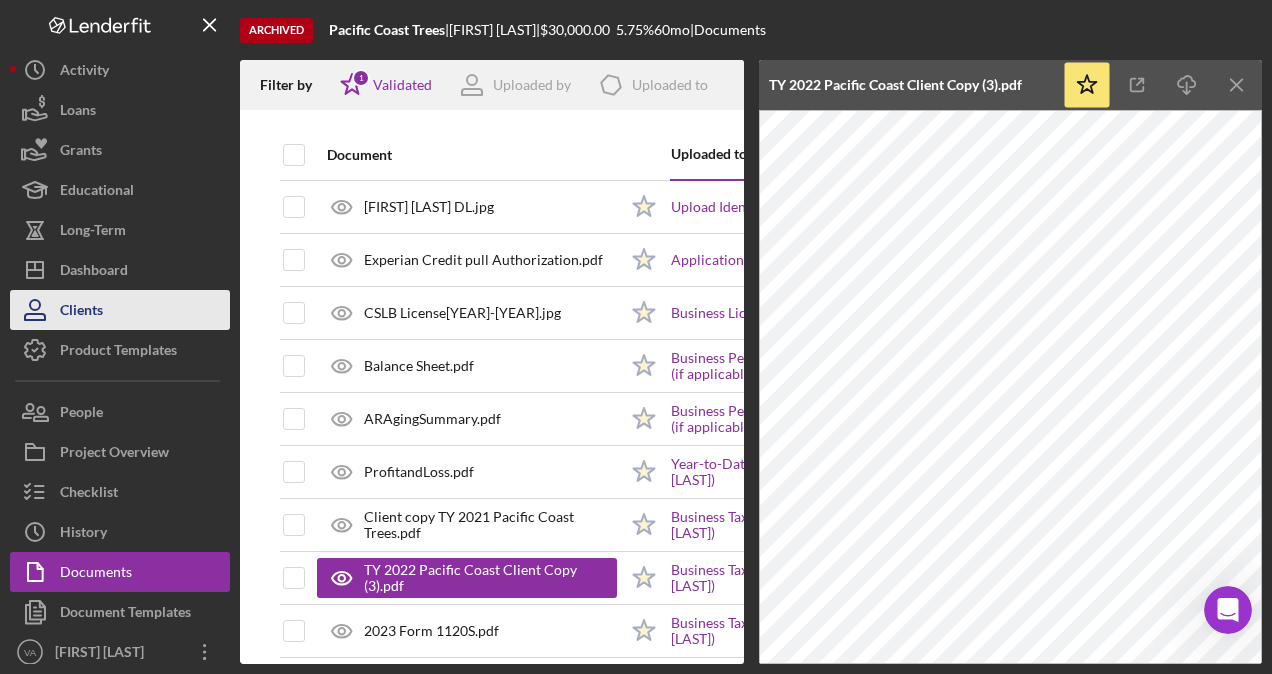 click on "Clients" at bounding box center (81, 312) 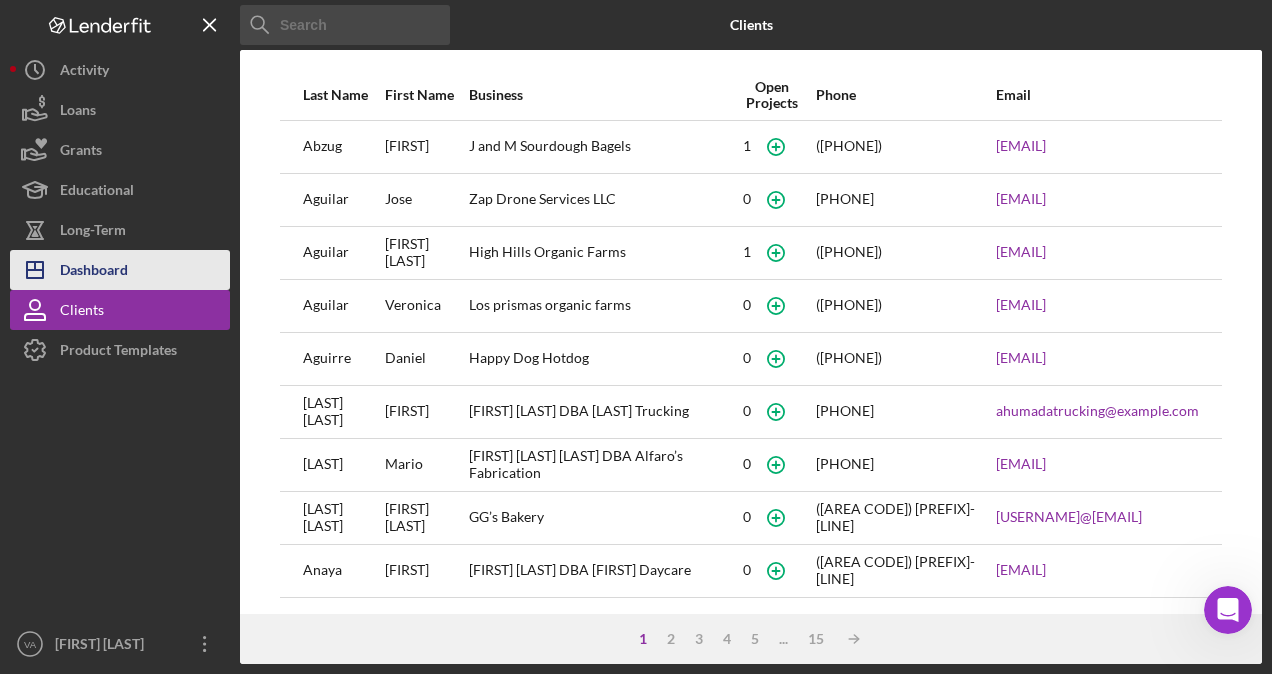click on "Icon/Dashboard Dashboard" at bounding box center (120, 270) 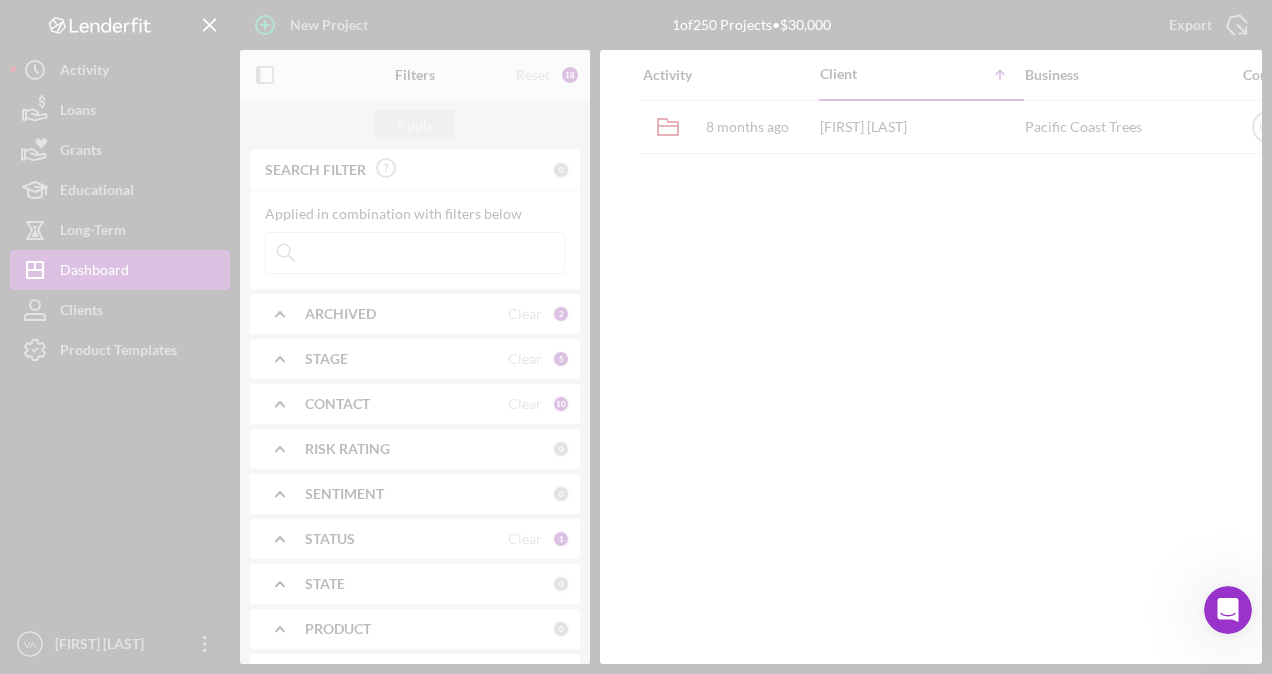 click at bounding box center (636, 337) 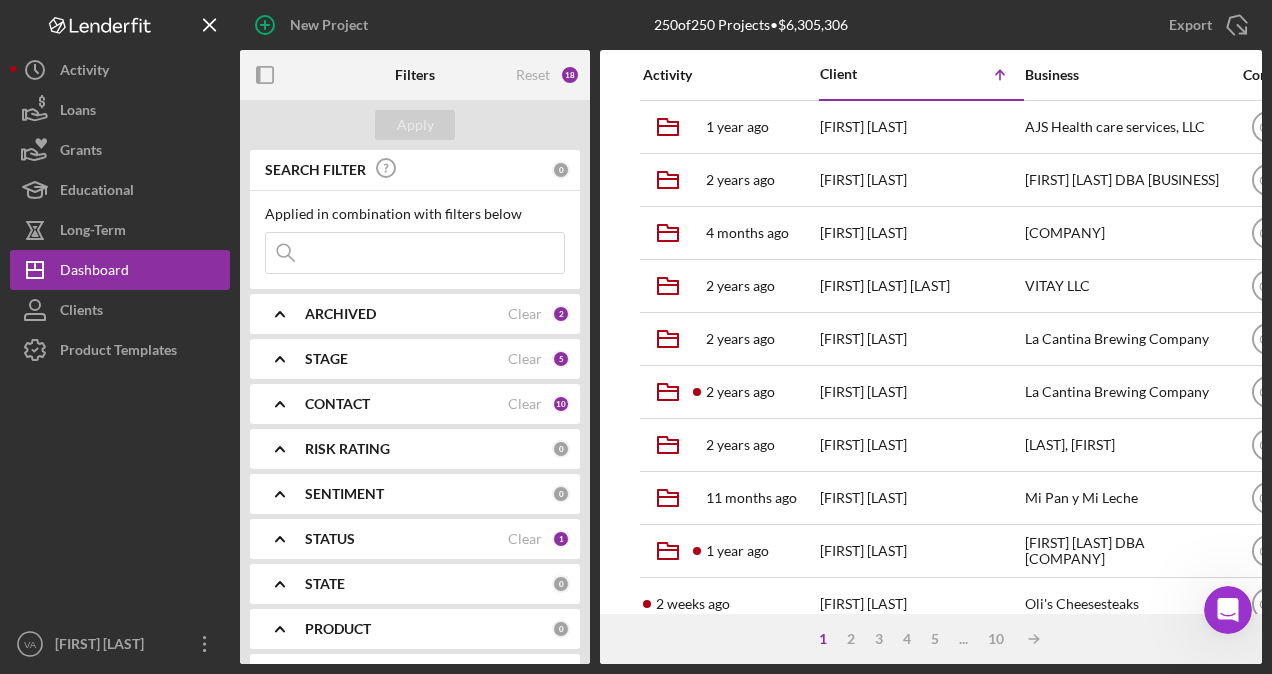 click at bounding box center [415, 253] 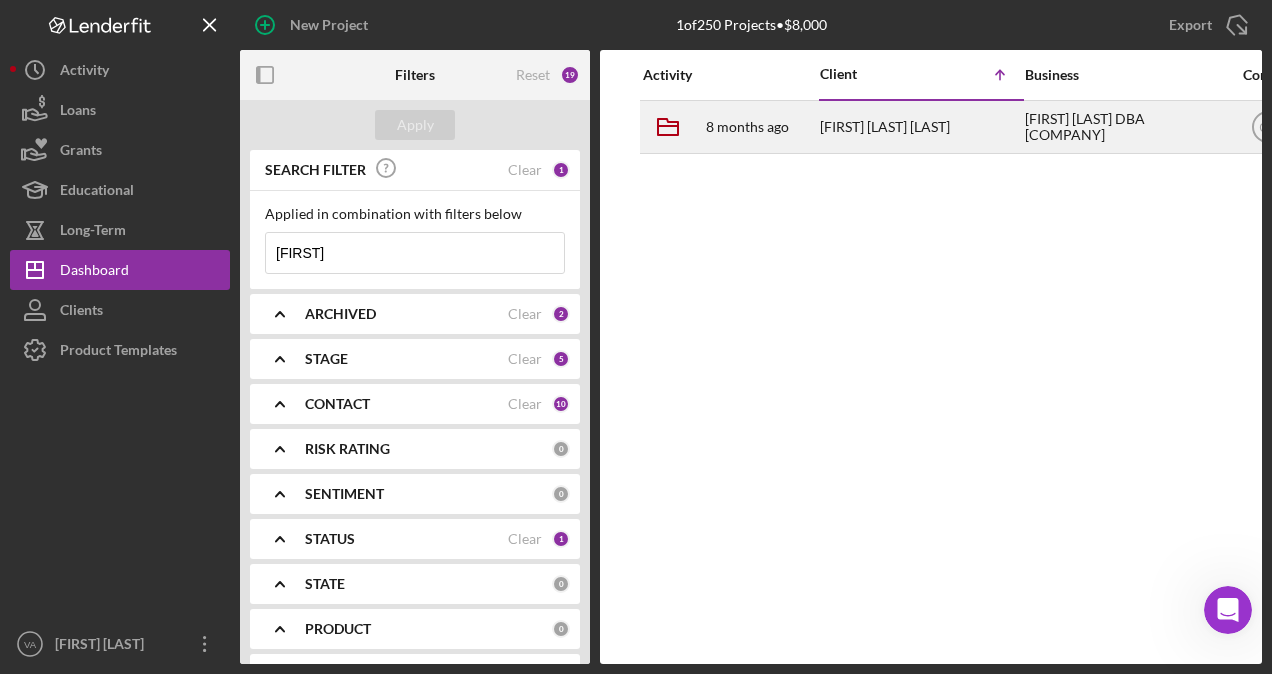 type on "[FIRST]" 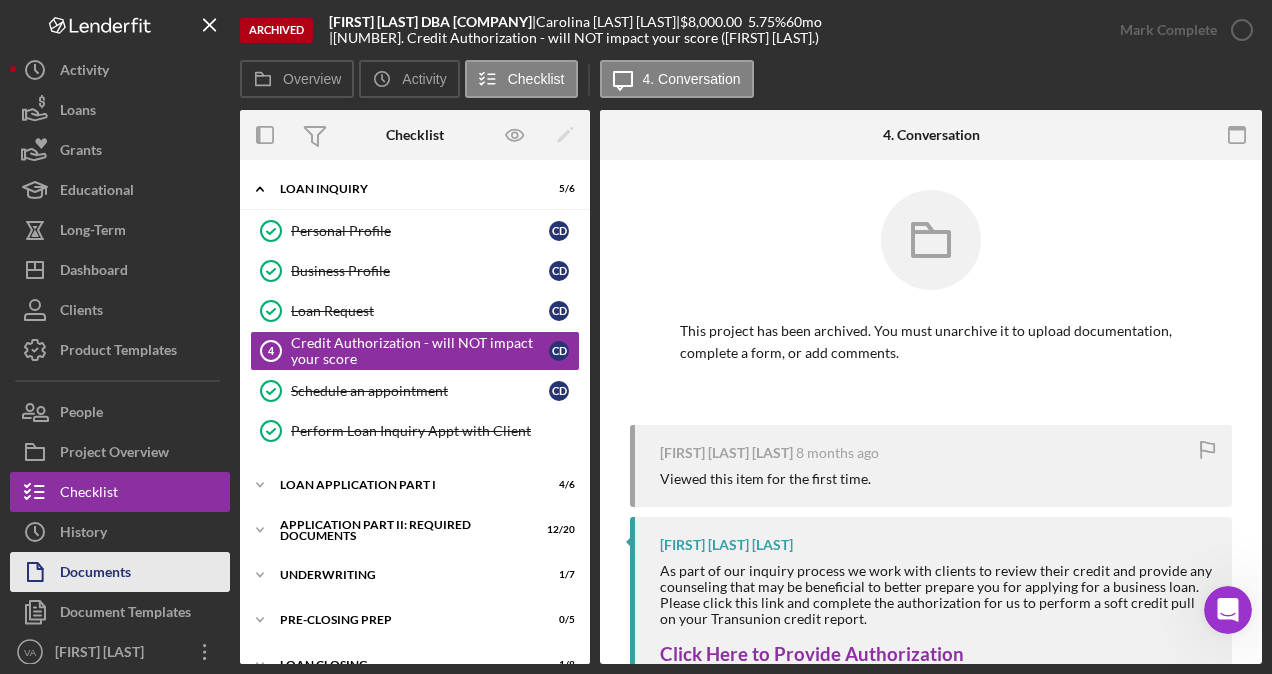 click on "Documents" at bounding box center (95, 574) 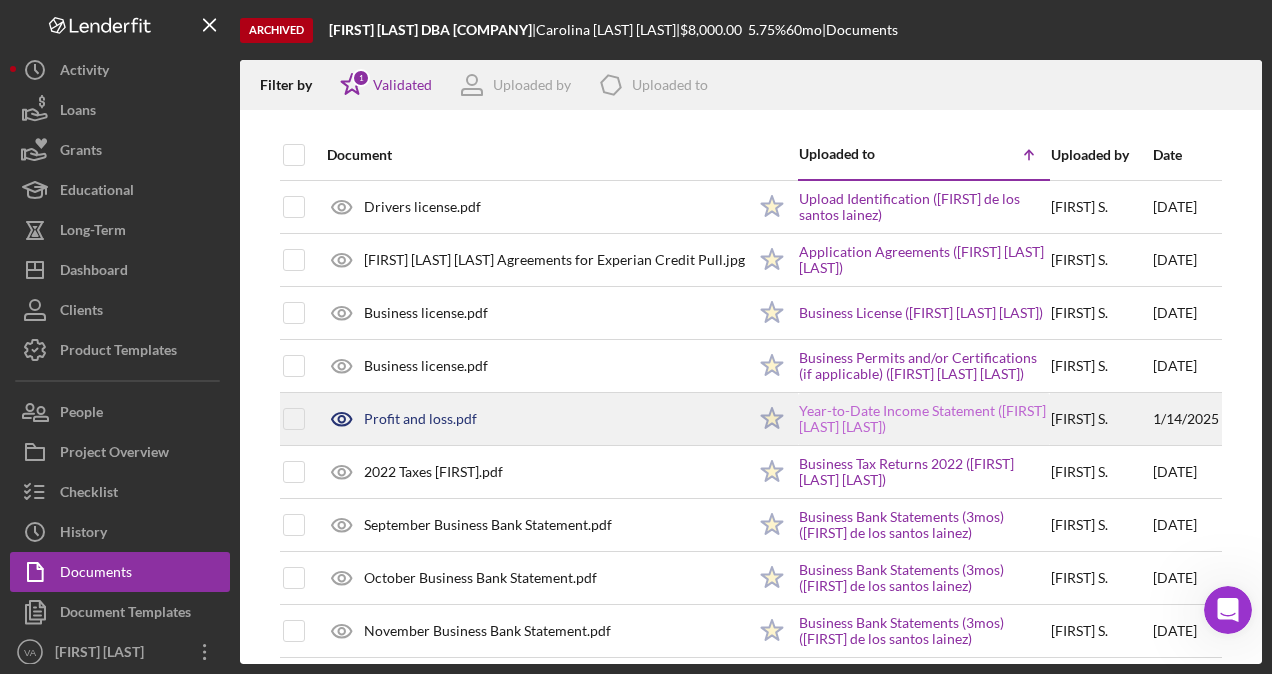 click on "Year-to-Date Income Statement ([FIRST] [LAST] [LAST])" at bounding box center (924, 419) 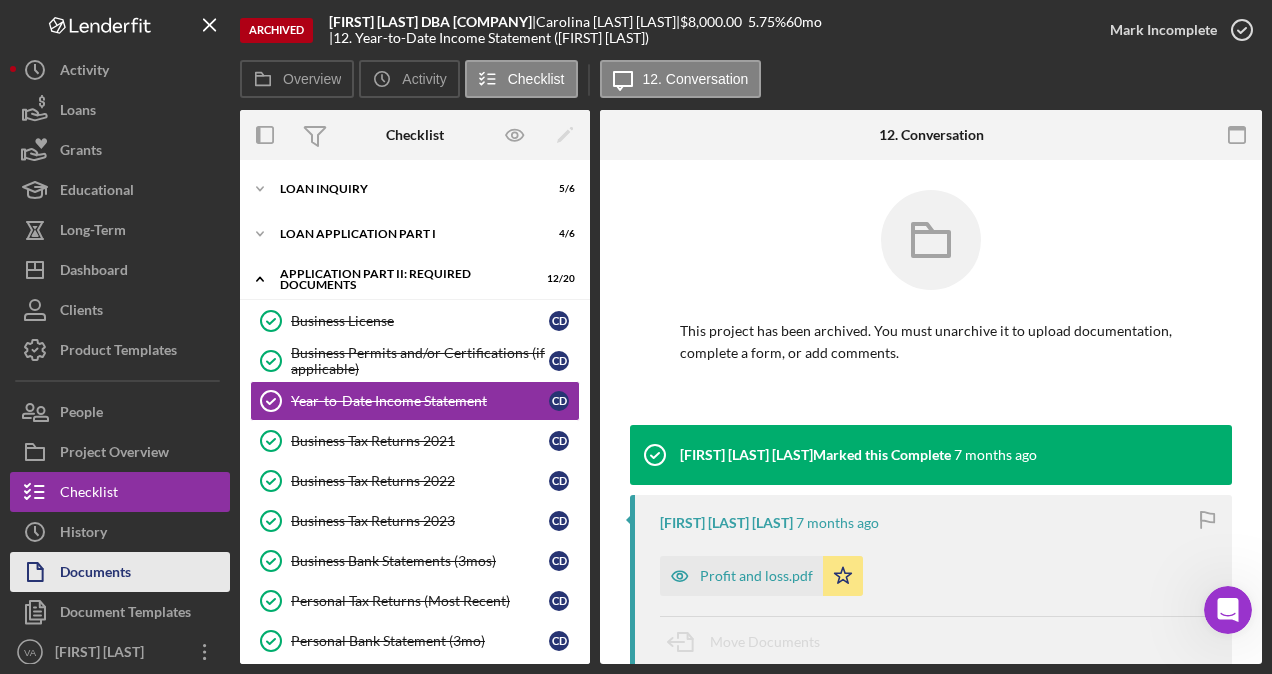 click on "Documents" at bounding box center (95, 574) 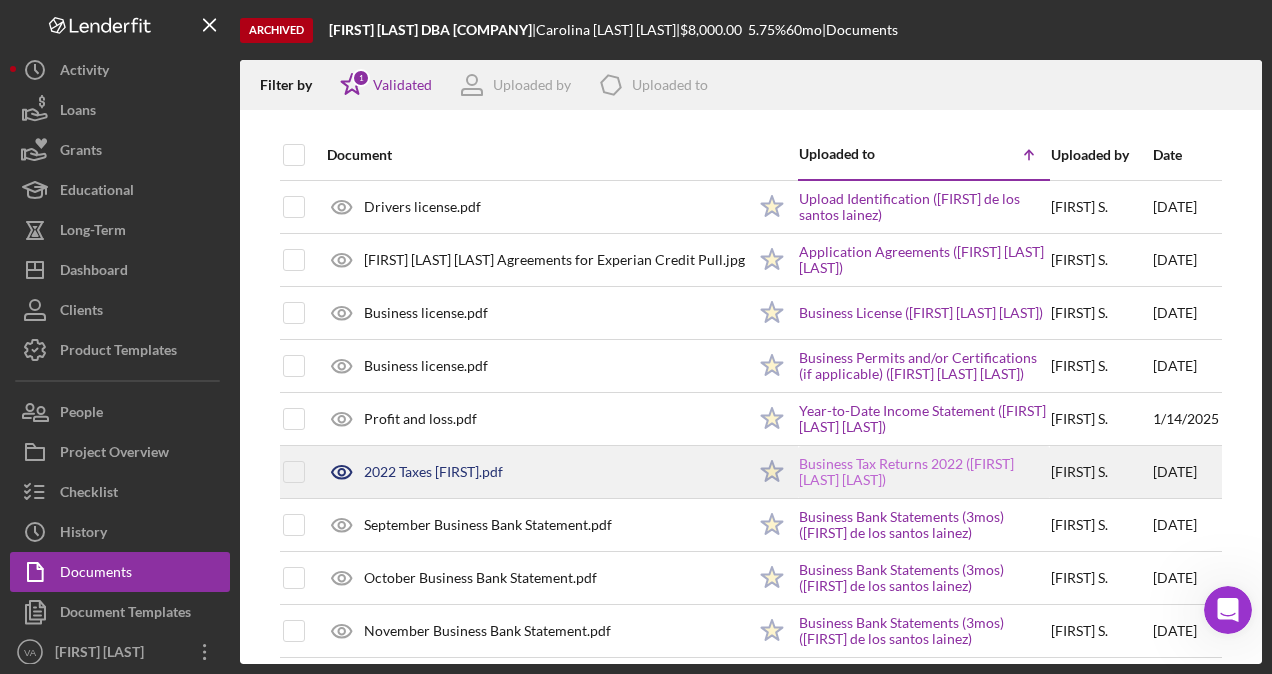 click on "Business Tax Returns 2022 ([FIRST] [LAST] [LAST])" at bounding box center [924, 472] 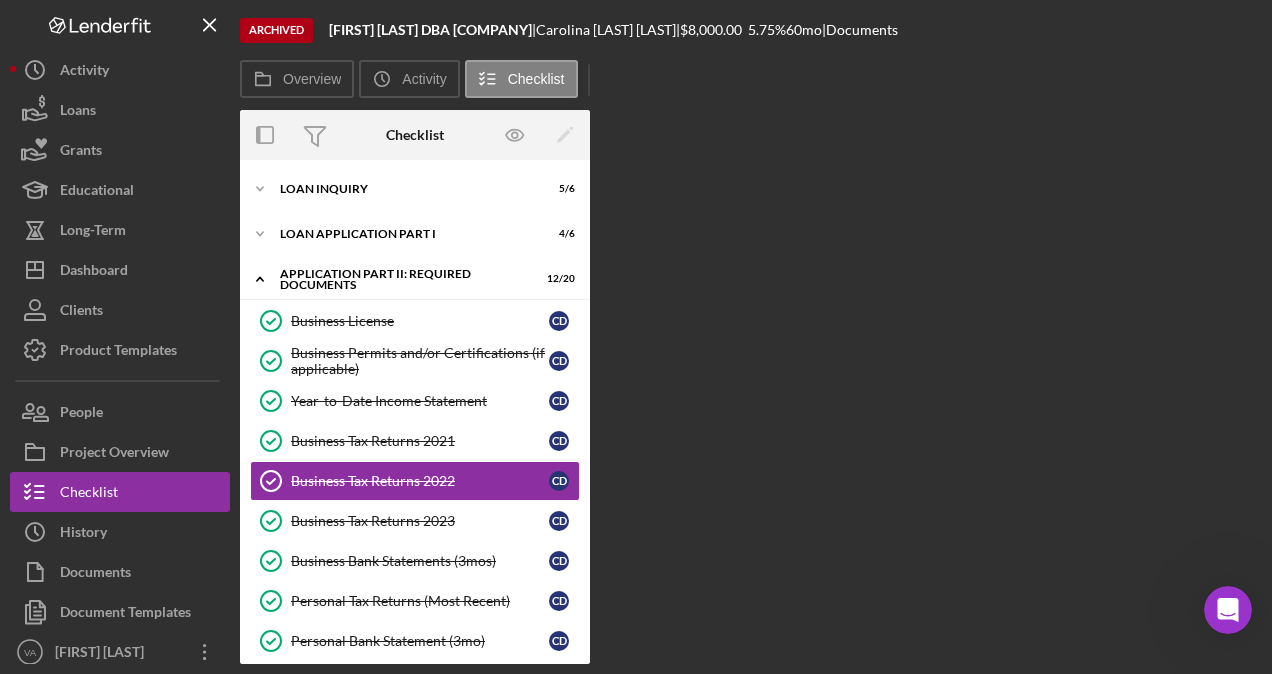 scroll, scrollTop: 66, scrollLeft: 0, axis: vertical 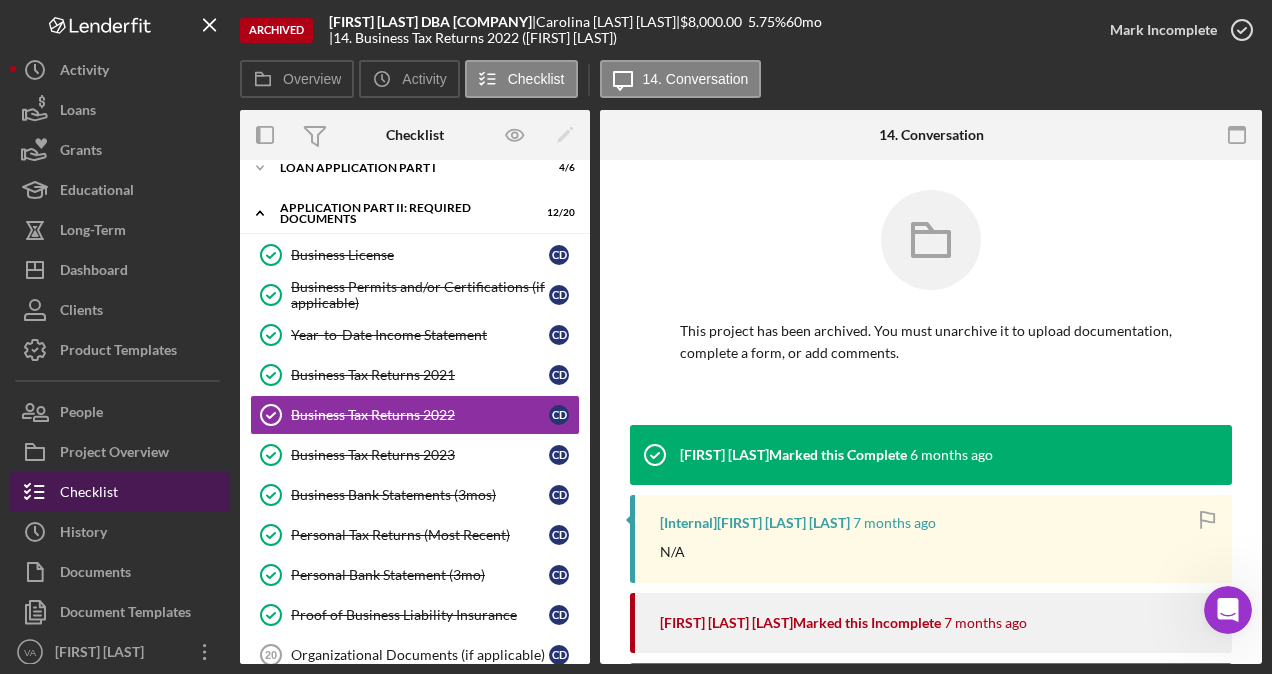 click 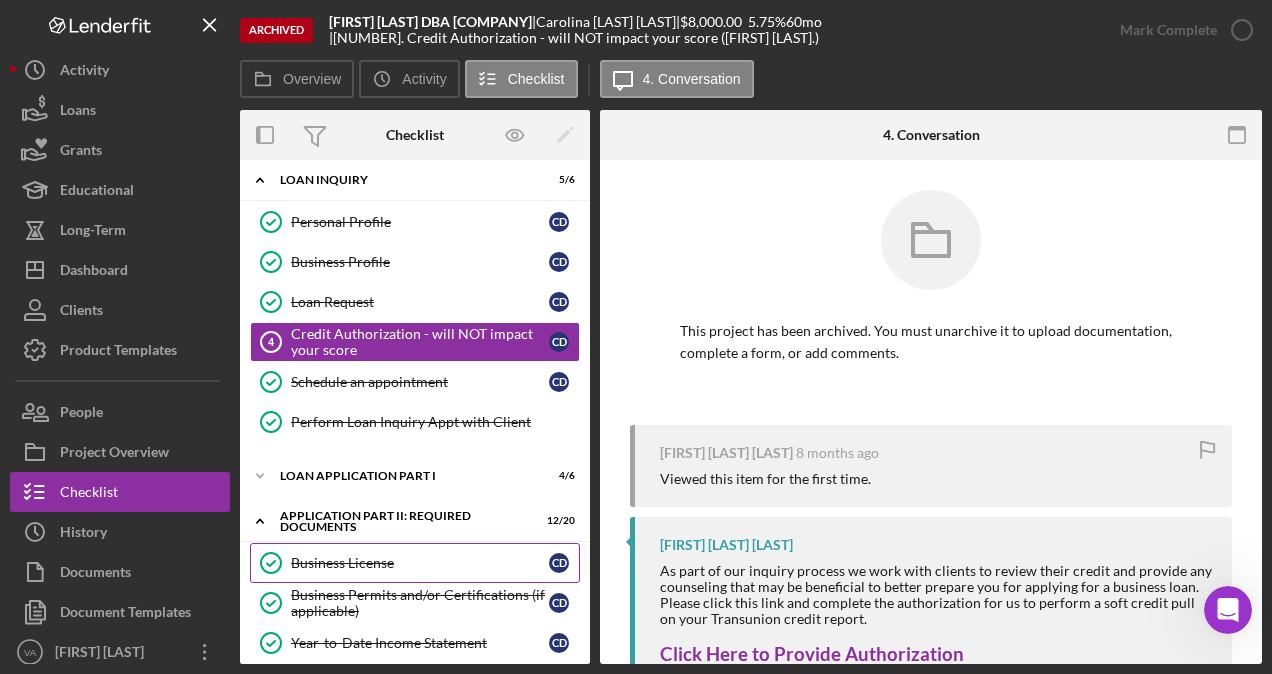 scroll, scrollTop: 0, scrollLeft: 0, axis: both 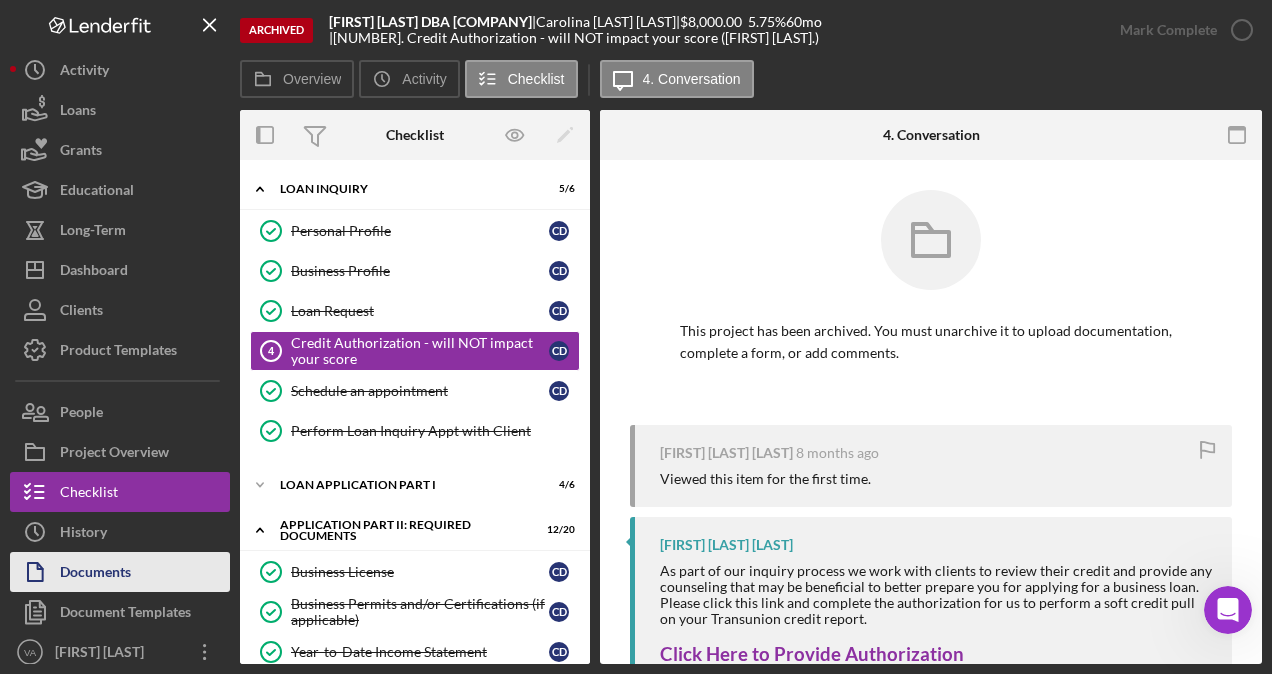click on "Documents" at bounding box center [120, 572] 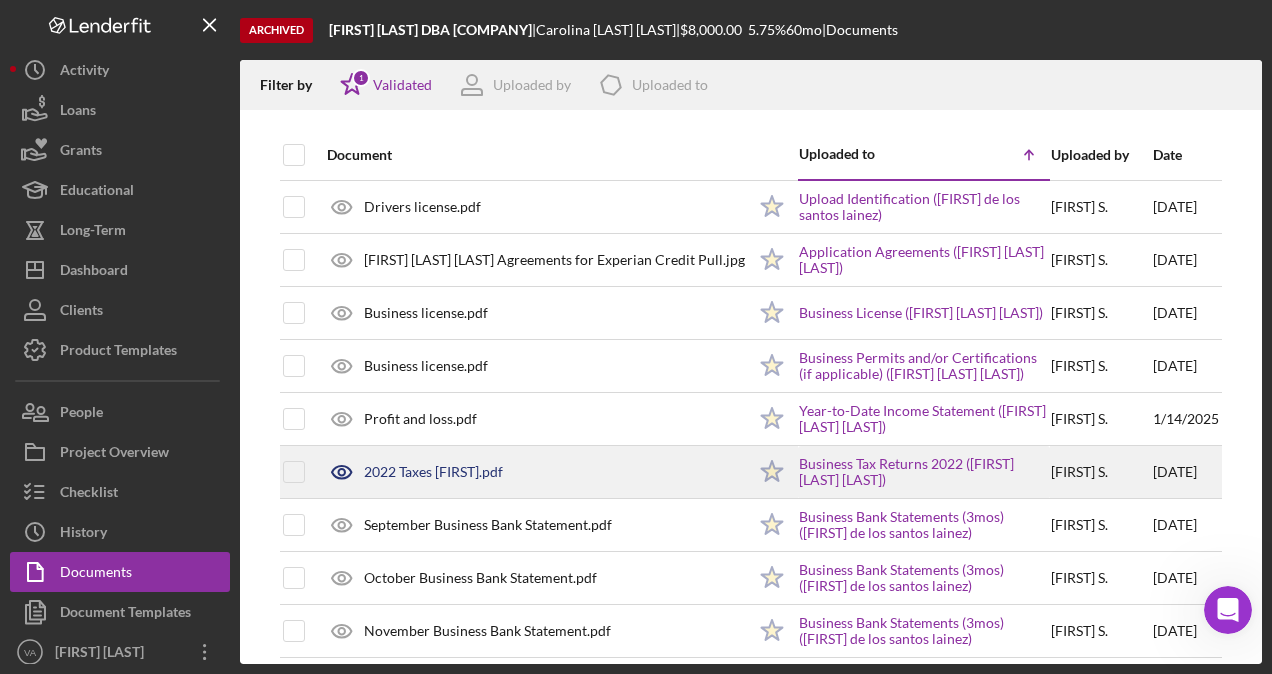 click on "[FIRST] [MIDDLE] ." at bounding box center [1101, 472] 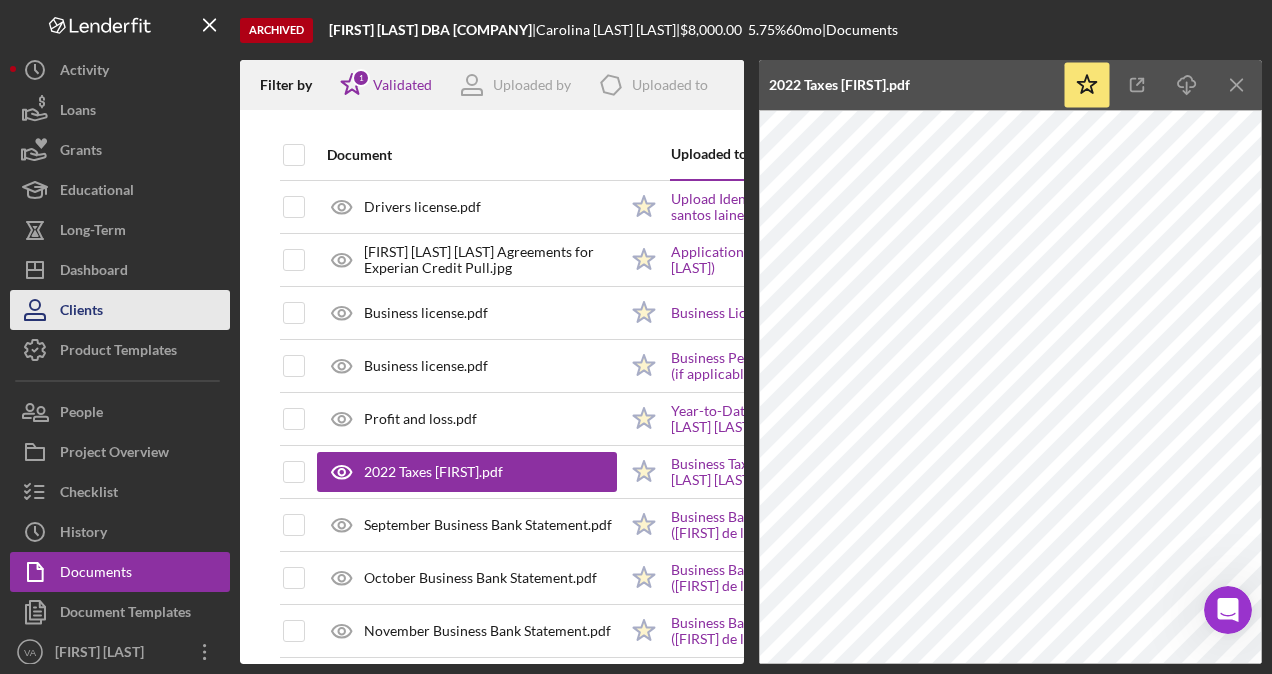 click on "Clients" at bounding box center [81, 312] 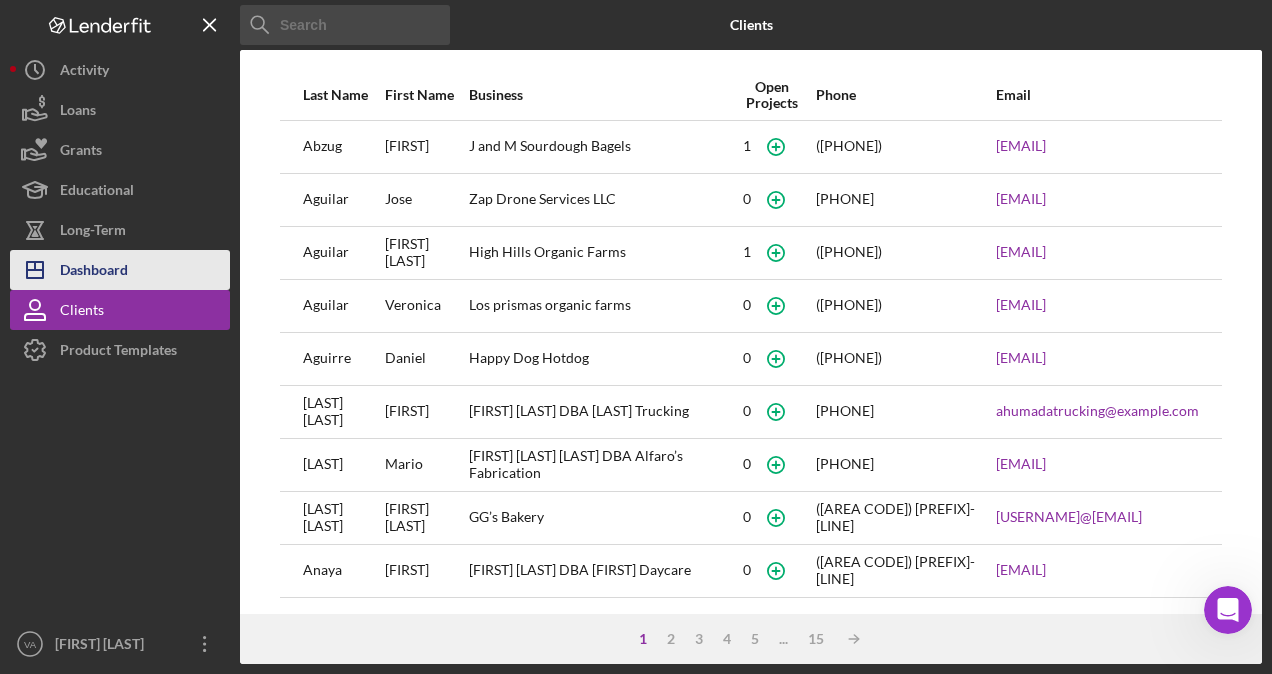 click on "Dashboard" at bounding box center (94, 272) 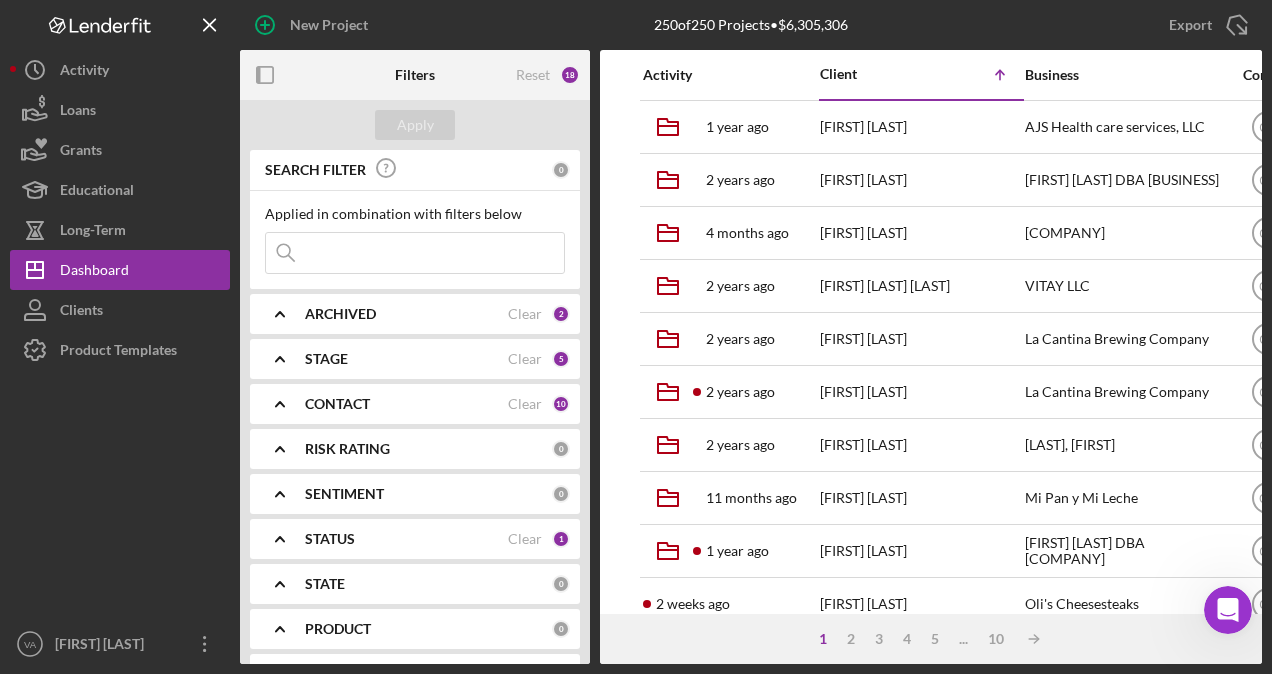 click at bounding box center [415, 253] 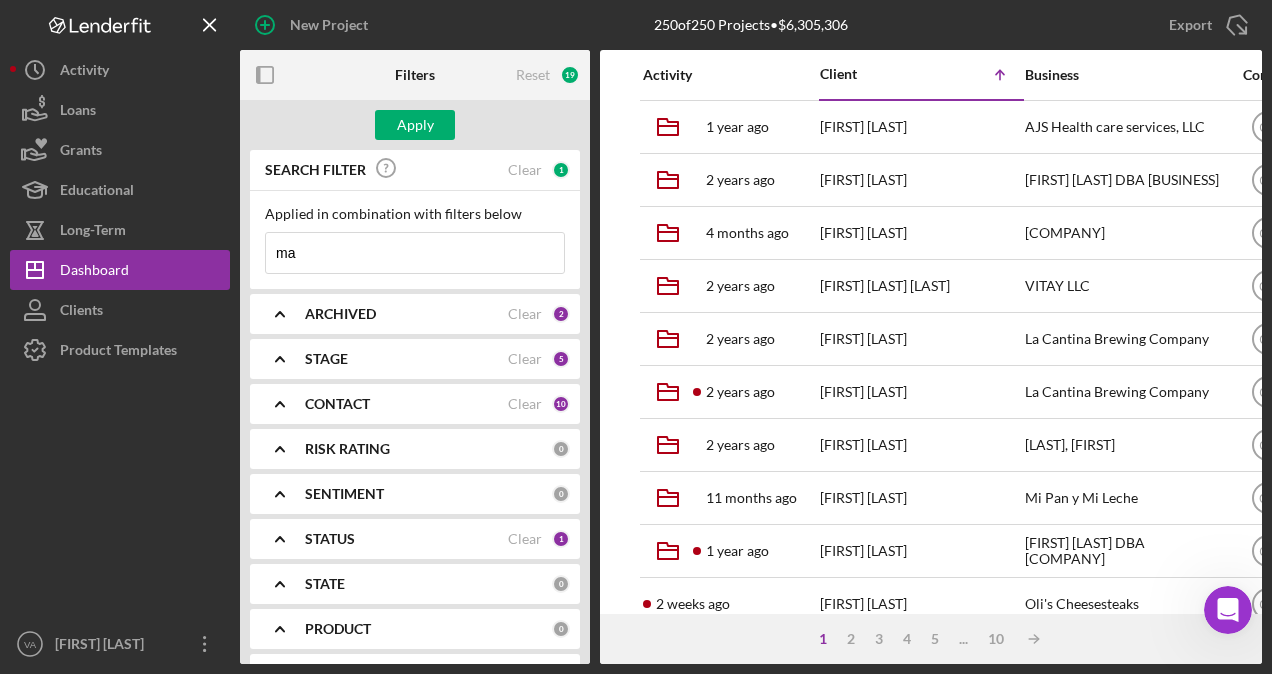 type on "m" 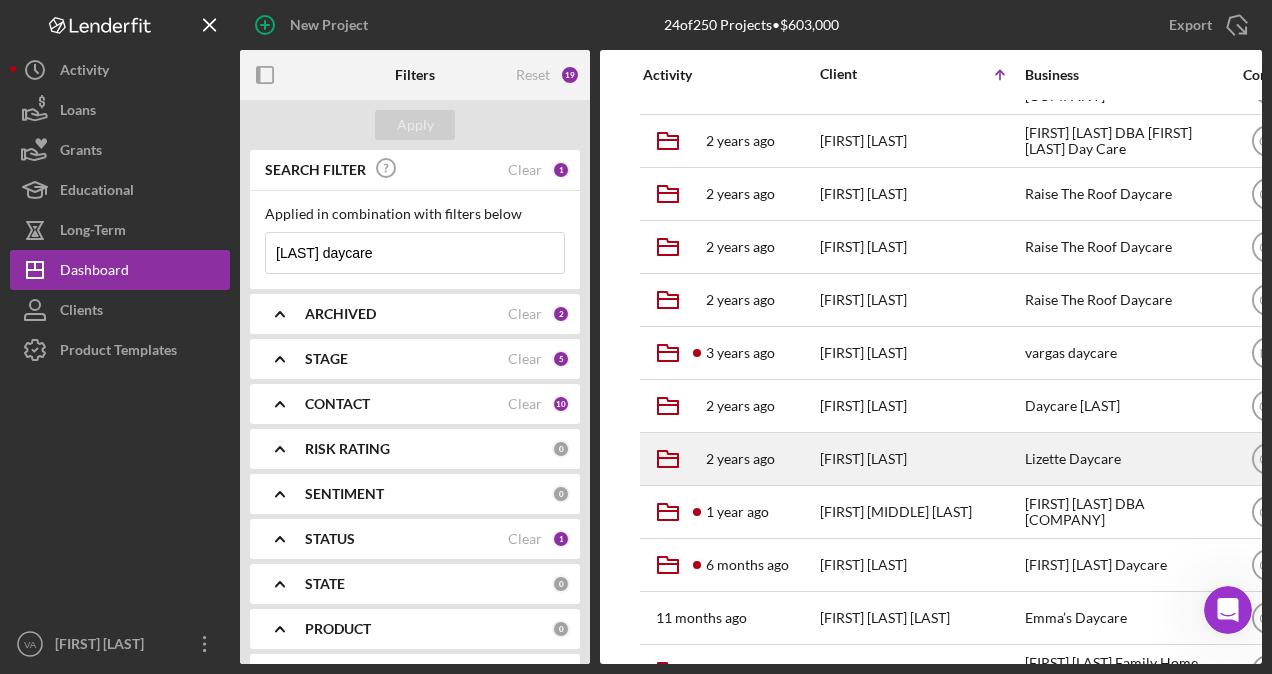 scroll, scrollTop: 200, scrollLeft: 0, axis: vertical 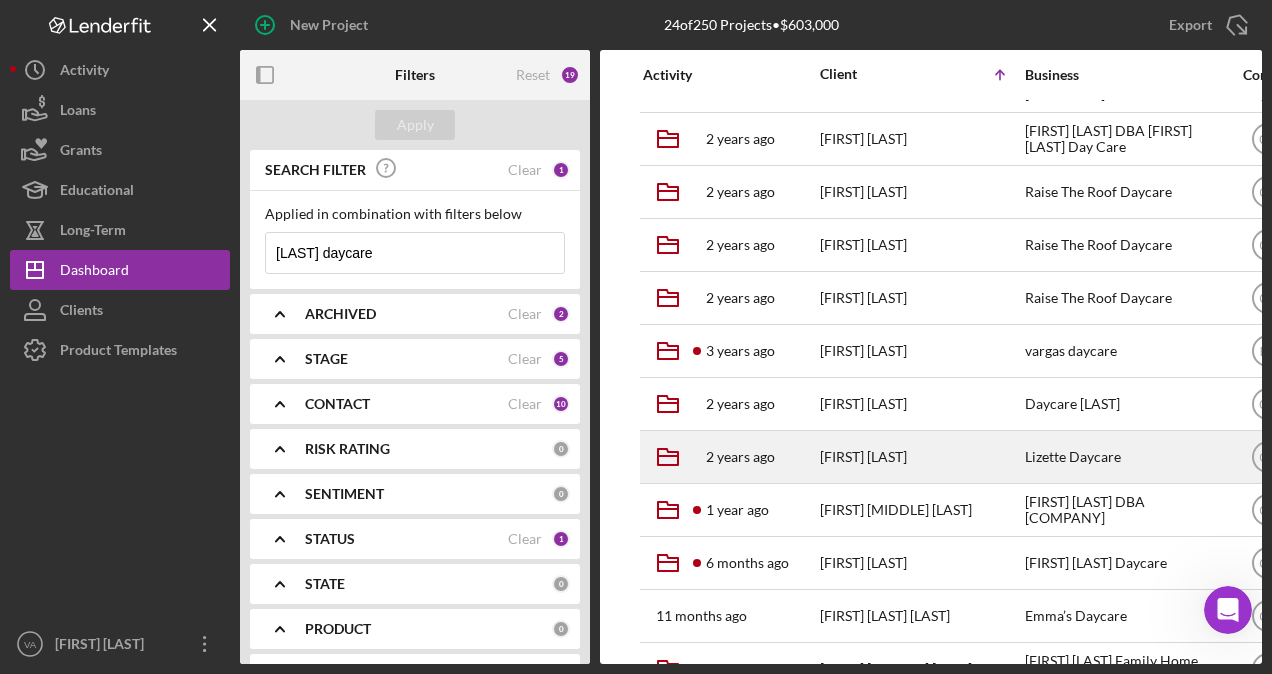 type on "[LAST] daycare" 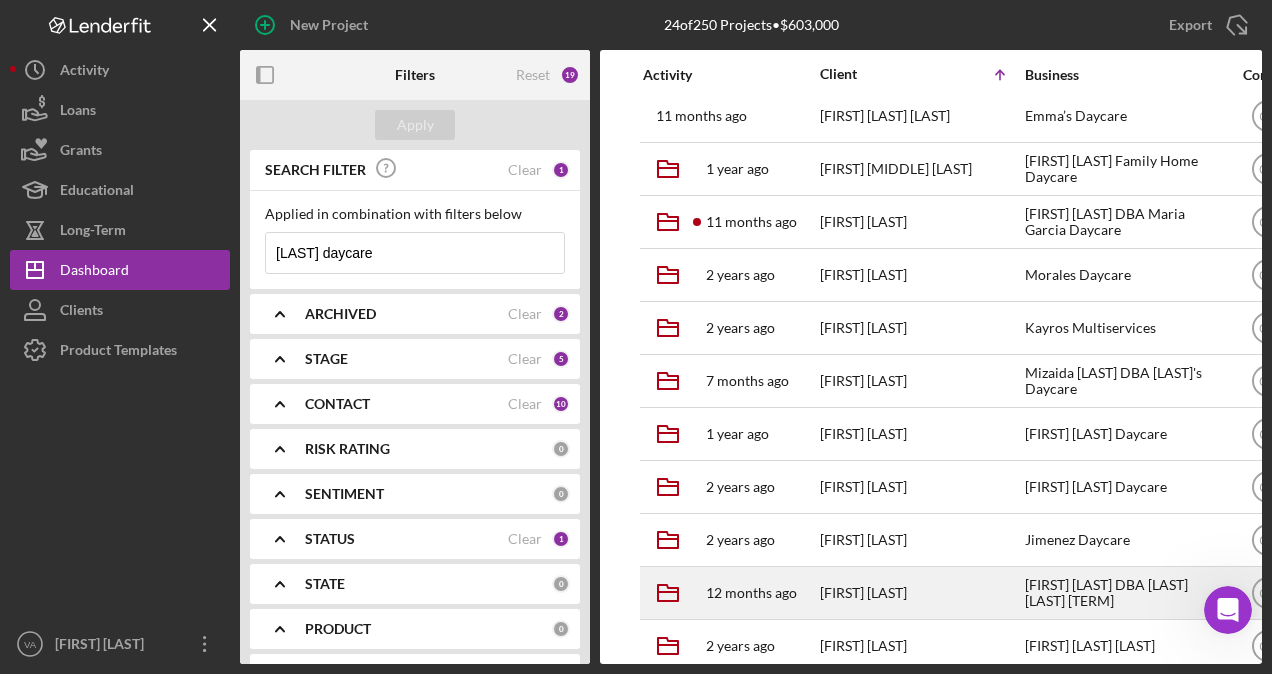 scroll, scrollTop: 736, scrollLeft: 0, axis: vertical 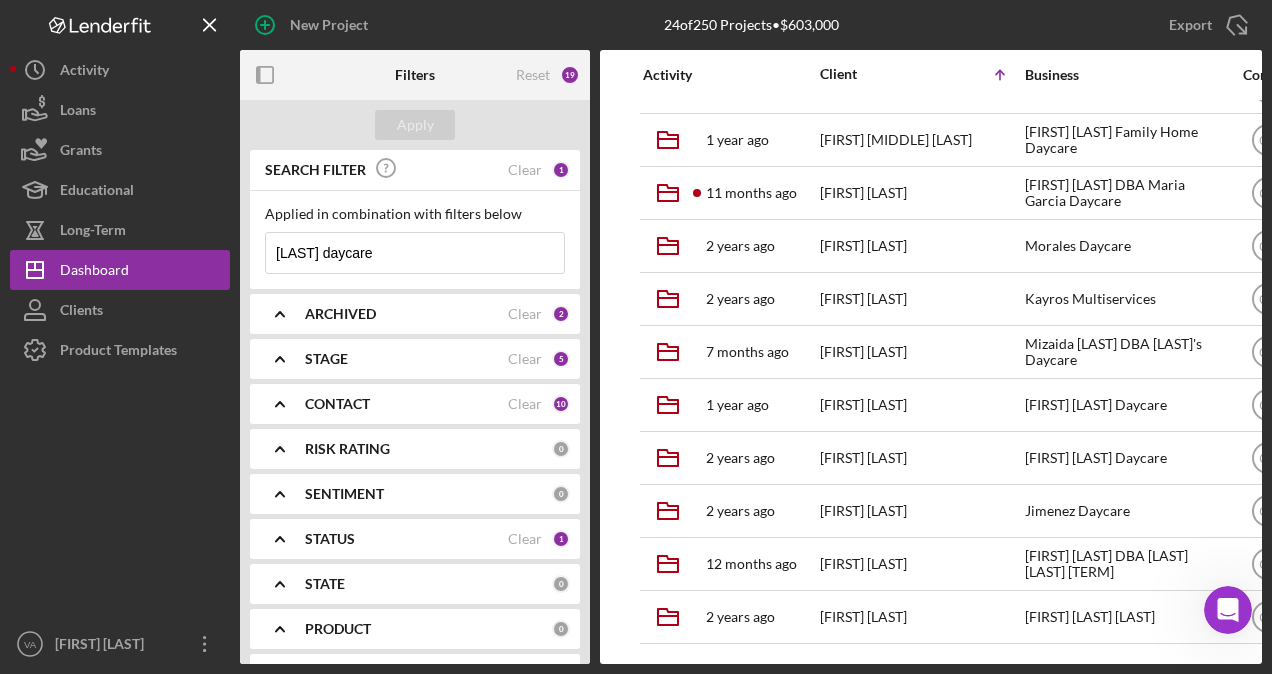 click on "[LAST] daycare" at bounding box center [415, 253] 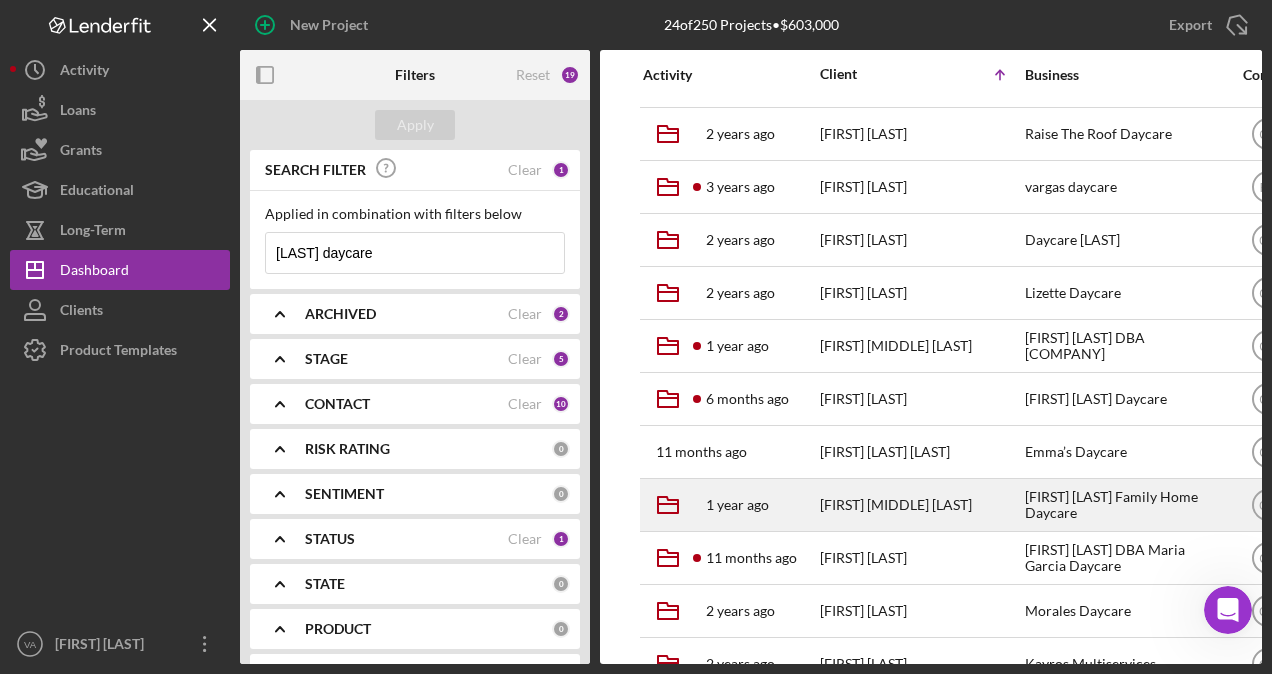 scroll, scrollTop: 500, scrollLeft: 0, axis: vertical 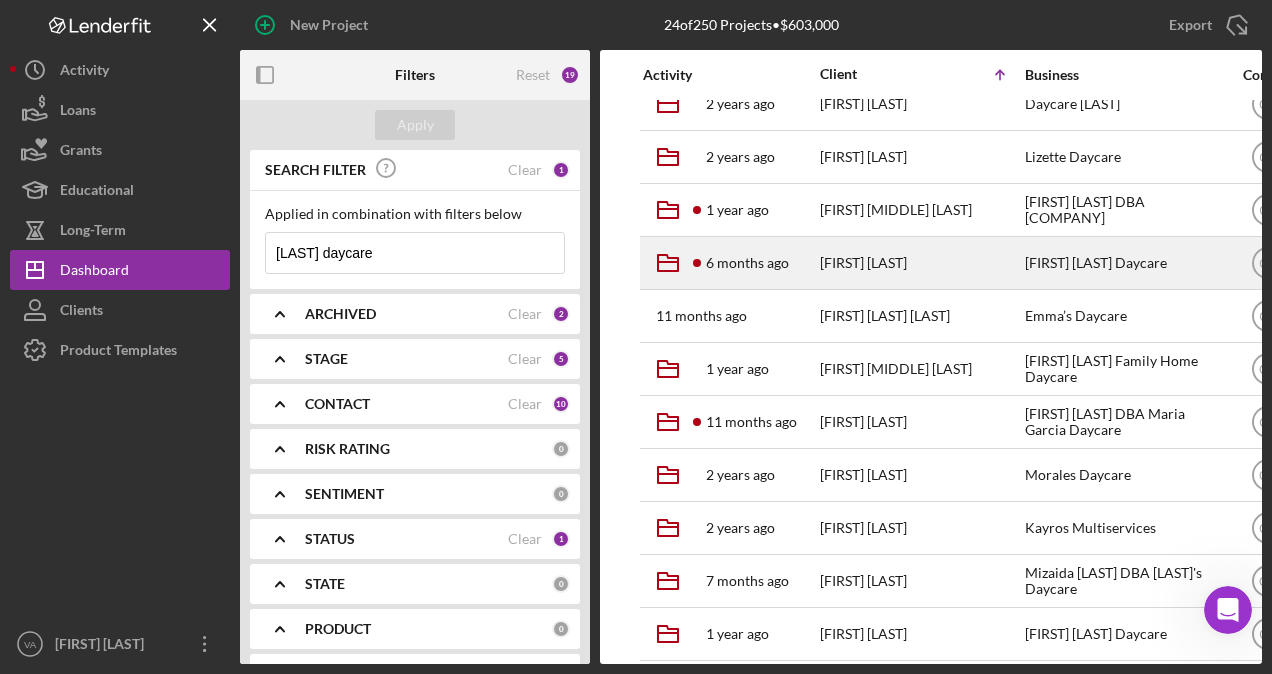 click on "[FIRST] [LAST] Daycare" at bounding box center [1125, 263] 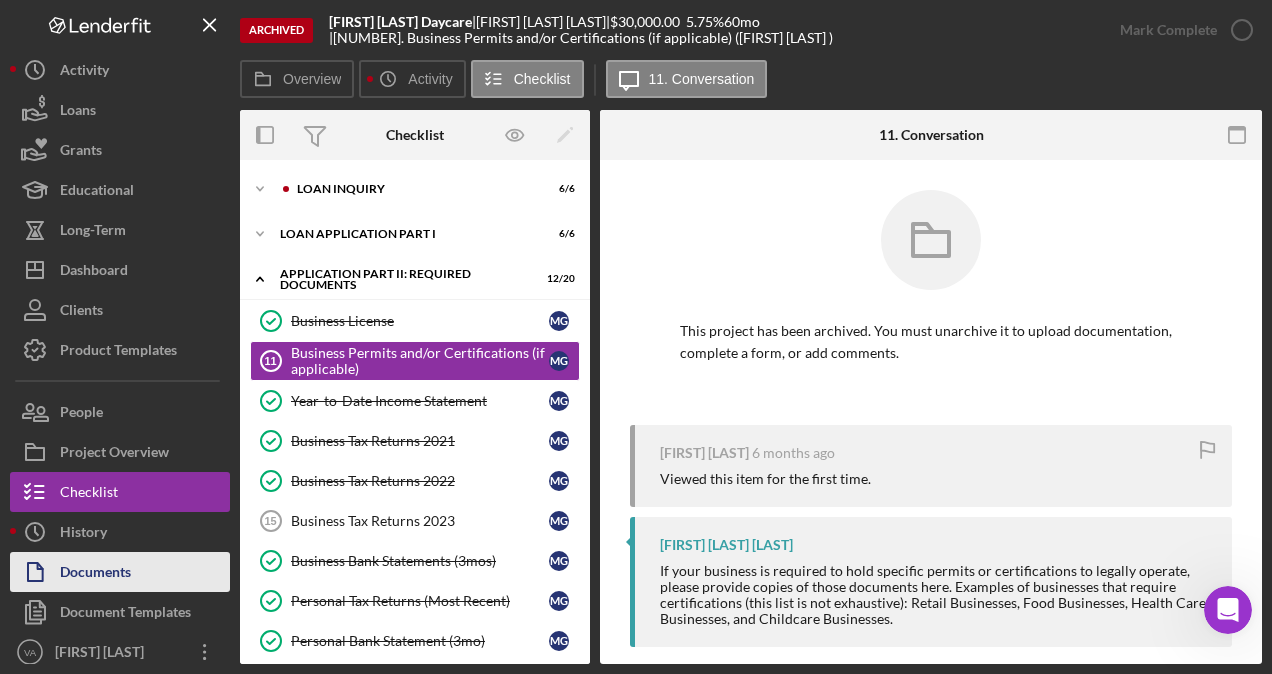 click on "Documents" at bounding box center [120, 572] 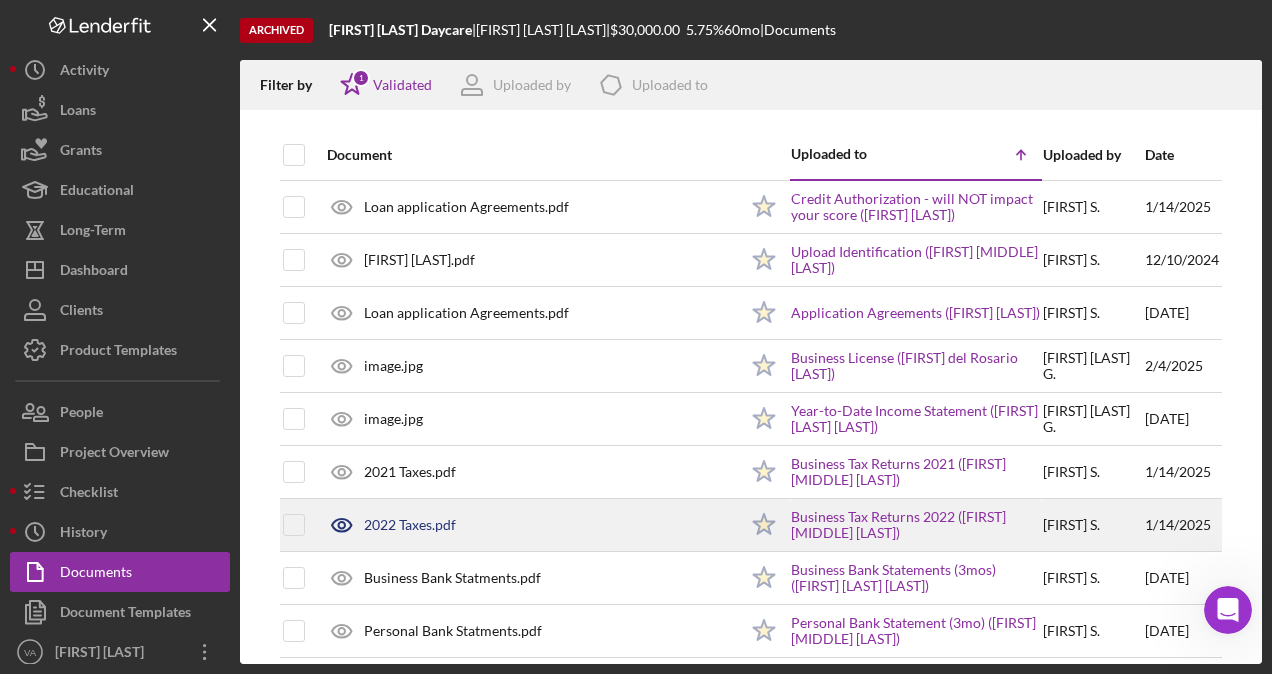 click on "[FIRST] [MIDDLE] ." at bounding box center [1093, 525] 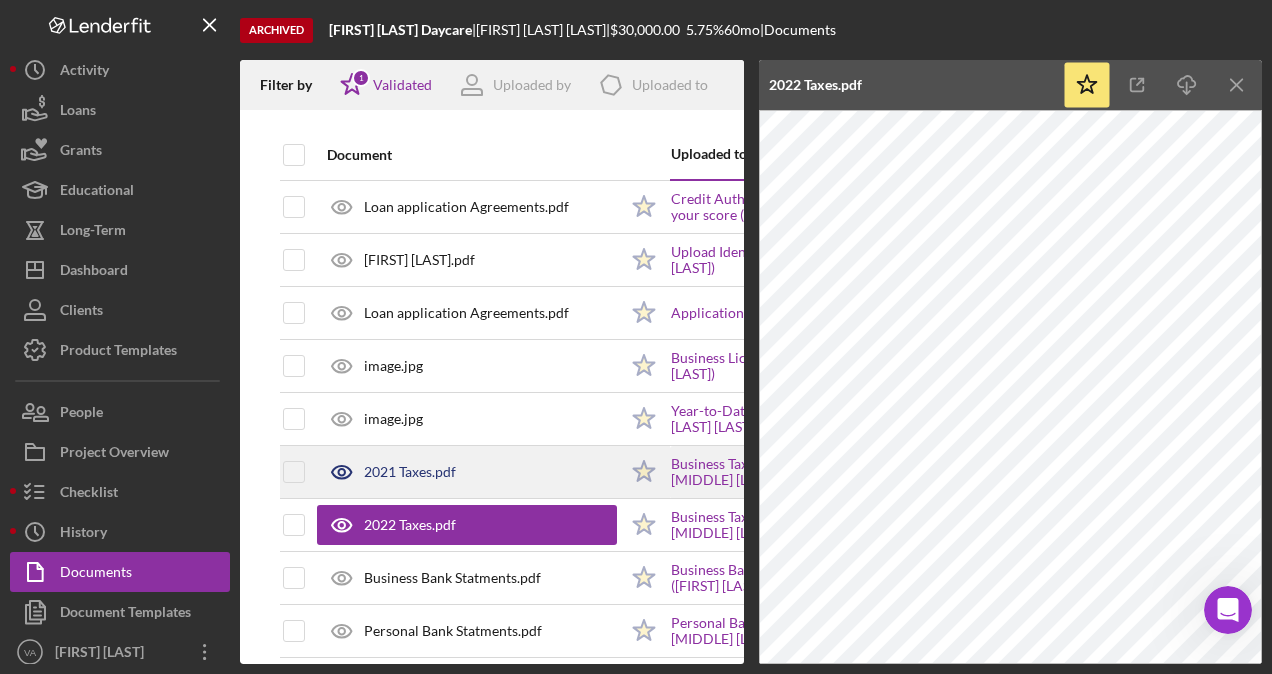 click on "2021 Taxes.pdf" at bounding box center (467, 472) 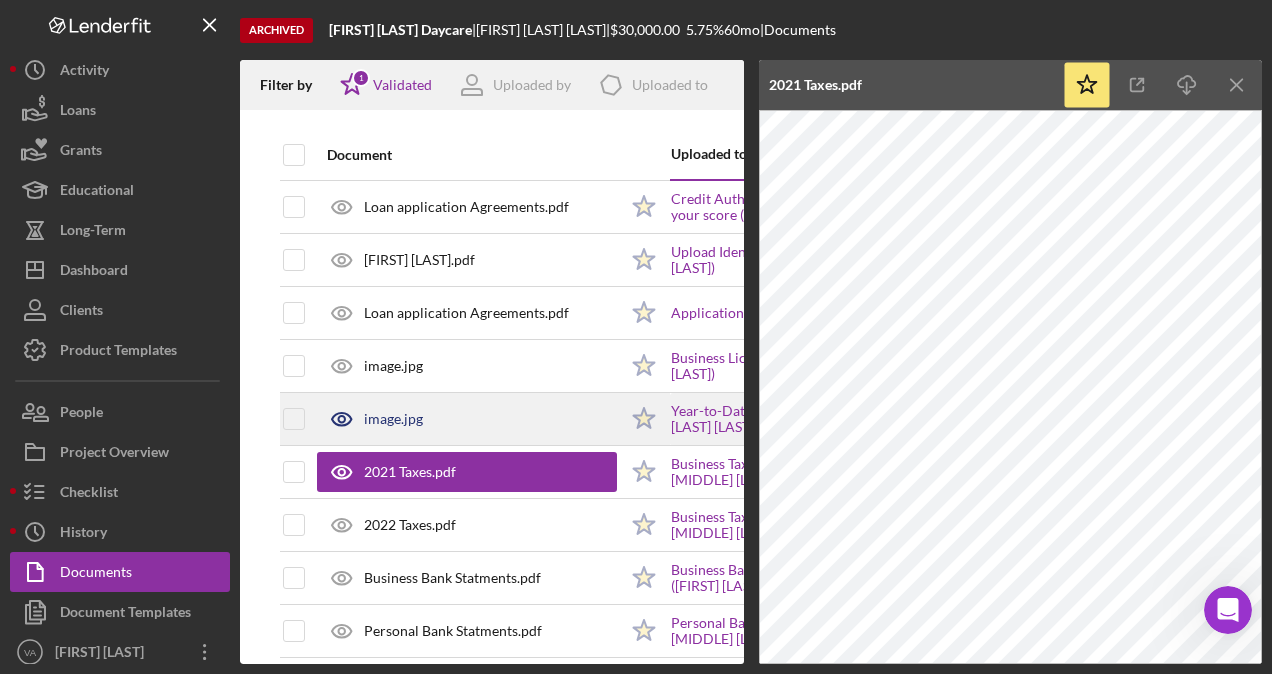 click on "image.jpg" at bounding box center [467, 419] 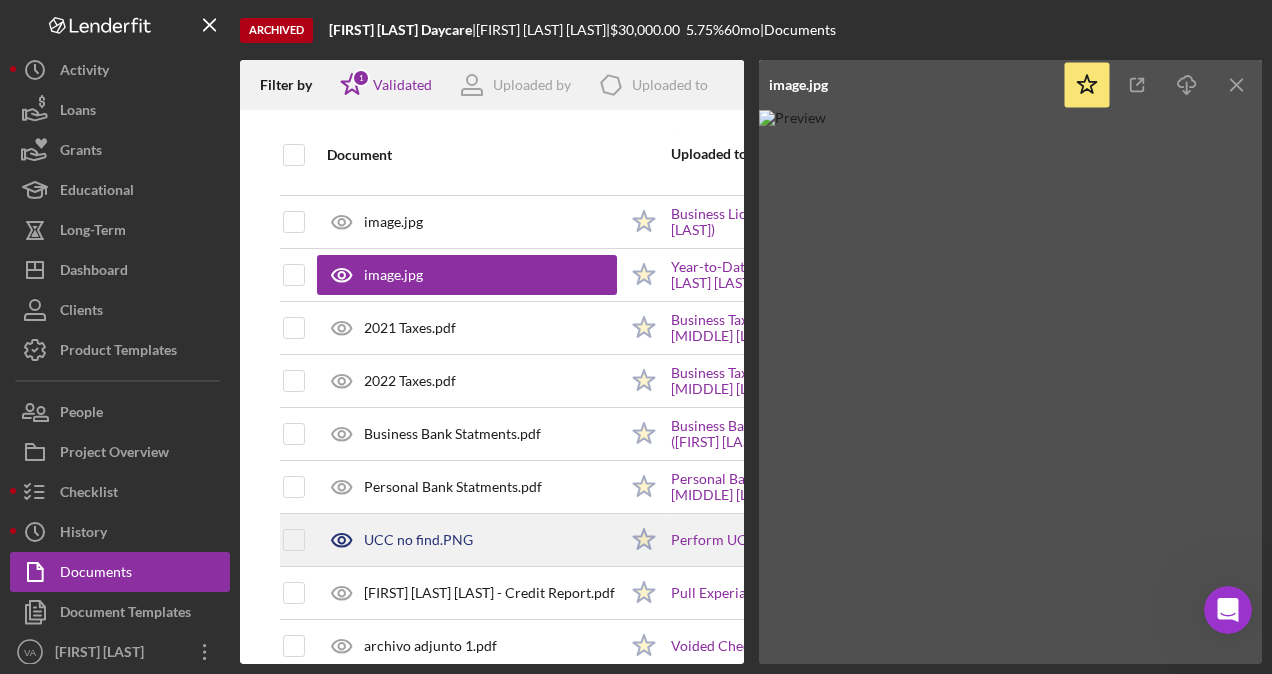 scroll, scrollTop: 184, scrollLeft: 0, axis: vertical 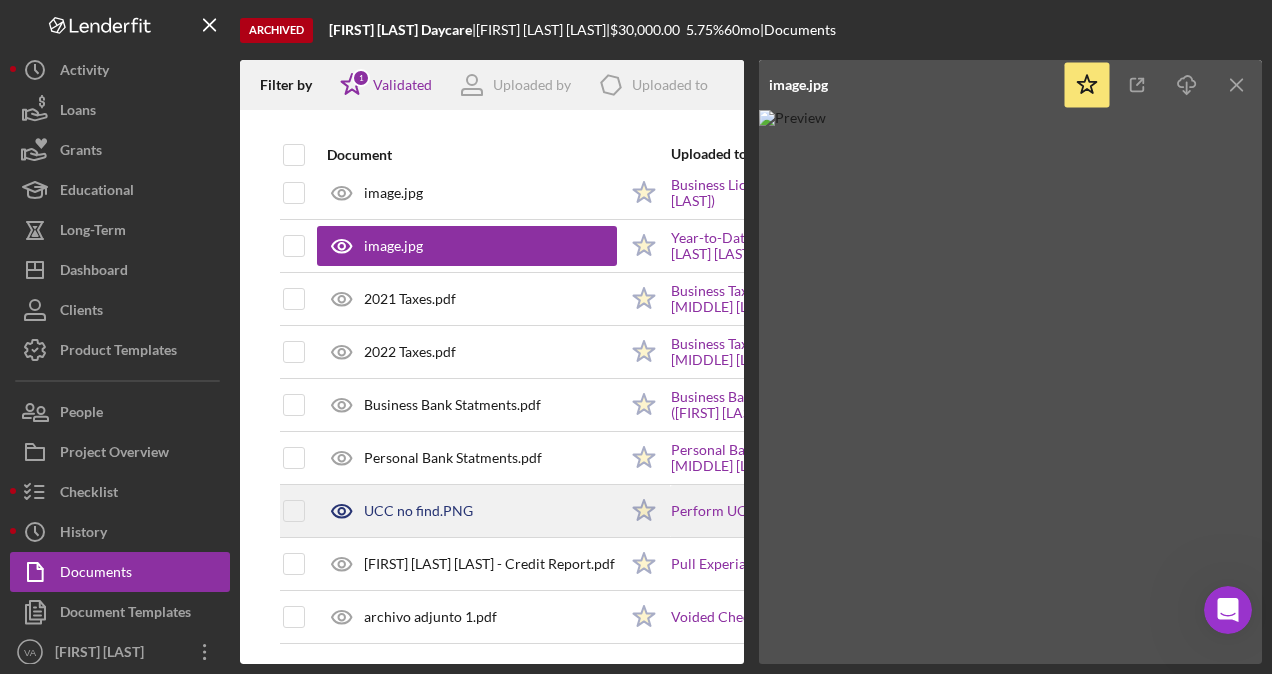 click on "UCC no find.PNG" at bounding box center [467, 511] 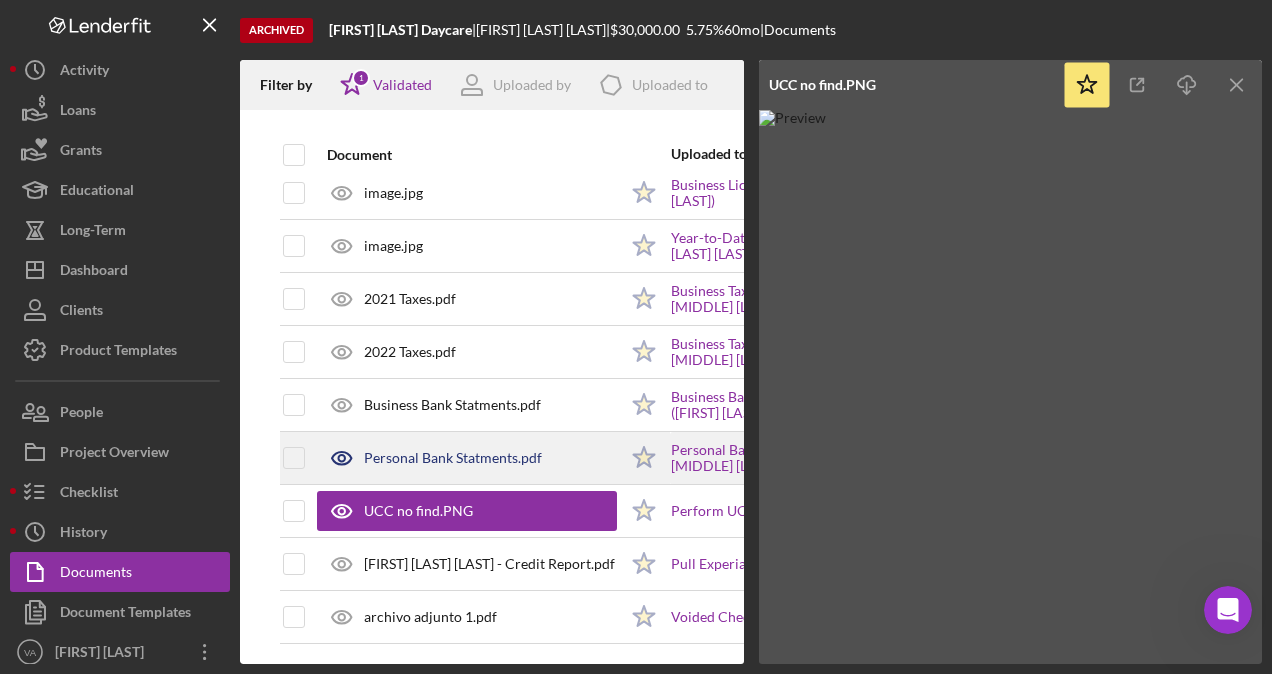 click on "Personal Bank Statments.pdf" at bounding box center (467, 458) 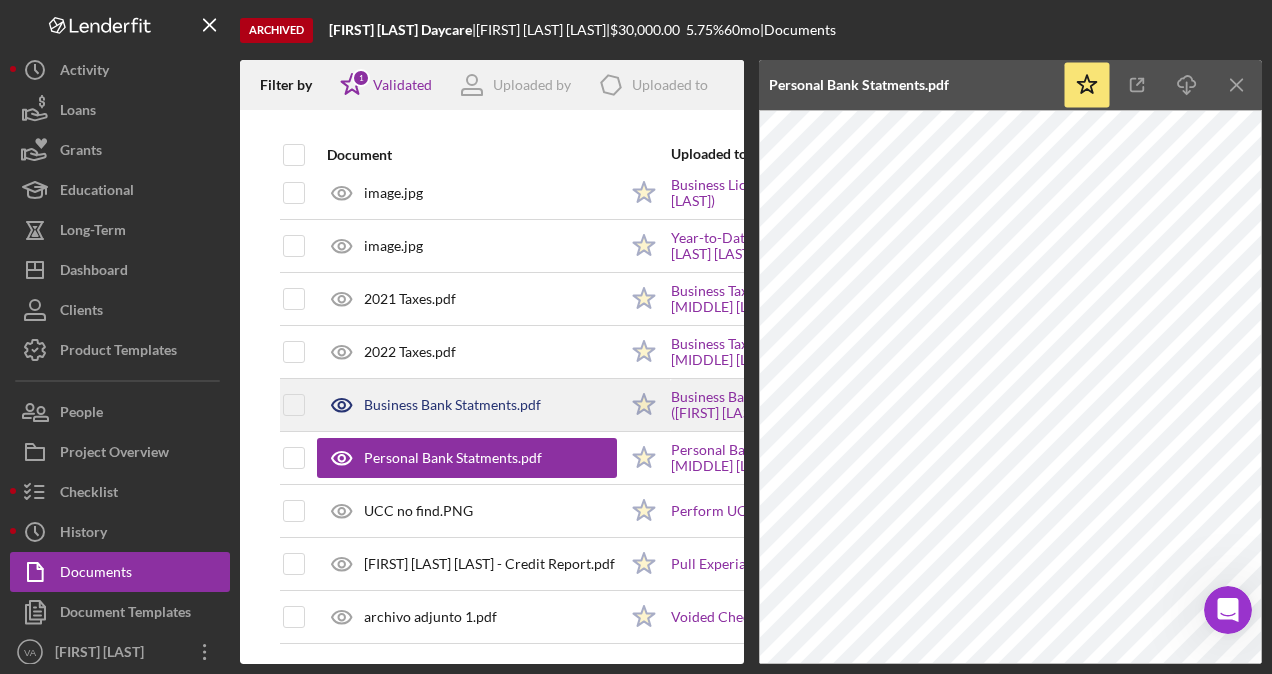 click on "Business Bank Statments.pdf" at bounding box center [467, 405] 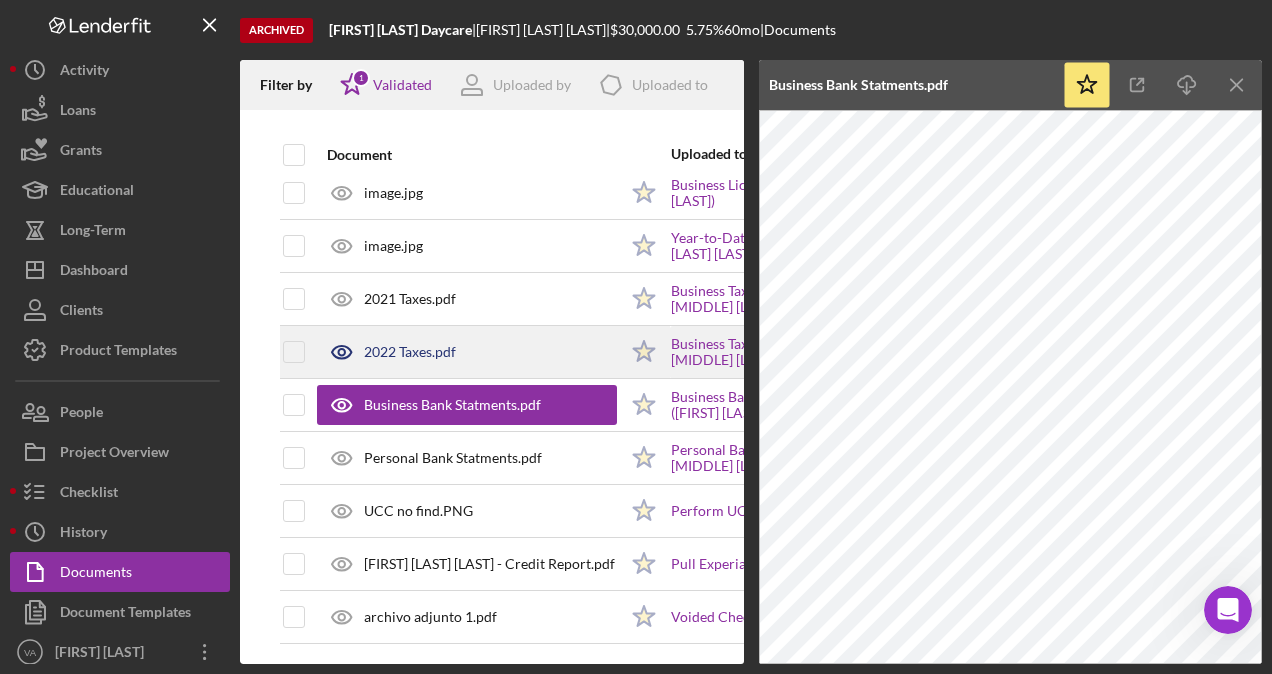 click on "2022 Taxes.pdf" at bounding box center (410, 352) 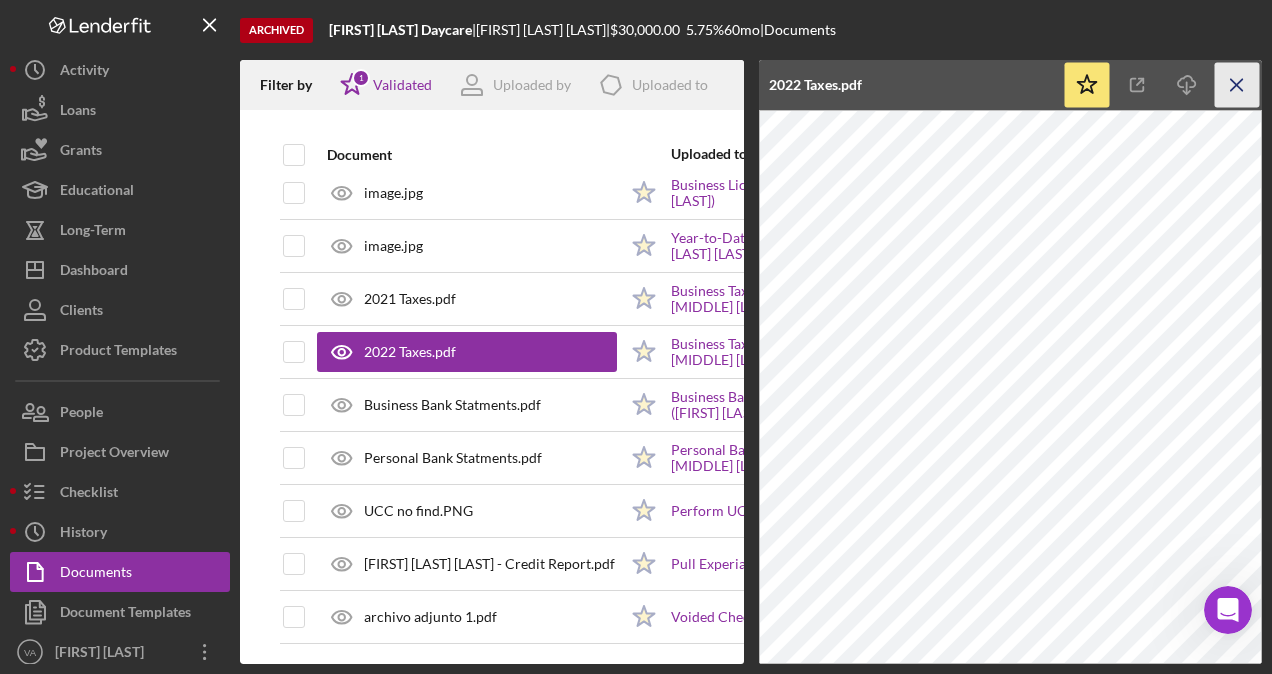 click 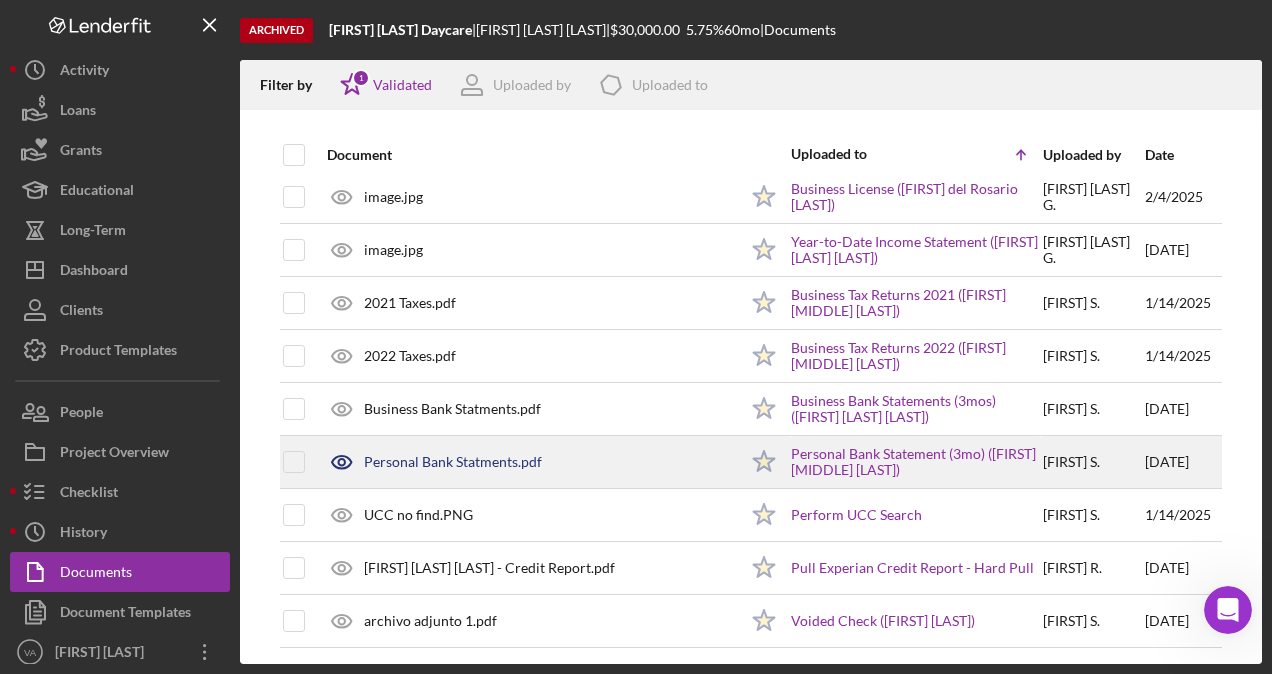 scroll, scrollTop: 0, scrollLeft: 0, axis: both 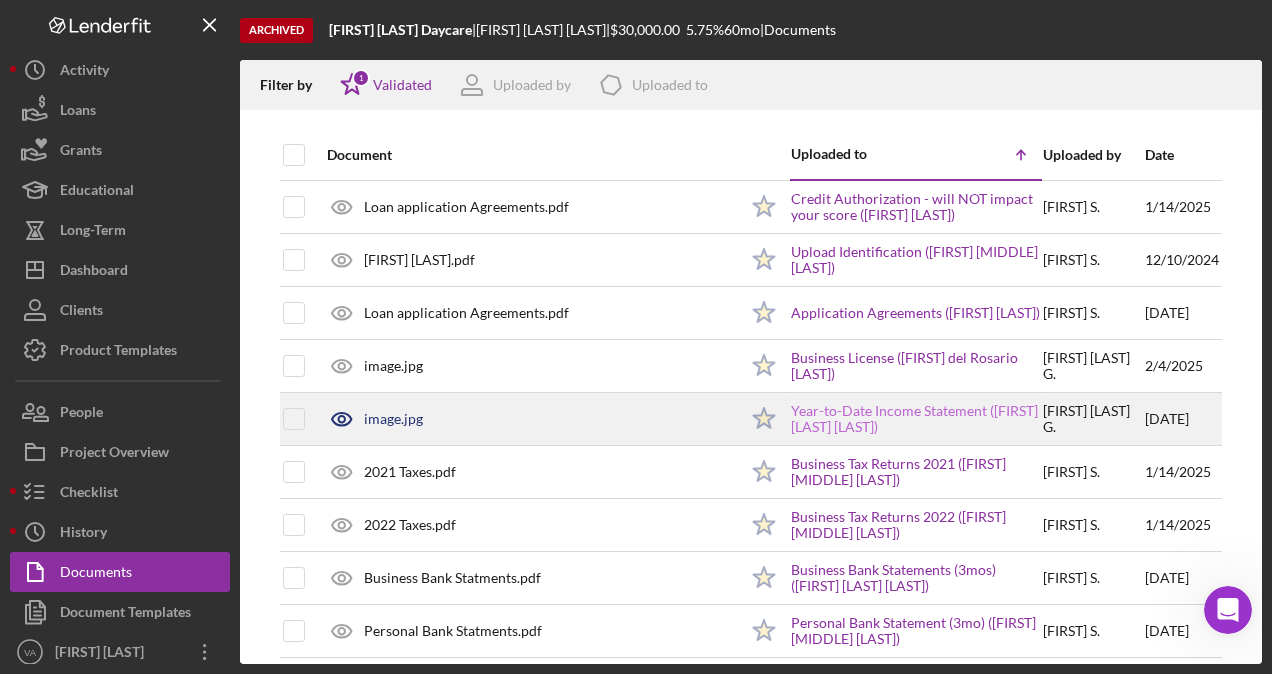 click on "Year-to-Date Income Statement ([FIRST] [LAST] [LAST])" at bounding box center [916, 419] 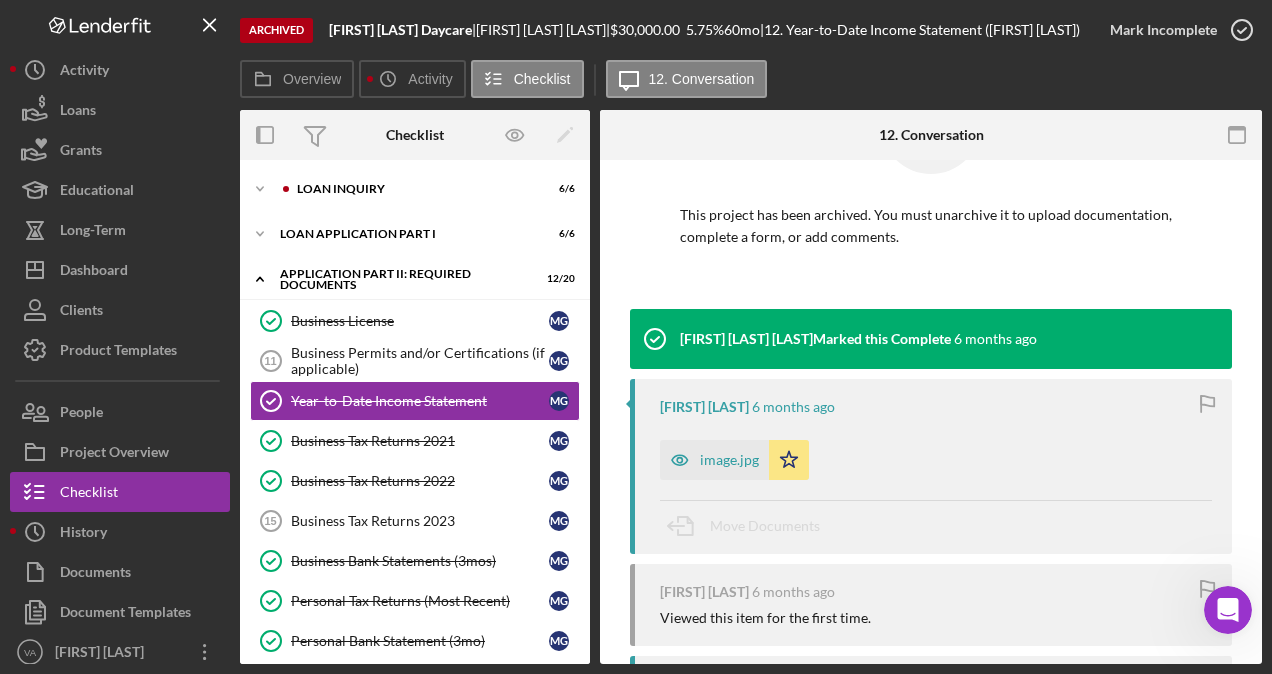 scroll, scrollTop: 200, scrollLeft: 0, axis: vertical 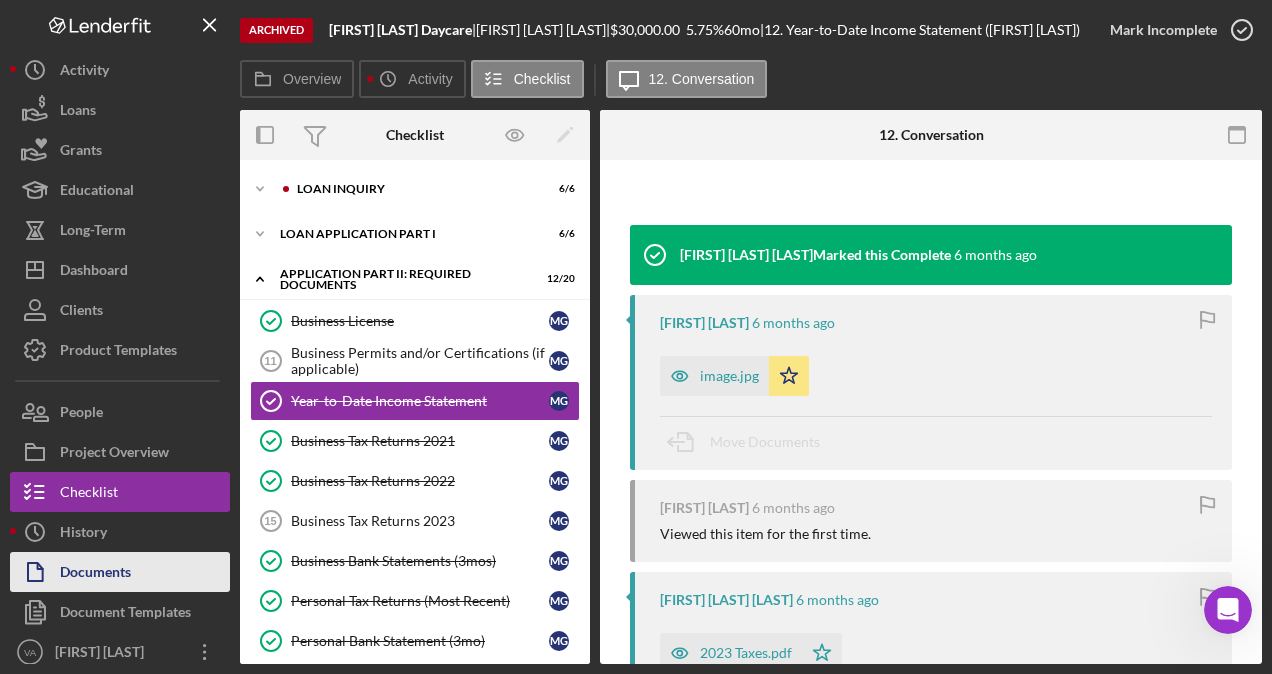 click on "Documents" at bounding box center (120, 572) 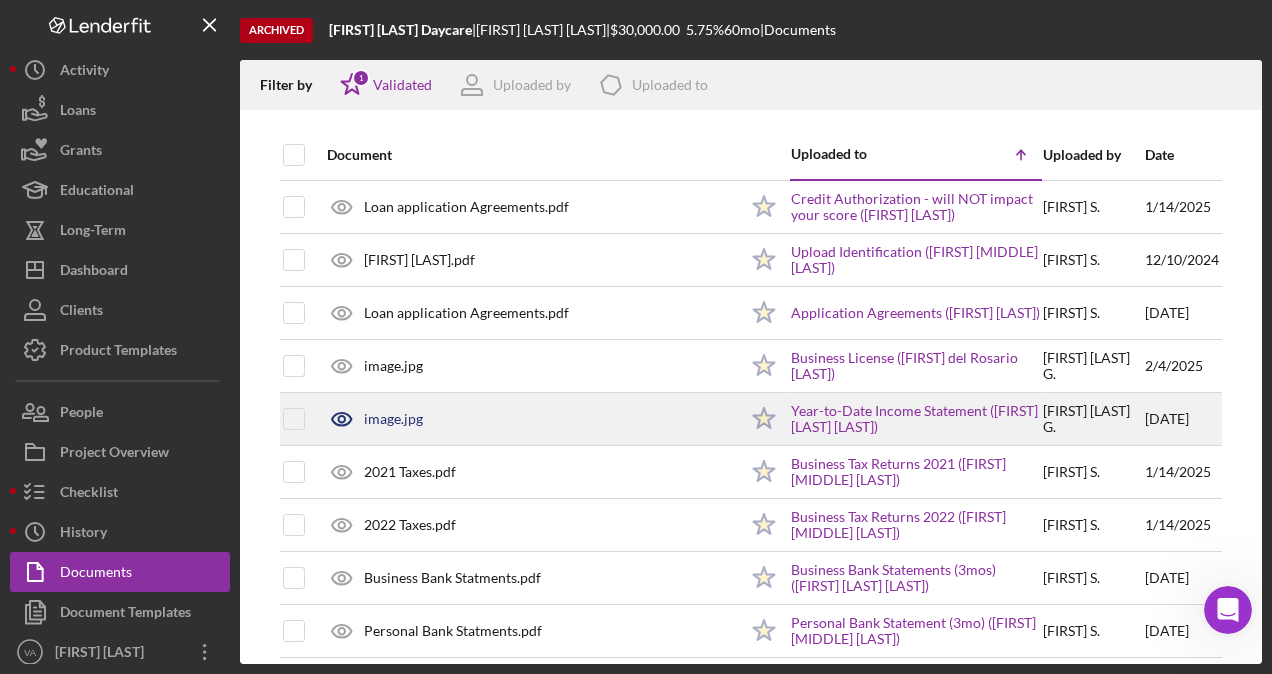 click on "[FIRST] [MIDDLE] [LAST]" at bounding box center [1093, 419] 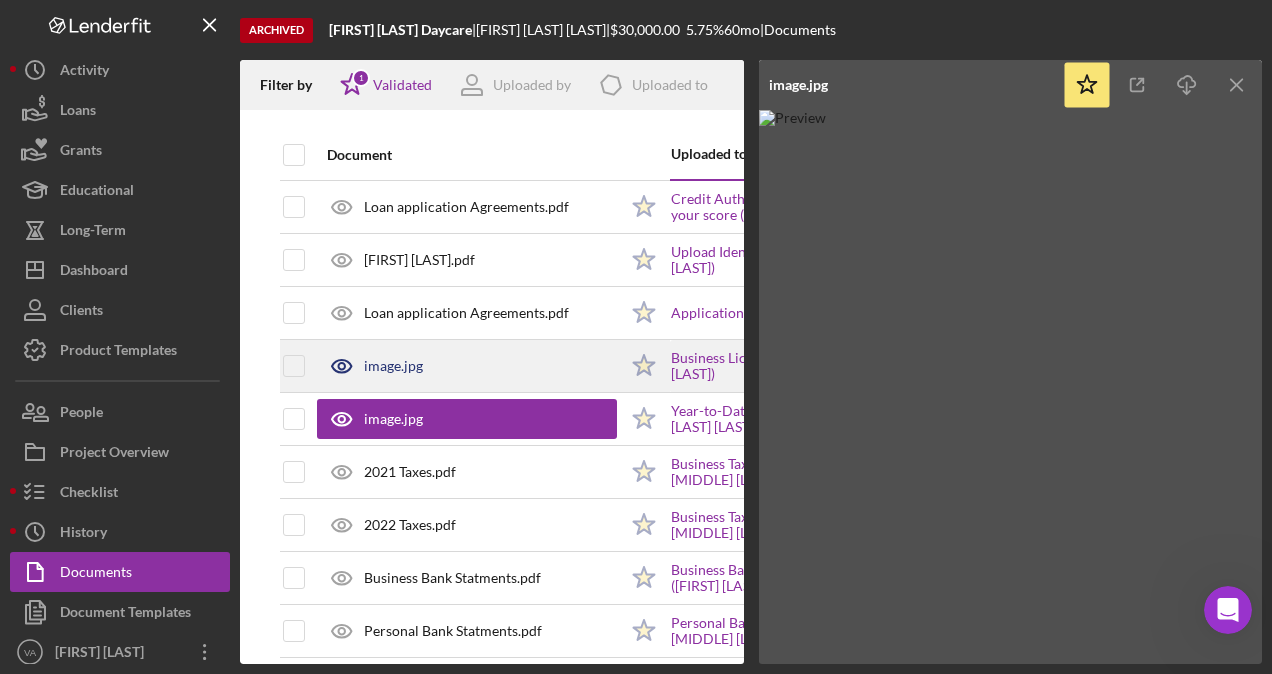 click on "image.jpg" at bounding box center (467, 366) 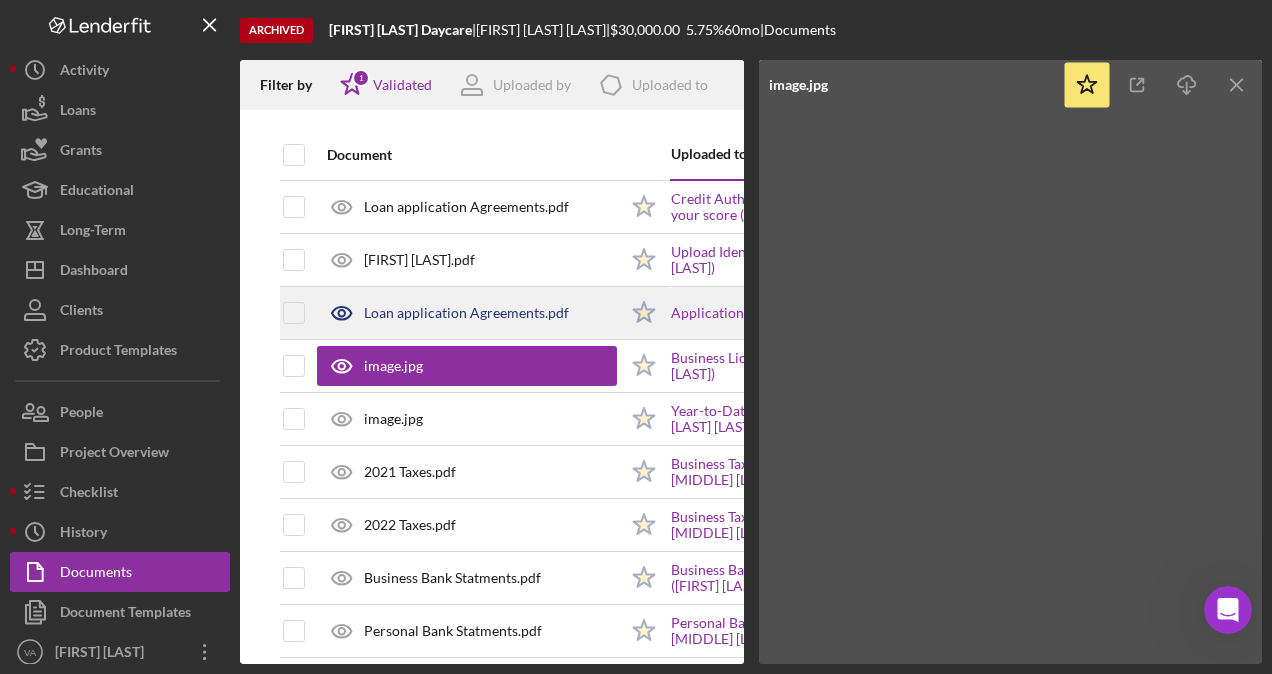 click on "Loan application Agreements.pdf" at bounding box center (467, 313) 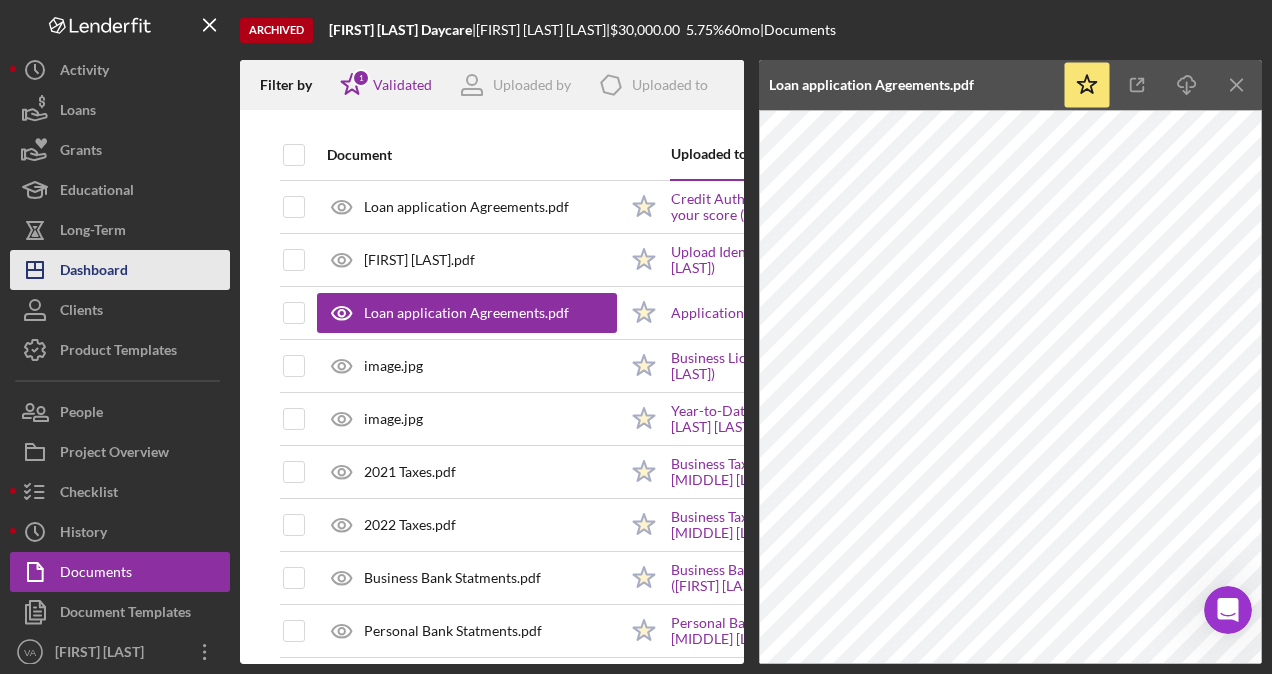 click on "Dashboard" at bounding box center (94, 272) 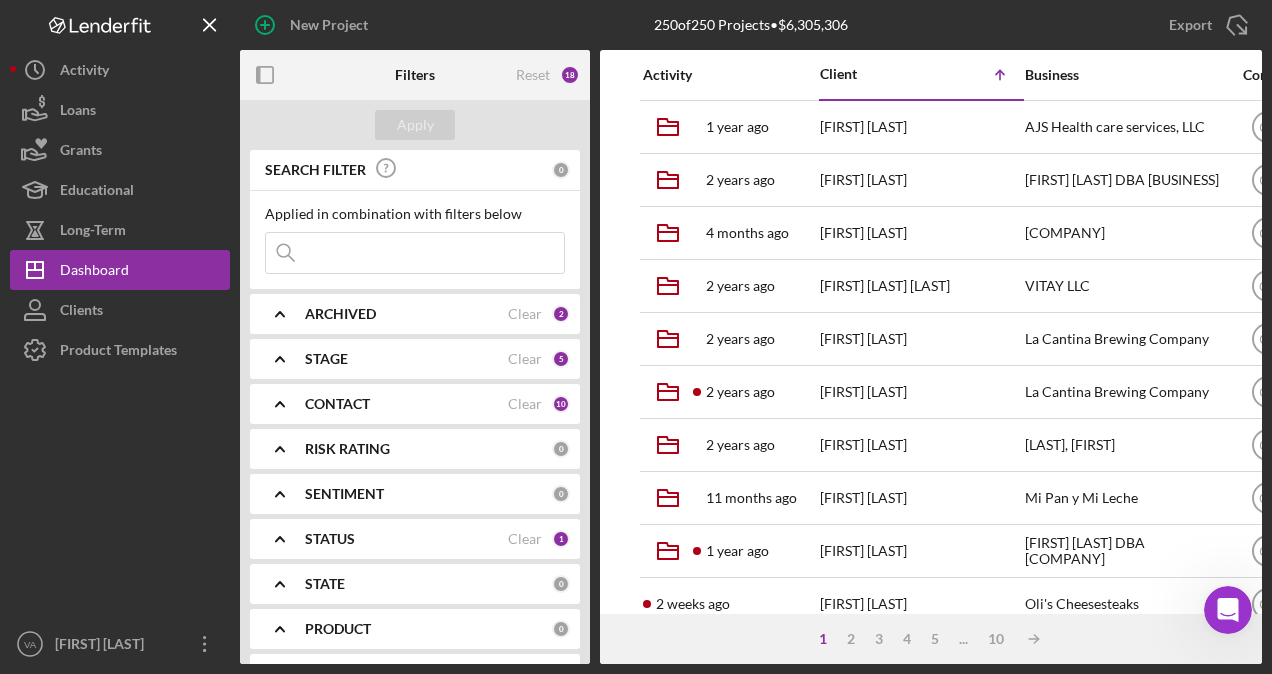 drag, startPoint x: 351, startPoint y: 251, endPoint x: 361, endPoint y: 247, distance: 10.770329 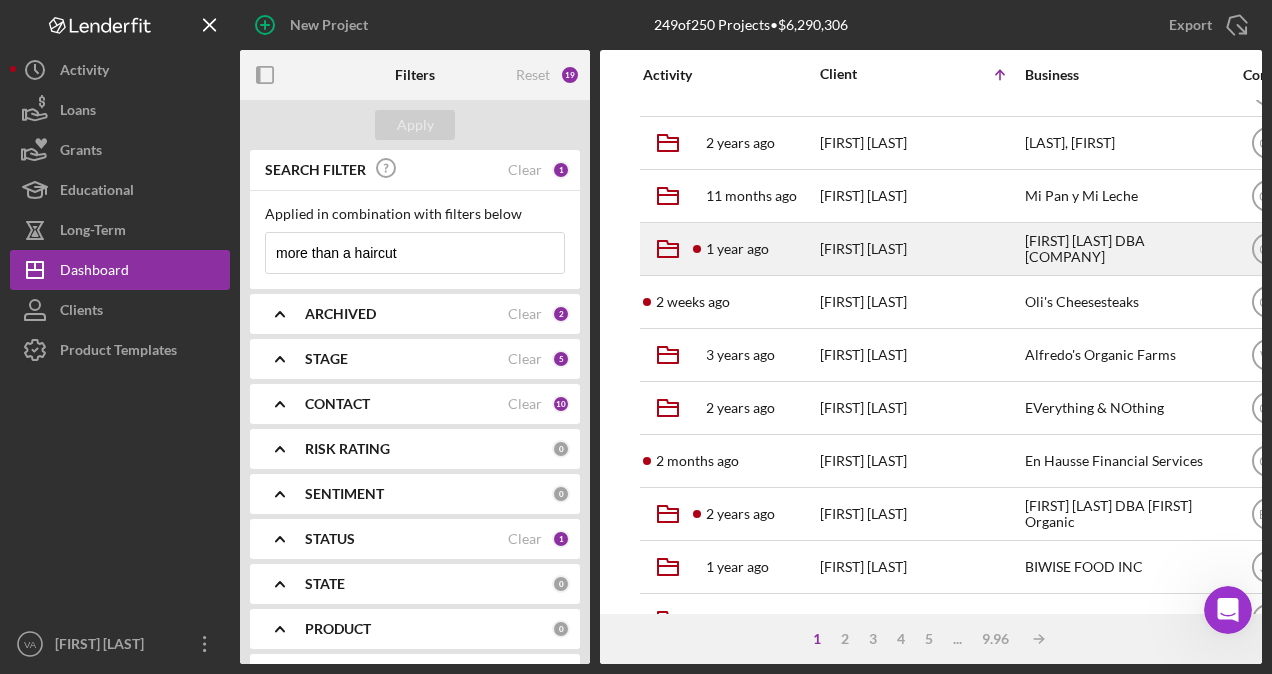 scroll, scrollTop: 500, scrollLeft: 0, axis: vertical 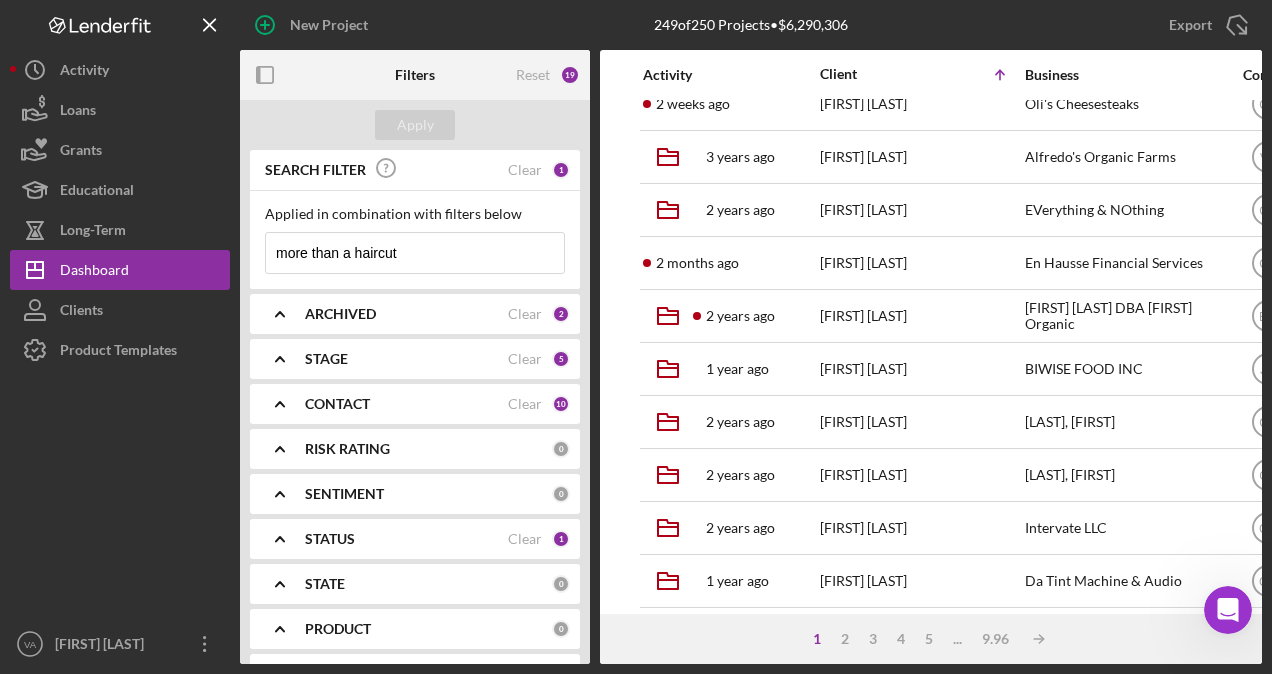drag, startPoint x: 425, startPoint y: 238, endPoint x: 264, endPoint y: 236, distance: 161.01242 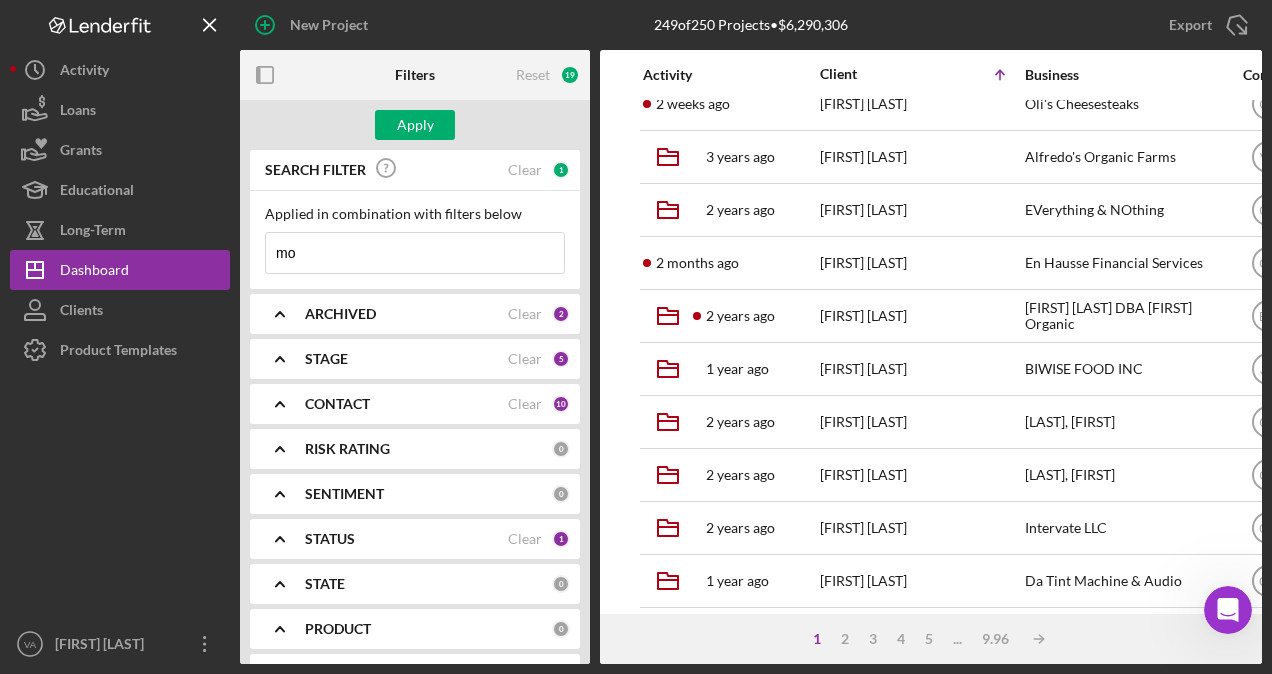 type on "m" 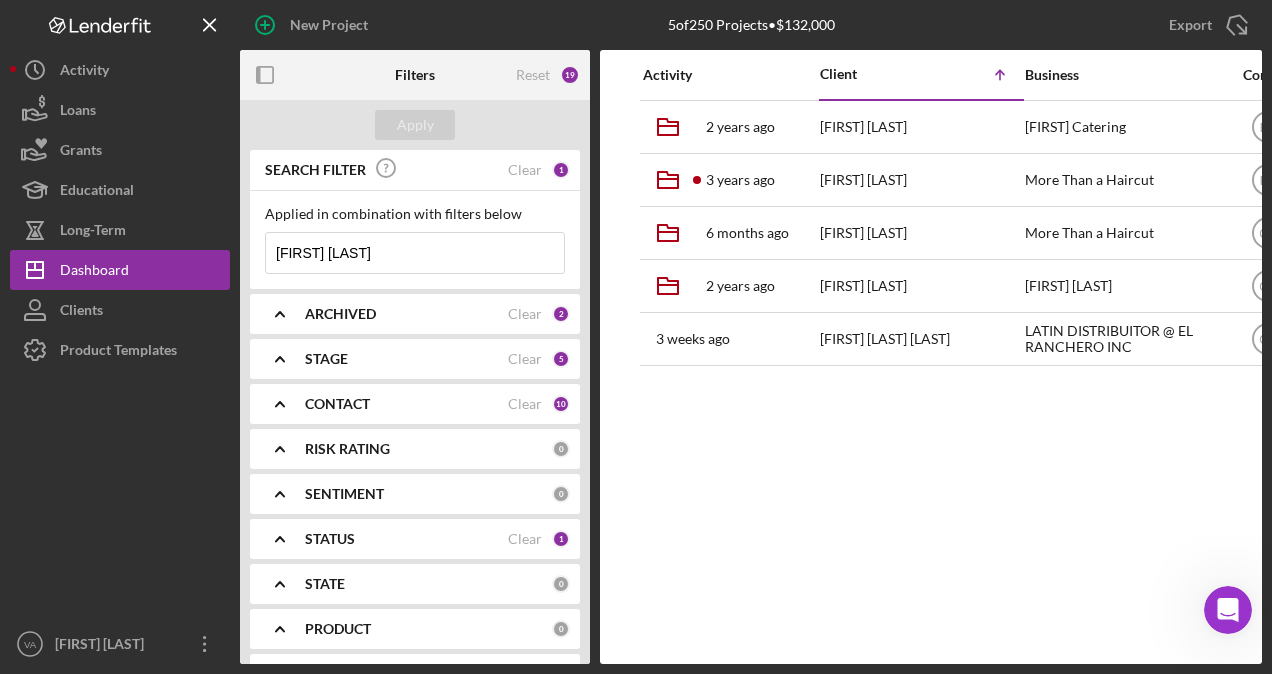 scroll, scrollTop: 0, scrollLeft: 0, axis: both 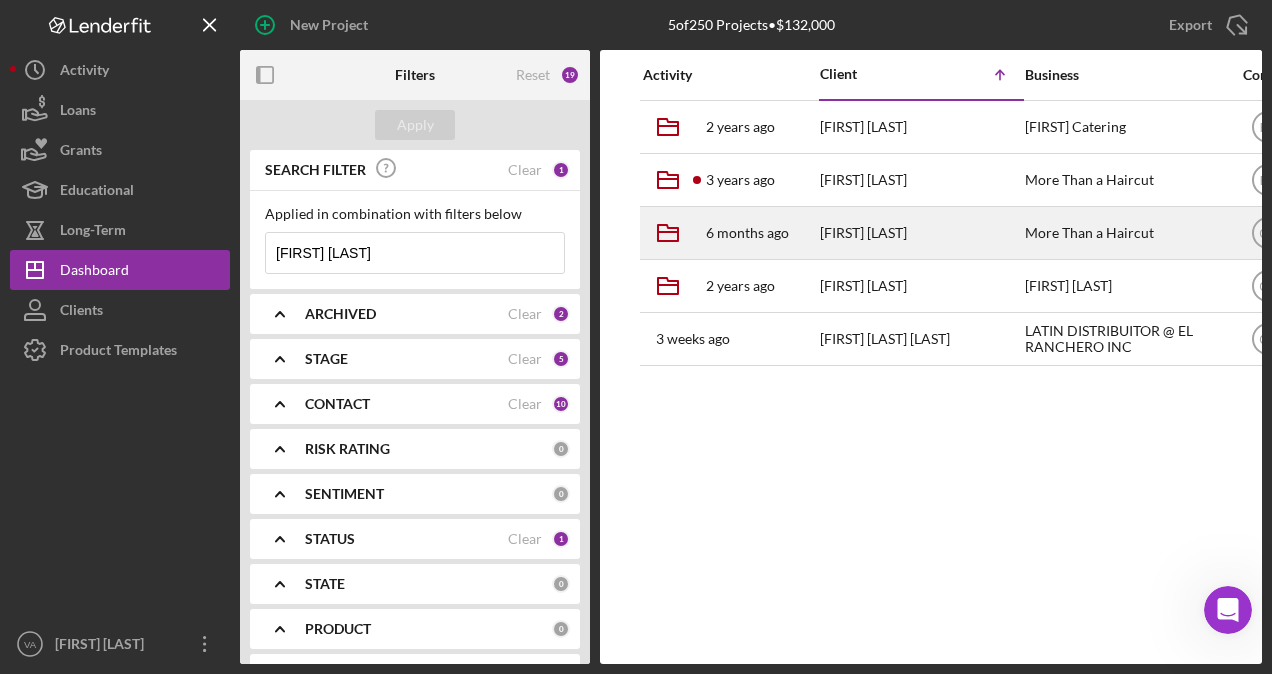 type on "[FIRST] [LAST]" 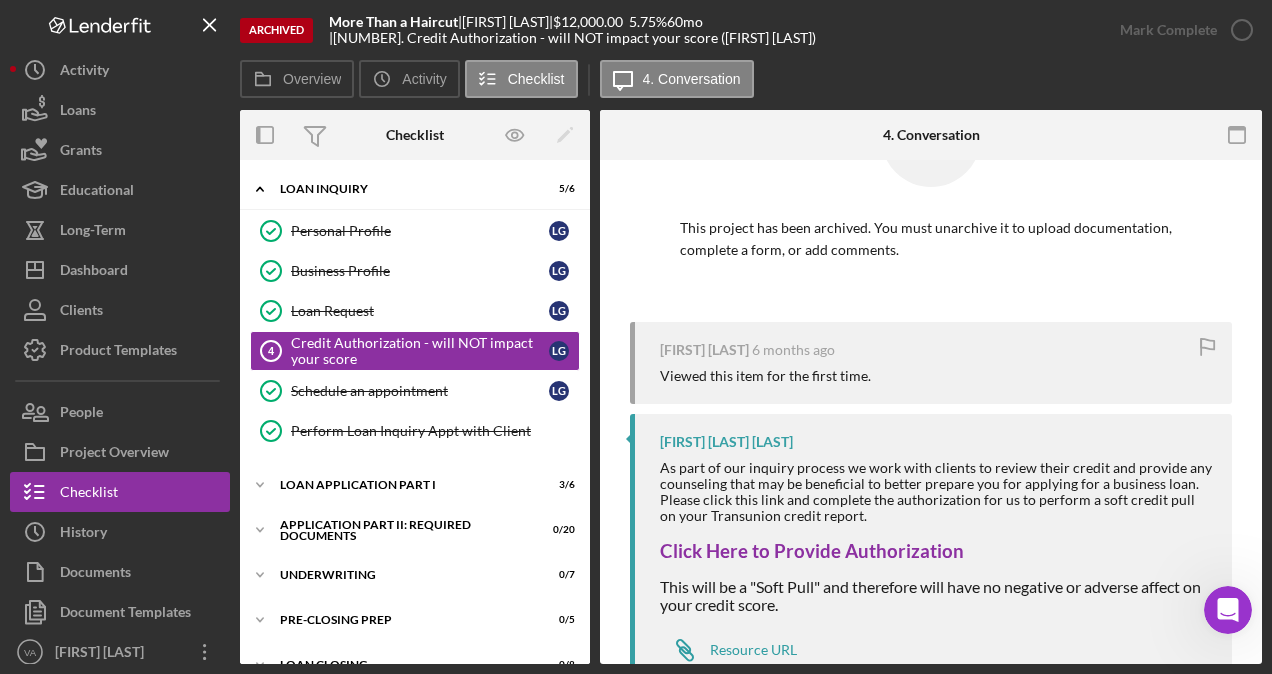 scroll, scrollTop: 168, scrollLeft: 0, axis: vertical 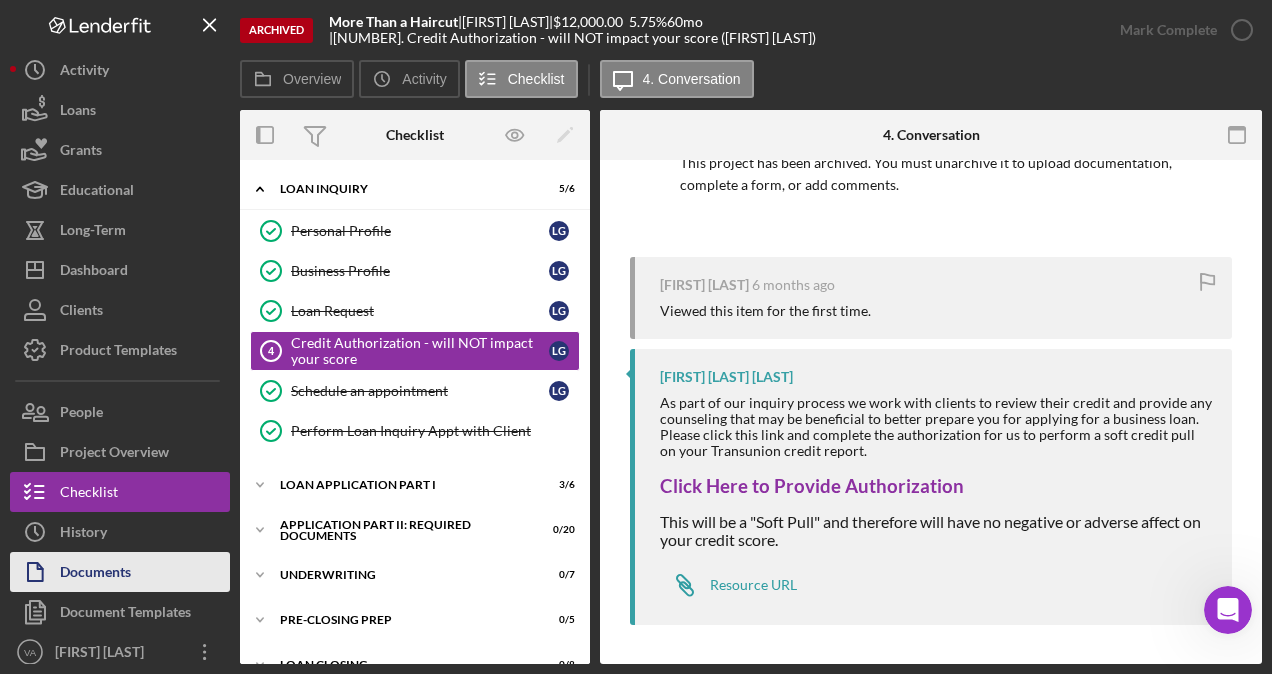 click on "Documents" at bounding box center [120, 572] 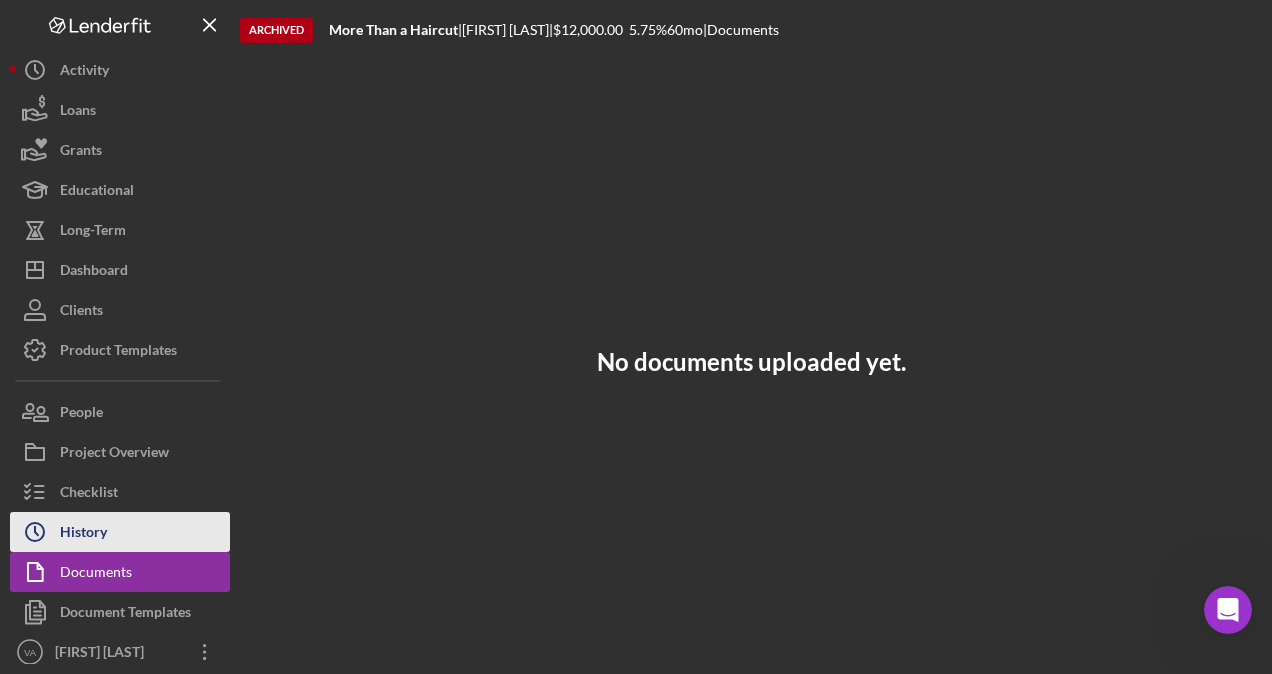 click on "History" at bounding box center (83, 534) 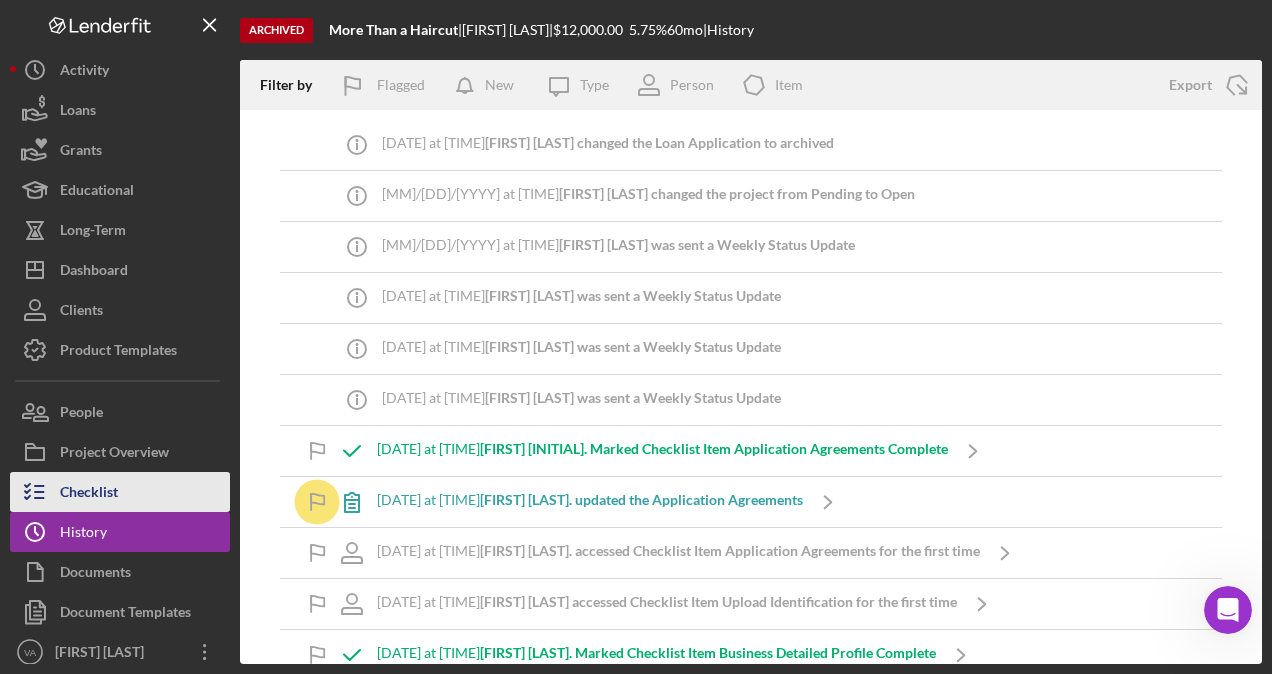 click on "Checklist" at bounding box center [89, 494] 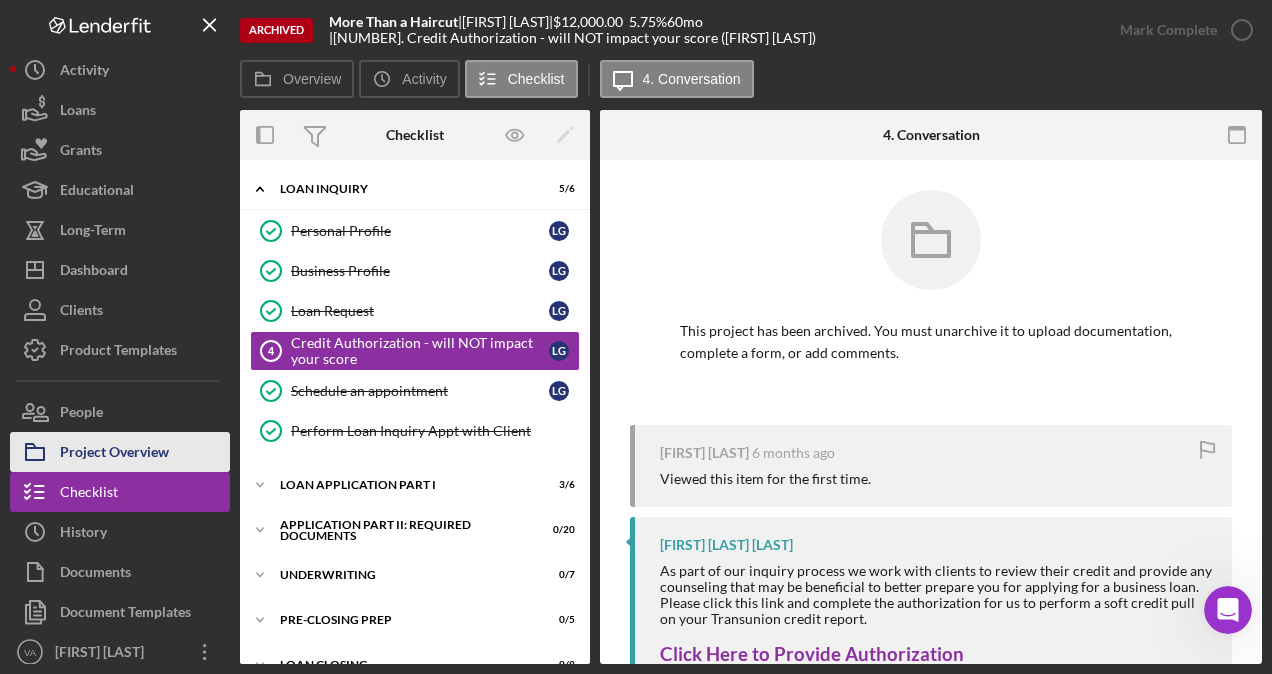 click on "Project Overview" at bounding box center [114, 454] 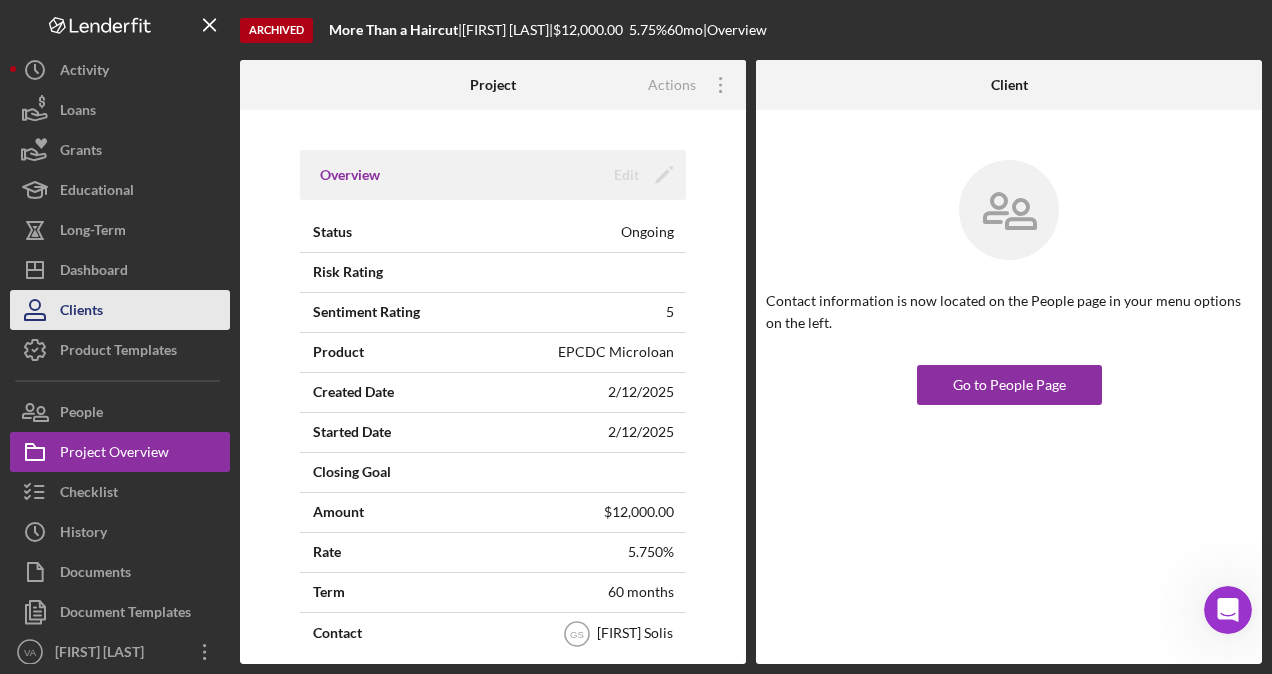 click on "Clients" at bounding box center (81, 312) 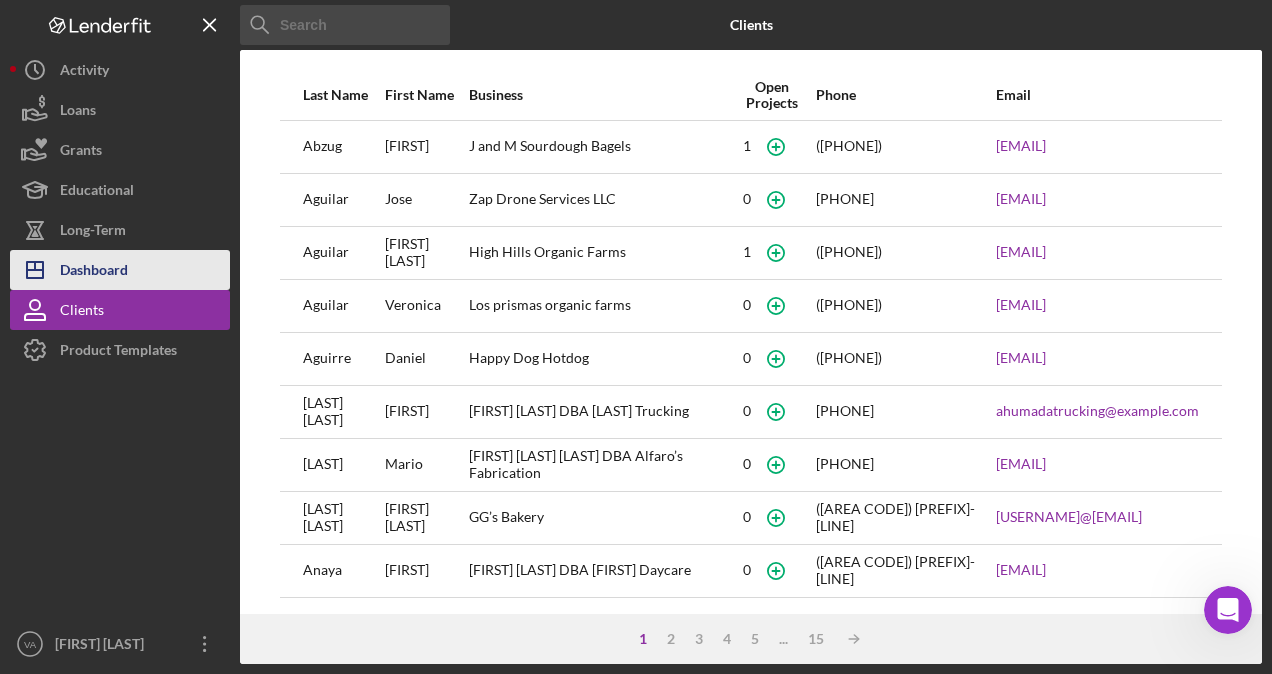 click on "Dashboard" at bounding box center (94, 272) 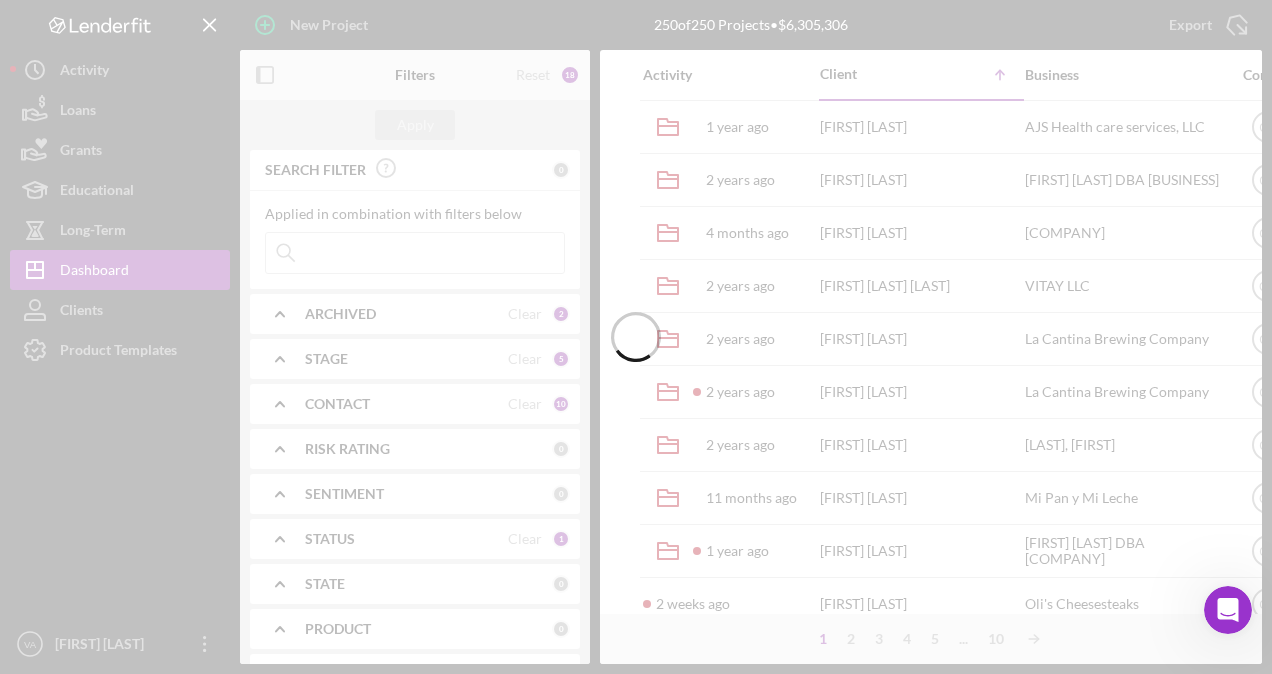 click at bounding box center (415, 253) 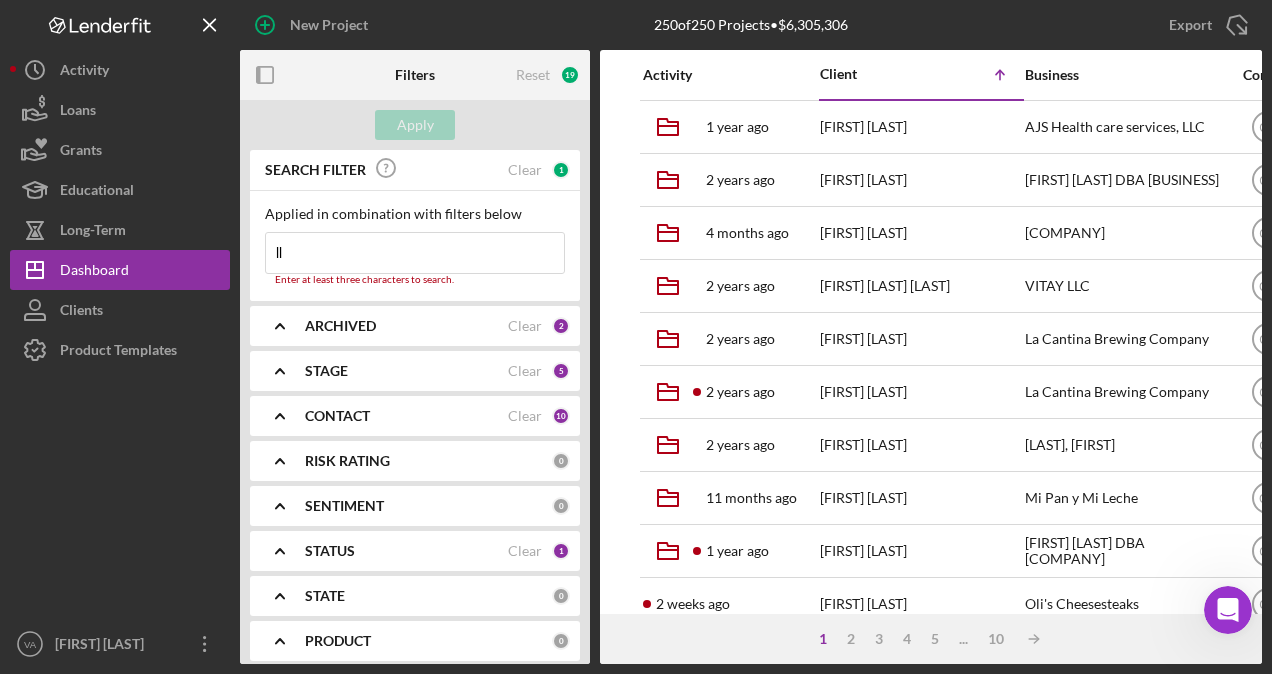 type on "l" 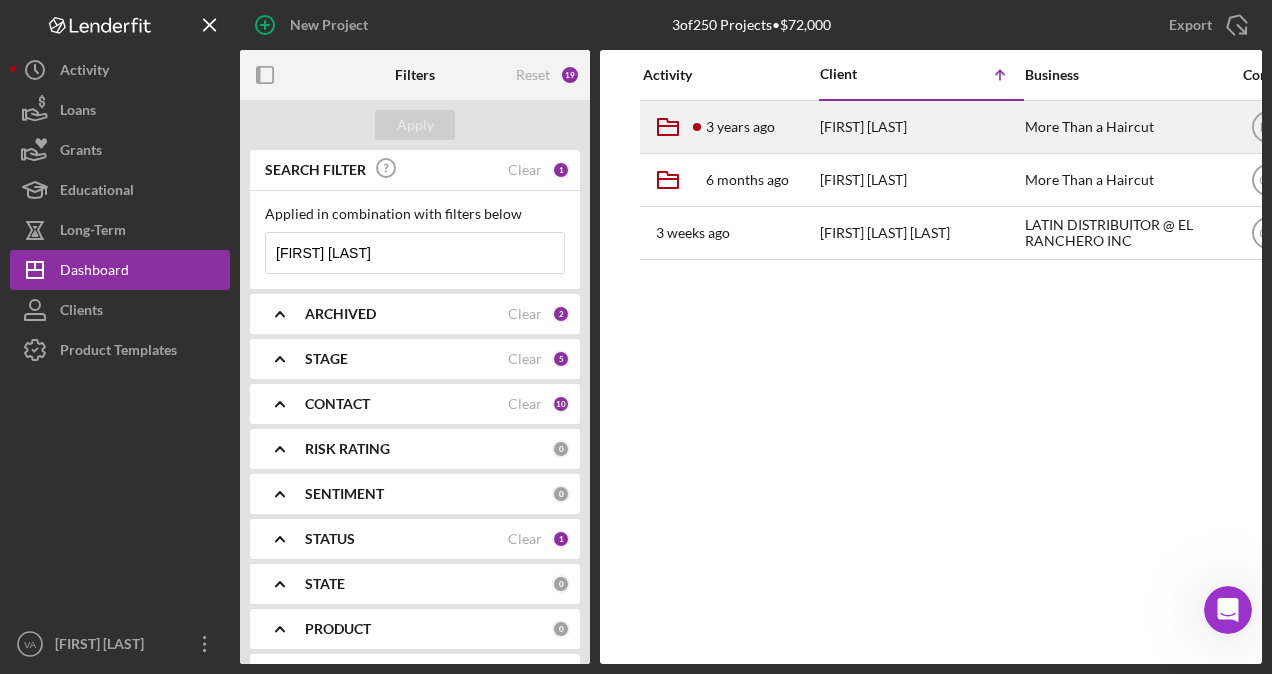 type on "[FIRST] [LAST]" 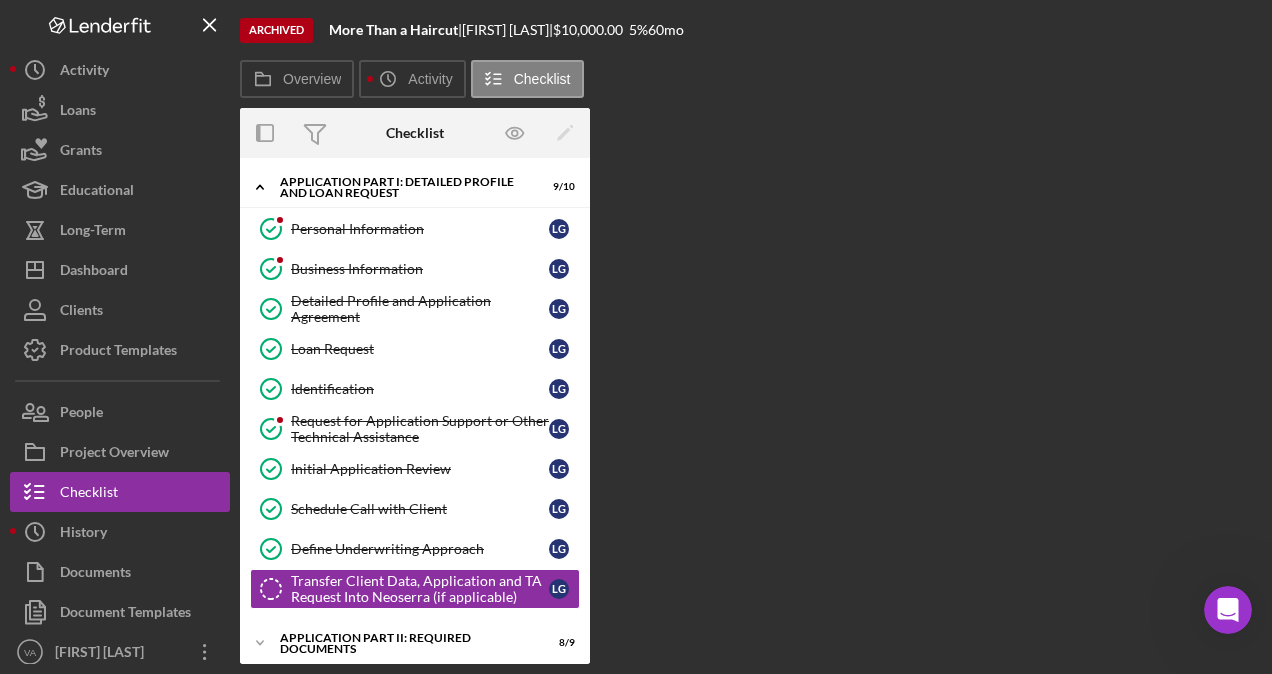 scroll, scrollTop: 171, scrollLeft: 0, axis: vertical 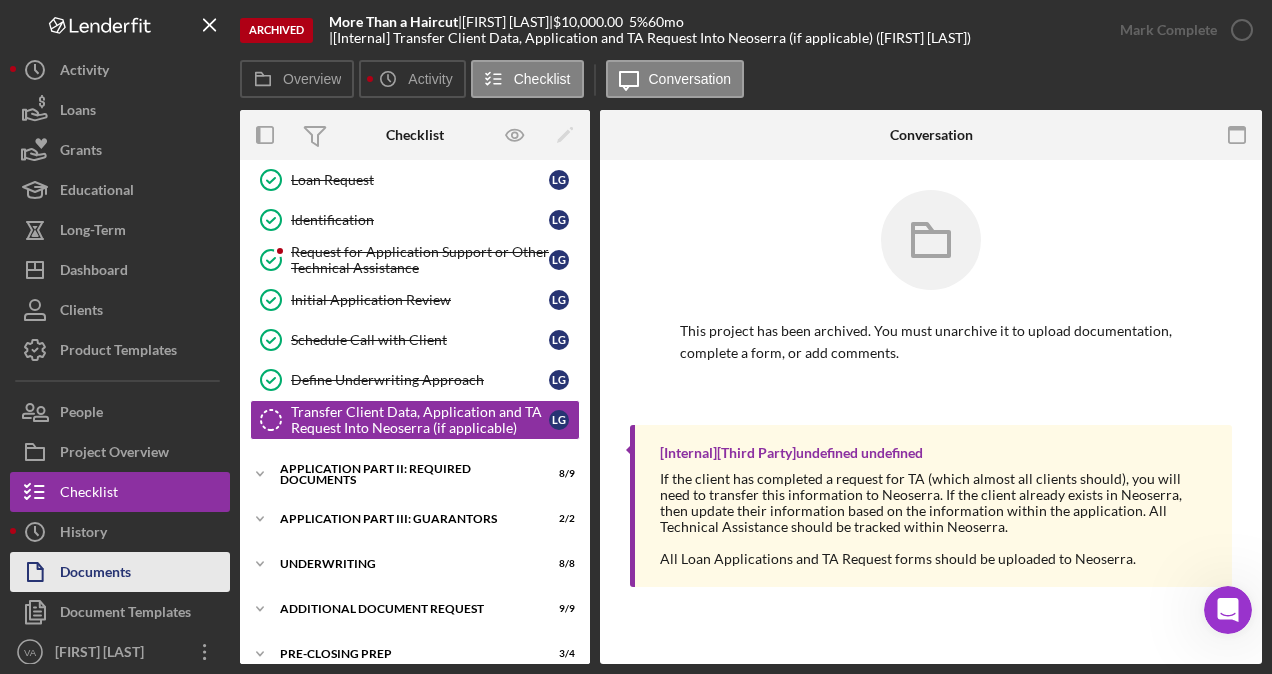 click on "Documents" at bounding box center (95, 574) 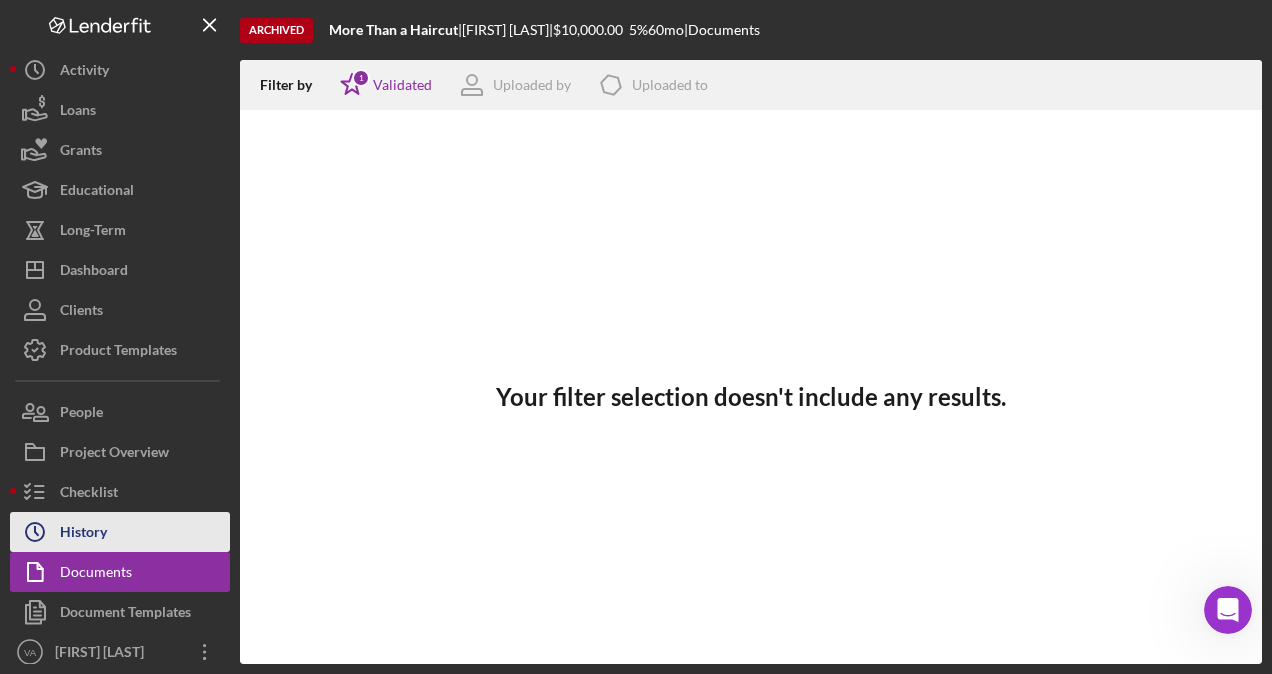 click on "History" at bounding box center (83, 534) 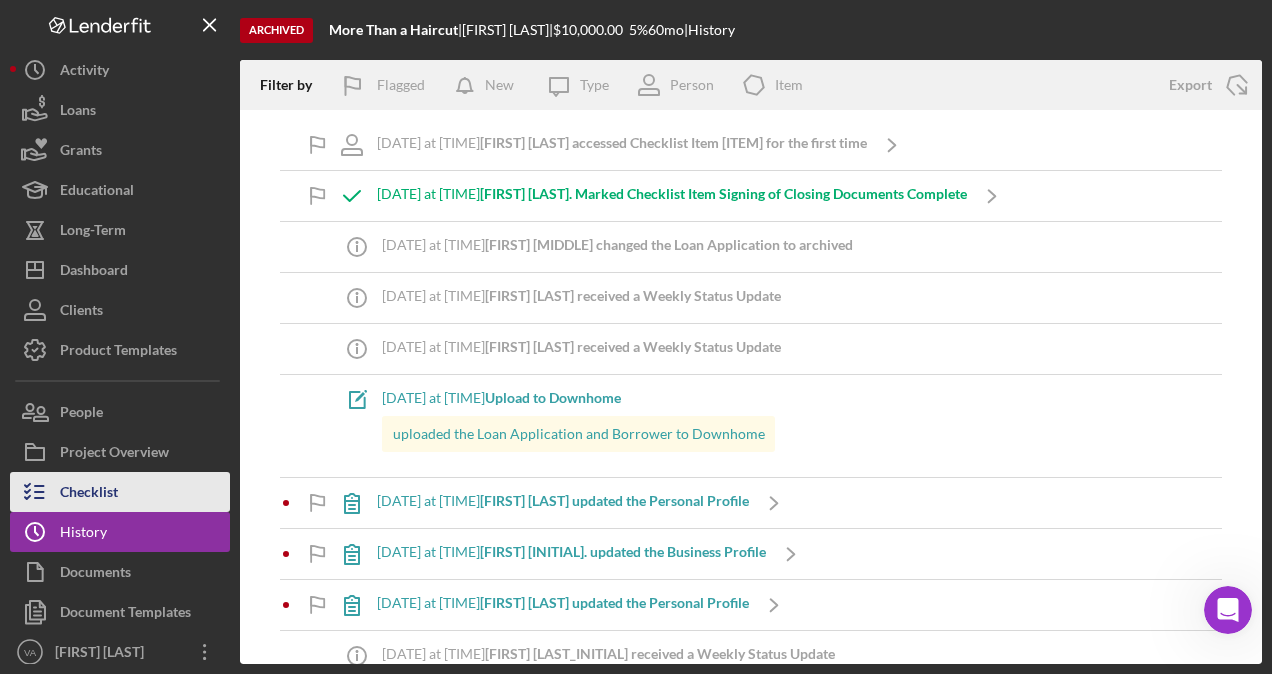 click on "Checklist" at bounding box center (120, 492) 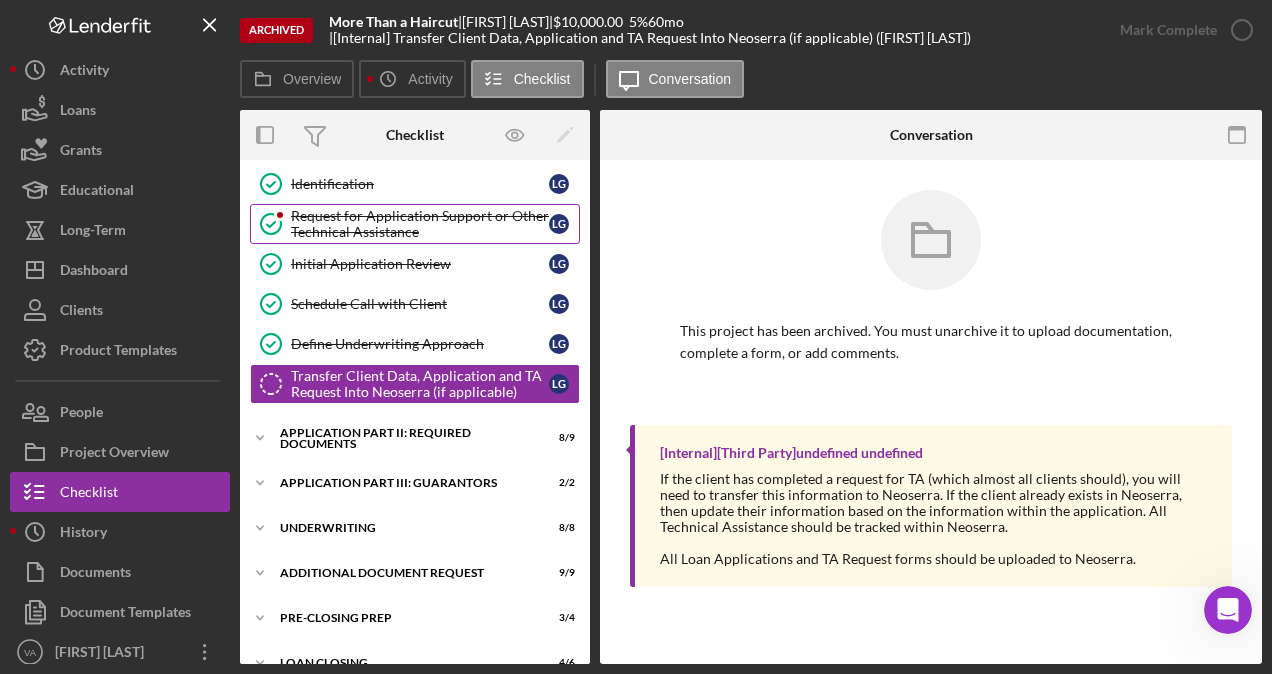 scroll, scrollTop: 275, scrollLeft: 0, axis: vertical 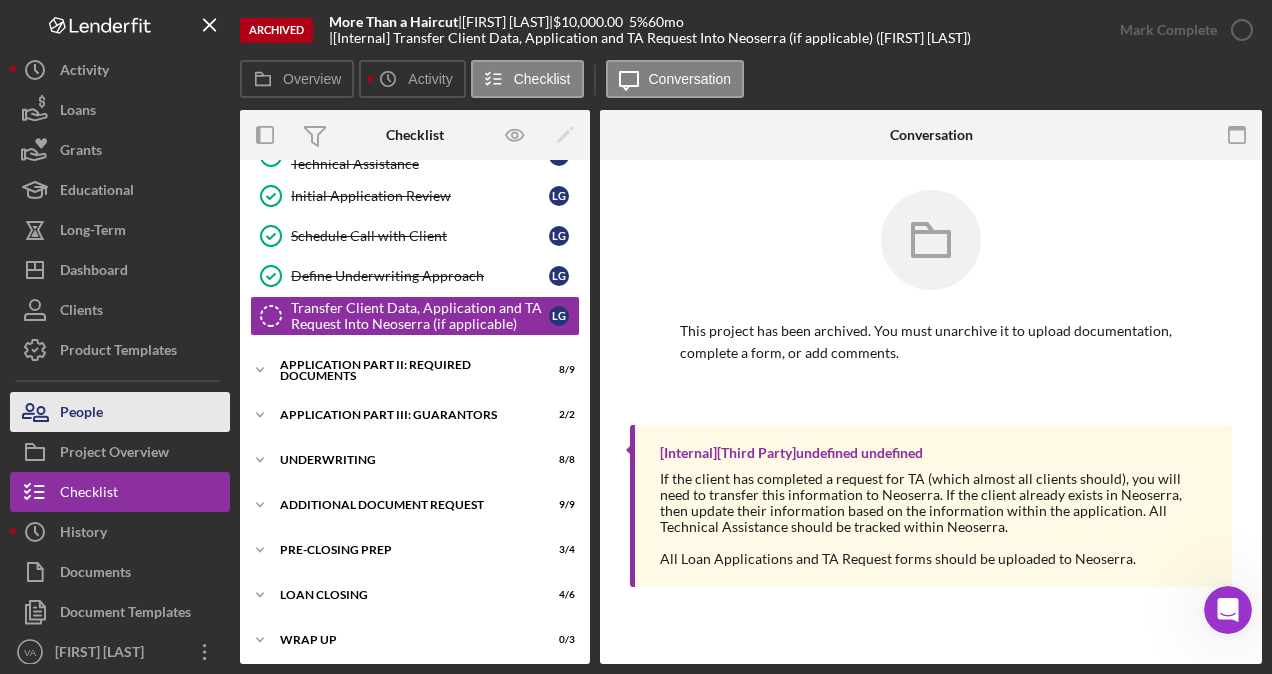 click on "People" at bounding box center [81, 414] 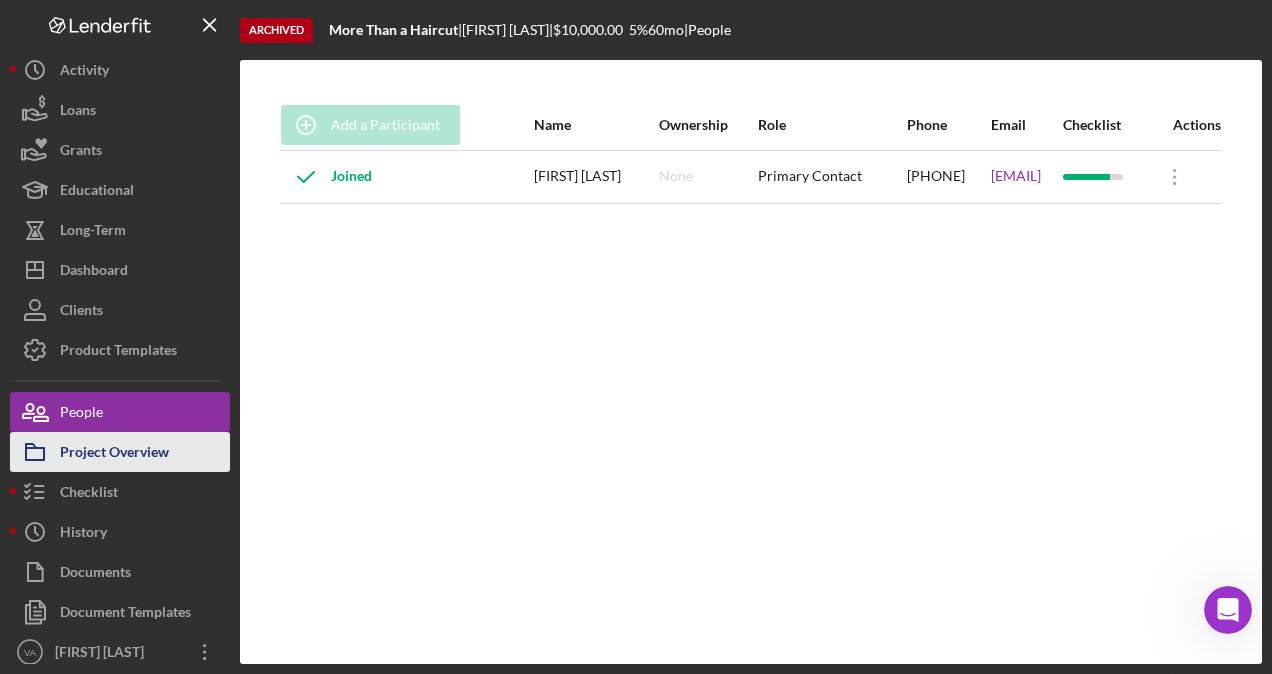click on "Project Overview" at bounding box center (114, 454) 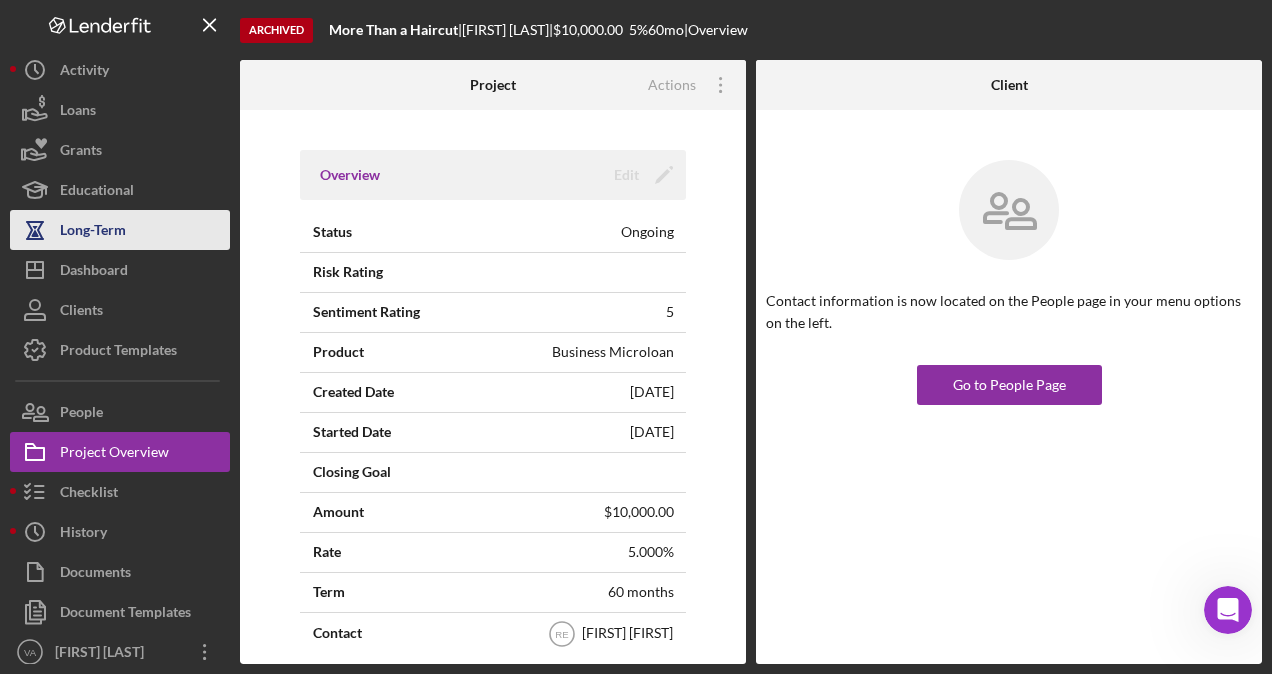 click on "Long-Term" at bounding box center (120, 230) 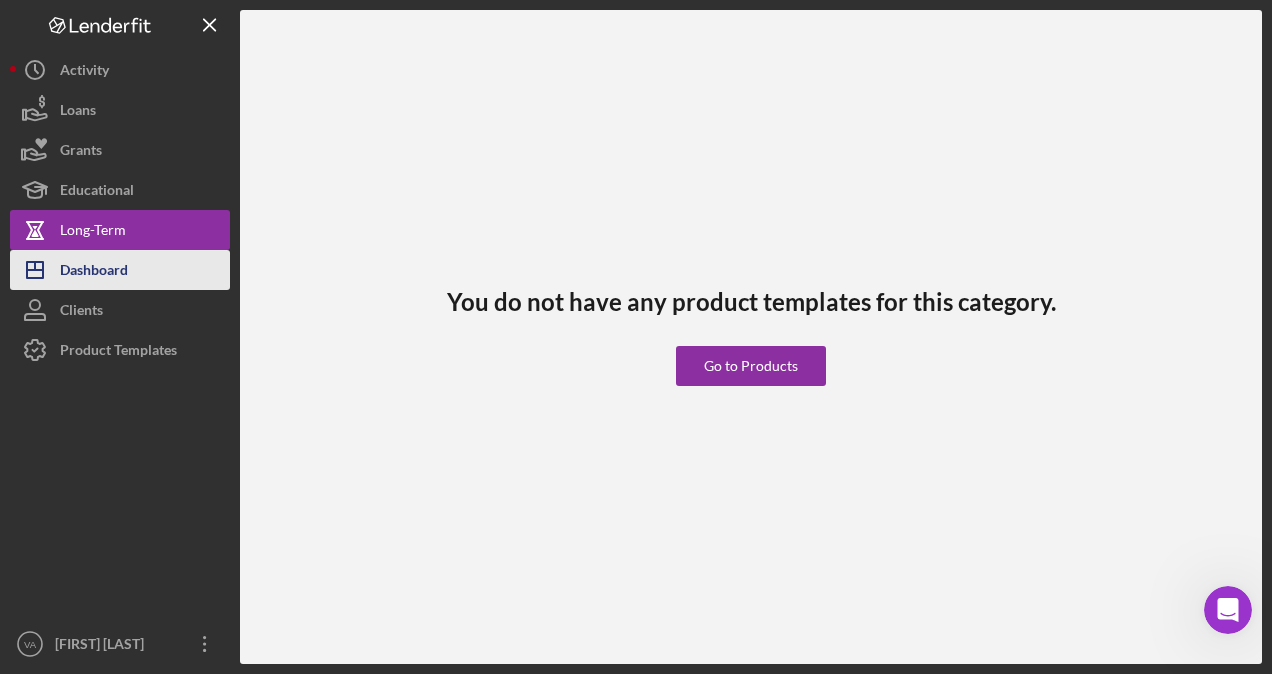 click on "Icon/Dashboard Dashboard" at bounding box center [120, 270] 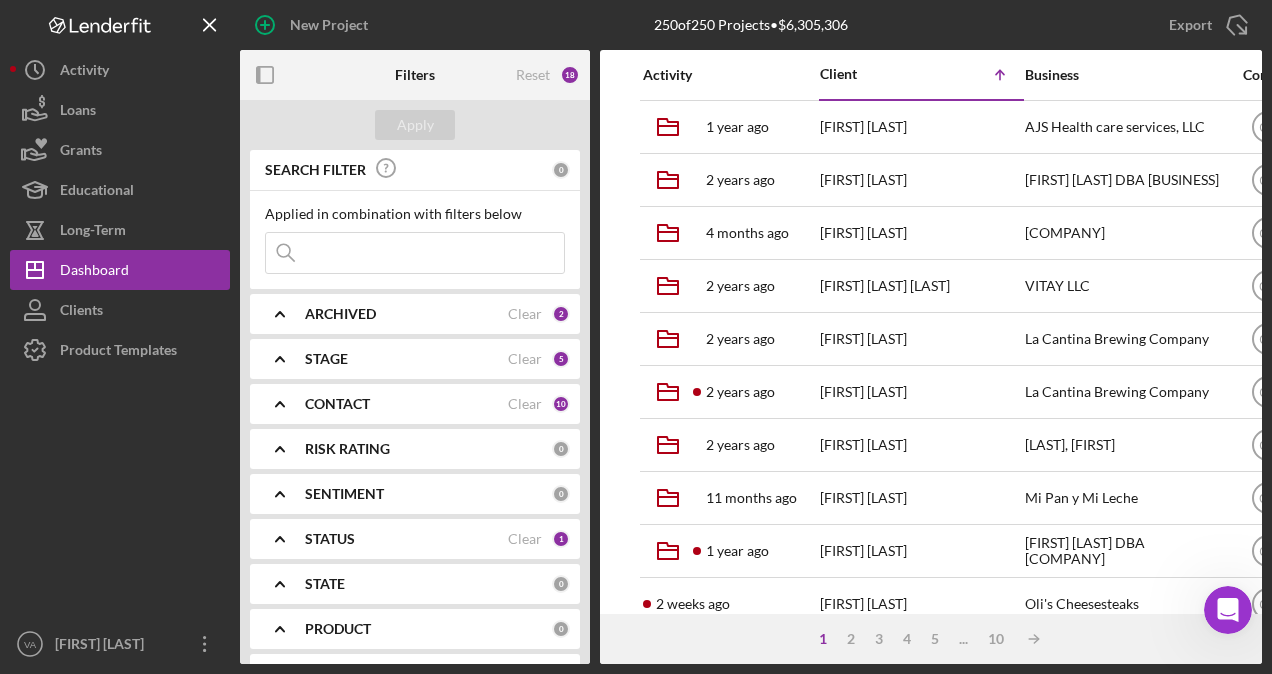 click at bounding box center (415, 253) 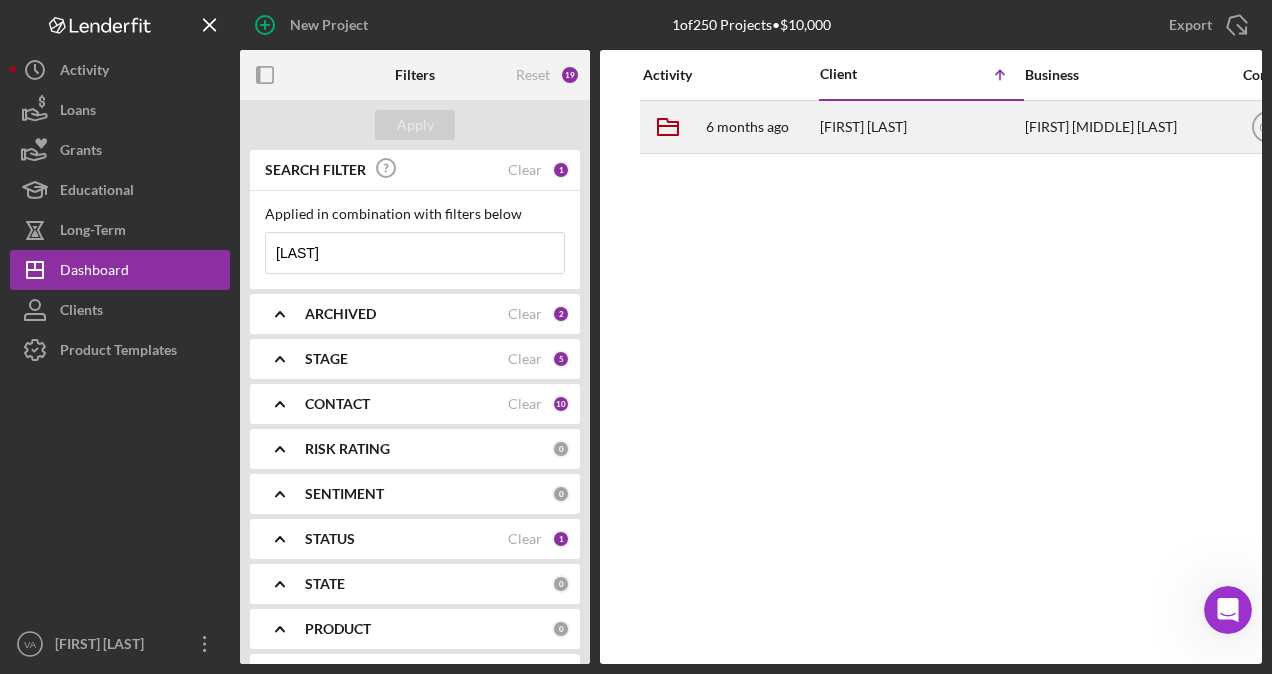 type on "[LAST]" 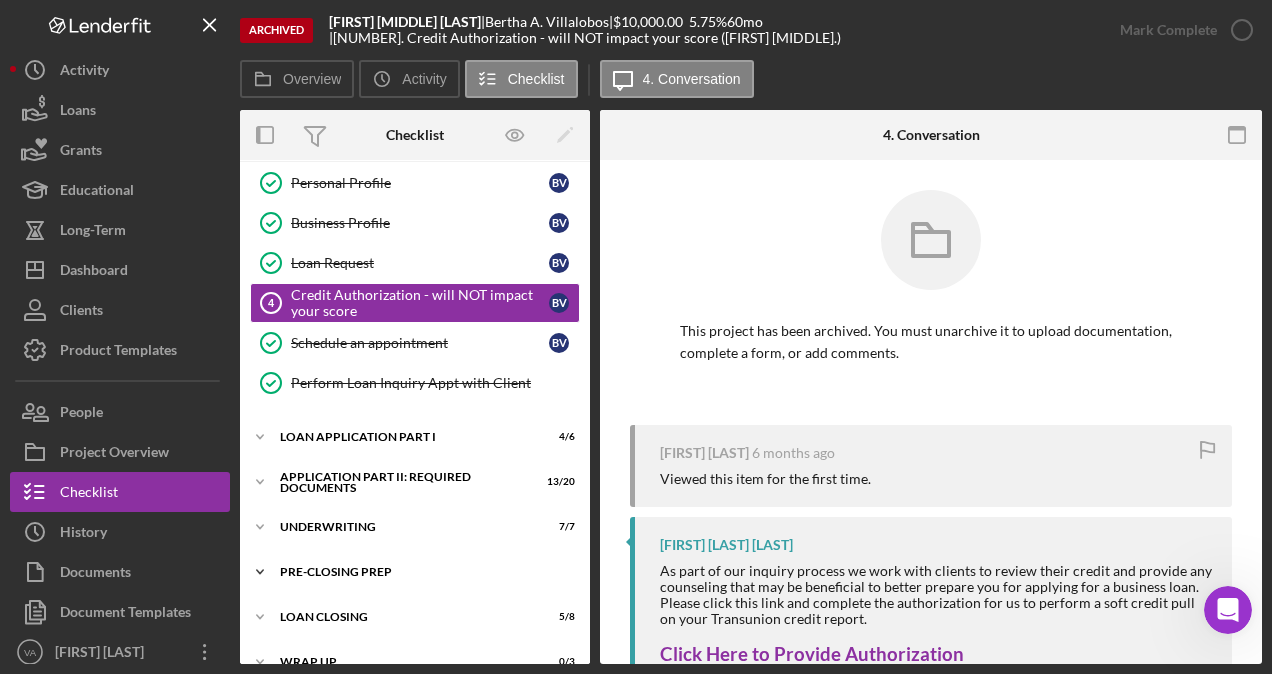 scroll, scrollTop: 72, scrollLeft: 0, axis: vertical 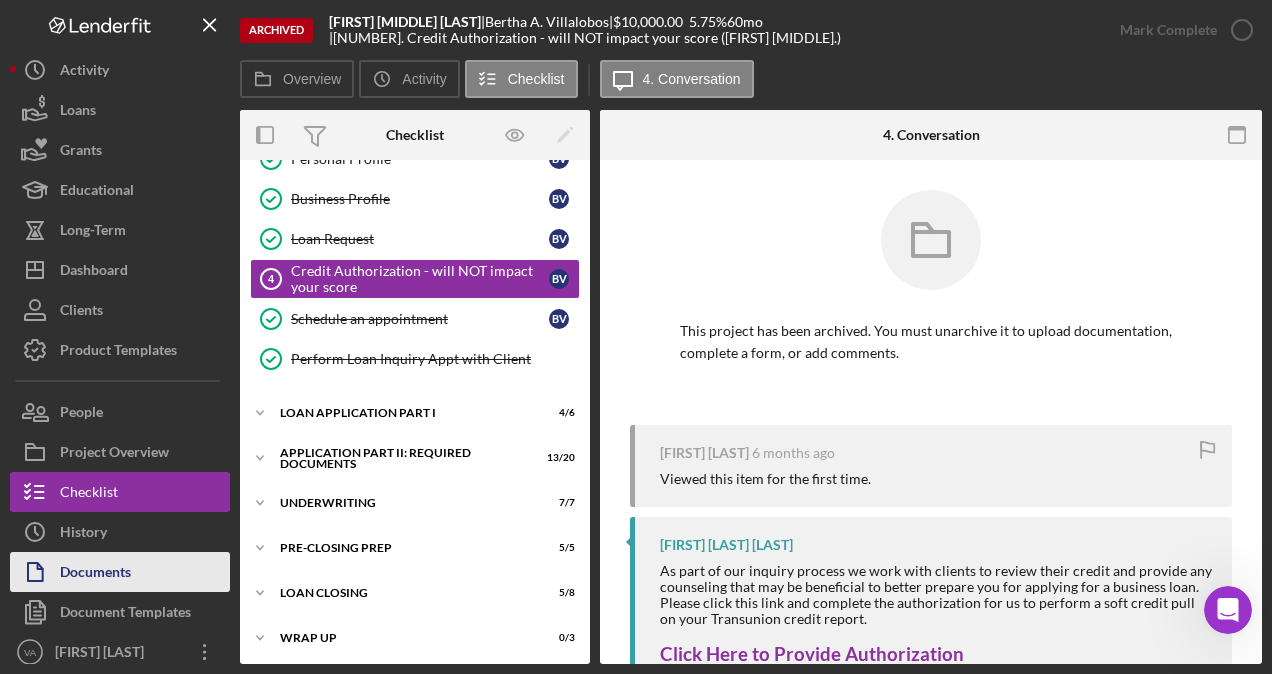 click on "Documents" at bounding box center [95, 574] 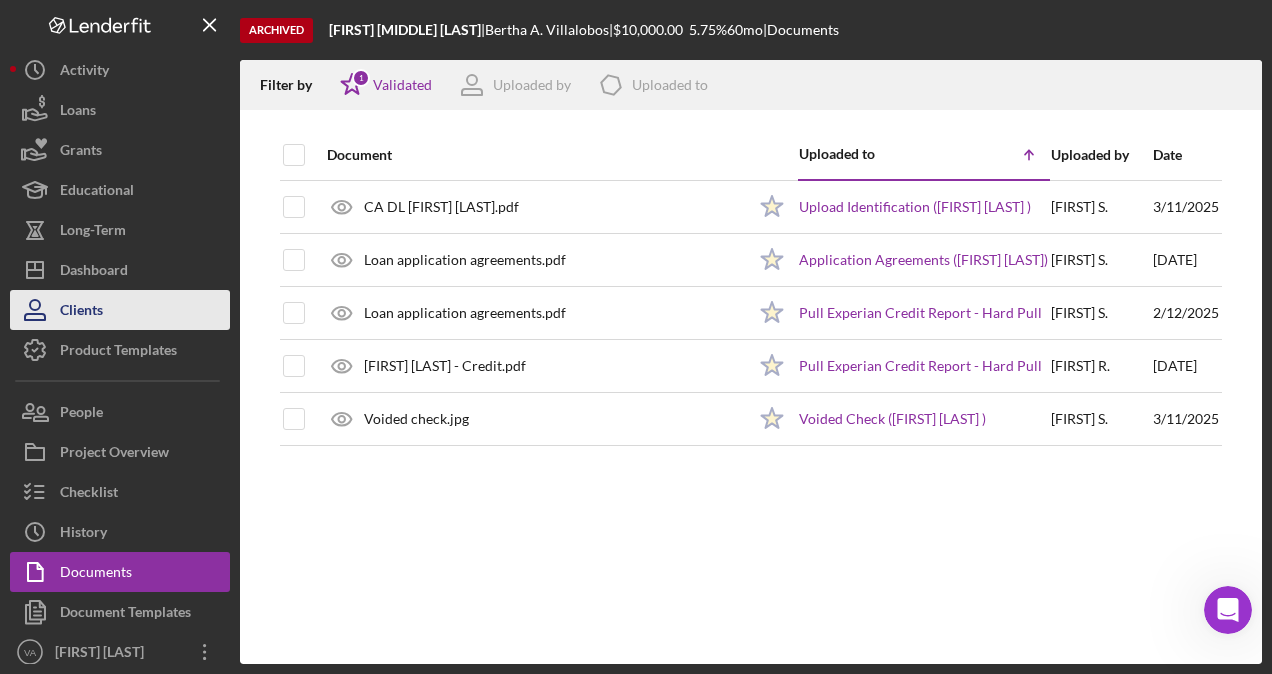 click on "Clients" at bounding box center [120, 310] 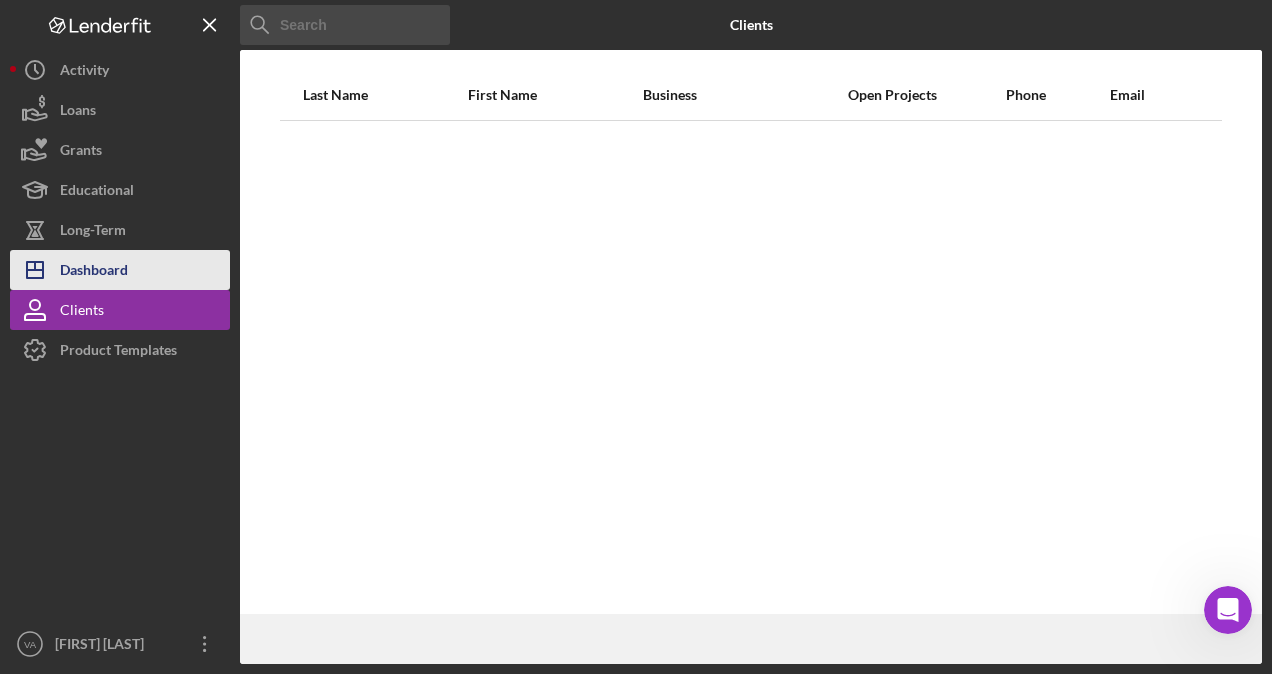 click on "Icon/Dashboard Dashboard" at bounding box center (120, 270) 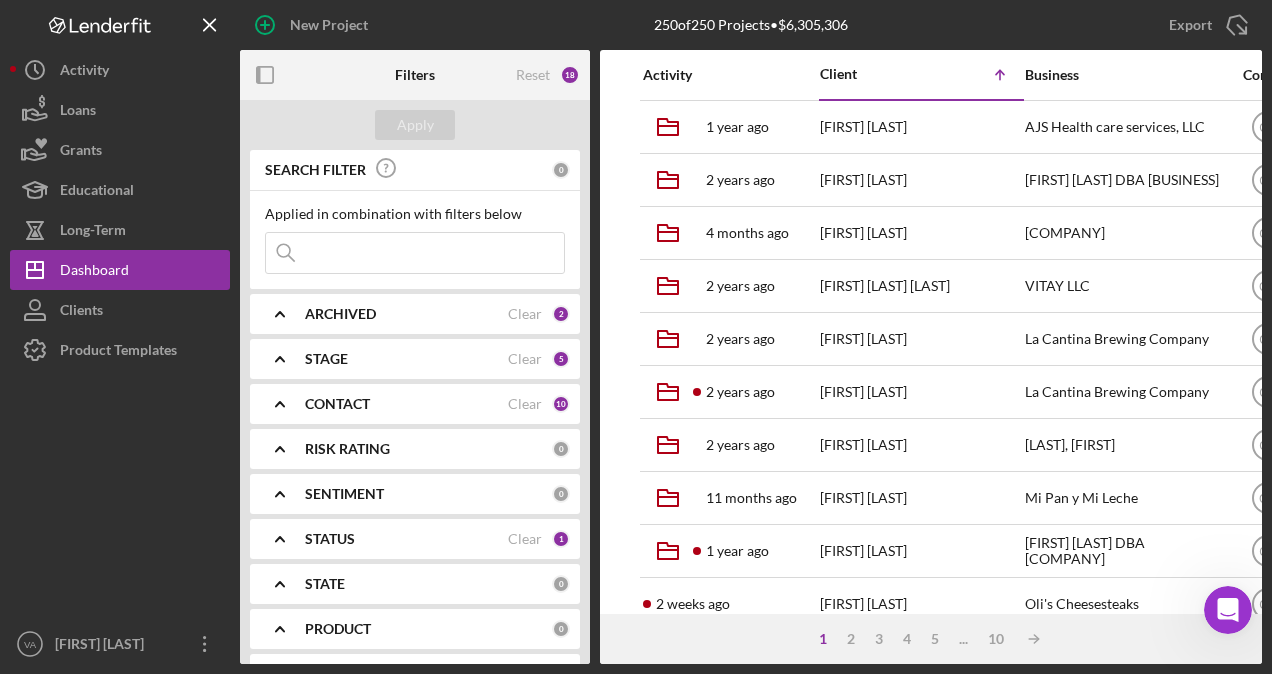 click at bounding box center [415, 253] 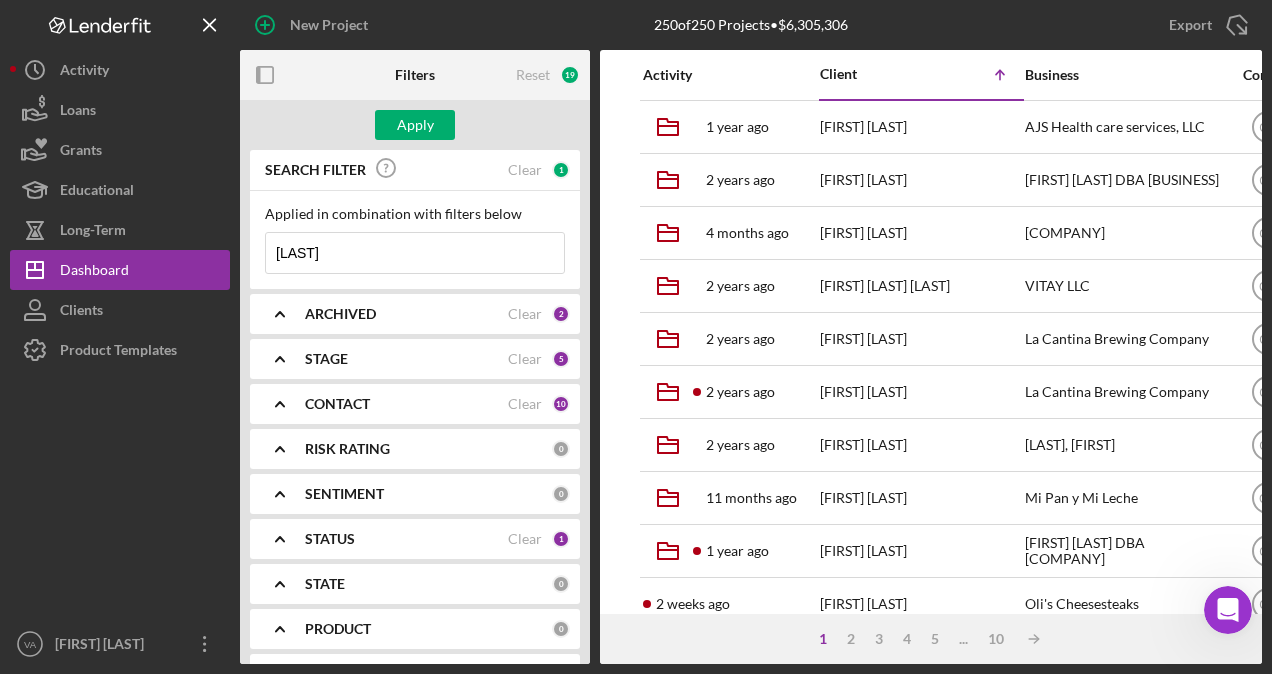 type on "w" 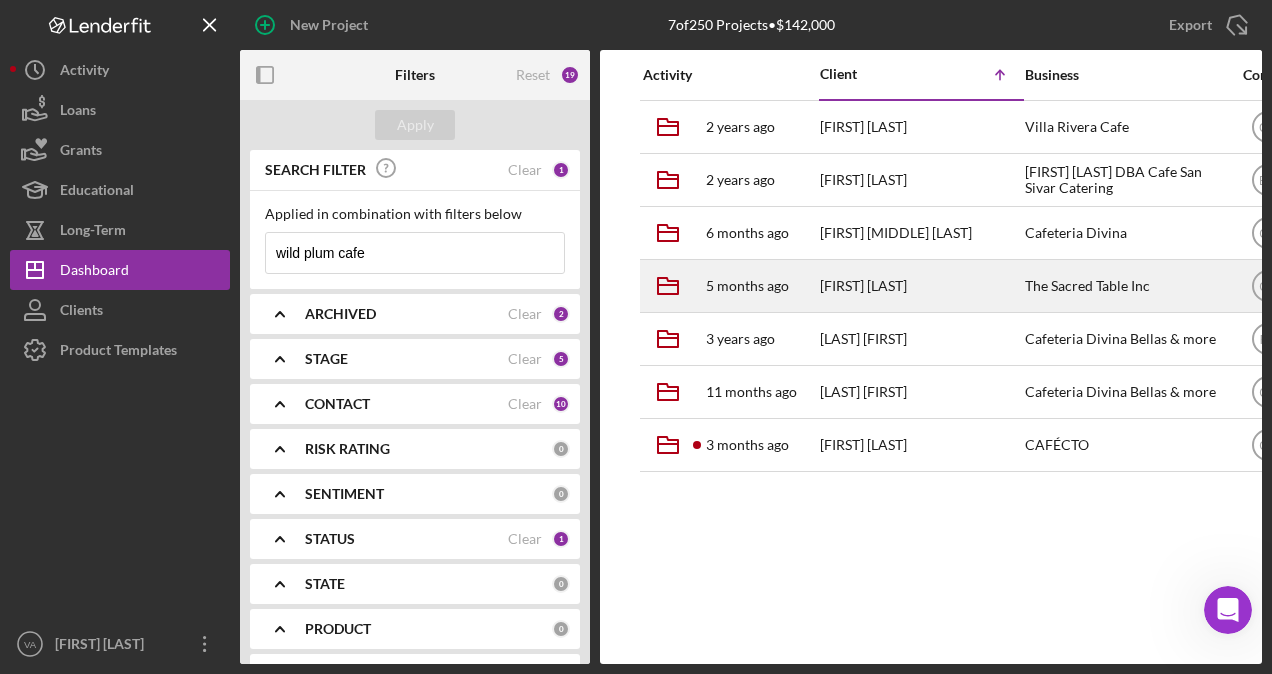 type on "wild plum cafe" 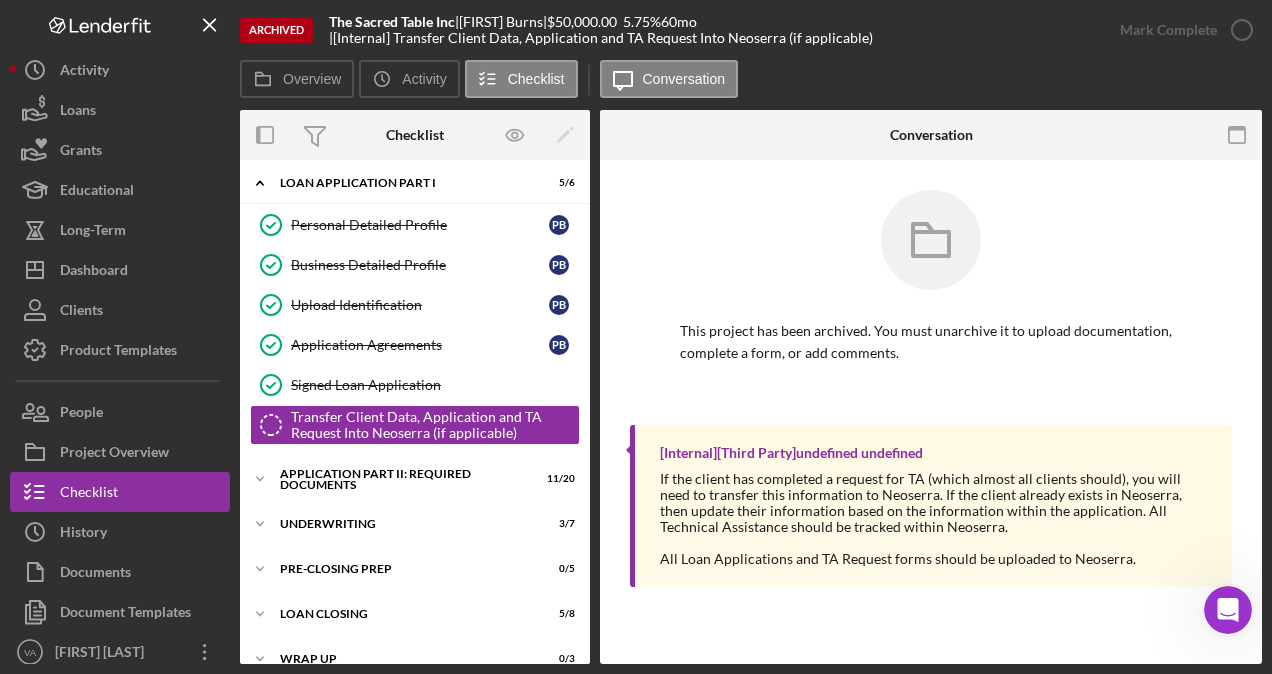 scroll, scrollTop: 59, scrollLeft: 0, axis: vertical 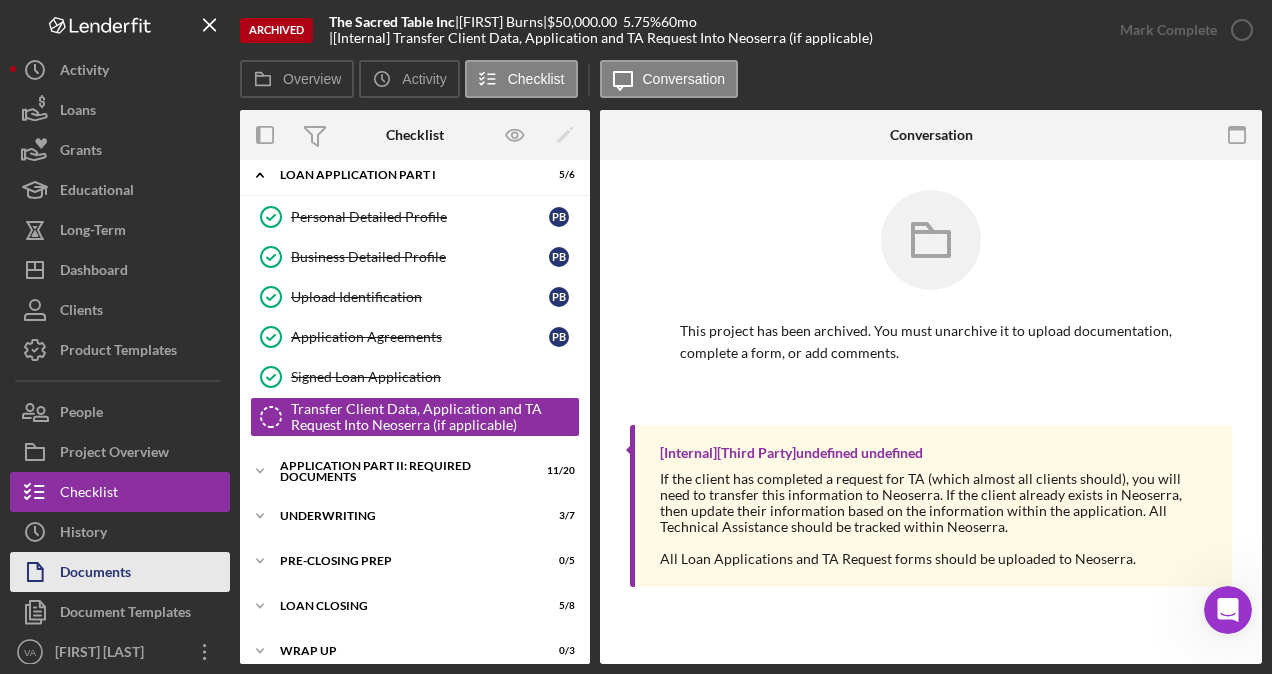 click on "Documents" at bounding box center [95, 574] 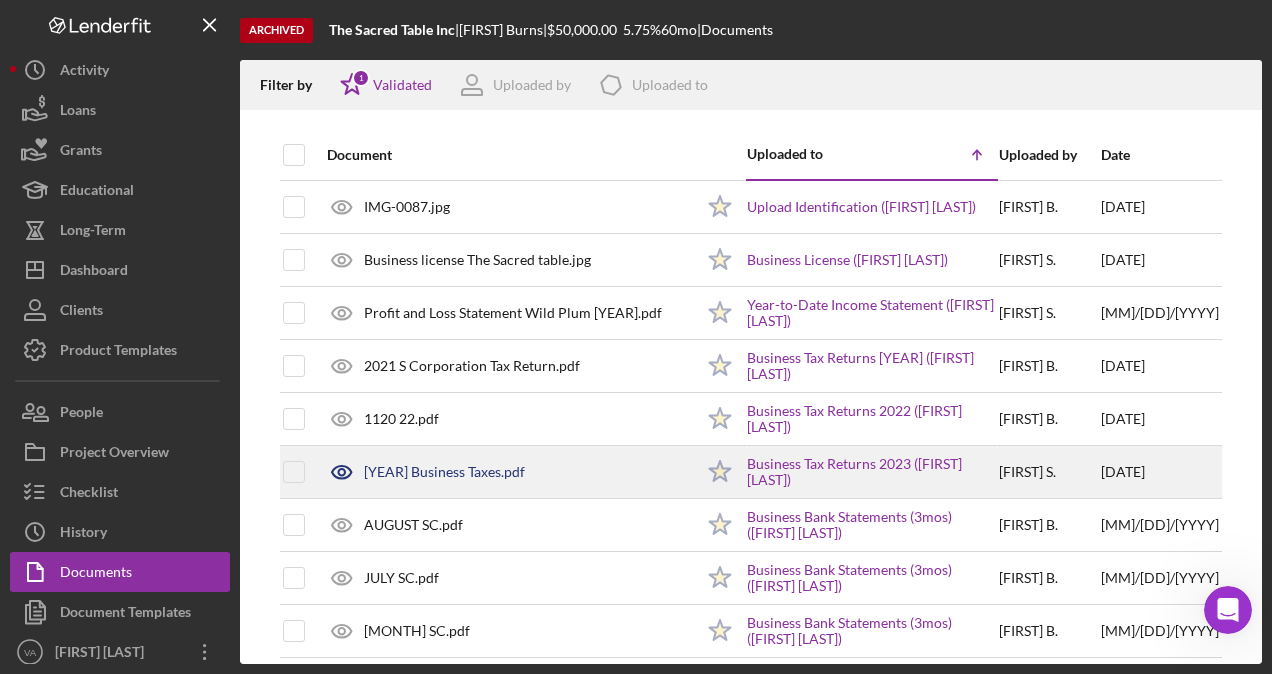 click on "[FIRST] [MIDDLE] ." at bounding box center (1049, 472) 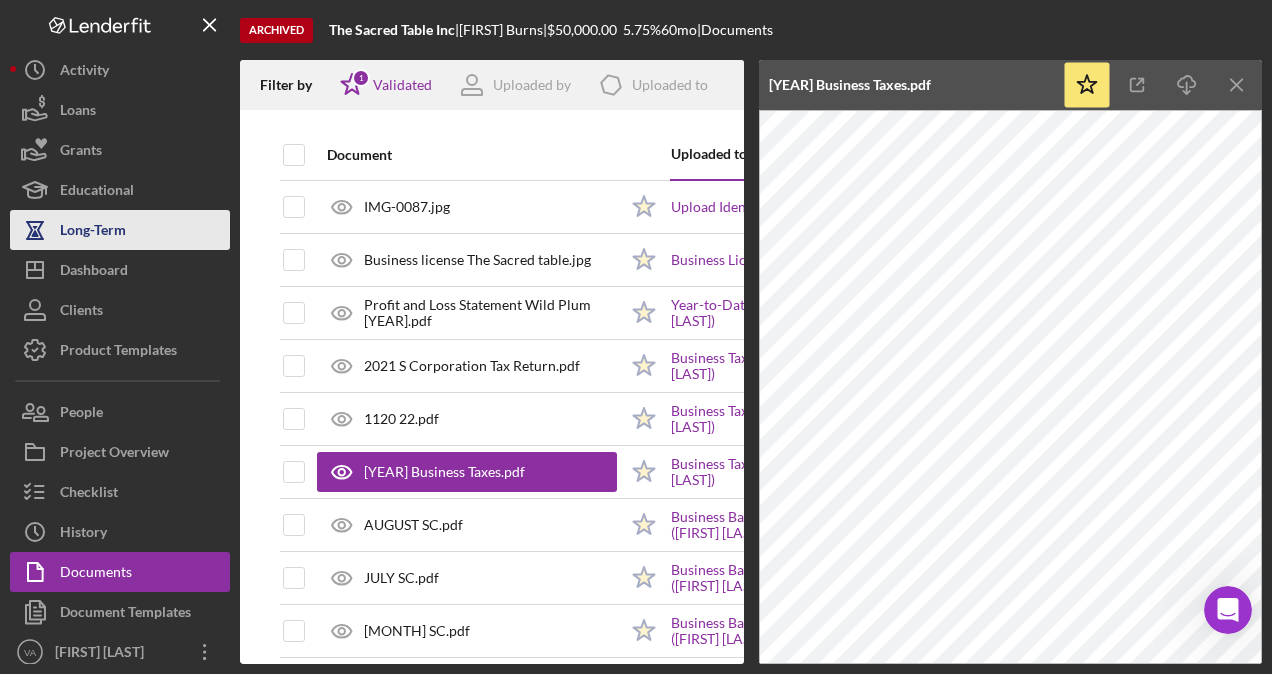 click on "Long-Term" at bounding box center (93, 232) 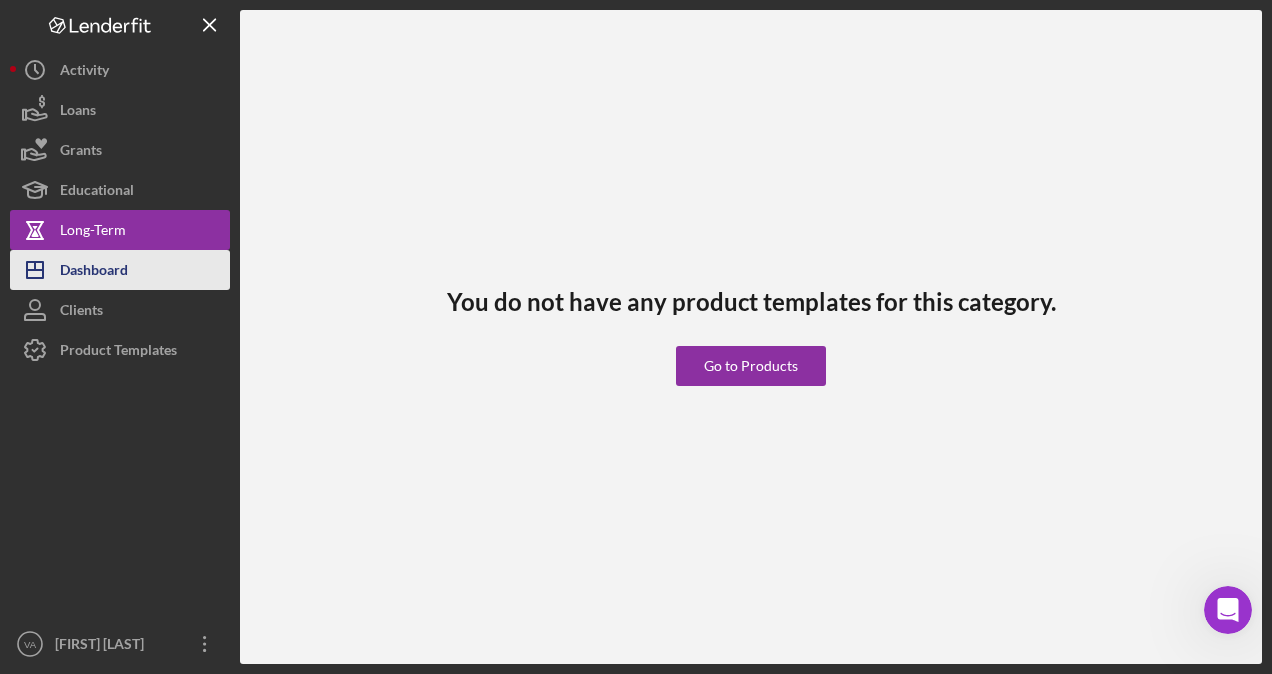 click on "Dashboard" at bounding box center (94, 272) 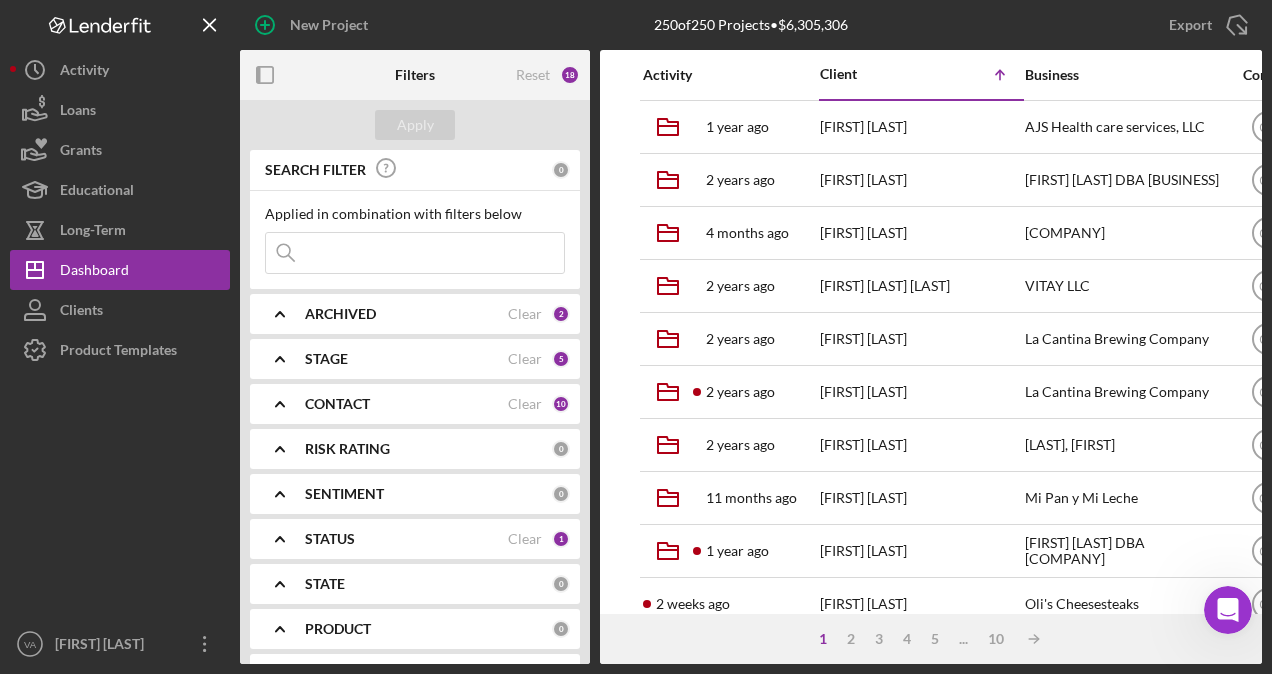 click at bounding box center (415, 253) 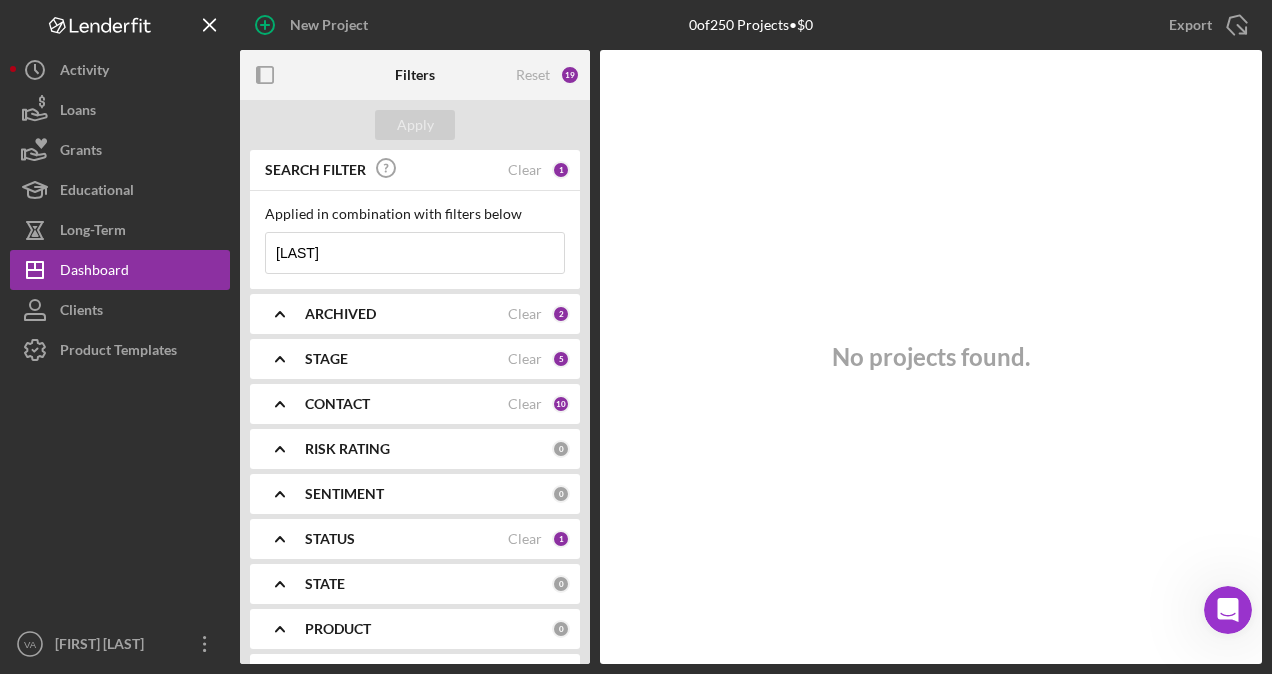 click on "[LAST]" at bounding box center [415, 253] 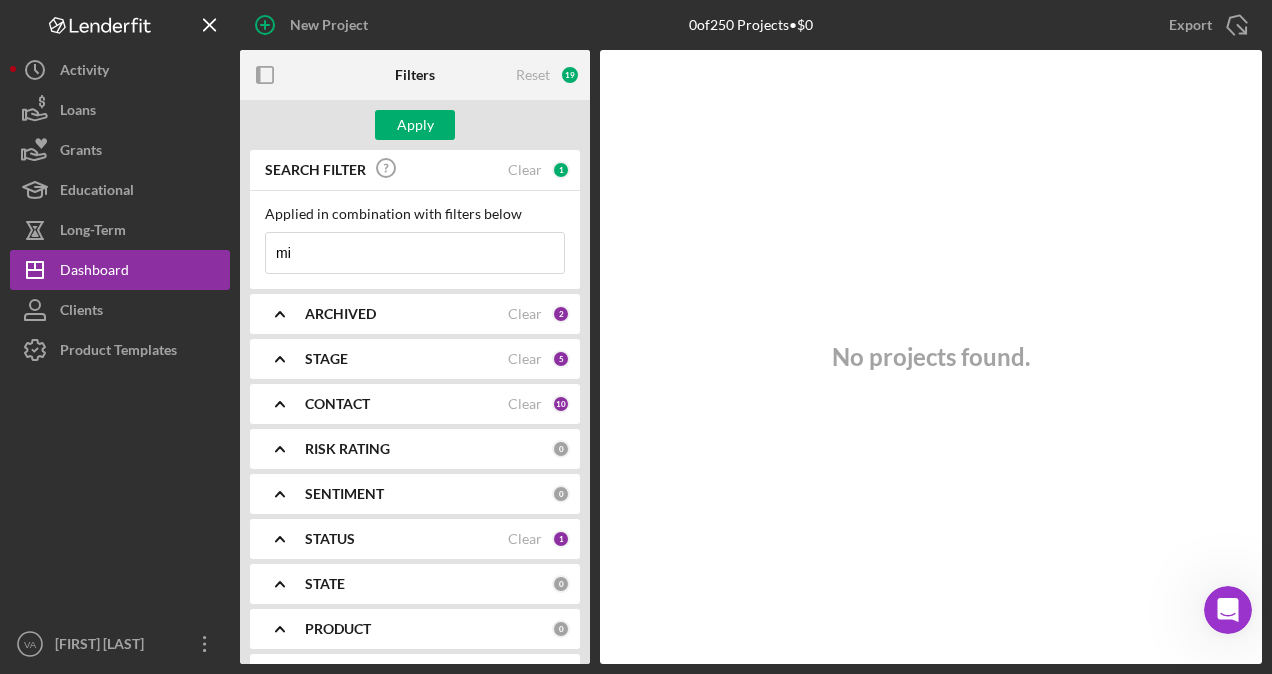 type on "m" 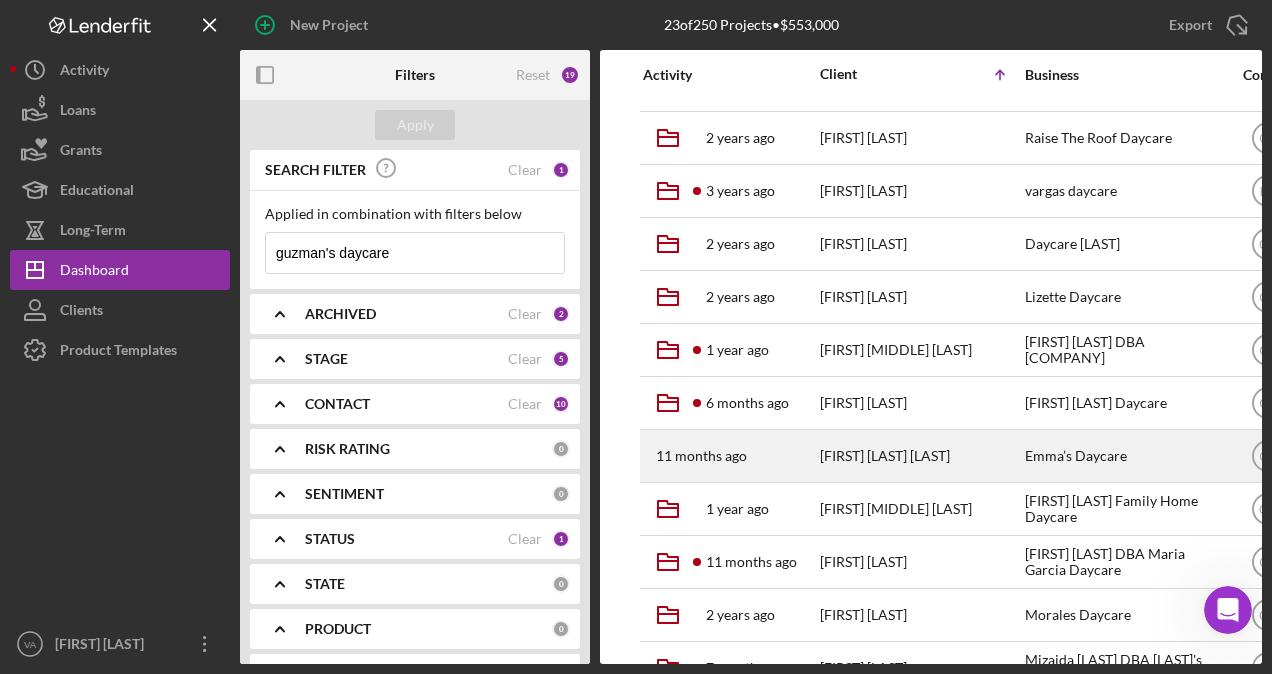 scroll, scrollTop: 500, scrollLeft: 0, axis: vertical 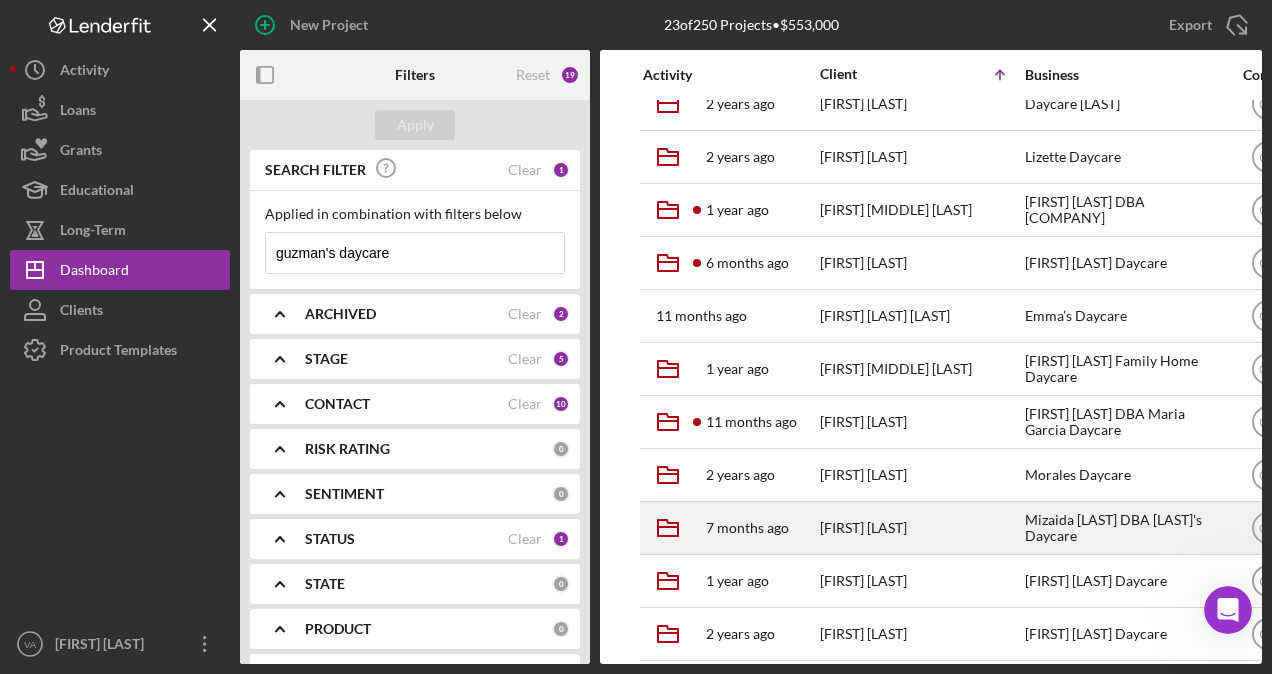 type on "guzman's daycare" 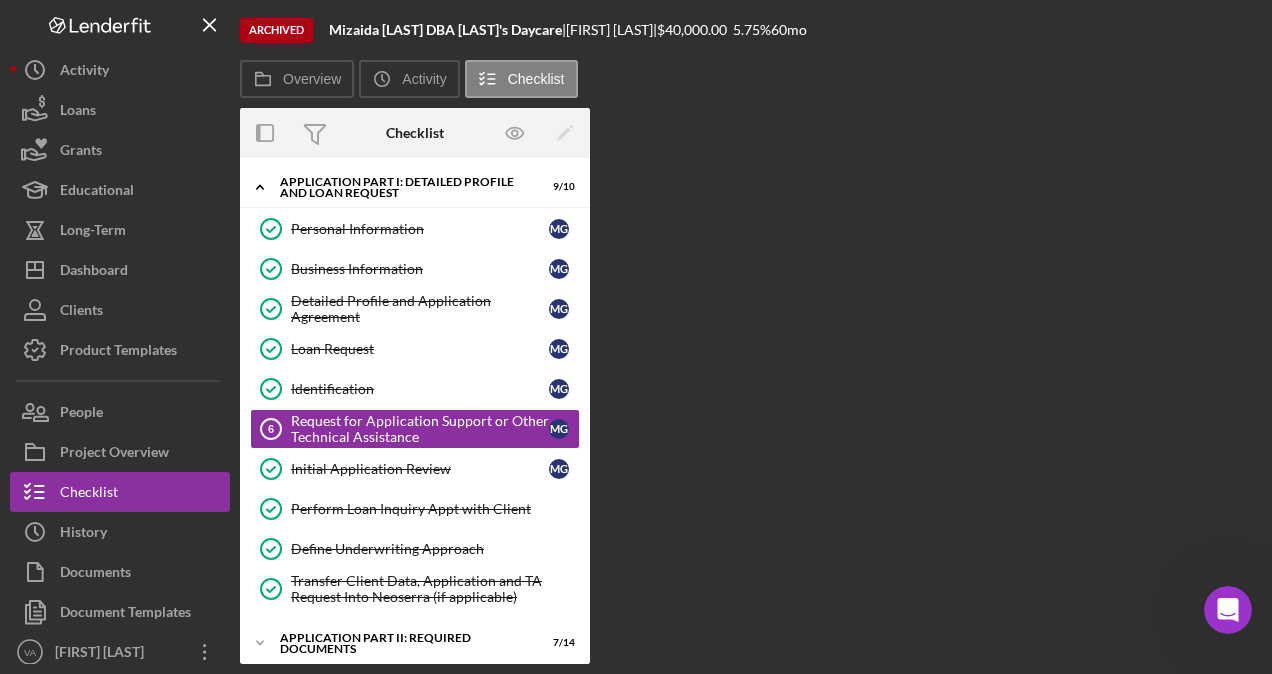 scroll, scrollTop: 14, scrollLeft: 0, axis: vertical 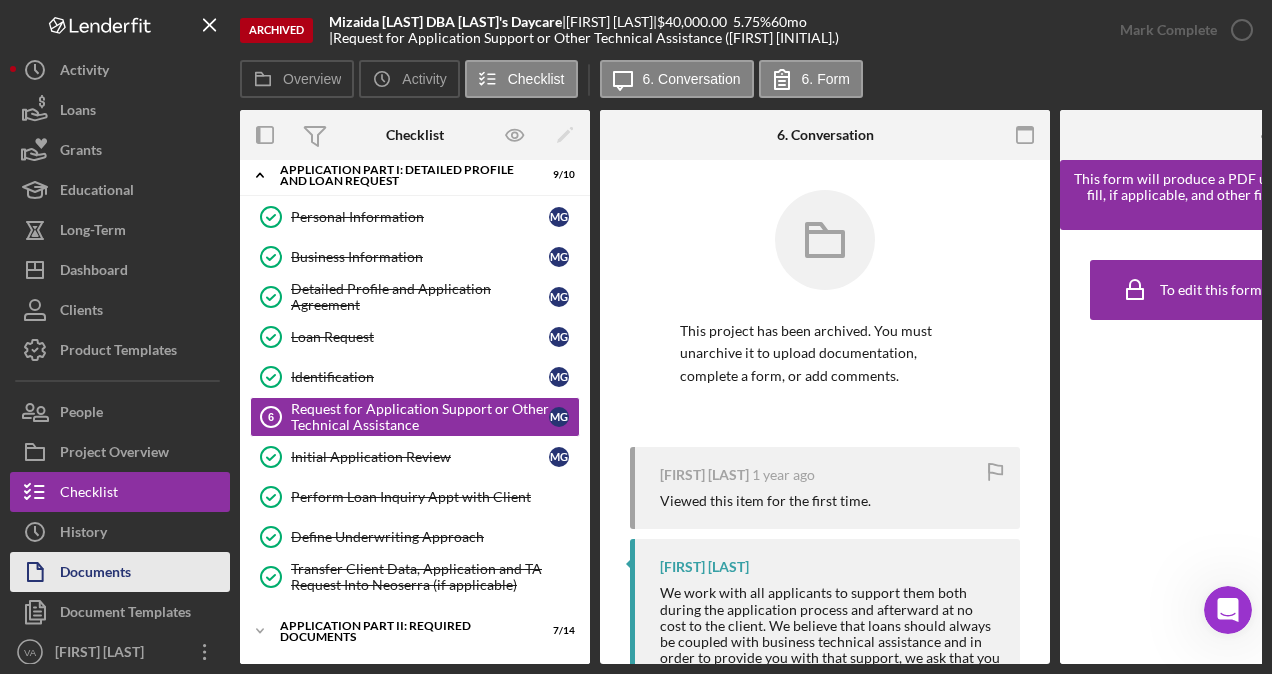 click on "Documents" at bounding box center (120, 572) 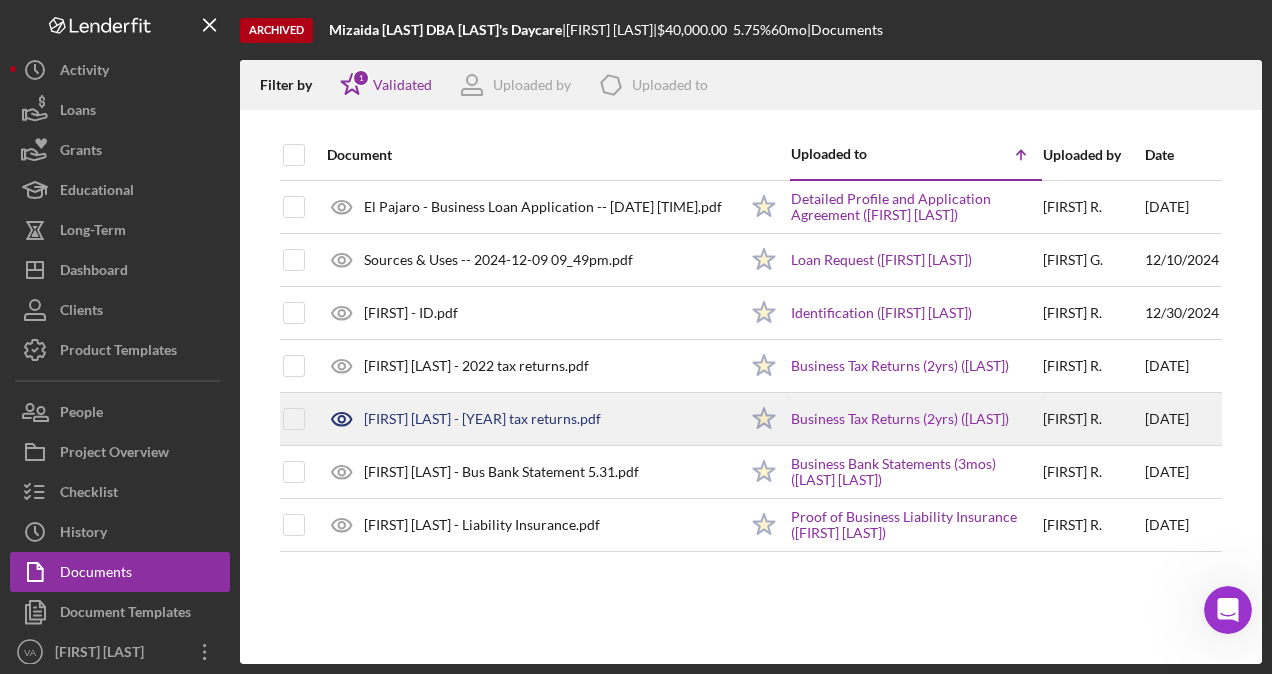 click on "[FIRST] [LAST]." at bounding box center (1093, 419) 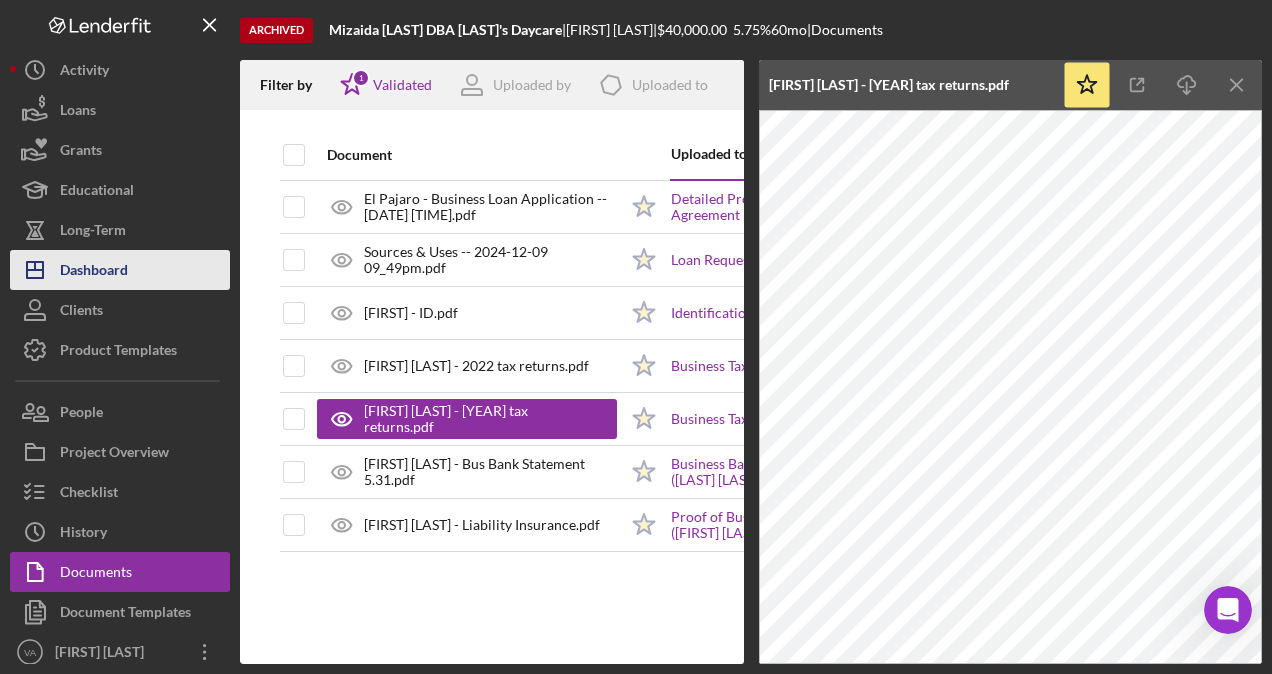 click on "Dashboard" at bounding box center (94, 272) 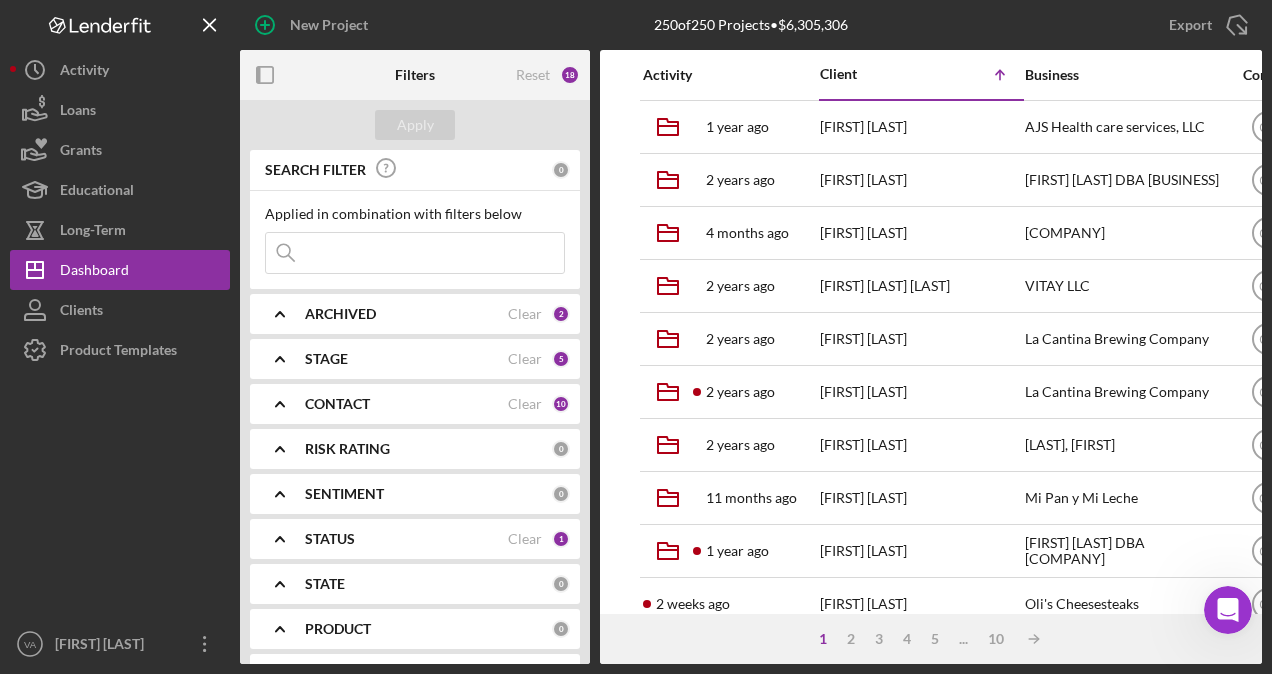 click at bounding box center (415, 253) 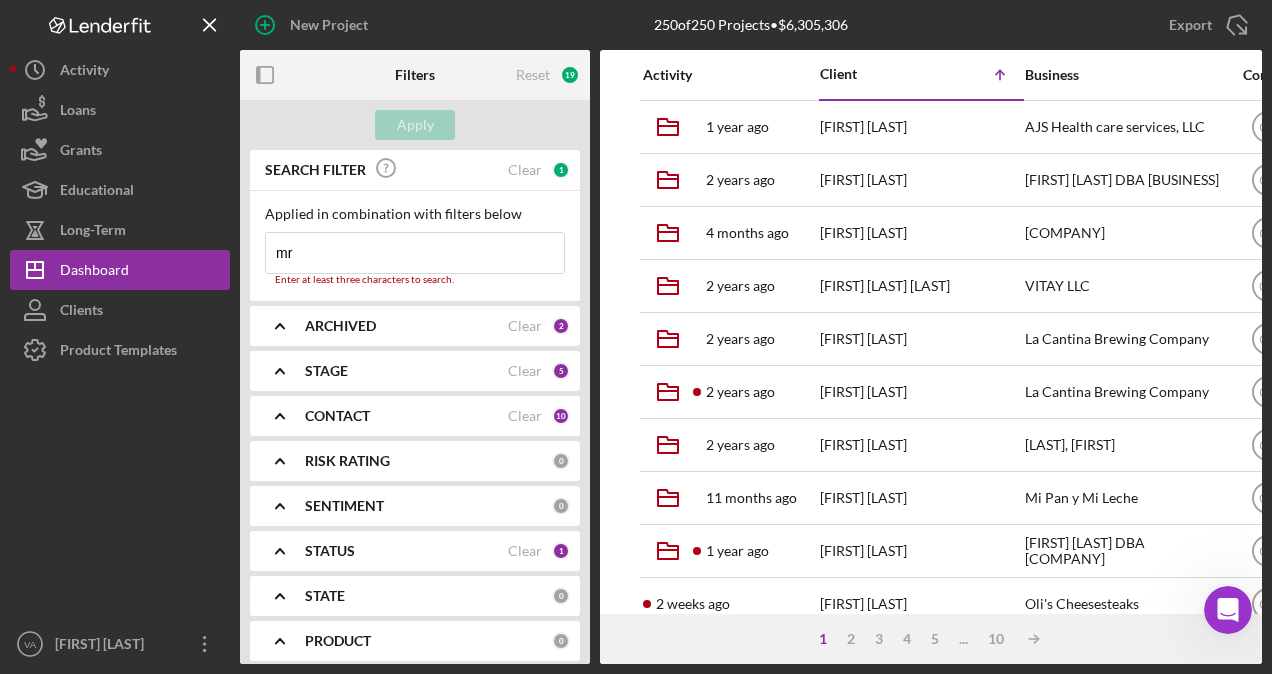 type on "m" 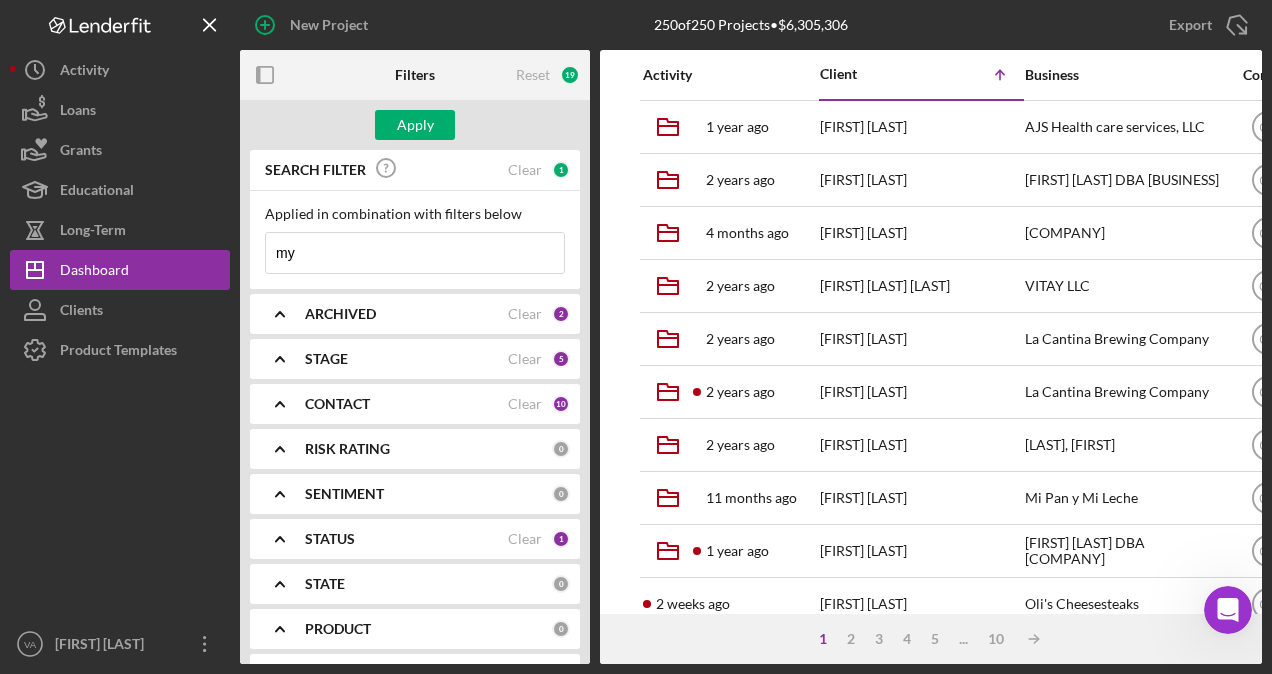 type on "m" 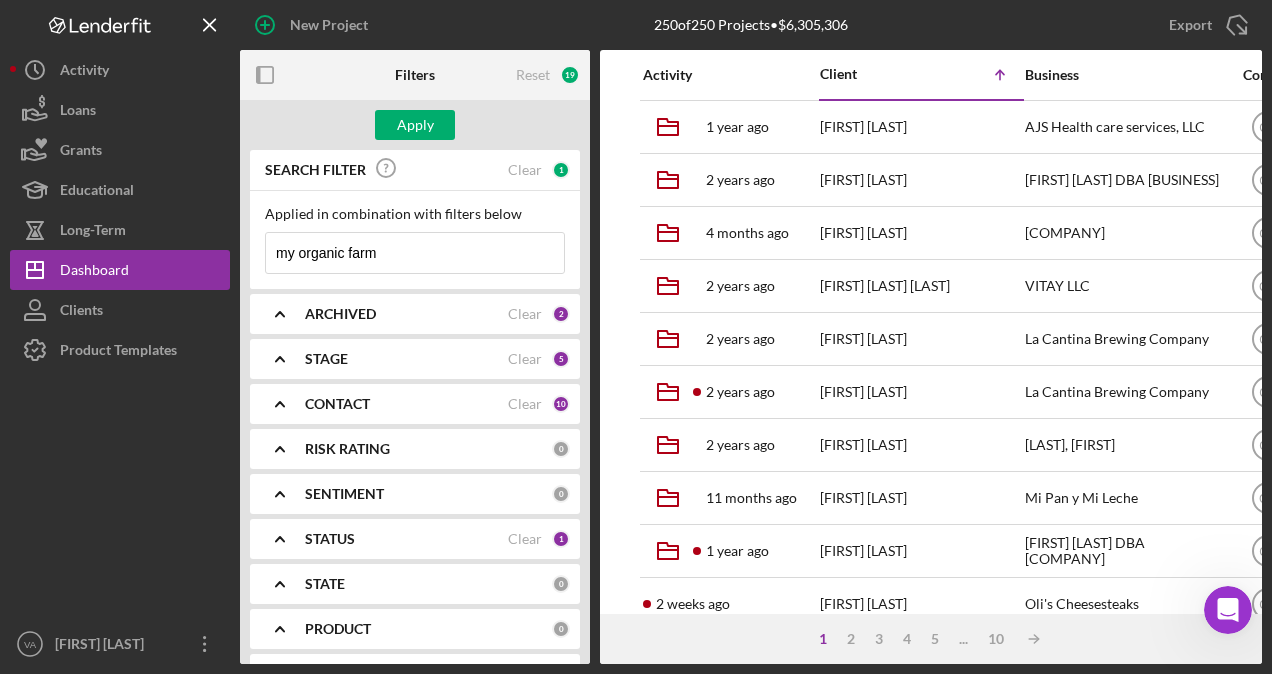 type on "my organic farm" 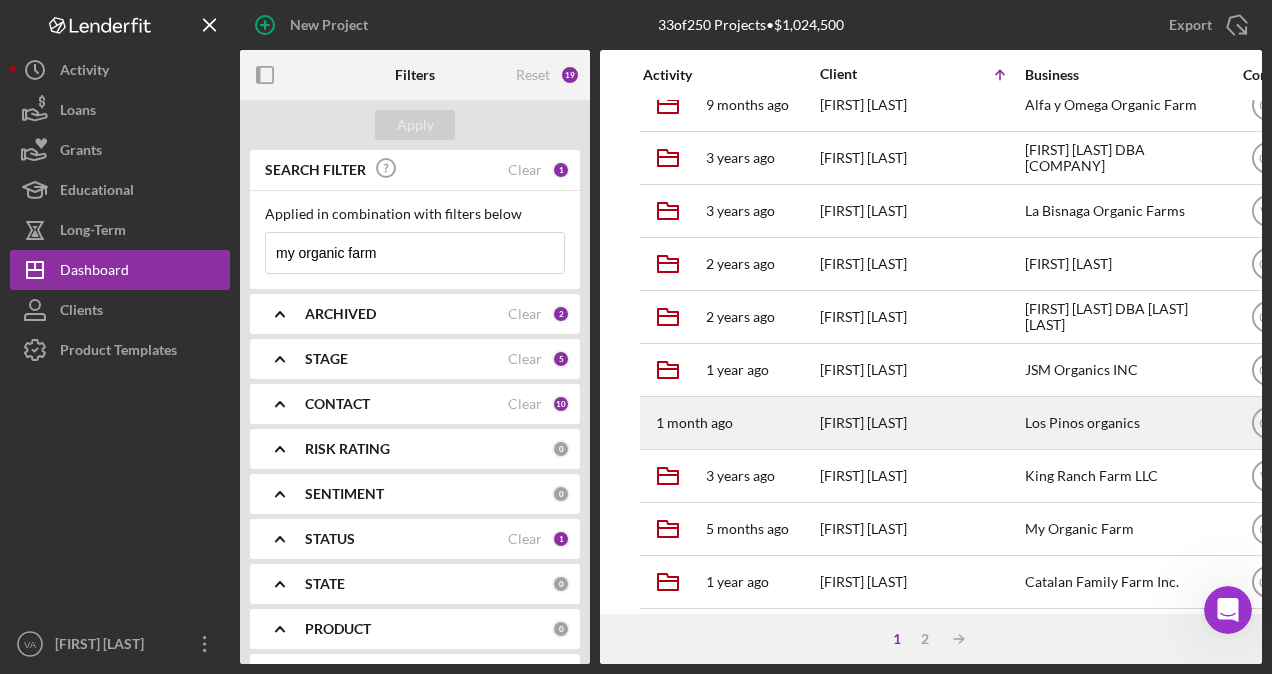 scroll, scrollTop: 500, scrollLeft: 0, axis: vertical 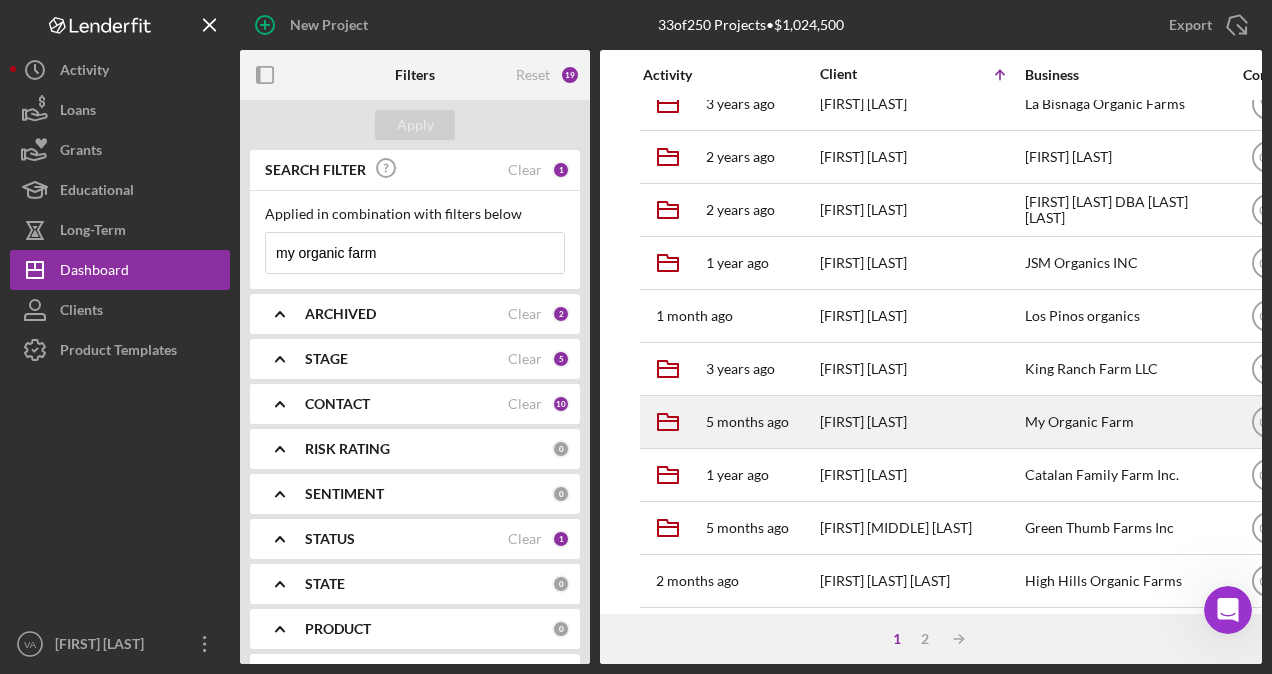 click on "My Organic Farm" at bounding box center [1125, 422] 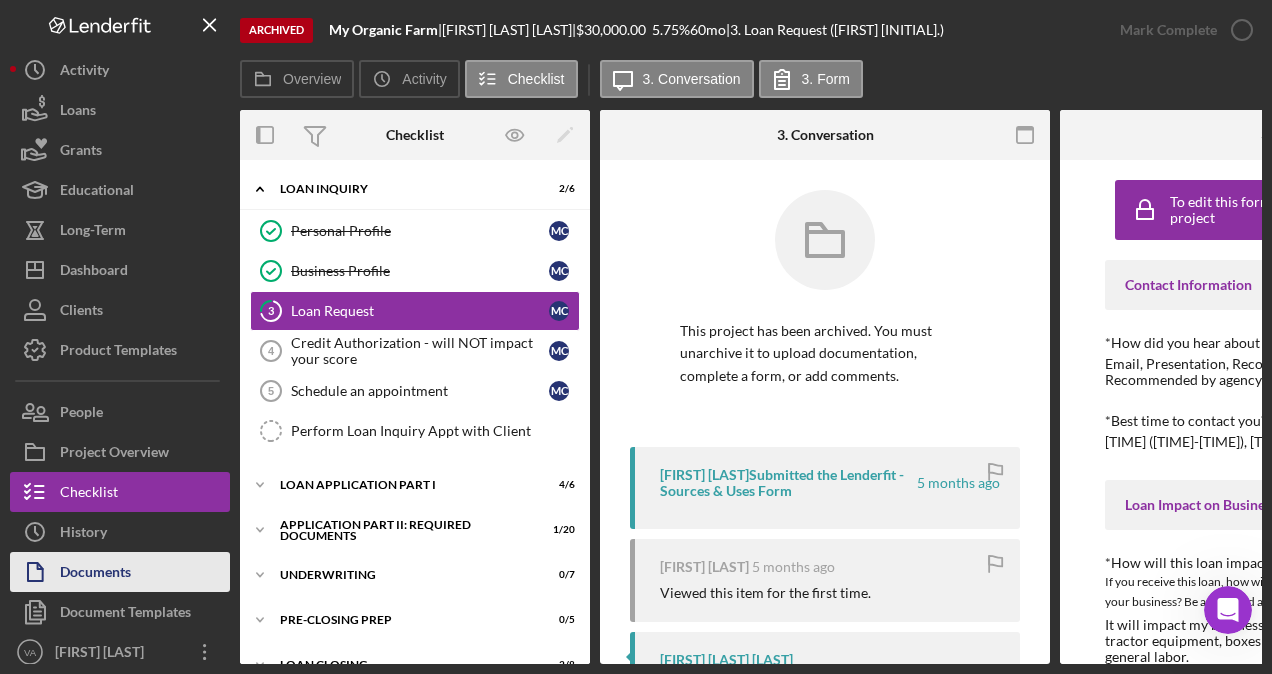 click on "Documents" at bounding box center (95, 574) 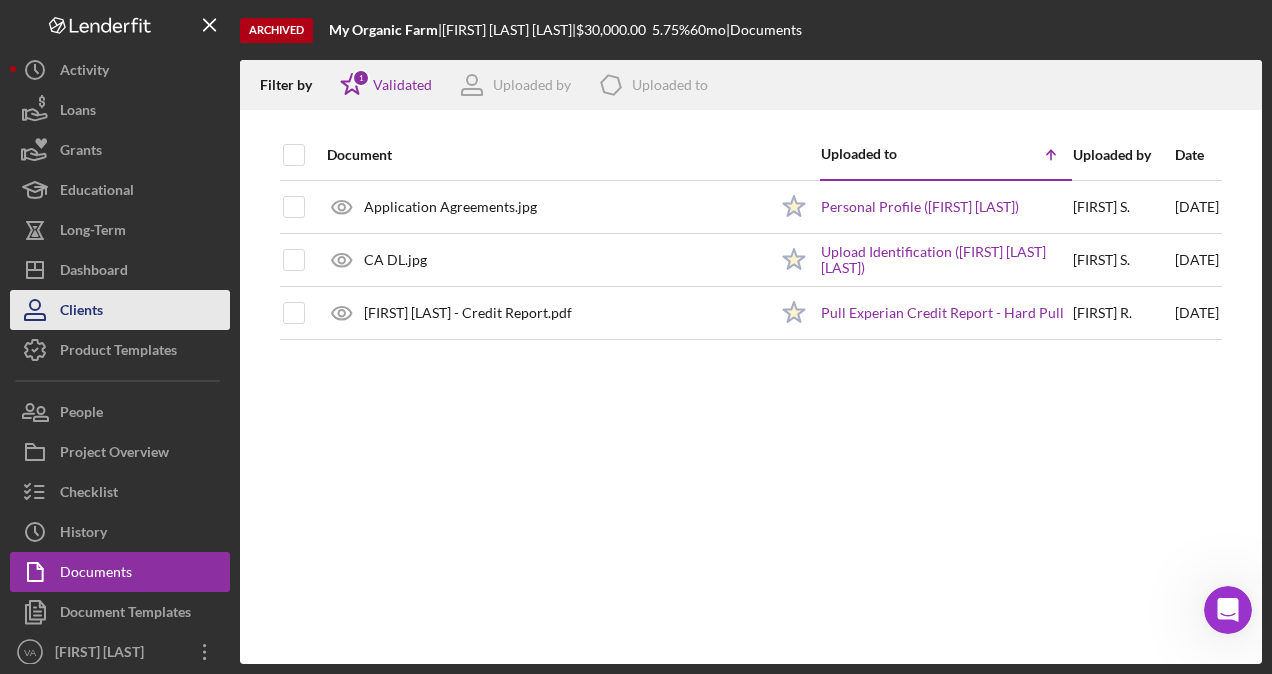 click on "Clients" at bounding box center (81, 312) 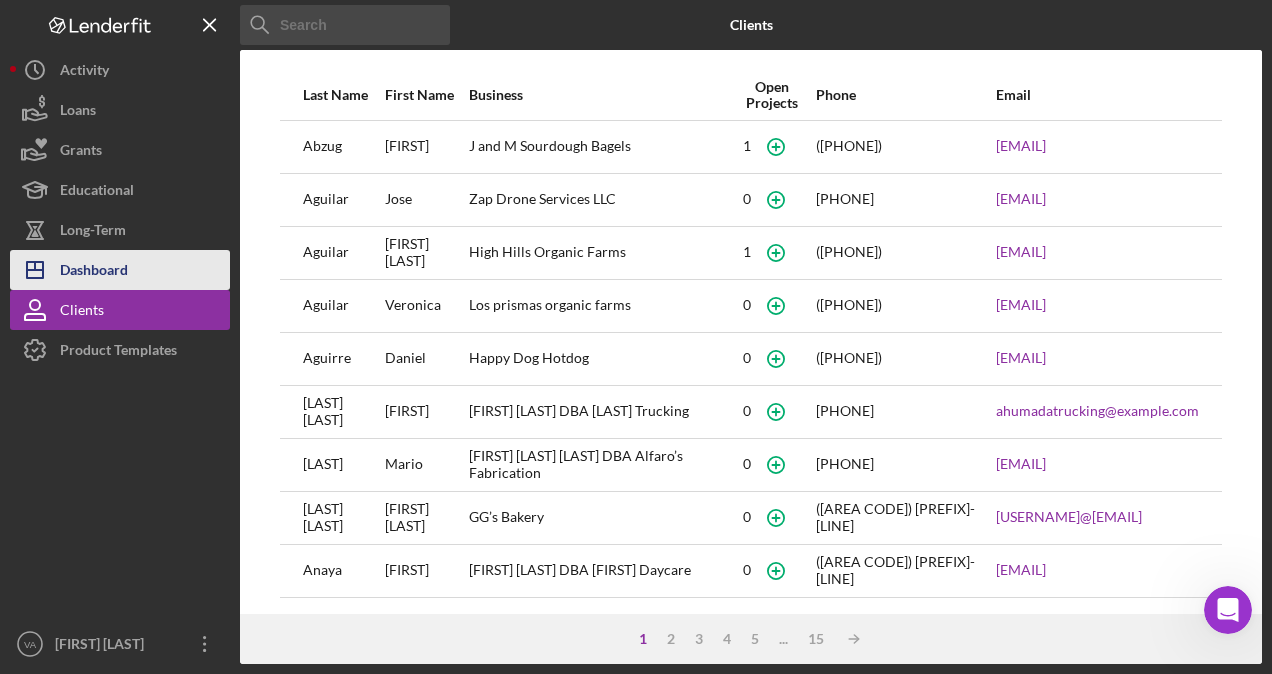 click on "Icon/Dashboard Dashboard" at bounding box center (120, 270) 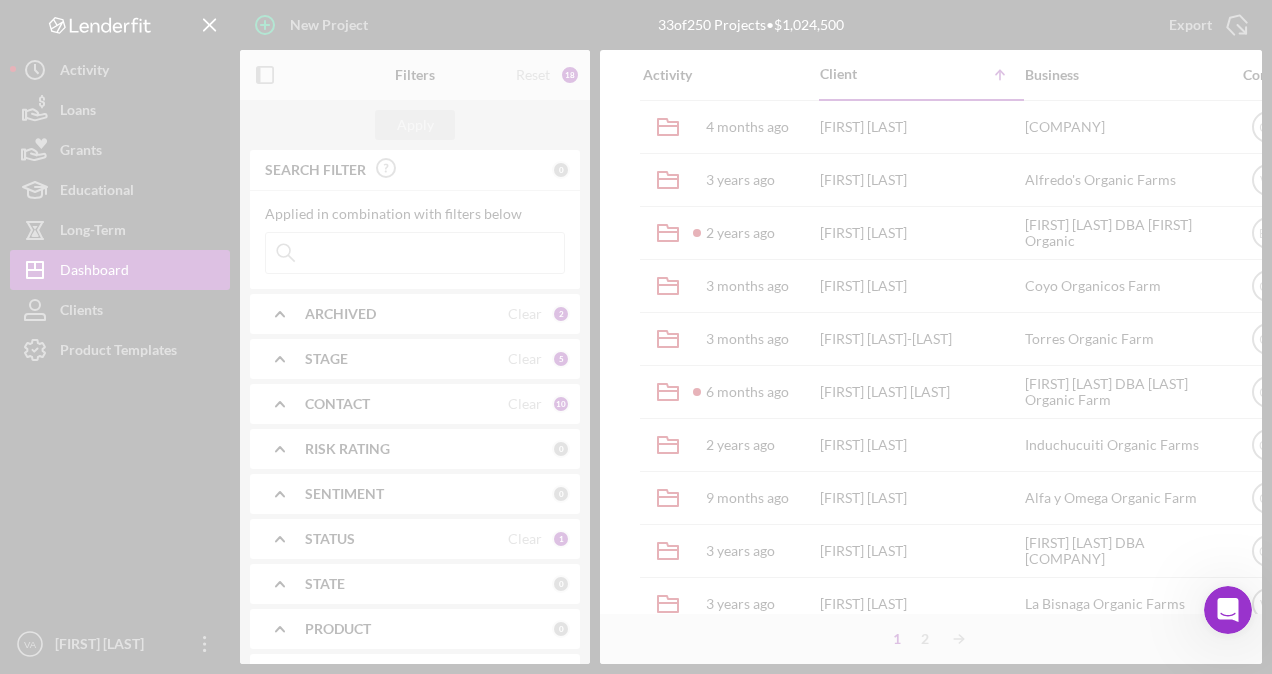 click at bounding box center (636, 337) 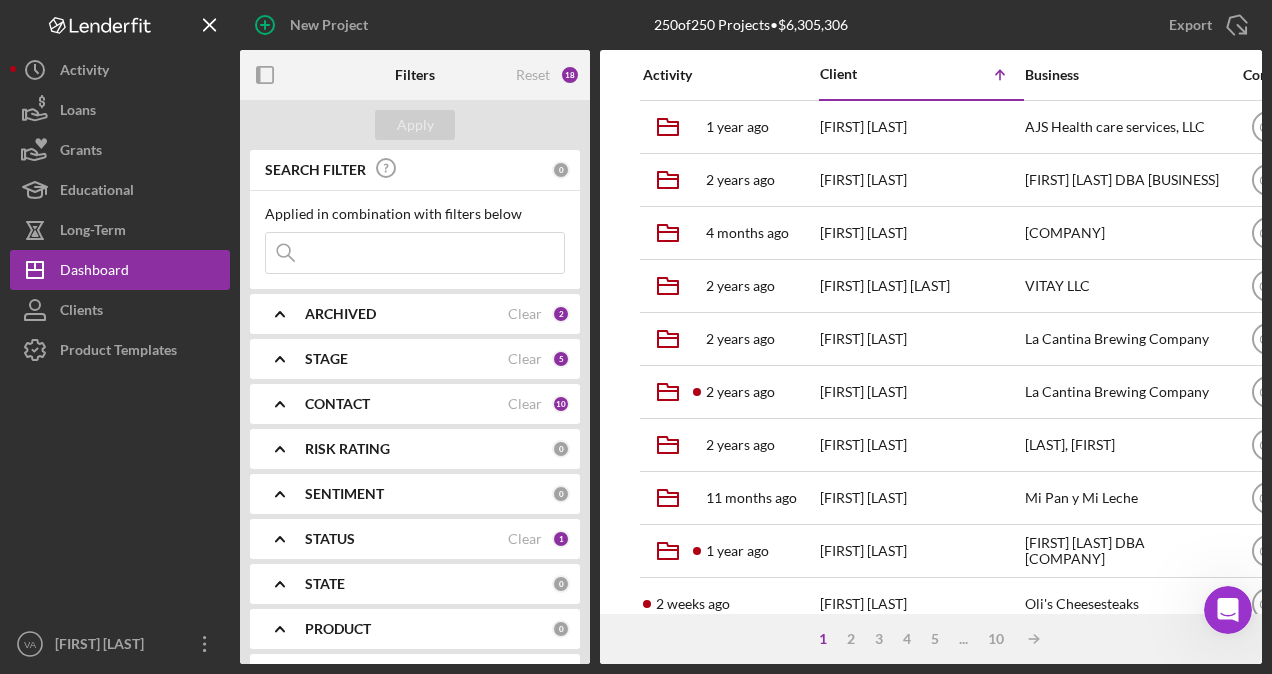 click at bounding box center [415, 253] 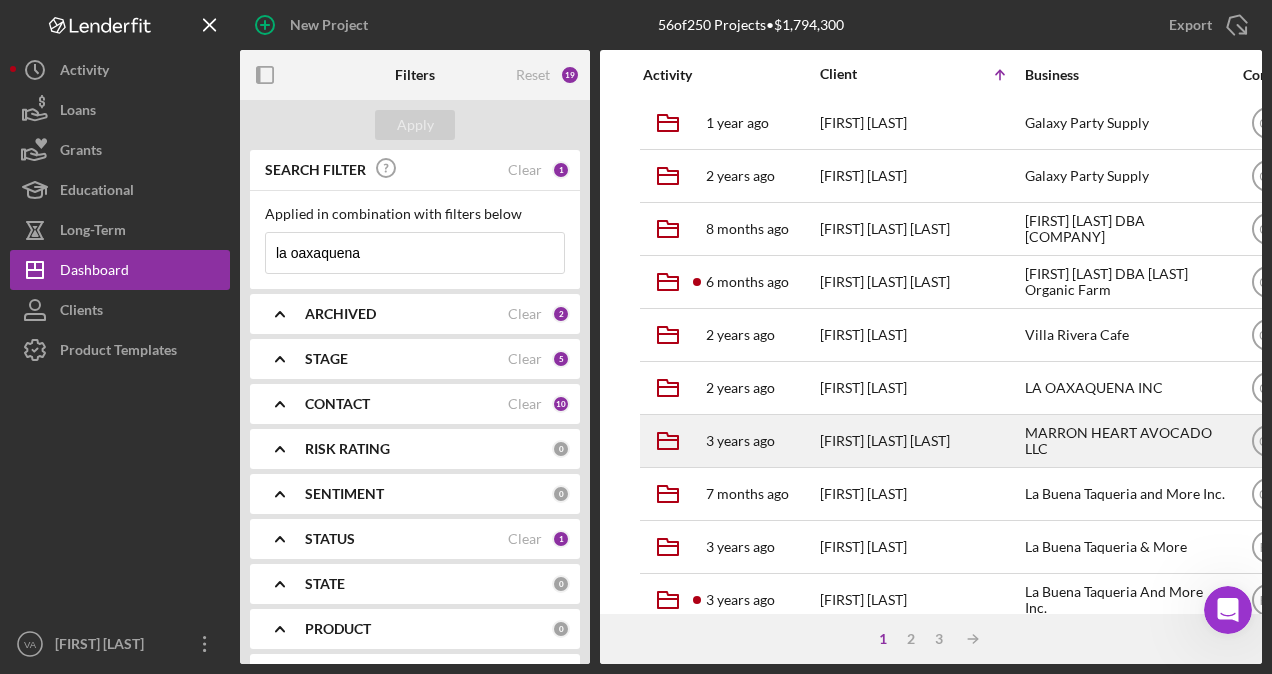 scroll, scrollTop: 300, scrollLeft: 0, axis: vertical 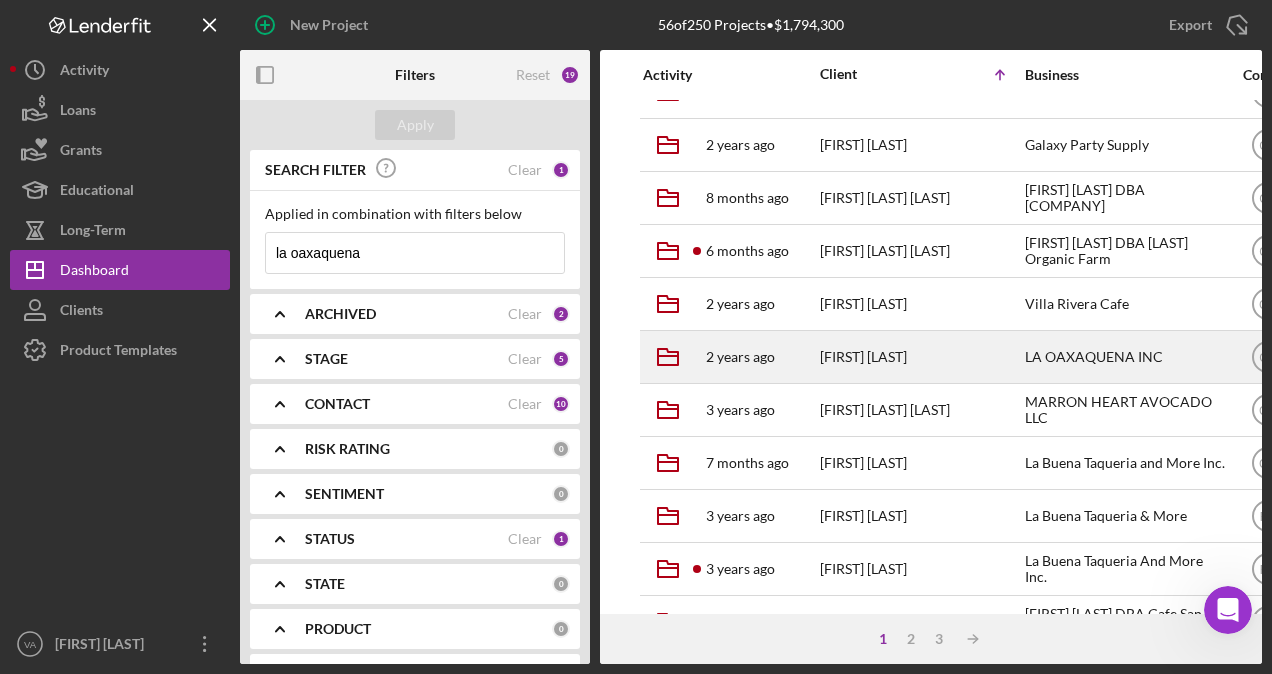 type on "la oaxaquena" 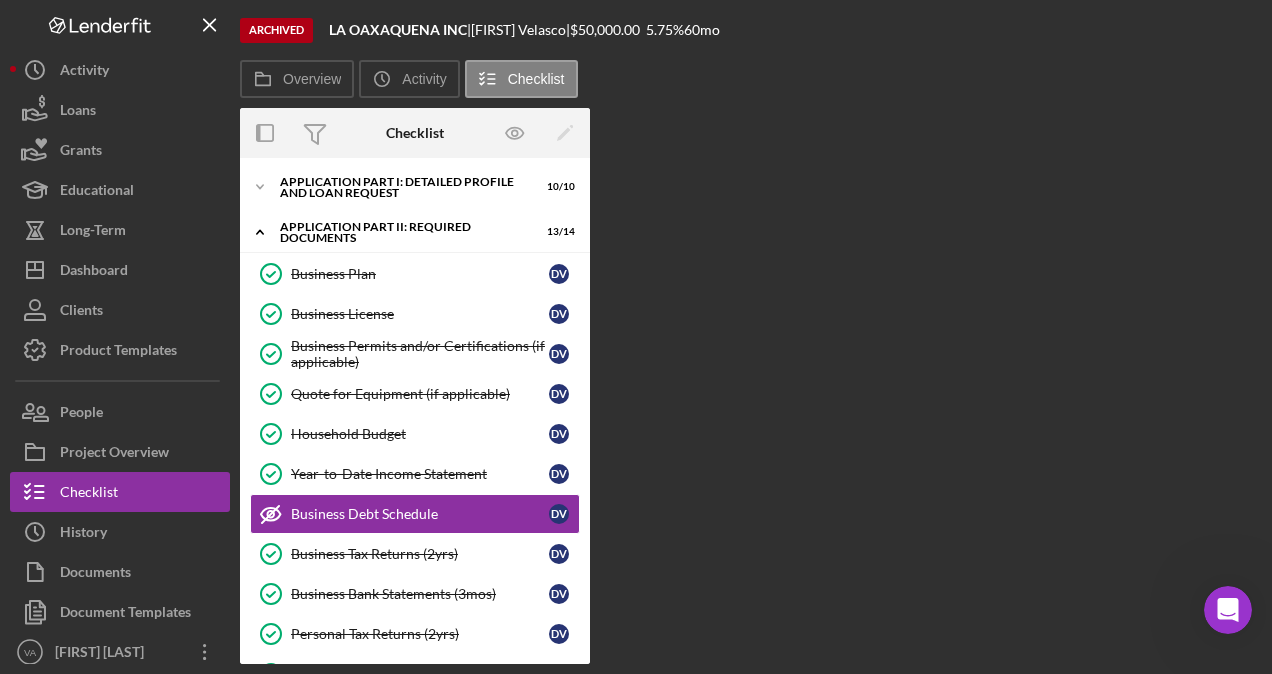 scroll, scrollTop: 98, scrollLeft: 0, axis: vertical 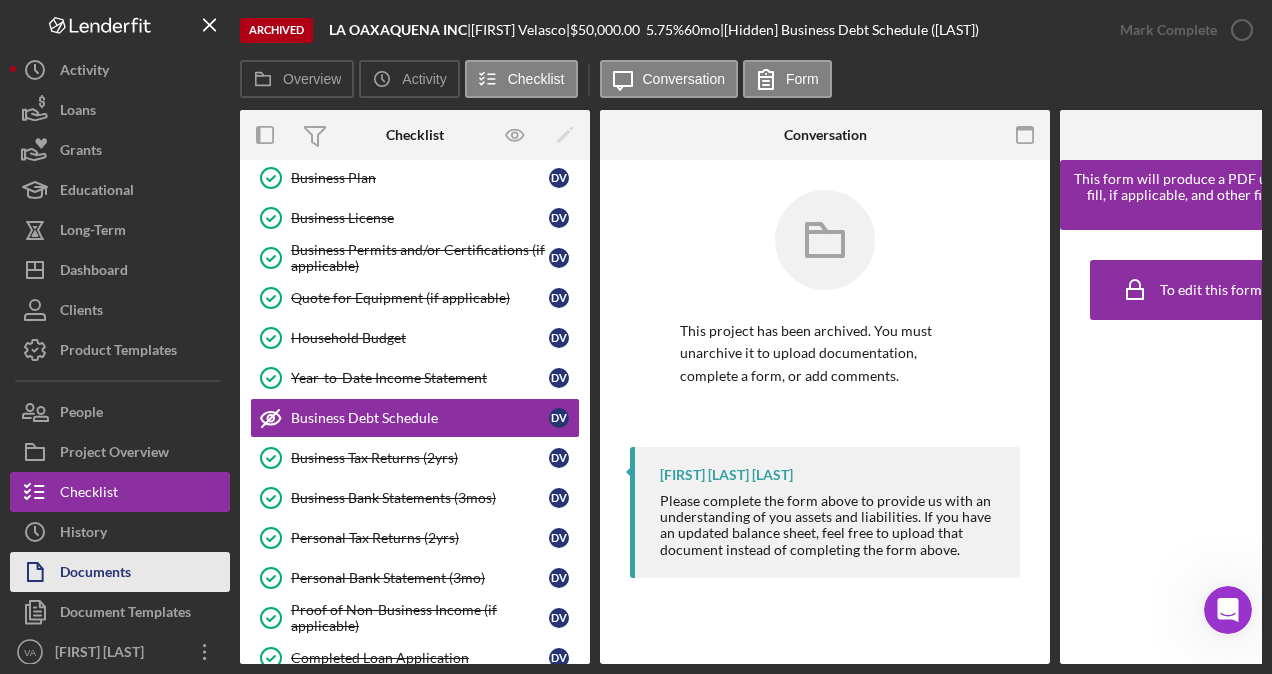 click on "Documents" at bounding box center [95, 574] 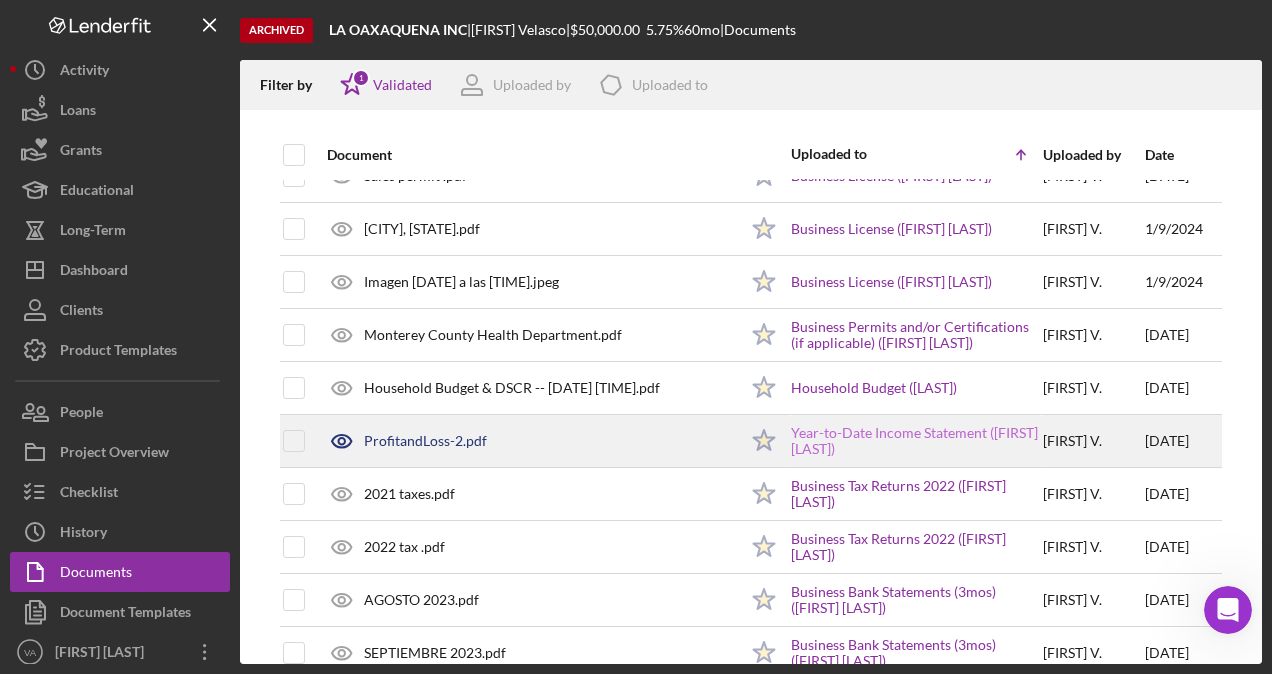 scroll, scrollTop: 400, scrollLeft: 0, axis: vertical 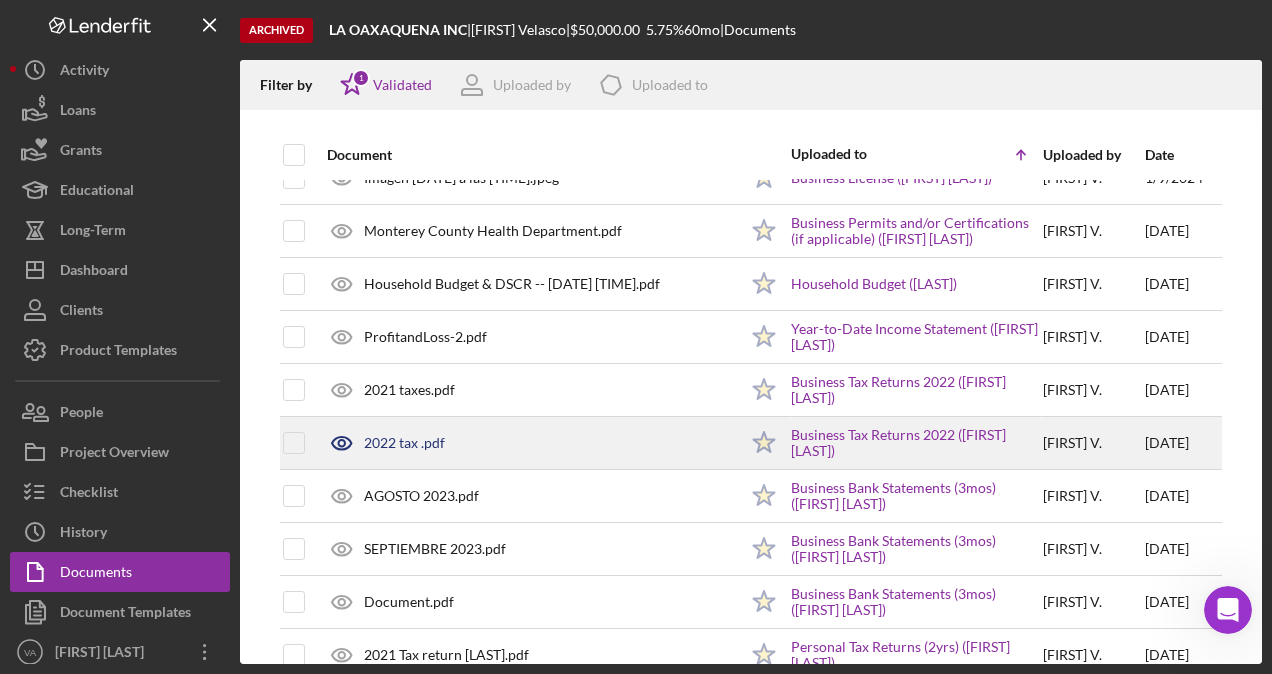 click on "[DATE]" at bounding box center [1182, 443] 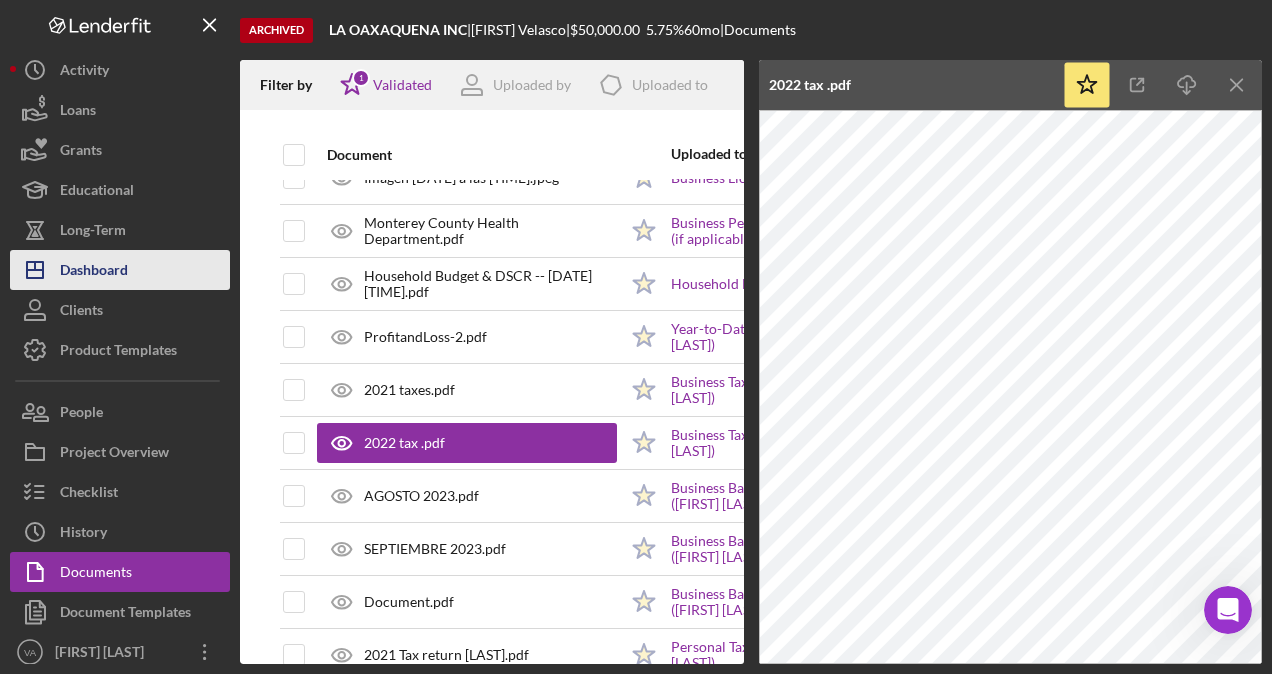 click on "Dashboard" at bounding box center (94, 272) 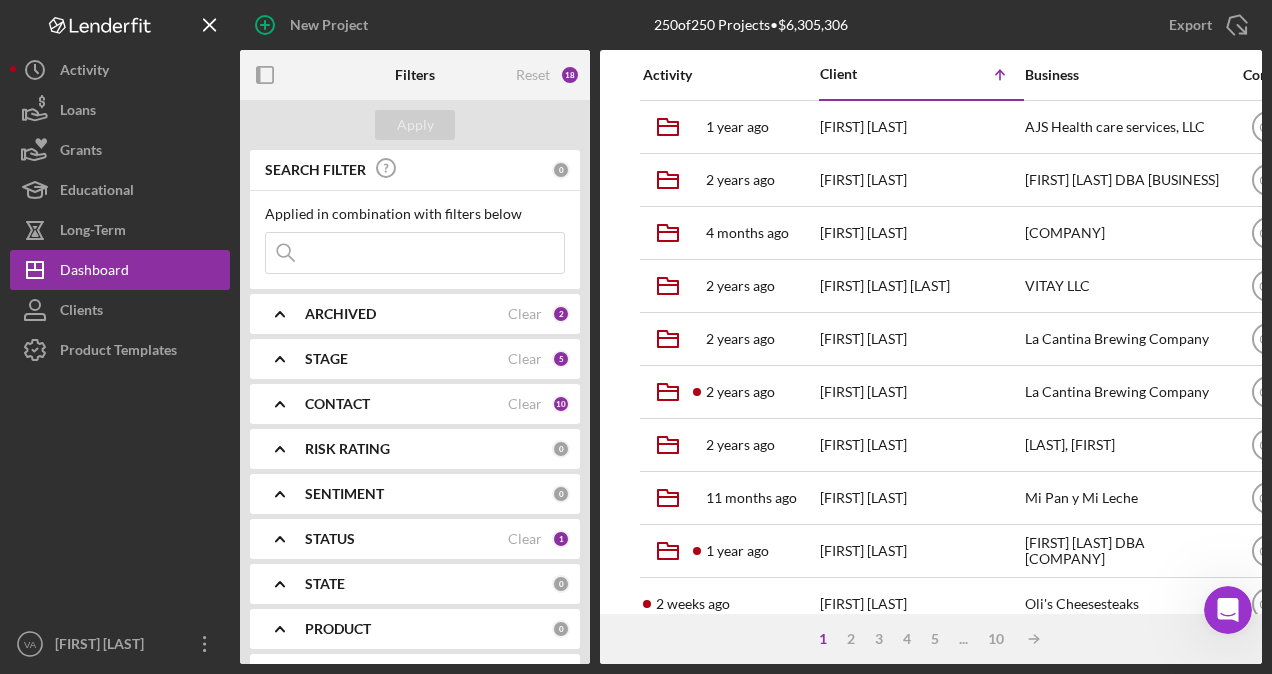 click at bounding box center (415, 253) 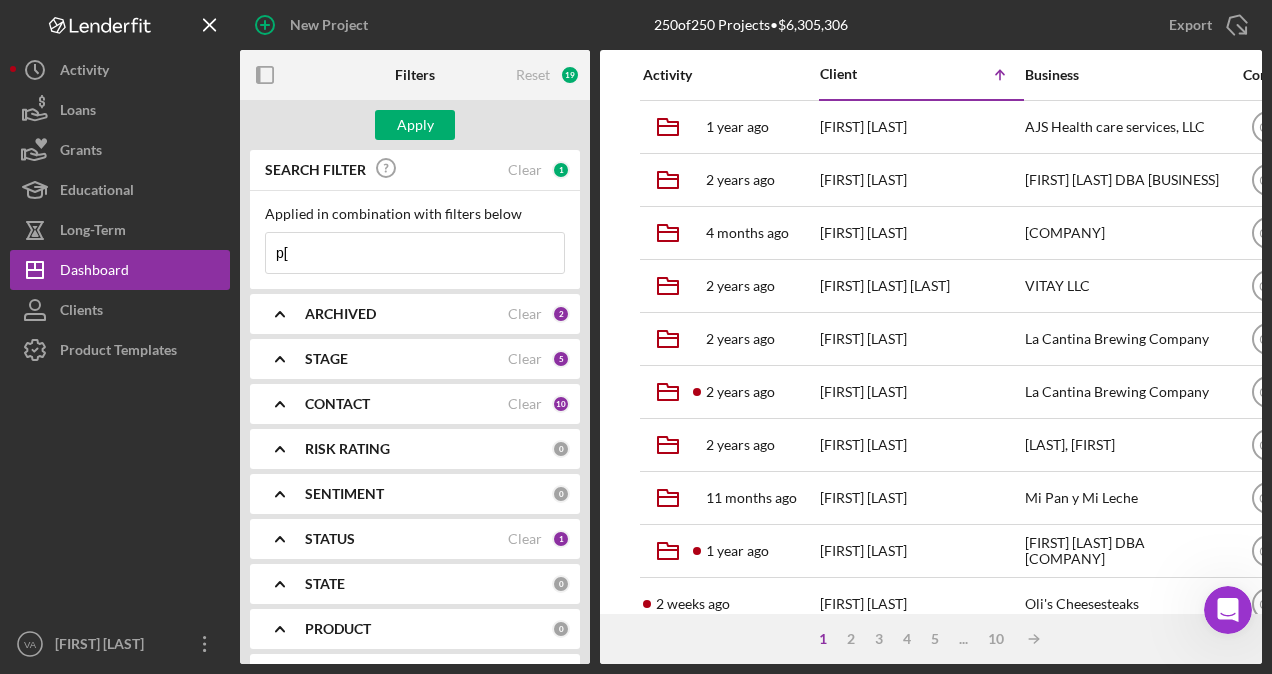 type on "p" 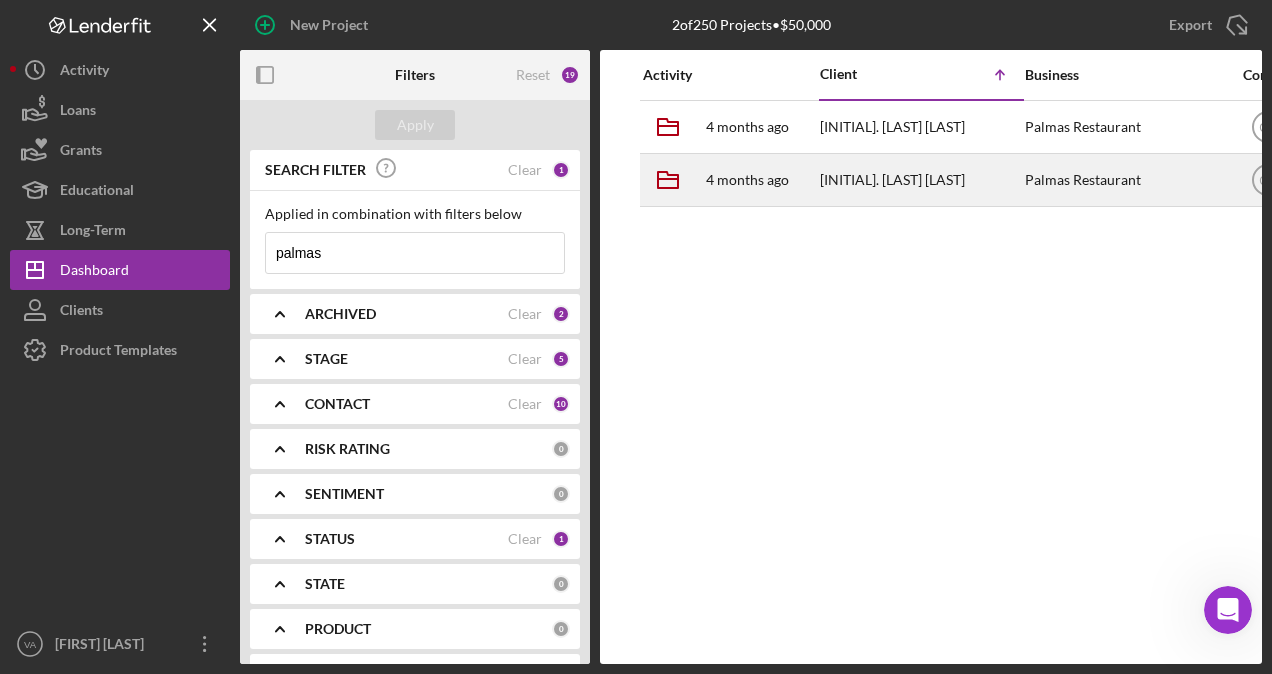 type on "palmas" 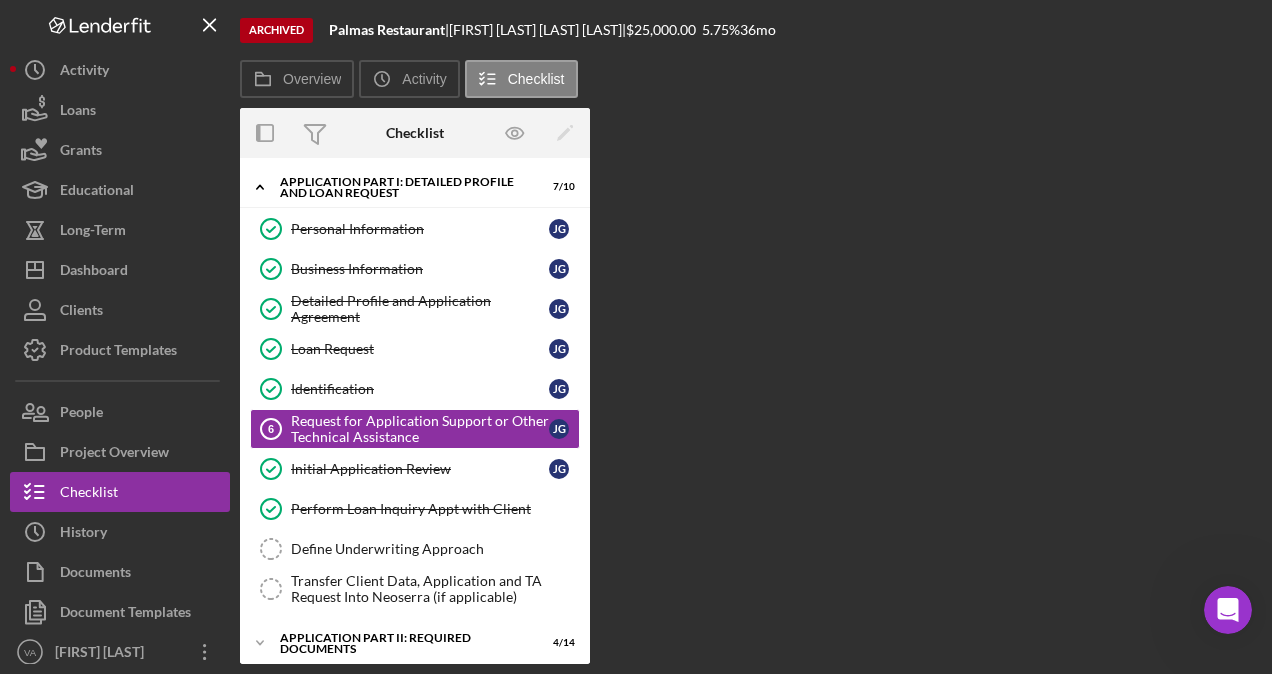 scroll, scrollTop: 14, scrollLeft: 0, axis: vertical 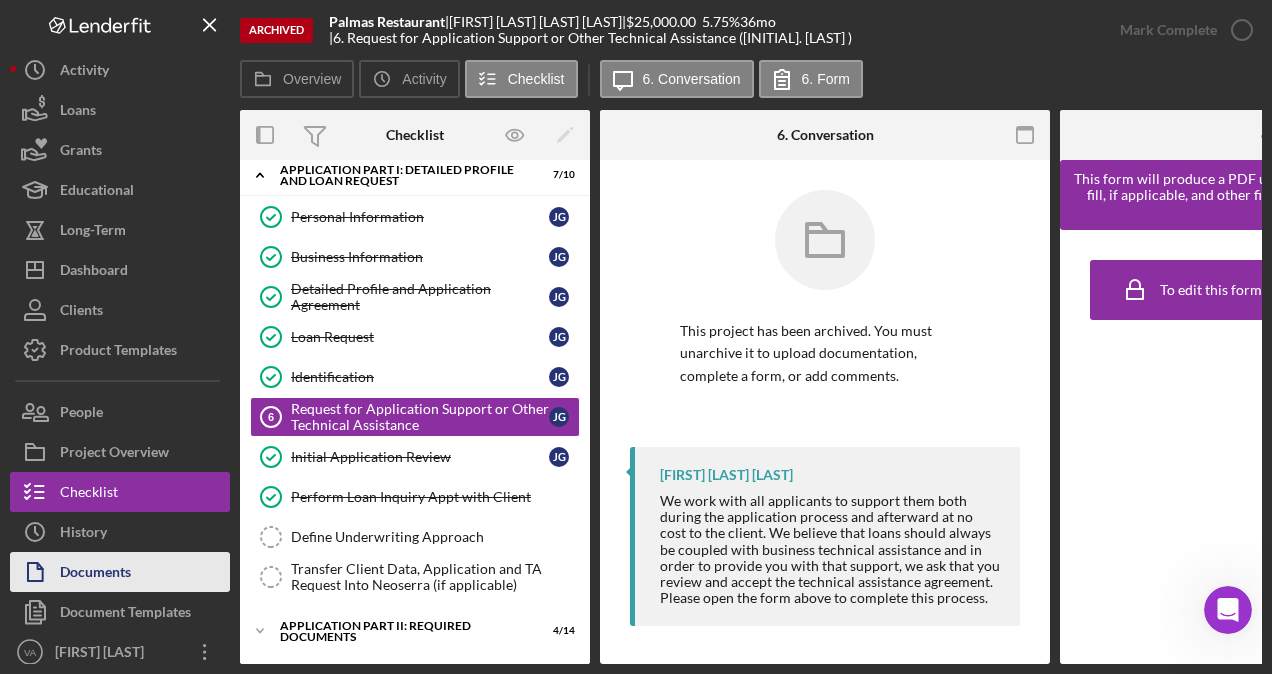 click on "Documents" at bounding box center [95, 574] 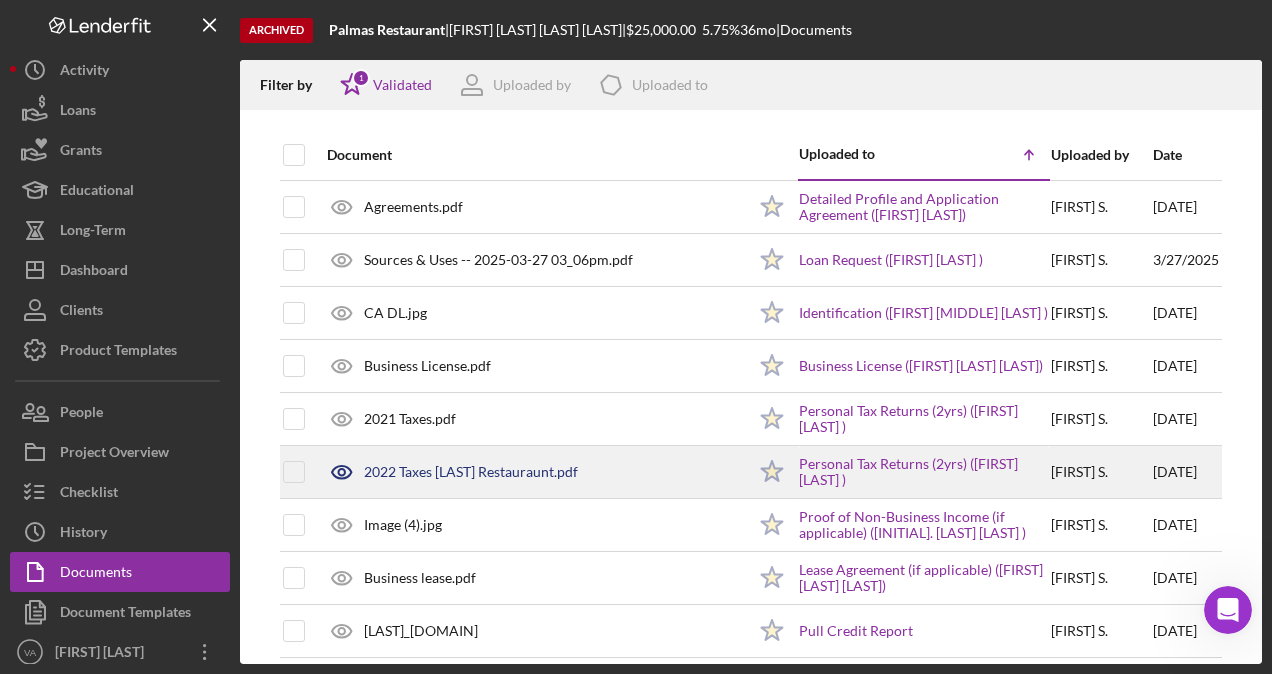 click on "[DATE]" at bounding box center [1186, 472] 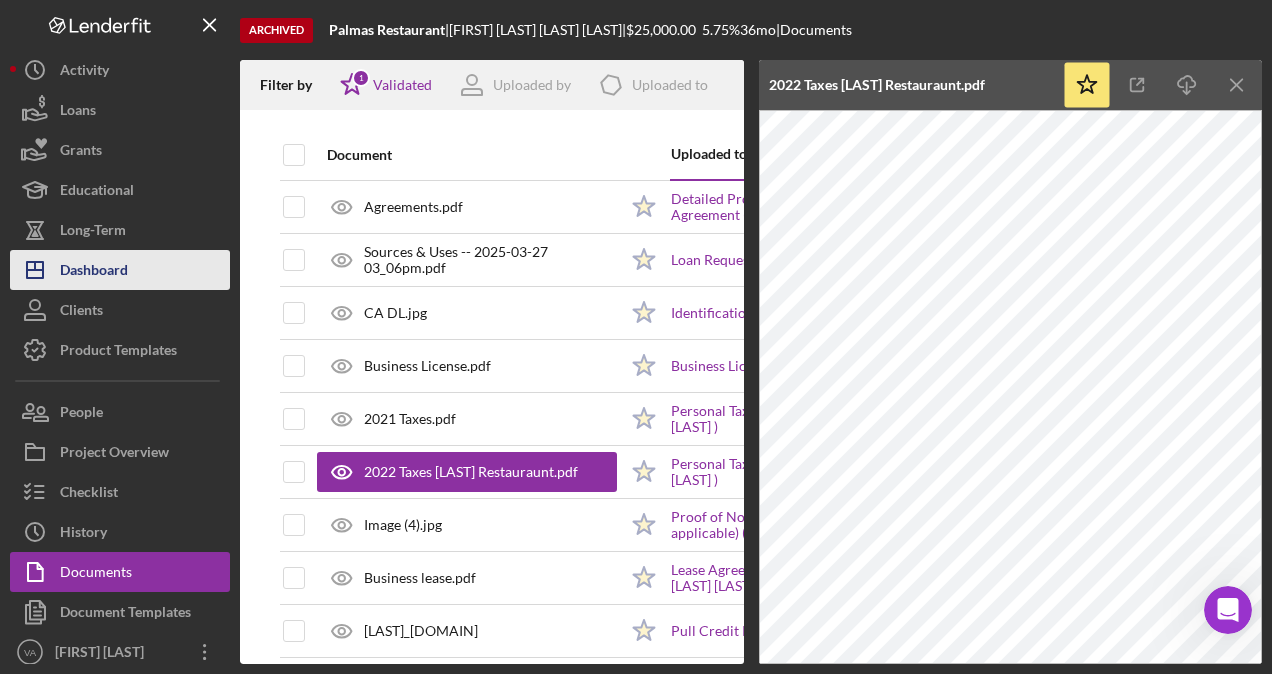 click on "Dashboard" at bounding box center (94, 272) 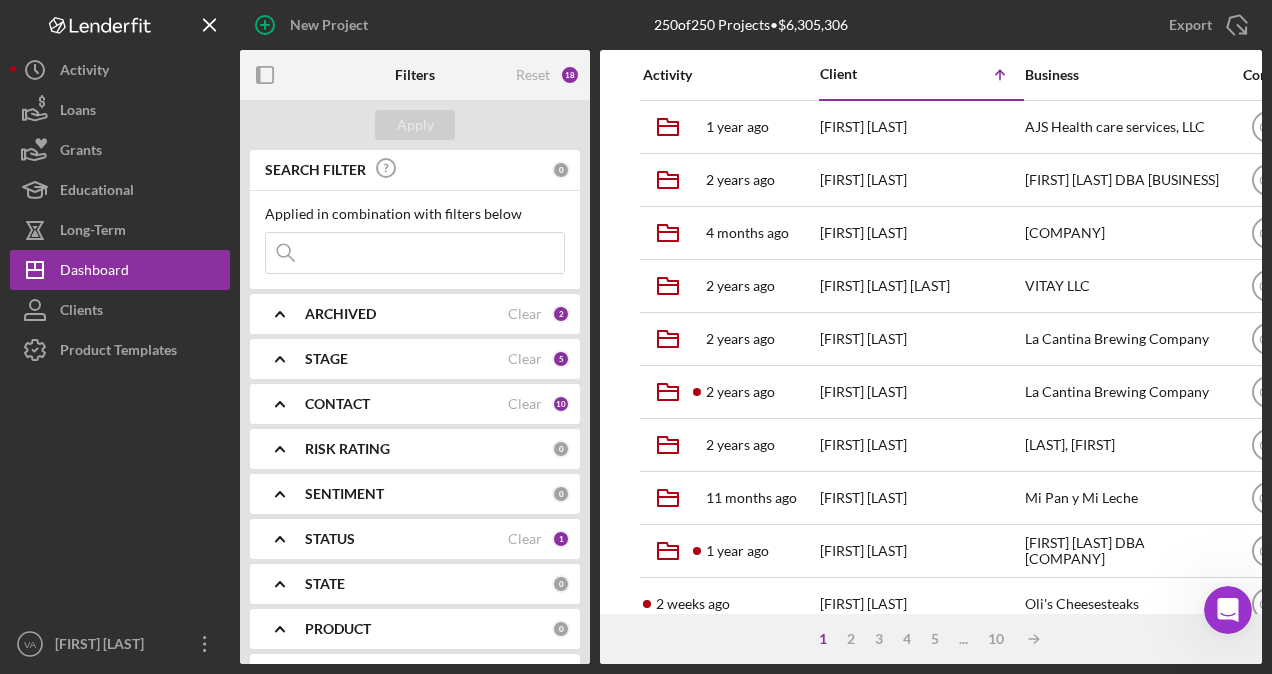 click at bounding box center [415, 253] 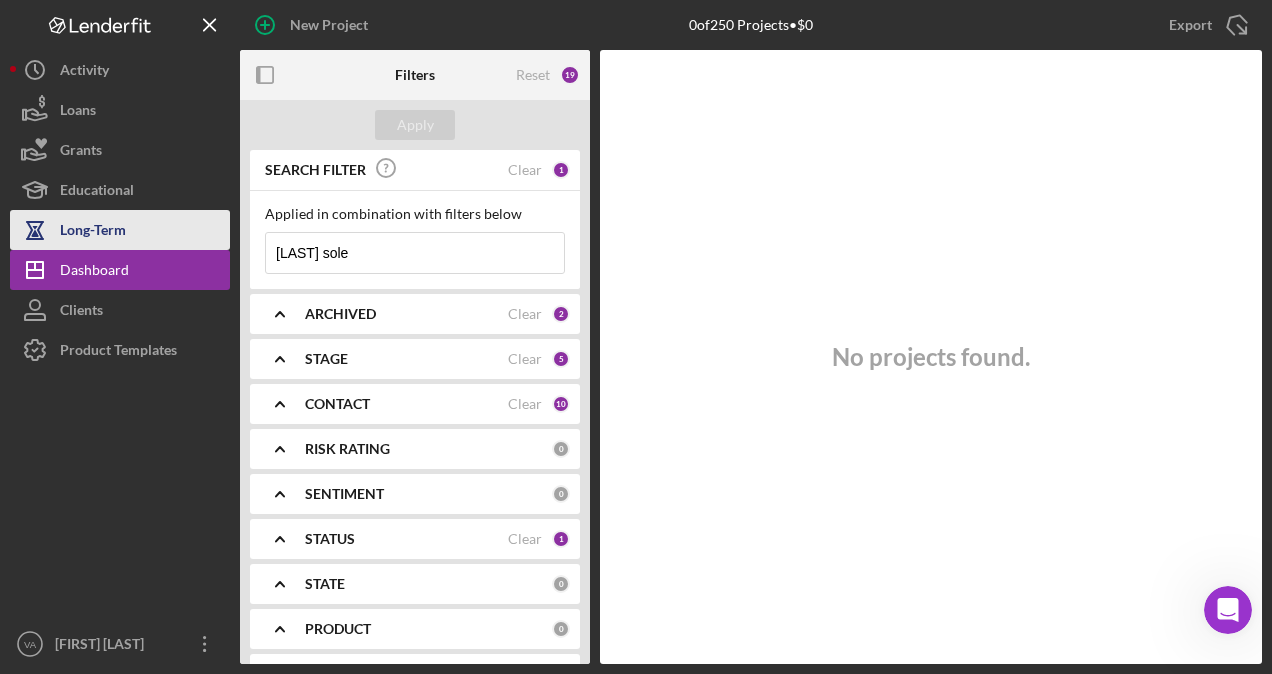 type on "[LAST] sole" 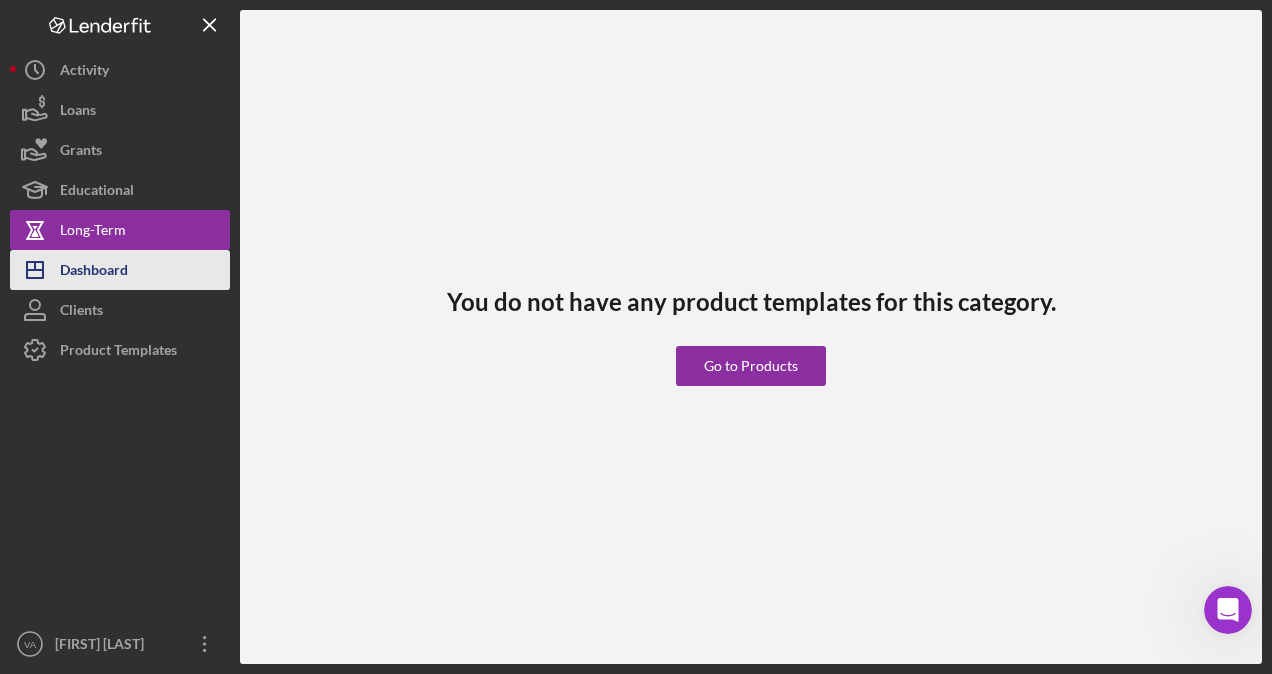 click on "Dashboard" at bounding box center [94, 272] 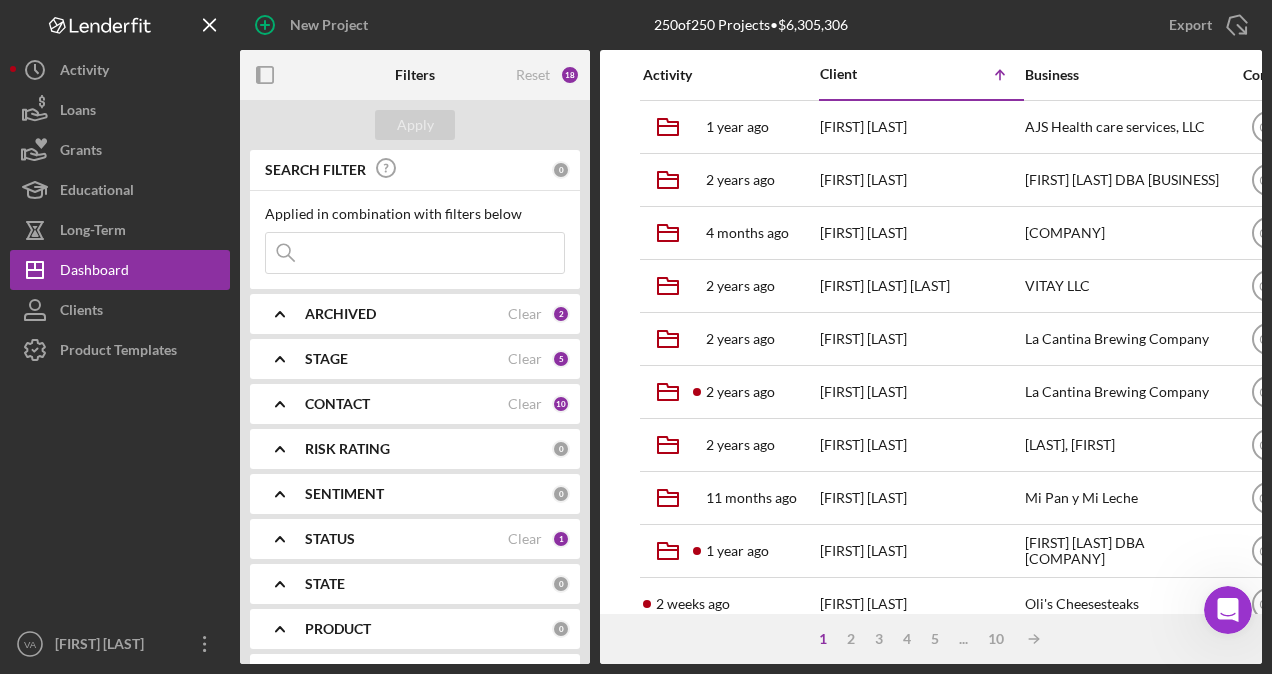 click at bounding box center [415, 253] 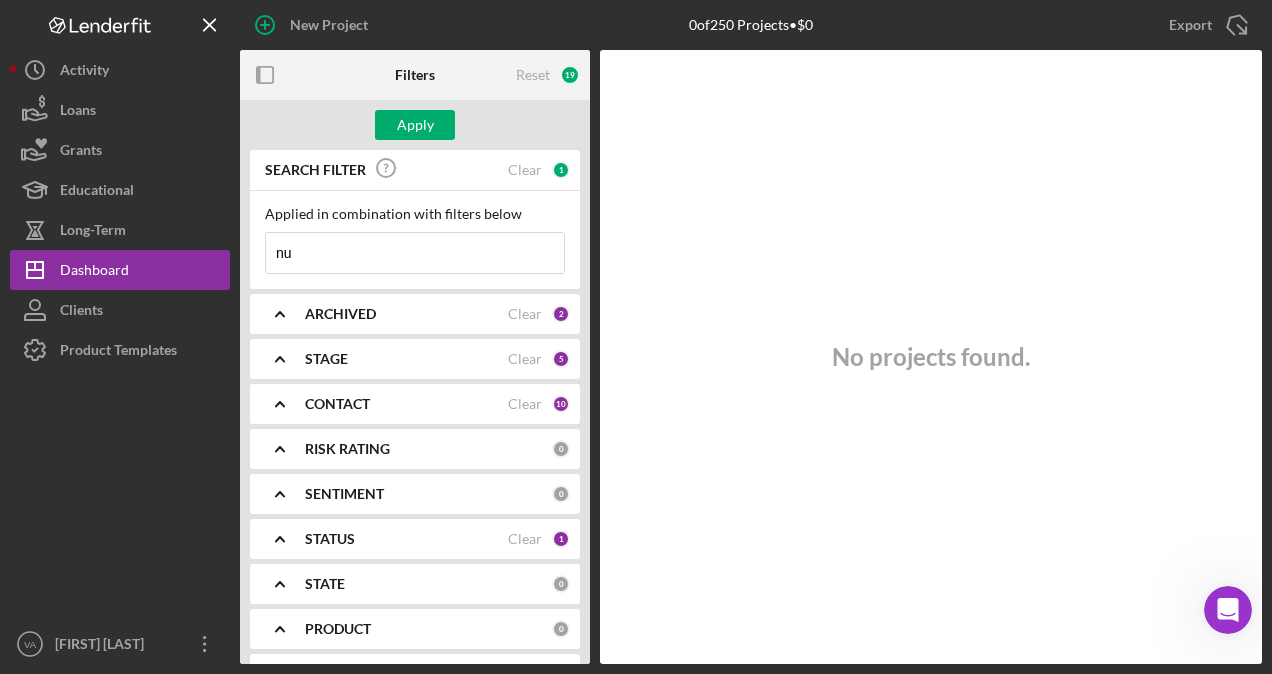 type on "n" 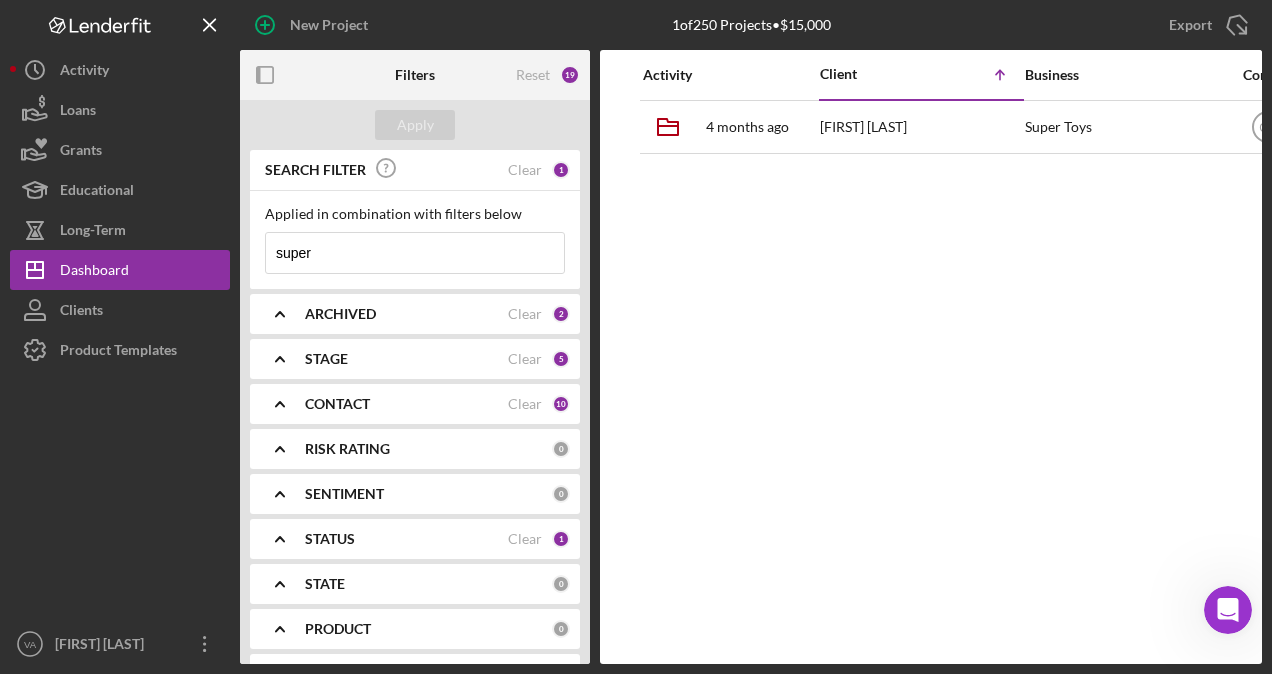 type on "super" 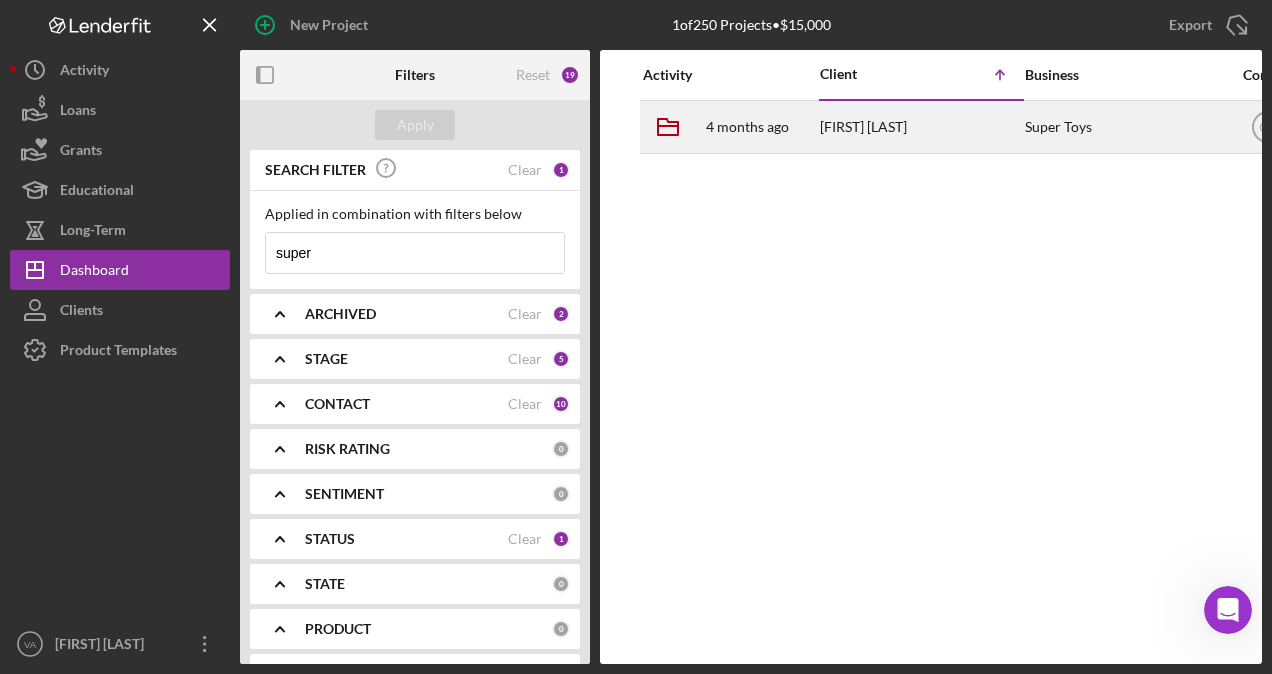click on "Super Toys" at bounding box center [1125, 127] 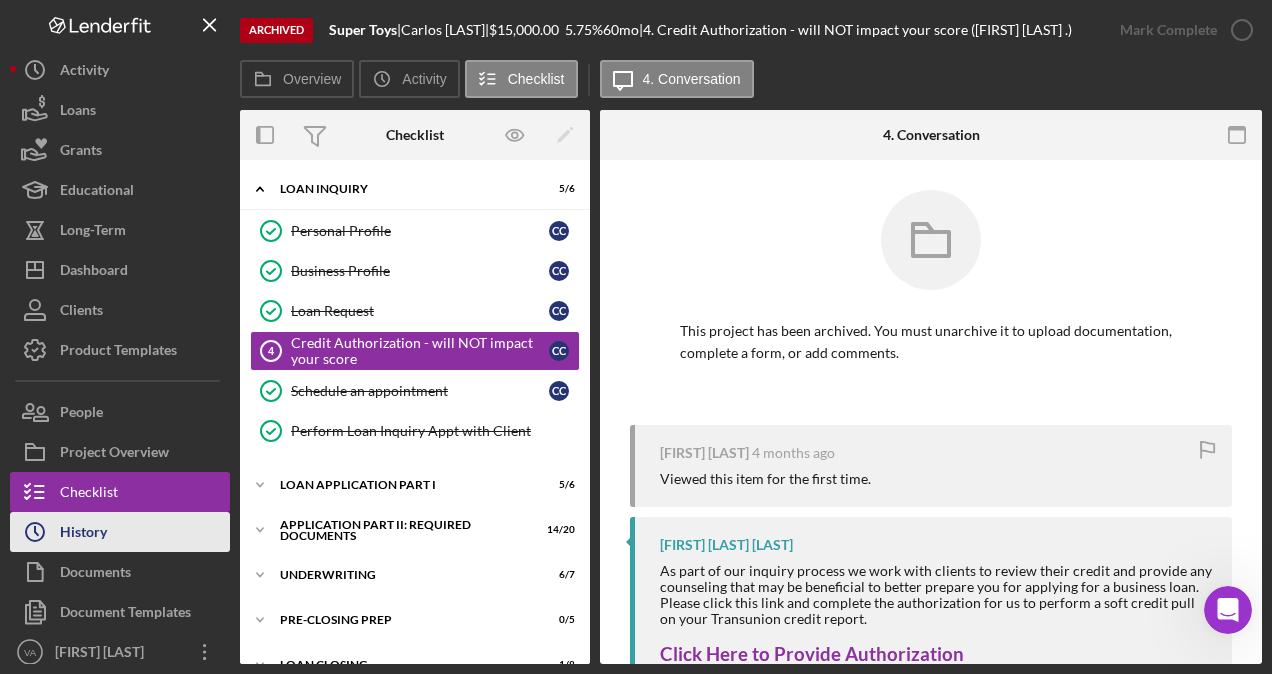 click on "History" at bounding box center (83, 534) 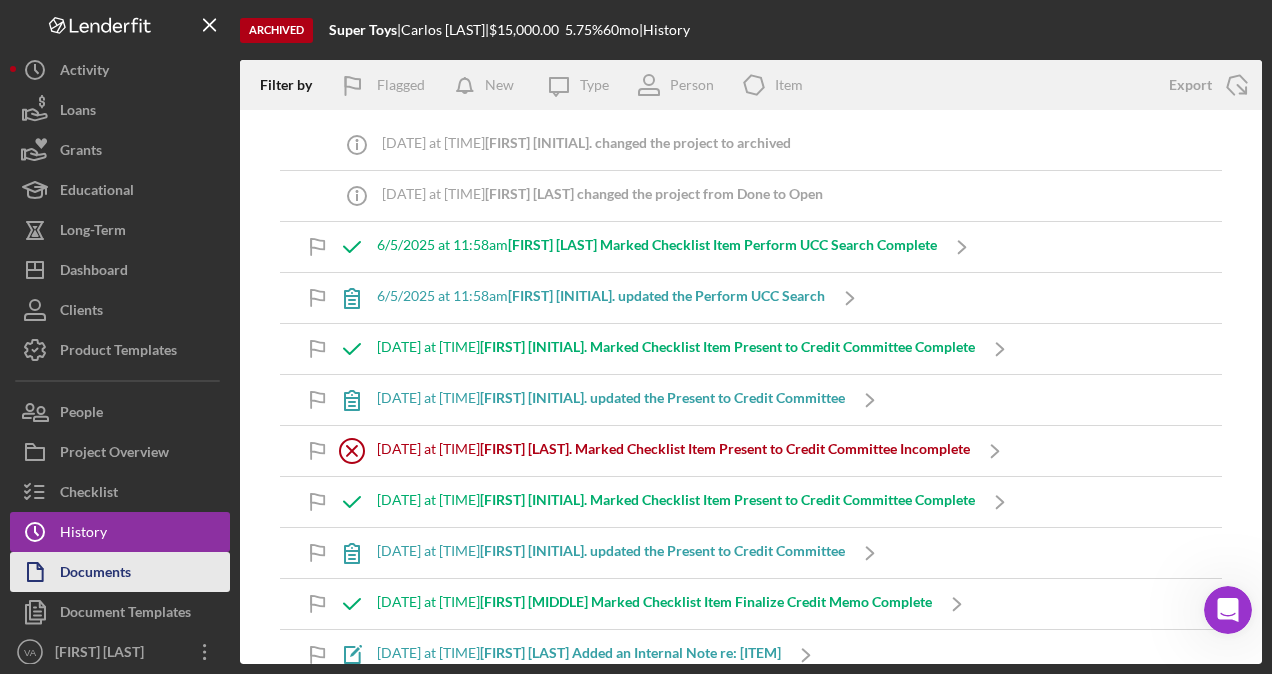 click on "Documents" at bounding box center (95, 574) 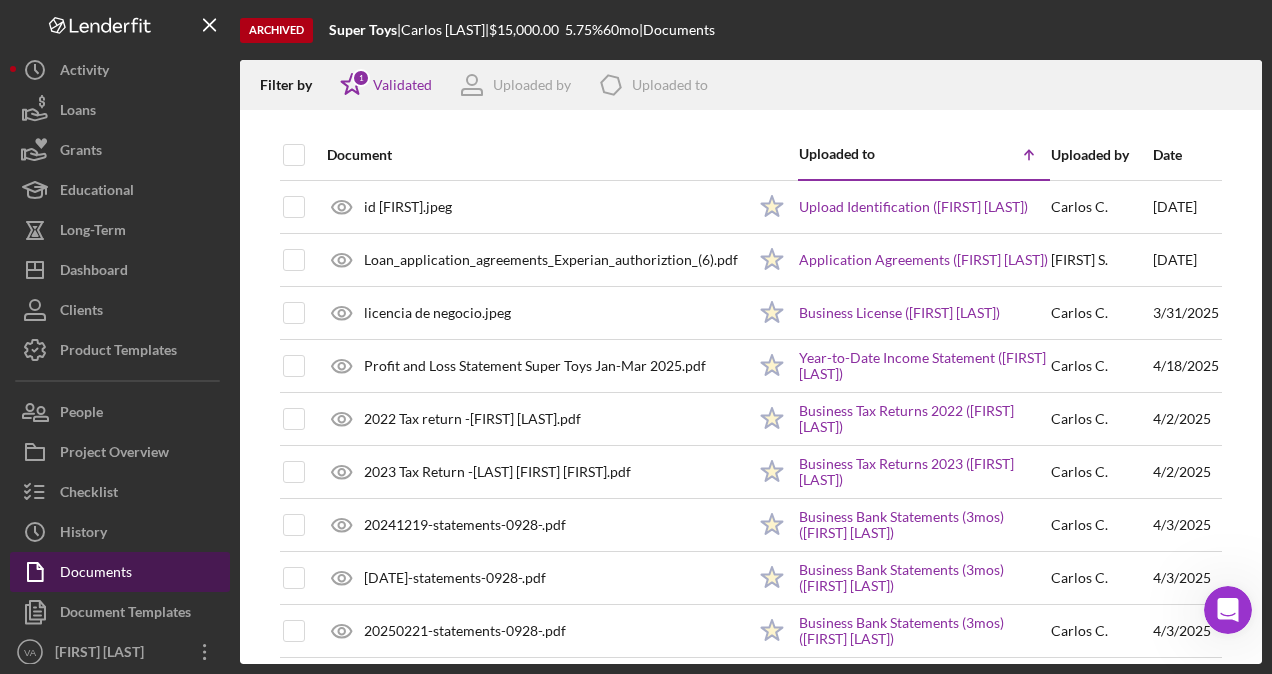 type 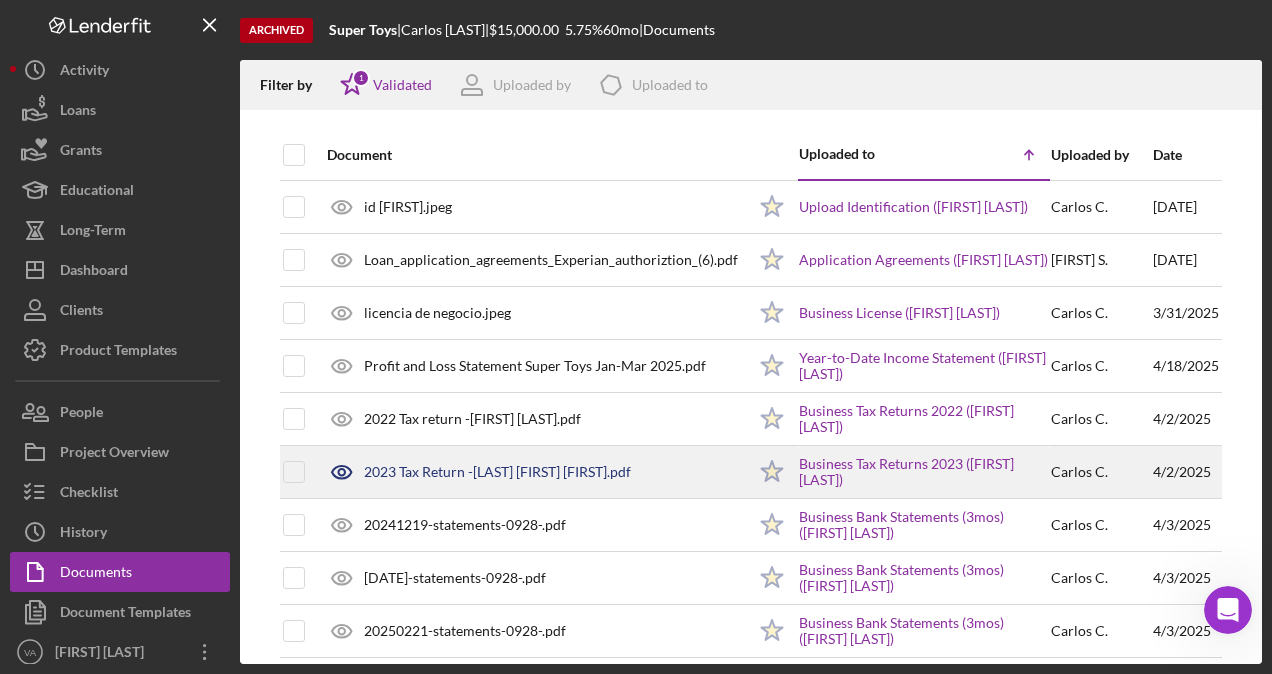 click on "[FIRST] [LAST]" at bounding box center (1101, 472) 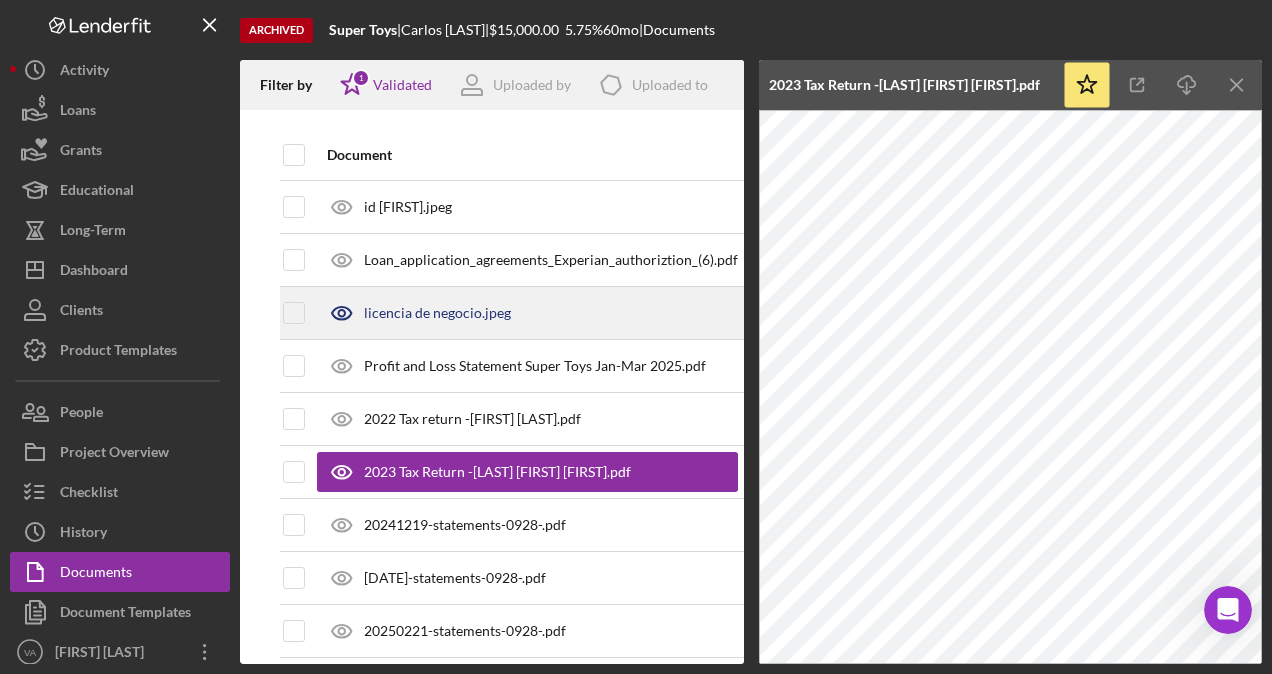 click on "licencia de negocio.jpeg" at bounding box center (527, 313) 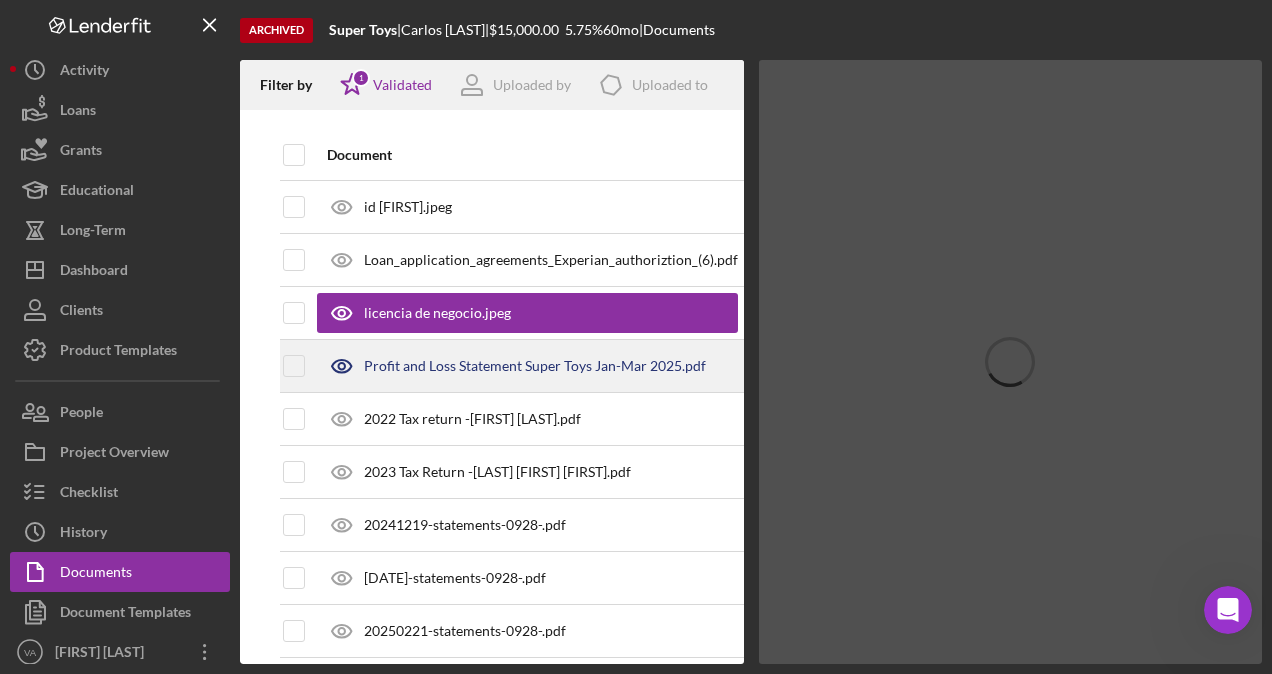 click on "Profit and Loss Statement Super Toys Jan-Mar 2025.pdf" at bounding box center (527, 366) 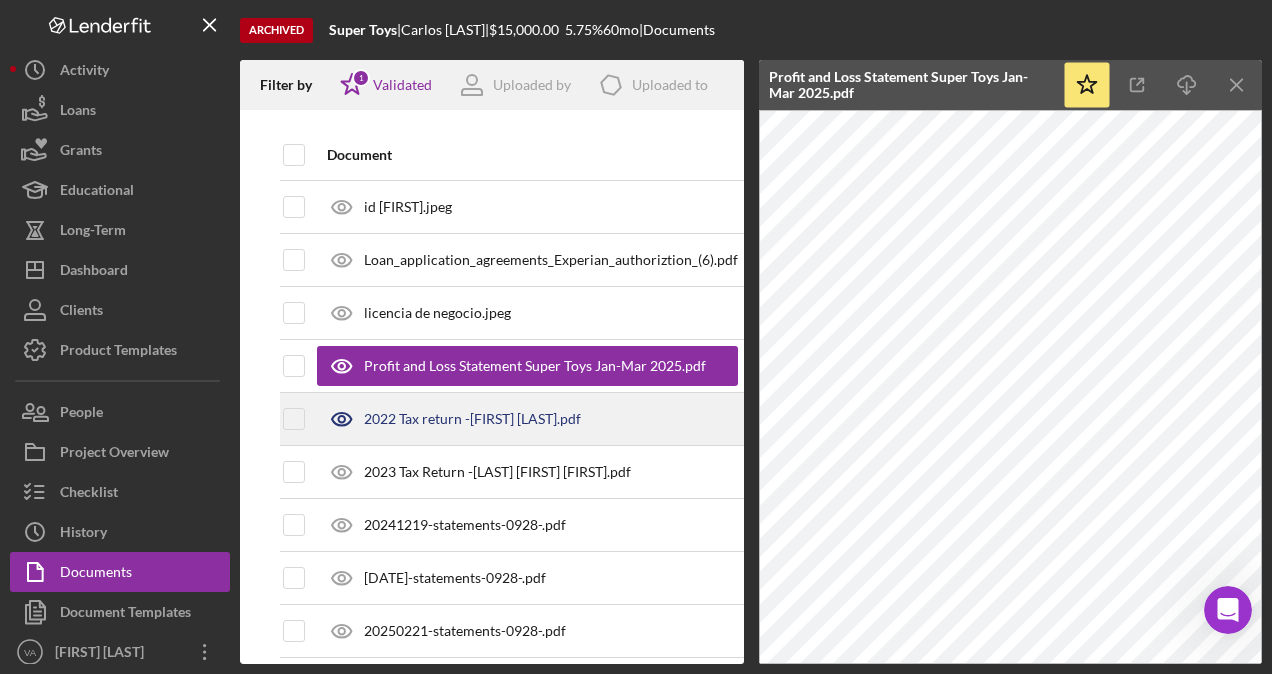 click on "2022 Tax return -[FIRST] [LAST].pdf" at bounding box center [472, 419] 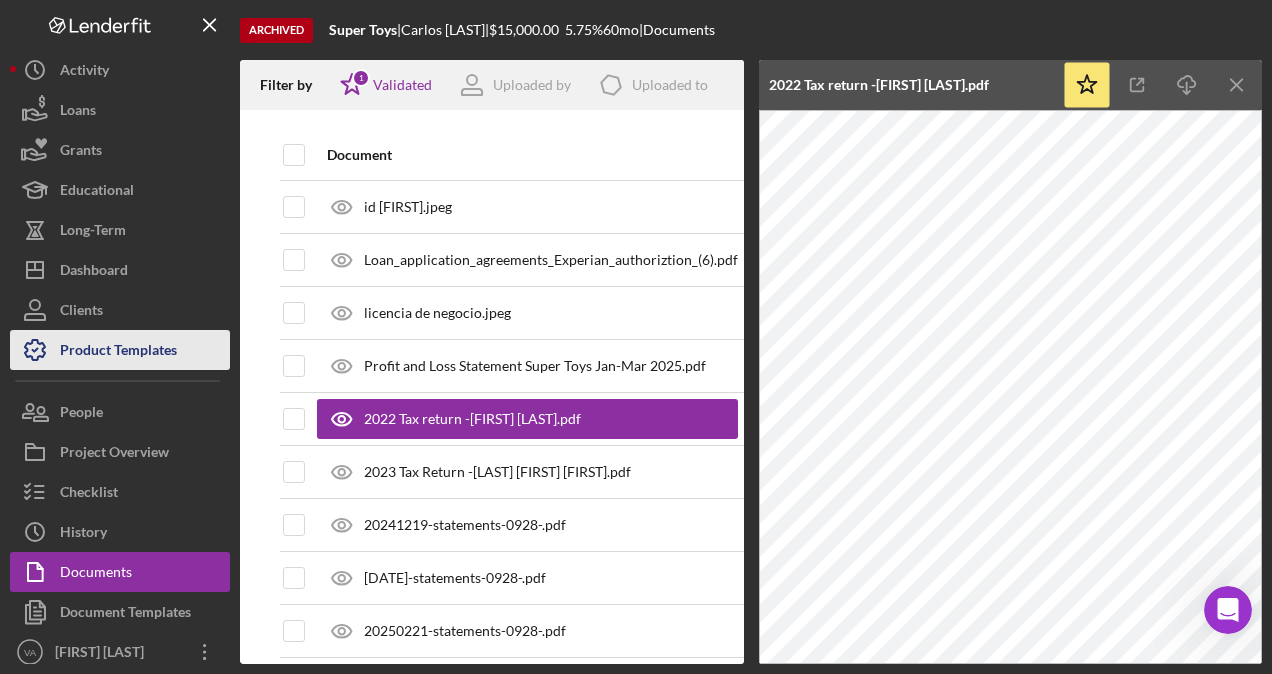 click 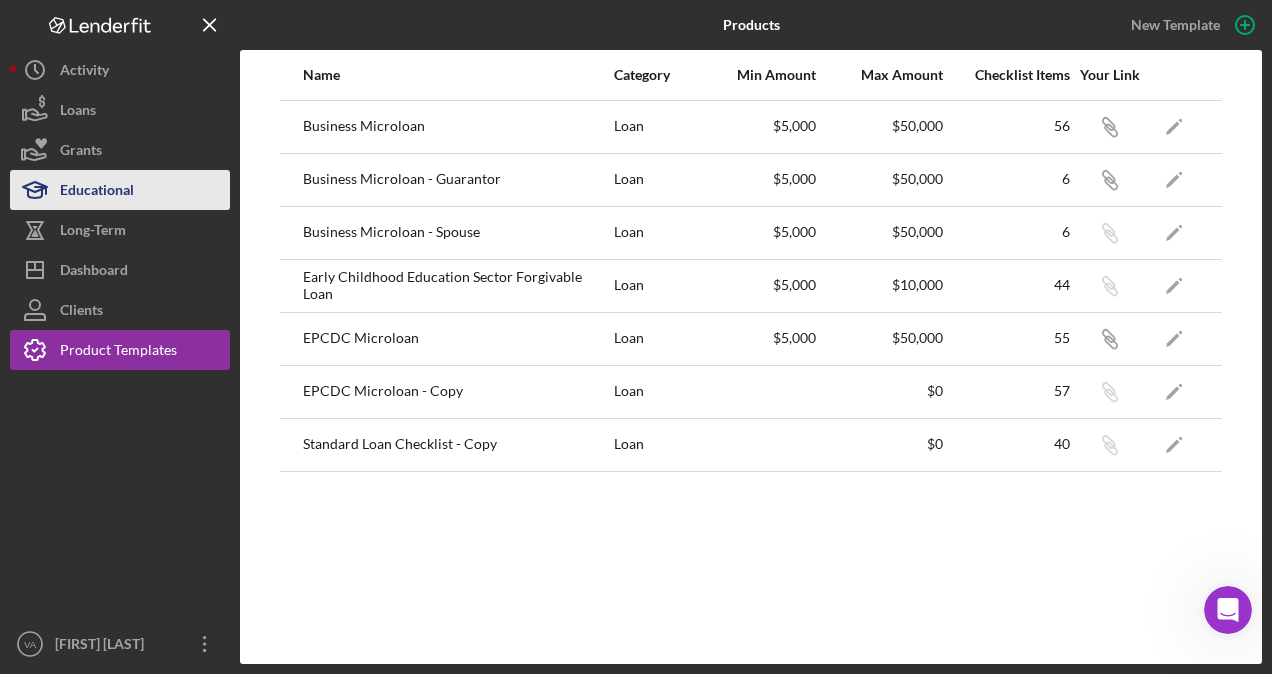 drag, startPoint x: 119, startPoint y: 172, endPoint x: 115, endPoint y: 196, distance: 24.33105 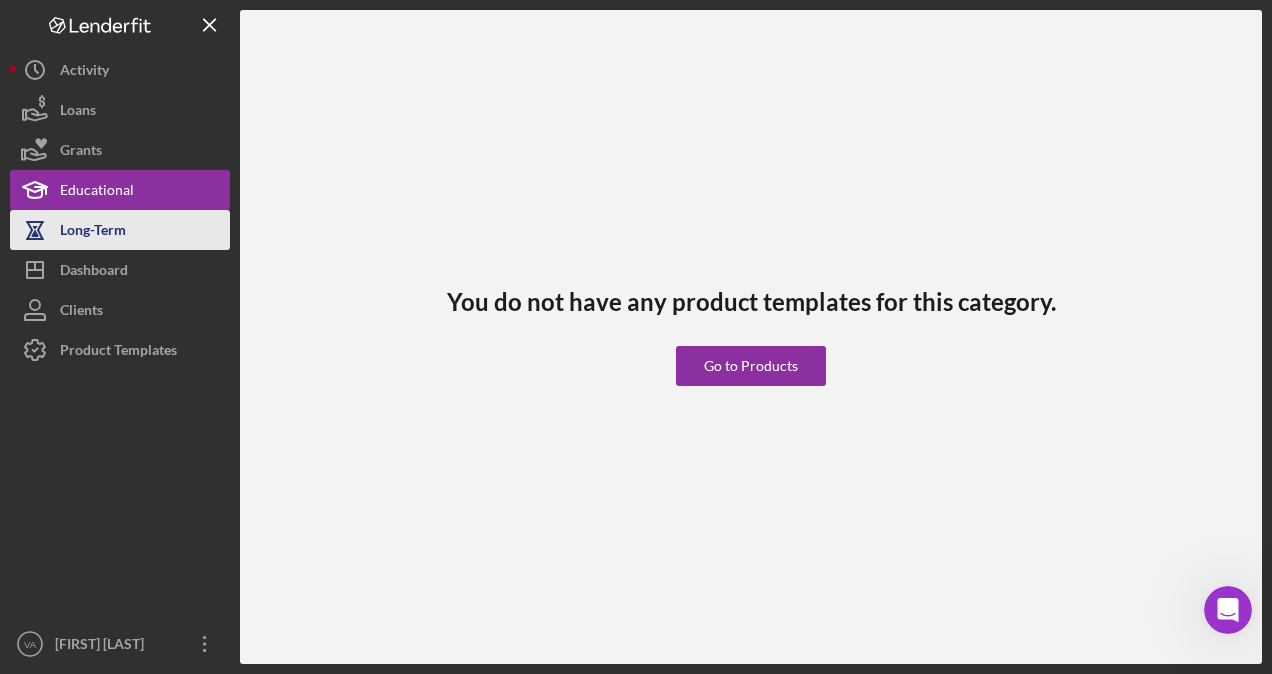 click on "Long-Term" at bounding box center [93, 232] 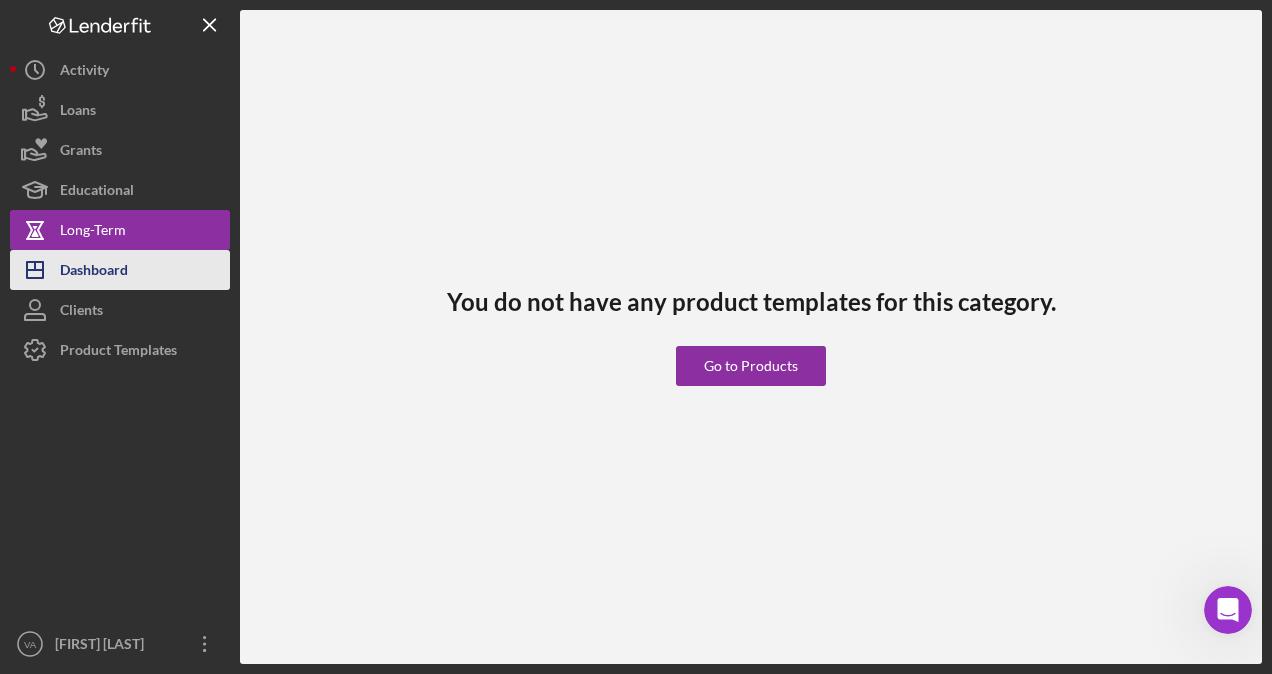 click on "Icon/Dashboard Dashboard" at bounding box center [120, 270] 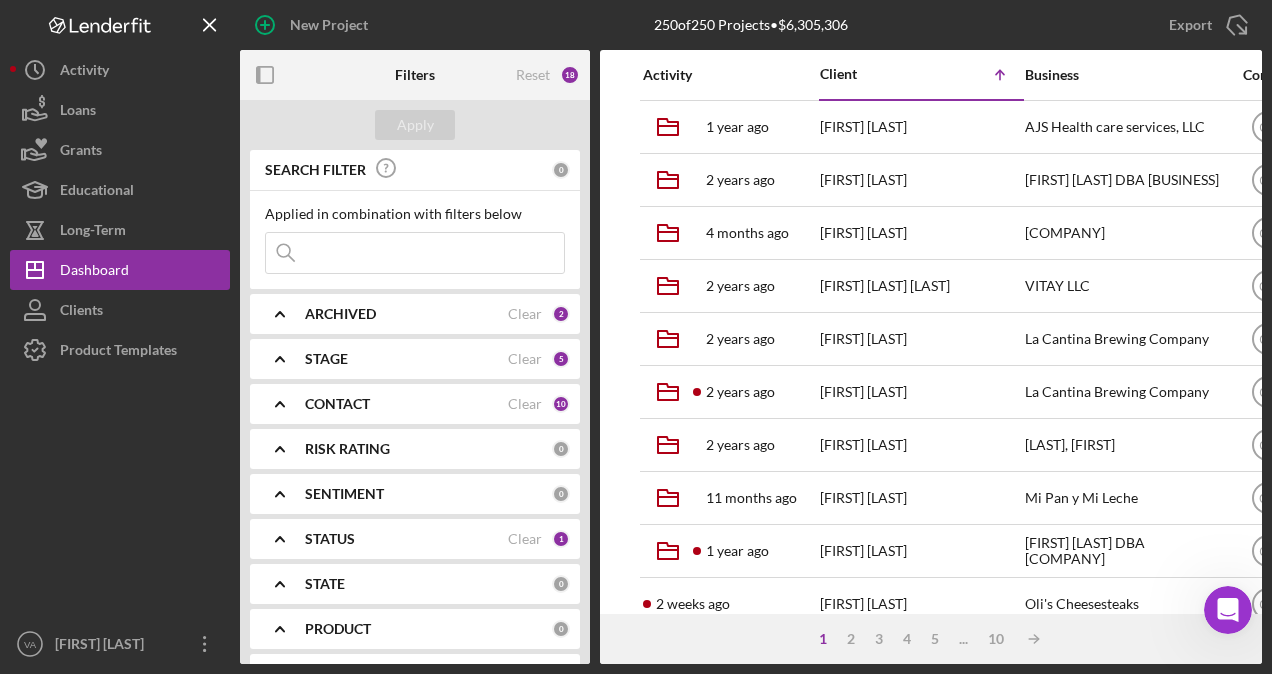 click at bounding box center (415, 253) 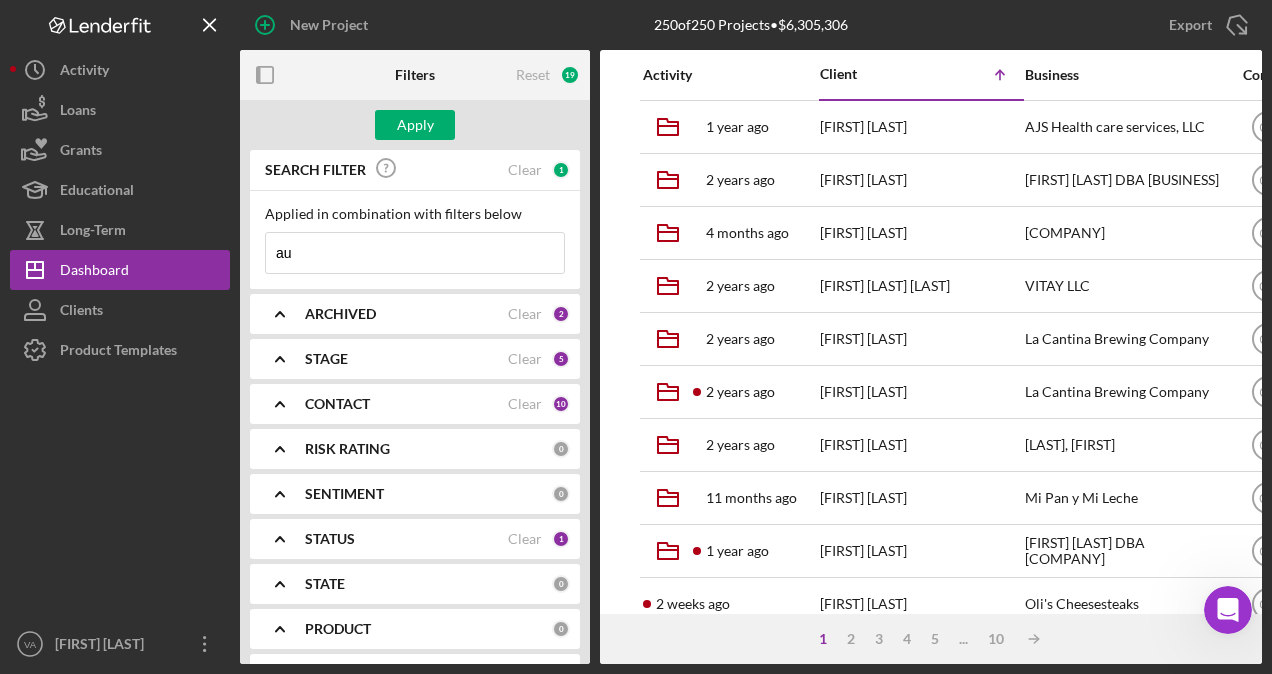 type on "a" 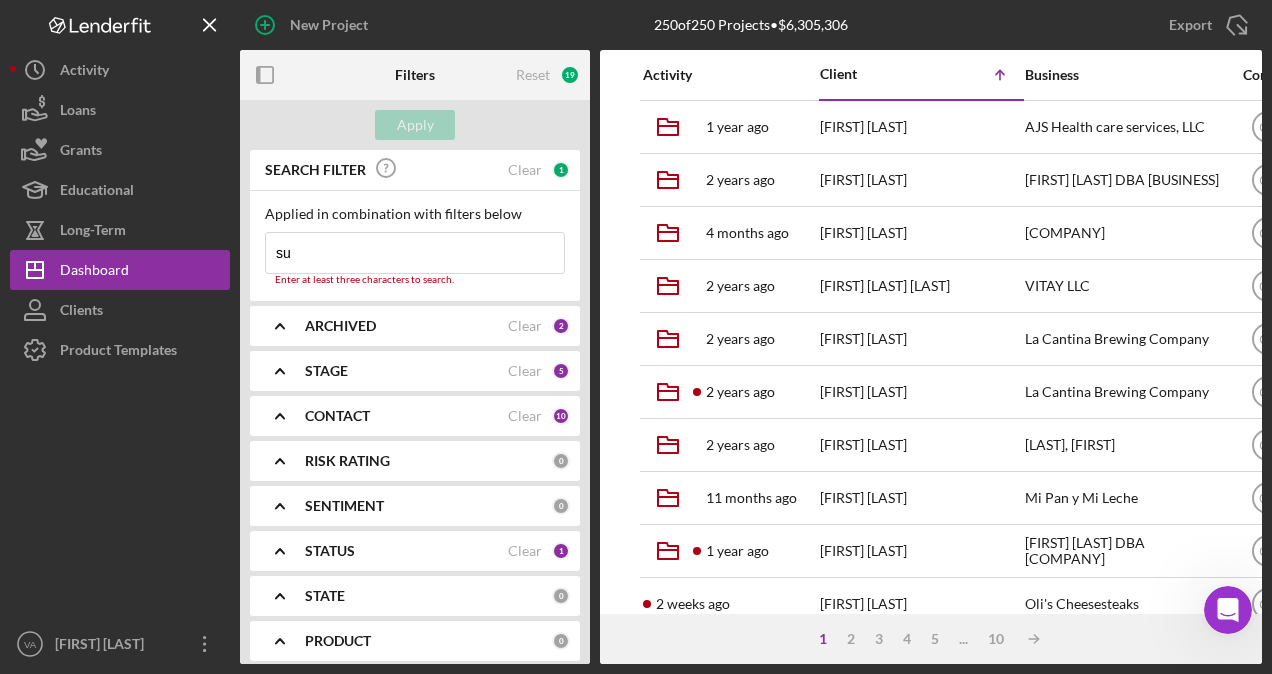 type on "s" 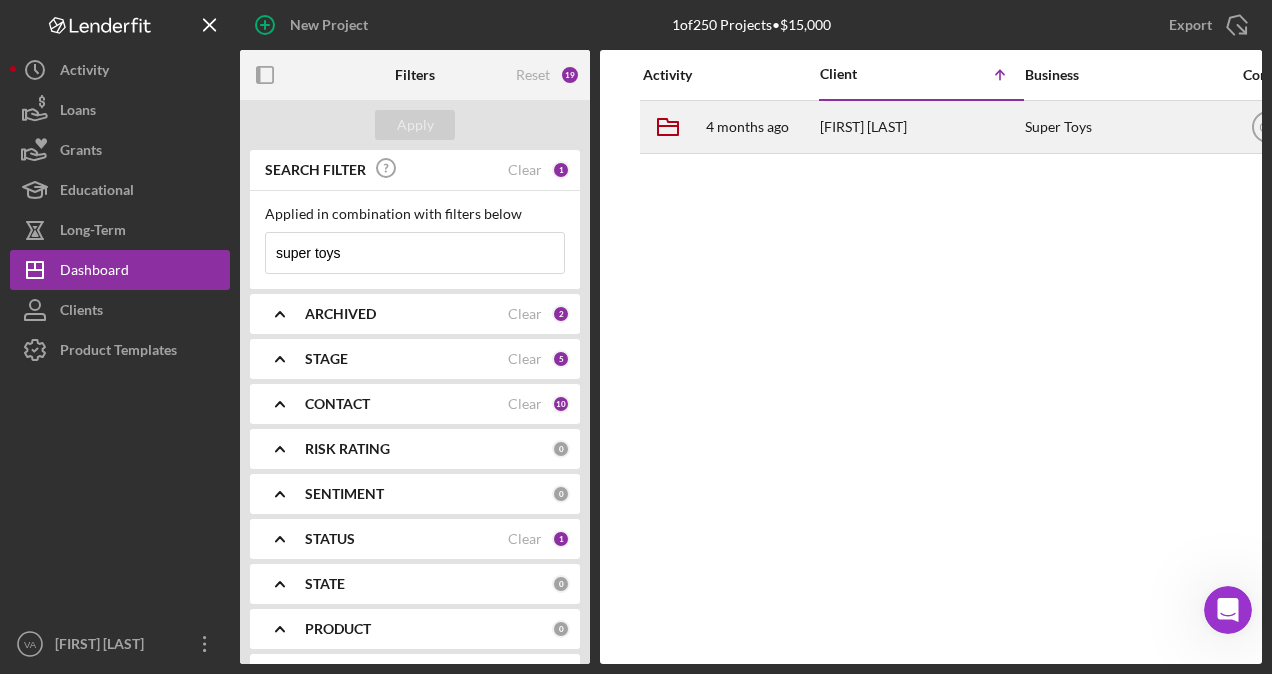 type on "super toys" 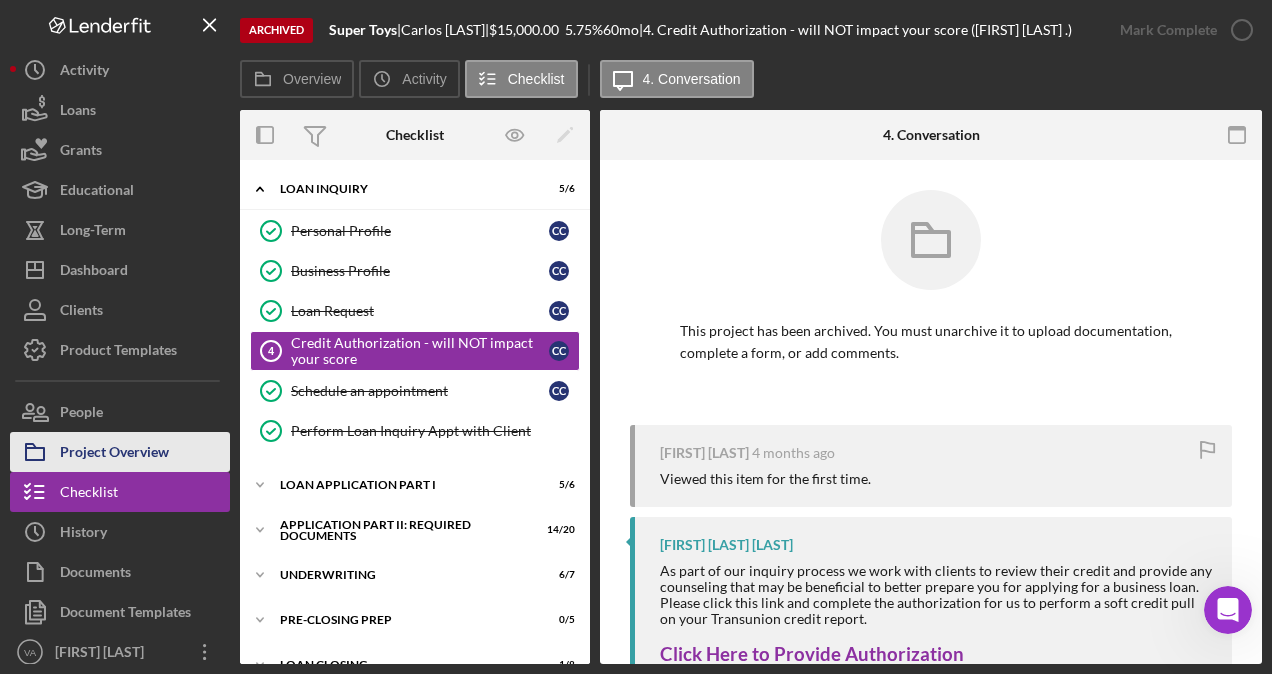 click on "Project Overview" at bounding box center [114, 454] 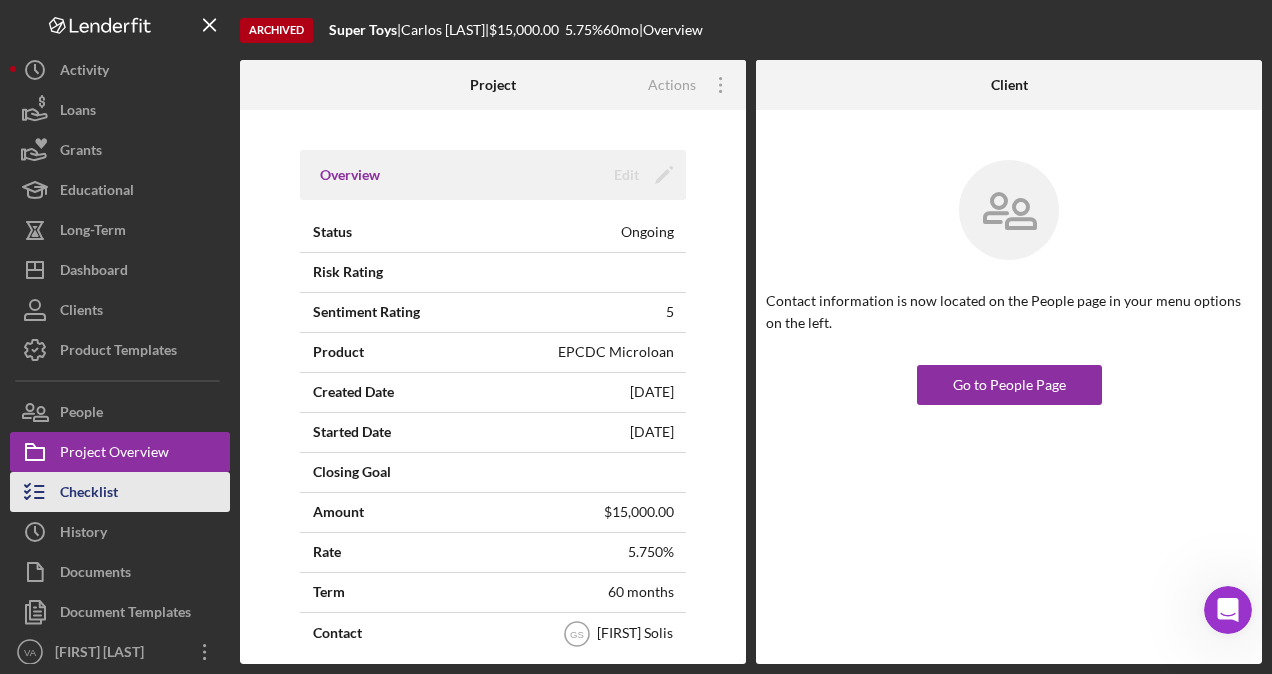 click on "Checklist" at bounding box center (120, 492) 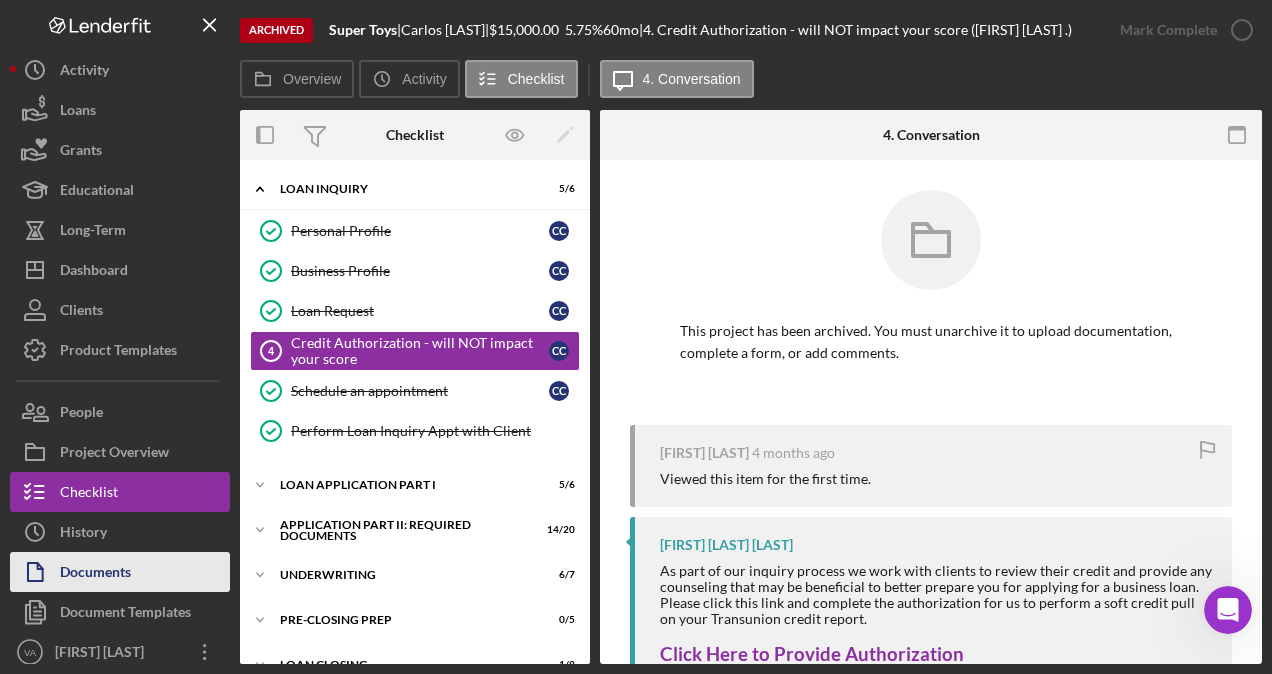 click on "Documents" at bounding box center (95, 574) 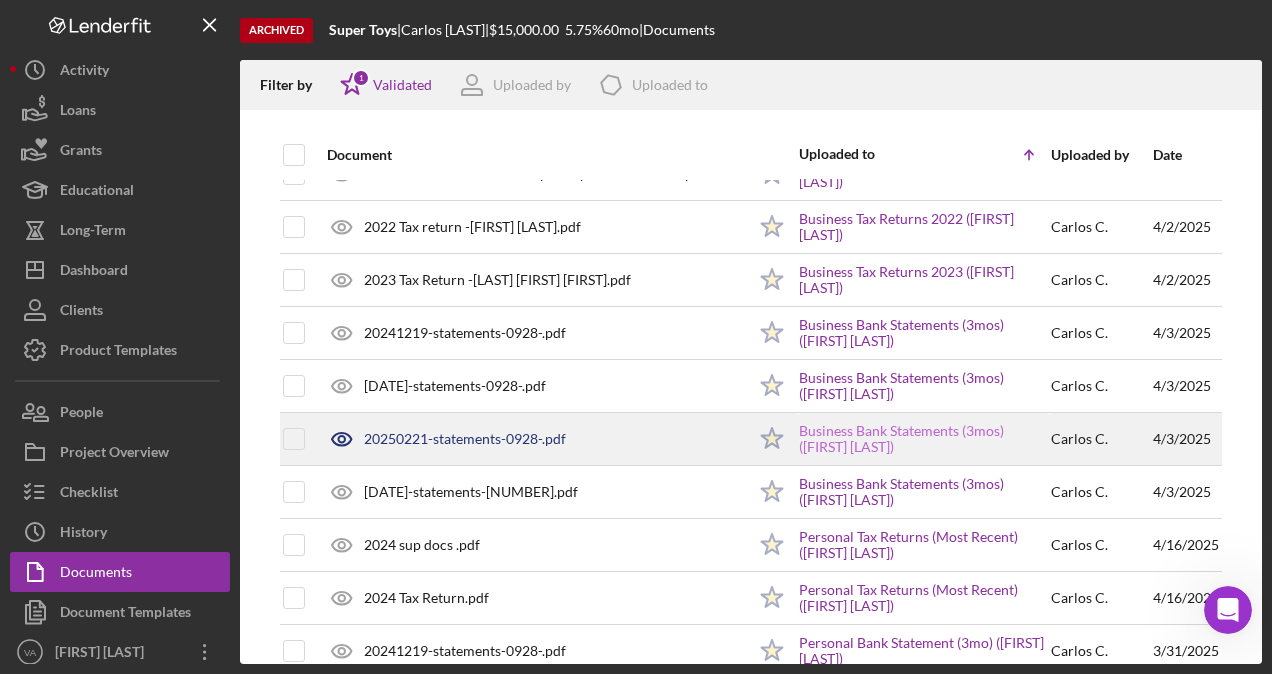 scroll, scrollTop: 200, scrollLeft: 0, axis: vertical 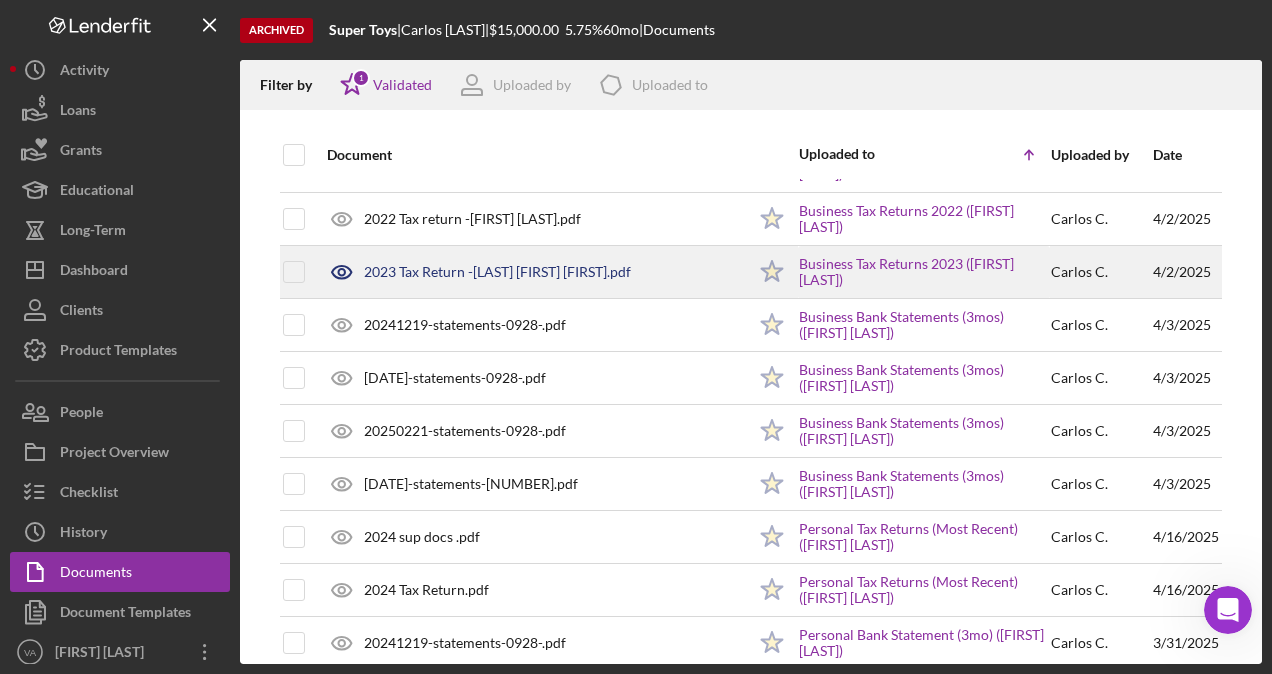 click on "[FIRST] [LAST]" at bounding box center (1101, 272) 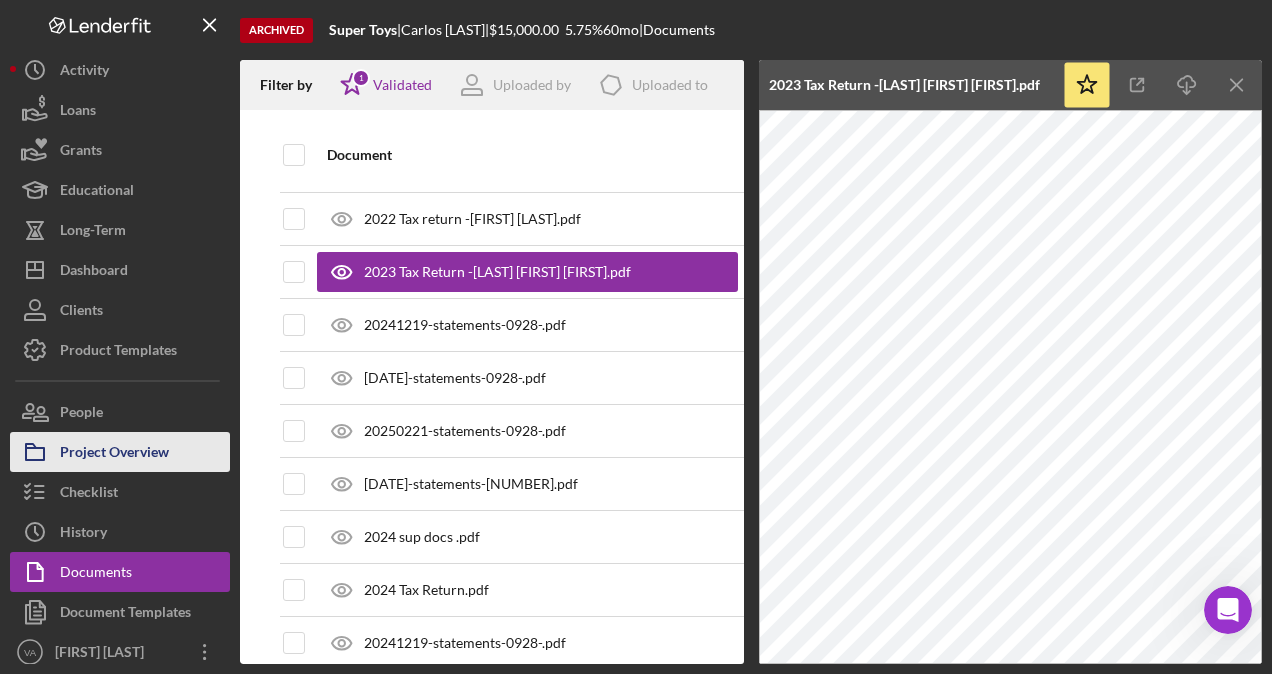 click on "Project Overview" at bounding box center [114, 454] 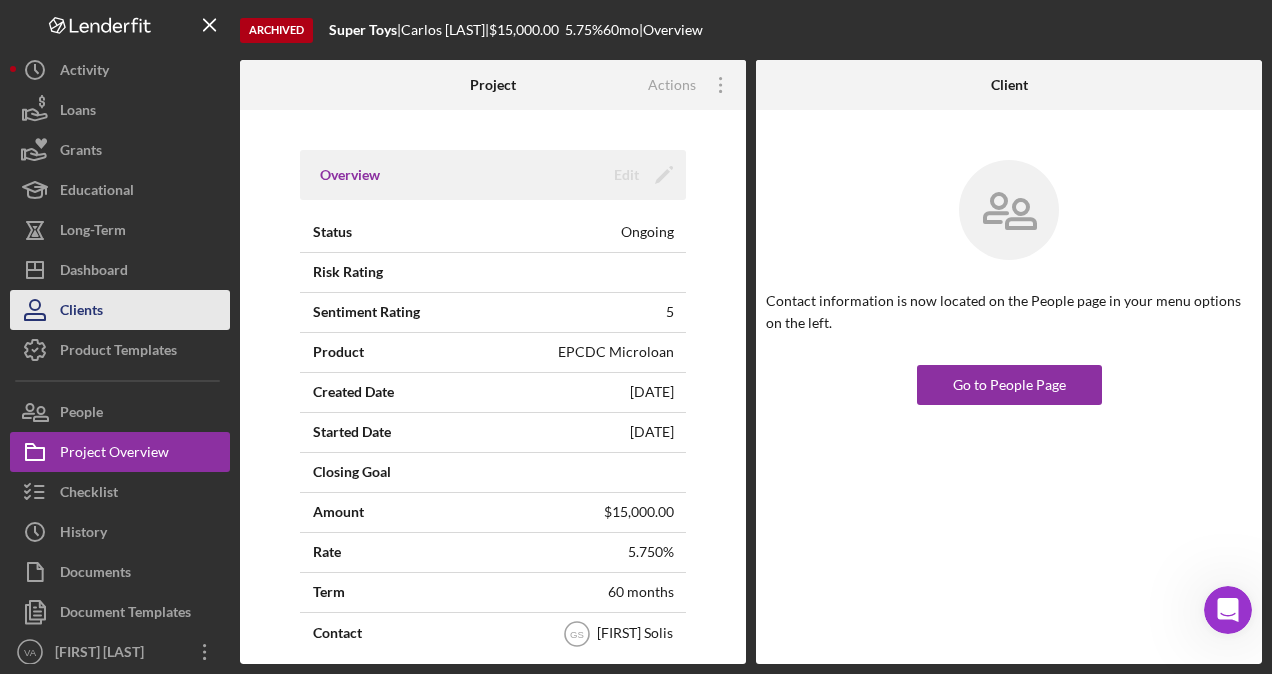 click on "Clients" at bounding box center (81, 312) 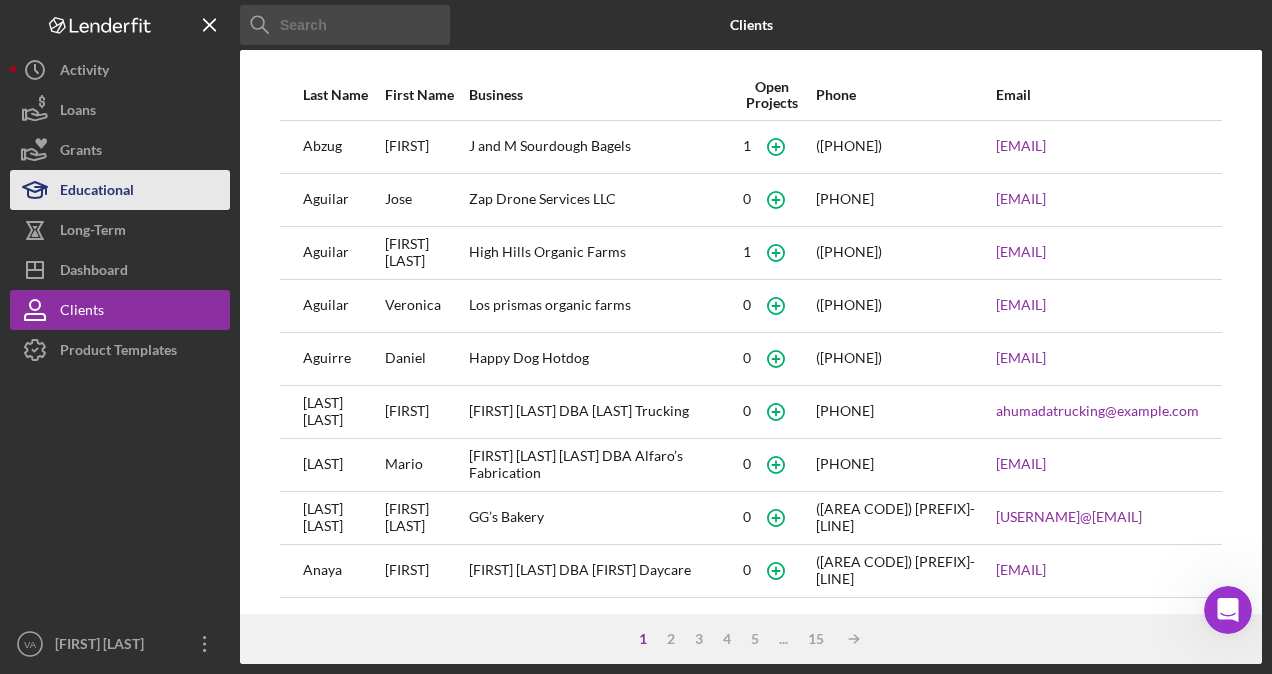 click on "Educational" at bounding box center [97, 192] 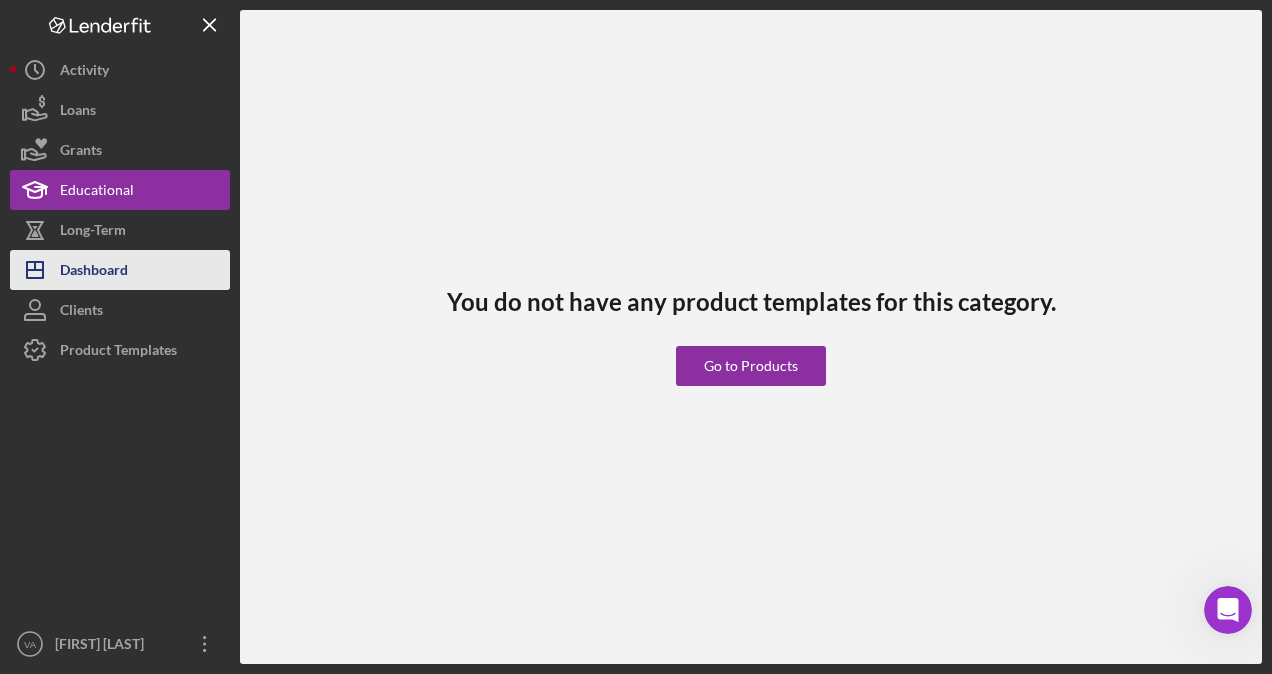 click on "Dashboard" at bounding box center [94, 272] 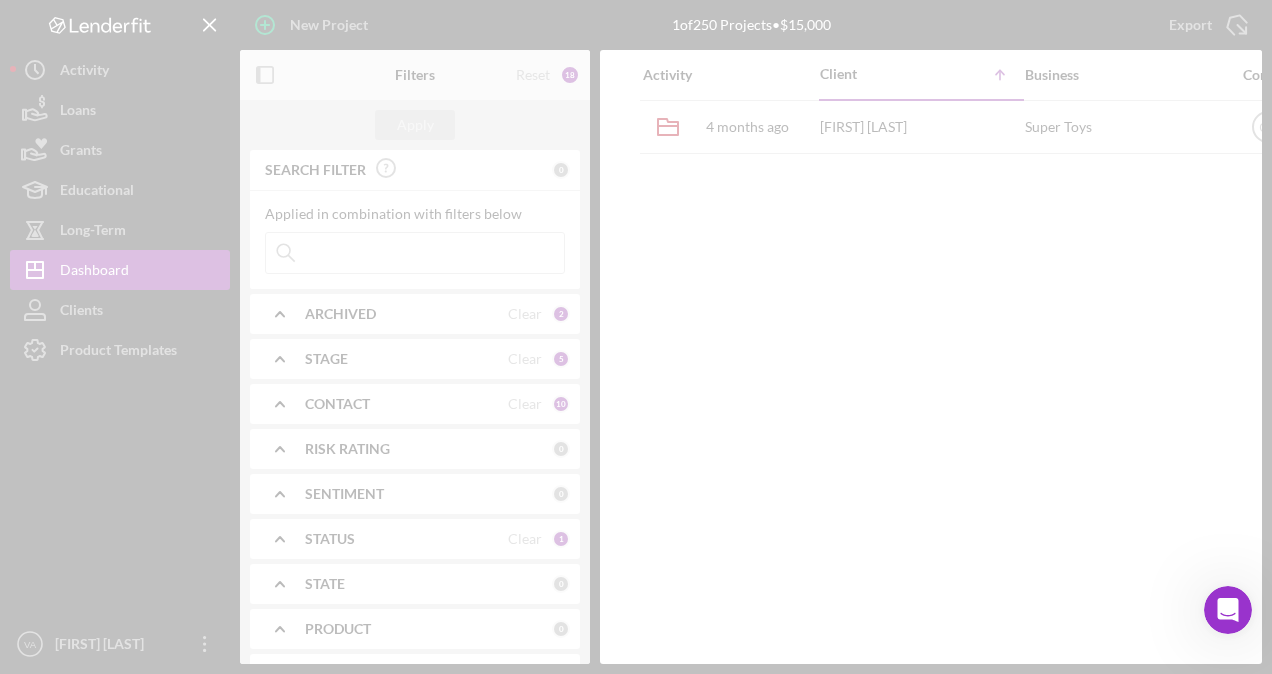 click at bounding box center (636, 337) 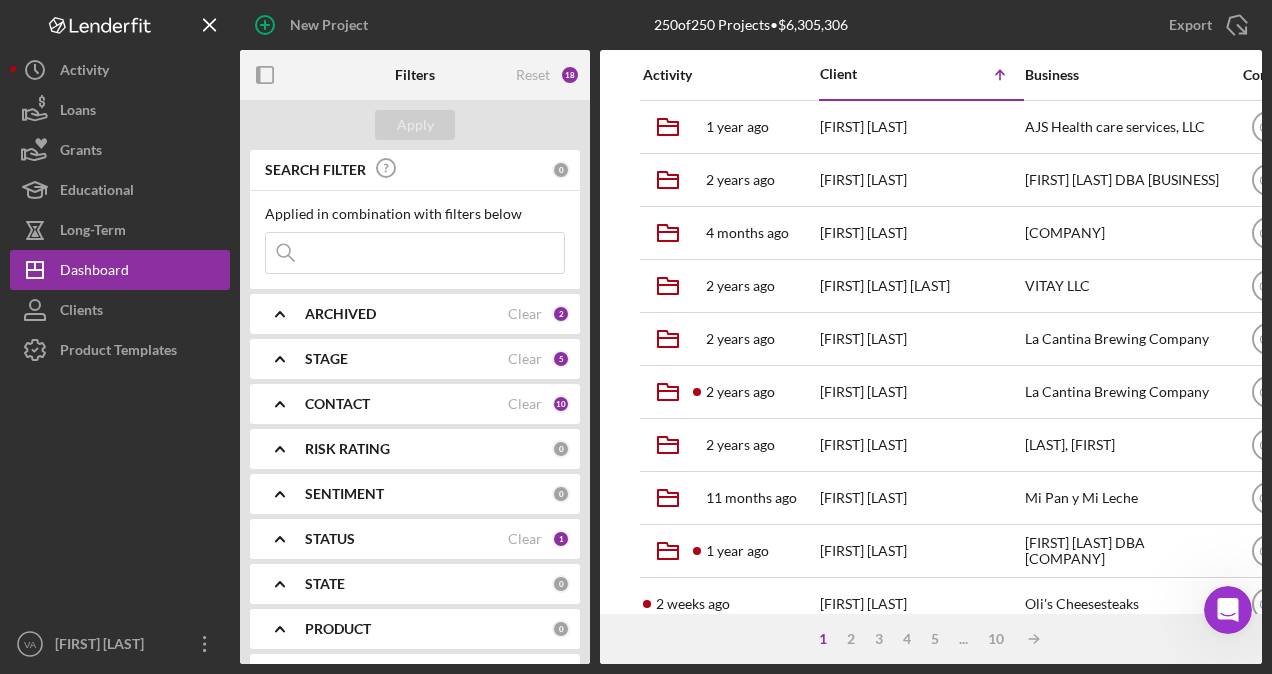click at bounding box center [415, 253] 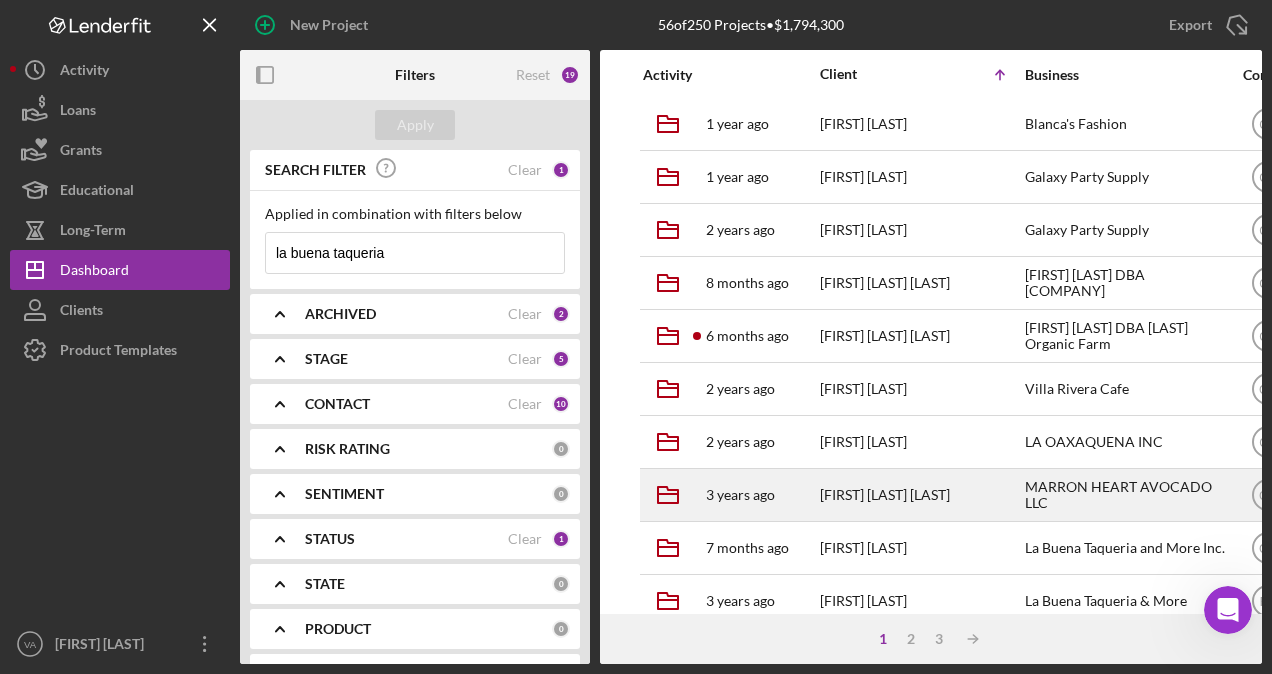 scroll, scrollTop: 300, scrollLeft: 0, axis: vertical 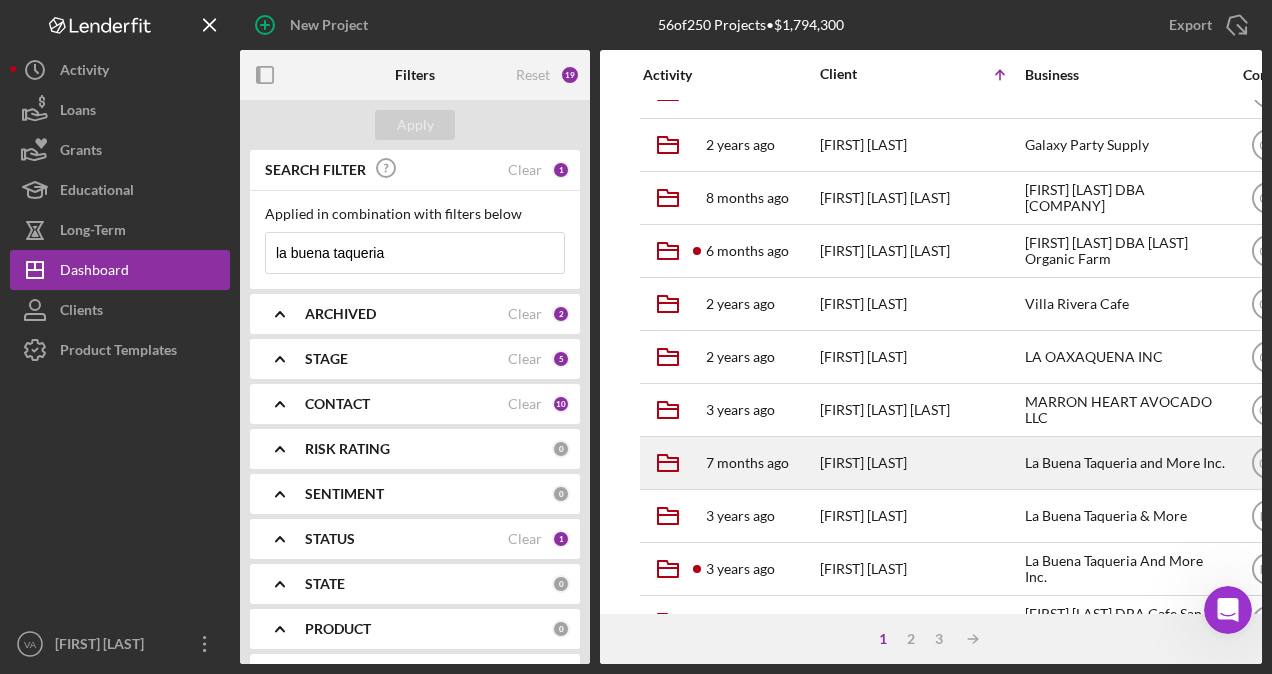 type on "la buena taqueria" 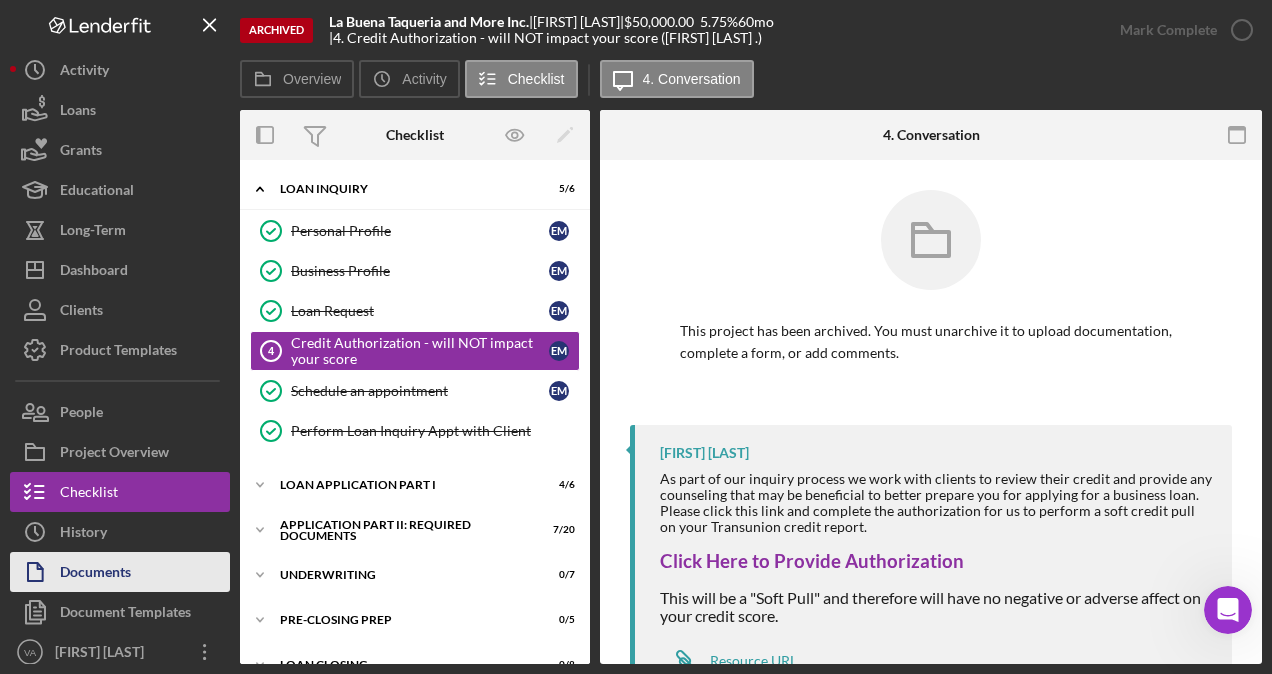 click on "Documents" at bounding box center [120, 572] 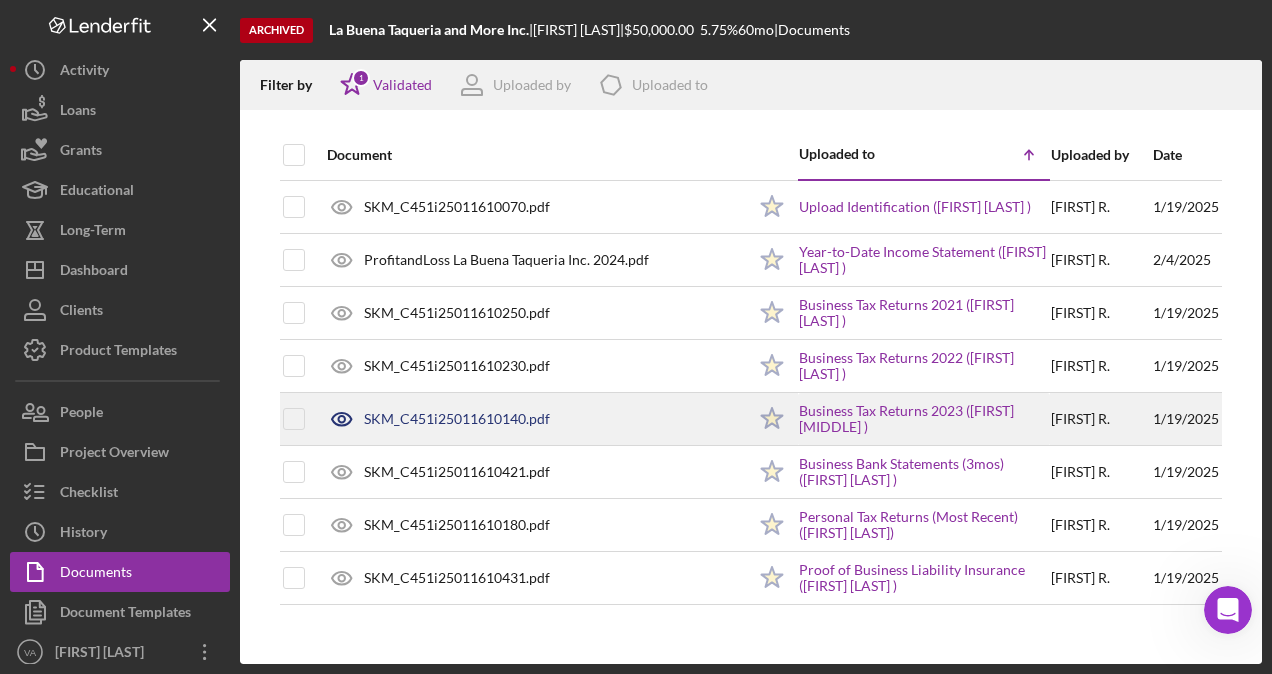 click on "[FIRST] [LAST]." at bounding box center (1080, 419) 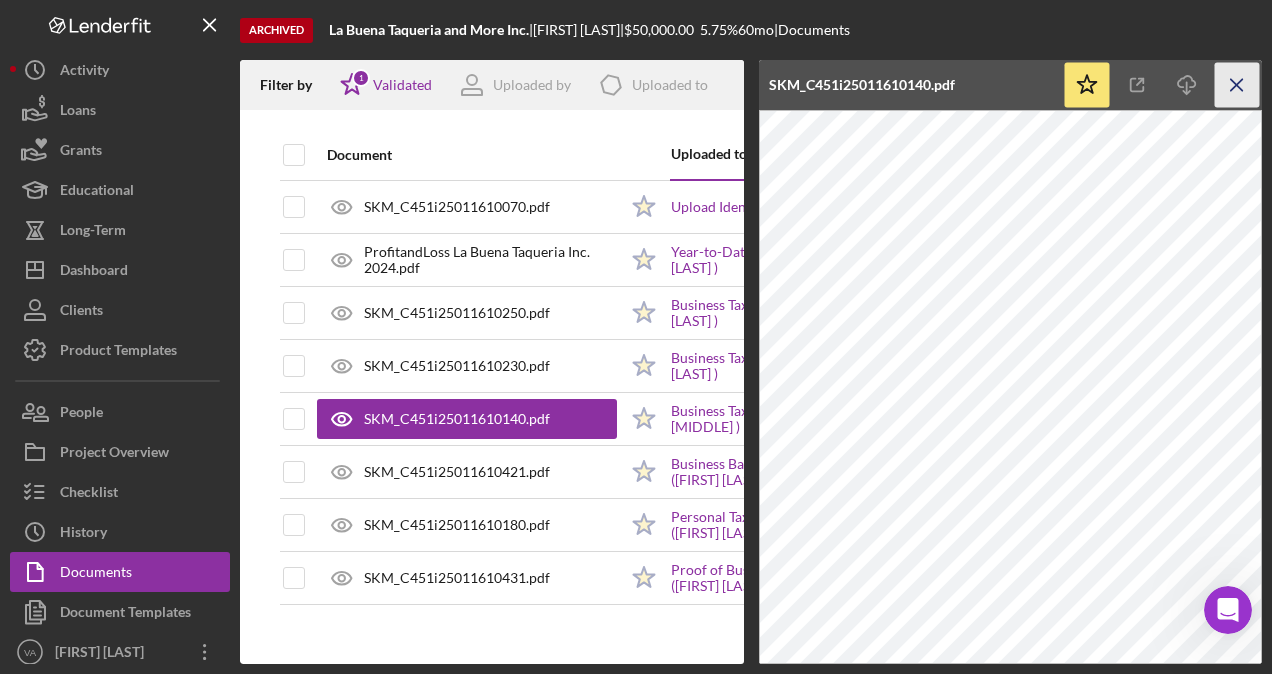 click on "Icon/Menu Close" 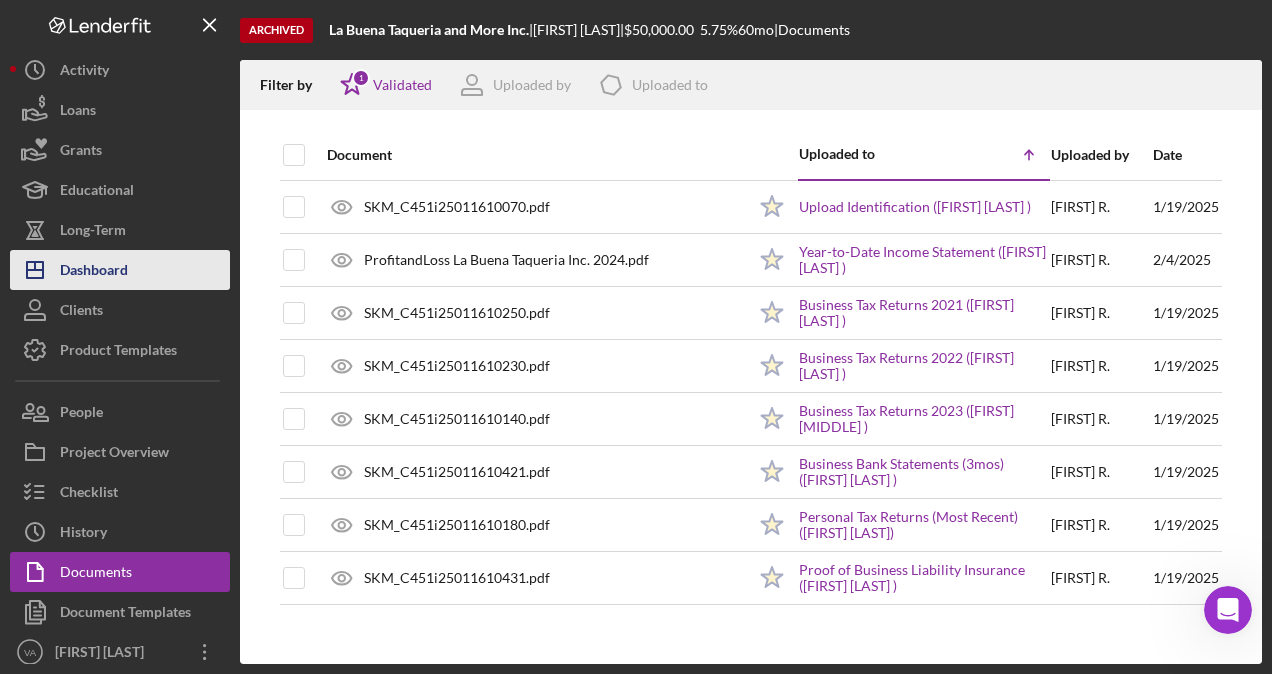 click on "Dashboard" at bounding box center (94, 272) 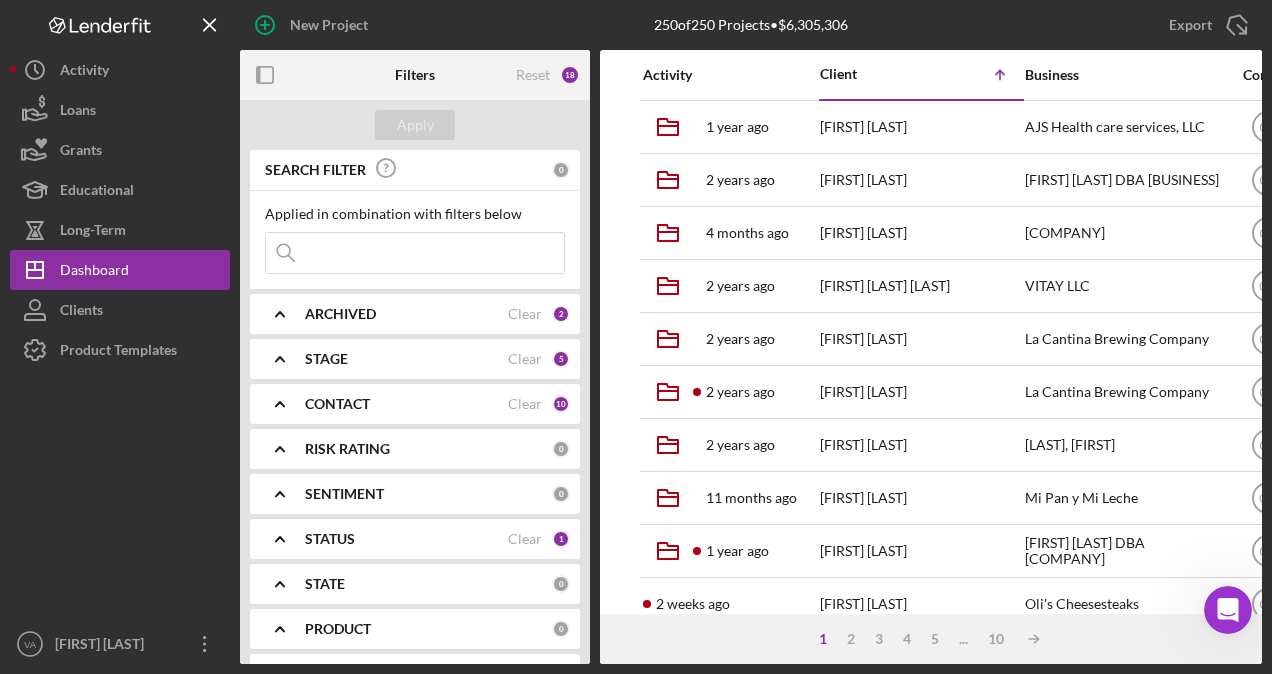 click at bounding box center [415, 253] 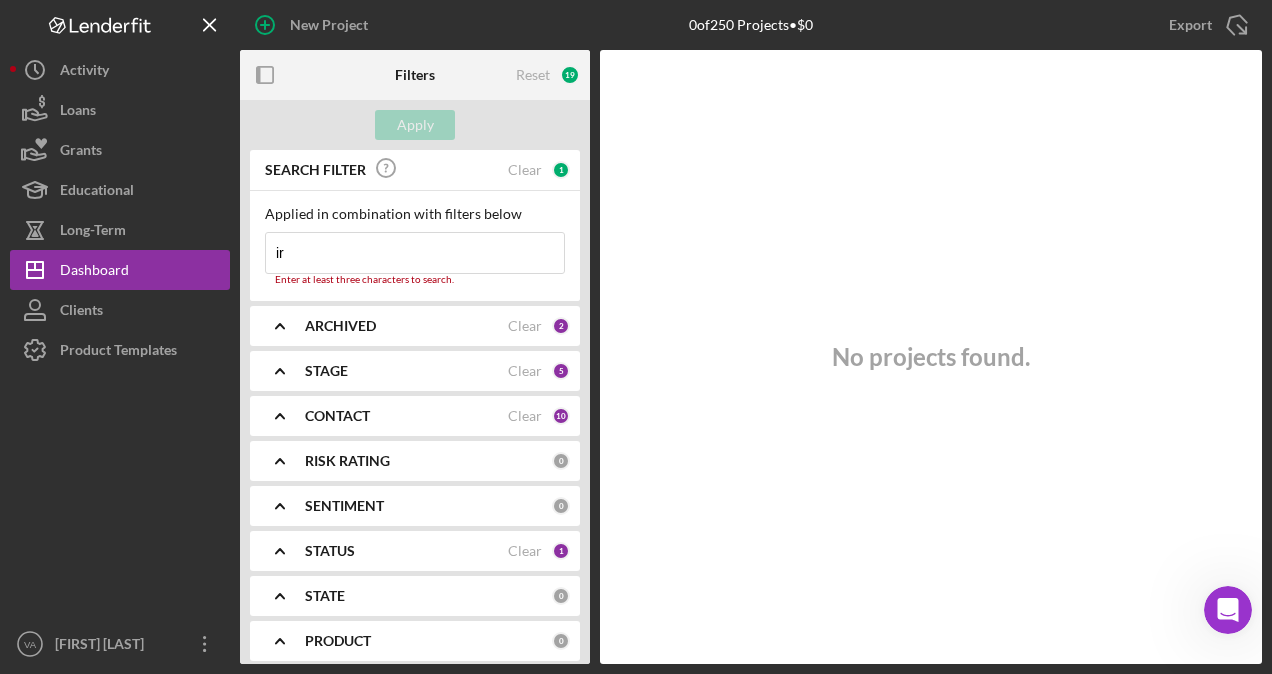 type on "i" 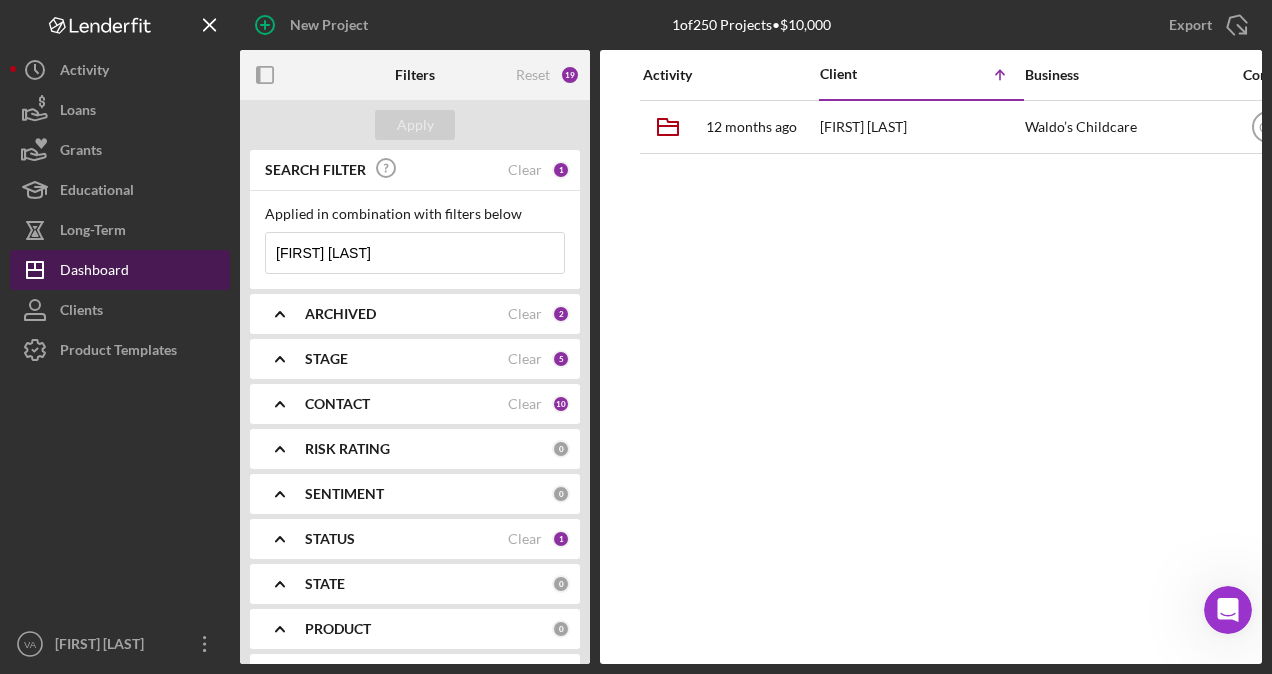 drag, startPoint x: 313, startPoint y: 252, endPoint x: 190, endPoint y: 257, distance: 123.101585 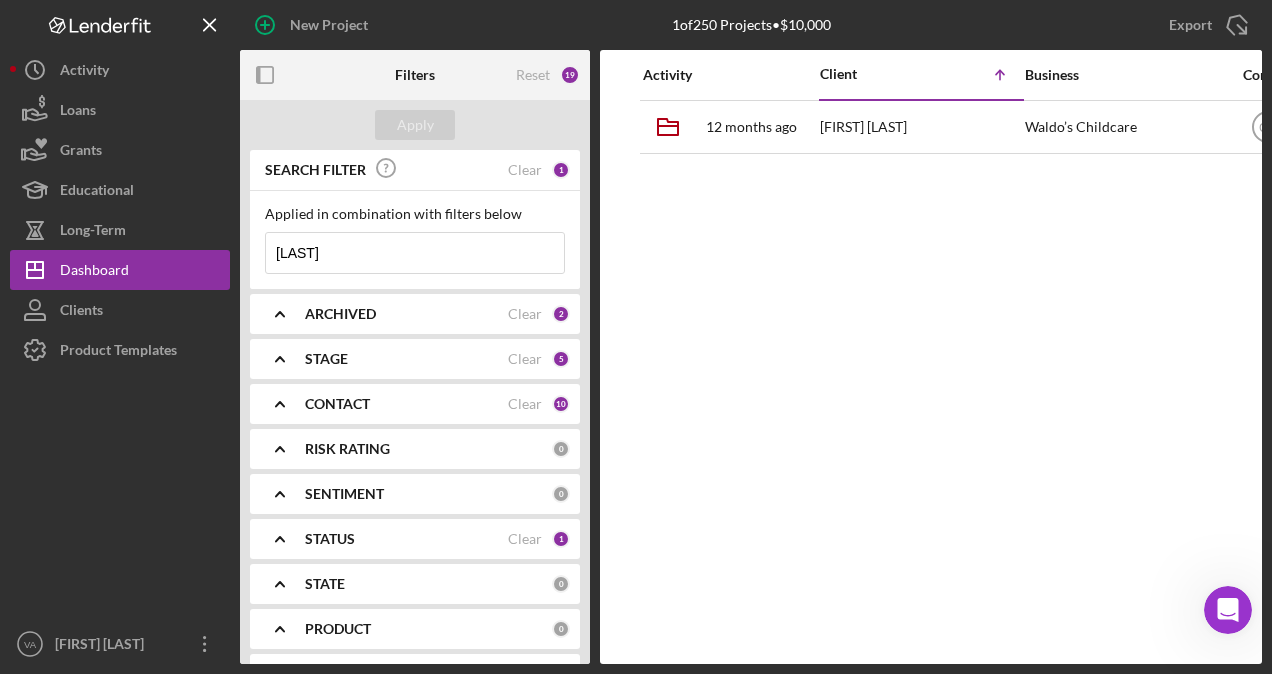 click on "[LAST]" at bounding box center [415, 253] 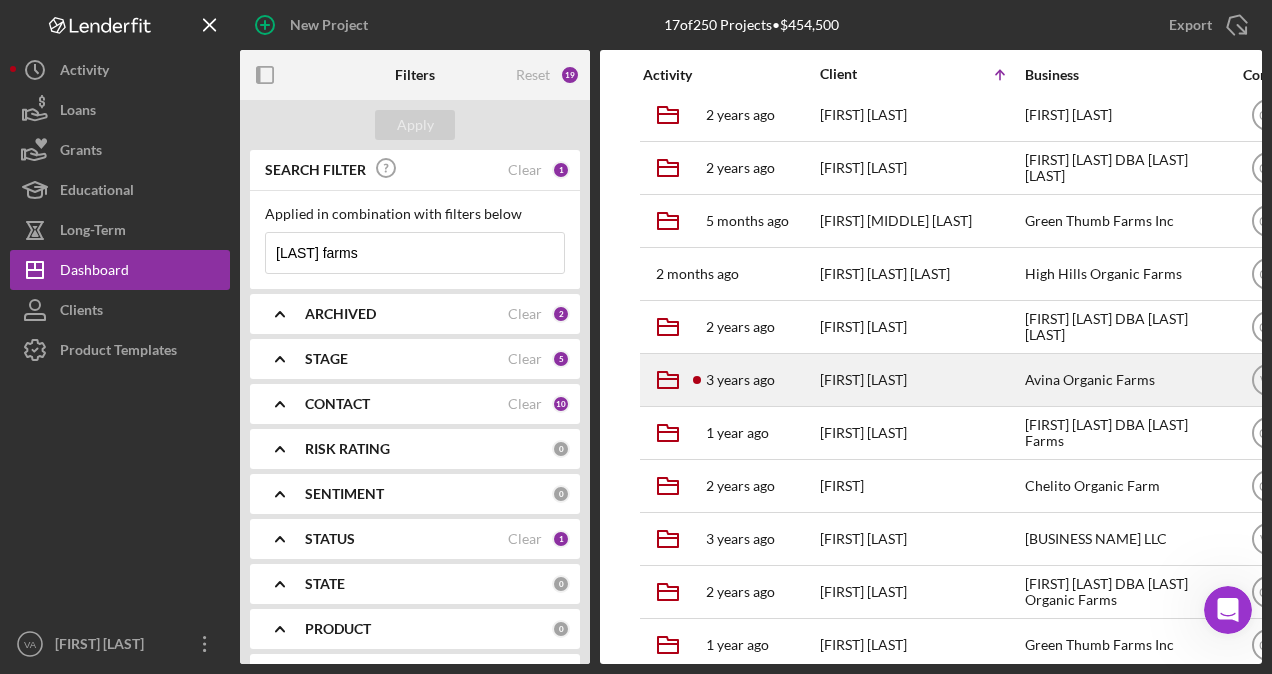 scroll, scrollTop: 300, scrollLeft: 0, axis: vertical 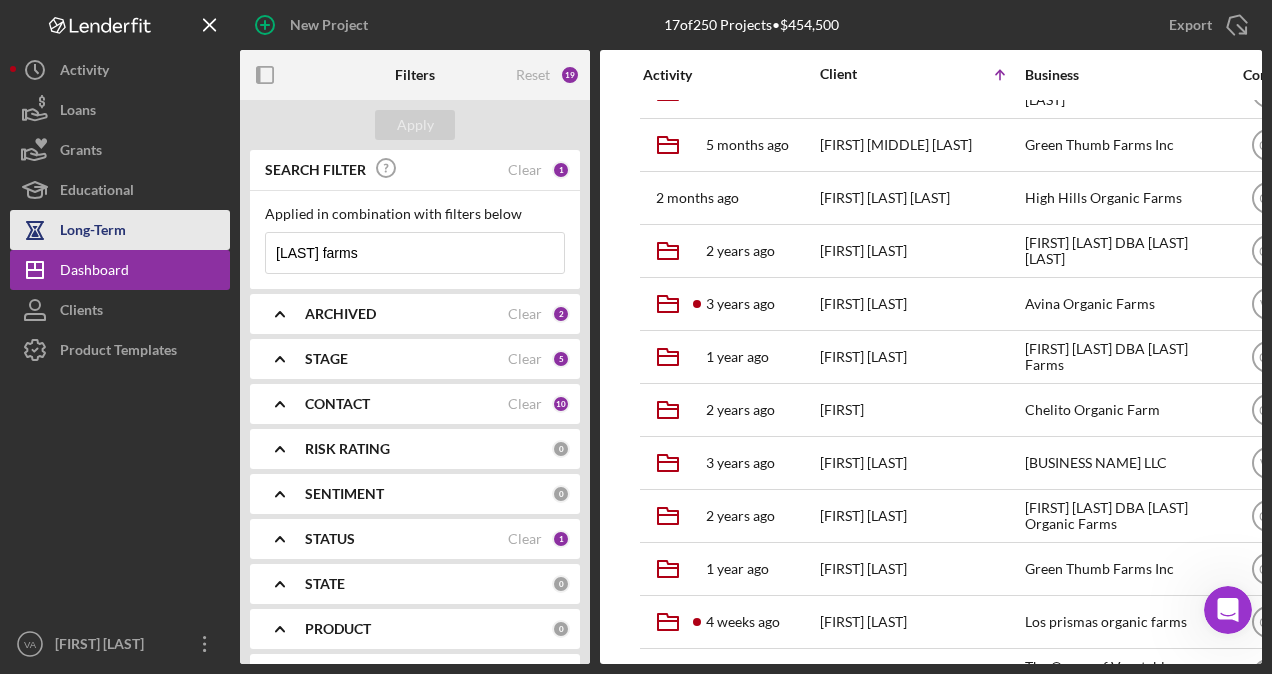 drag, startPoint x: 328, startPoint y: 251, endPoint x: 137, endPoint y: 218, distance: 193.82982 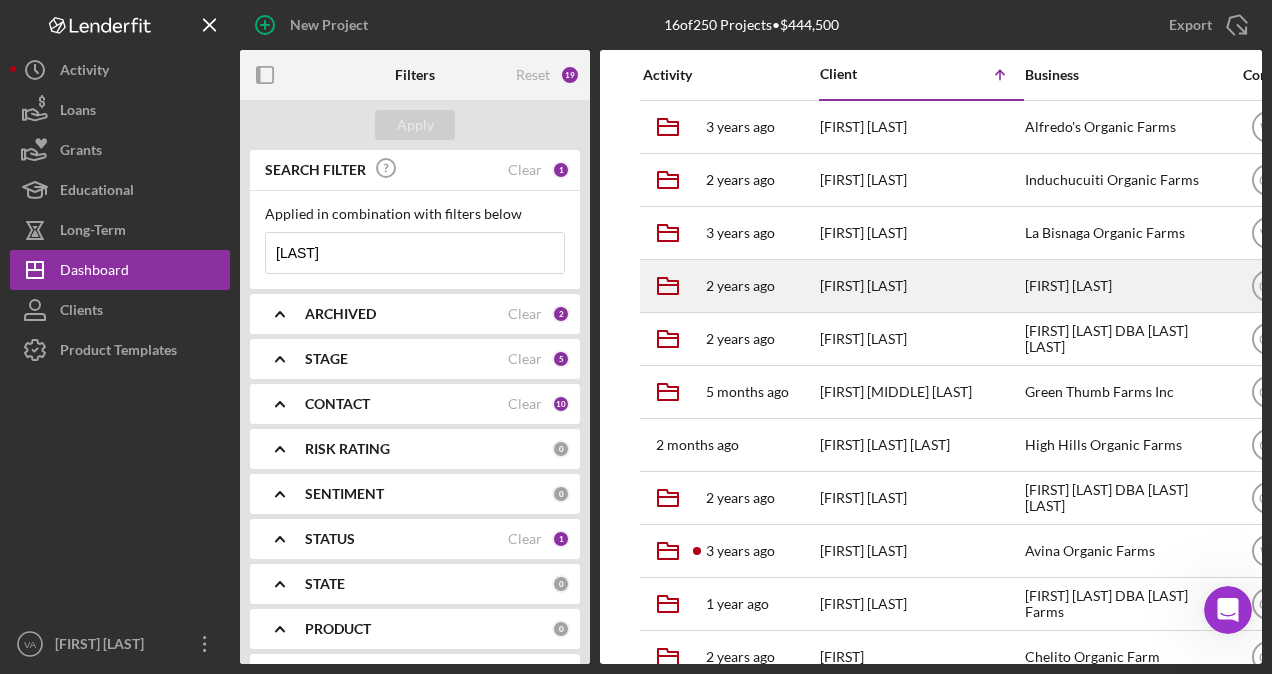 scroll, scrollTop: 315, scrollLeft: 0, axis: vertical 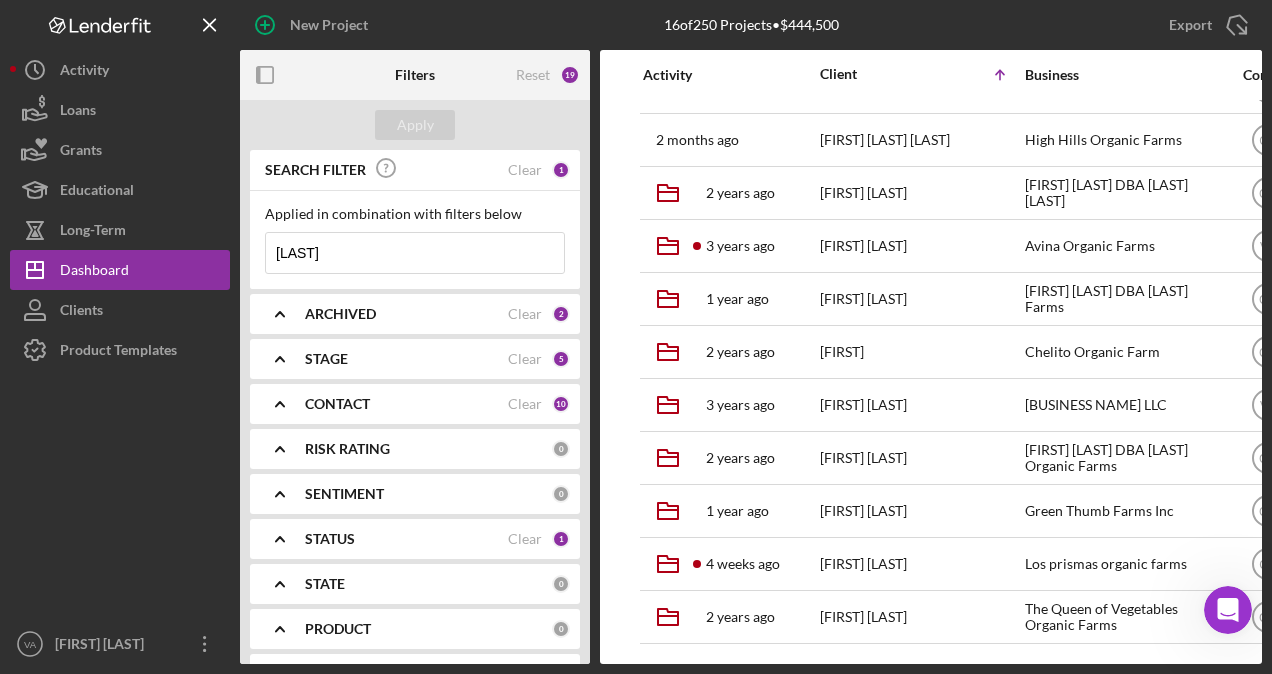 type on "[LAST]" 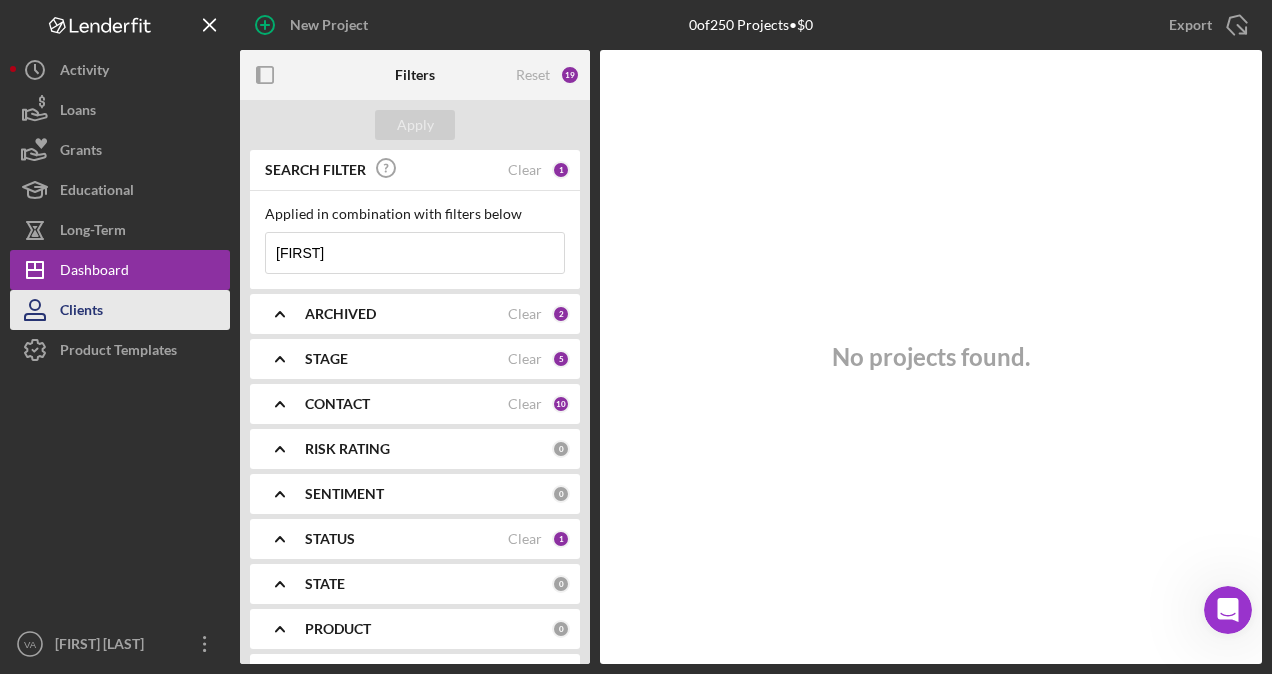 type on "[FIRST]" 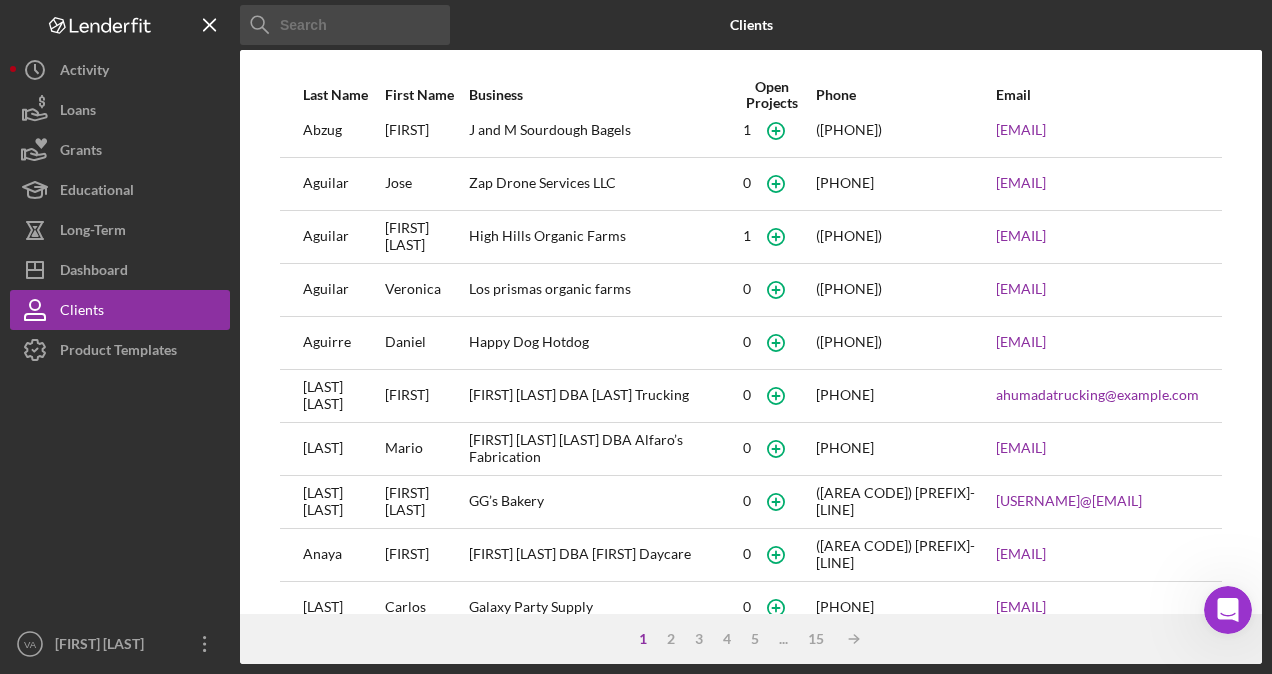 scroll, scrollTop: 0, scrollLeft: 0, axis: both 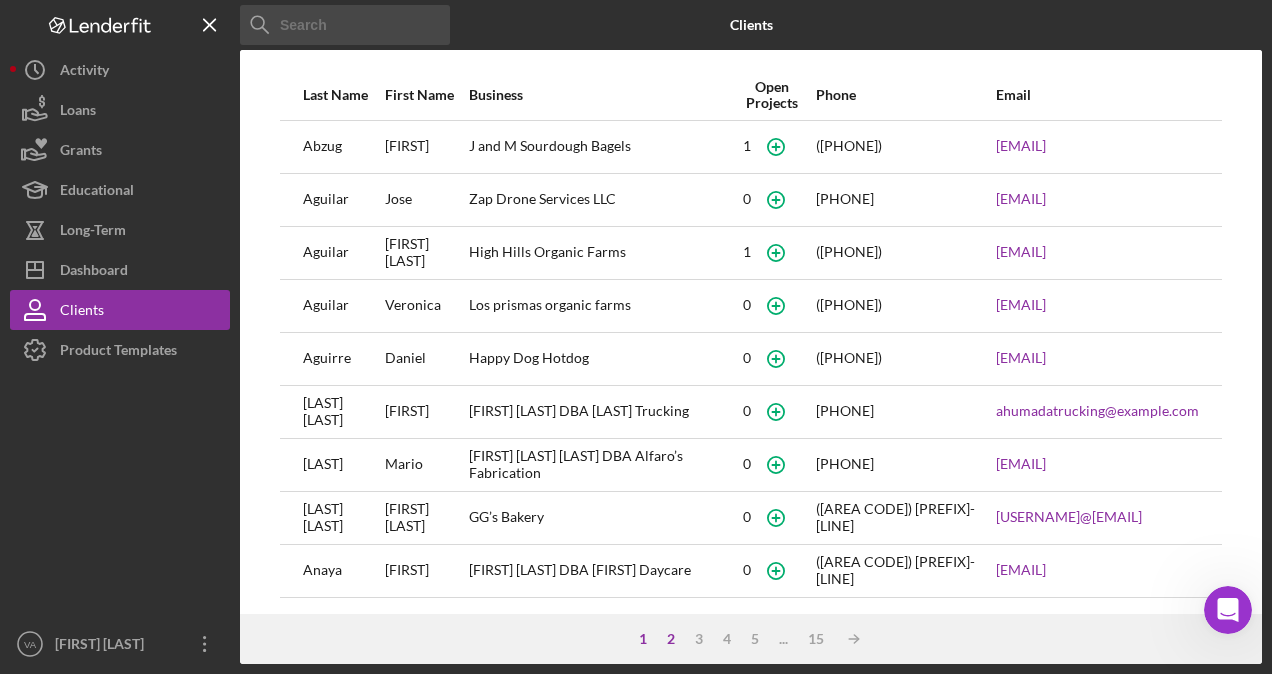 click on "2" at bounding box center (671, 639) 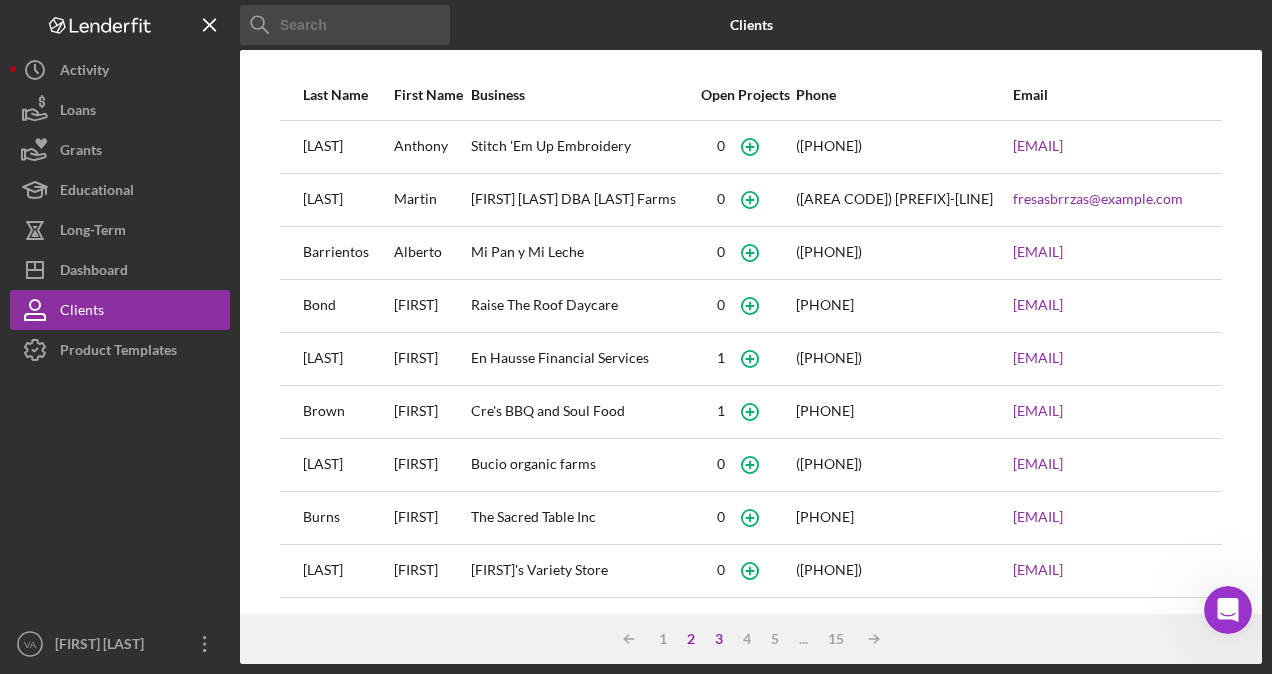 click on "3" at bounding box center [719, 639] 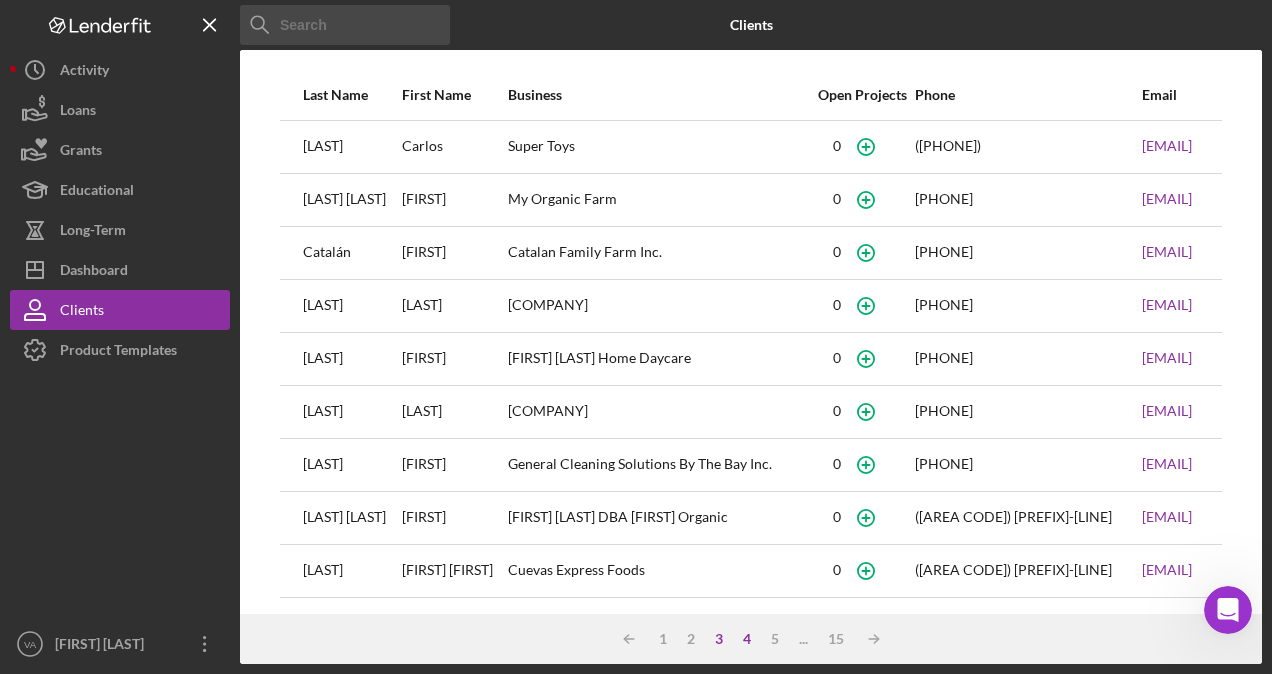 click on "4" at bounding box center [747, 639] 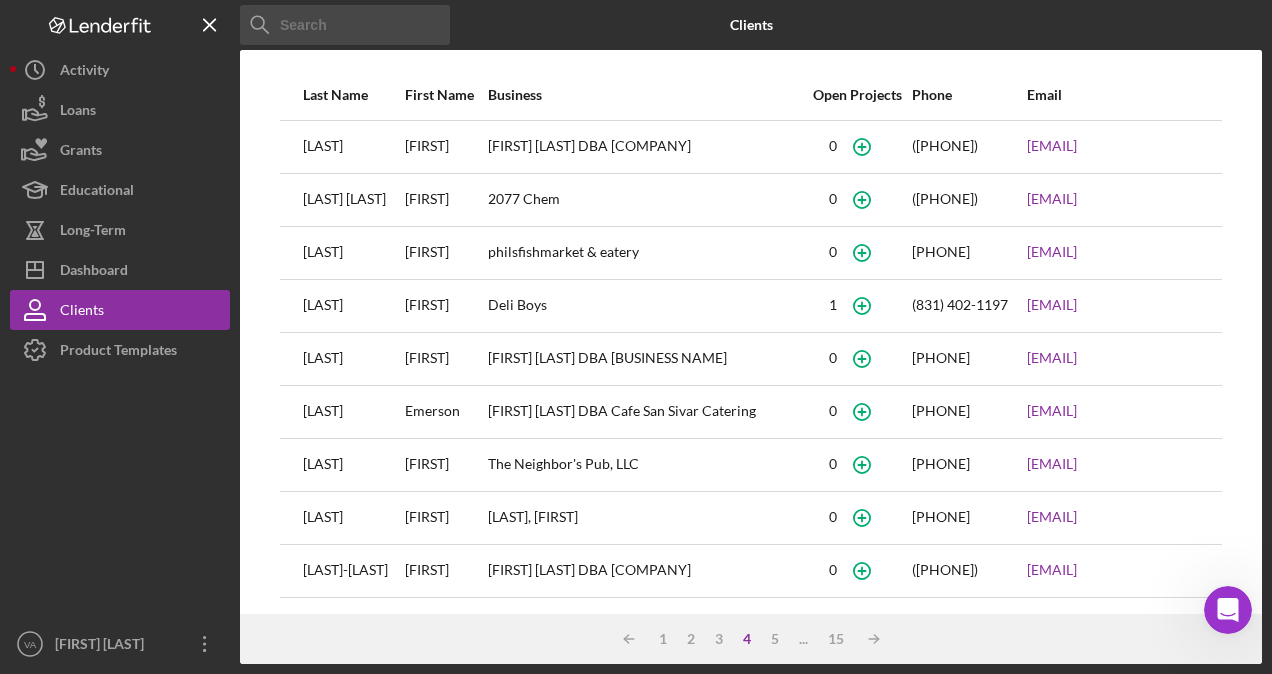 click on "..." at bounding box center (803, 639) 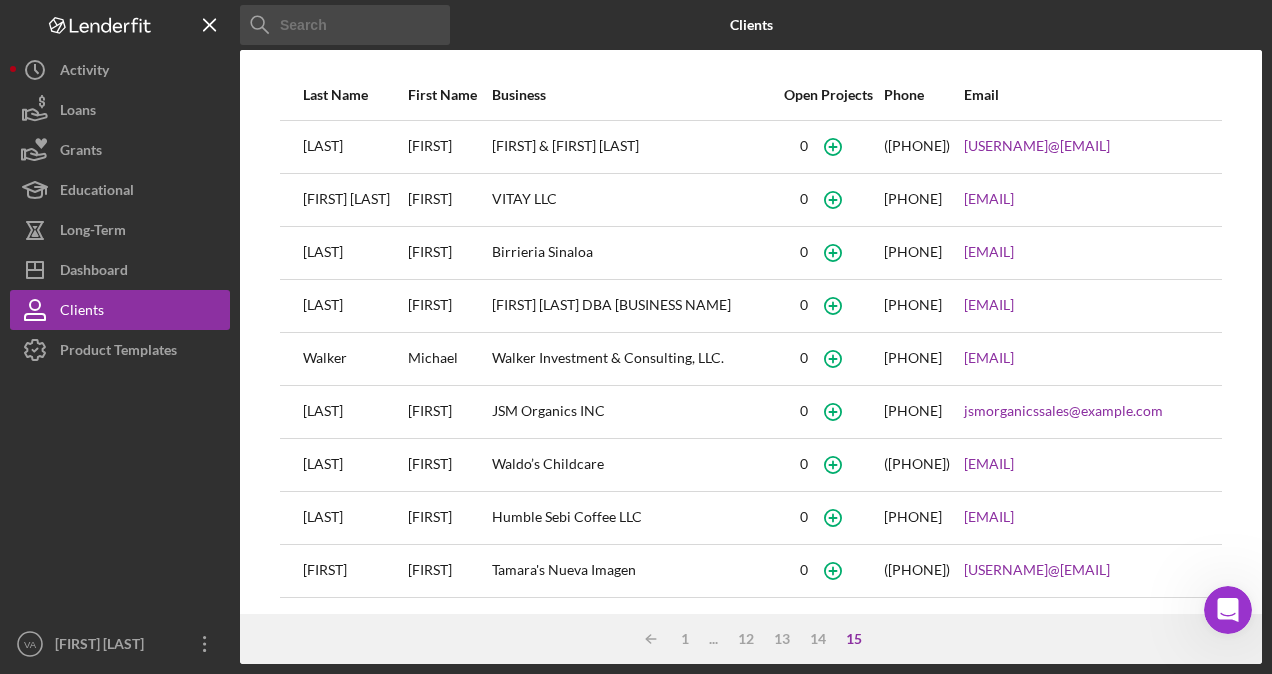 scroll, scrollTop: 0, scrollLeft: 0, axis: both 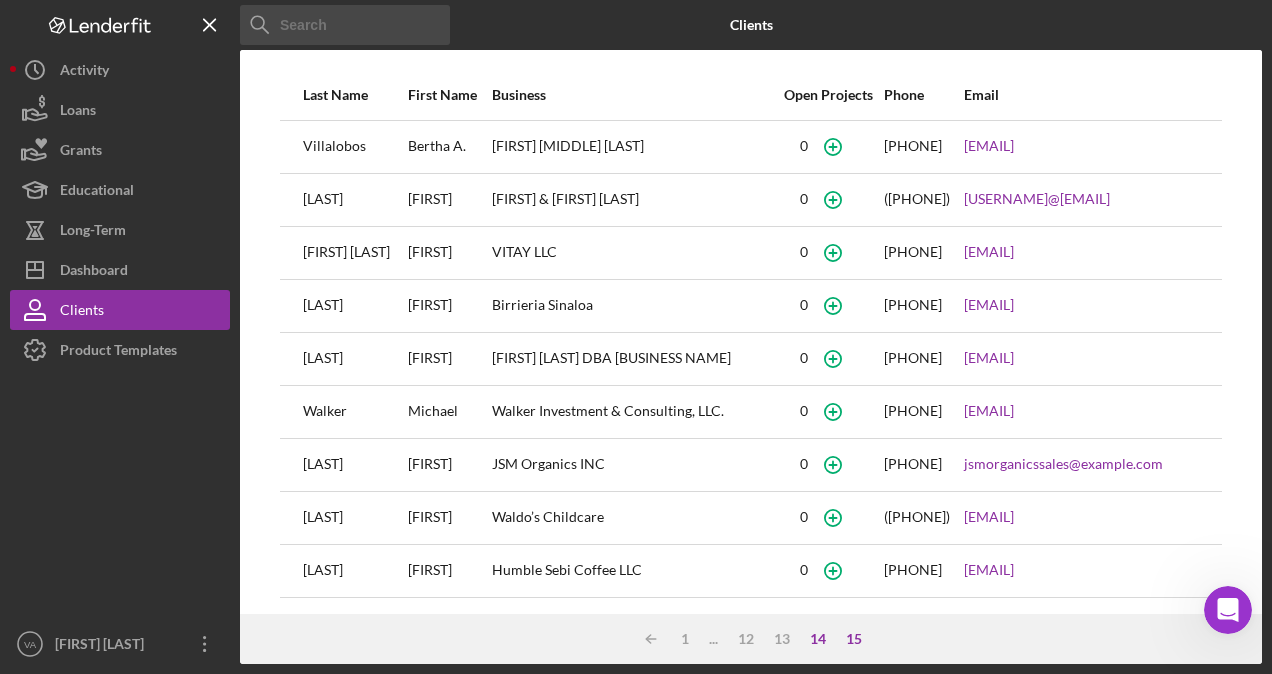 click on "14" at bounding box center (818, 639) 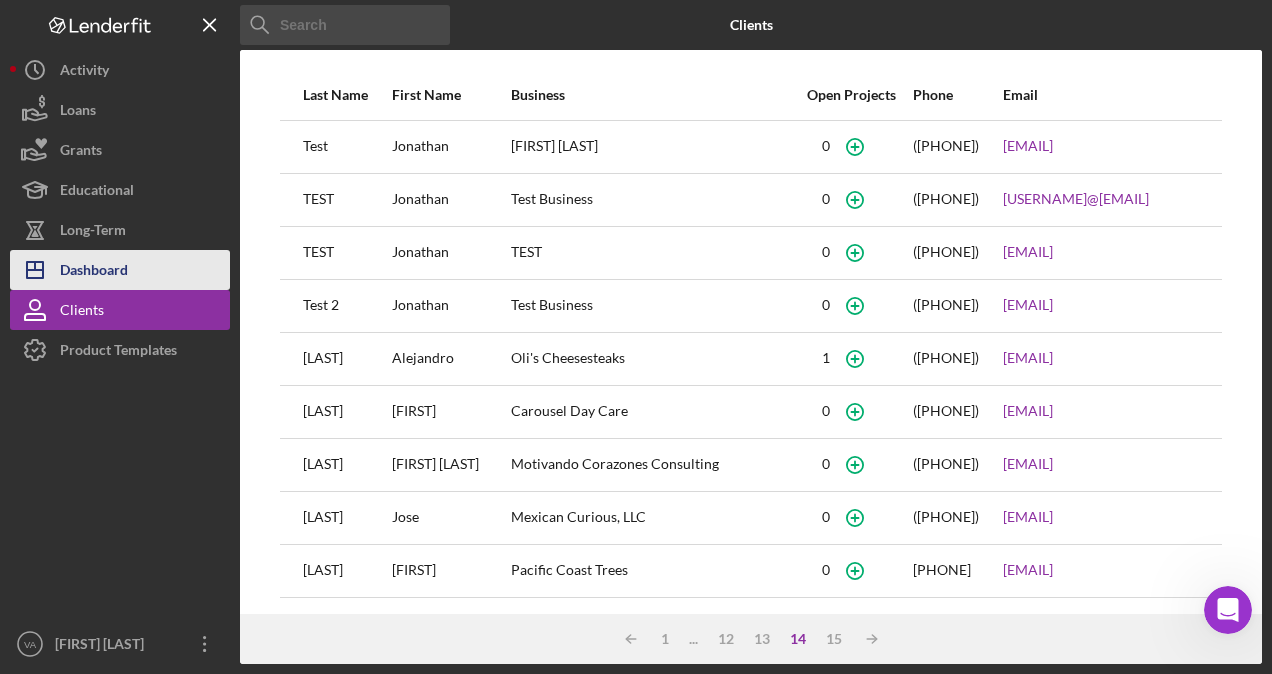 click on "Dashboard" at bounding box center [94, 272] 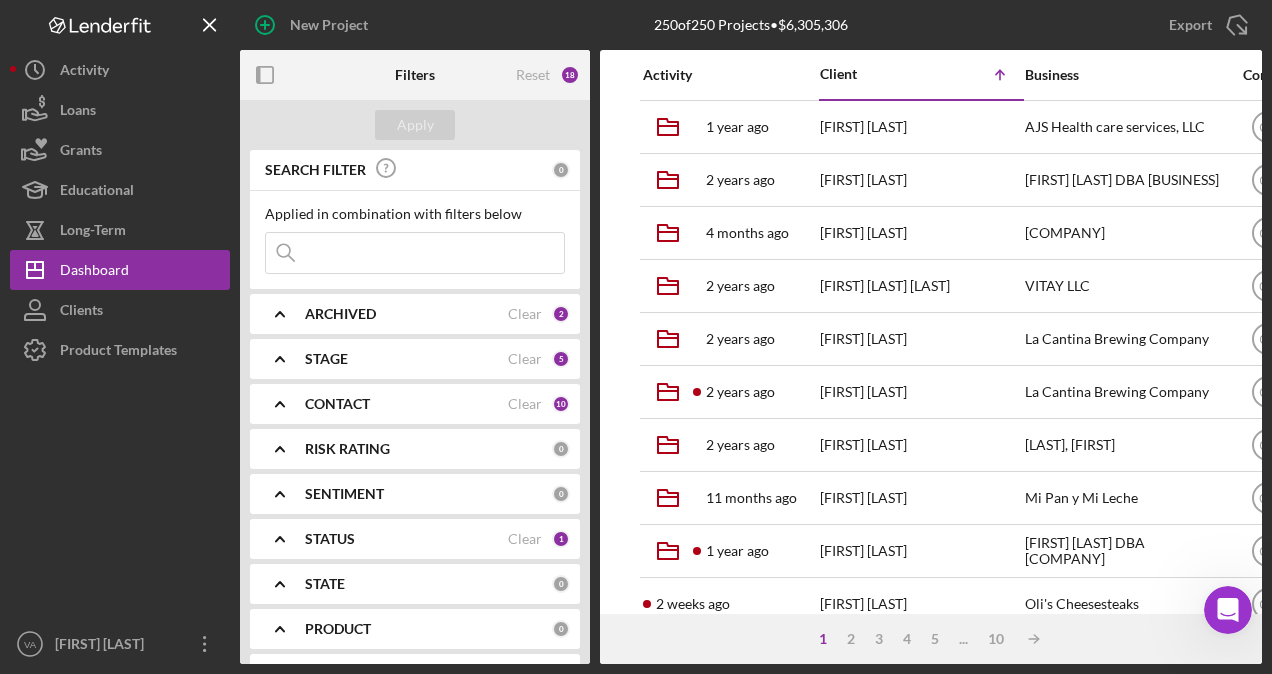click at bounding box center [415, 253] 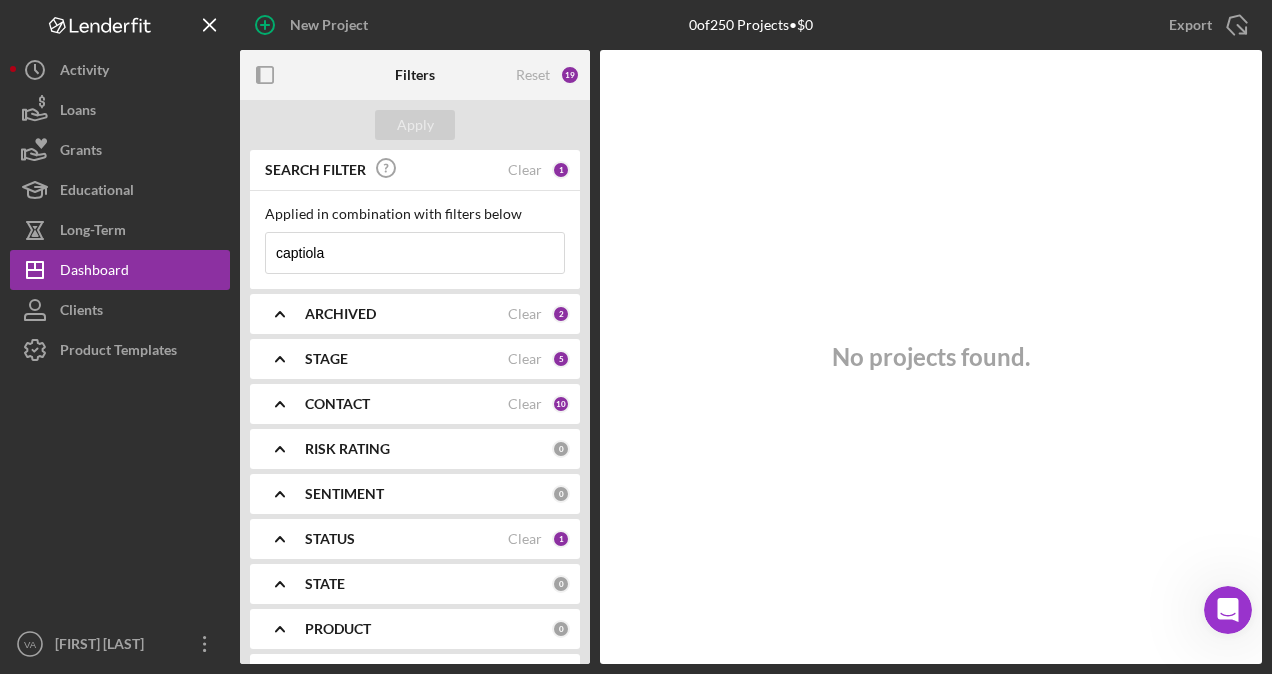 click on "captiola" at bounding box center (415, 253) 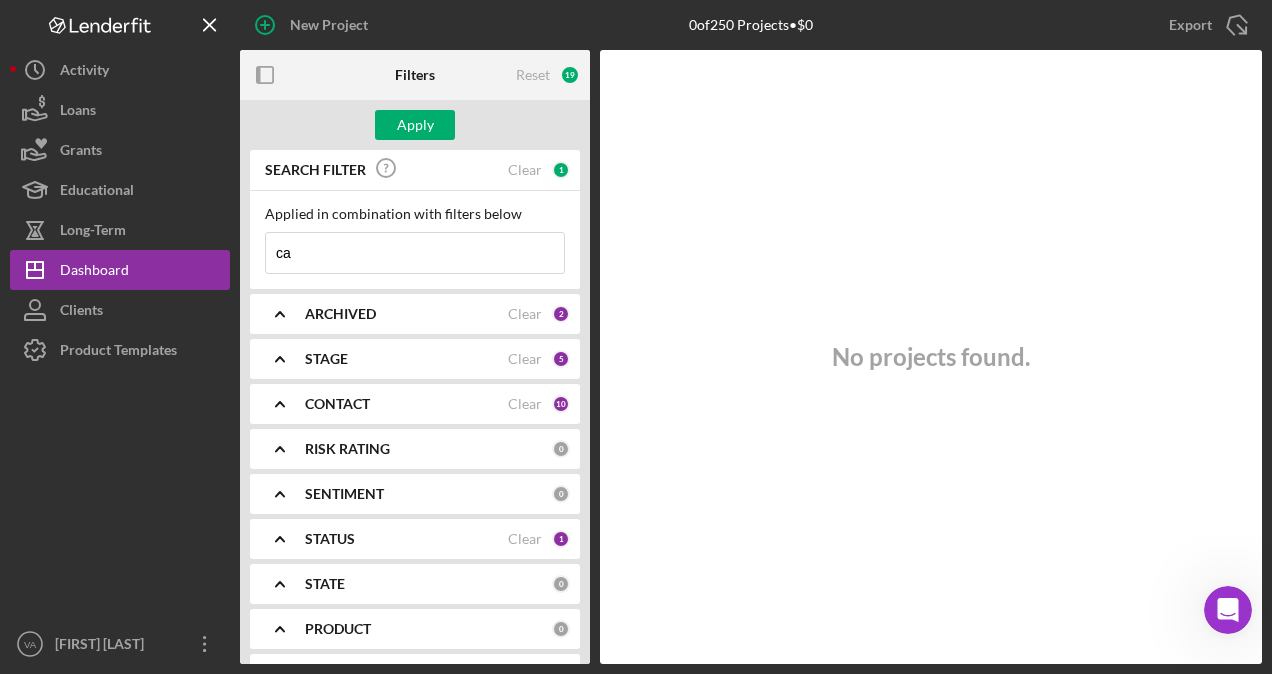 type on "c" 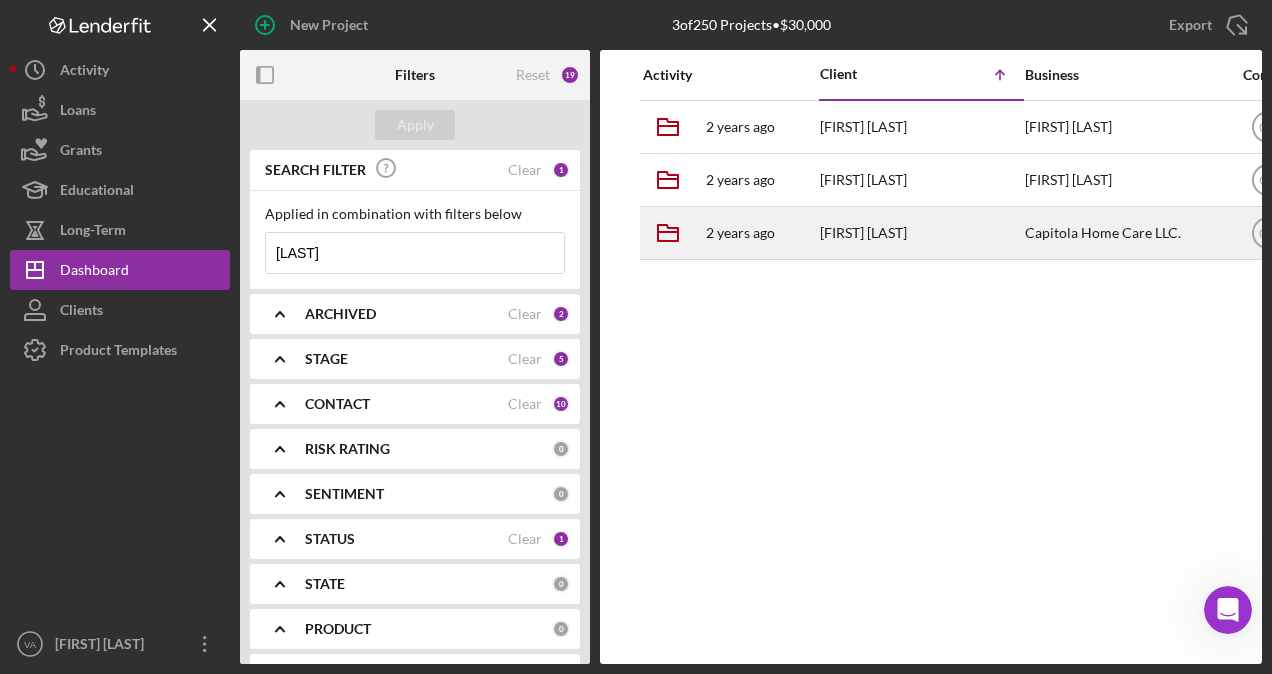 type on "[LAST]" 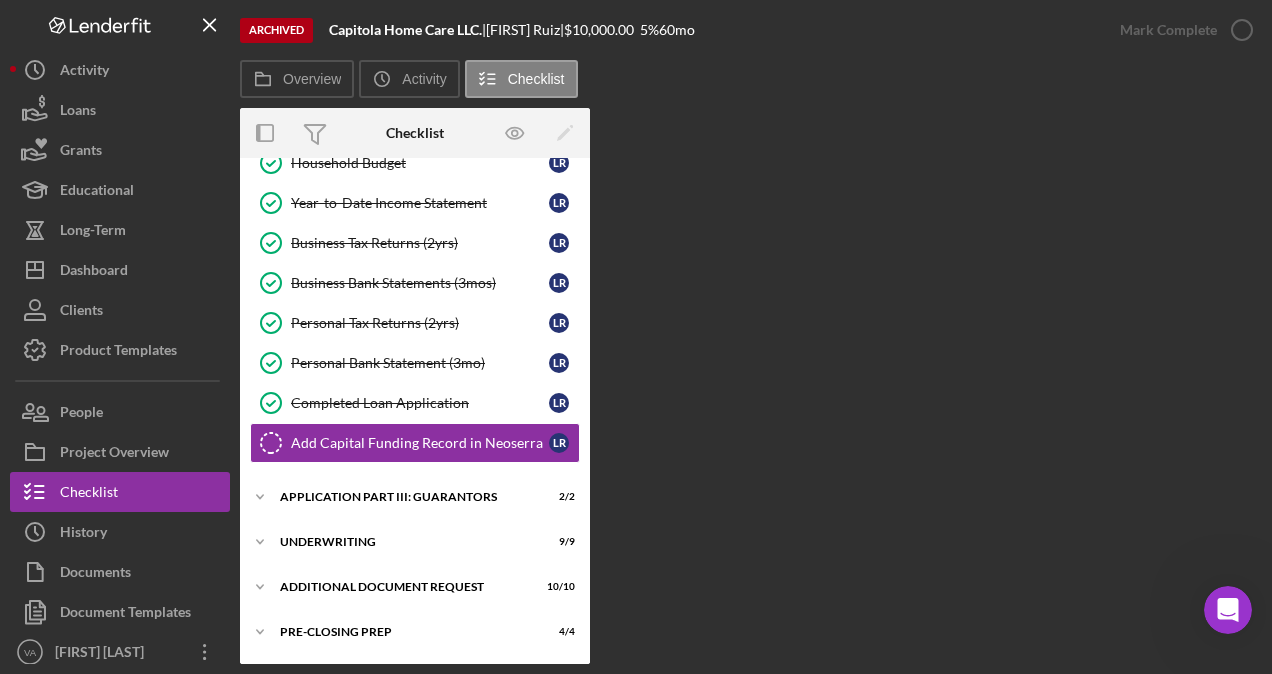 scroll, scrollTop: 177, scrollLeft: 0, axis: vertical 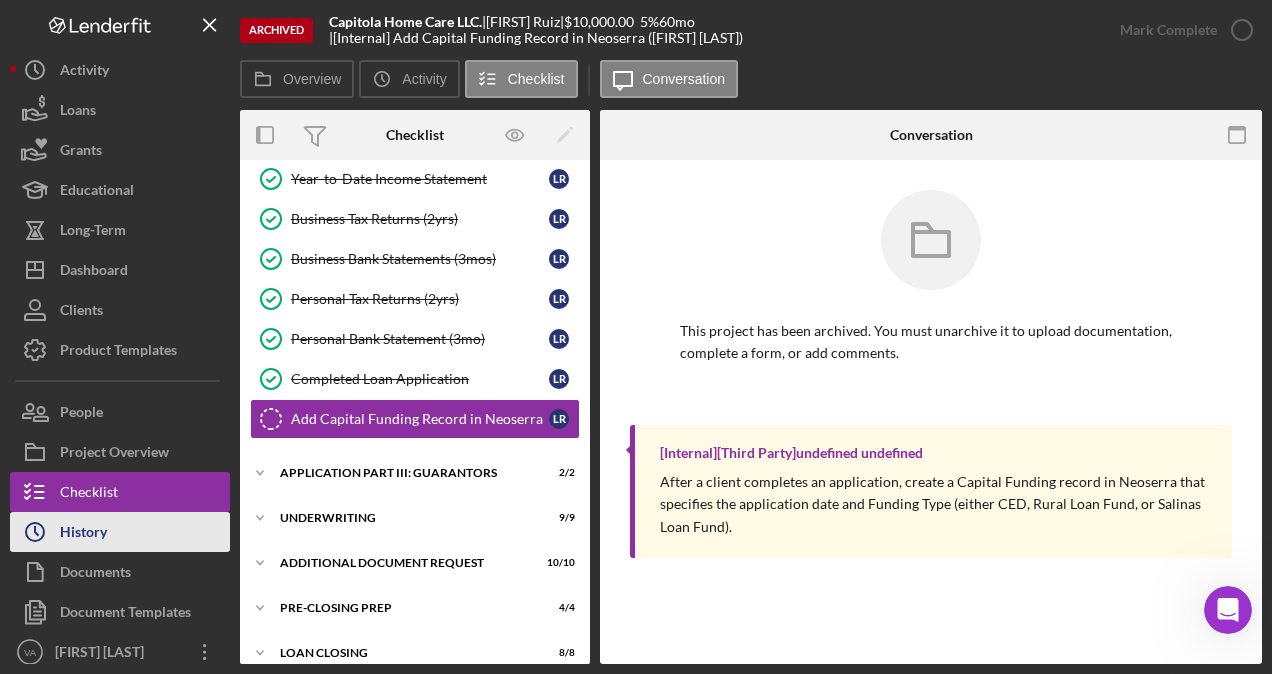 click on "Icon/History History" at bounding box center [120, 532] 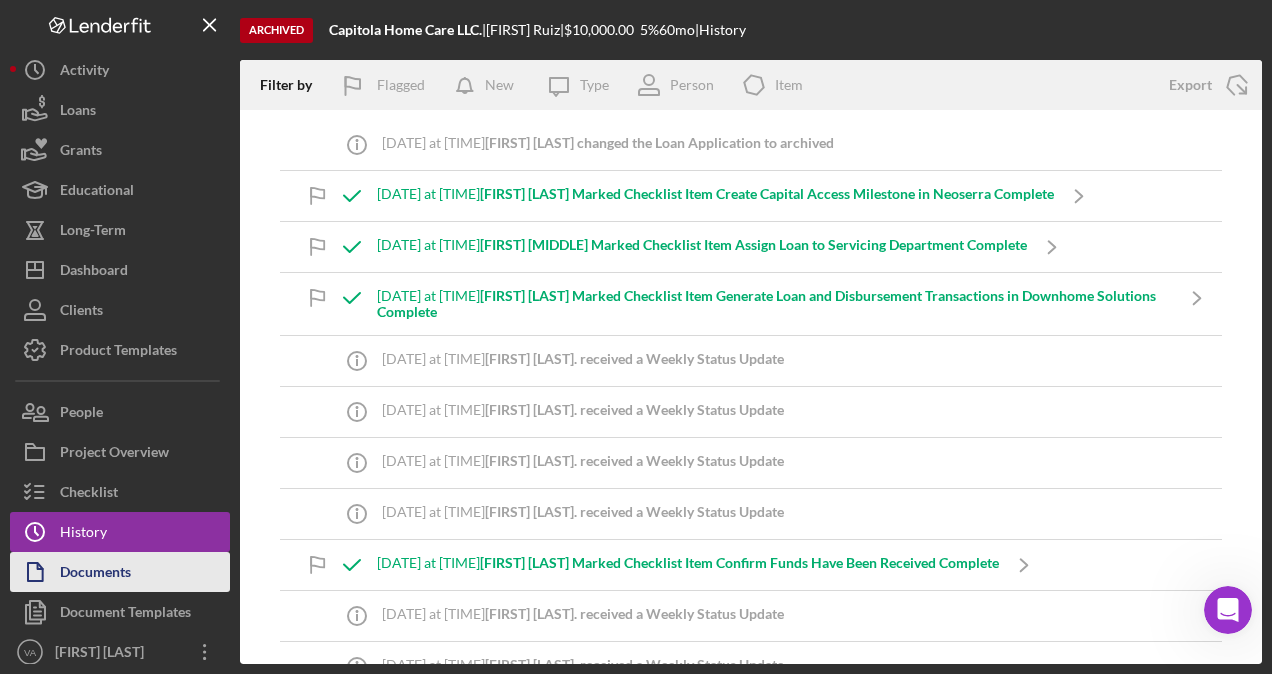 click on "Documents" at bounding box center (120, 572) 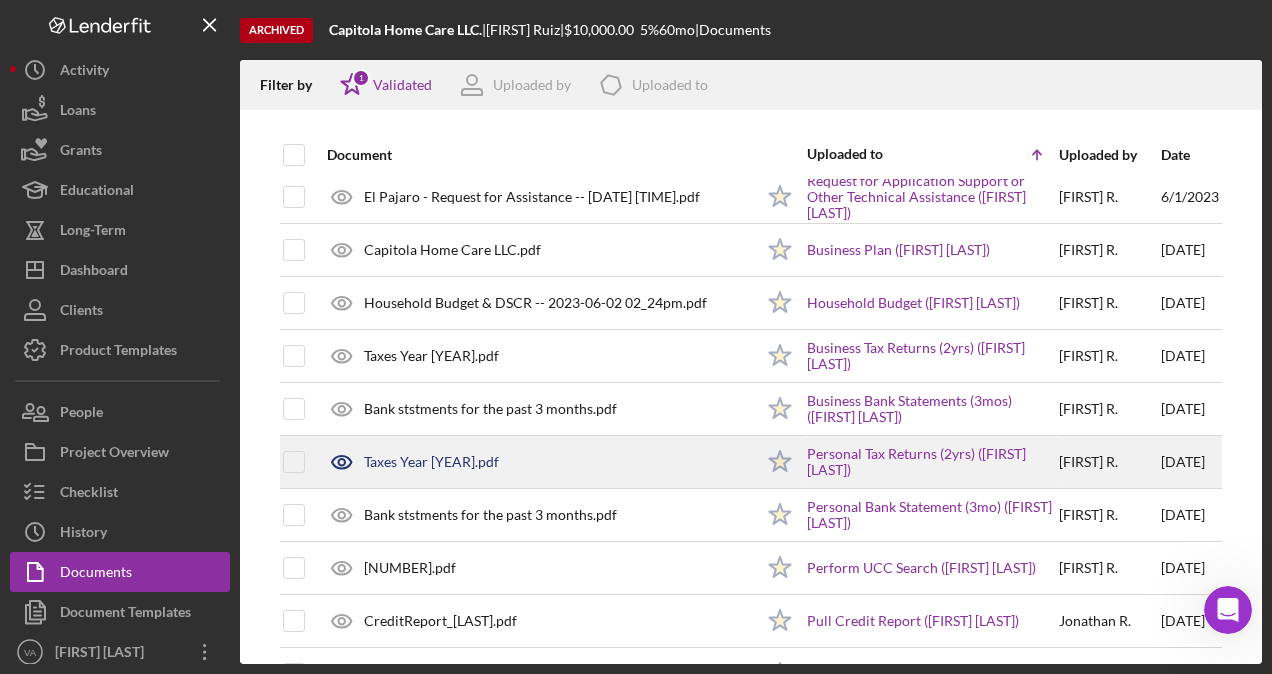 scroll, scrollTop: 200, scrollLeft: 0, axis: vertical 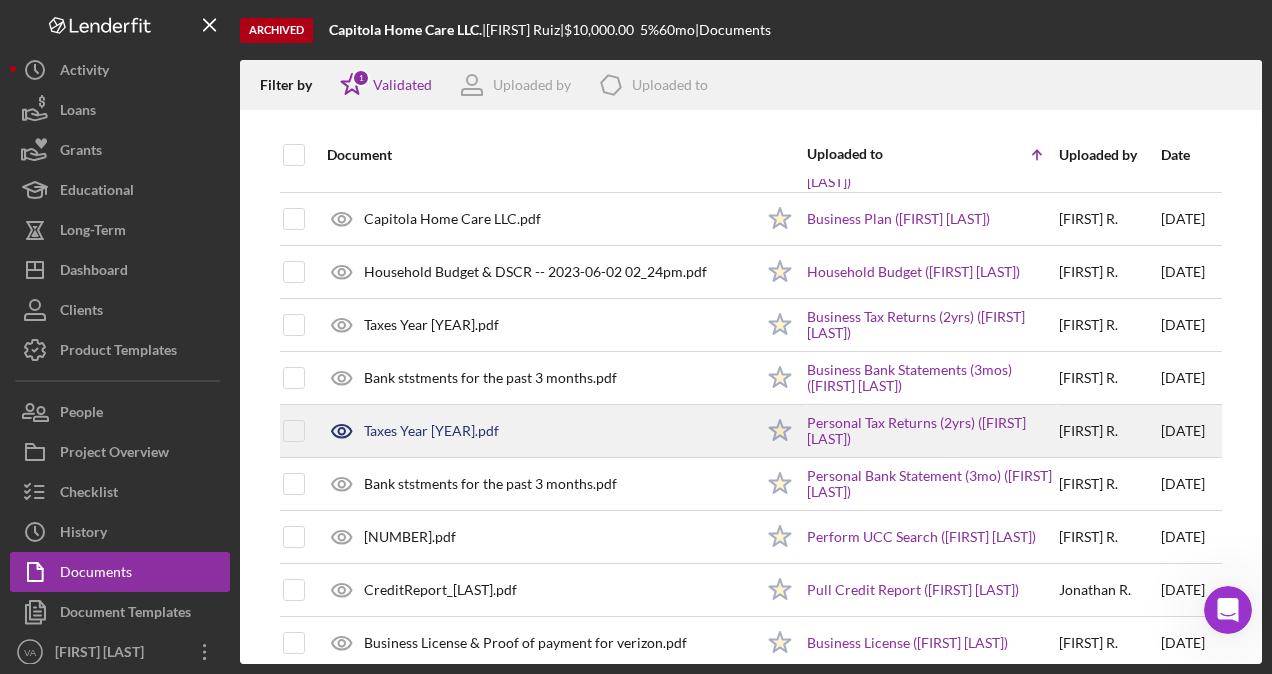 click on "[FIRST] [LAST]." at bounding box center [1109, 431] 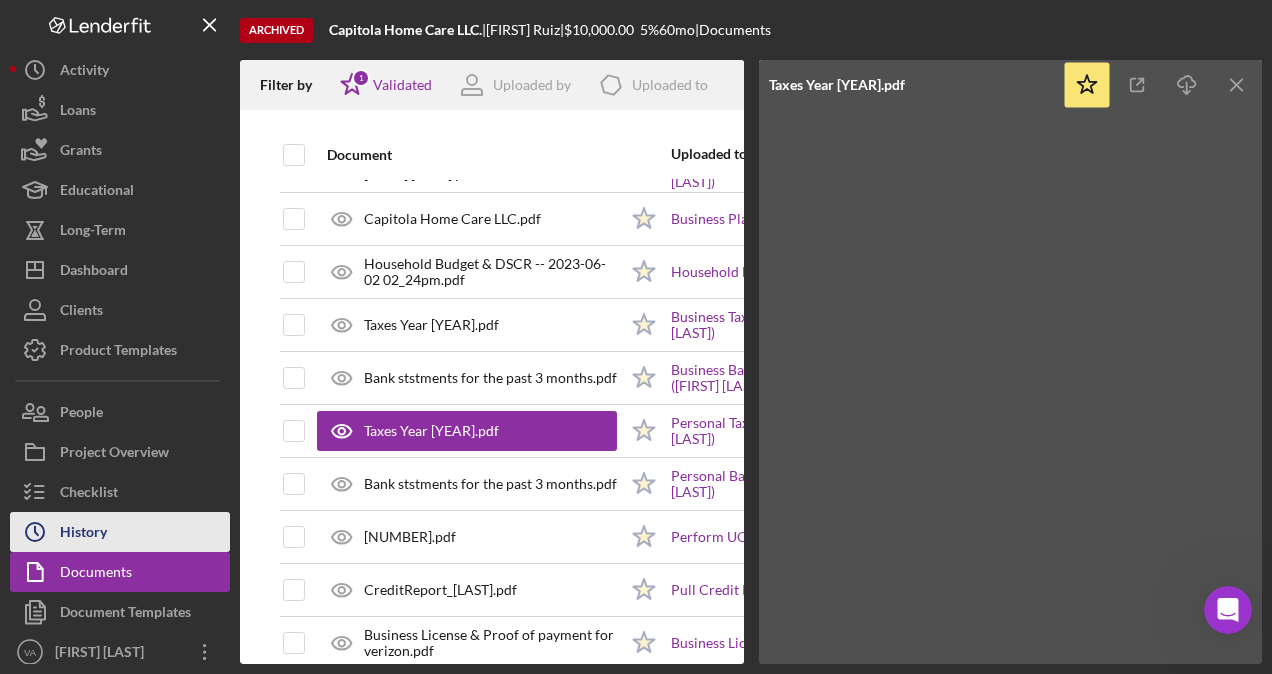 click on "Icon/History History" at bounding box center (120, 532) 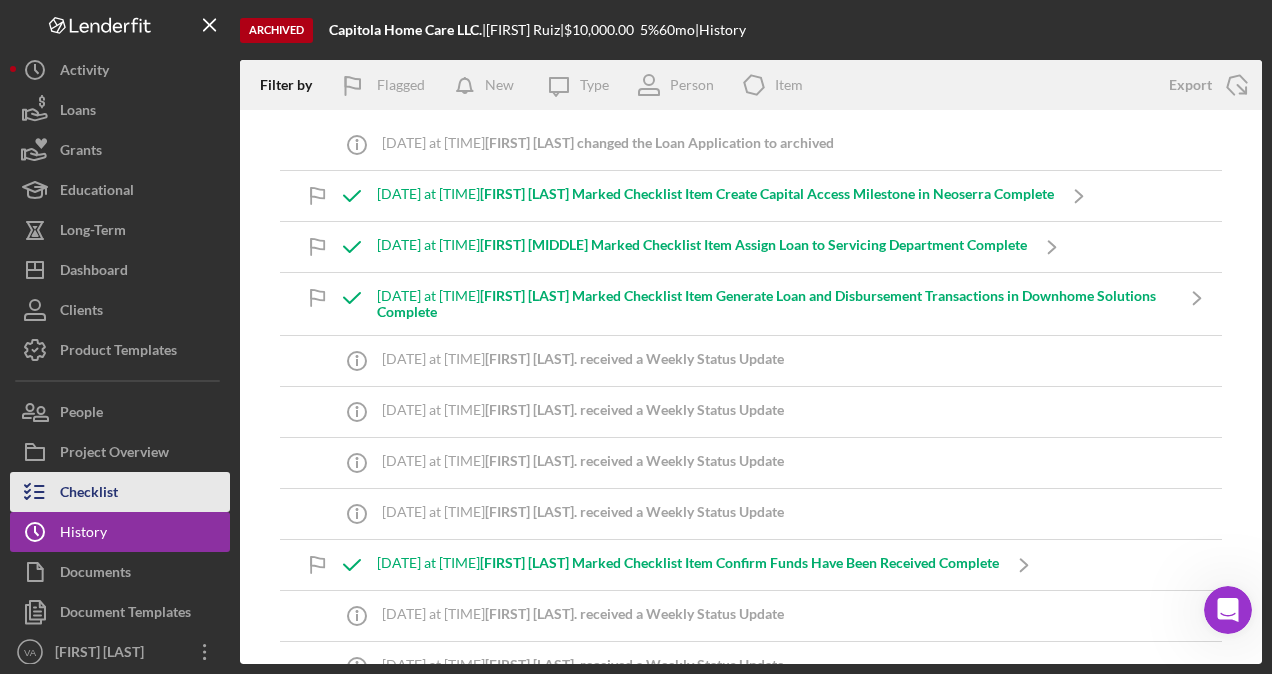 click on "Checklist" at bounding box center (89, 494) 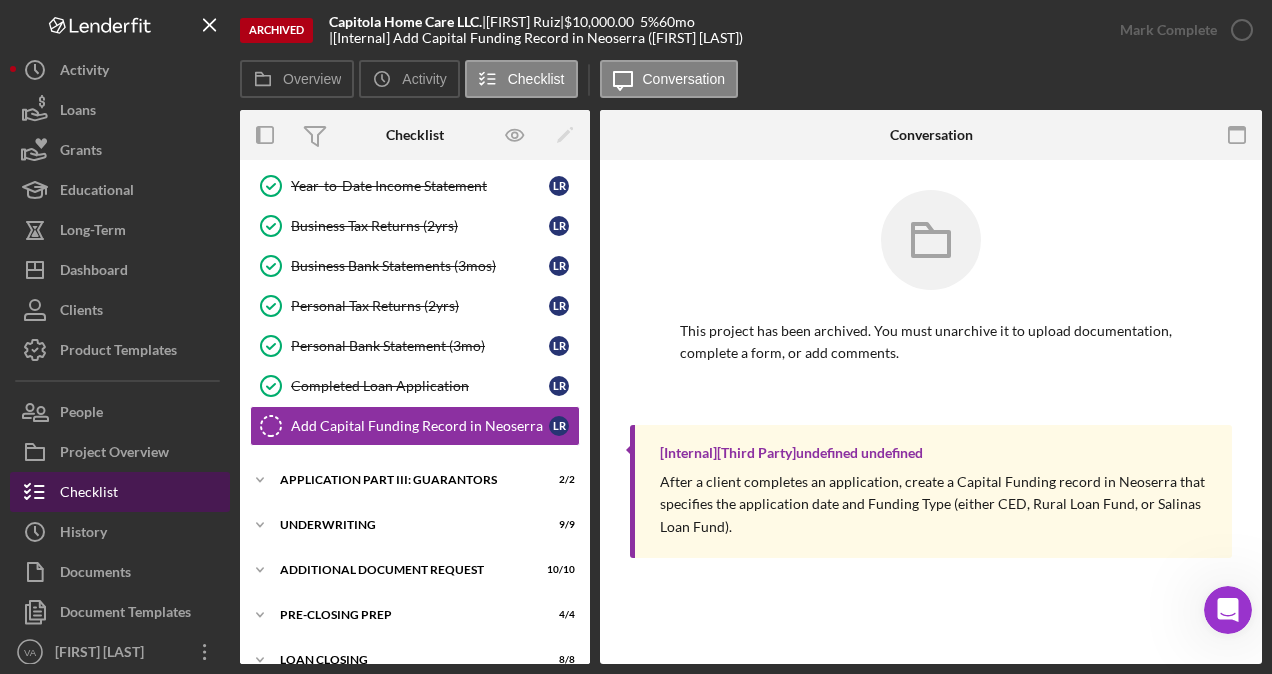 scroll, scrollTop: 178, scrollLeft: 0, axis: vertical 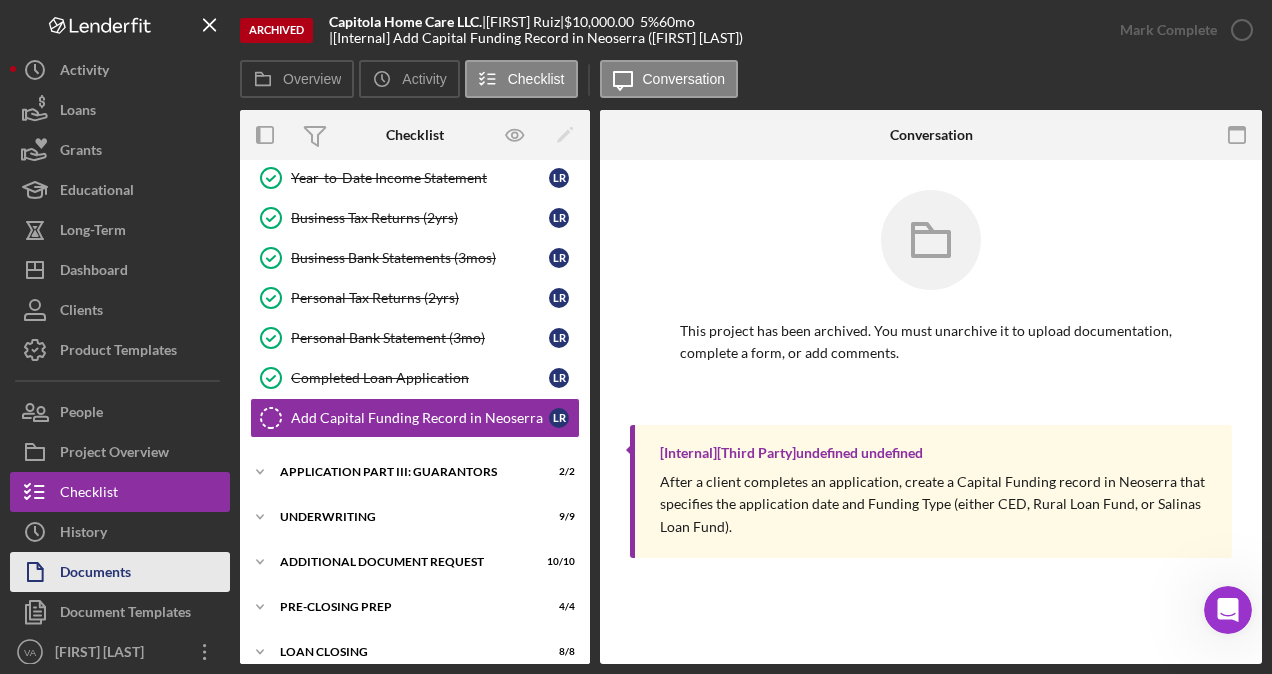 drag, startPoint x: 118, startPoint y: 578, endPoint x: 127, endPoint y: 583, distance: 10.29563 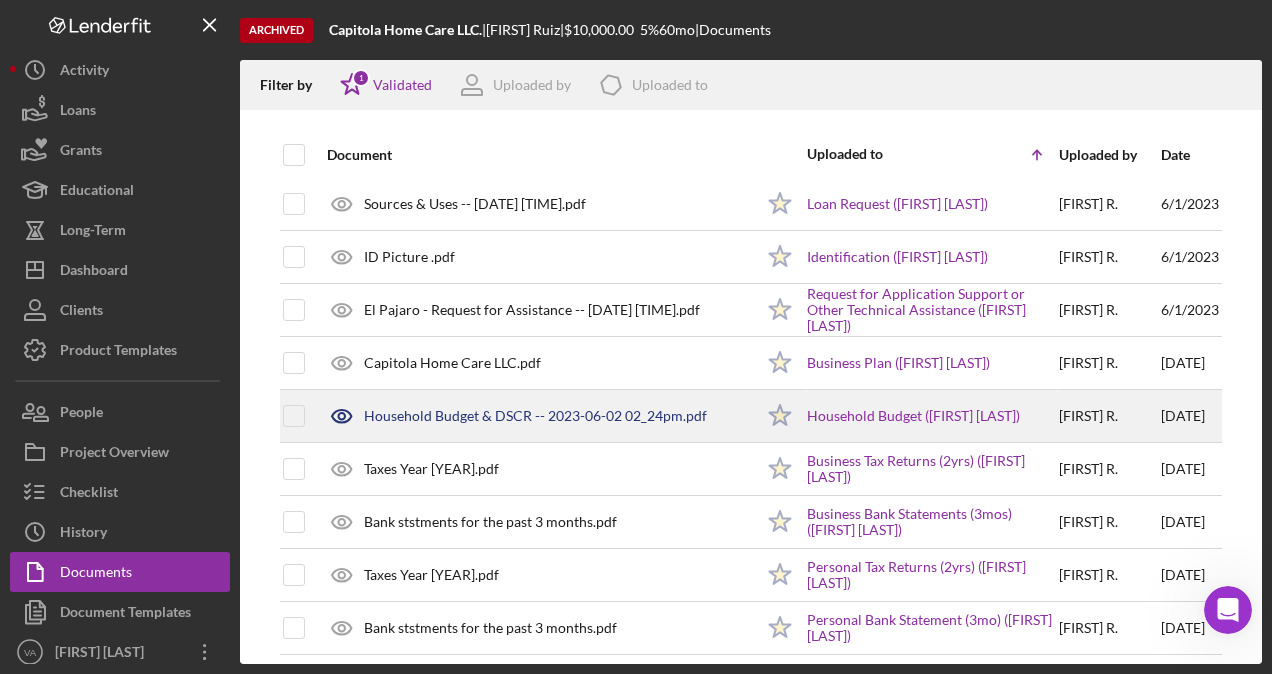 scroll, scrollTop: 100, scrollLeft: 0, axis: vertical 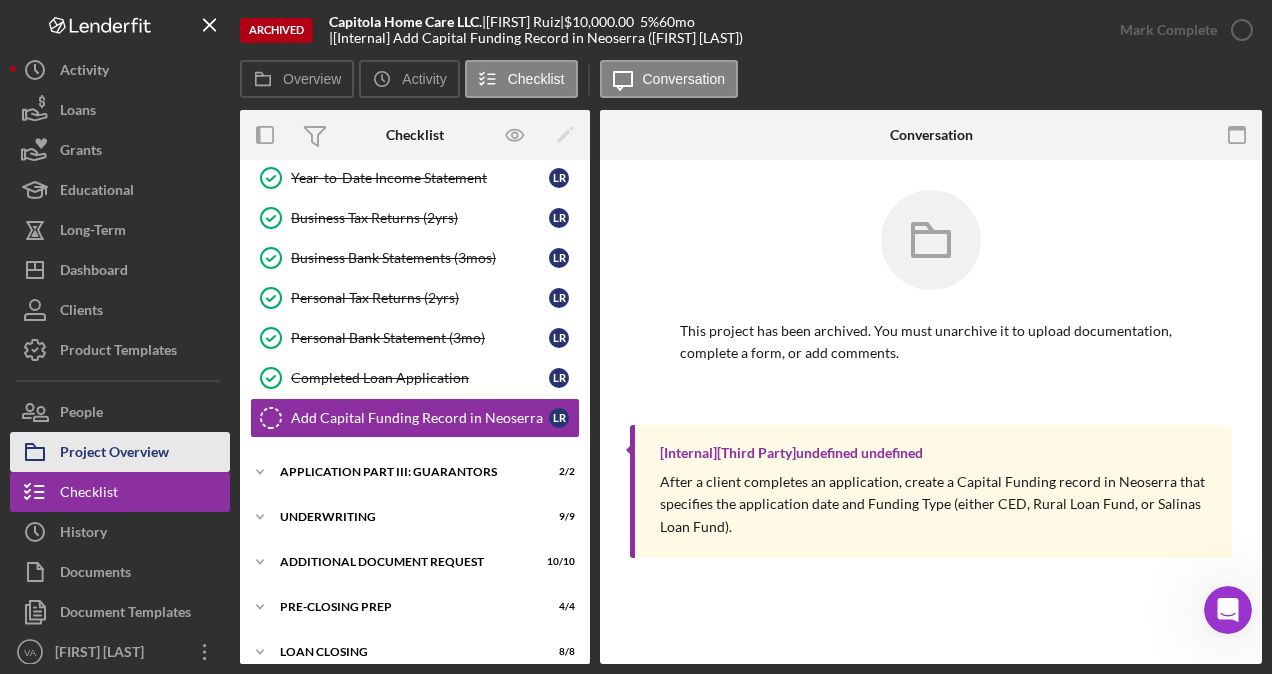 click on "Project Overview" at bounding box center [114, 454] 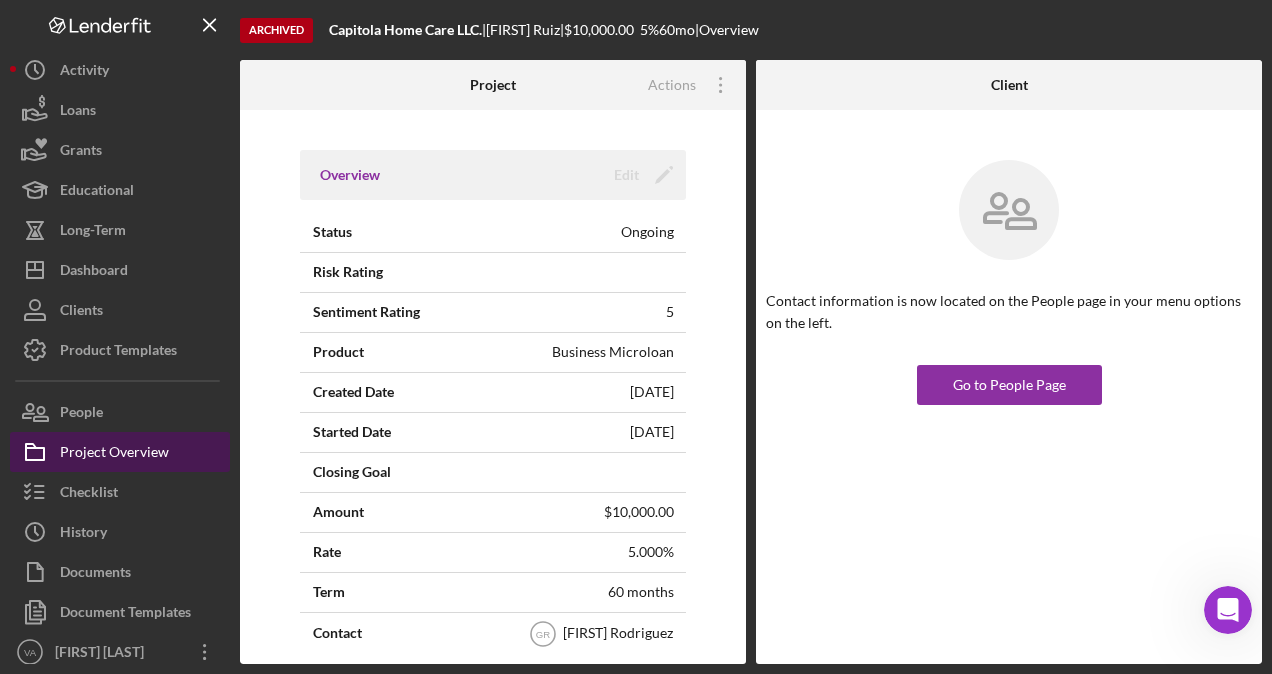 click on "Project Overview" at bounding box center (114, 454) 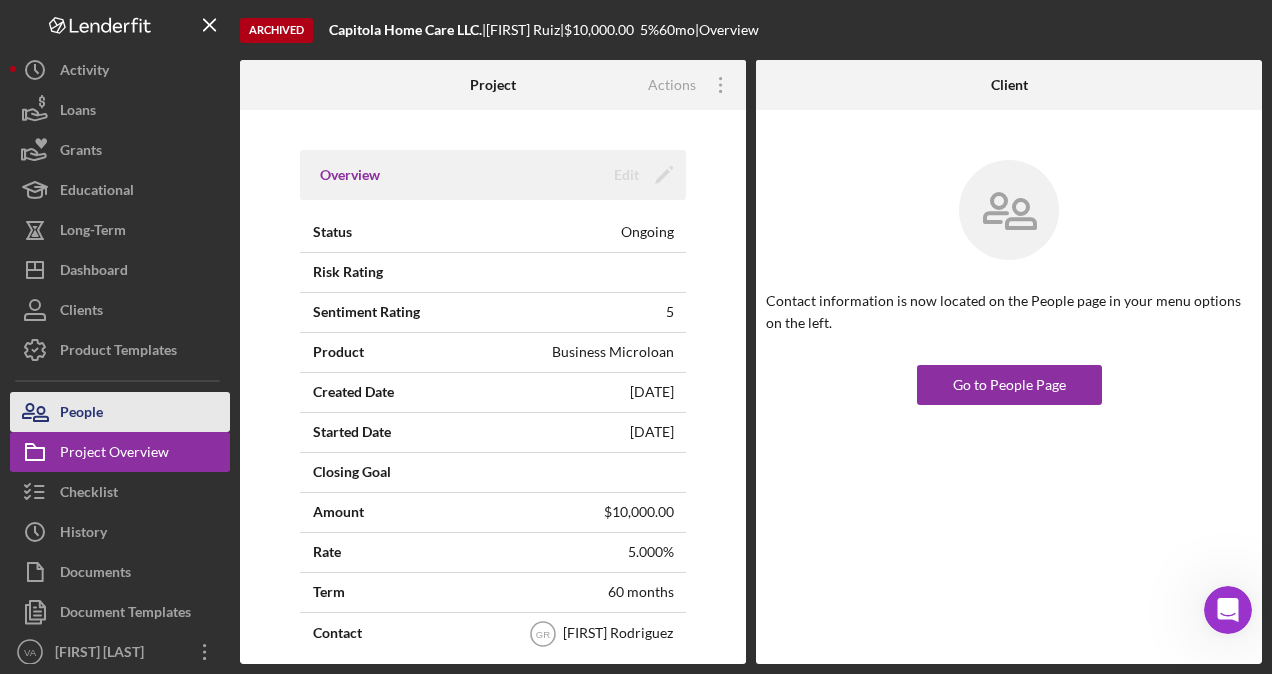 click on "People" at bounding box center (120, 412) 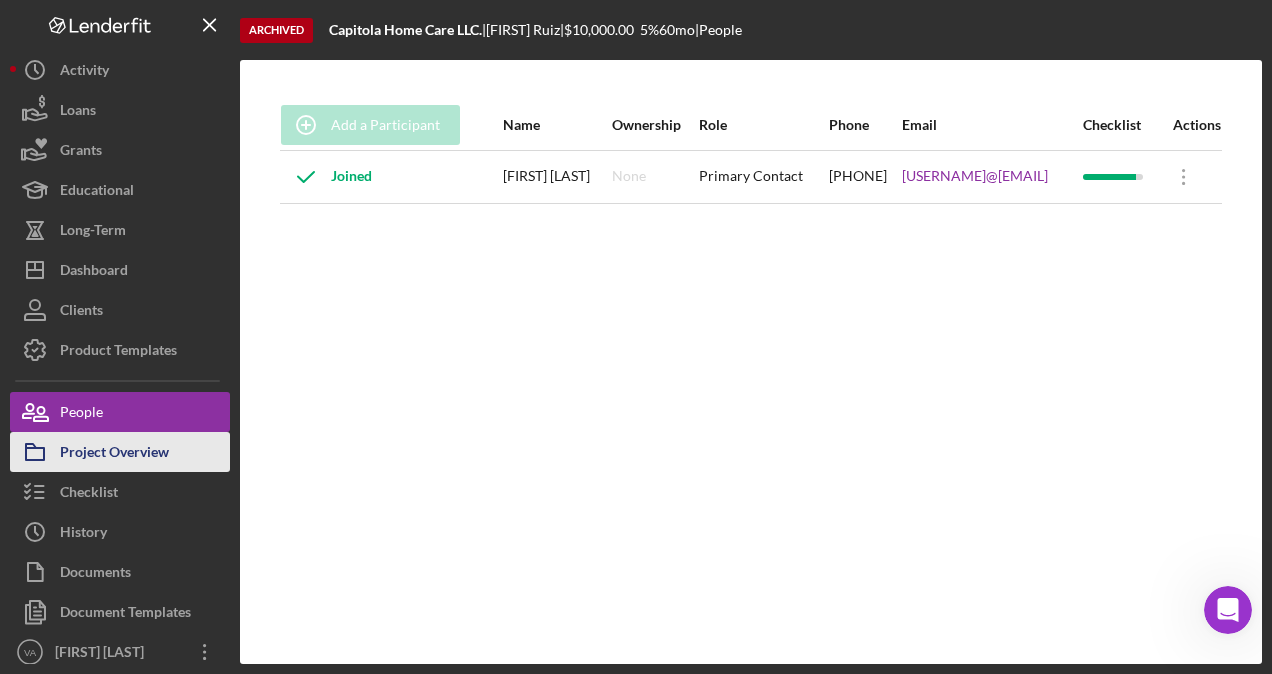 click on "Project Overview" at bounding box center [114, 454] 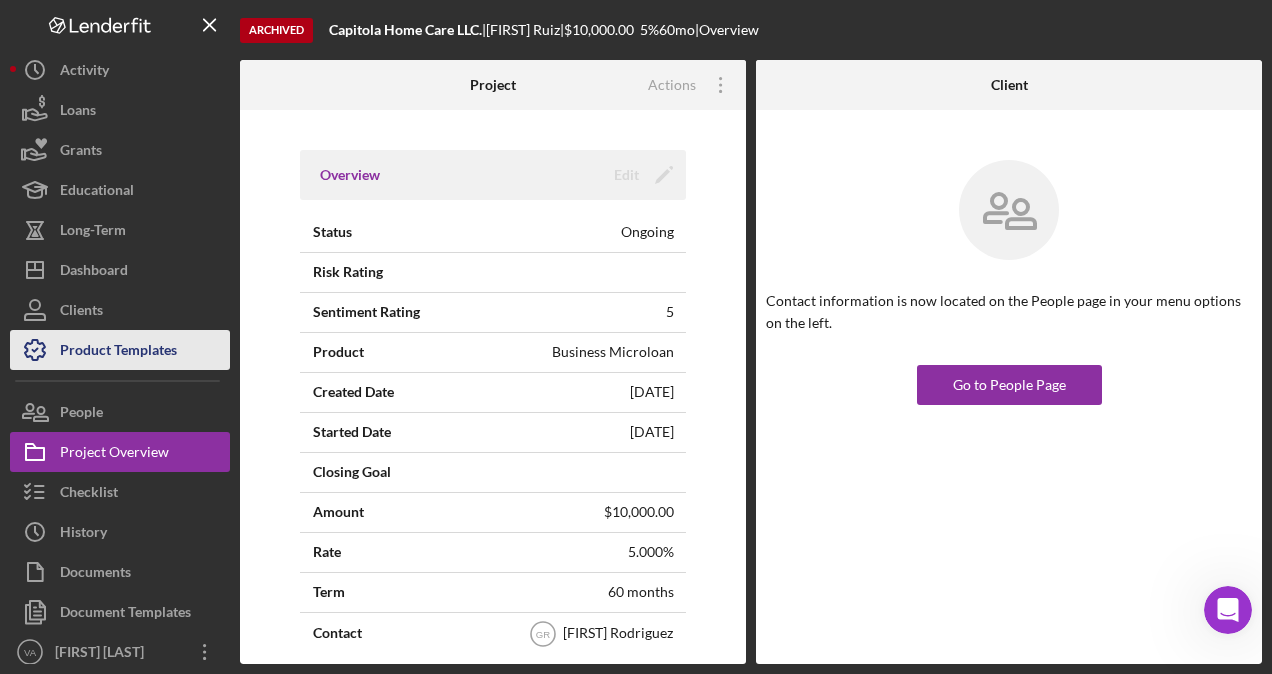 click on "Product Templates" at bounding box center [118, 352] 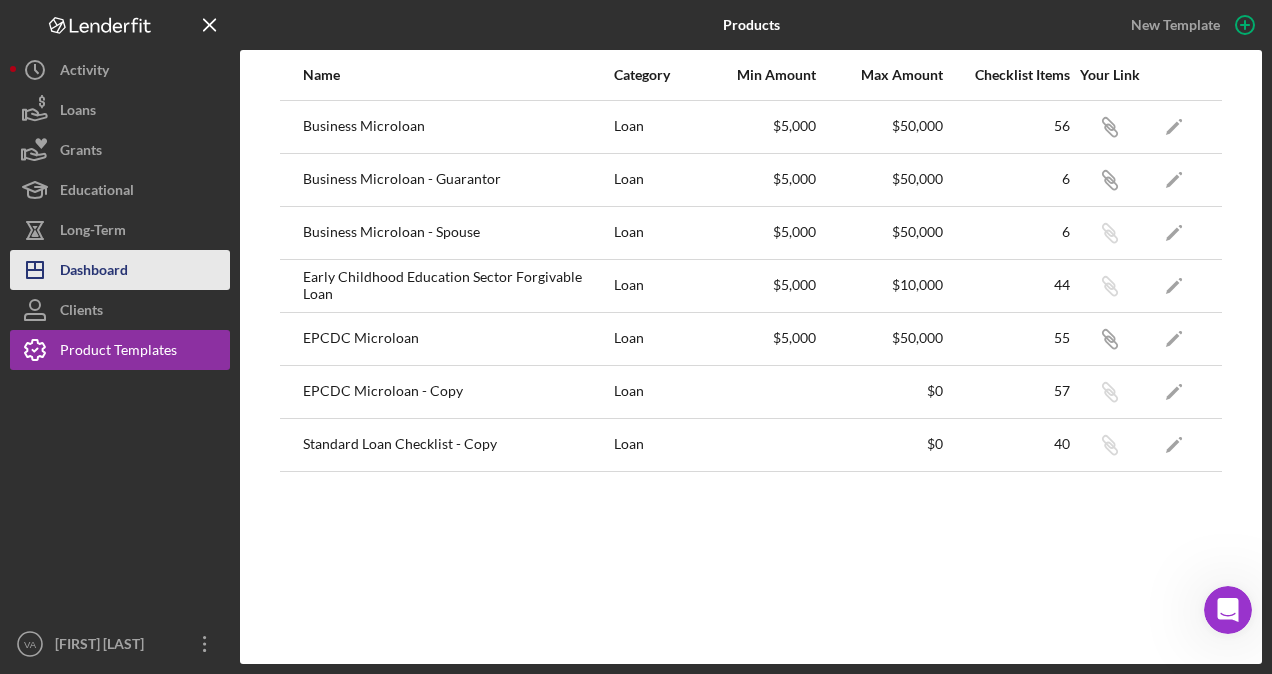click on "Dashboard" at bounding box center (94, 272) 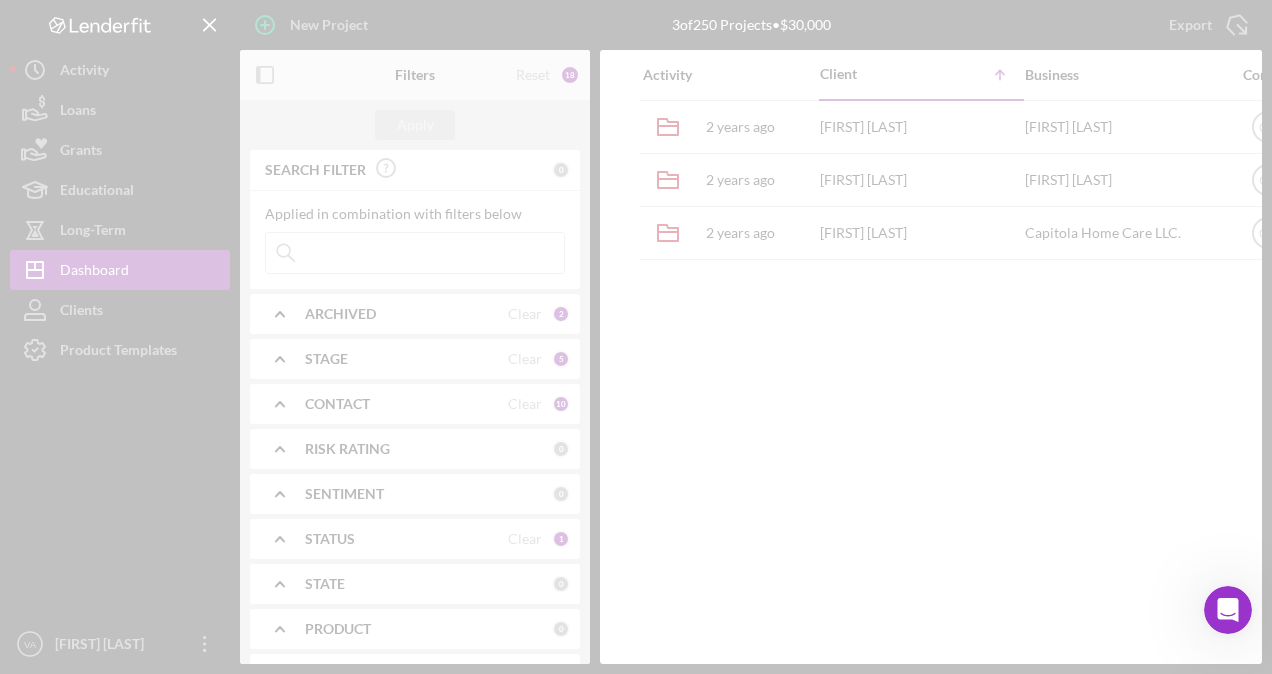 click at bounding box center [636, 337] 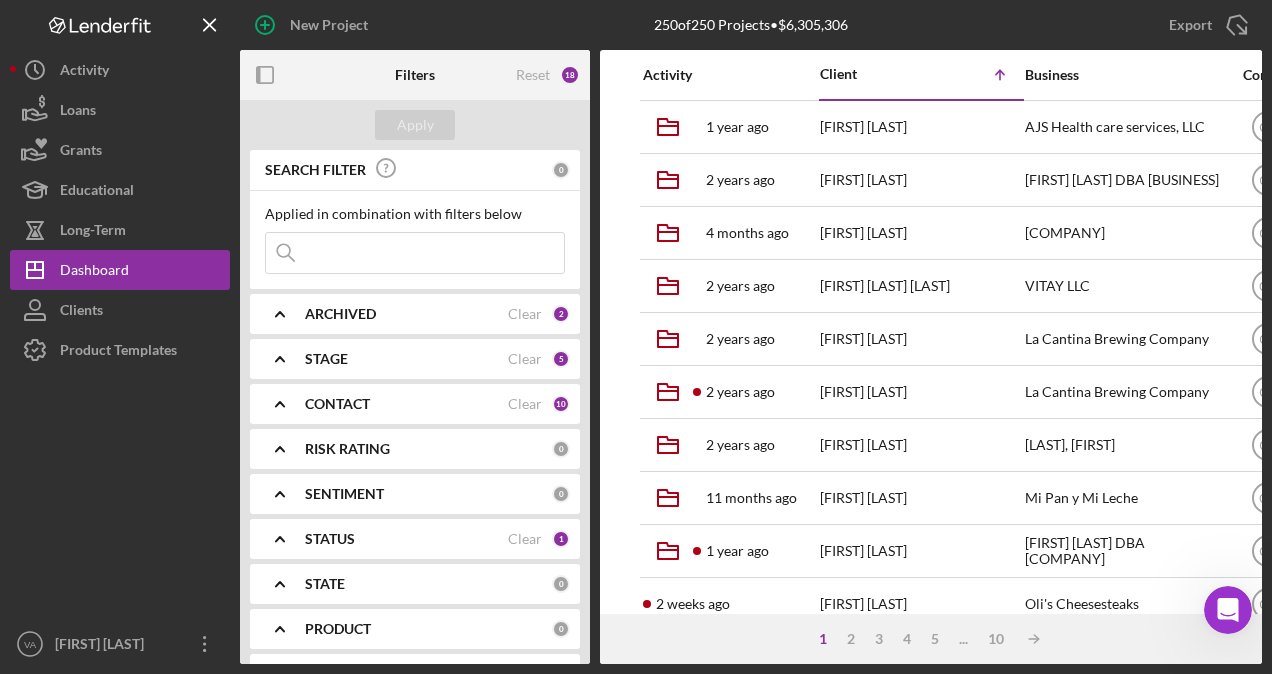 click at bounding box center [415, 253] 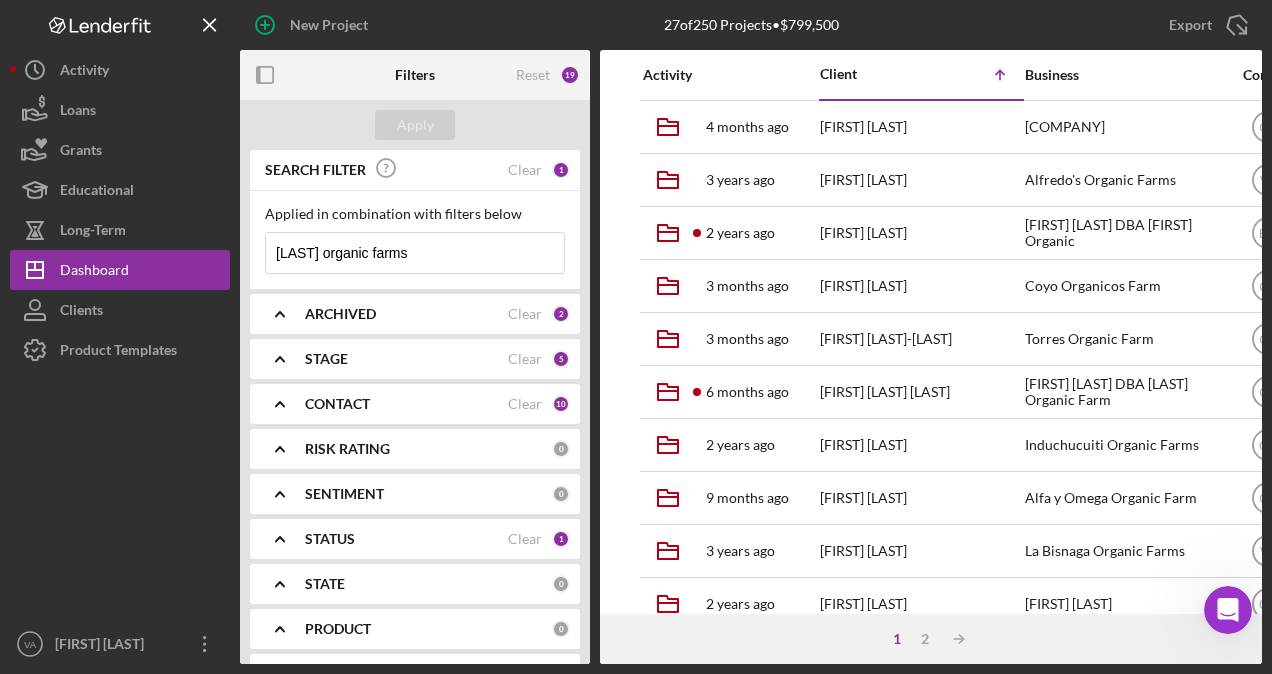 type on "[LAST] organic farms" 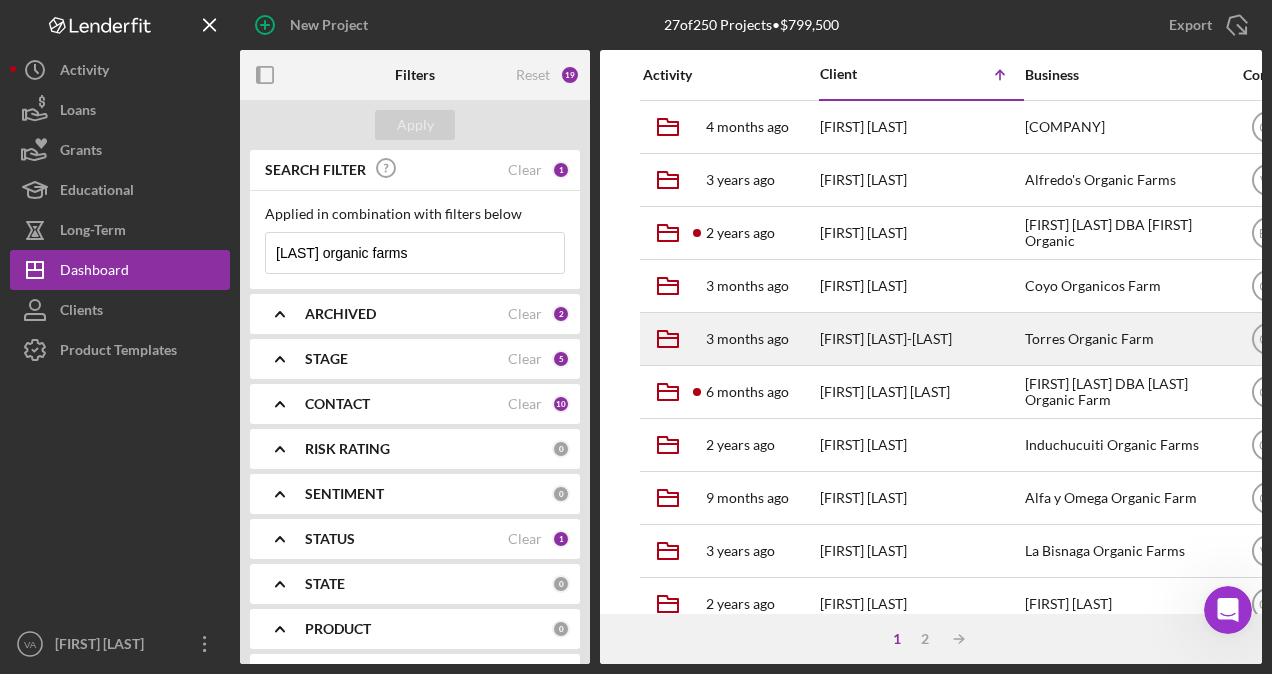 click on "Torres Organic Farm" at bounding box center (1125, 339) 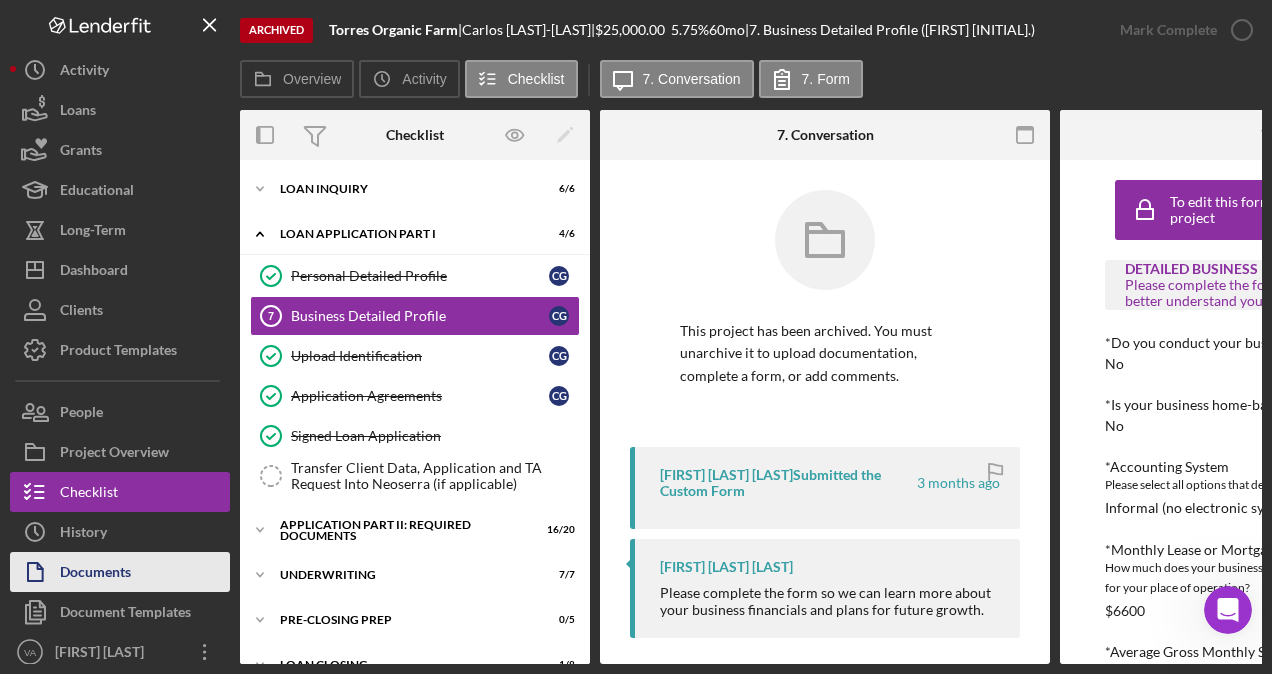 click on "Documents" at bounding box center [120, 572] 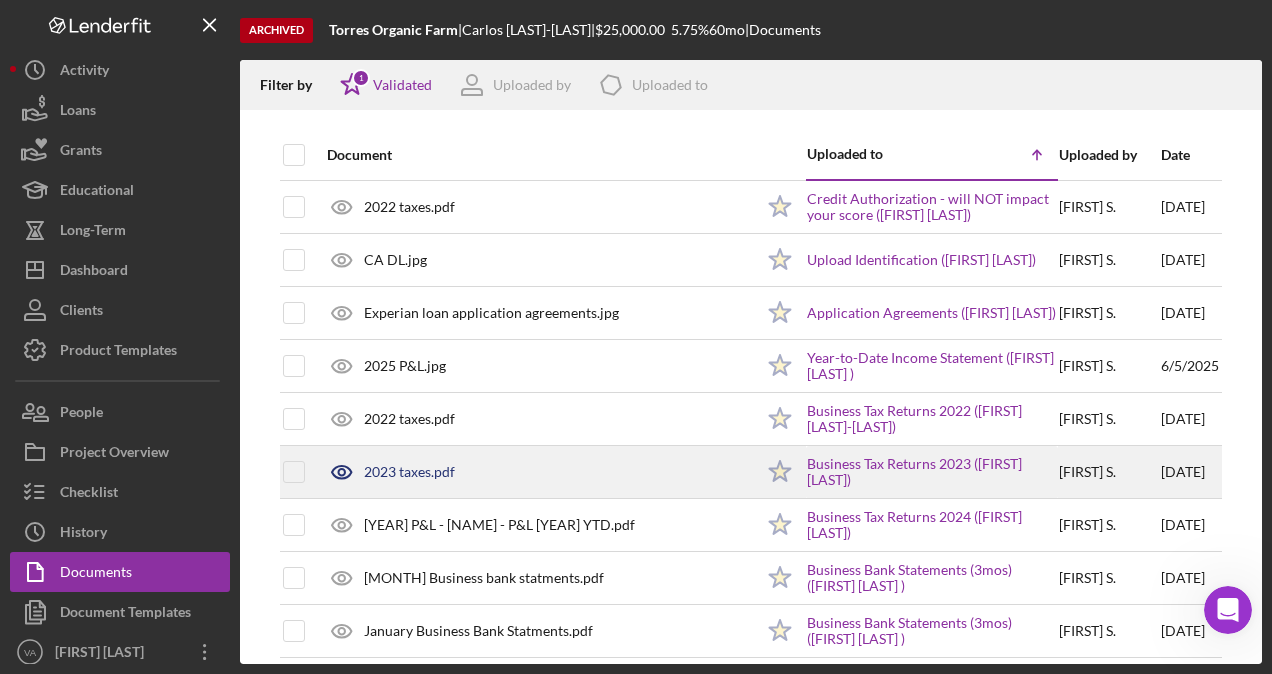 click on "[FIRST] [MIDDLE] ." at bounding box center (1109, 472) 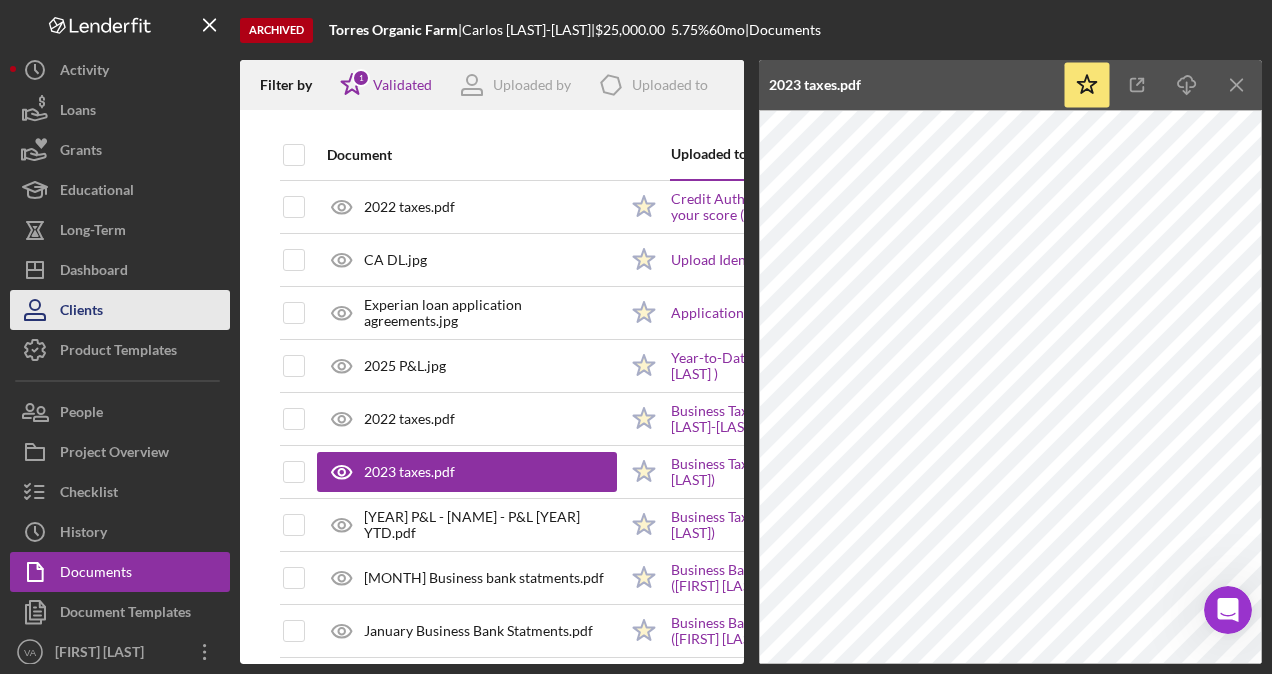 click on "Clients" at bounding box center (81, 312) 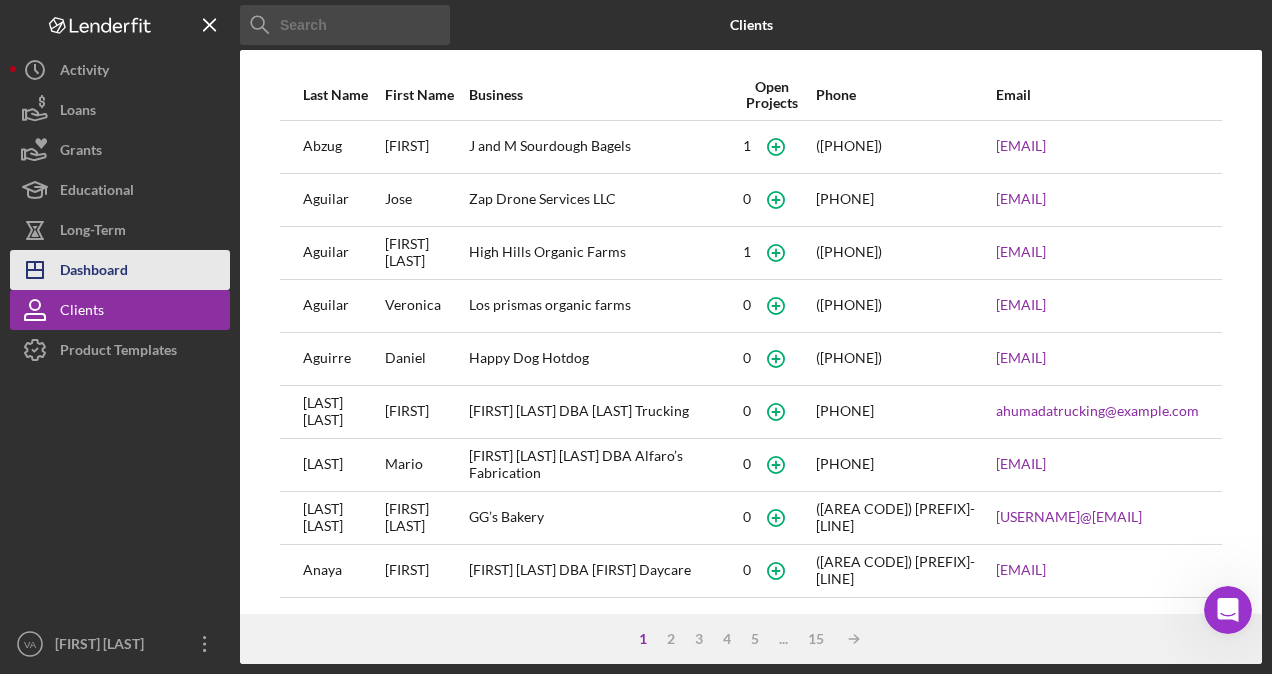 click on "Icon/Dashboard Dashboard" at bounding box center (120, 270) 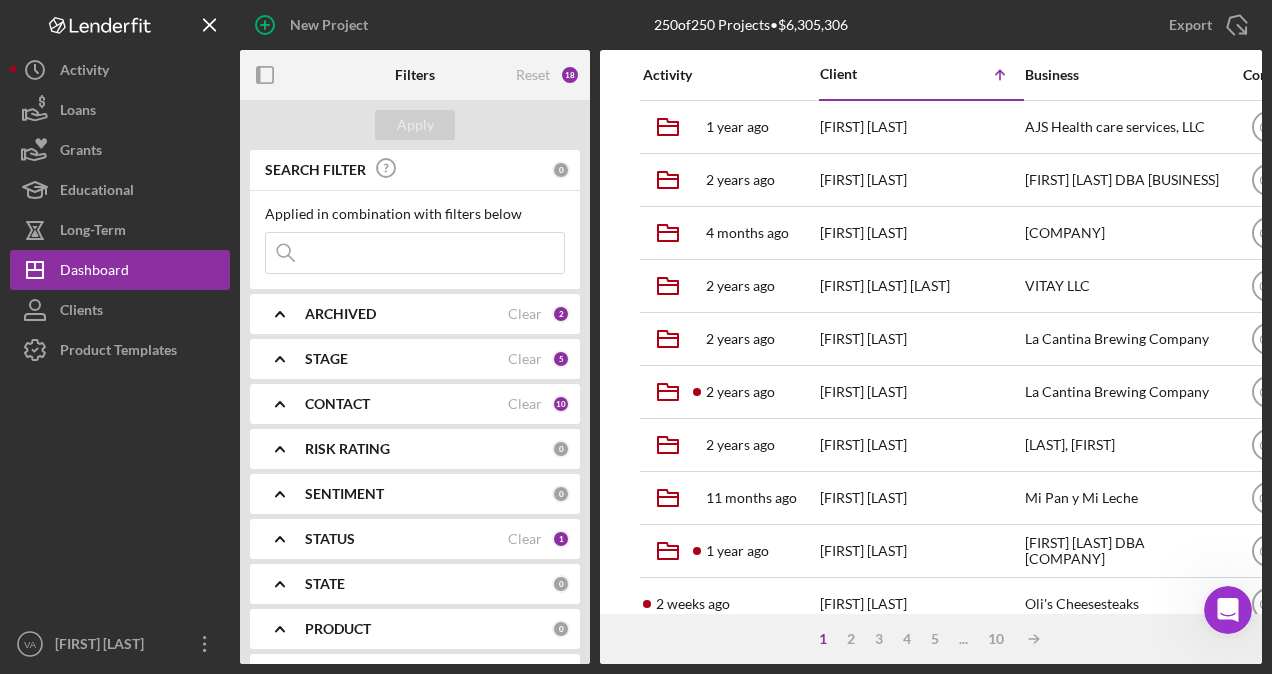 click at bounding box center [415, 253] 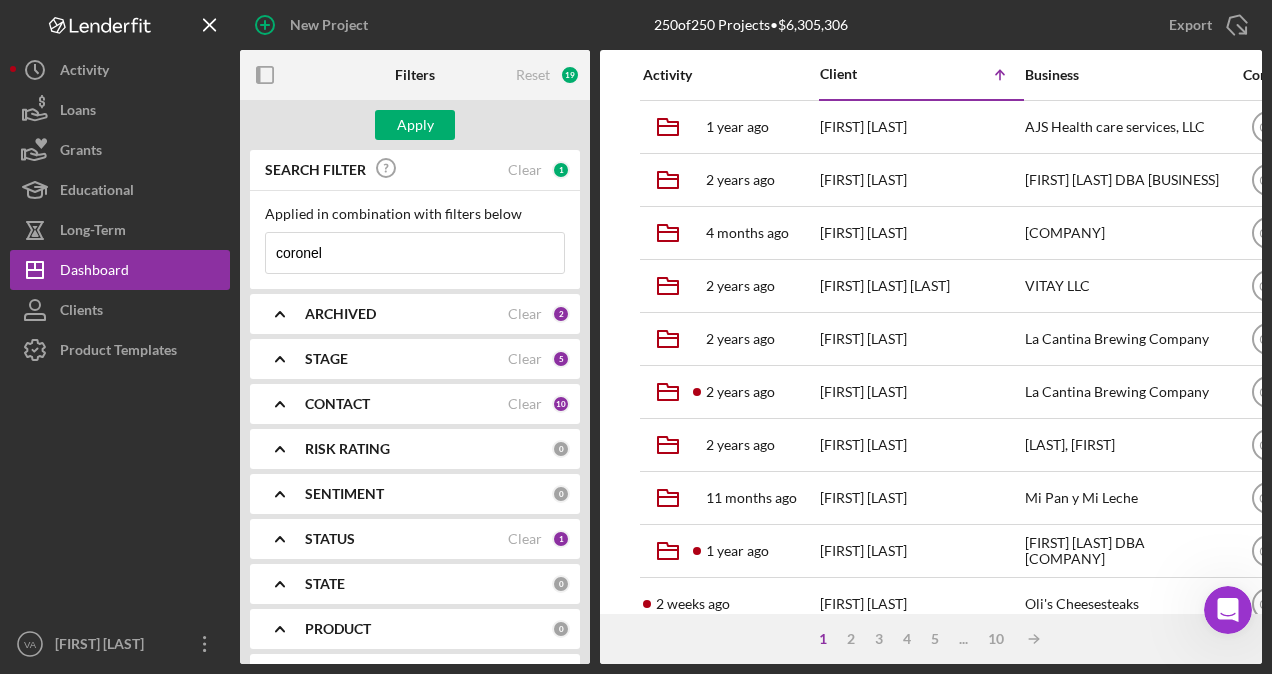 click on "coronel" at bounding box center (415, 253) 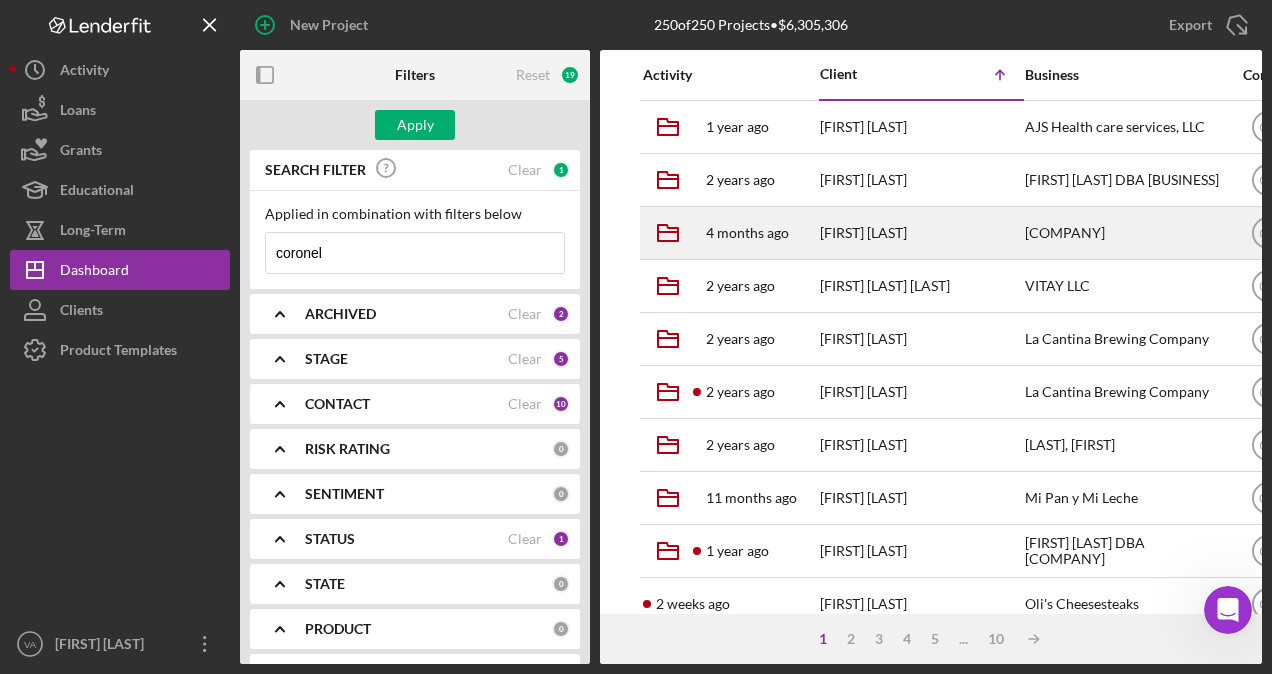 type on "coronel" 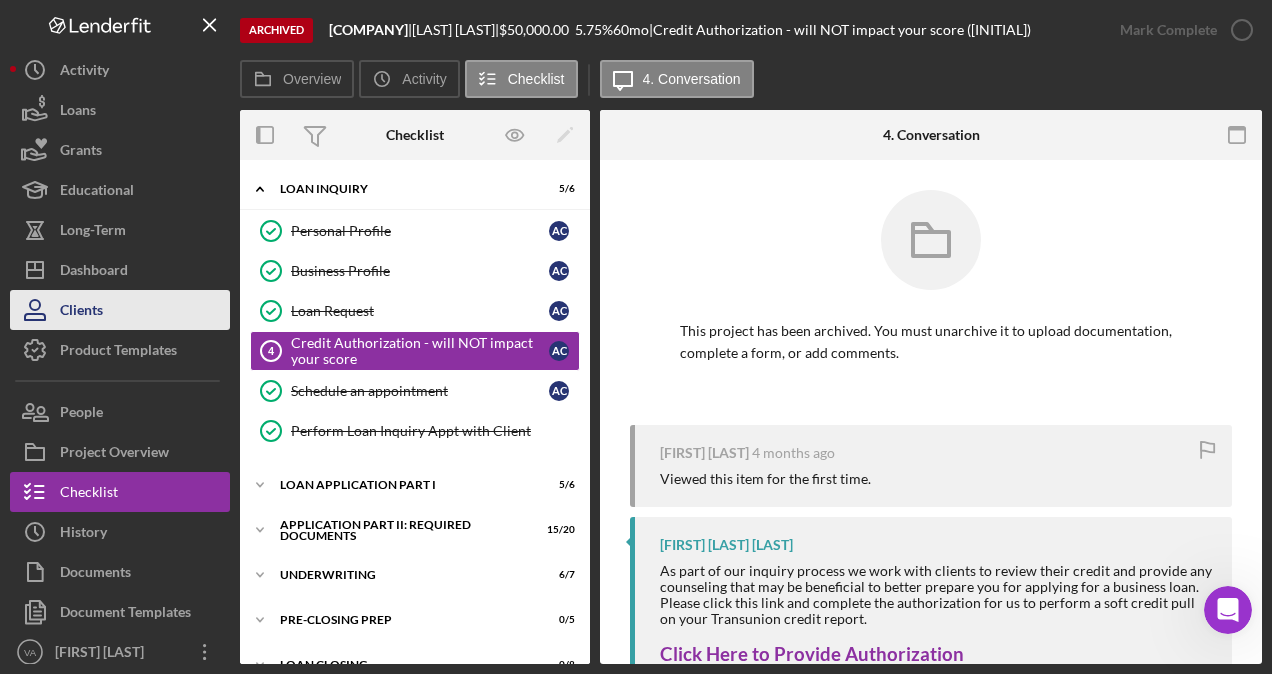 click on "Clients" at bounding box center [120, 310] 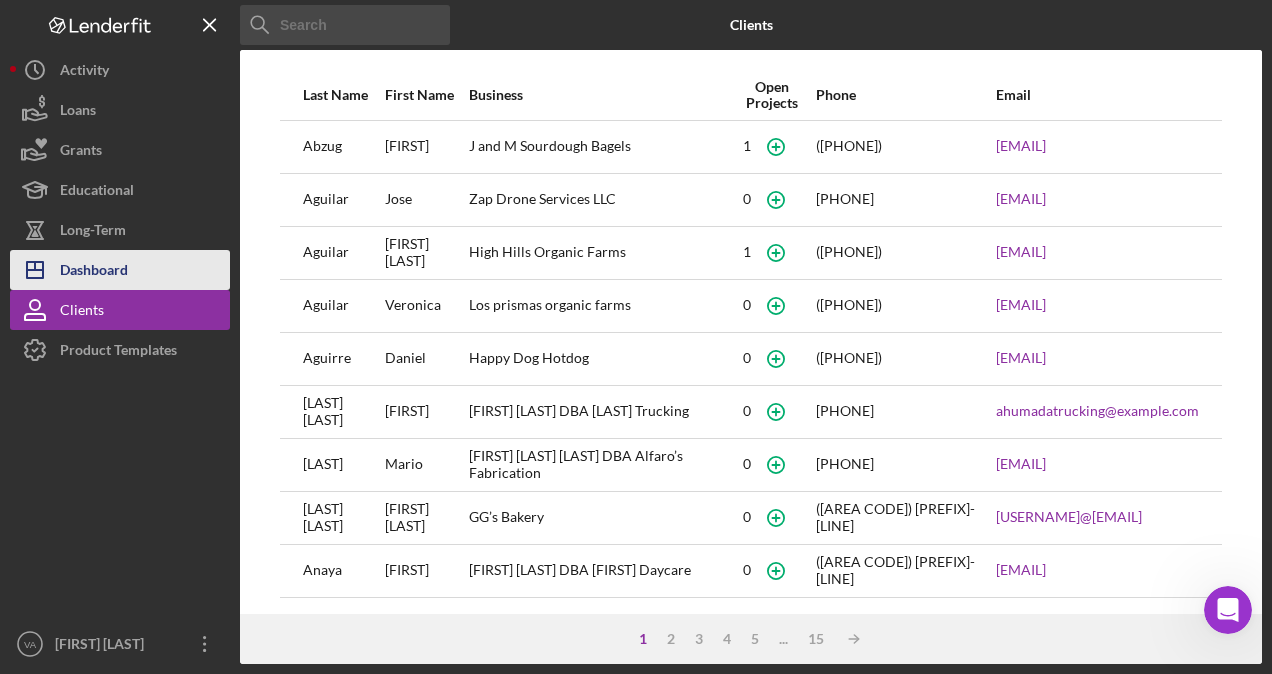 click on "Icon/Dashboard Dashboard" at bounding box center (120, 270) 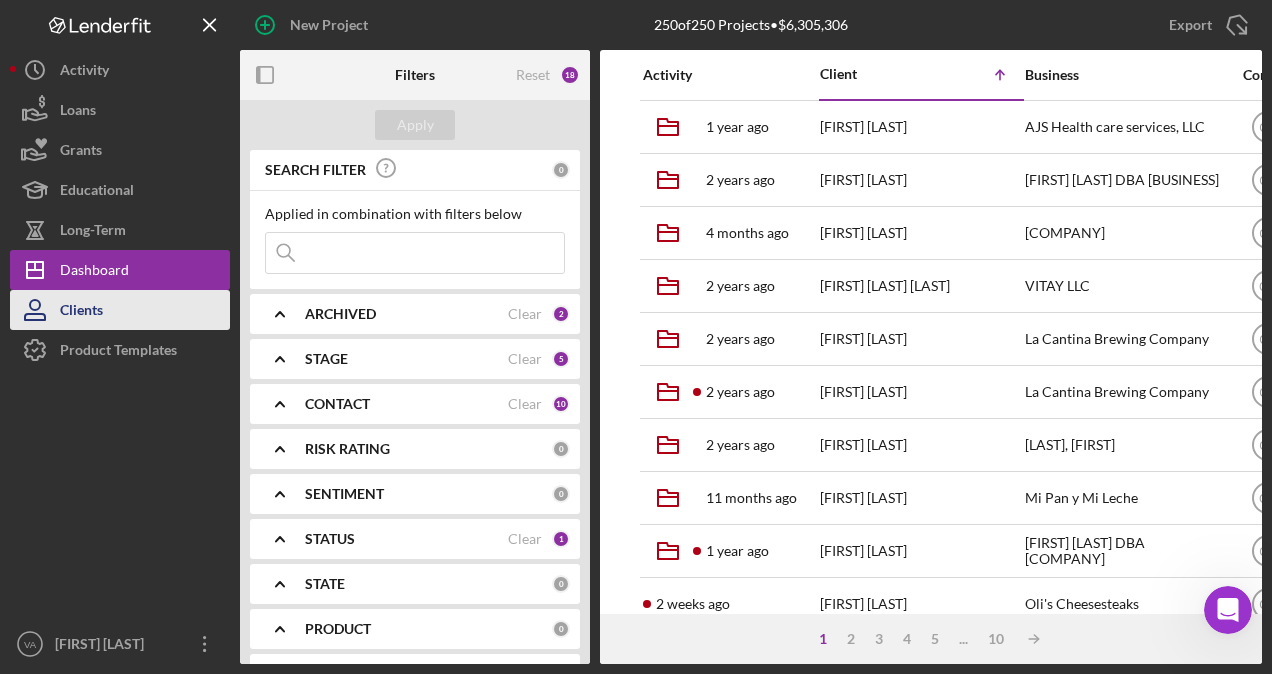 click on "Clients" at bounding box center [81, 312] 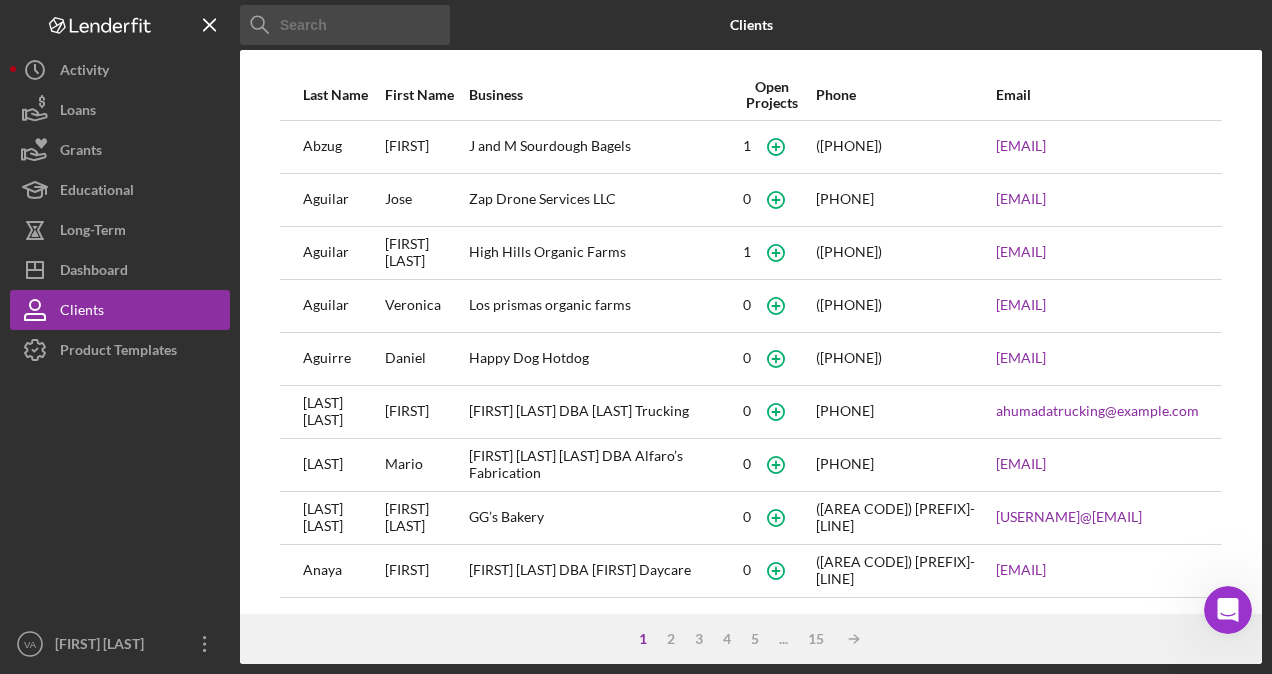 scroll, scrollTop: 316, scrollLeft: 0, axis: vertical 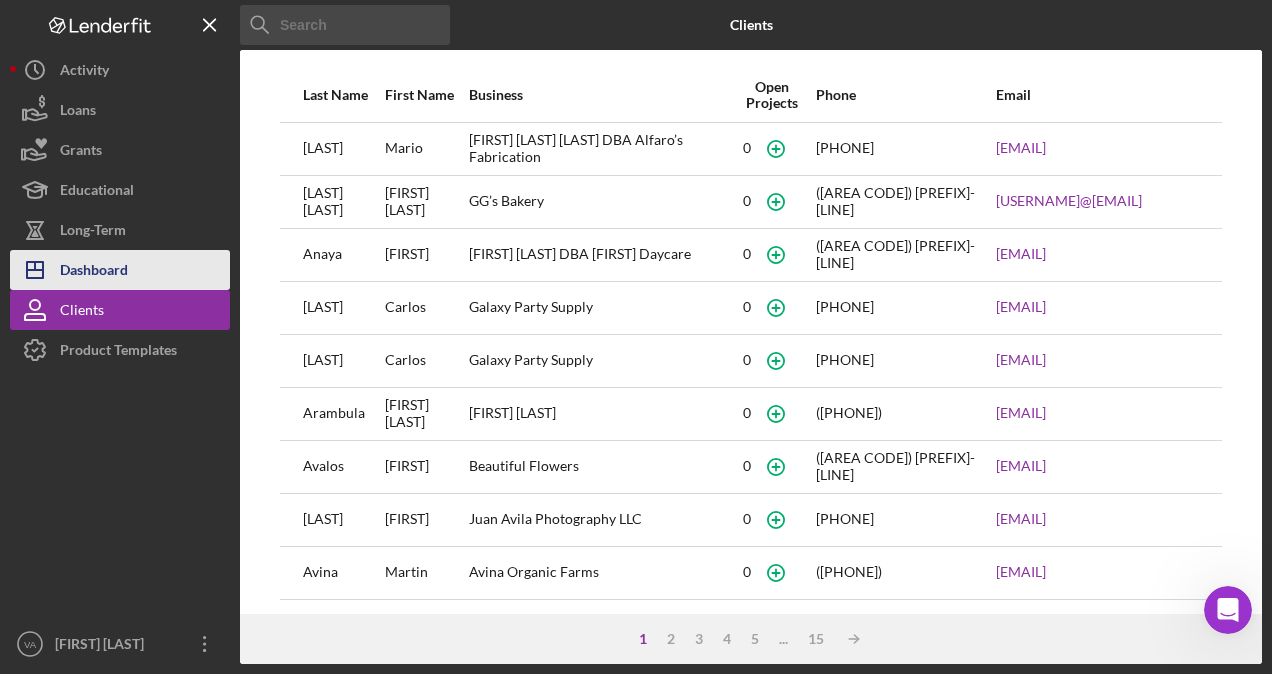 click on "Dashboard" at bounding box center [94, 272] 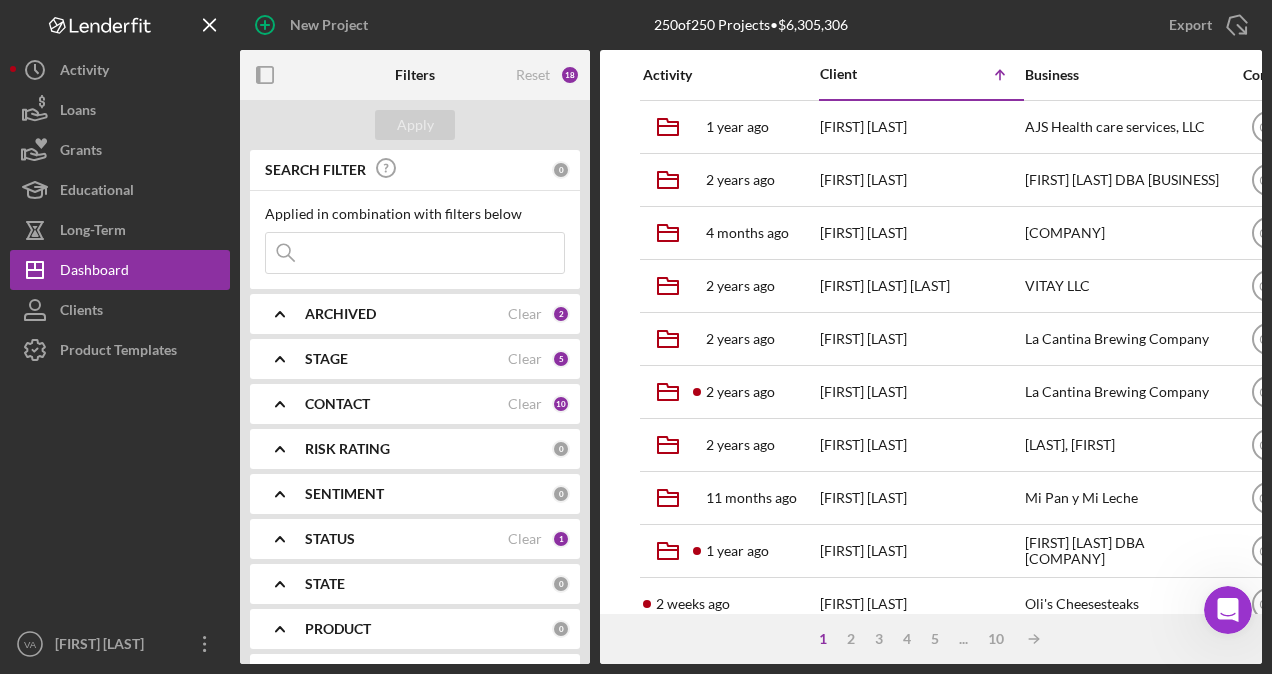 click at bounding box center [415, 253] 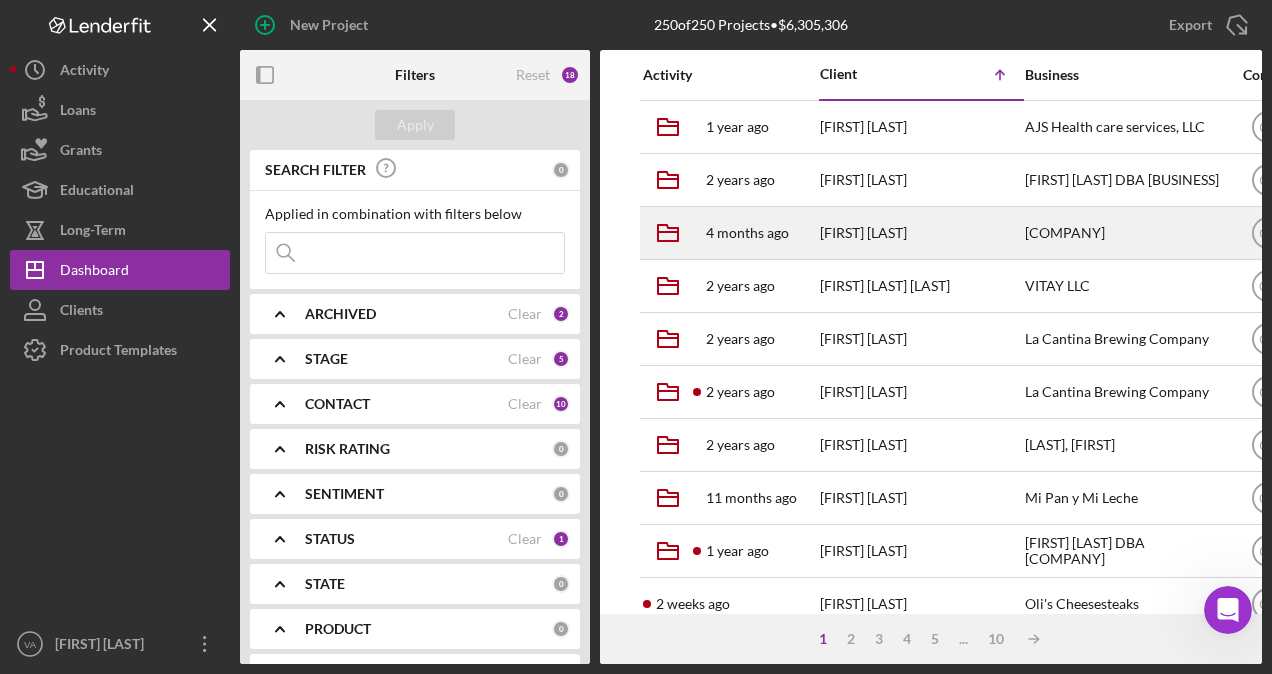 click on "[COMPANY]" at bounding box center (1125, 233) 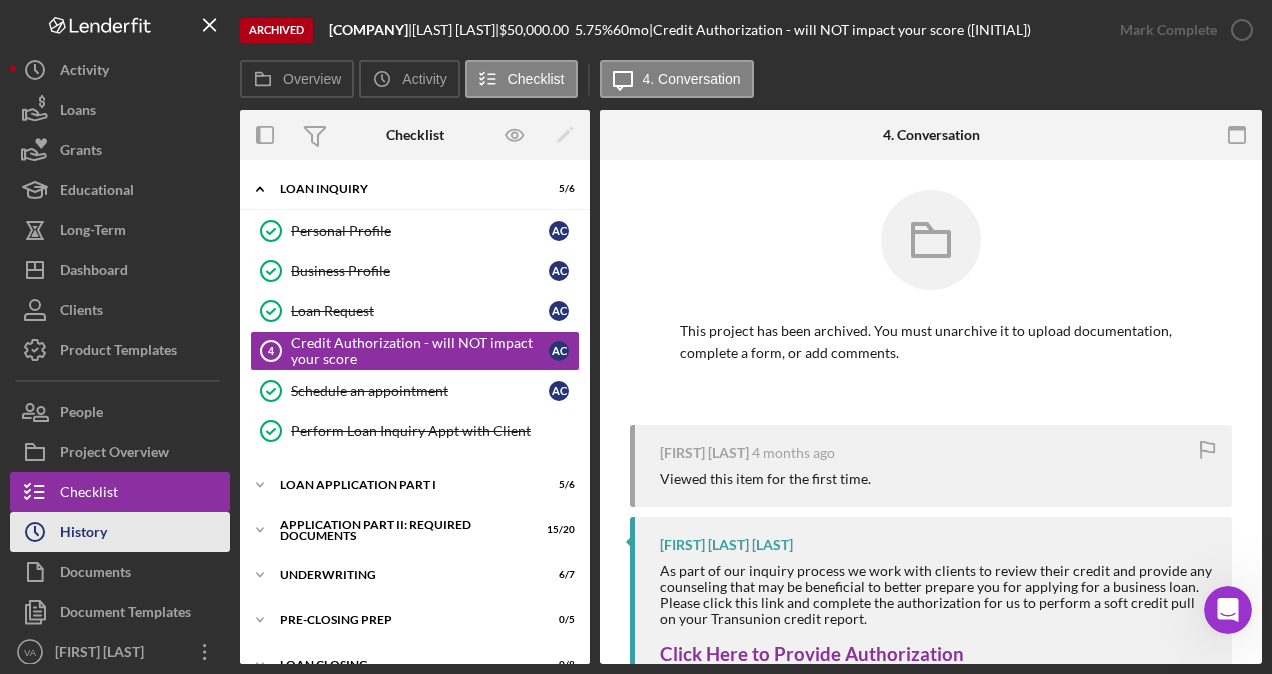 click on "Icon/History History" at bounding box center (120, 532) 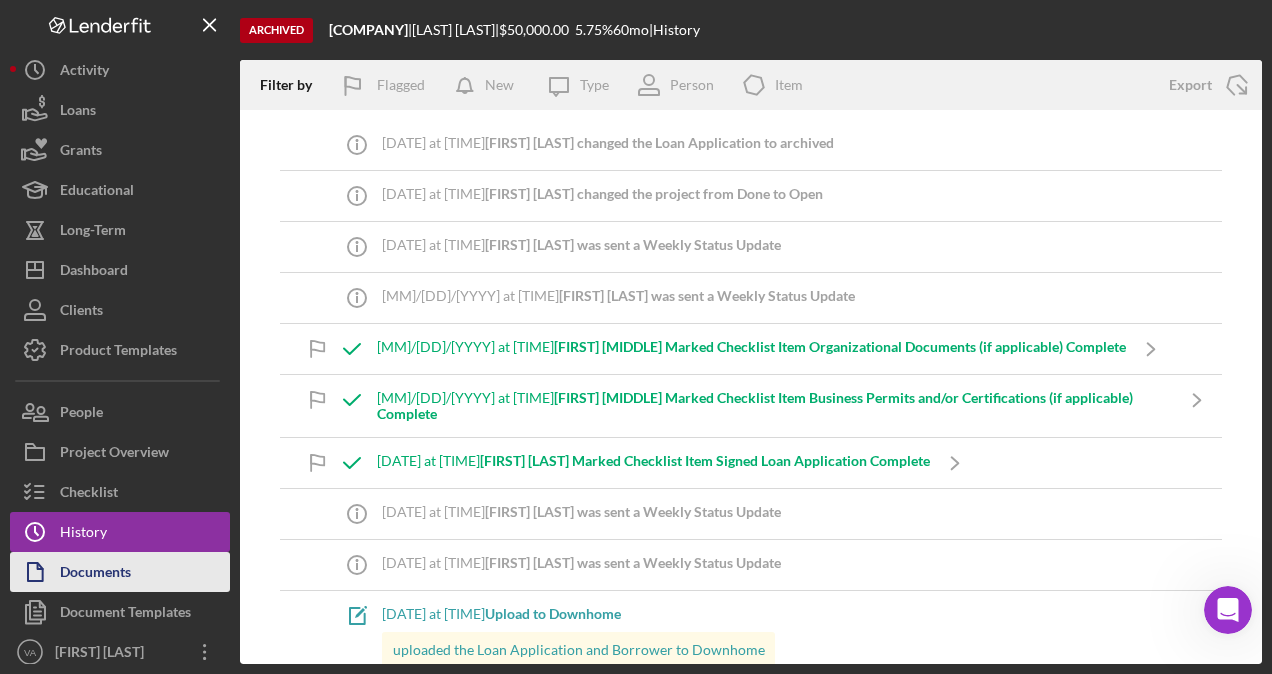click on "Documents" at bounding box center [120, 572] 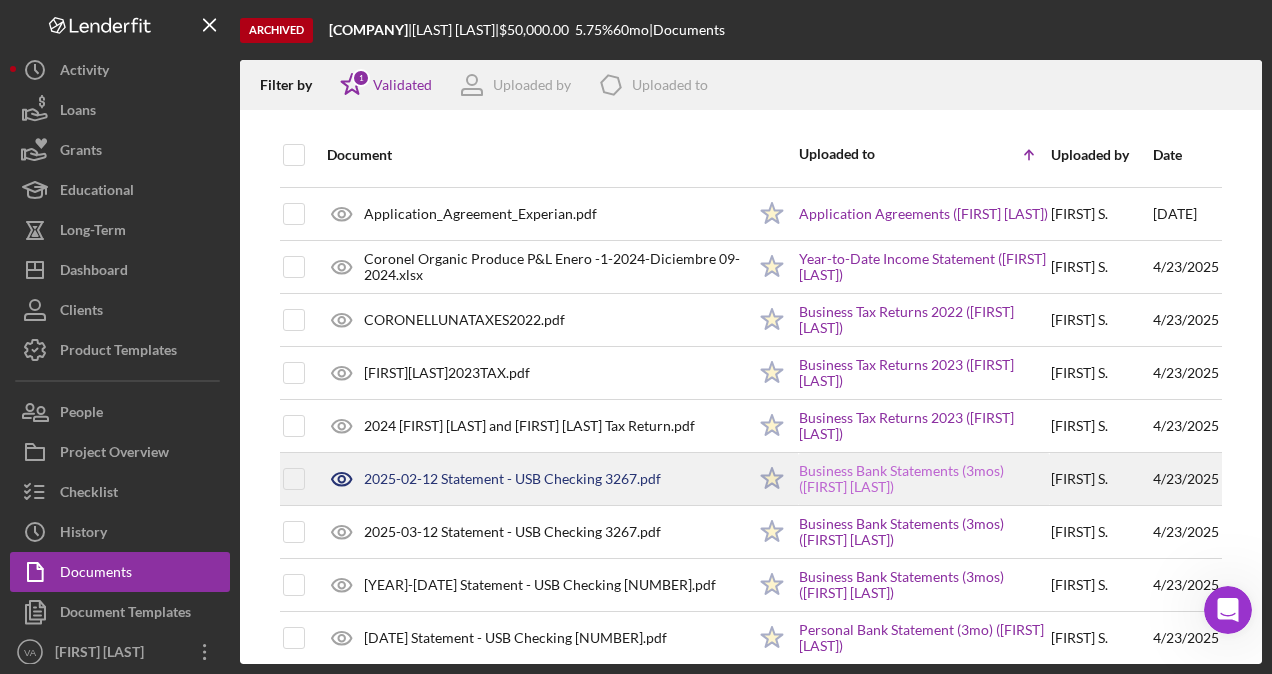 scroll, scrollTop: 32, scrollLeft: 0, axis: vertical 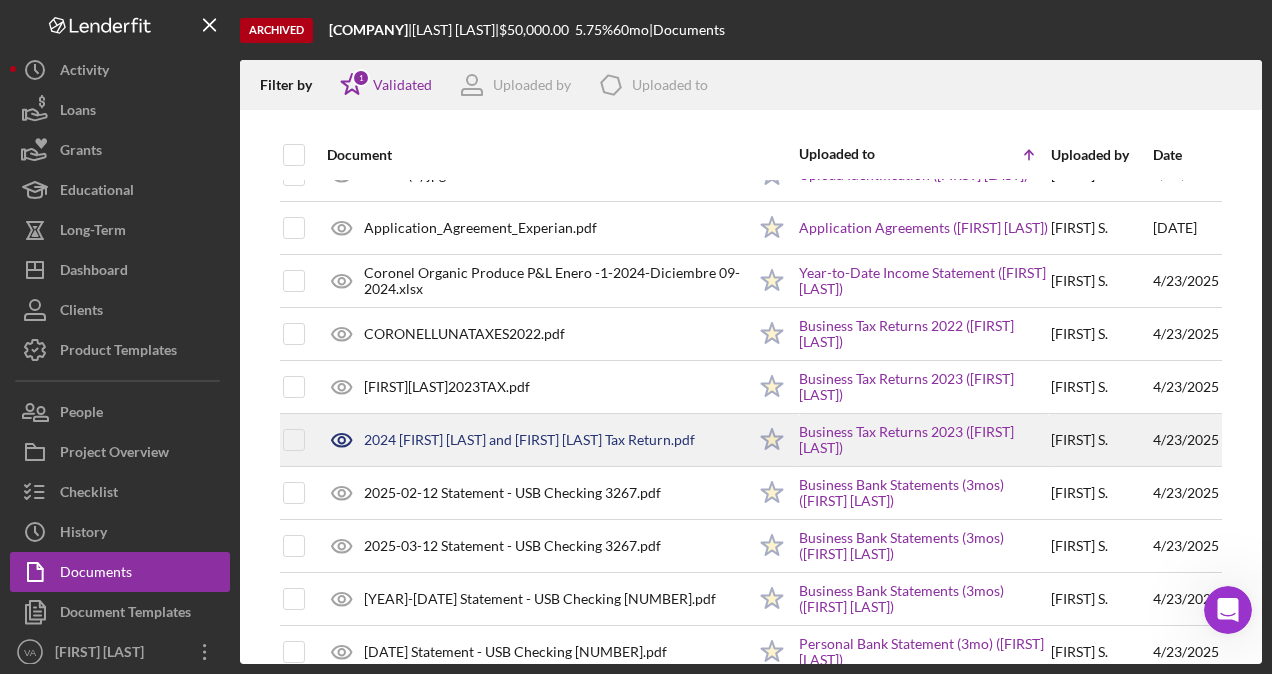 click on "[FIRST] [MIDDLE] ." at bounding box center [1101, 440] 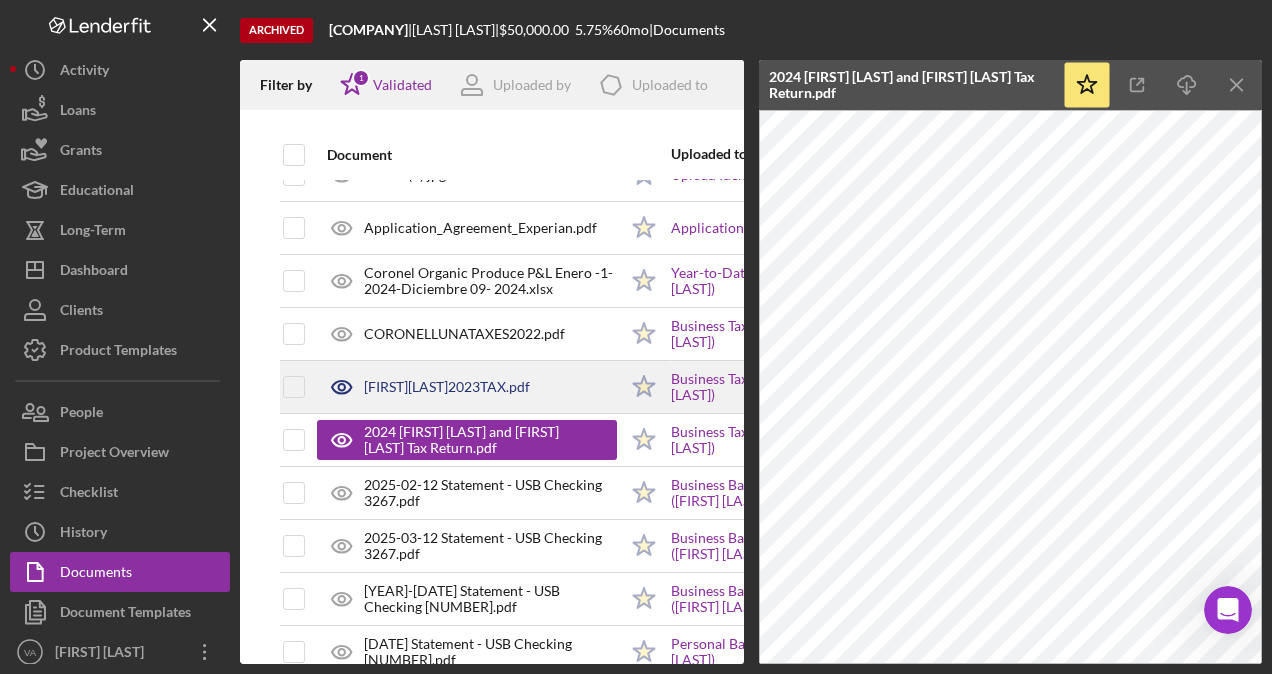 click on "[FIRST][LAST]2023TAX.pdf" at bounding box center (467, 387) 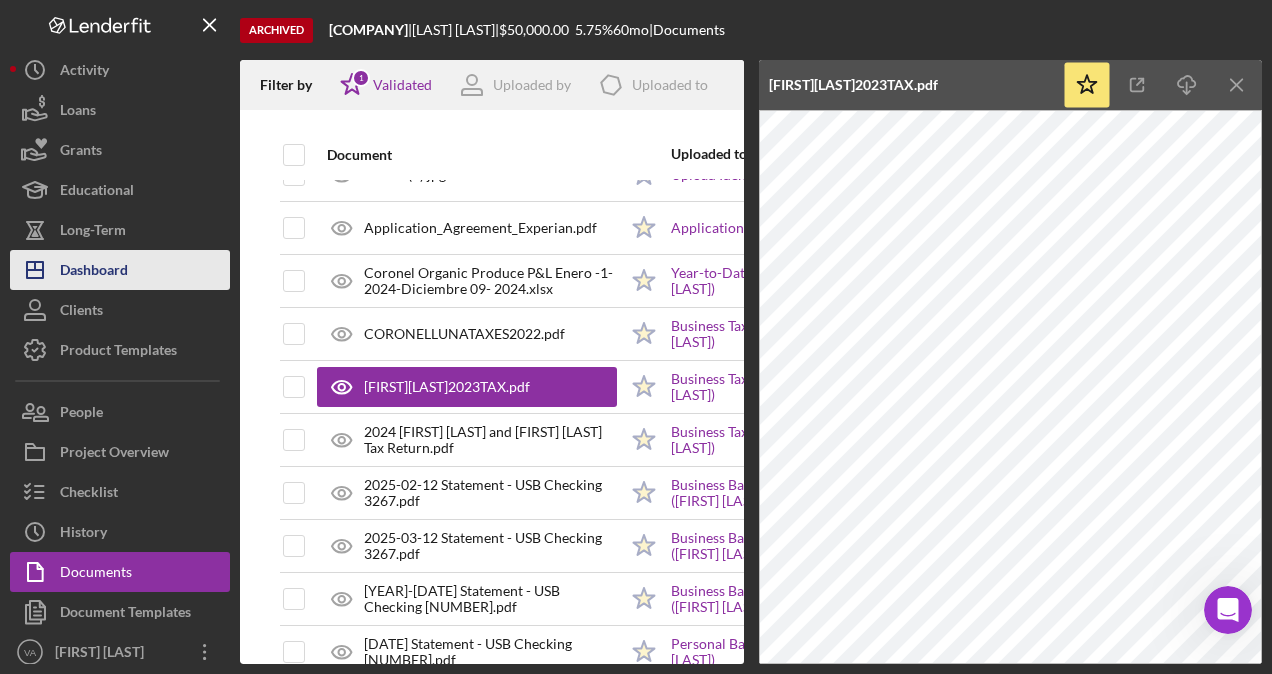 click on "Icon/Dashboard Dashboard" at bounding box center (120, 270) 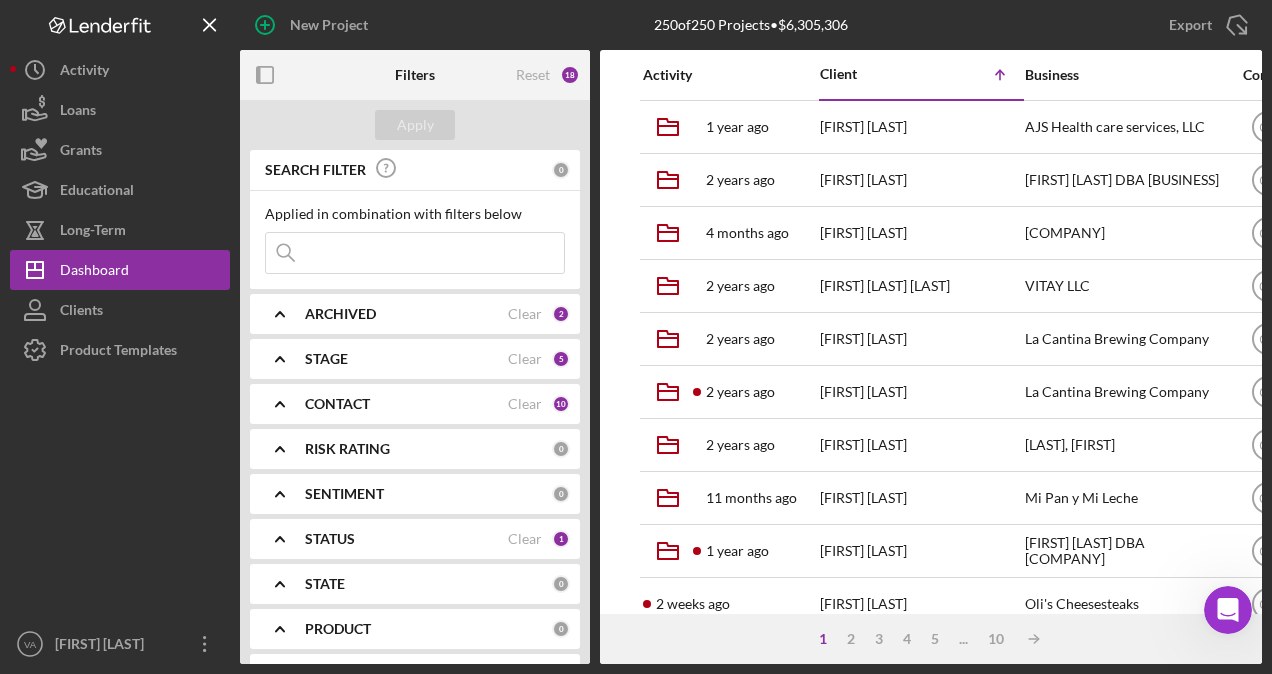 click at bounding box center [415, 253] 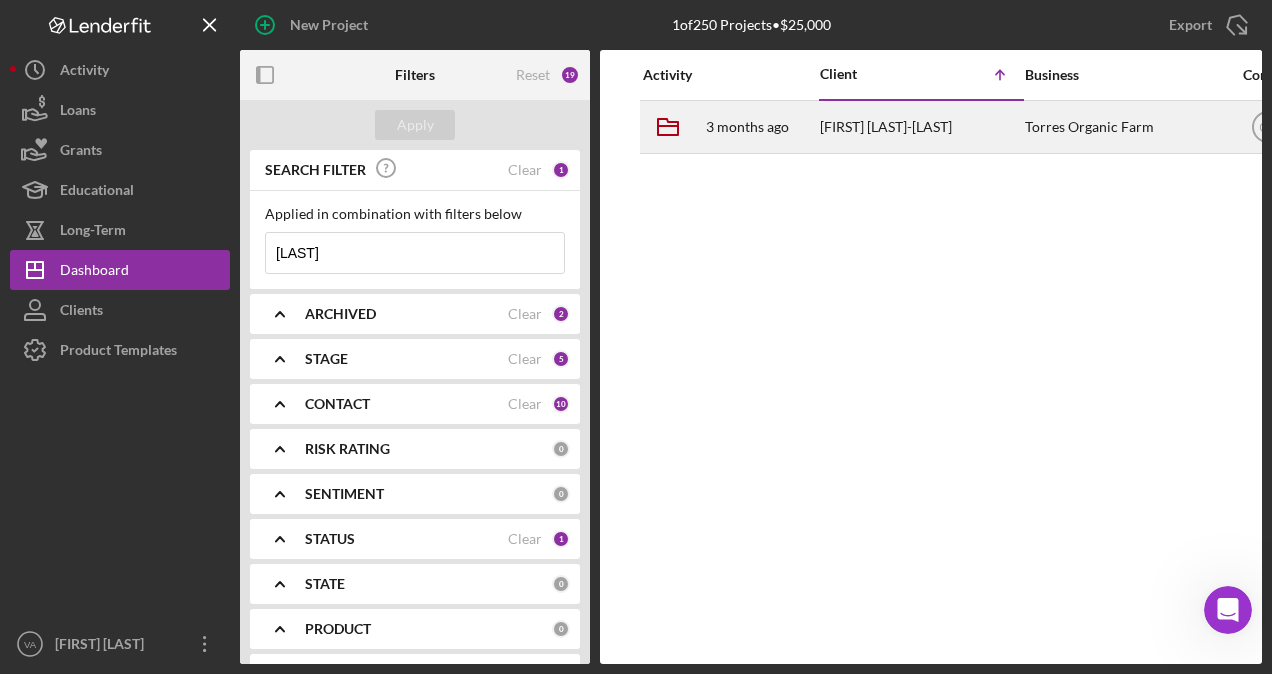 type on "[LAST]" 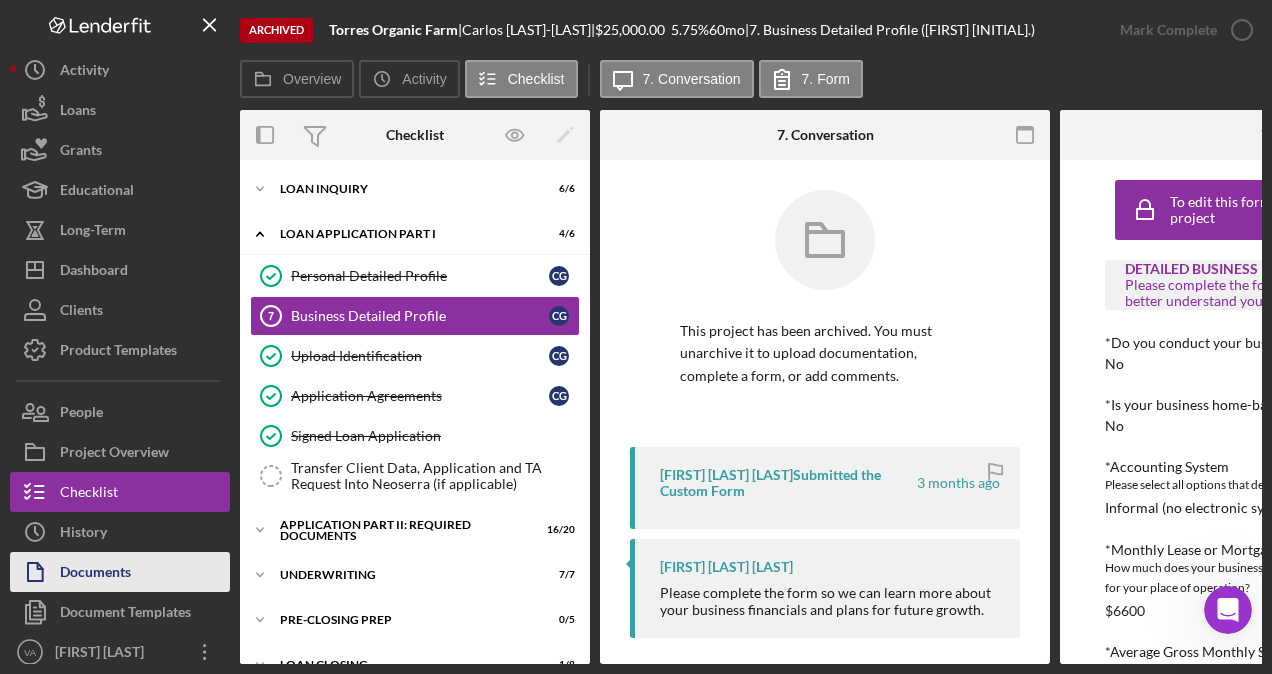 click on "Documents" at bounding box center (95, 574) 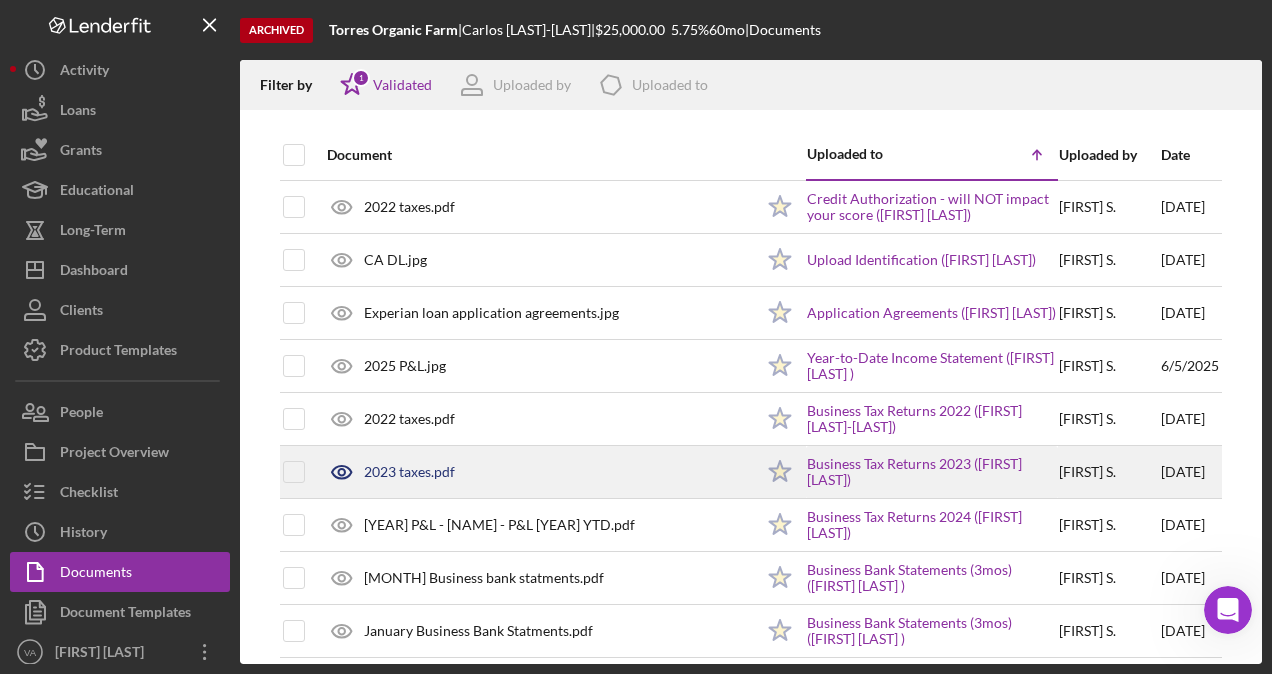 click on "[FIRST] [MIDDLE] ." at bounding box center (1109, 472) 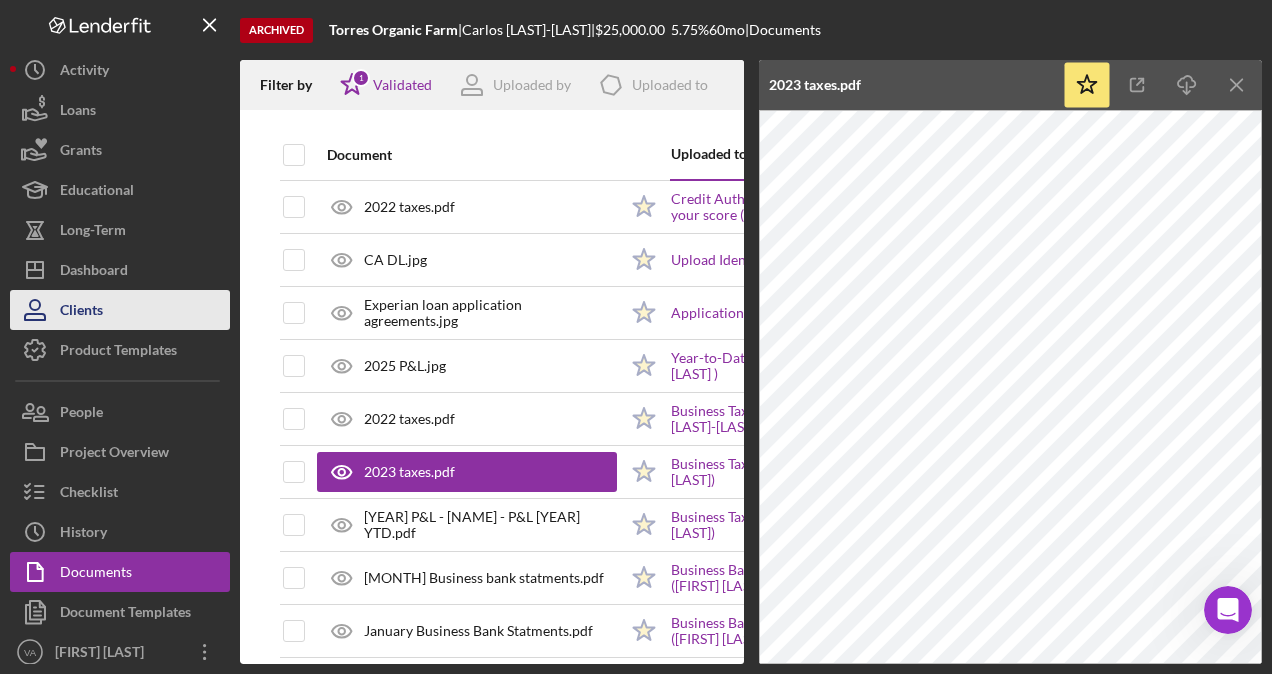 click on "Clients" at bounding box center (120, 310) 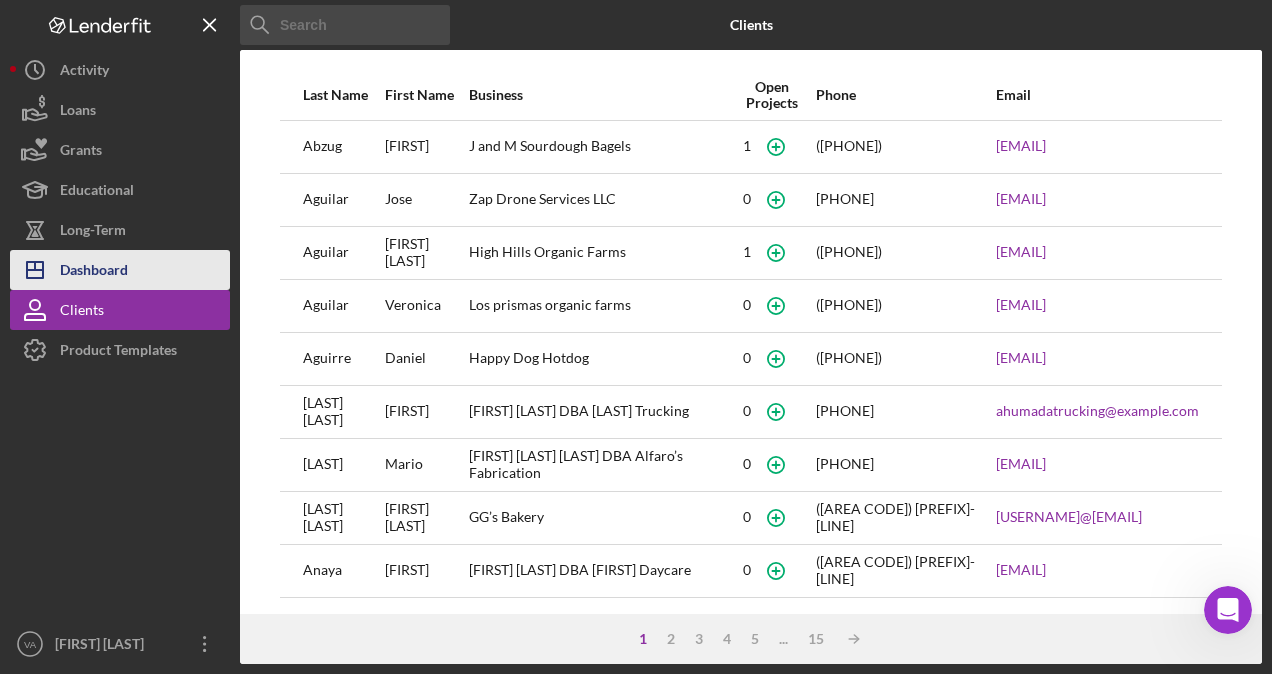 click on "Icon/Dashboard Dashboard" at bounding box center [120, 270] 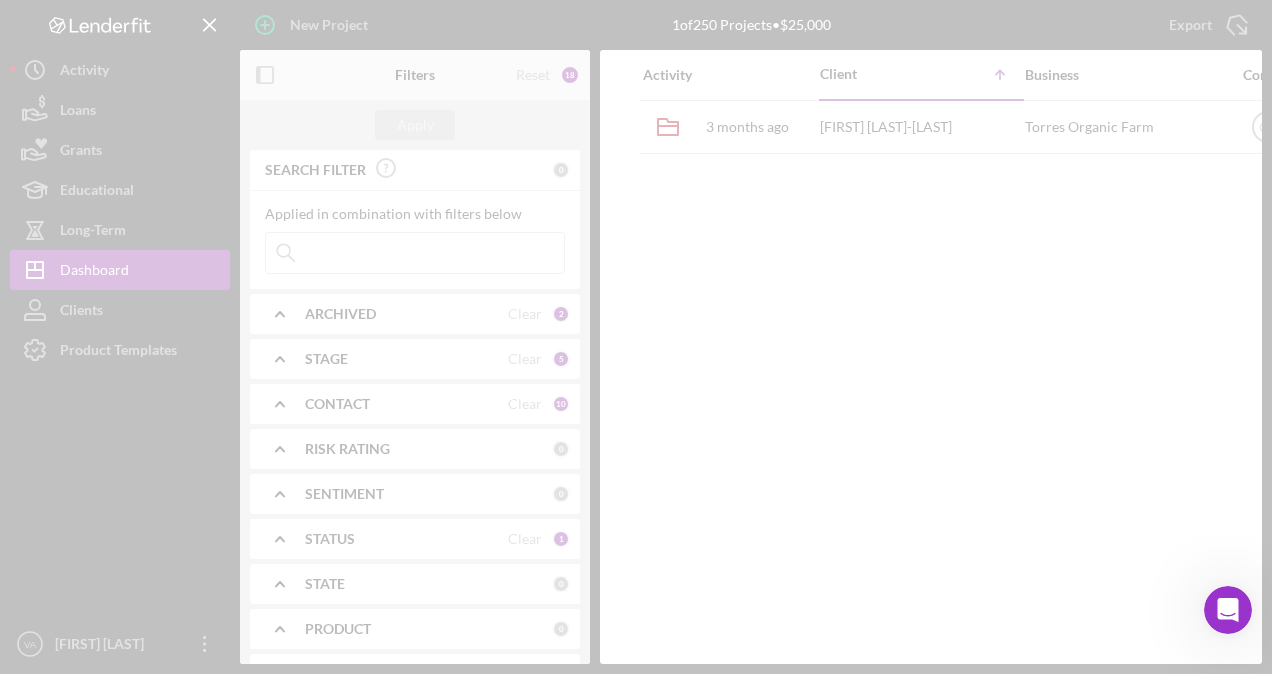click at bounding box center [636, 337] 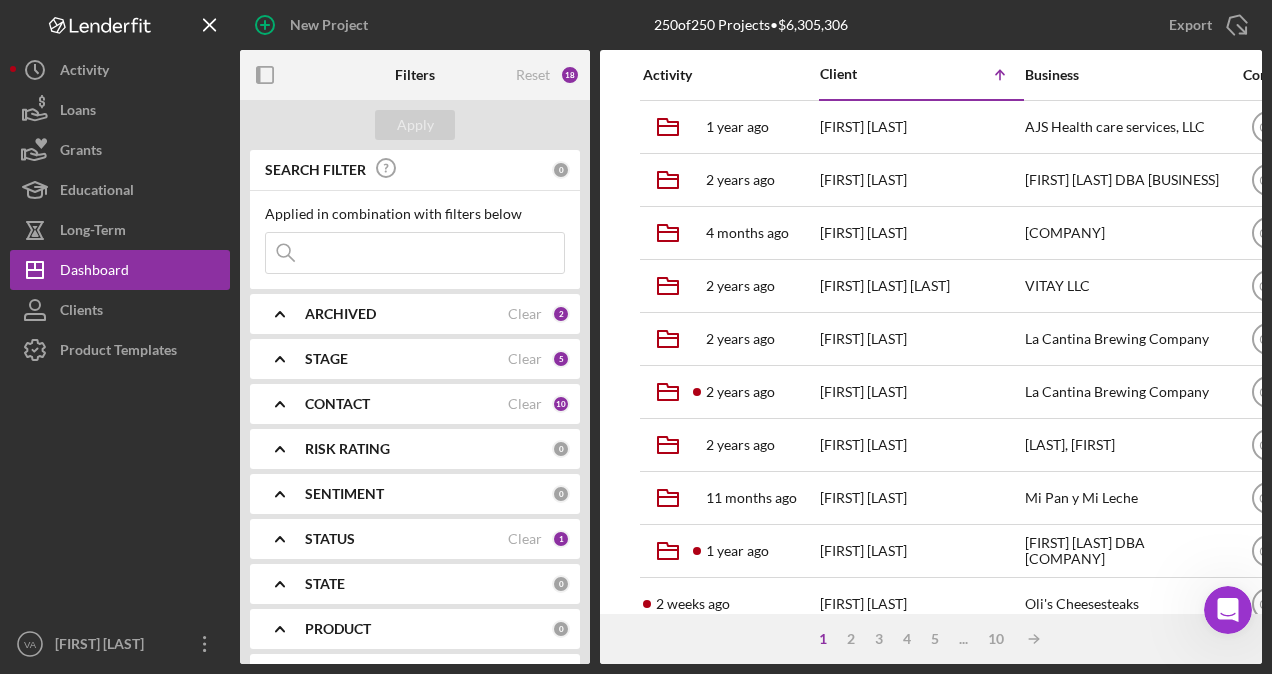 click at bounding box center (415, 253) 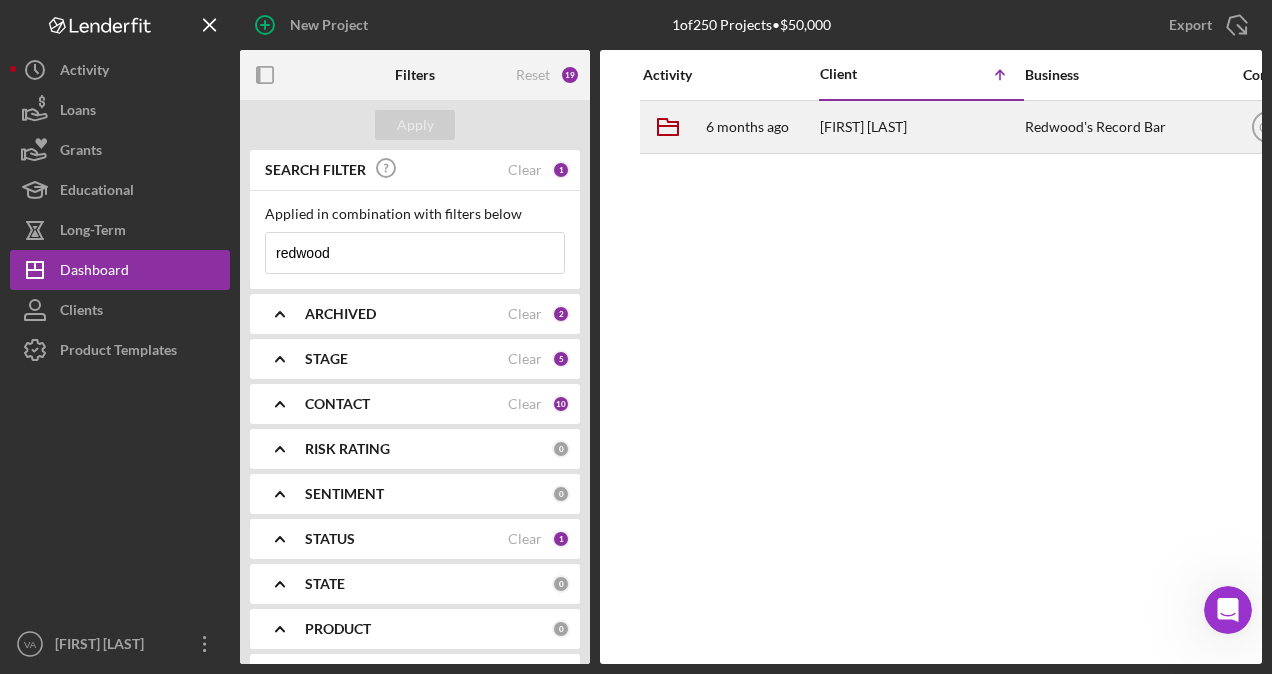 type on "redwood" 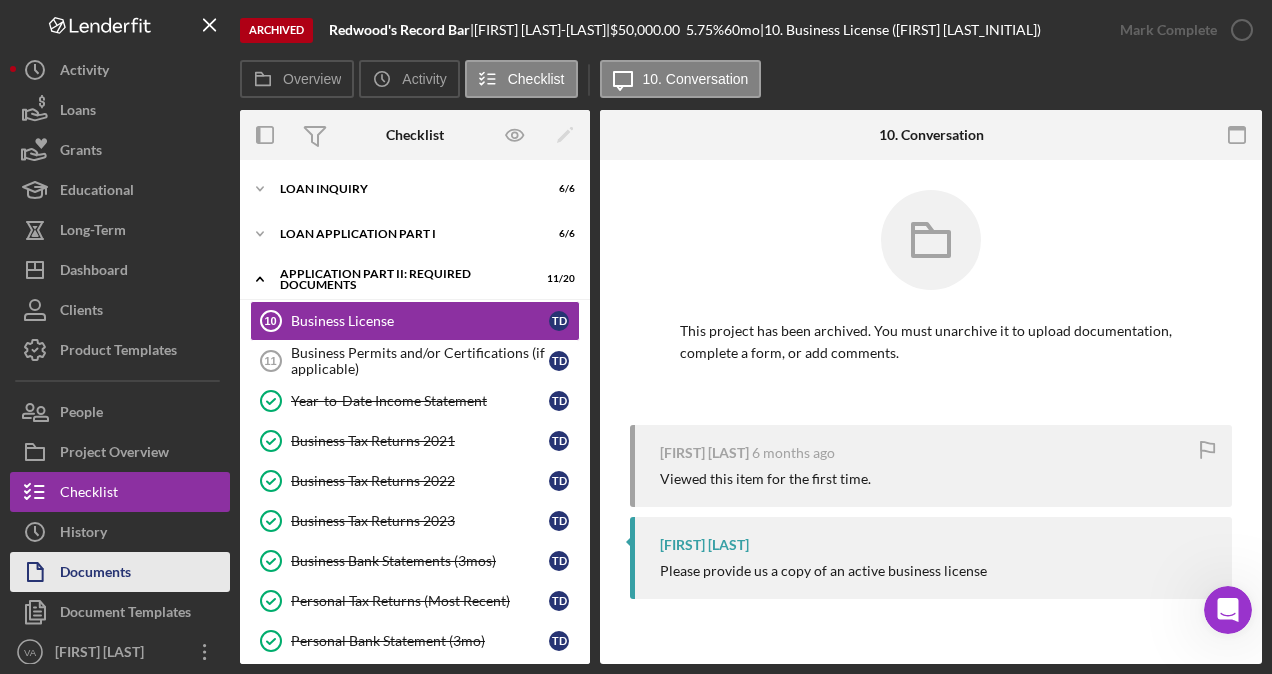 click on "Documents" at bounding box center [120, 572] 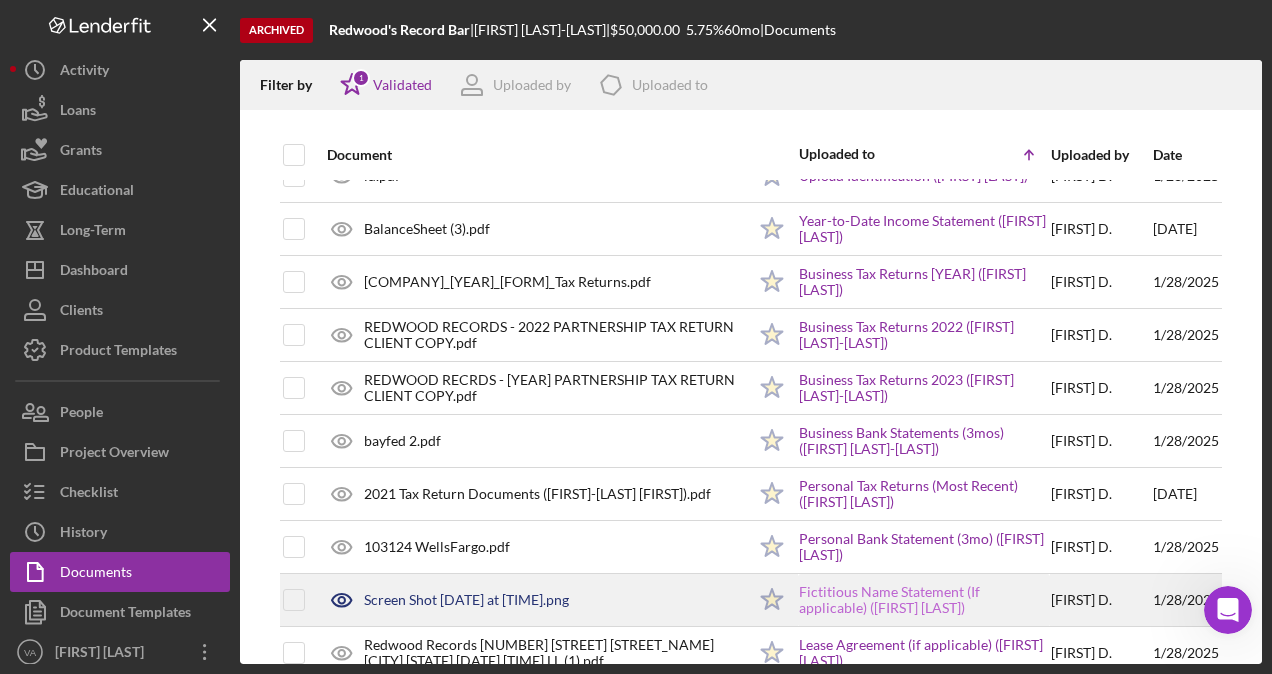 scroll, scrollTop: 0, scrollLeft: 0, axis: both 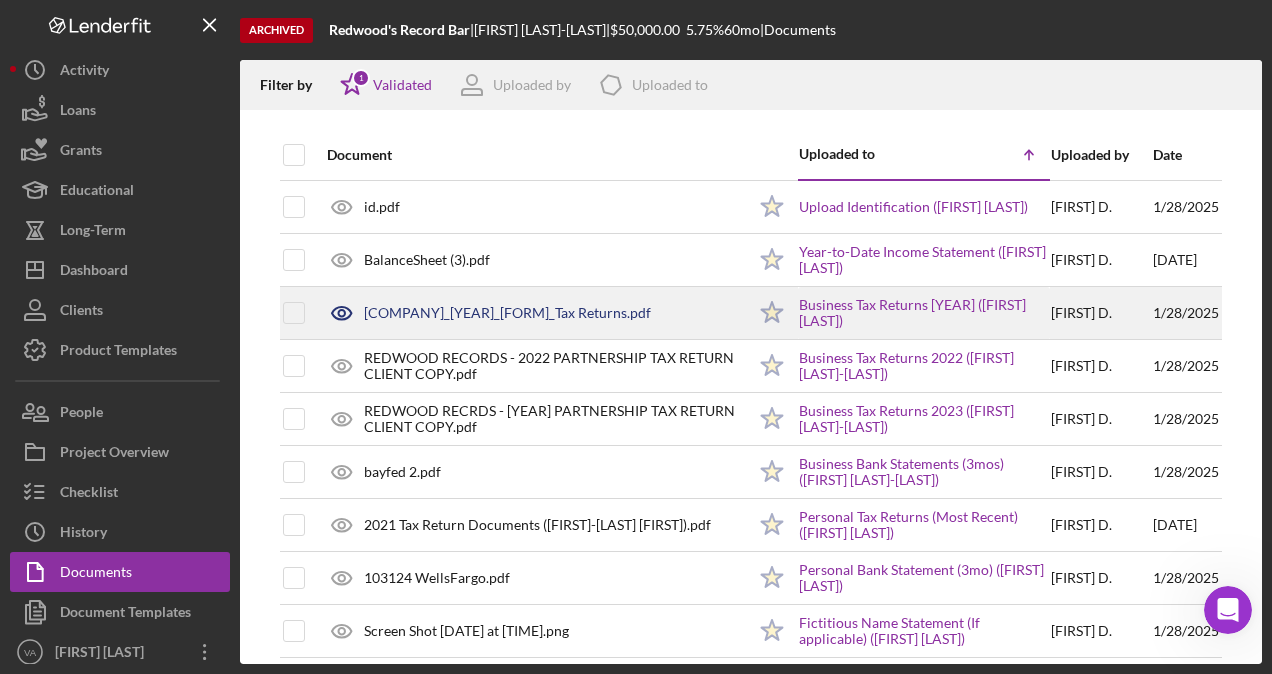 click on "[FIRST] [LAST]" at bounding box center [1101, 313] 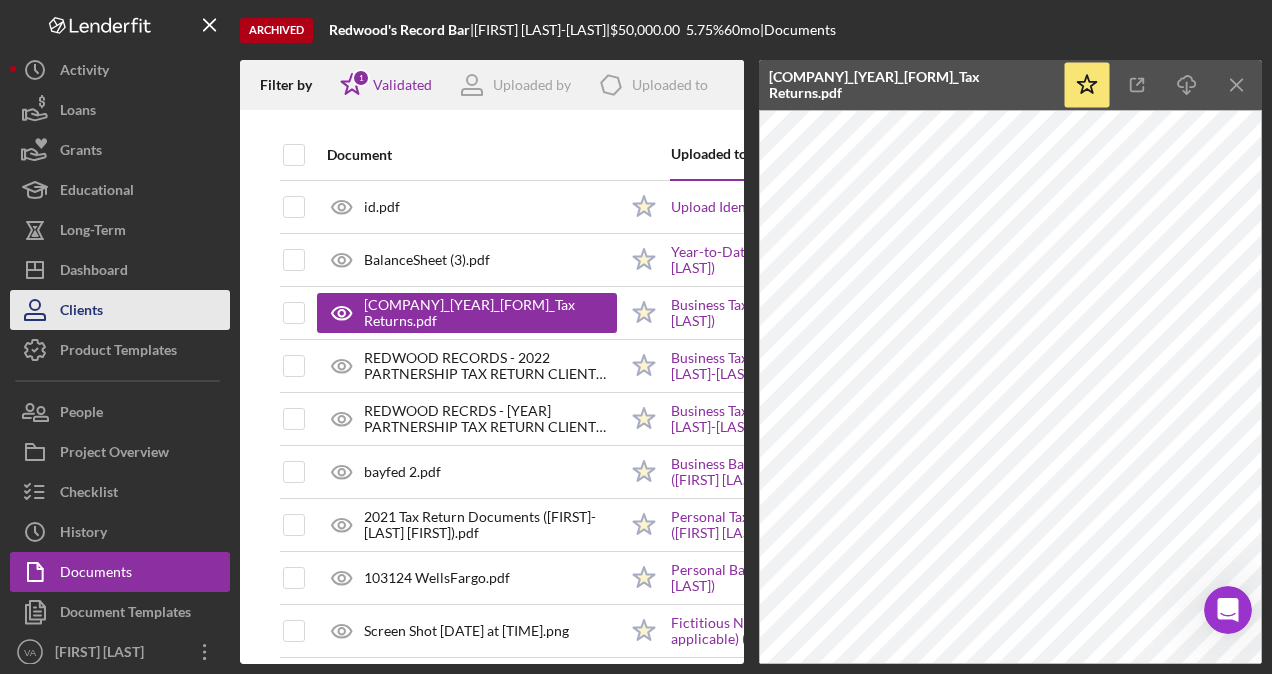 drag, startPoint x: 68, startPoint y: 268, endPoint x: 91, endPoint y: 304, distance: 42.72002 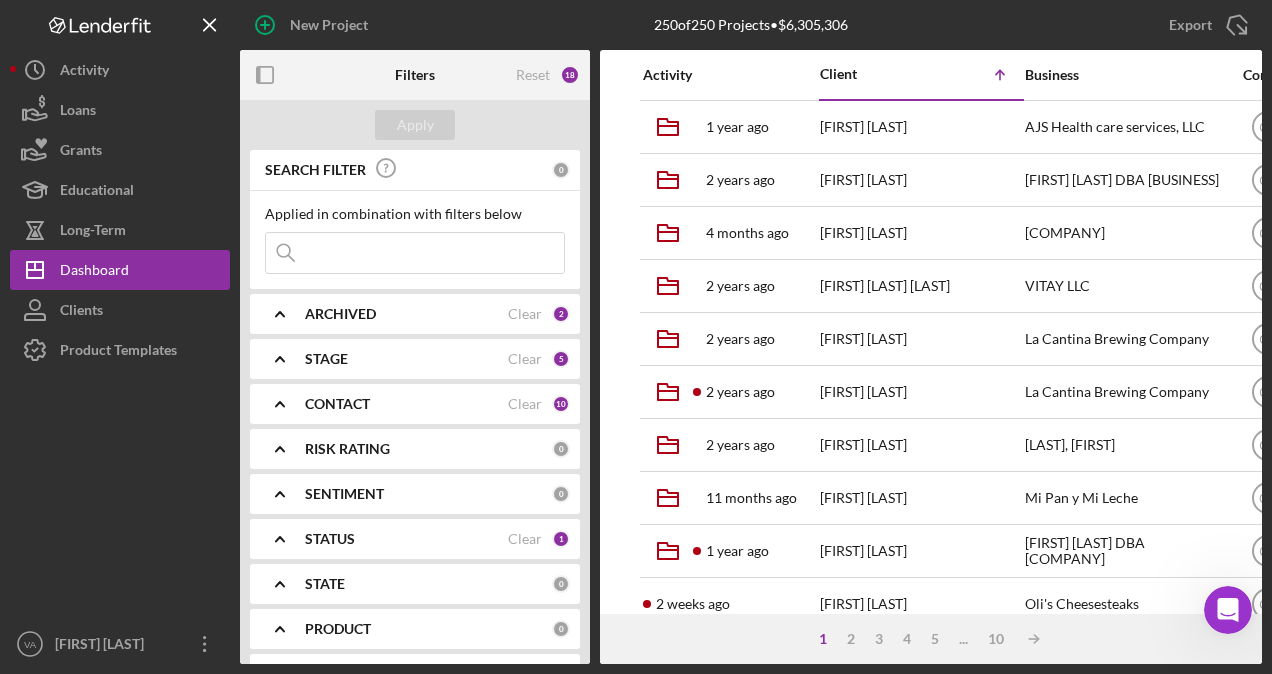 click at bounding box center (415, 253) 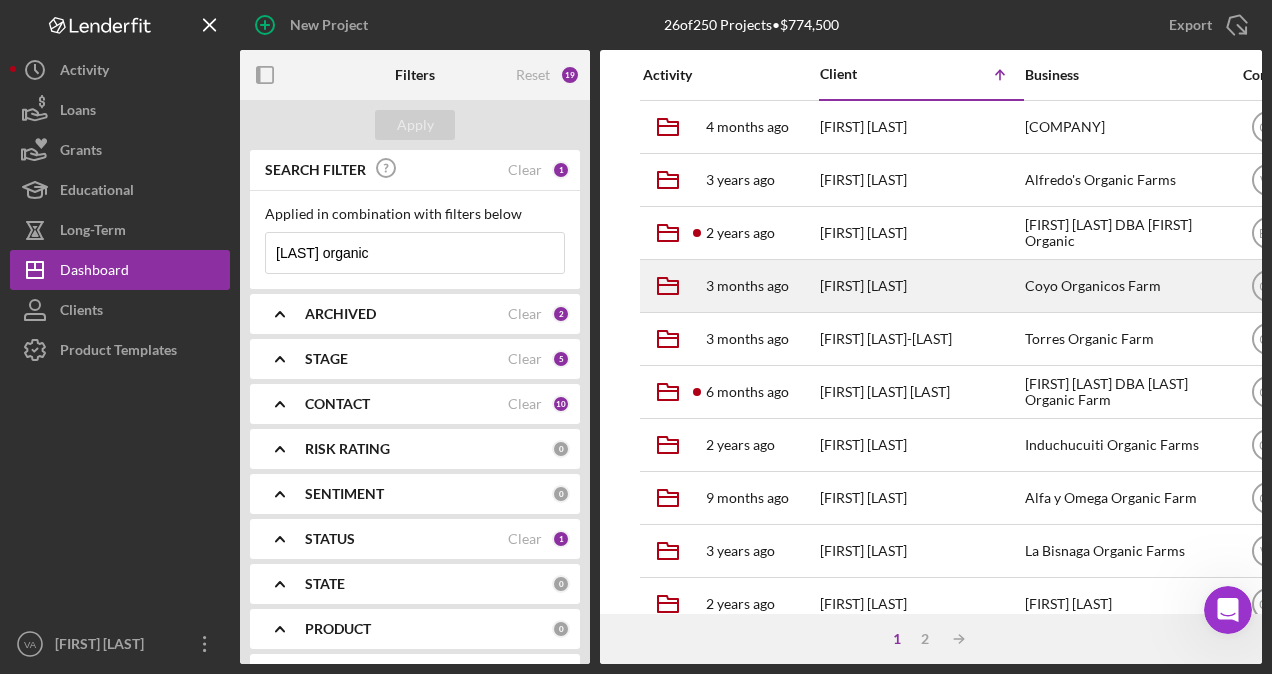 type on "[LAST] organic" 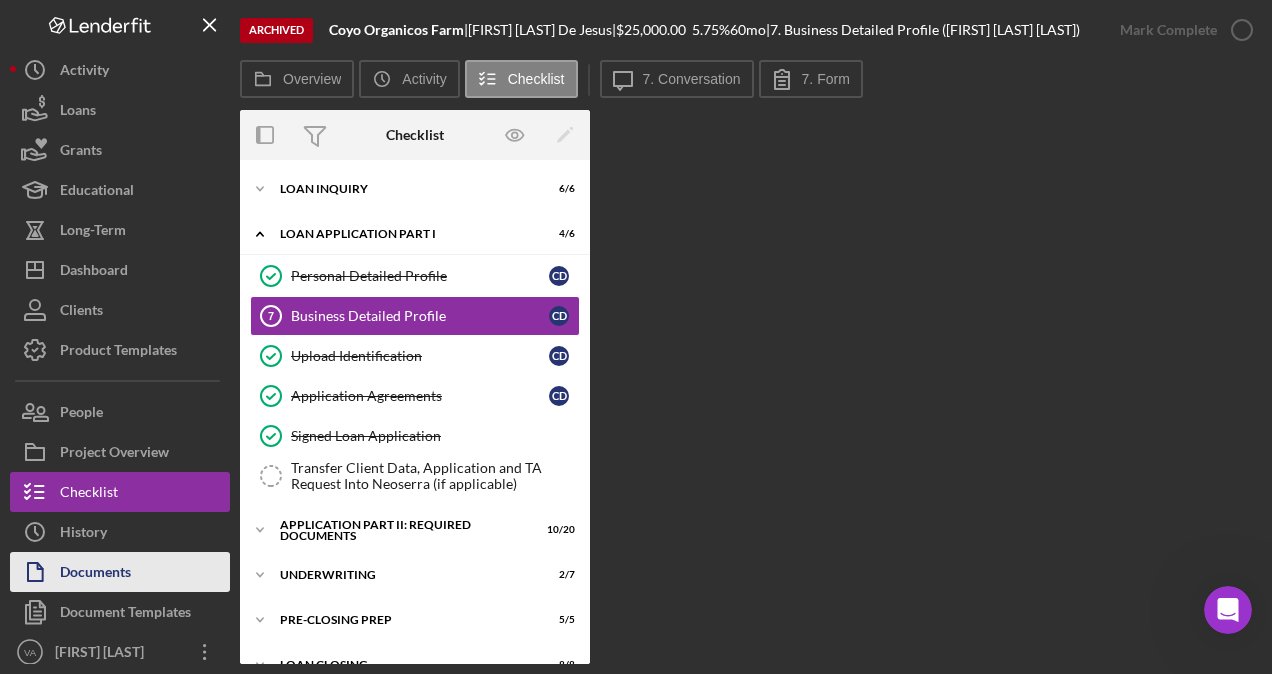 click on "Documents" at bounding box center [95, 574] 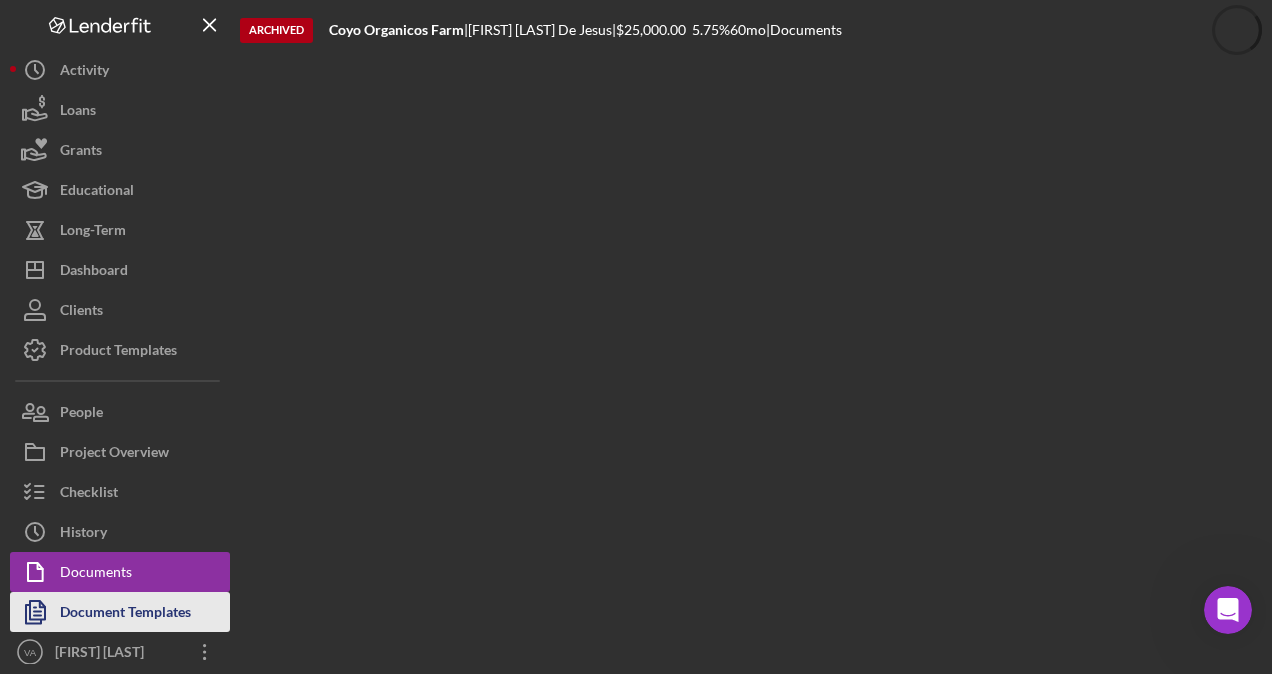 click on "Document Templates" at bounding box center (125, 614) 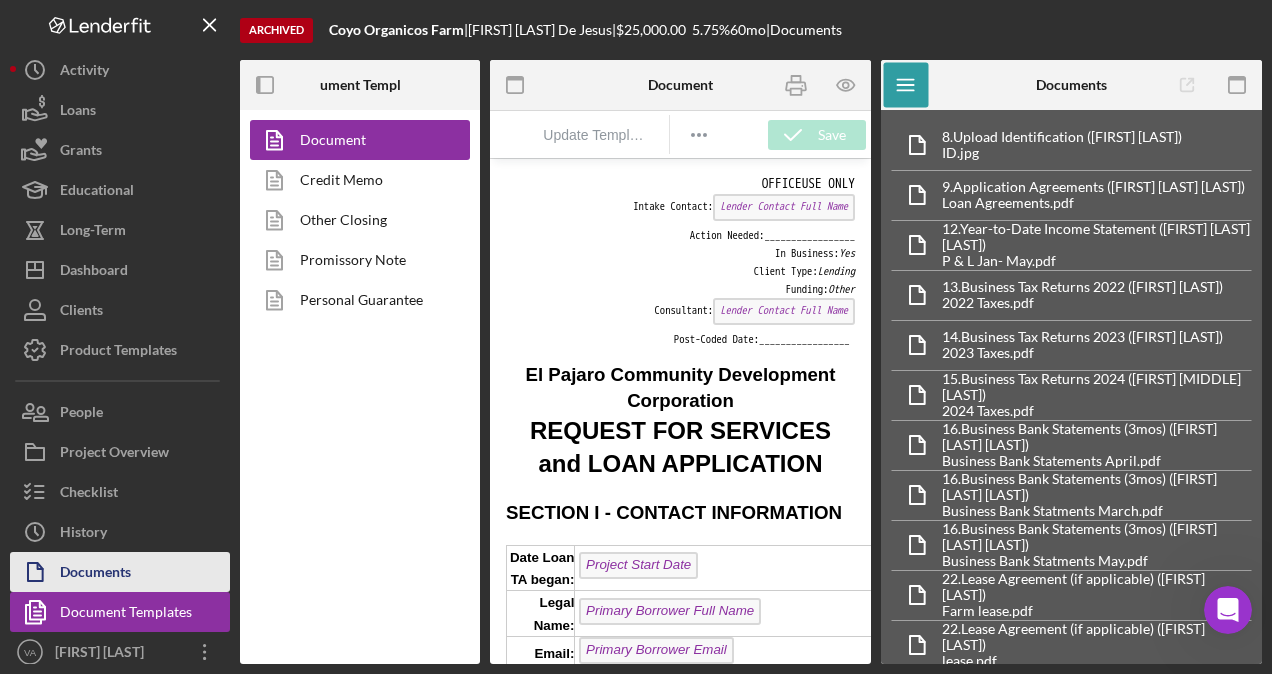 scroll, scrollTop: 0, scrollLeft: 0, axis: both 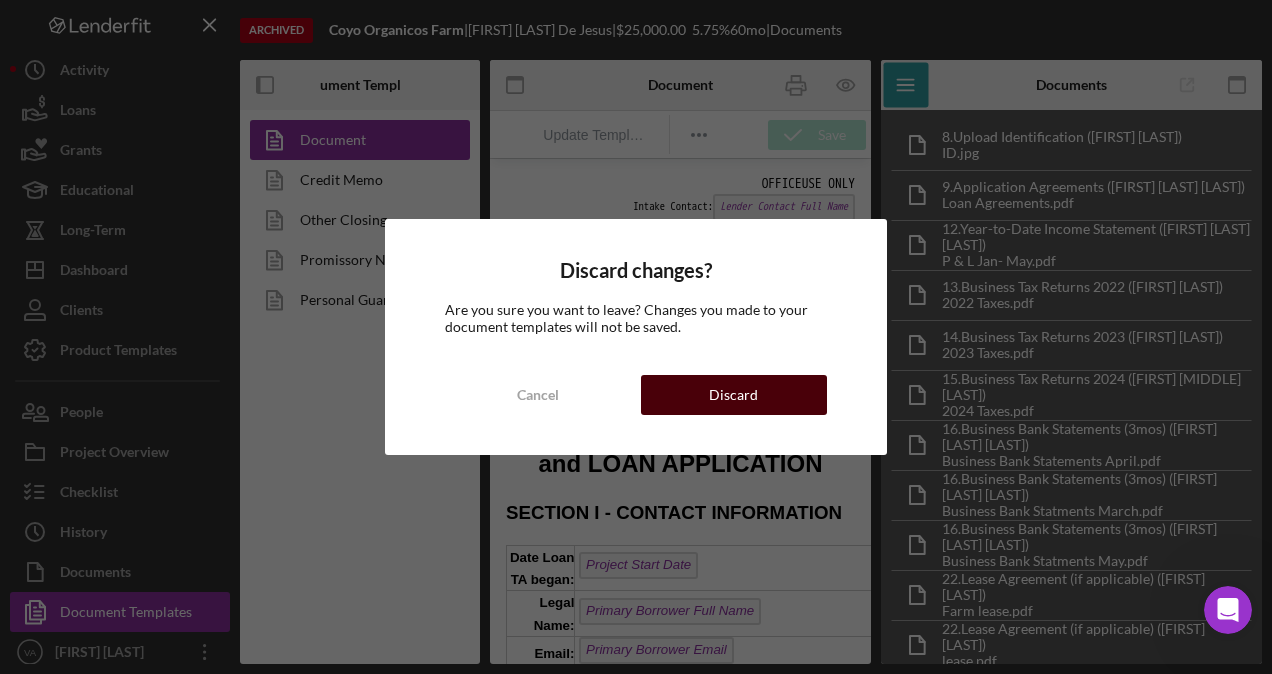 click on "Discard" at bounding box center (734, 395) 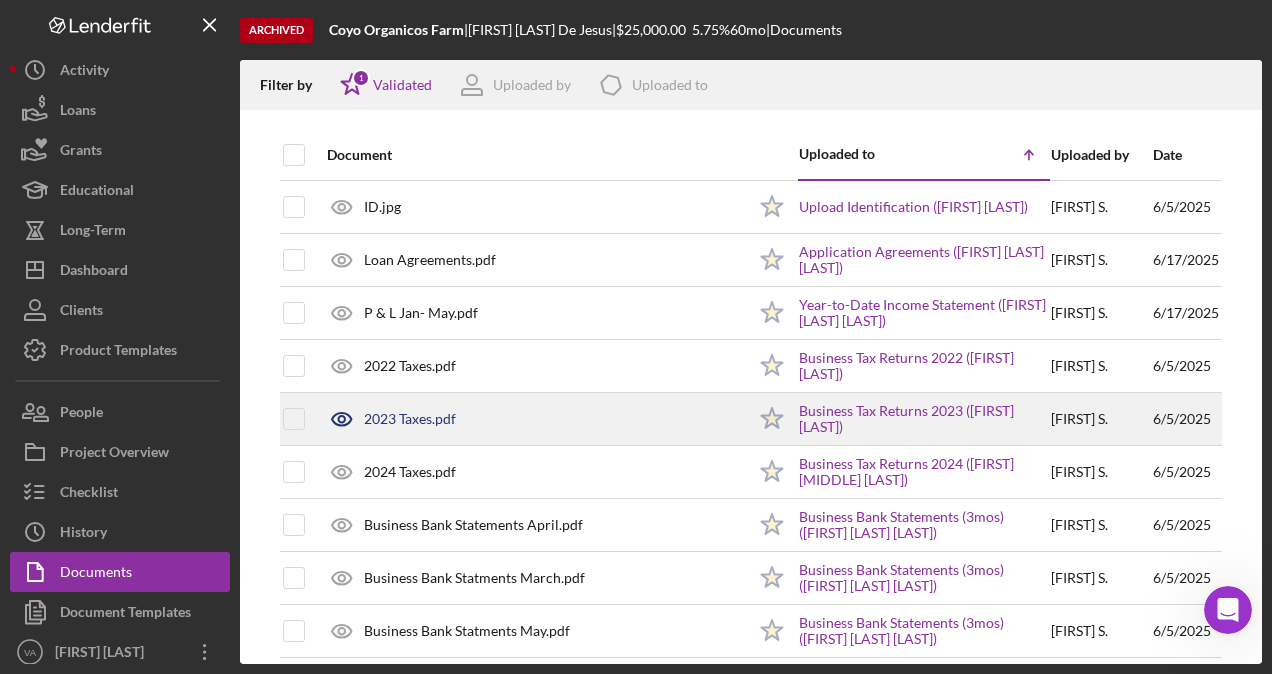 click on "[FIRST] [MIDDLE] ." at bounding box center (1101, 419) 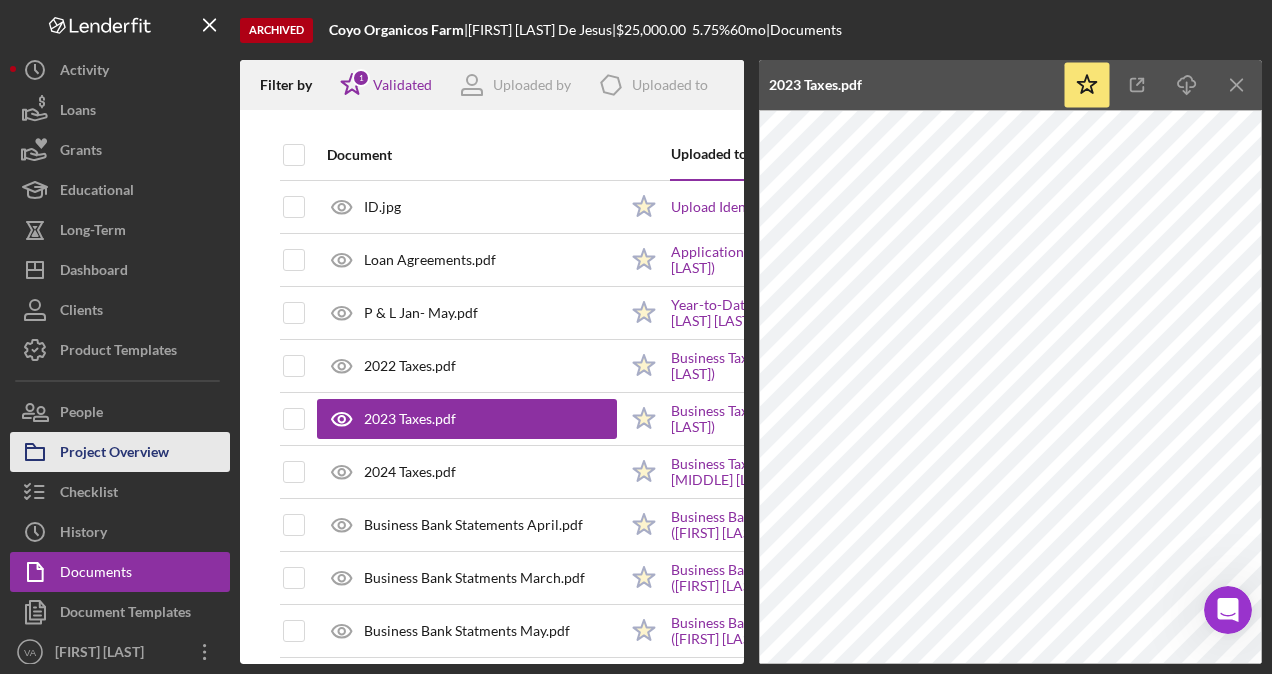 click on "Project Overview" at bounding box center (114, 454) 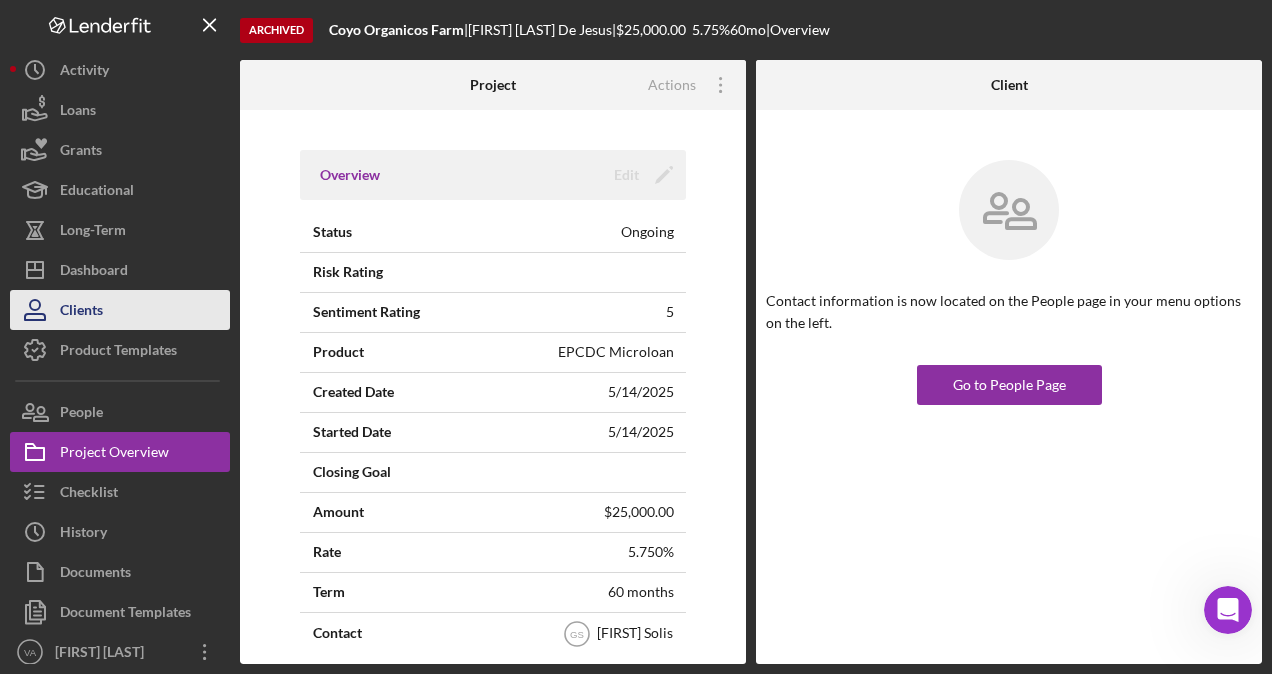 click on "Clients" at bounding box center [120, 310] 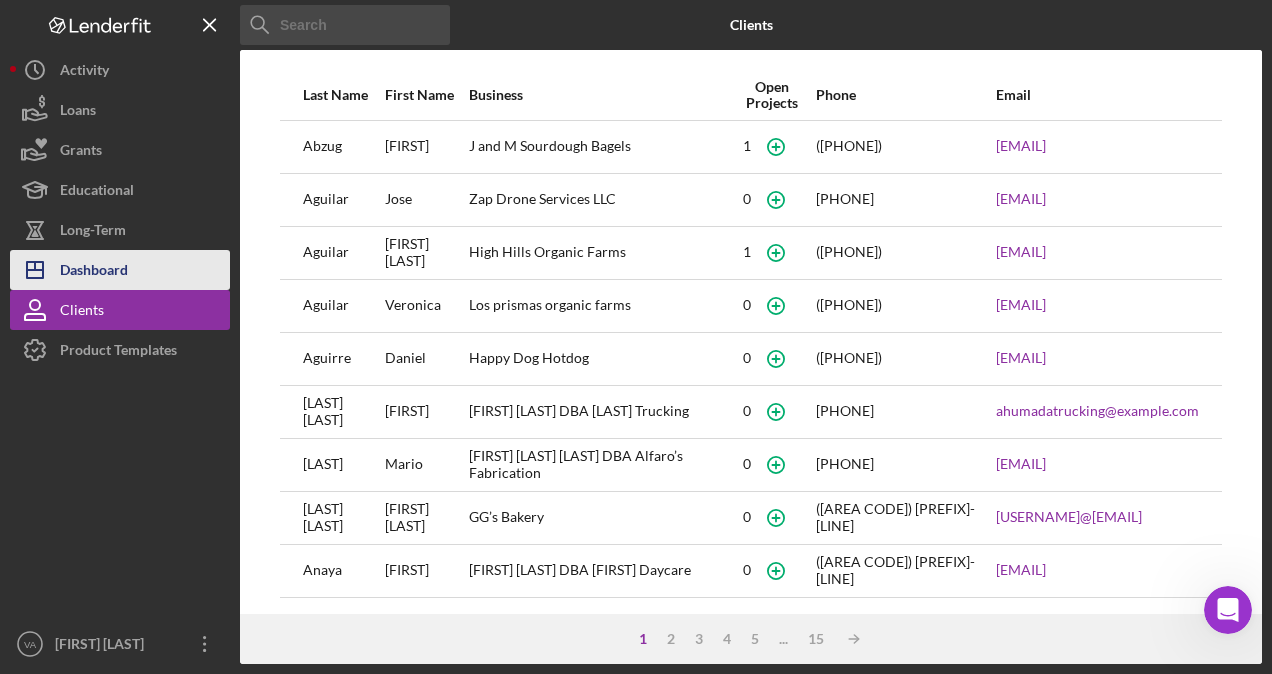 click on "Dashboard" at bounding box center [94, 272] 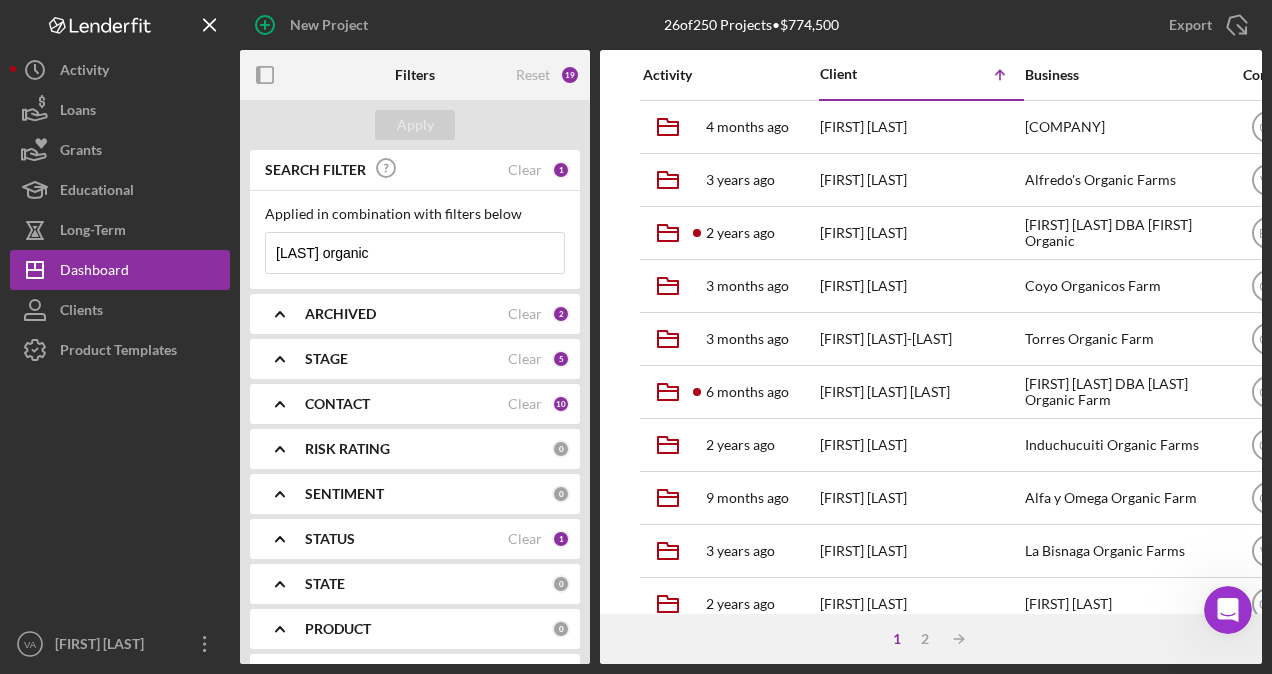 click on "[LAST] organic" at bounding box center [415, 253] 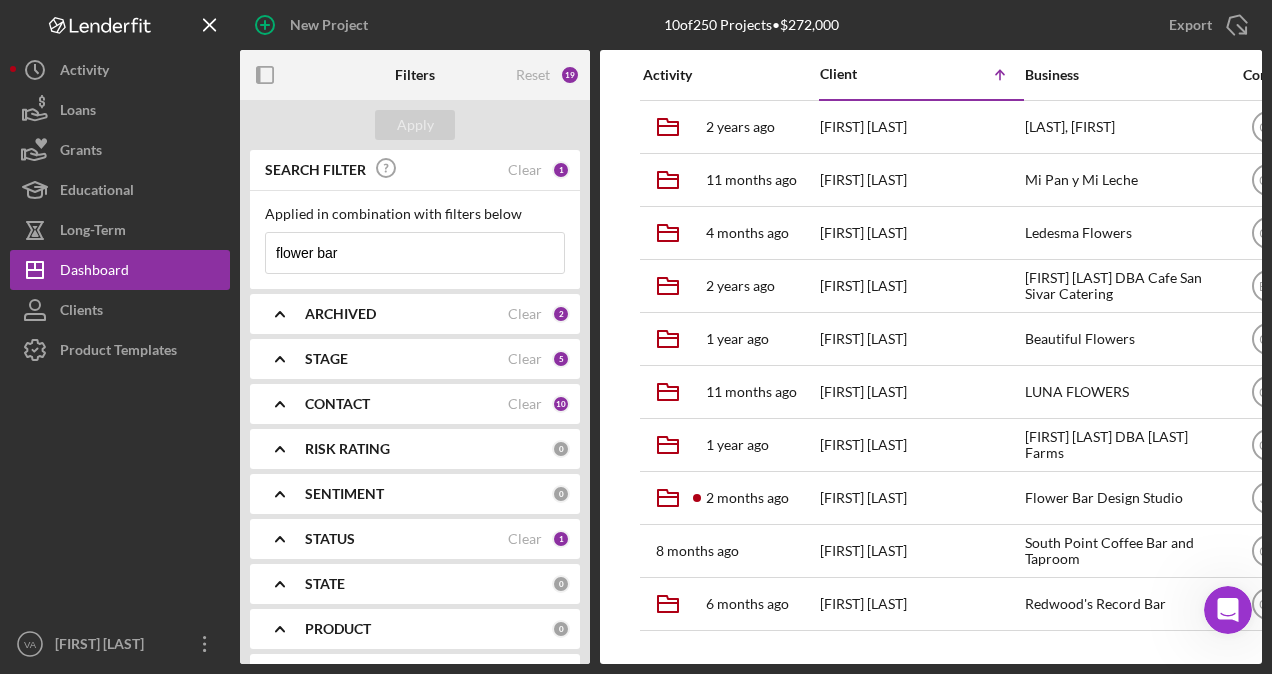 scroll, scrollTop: 0, scrollLeft: 578, axis: horizontal 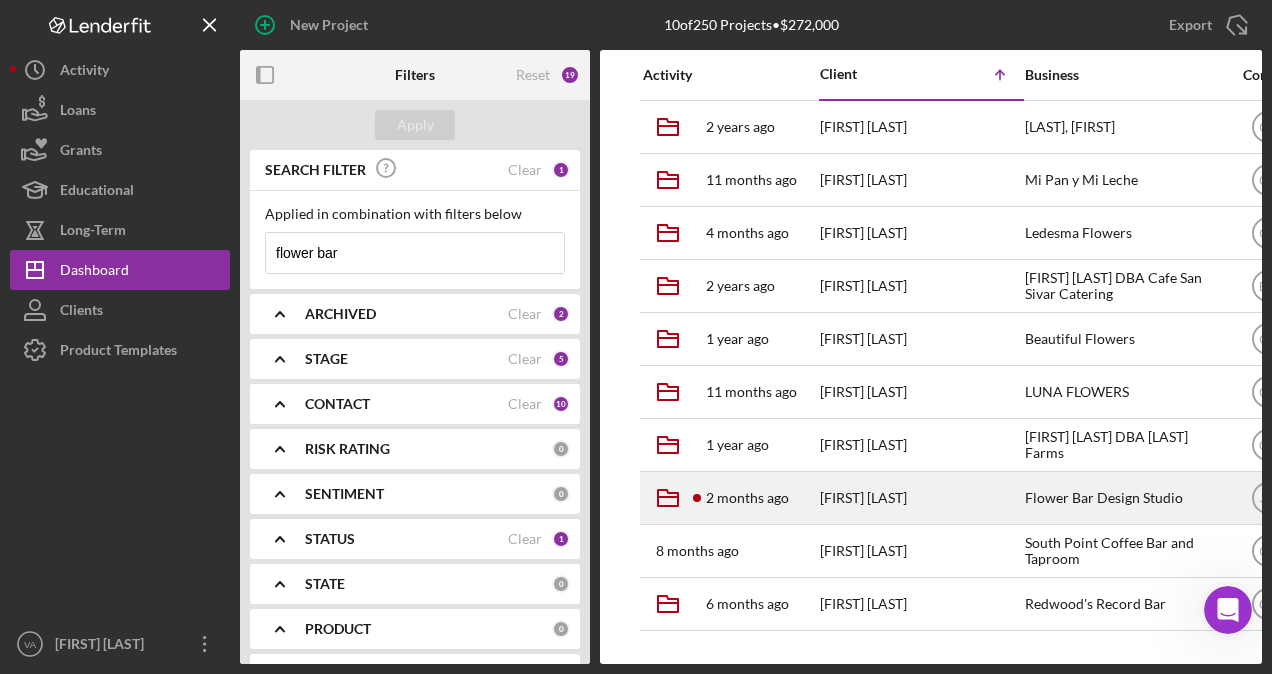 type on "flower bar" 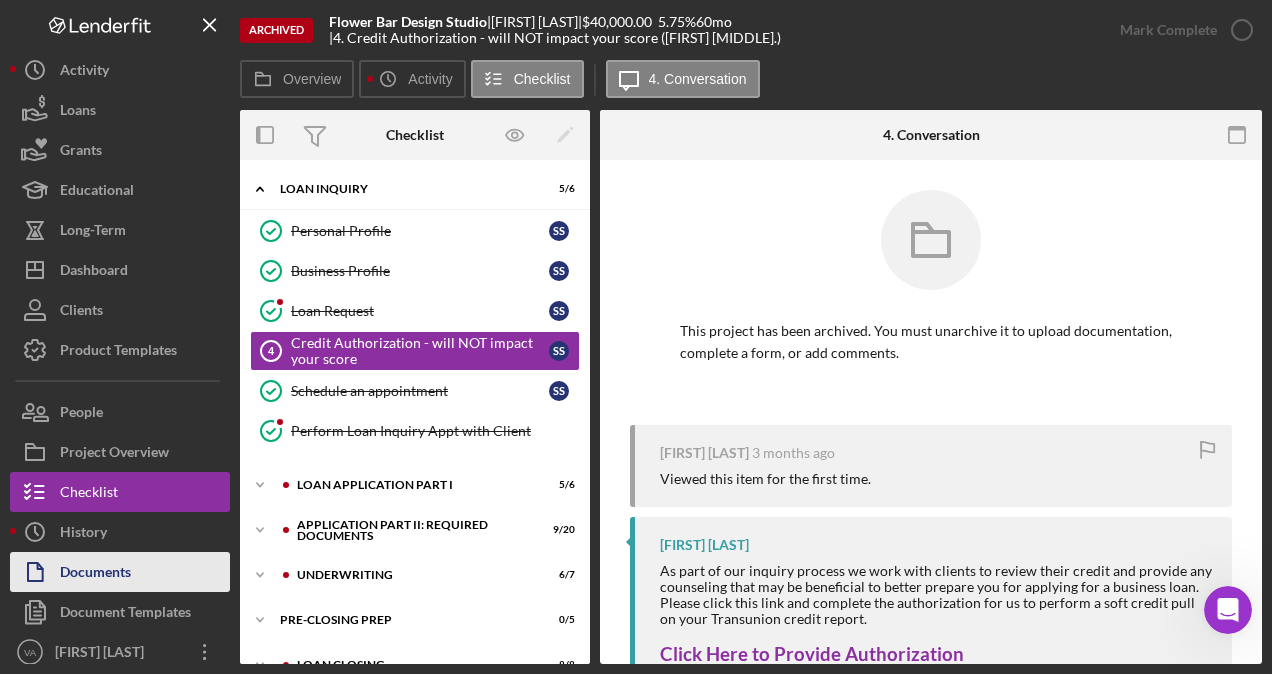 click on "Documents" at bounding box center [120, 572] 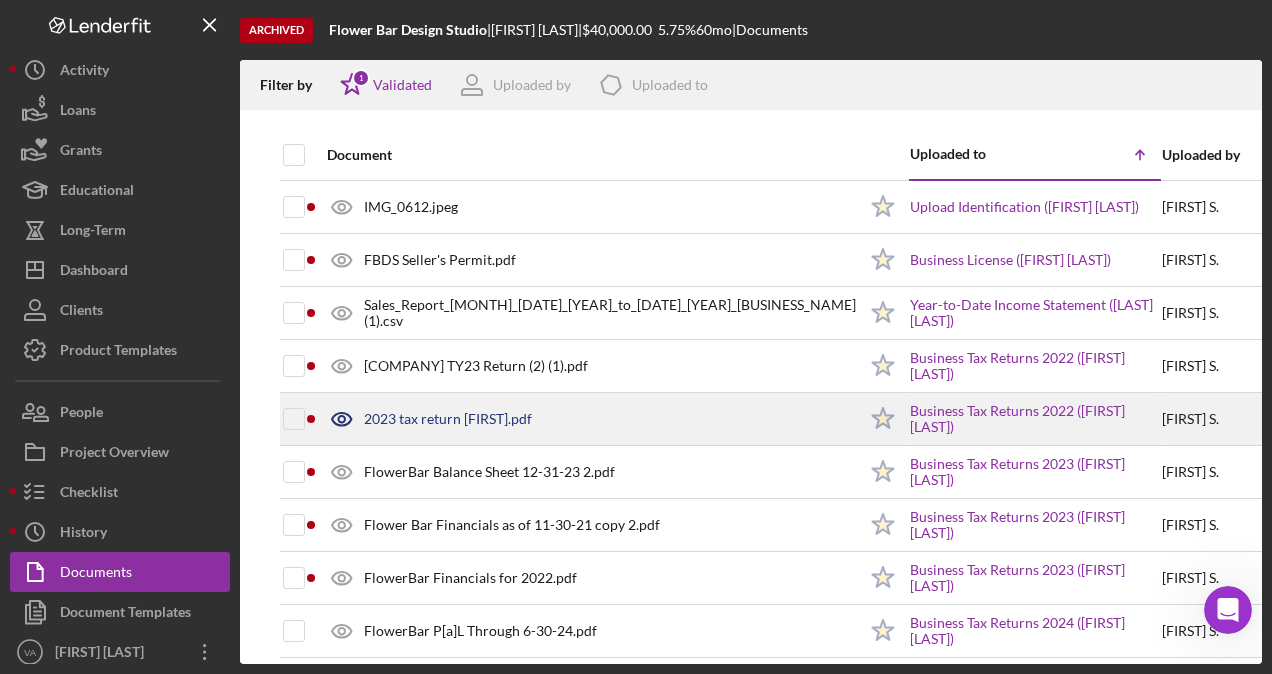 click on "[FIRST] [INITIAL]." at bounding box center (1212, 419) 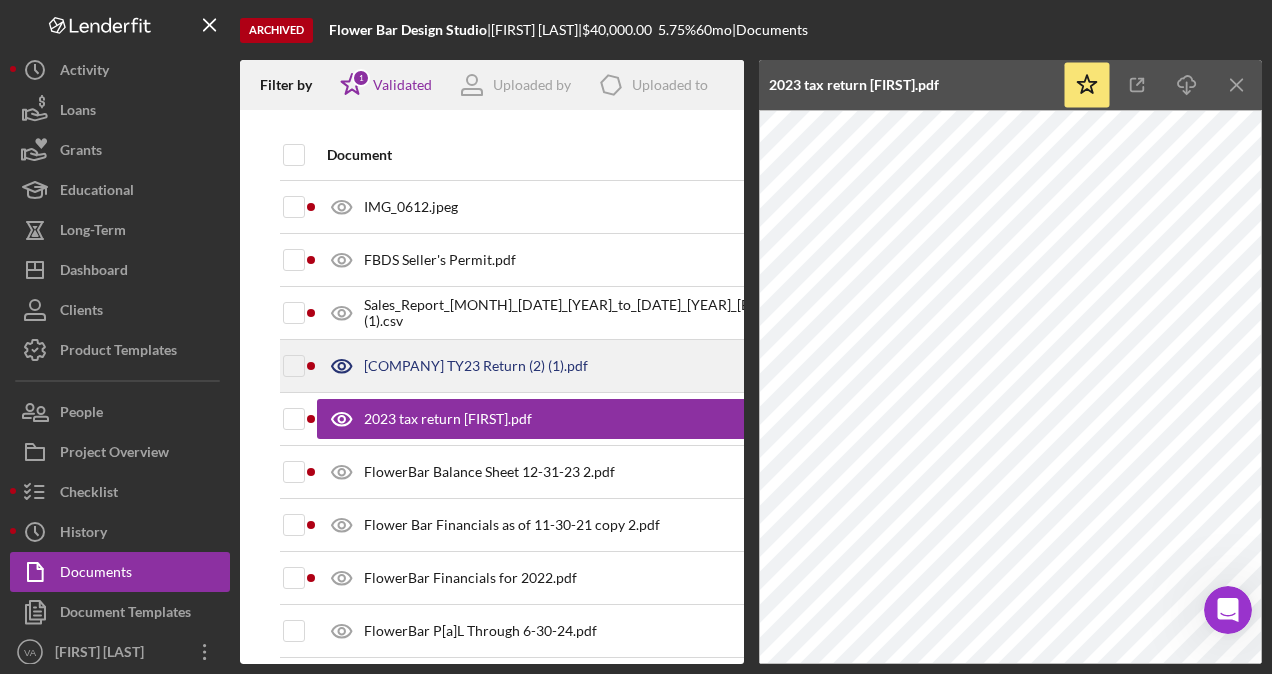 click on "[COMPANY] TY23 Return (2) (1).pdf" at bounding box center (586, 366) 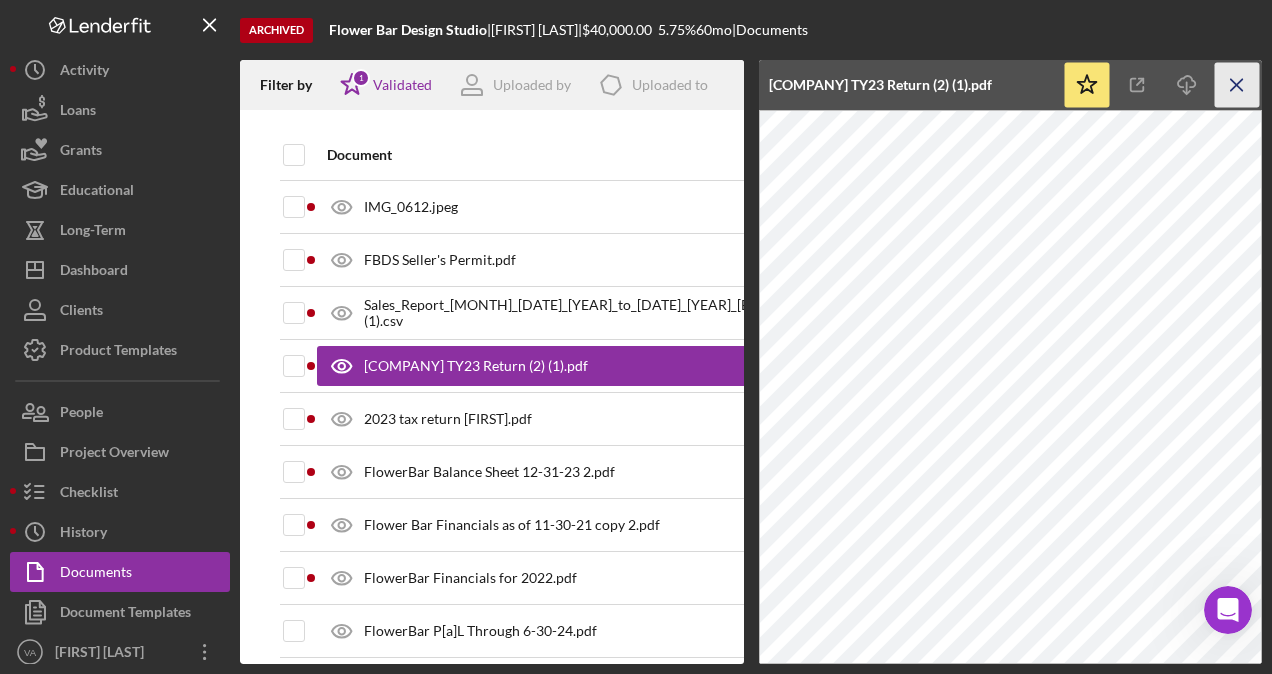 click 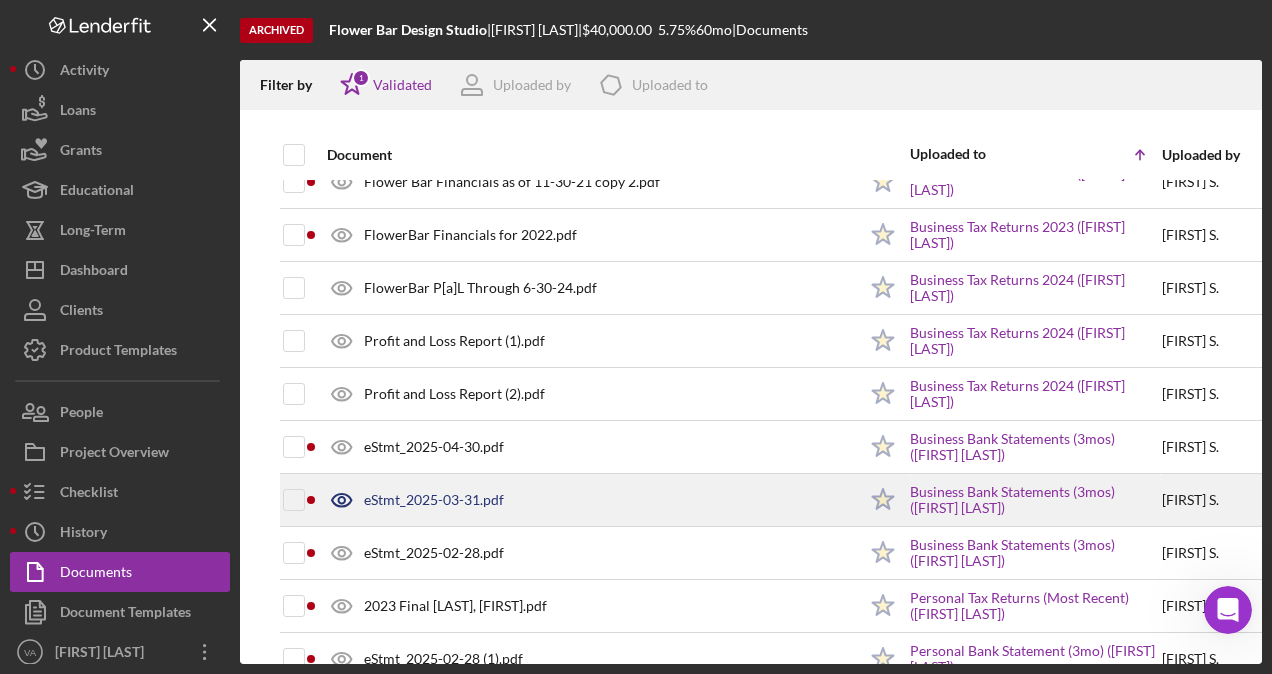 scroll, scrollTop: 258, scrollLeft: 0, axis: vertical 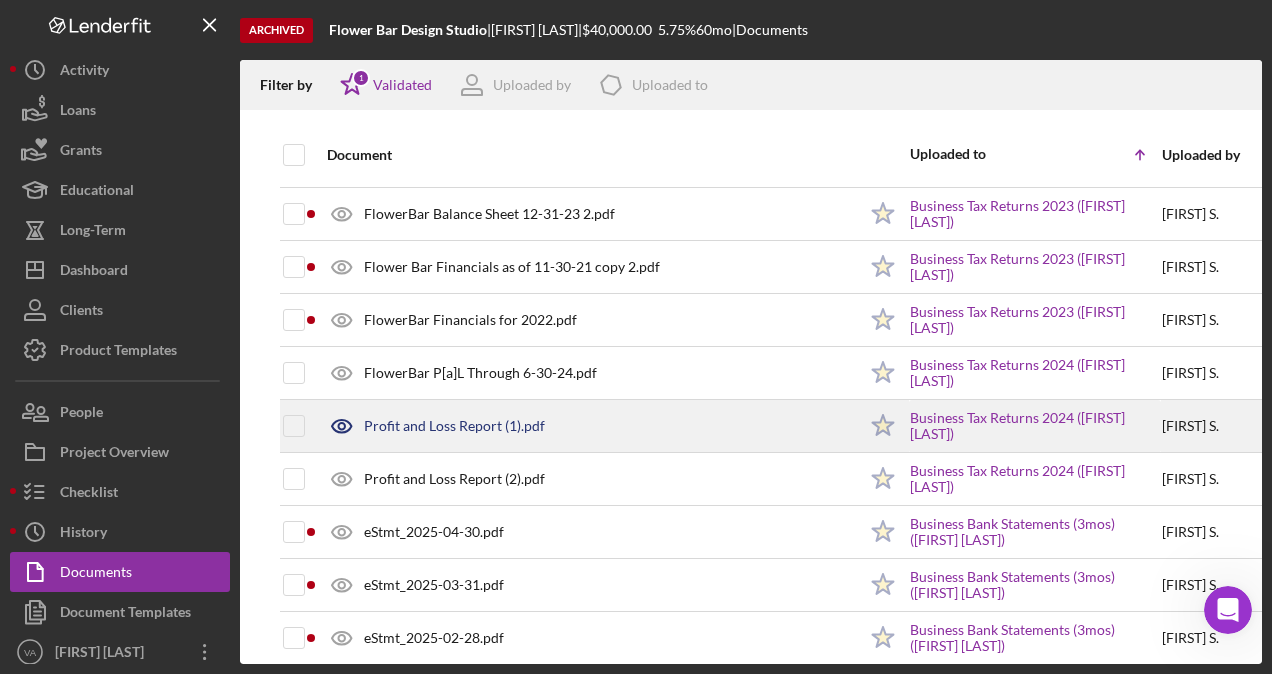 click on "[FIRST] [MIDDLE] ." at bounding box center [1212, 426] 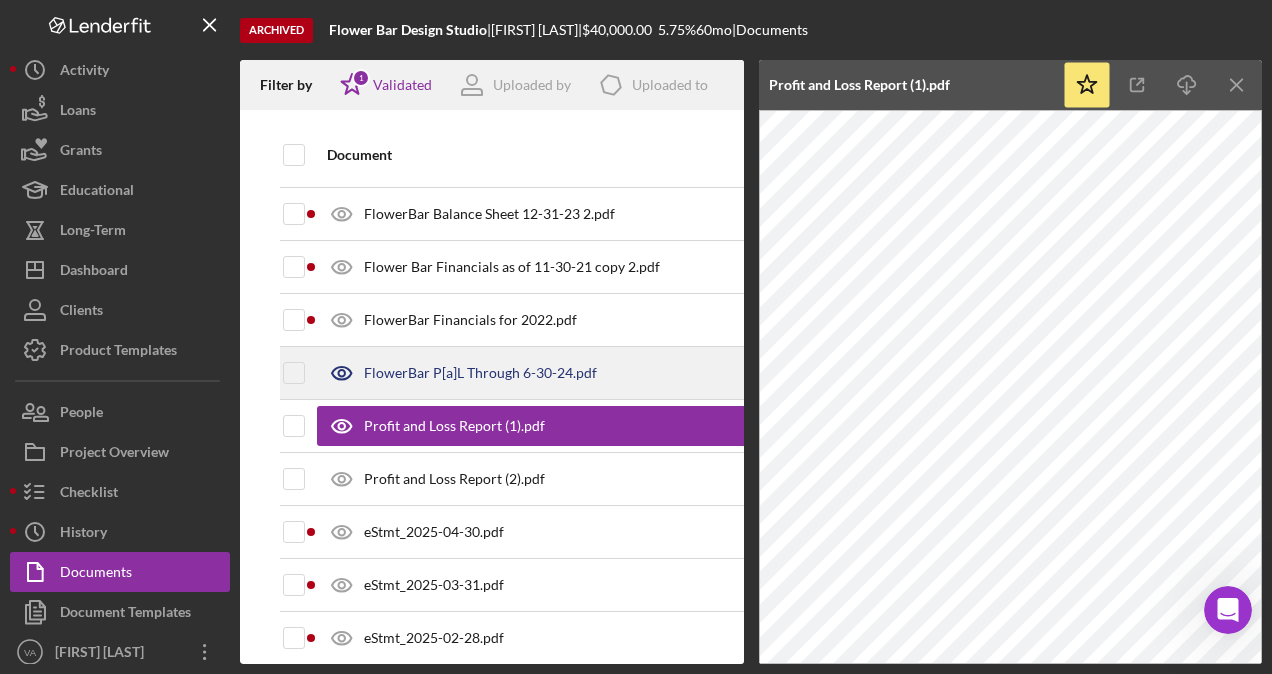 click on "FlowerBar P[a]L Through 6-30-24.pdf" at bounding box center (586, 373) 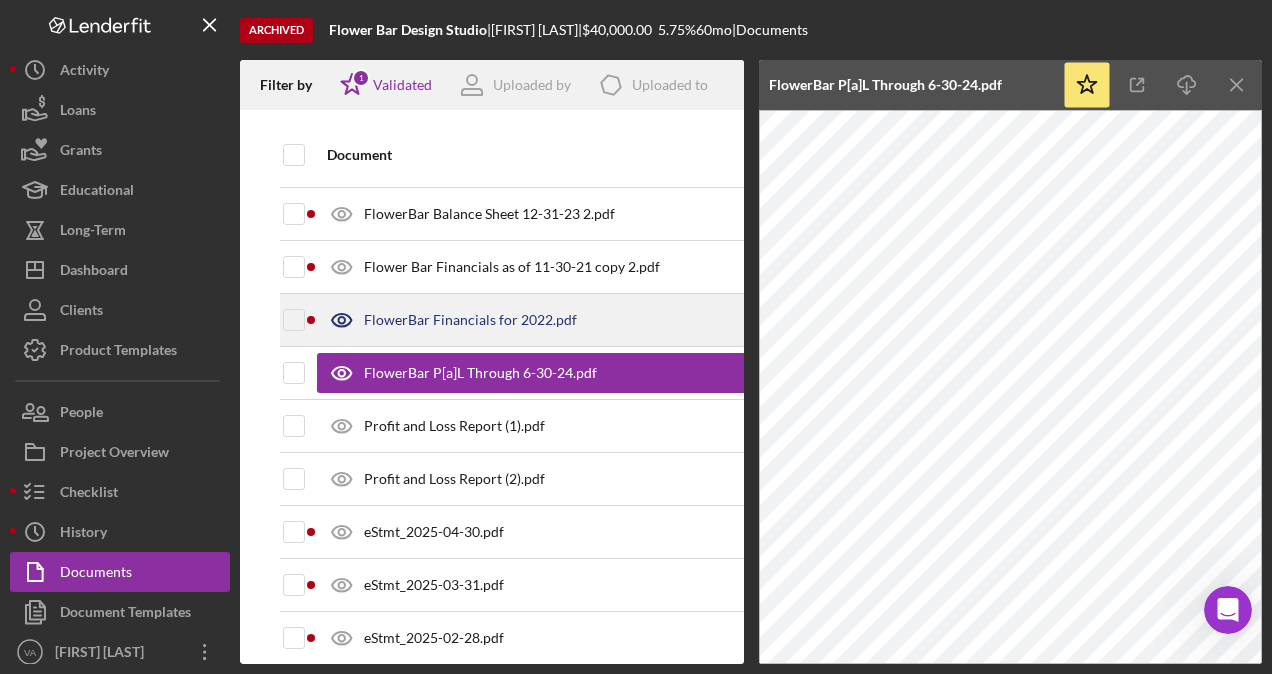 click on "FlowerBar Financials for 2022.pdf" at bounding box center [586, 320] 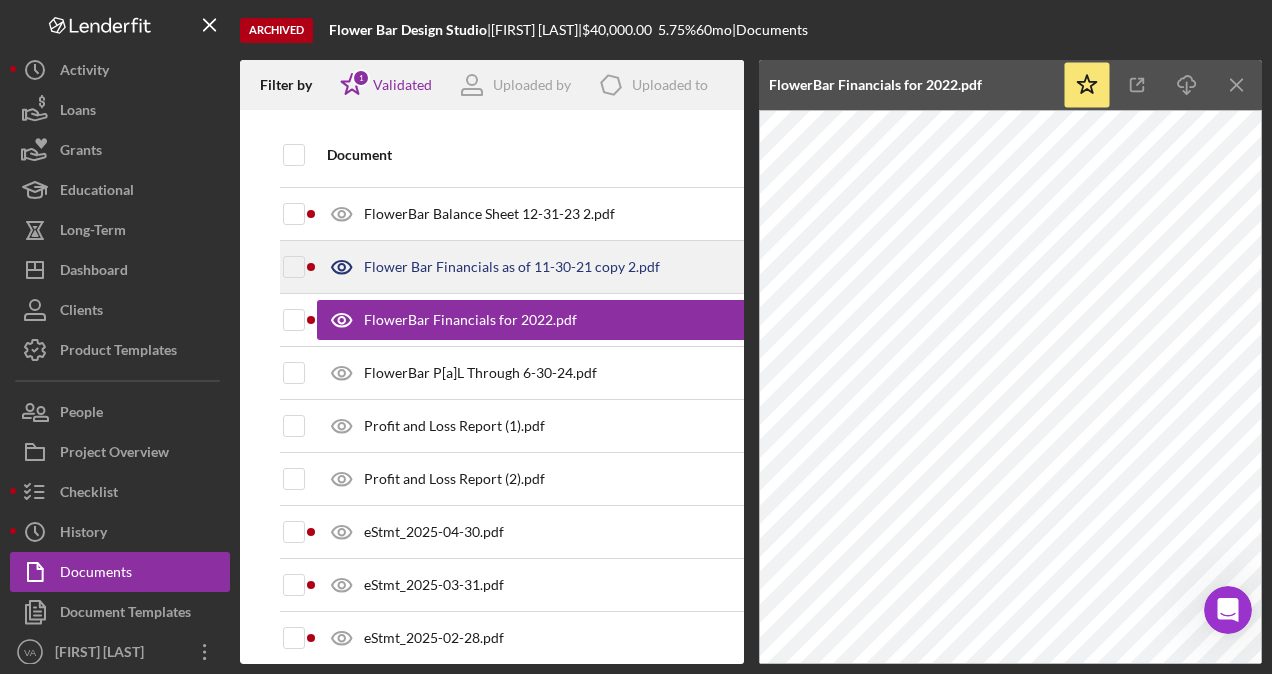 click on "Flower Bar Financials as of 11-30-21 copy 2.pdf" at bounding box center (512, 267) 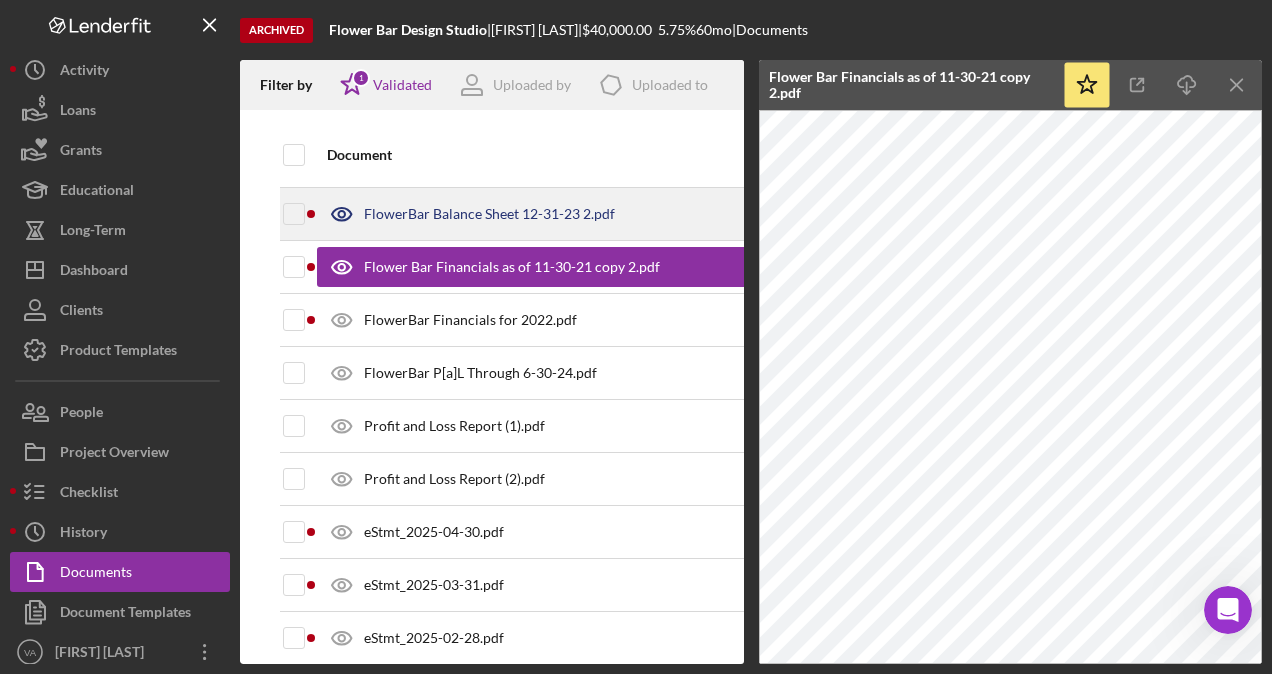 click on "FlowerBar Balance Sheet 12-31-23 2.pdf" at bounding box center (586, 214) 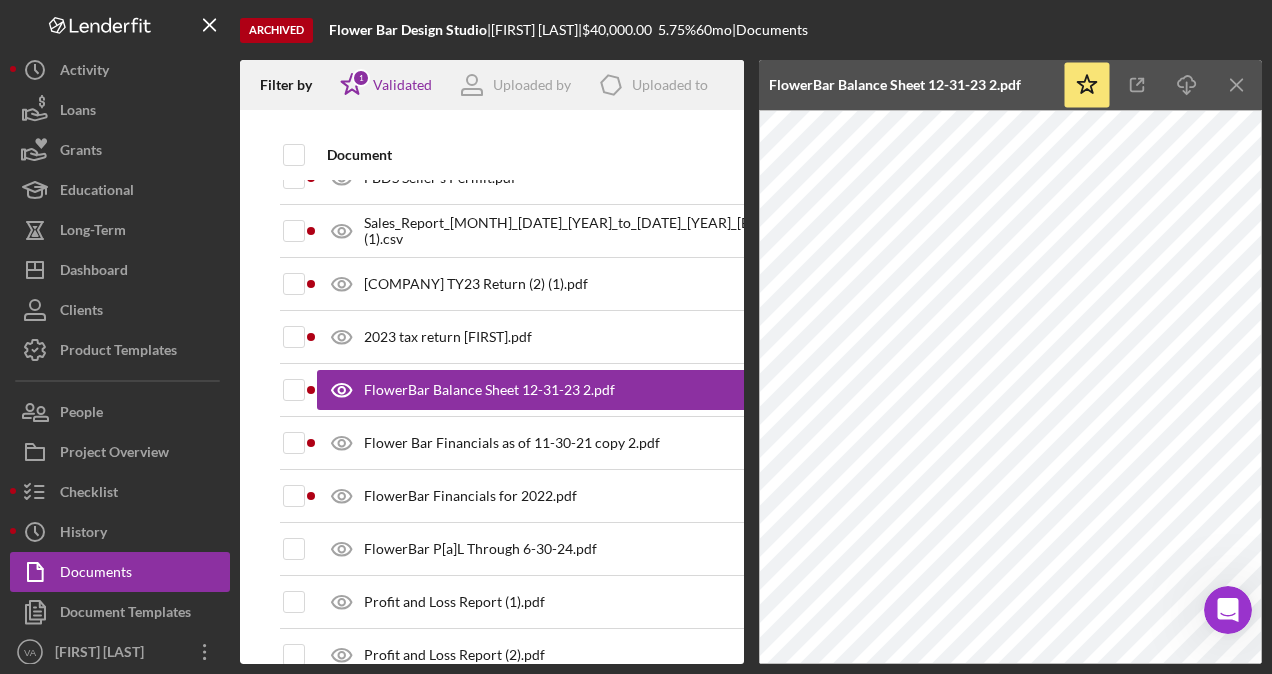 scroll, scrollTop: 77, scrollLeft: 0, axis: vertical 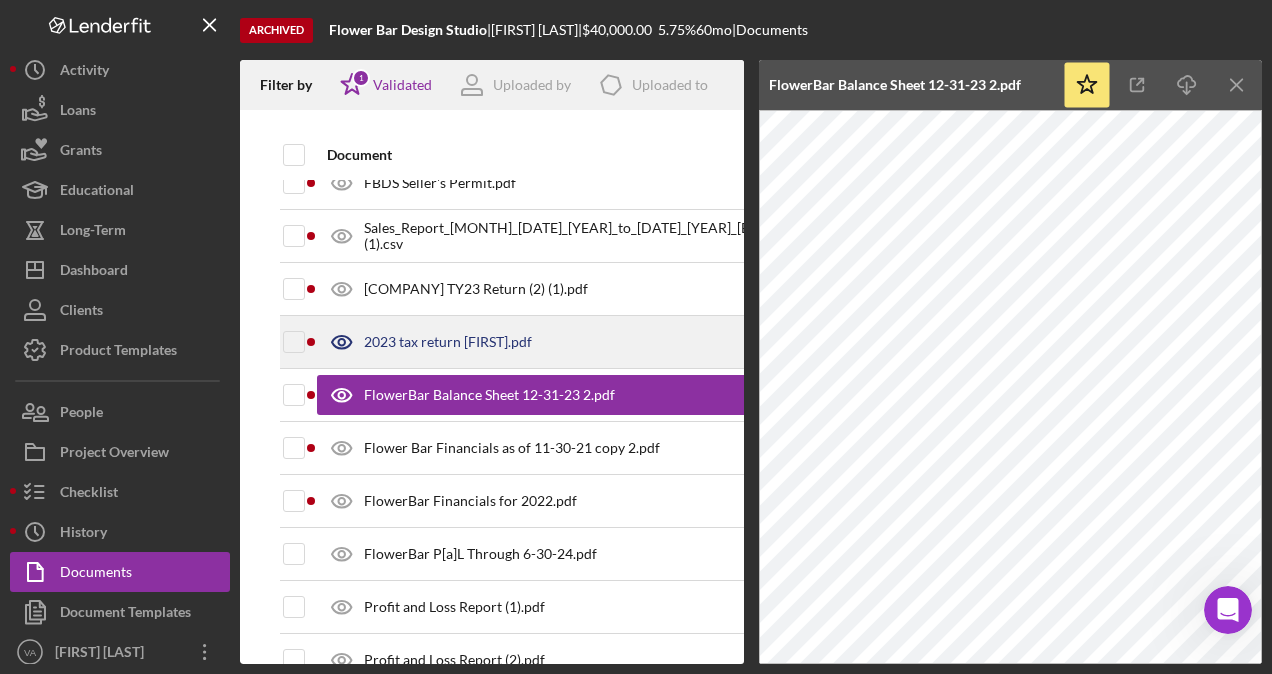 click on "2023 tax return [FIRST].pdf" at bounding box center [586, 342] 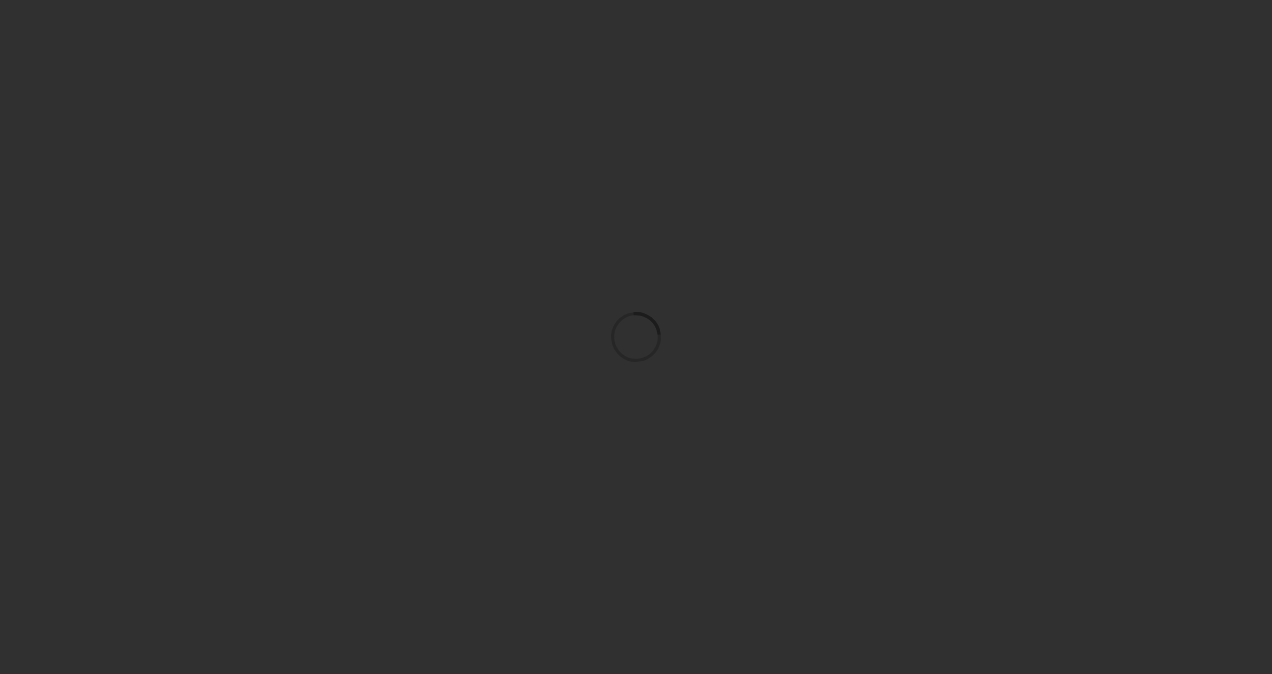 scroll, scrollTop: 0, scrollLeft: 0, axis: both 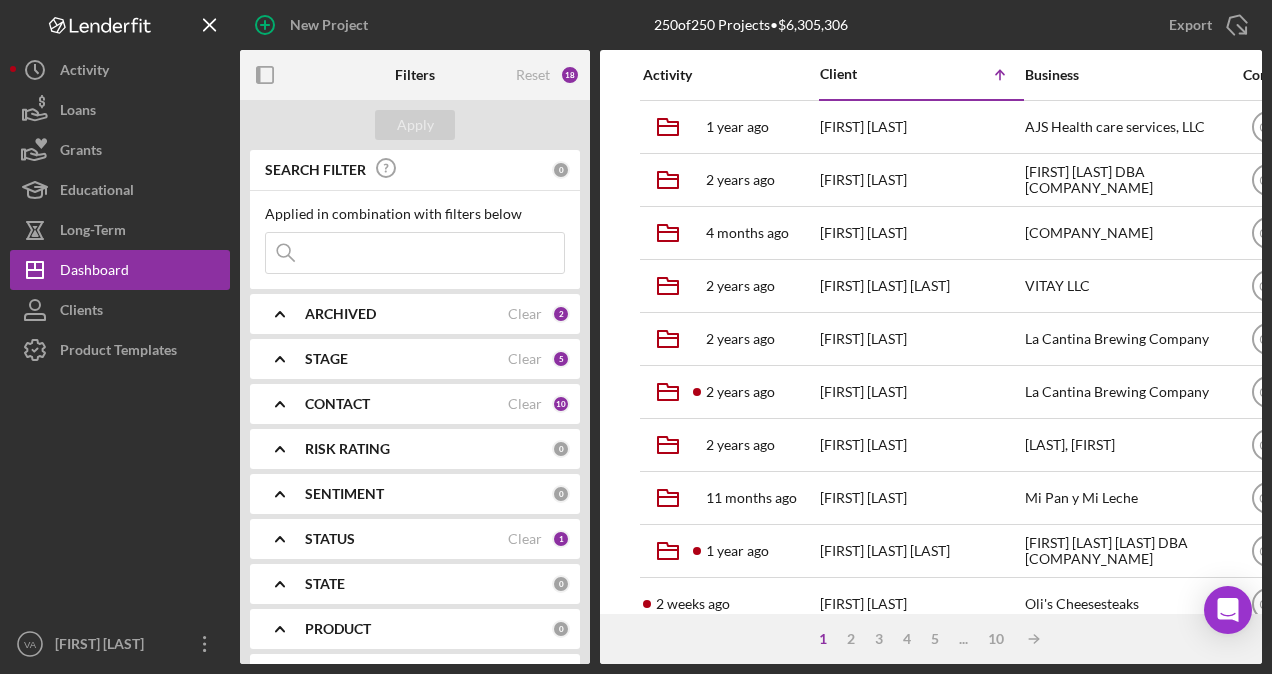 click on "ARCHIVED" at bounding box center [406, 314] 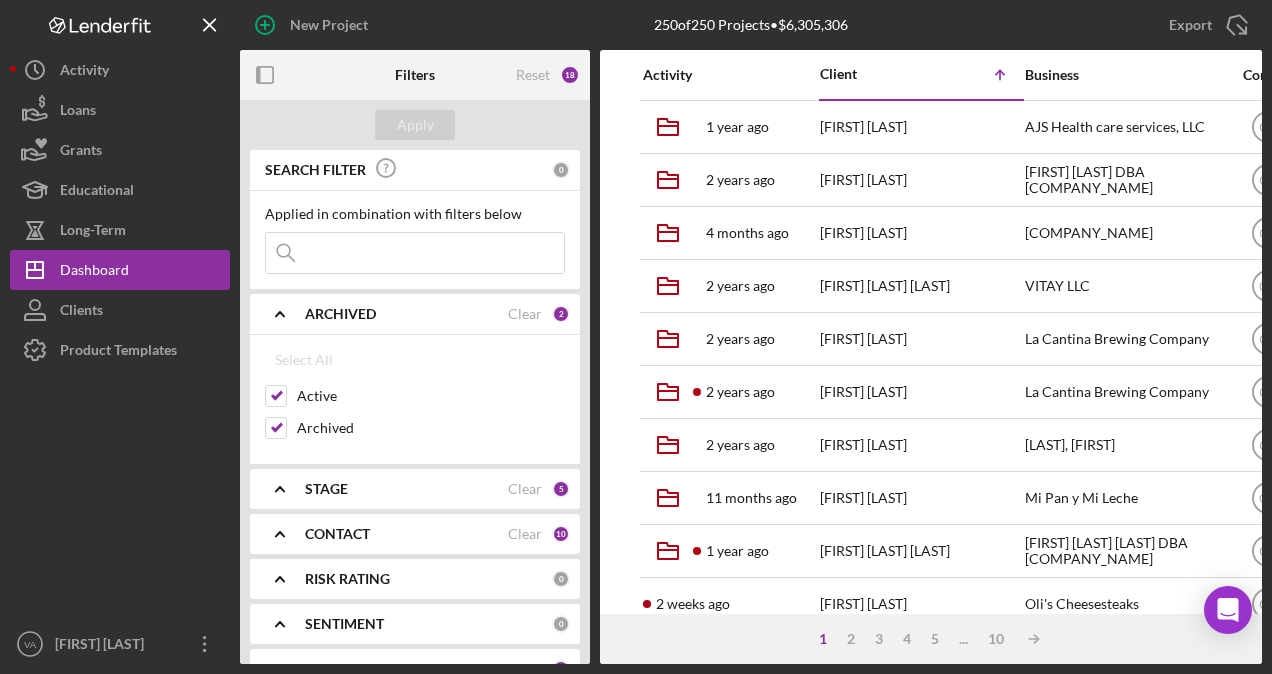 click on "ARCHIVED" at bounding box center (406, 314) 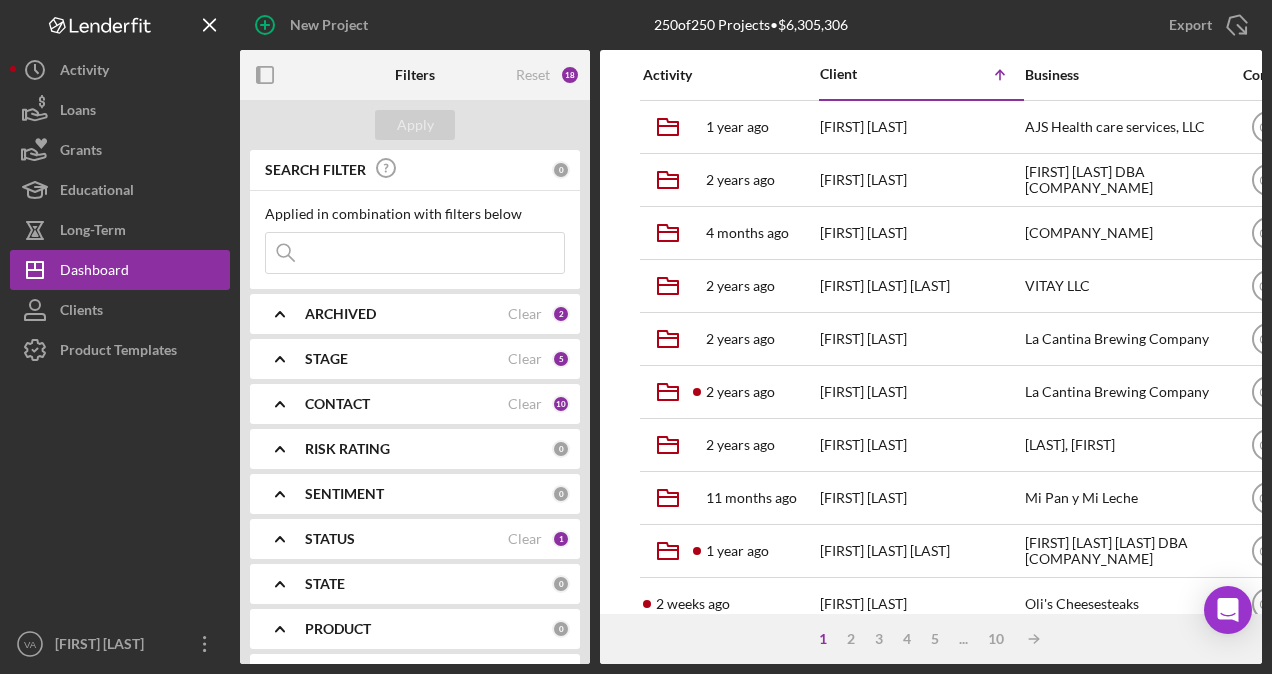 click on "STAGE" at bounding box center (406, 359) 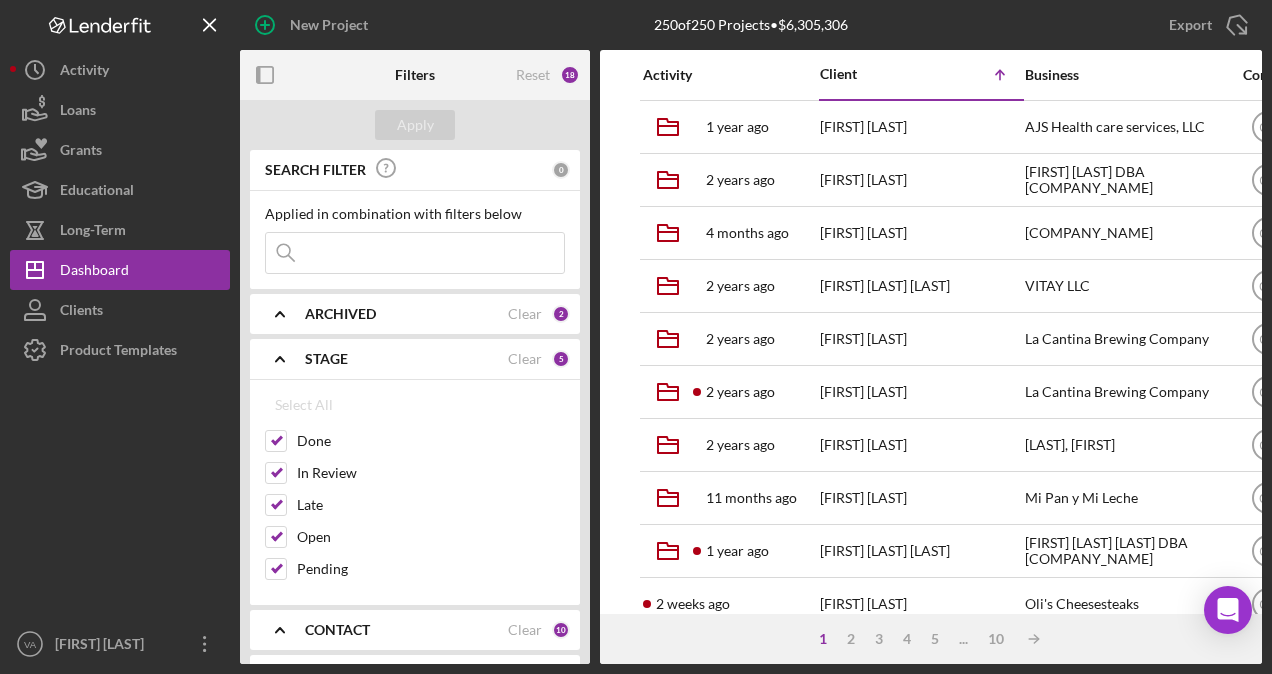 click on "STAGE" at bounding box center (406, 359) 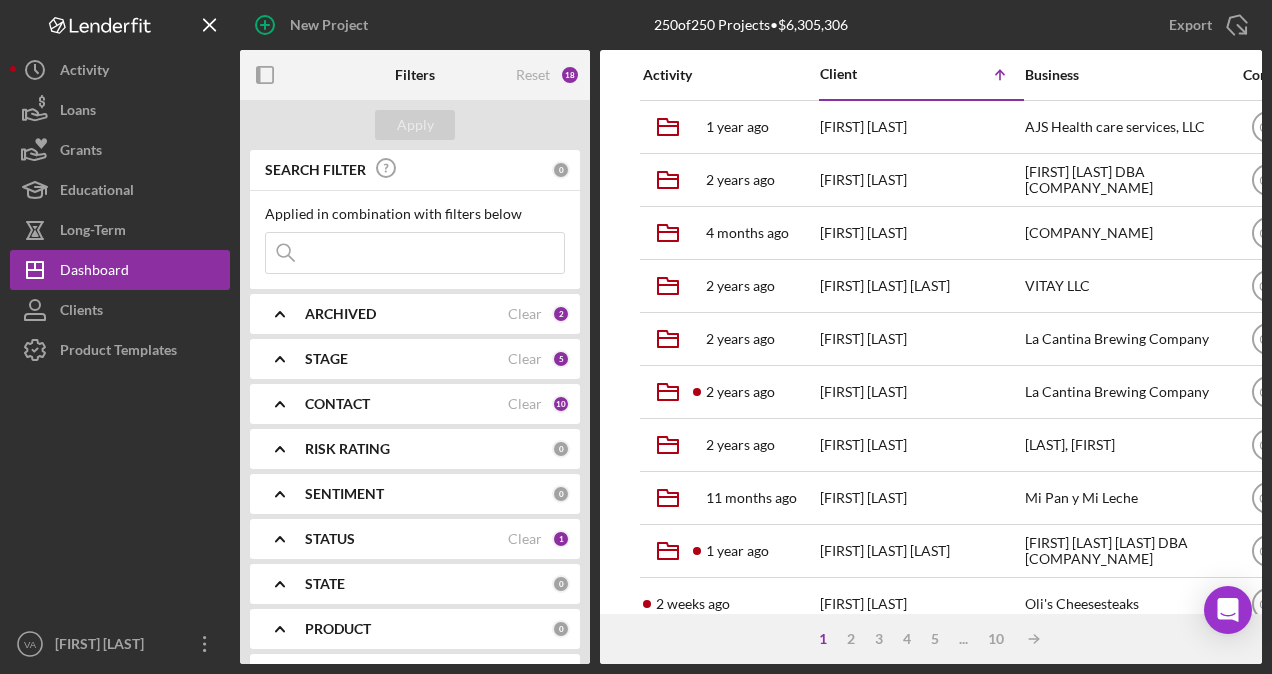 click on "CONTACT" at bounding box center [337, 404] 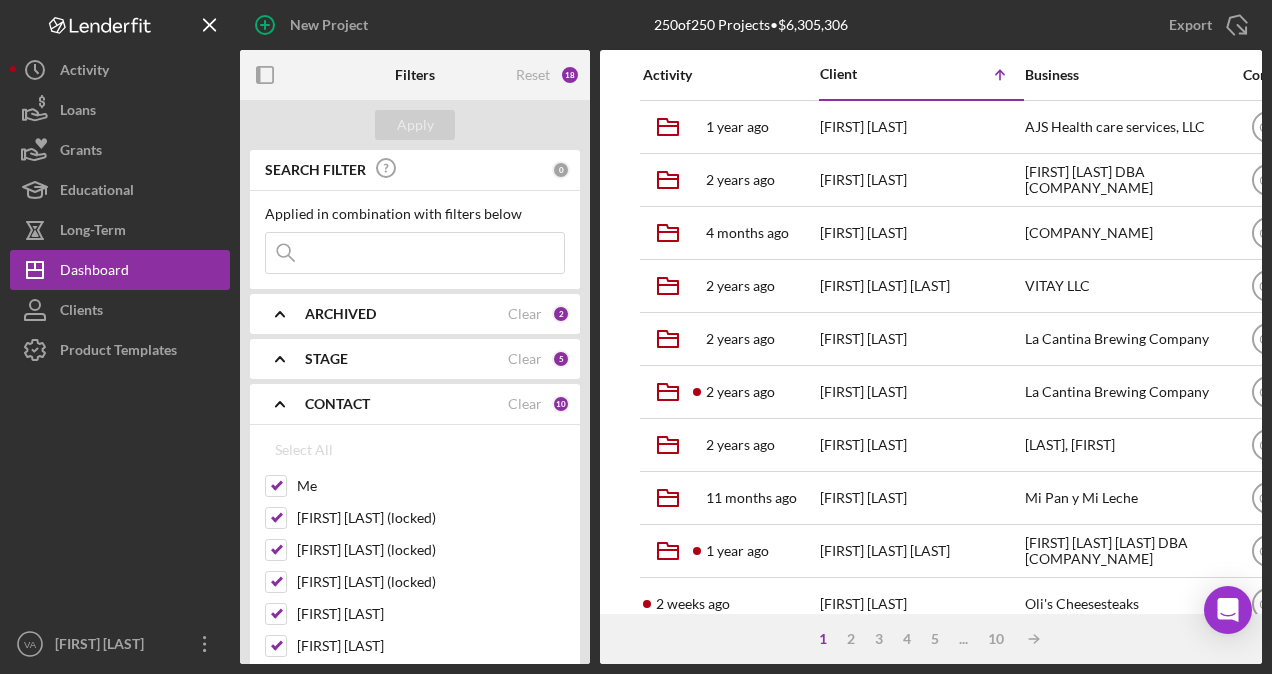 click on "CONTACT" at bounding box center (337, 404) 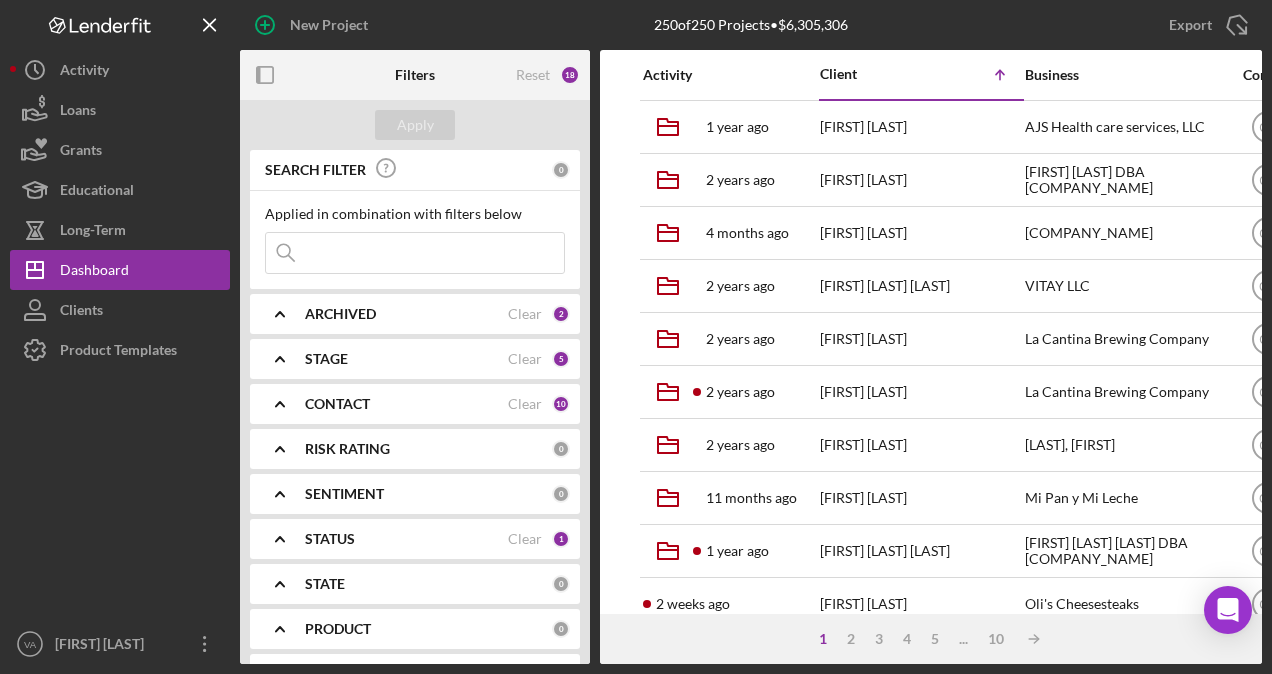 click at bounding box center (415, 253) 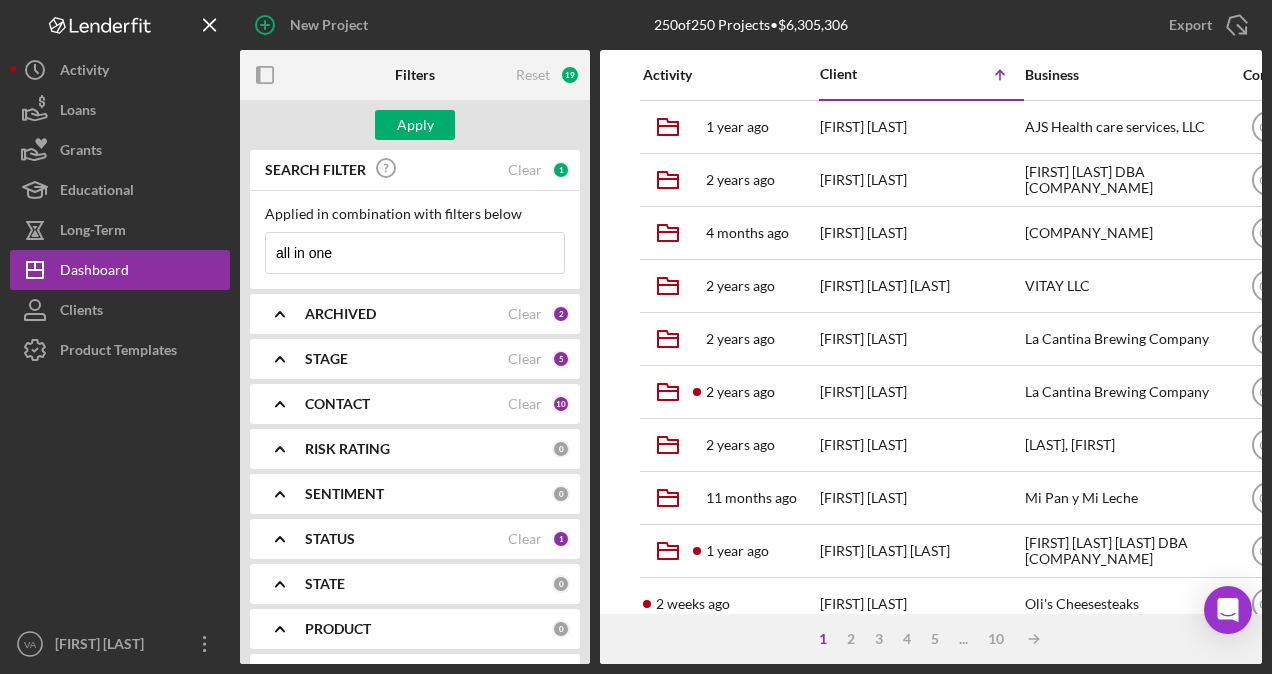 type on "all in one" 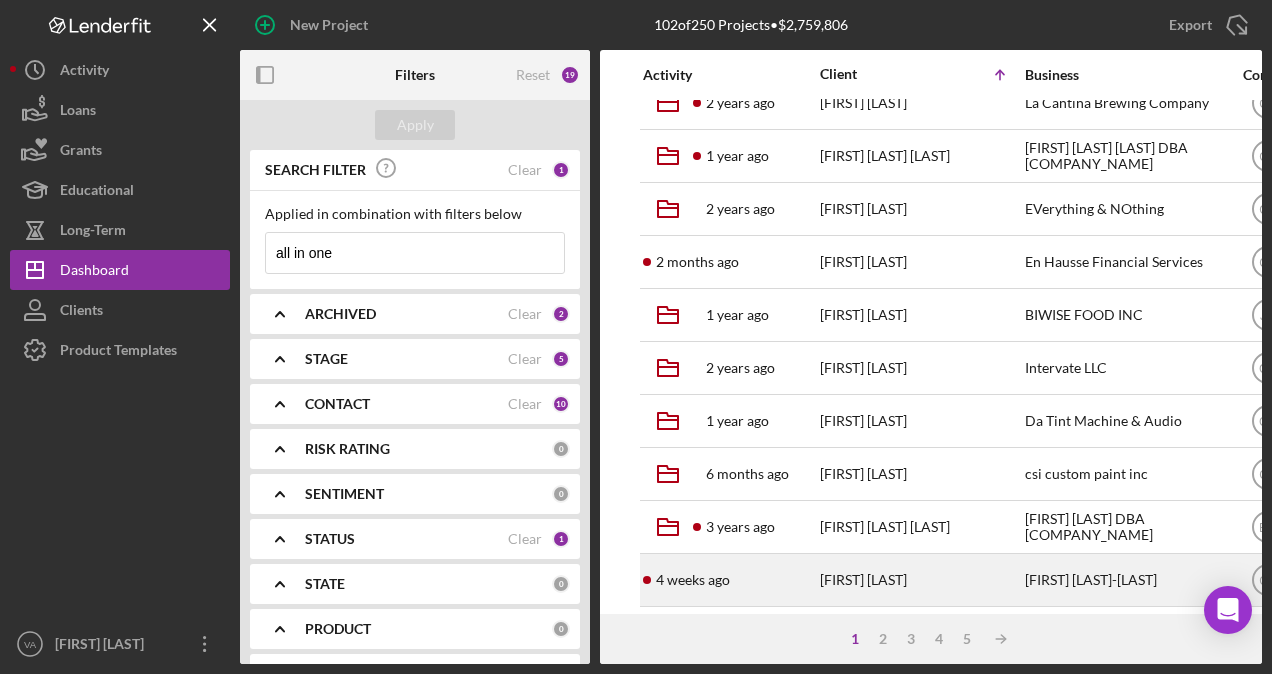 scroll, scrollTop: 0, scrollLeft: 0, axis: both 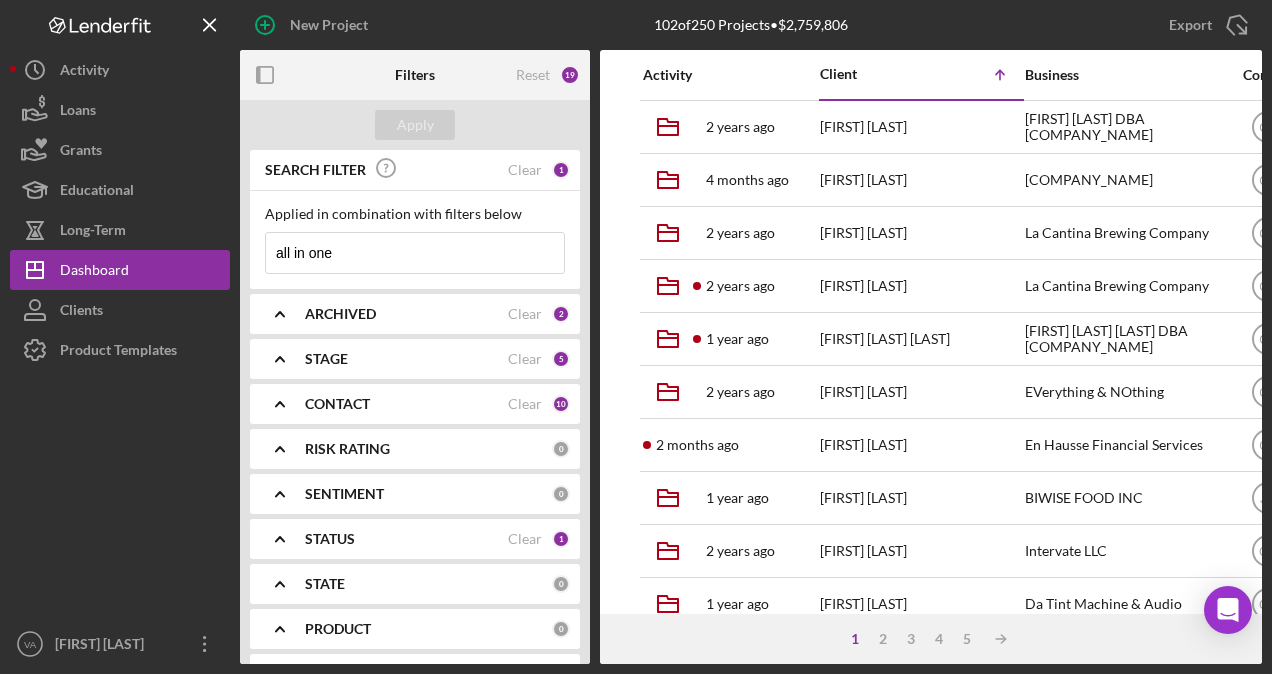 drag, startPoint x: 360, startPoint y: 261, endPoint x: 230, endPoint y: 263, distance: 130.01538 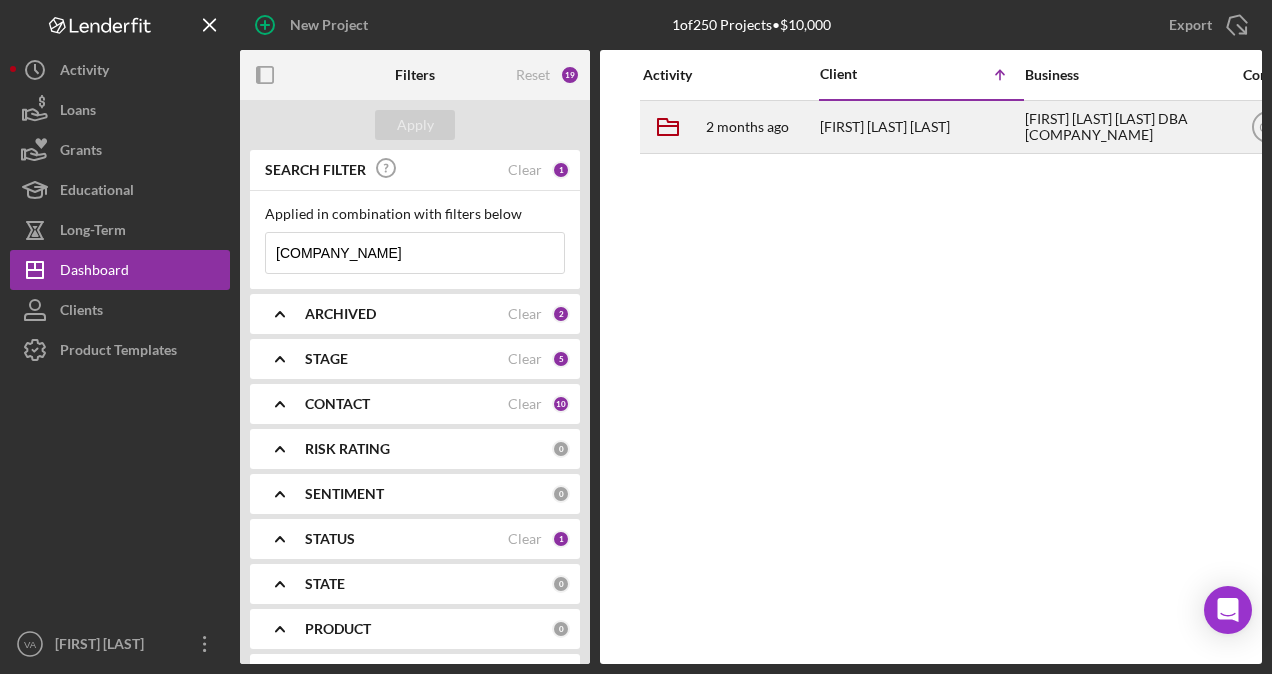 type on "[COMPANY_NAME]" 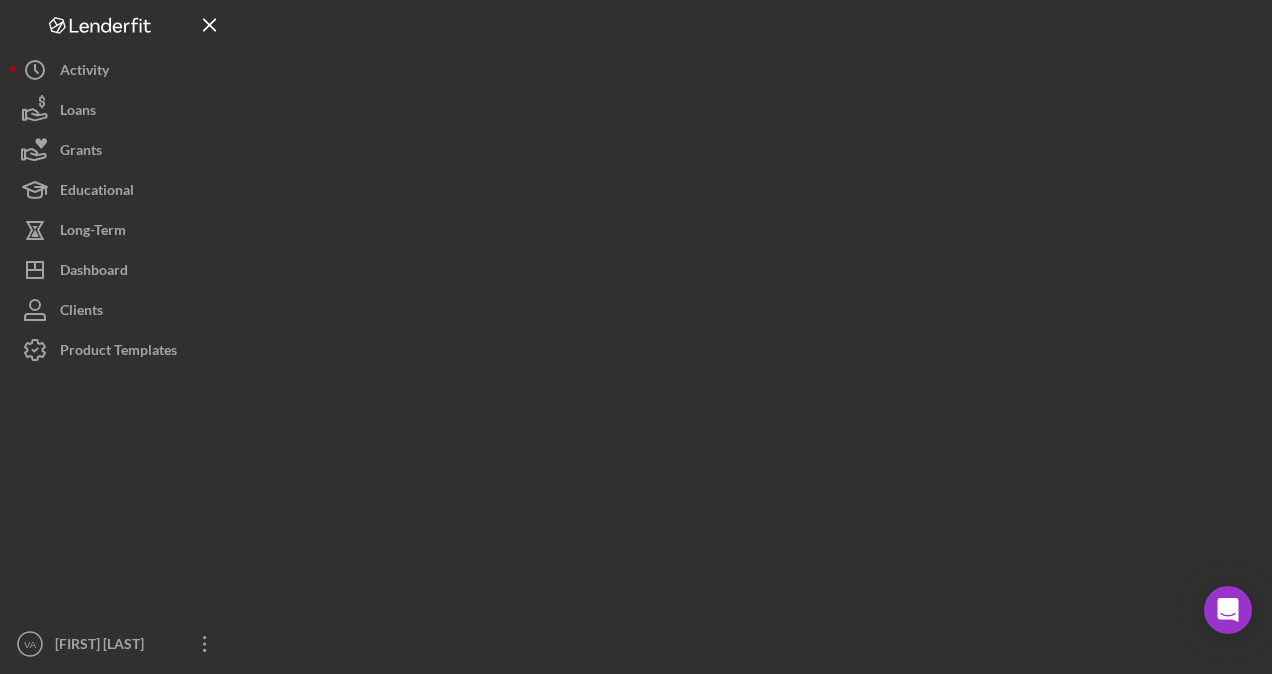 click at bounding box center (751, 332) 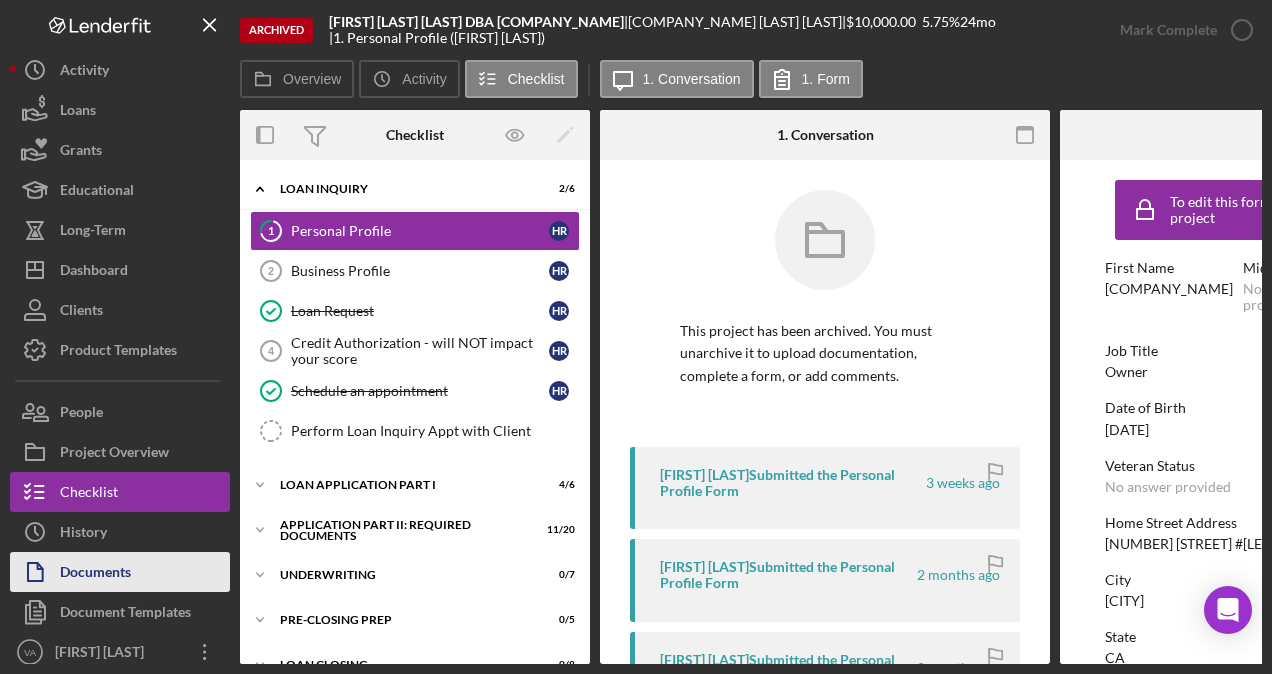 click on "Documents" at bounding box center (120, 572) 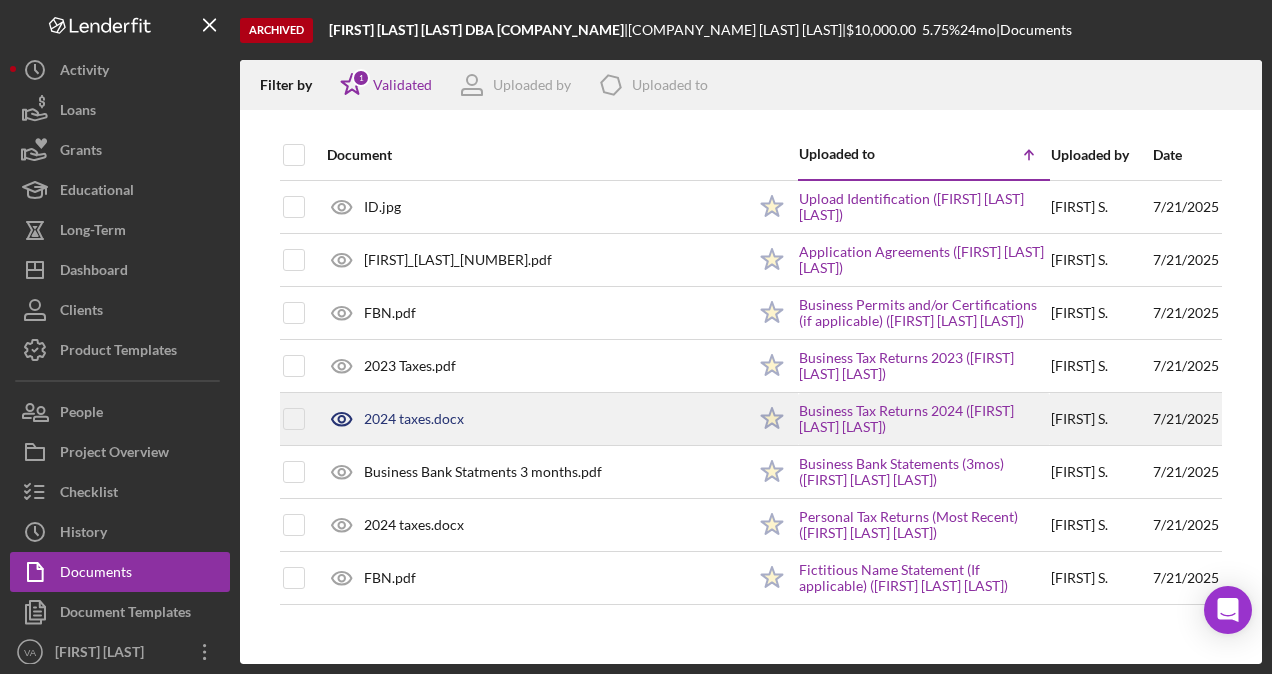 click on "[FIRST] [LAST] ." at bounding box center (1101, 419) 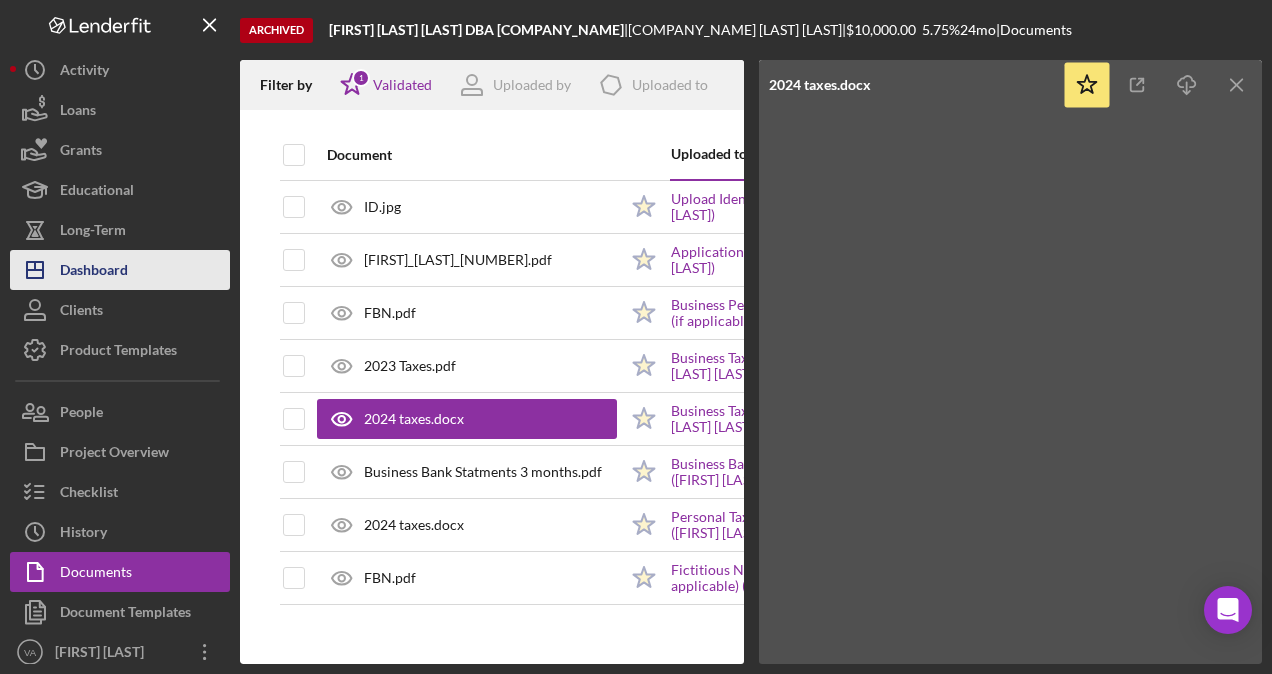 click on "Dashboard" at bounding box center (94, 272) 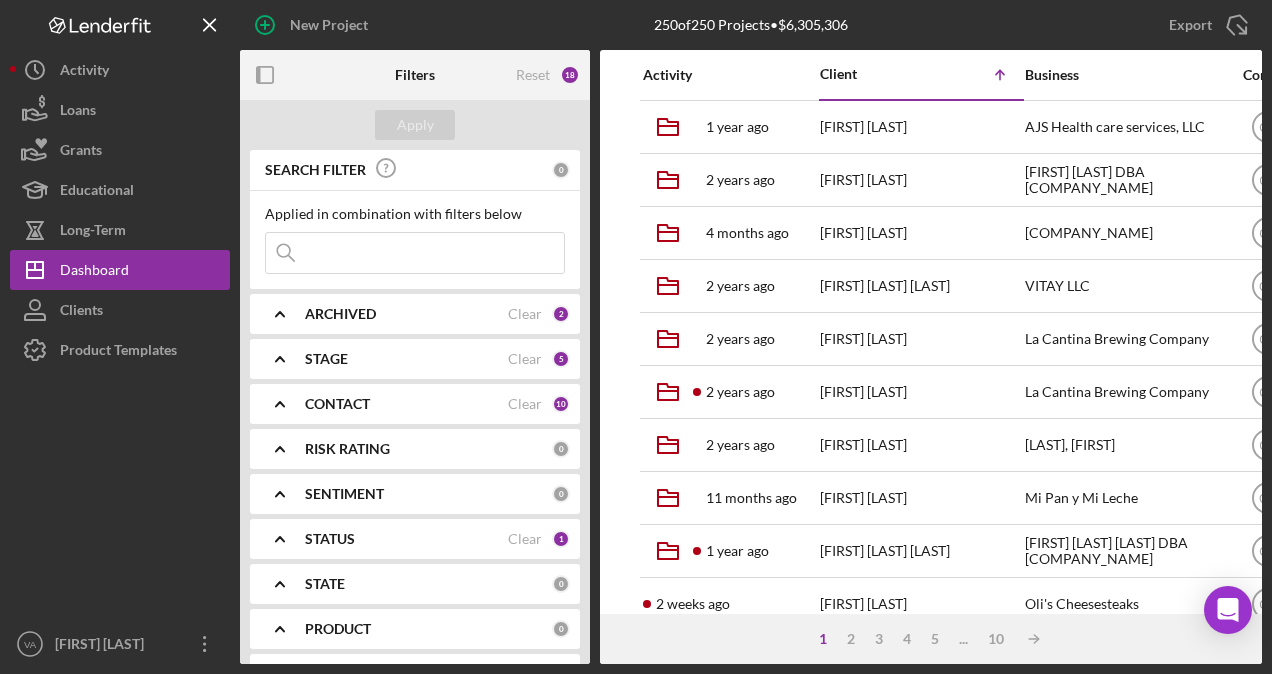 click at bounding box center [415, 253] 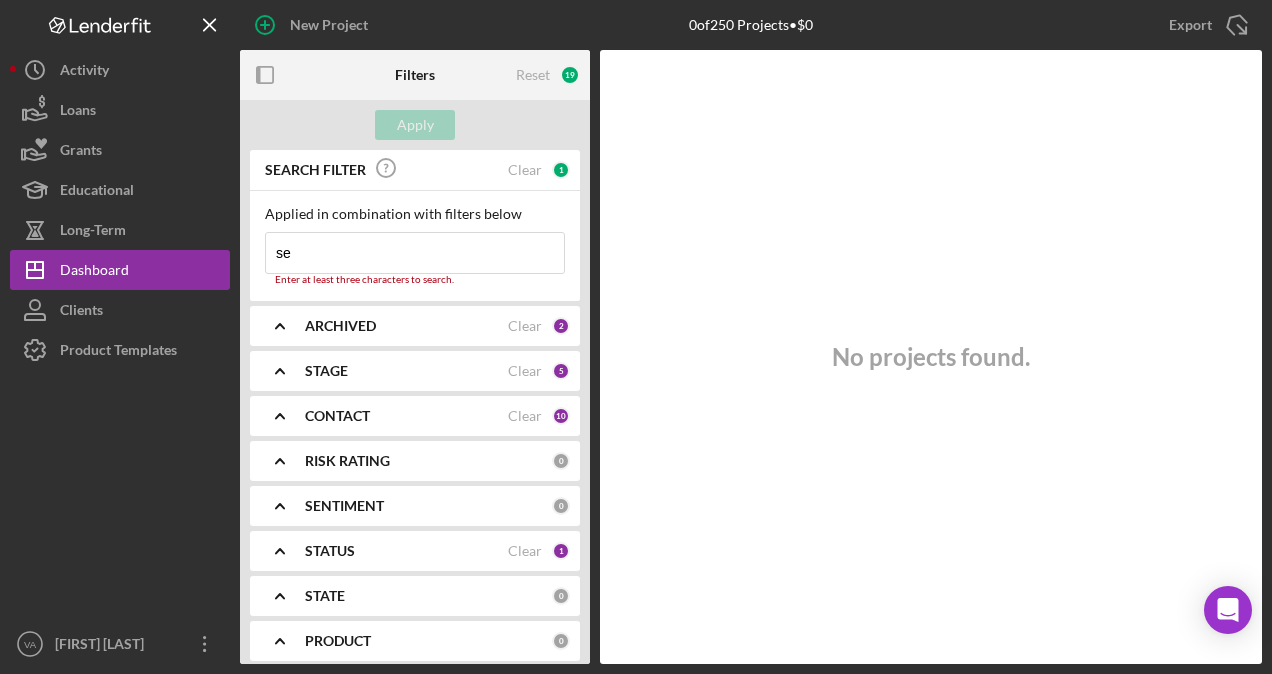 type on "s" 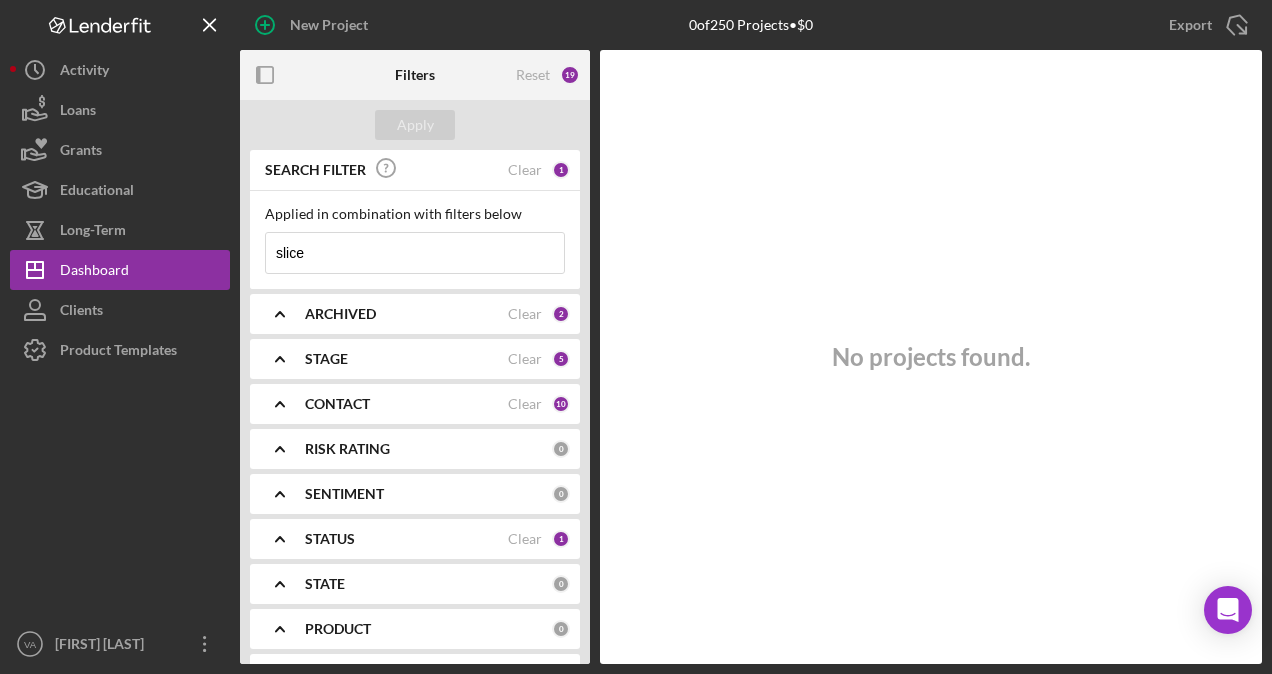 type on "slice" 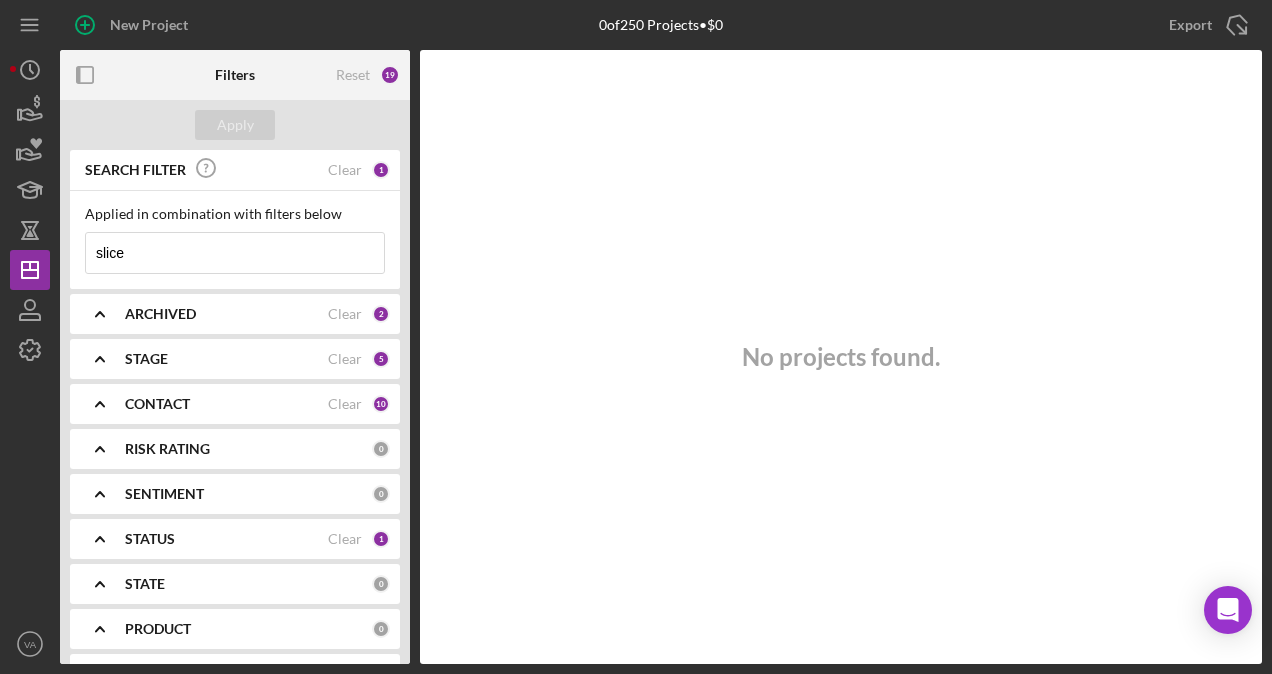 click on "Icon/Menu" at bounding box center (30, 25) 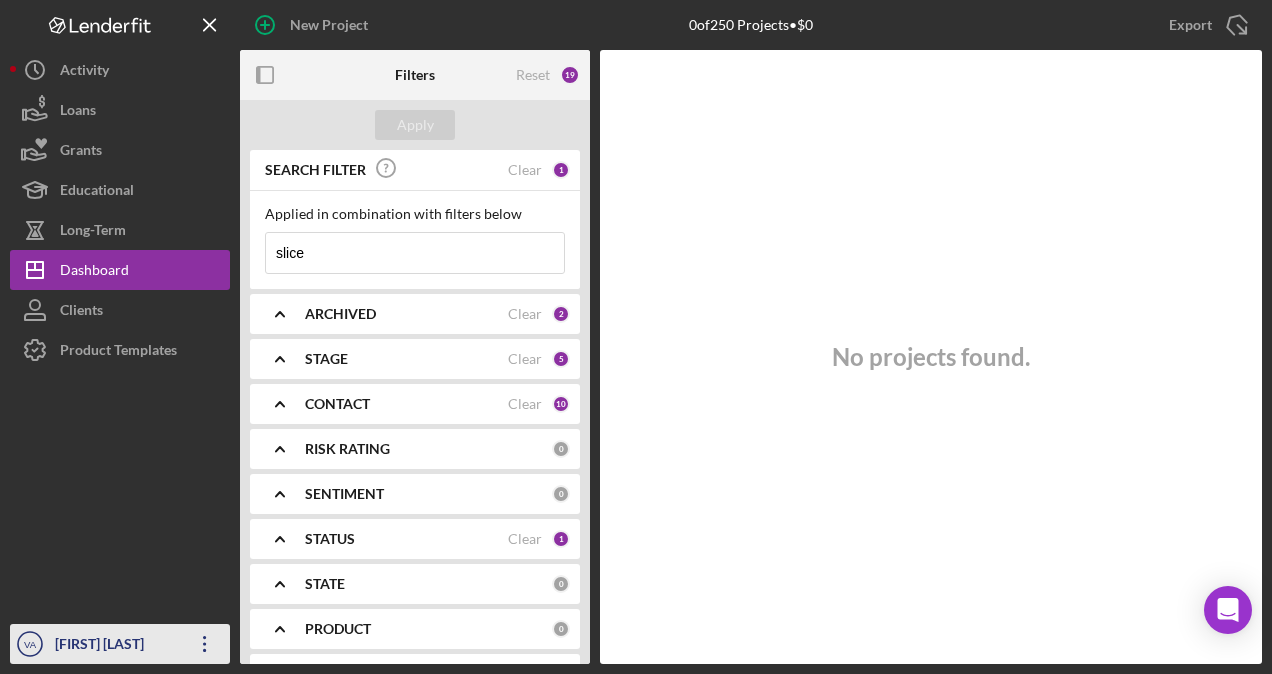 click on "Icon/Overflow" 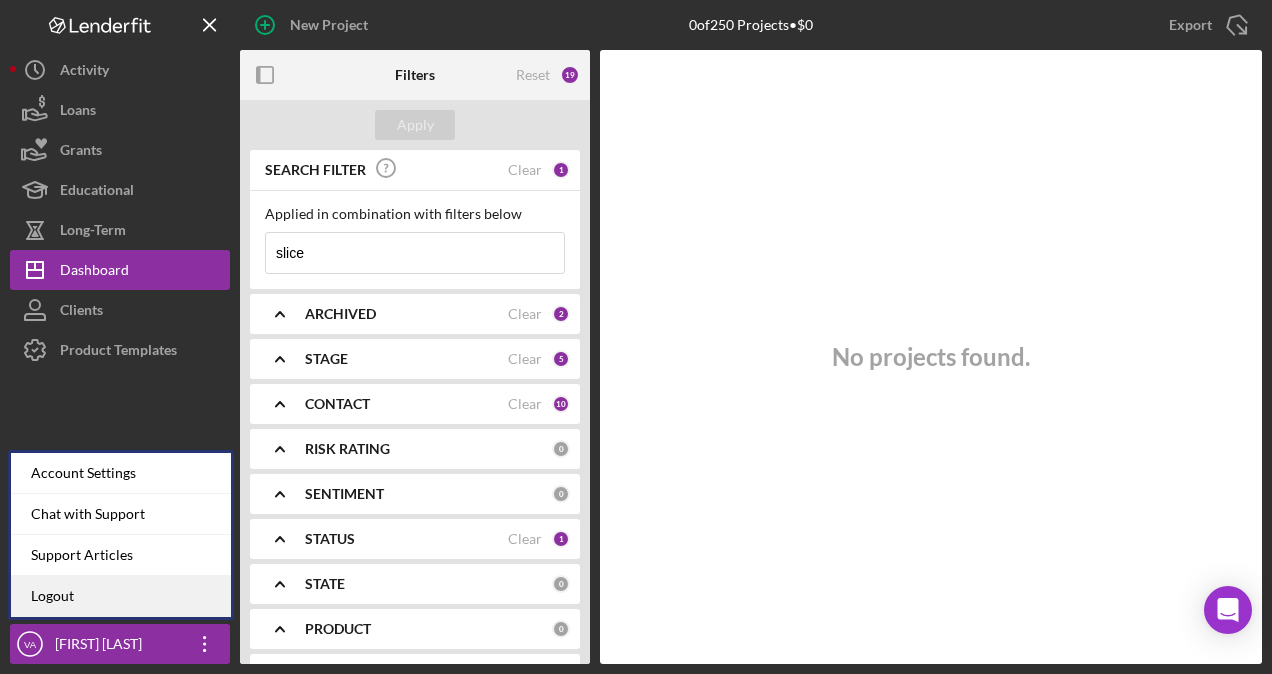 click on "Logout" at bounding box center [121, 596] 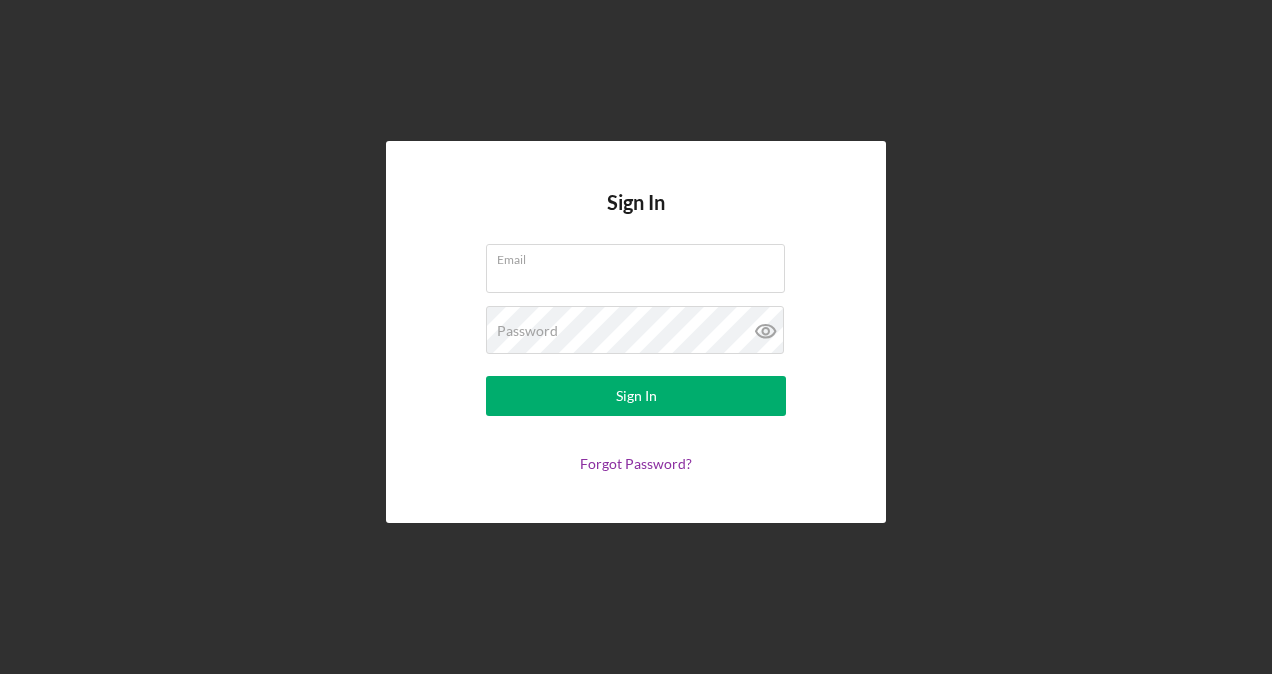 type on "[FIRST]@[DOMAIN]" 